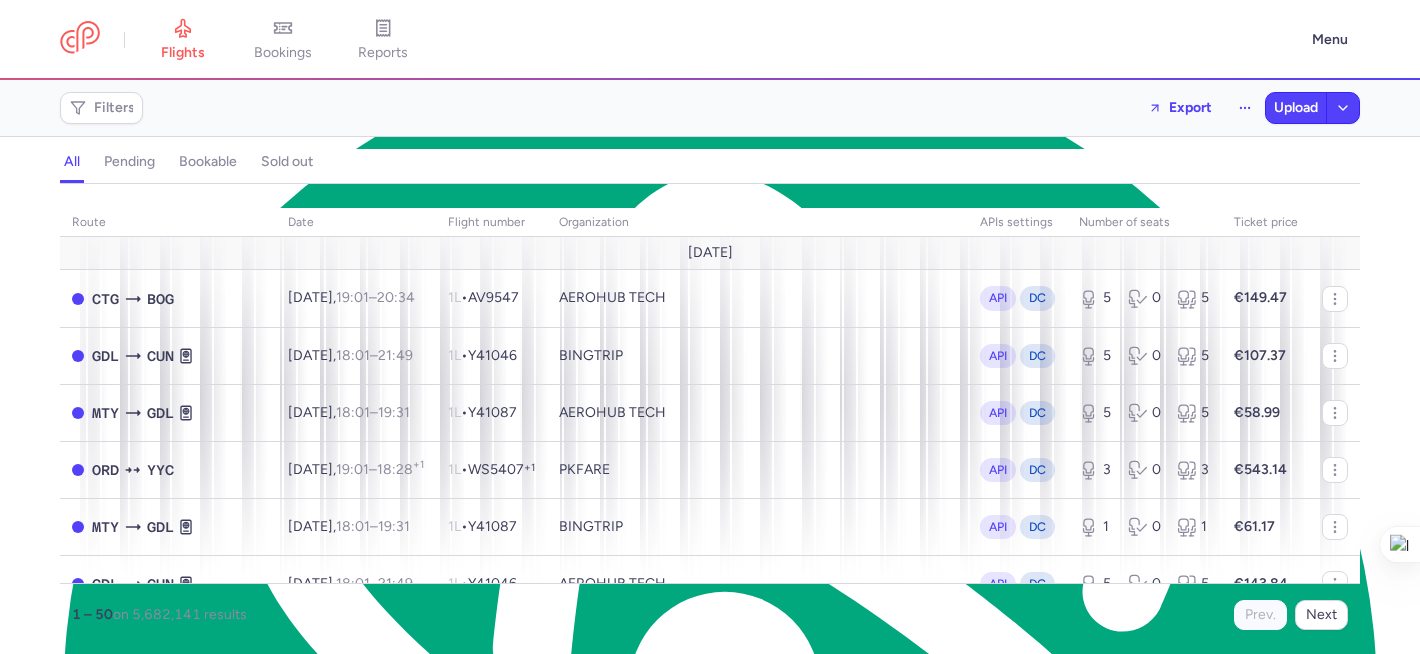scroll, scrollTop: 0, scrollLeft: 0, axis: both 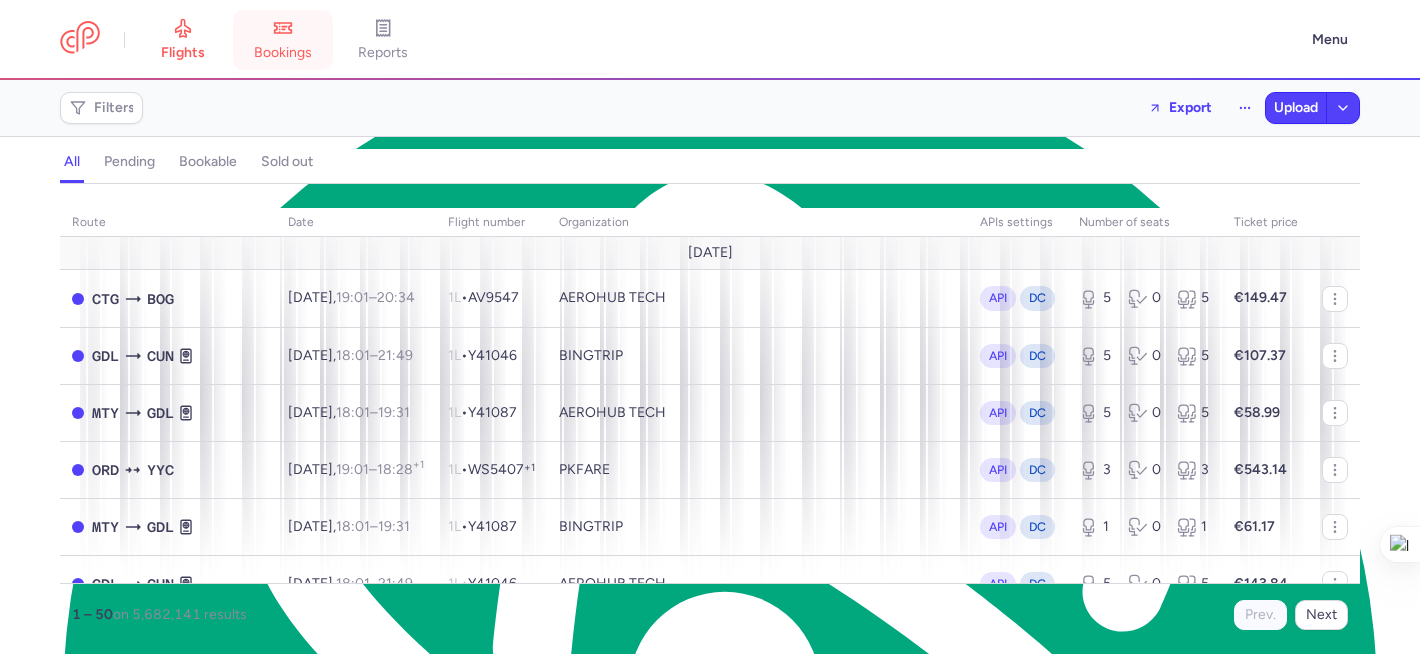 click on "bookings" at bounding box center (283, 40) 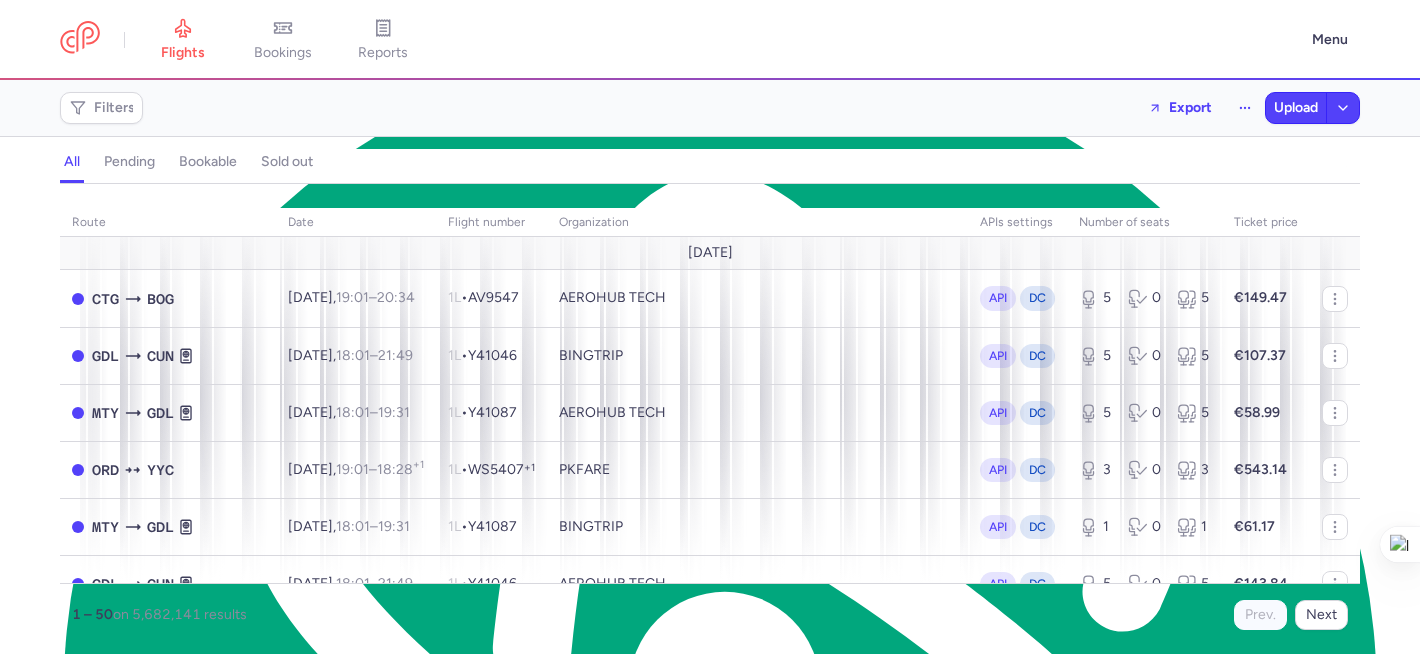 scroll, scrollTop: 0, scrollLeft: 0, axis: both 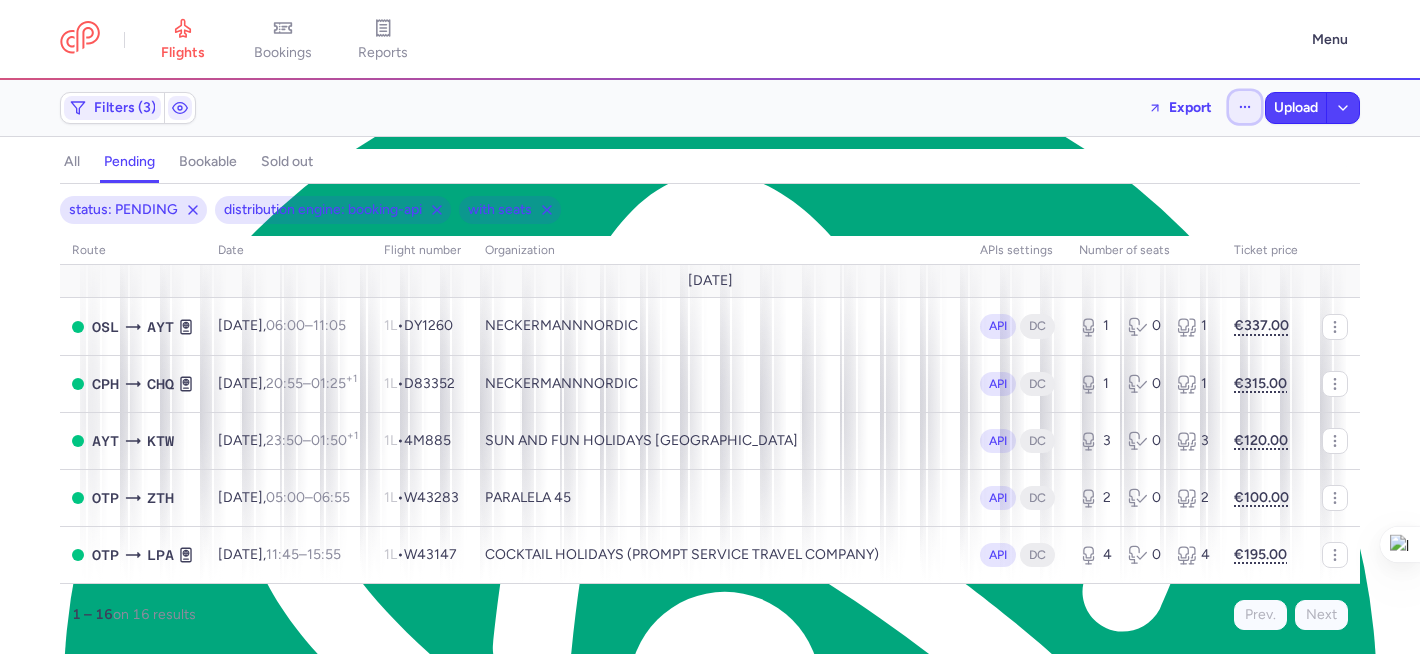 click at bounding box center [1245, 107] 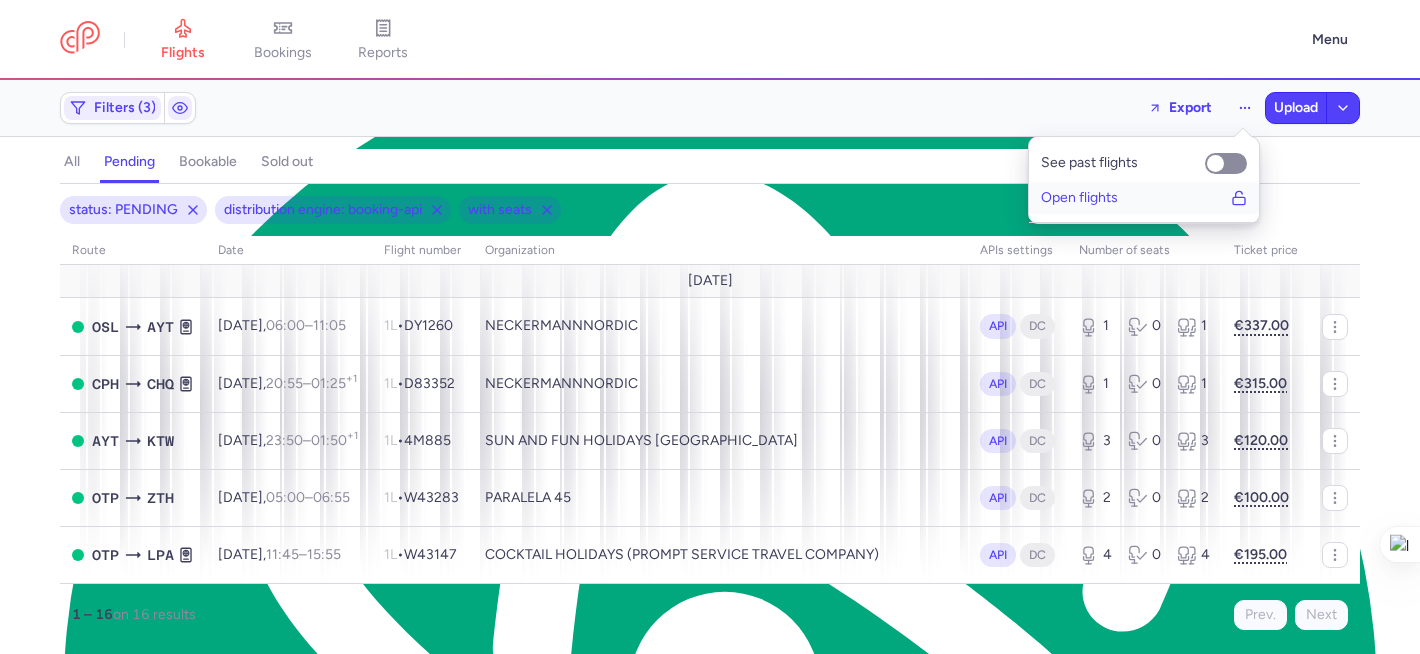 click on "Open flights" at bounding box center [1079, 198] 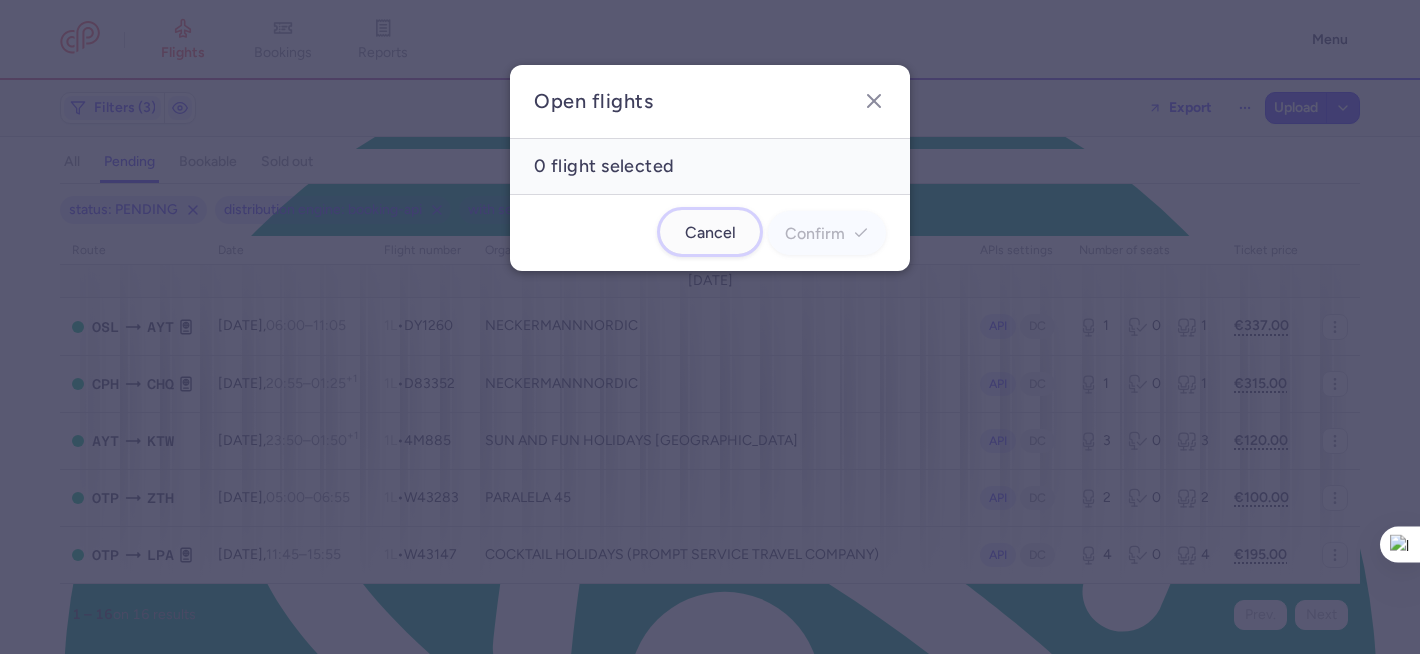 click on "Cancel" at bounding box center [710, 232] 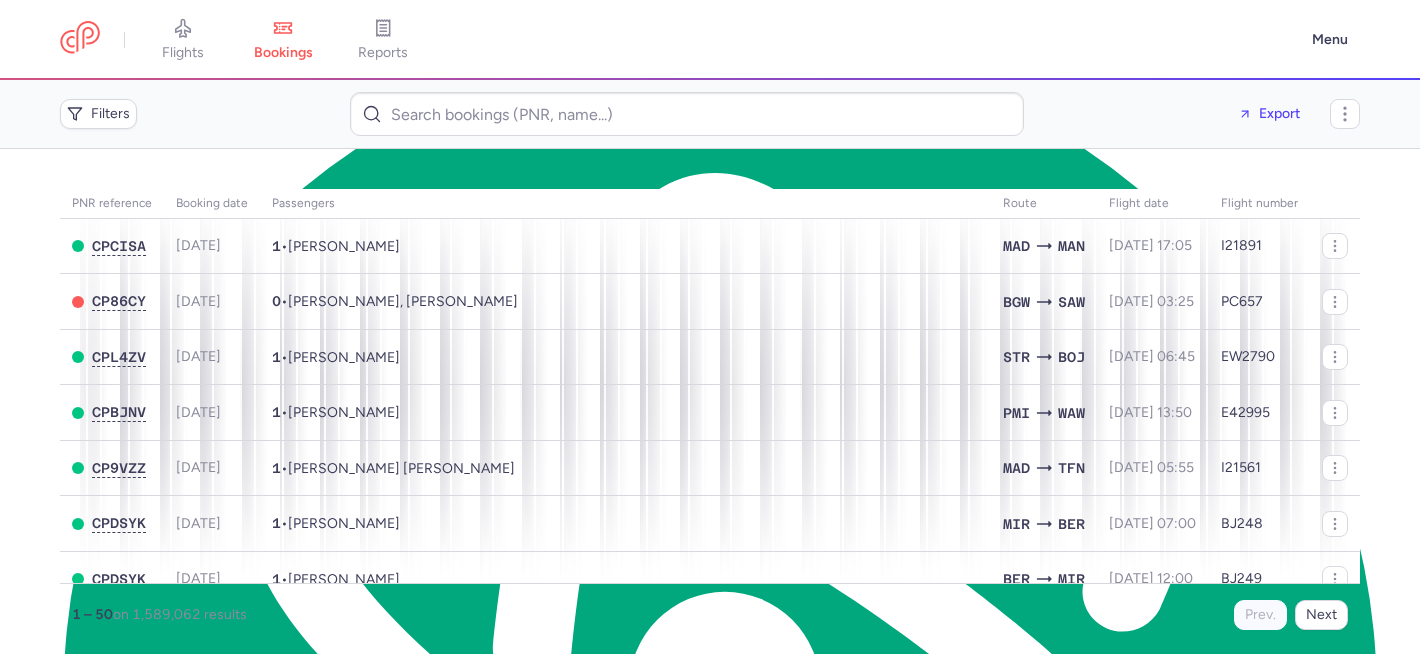 scroll, scrollTop: 0, scrollLeft: 0, axis: both 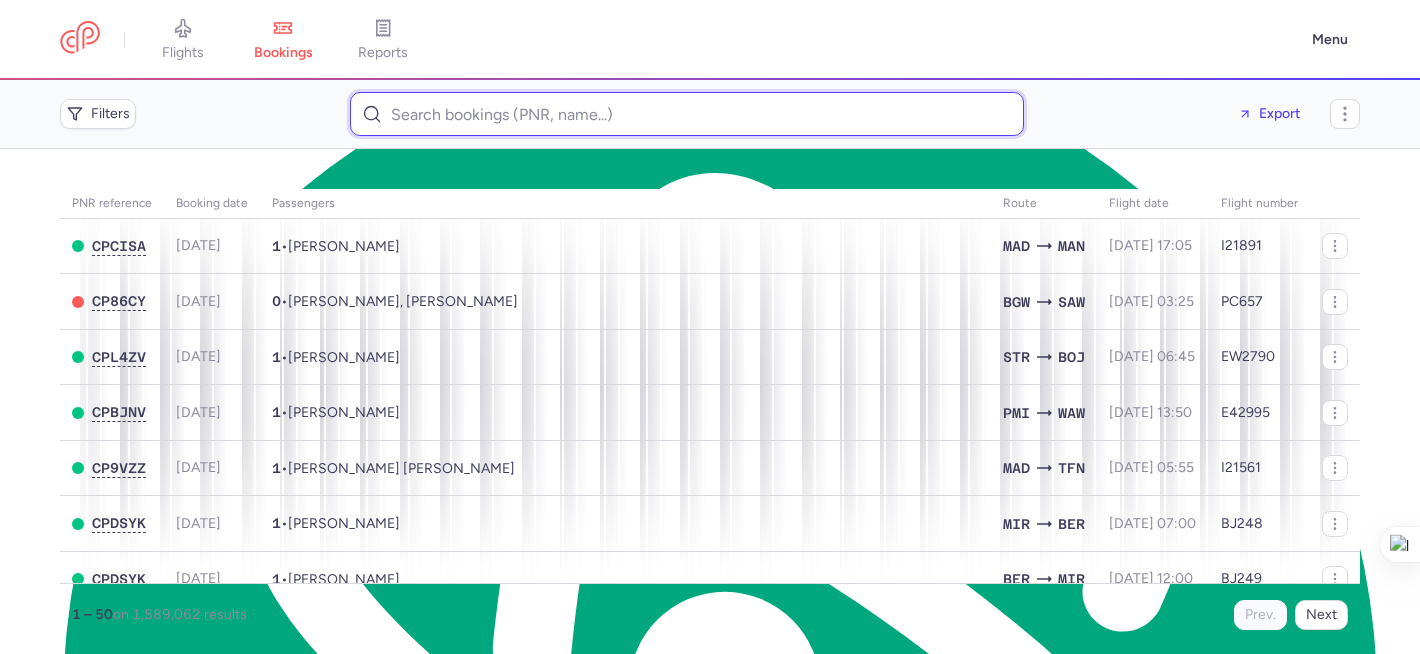 click at bounding box center [687, 114] 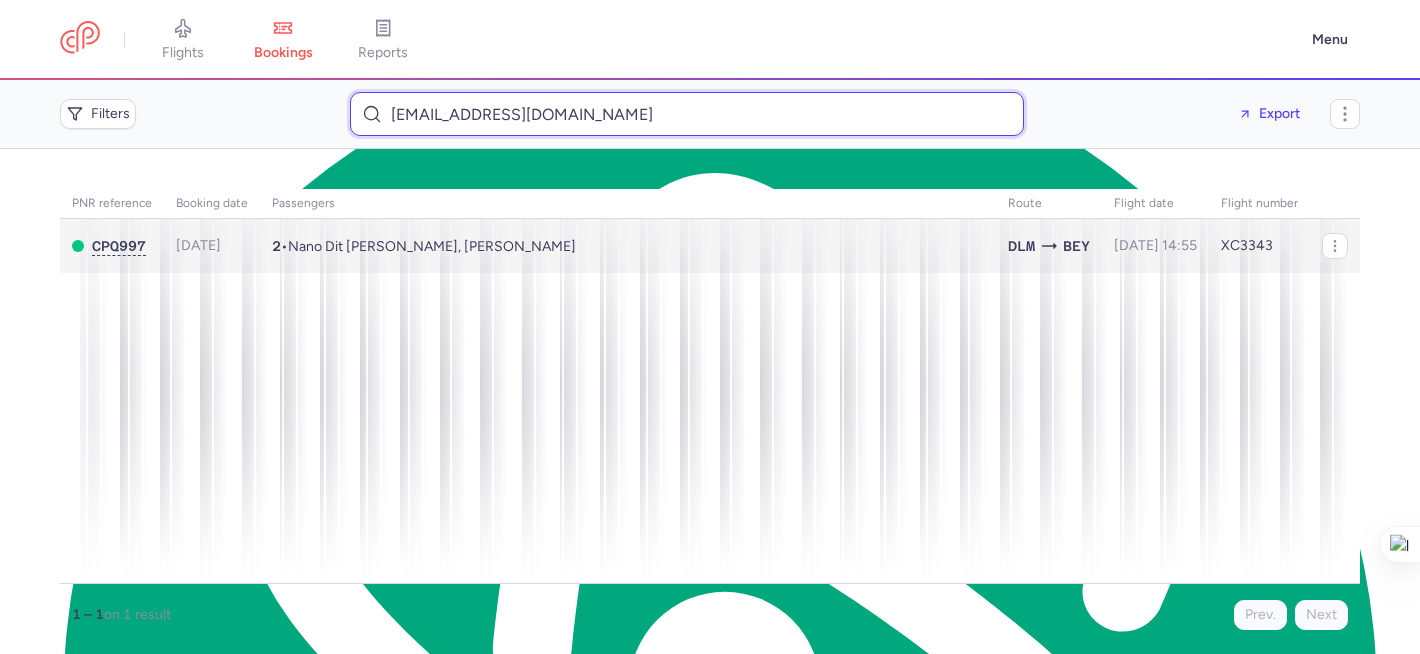 type on "farahfaddul@gmail.com" 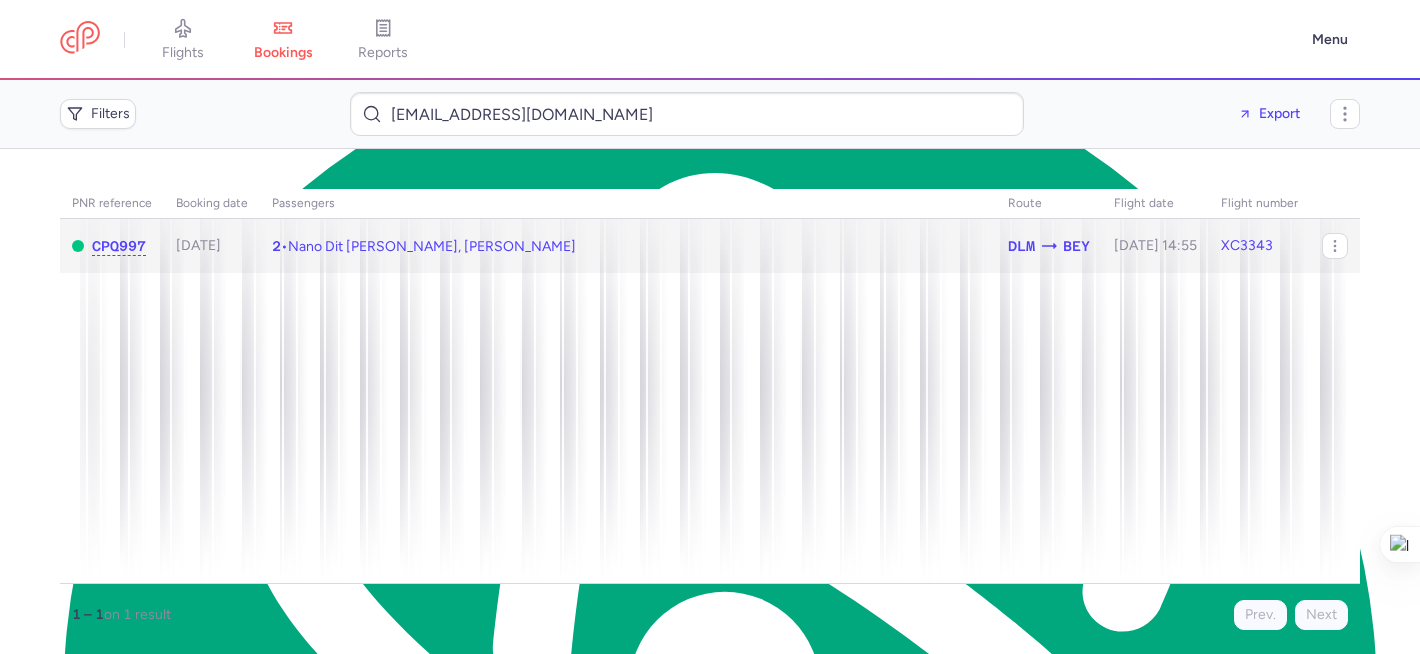 click on "2  •  Nano Dit Nabiha EL AHMAR, Farah FADDUL" at bounding box center [628, 246] 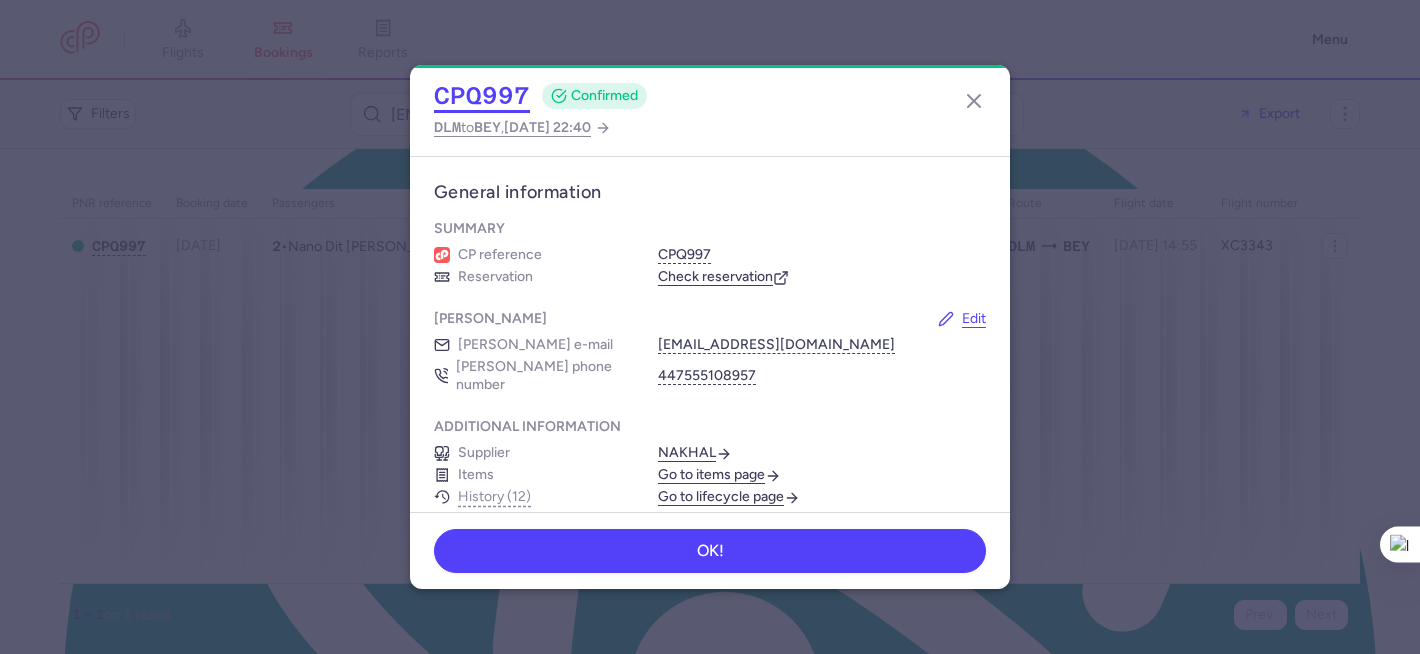 click on "CPQ997" 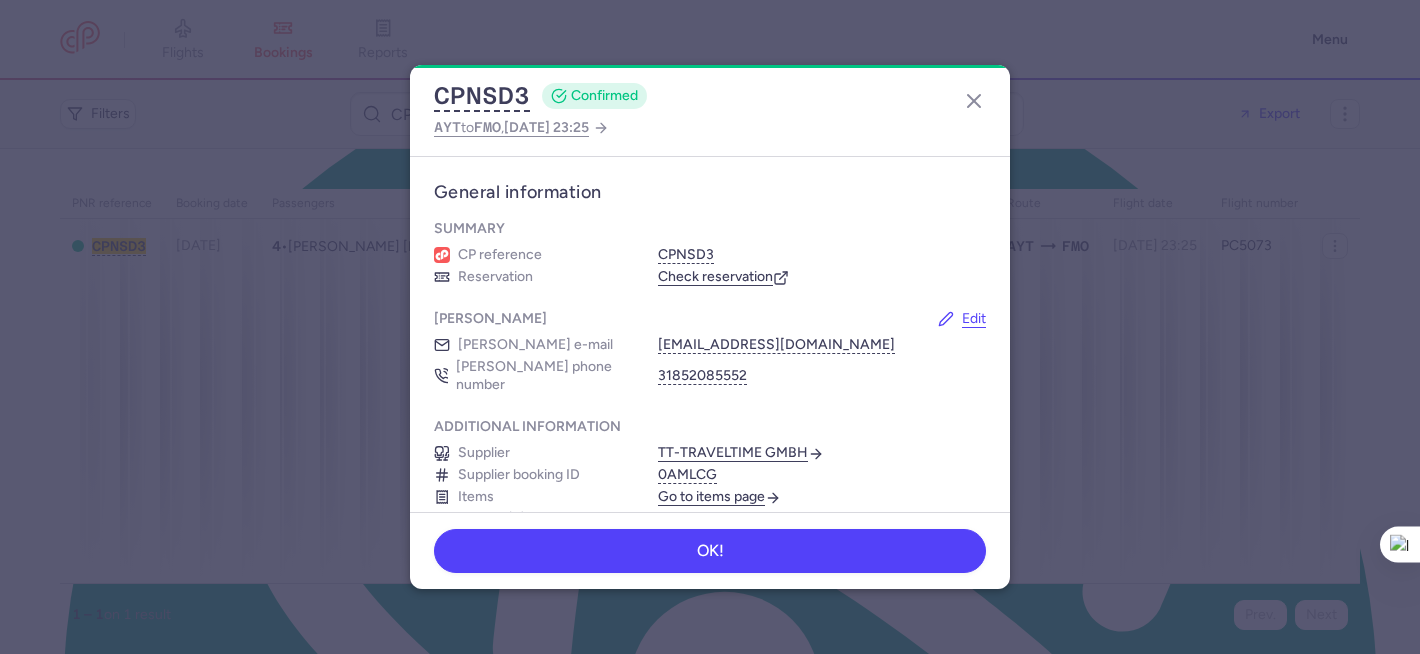 scroll, scrollTop: 0, scrollLeft: 0, axis: both 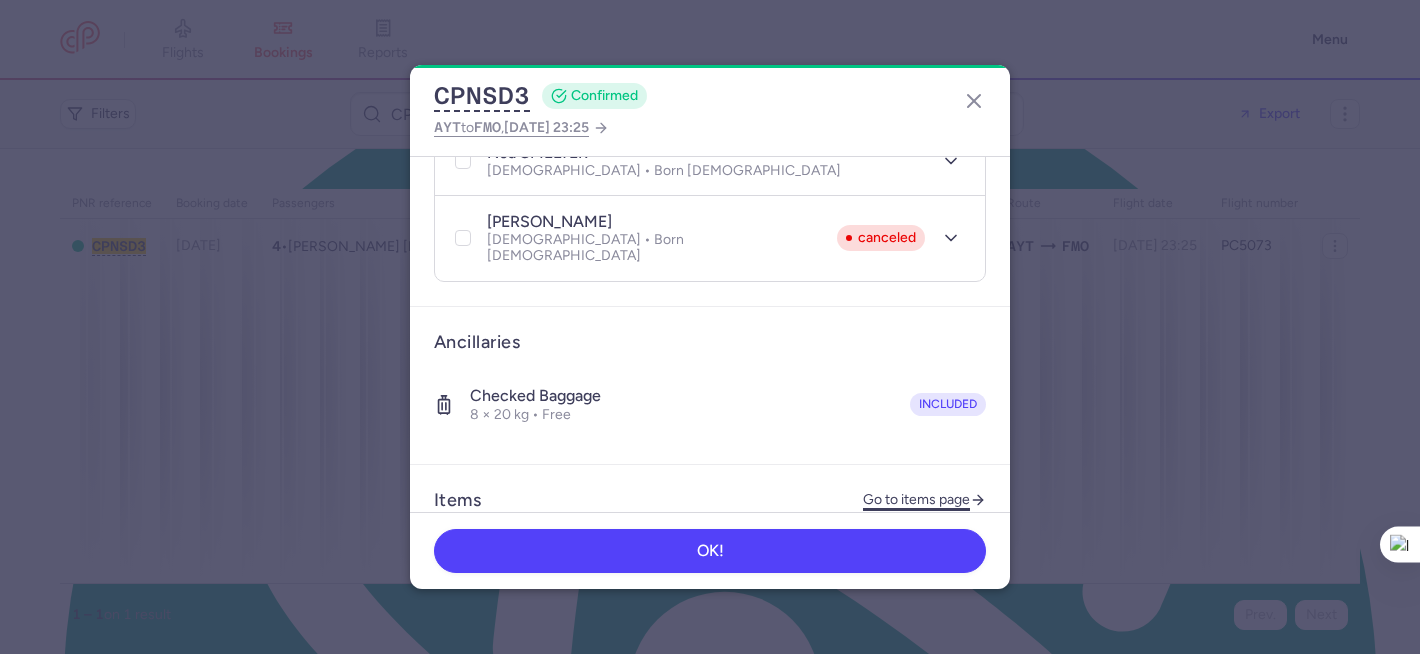 click on "Go to items page" 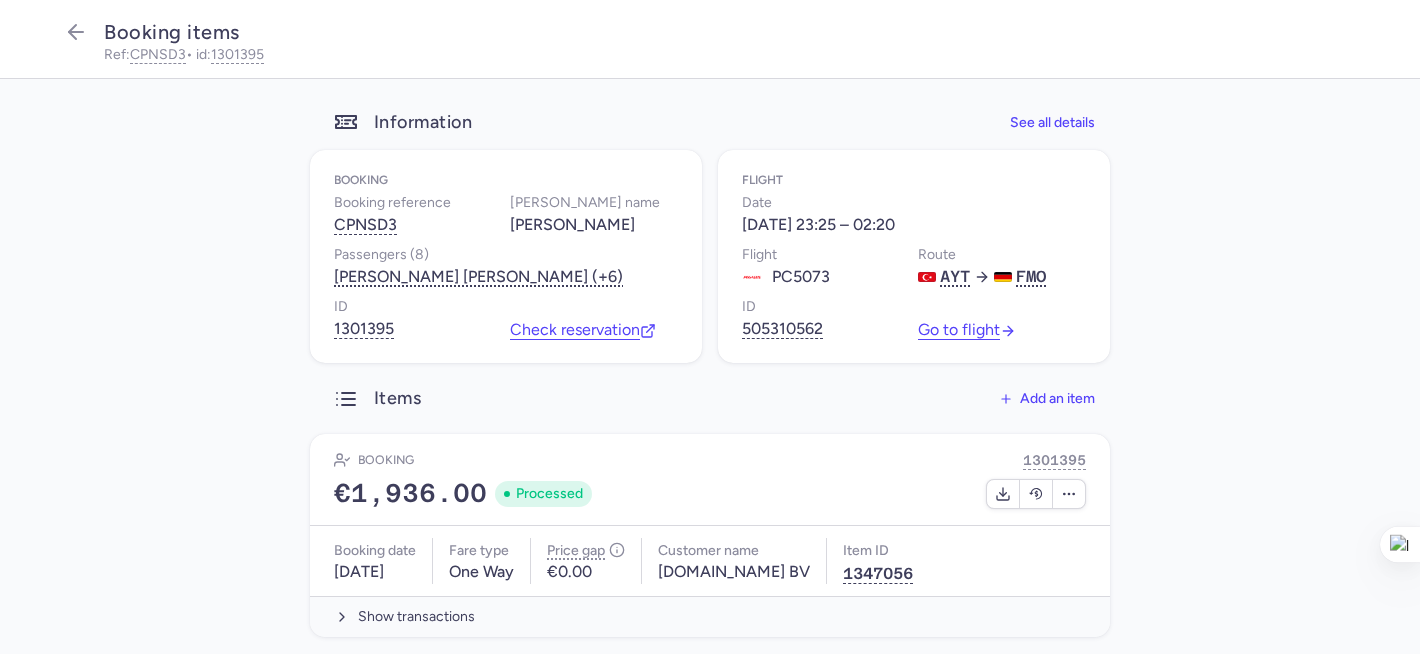 scroll, scrollTop: 31, scrollLeft: 0, axis: vertical 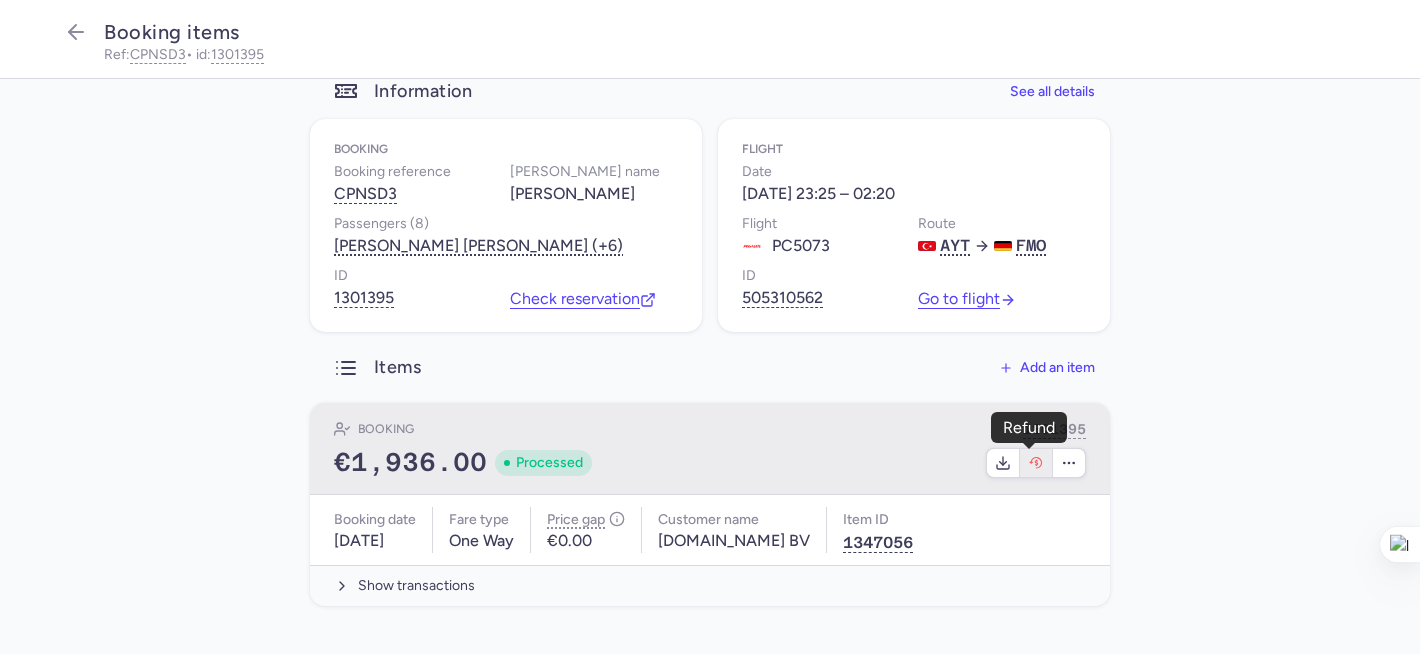 click 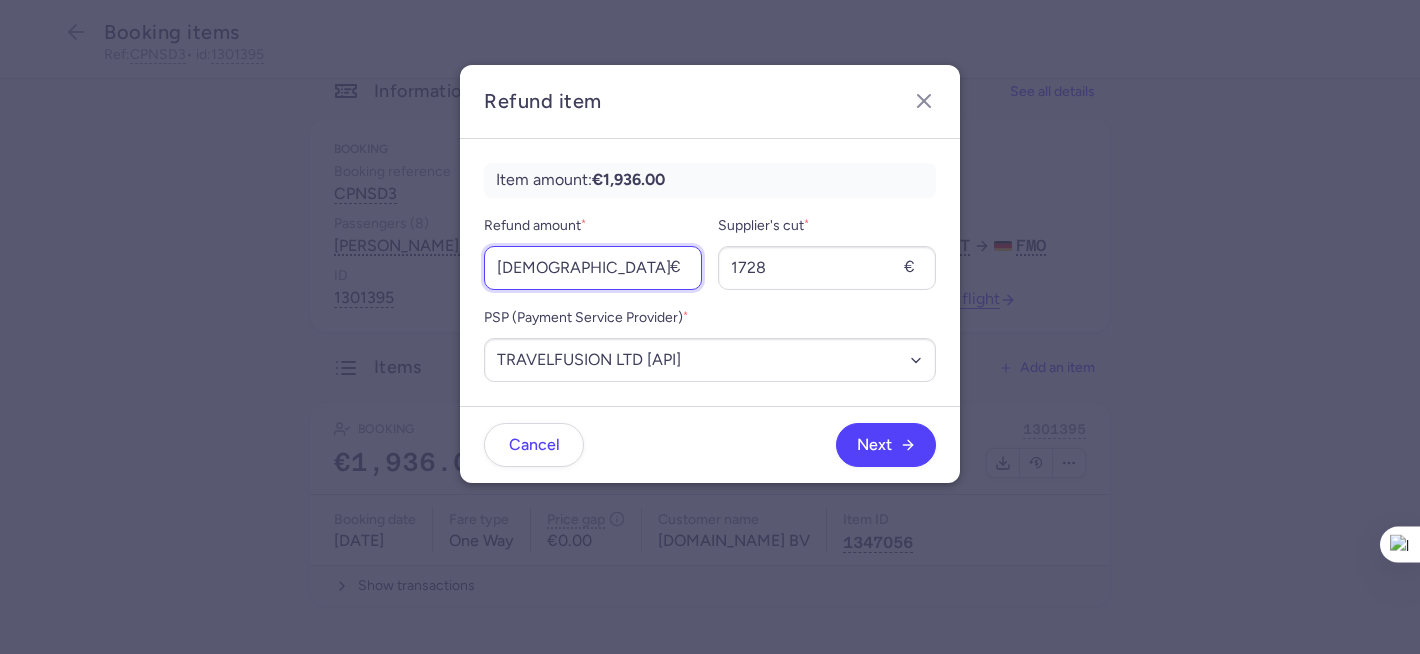drag, startPoint x: 558, startPoint y: 257, endPoint x: 506, endPoint y: 253, distance: 52.153618 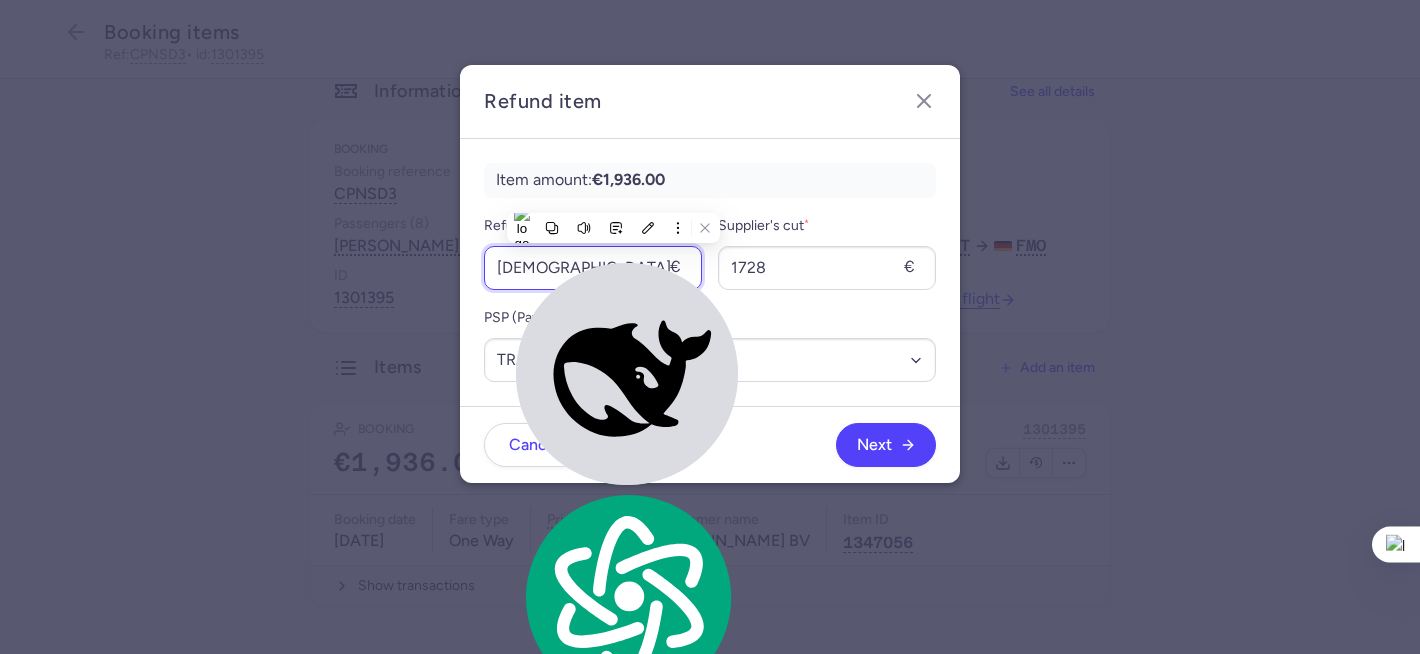 paste on "345," 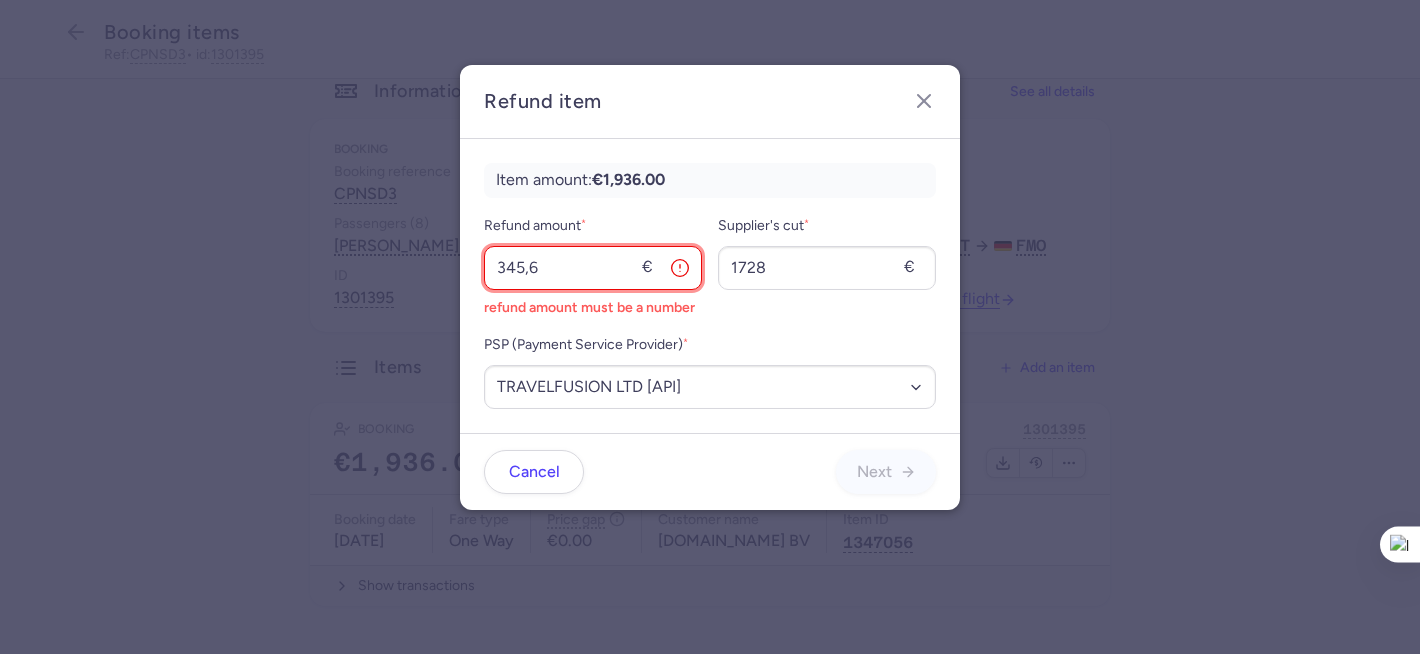 click on "345,6" at bounding box center [593, 268] 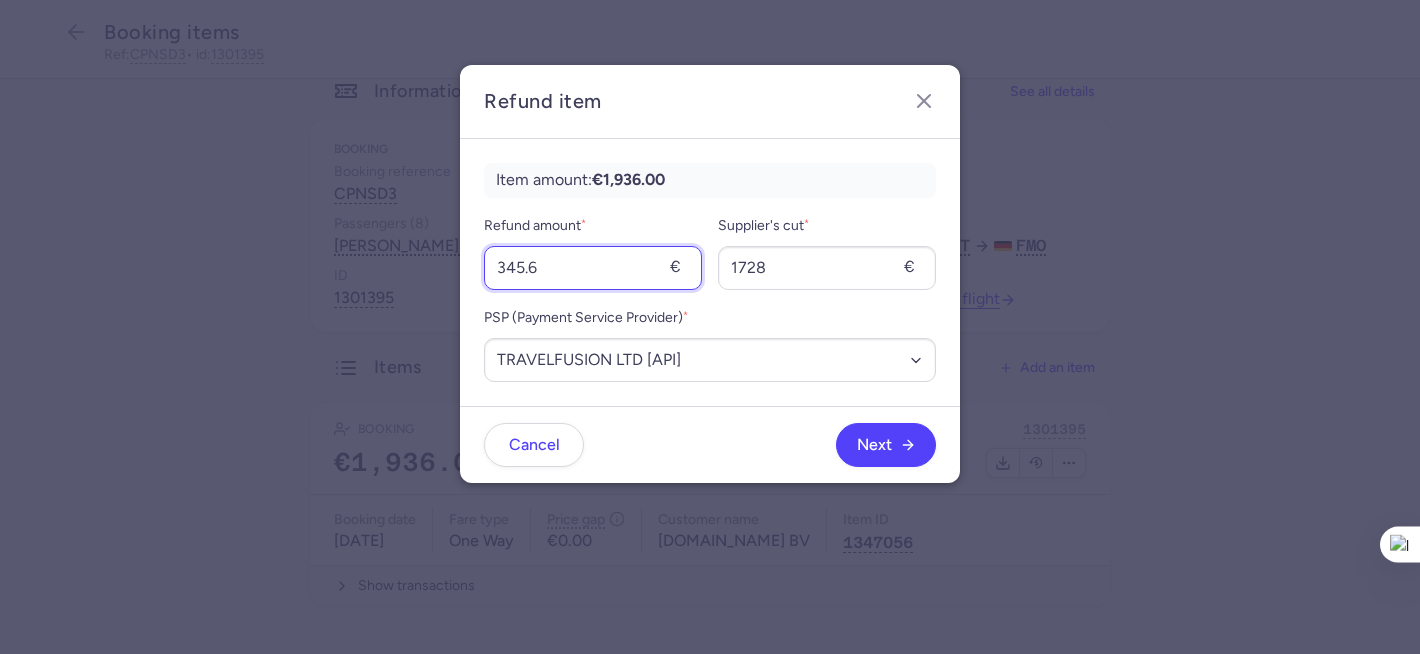 click on "345.6" at bounding box center [593, 268] 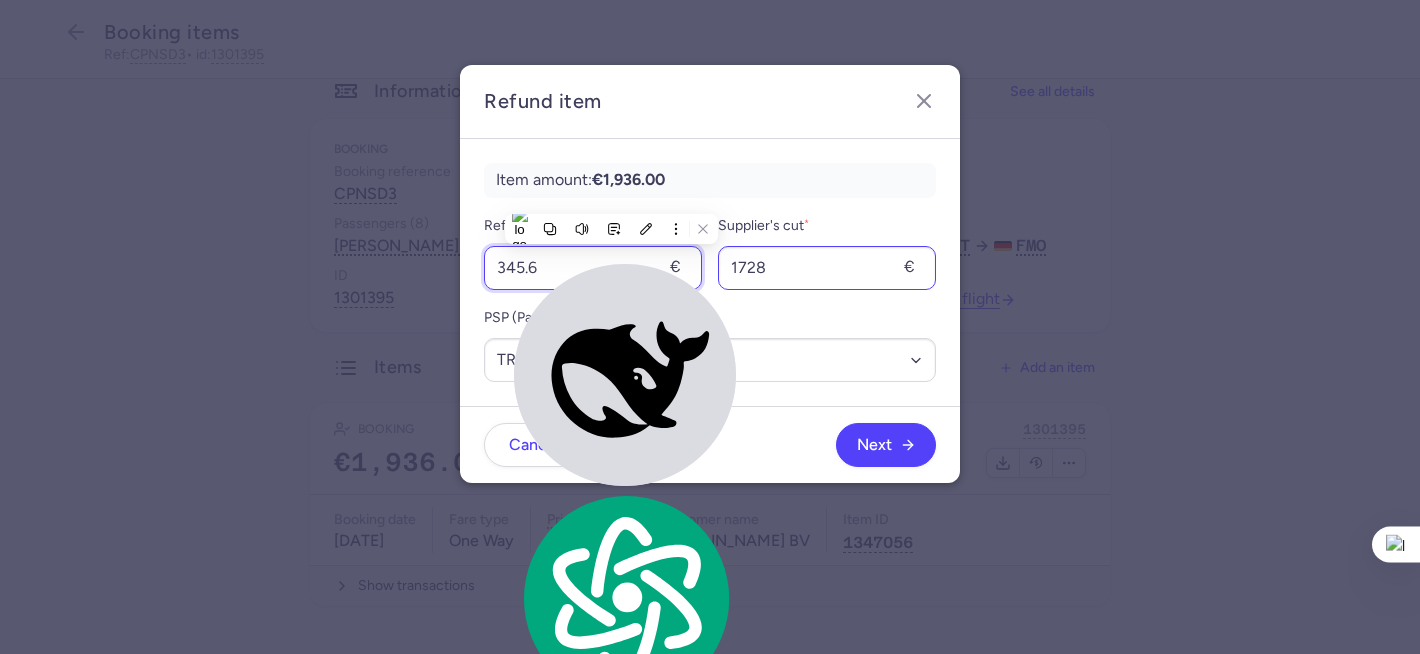 type on "345.6" 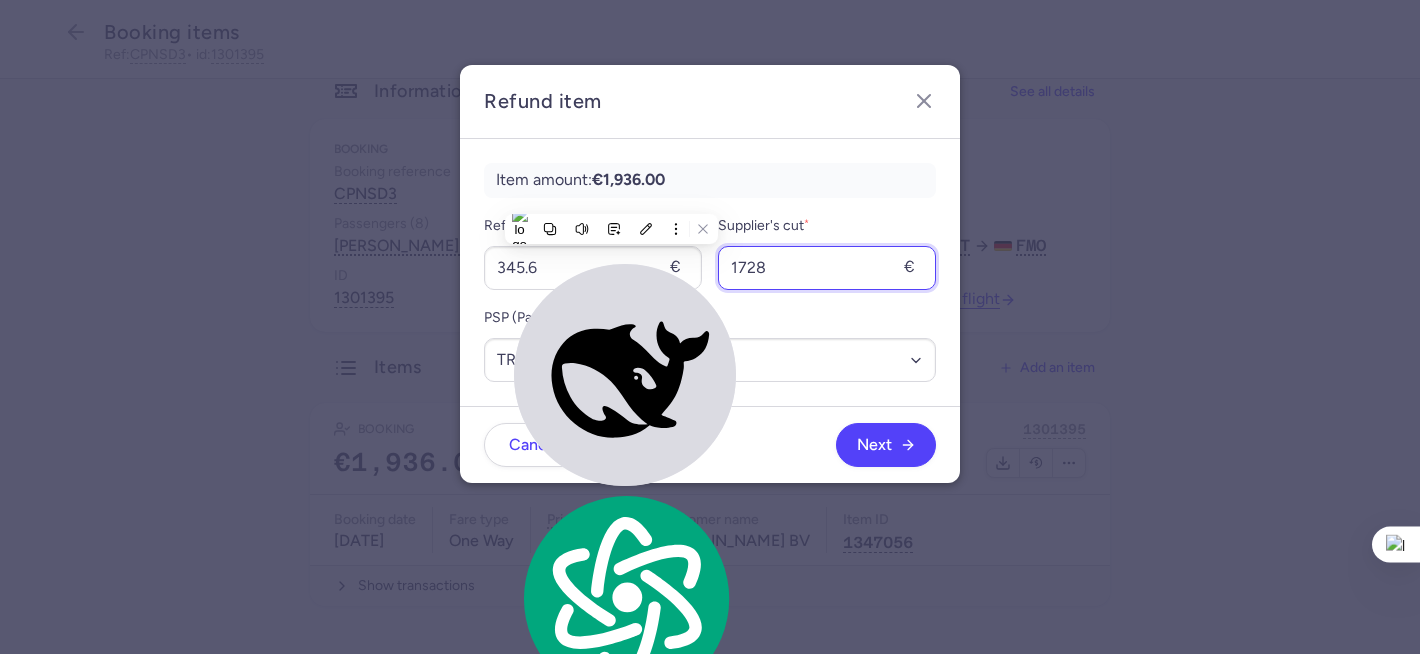 click on "1728" at bounding box center [827, 268] 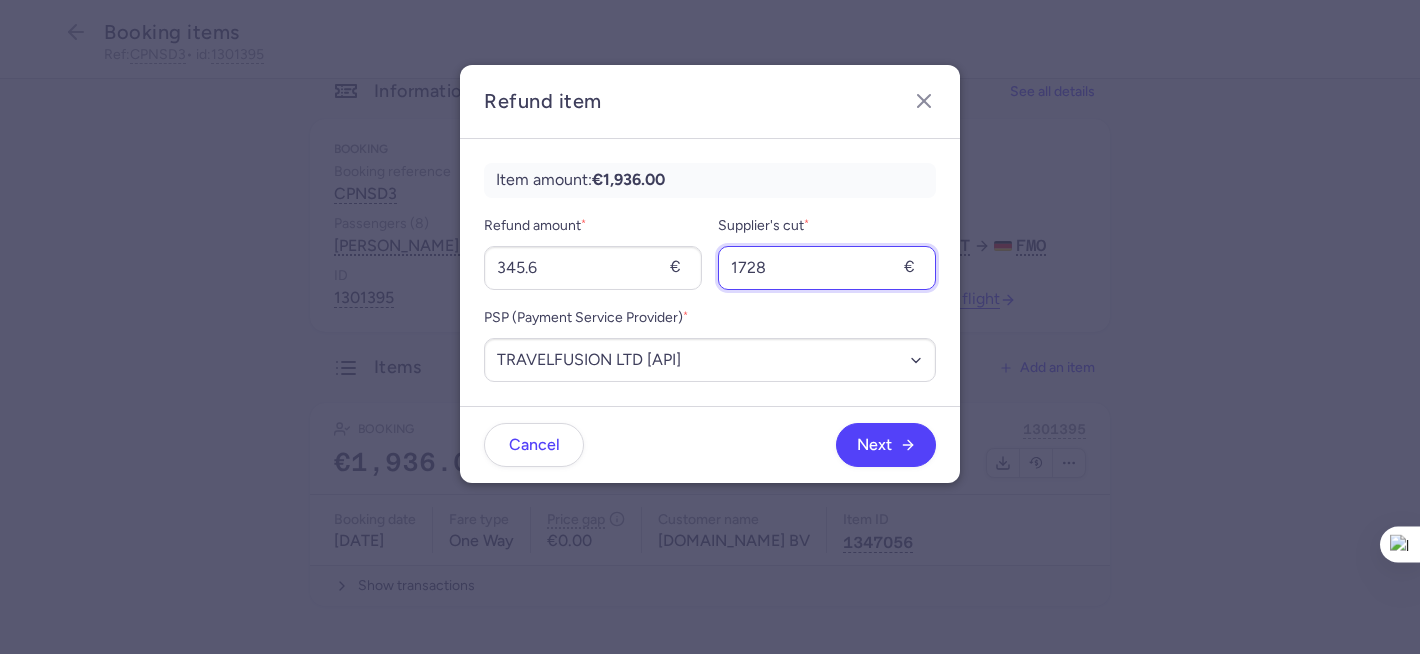 drag, startPoint x: 808, startPoint y: 261, endPoint x: 727, endPoint y: 264, distance: 81.055534 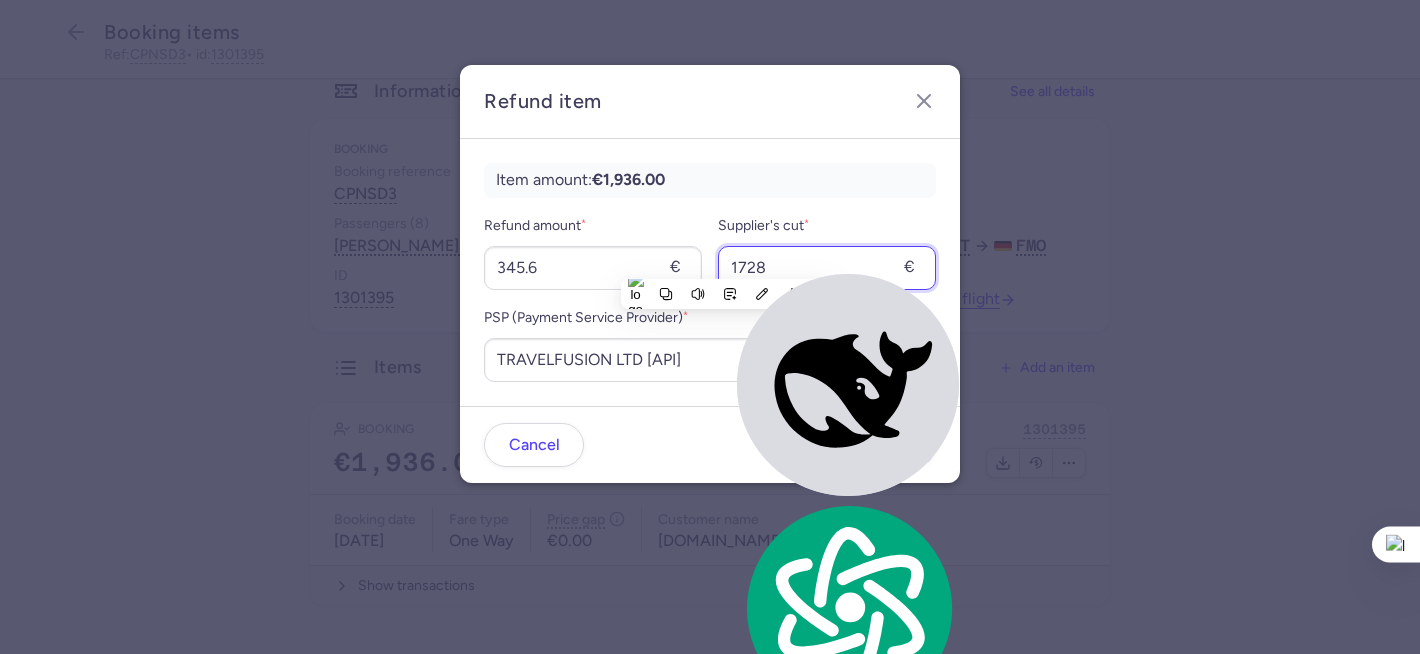 paste on "345.6" 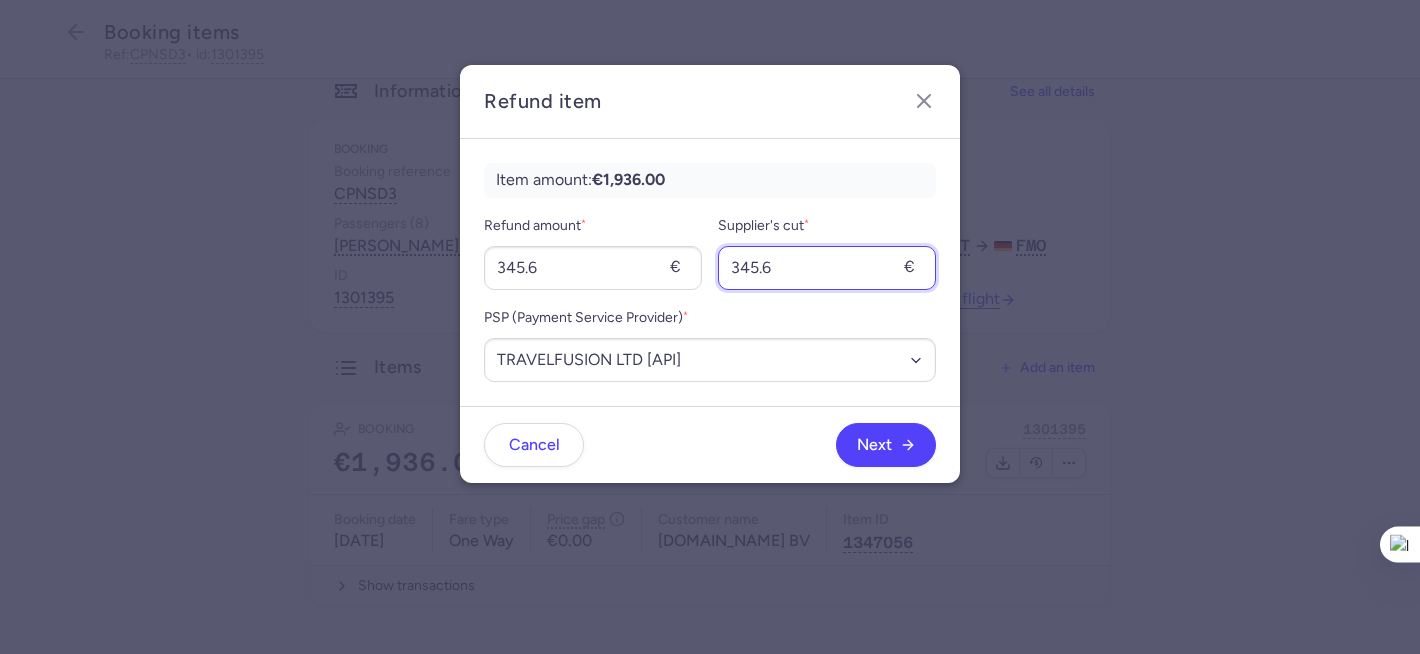 type on "345.6" 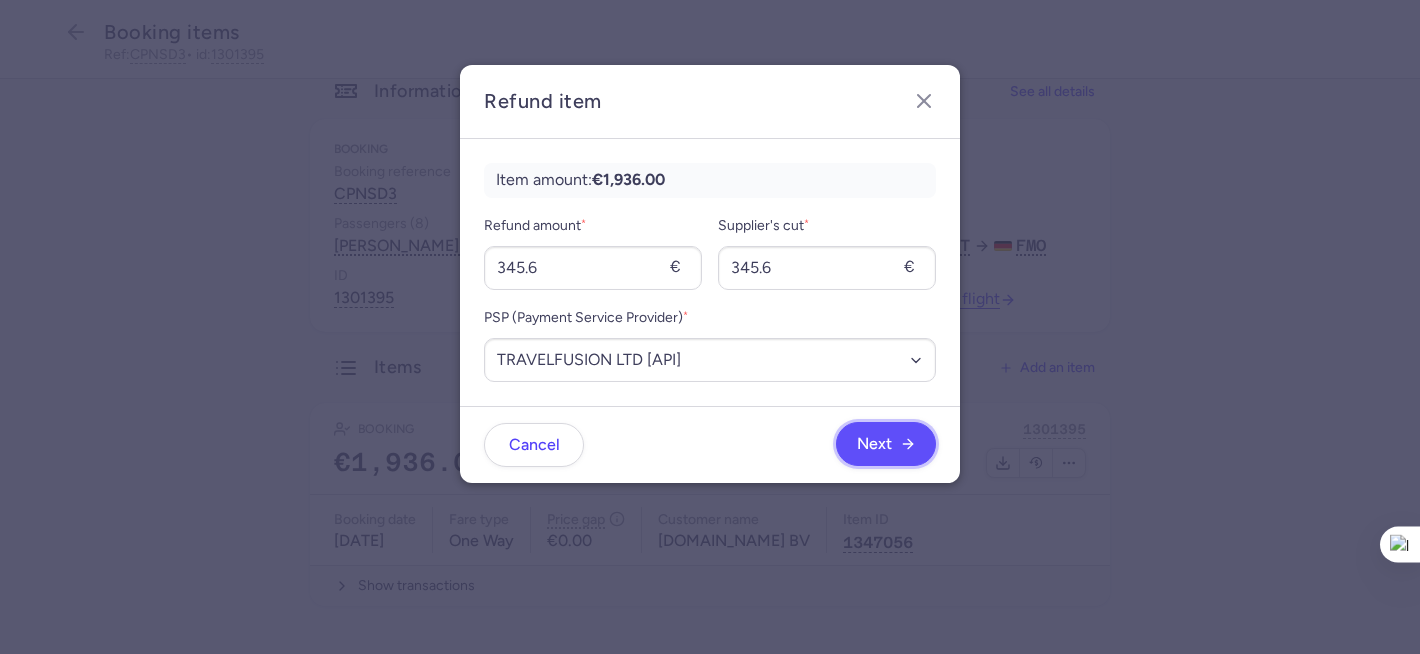 click 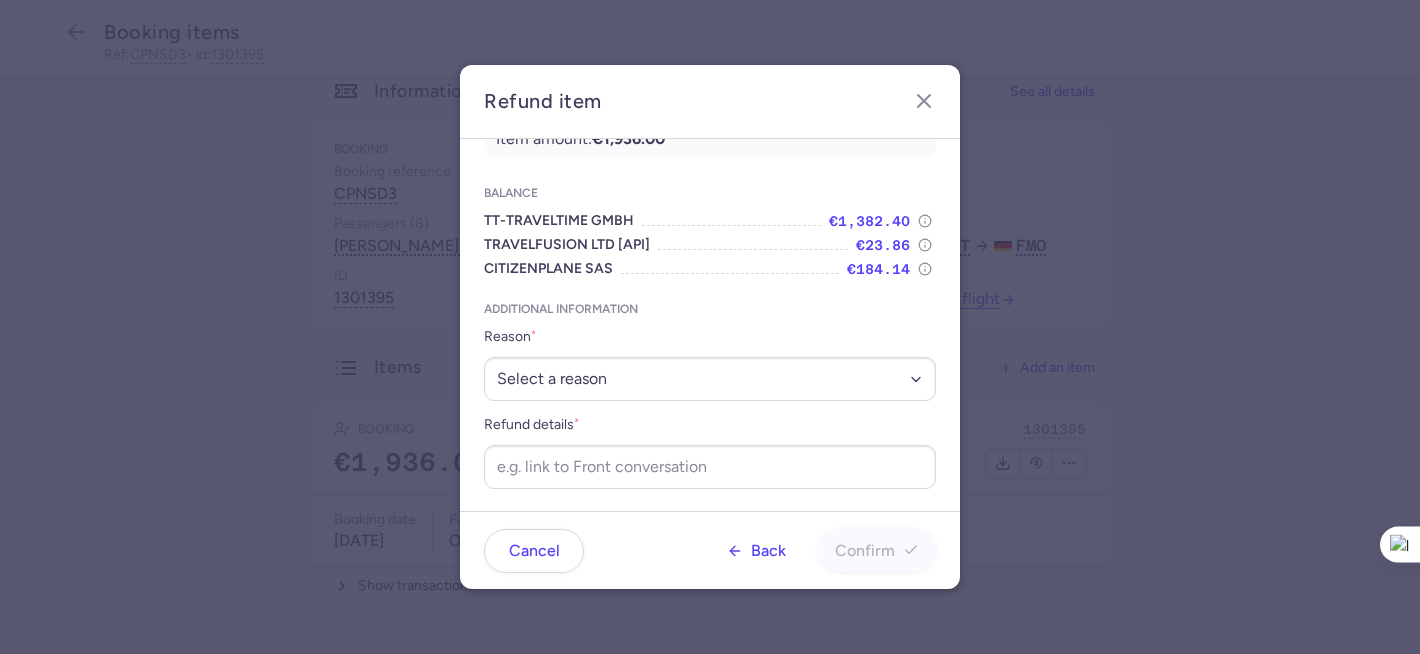 scroll, scrollTop: 42, scrollLeft: 0, axis: vertical 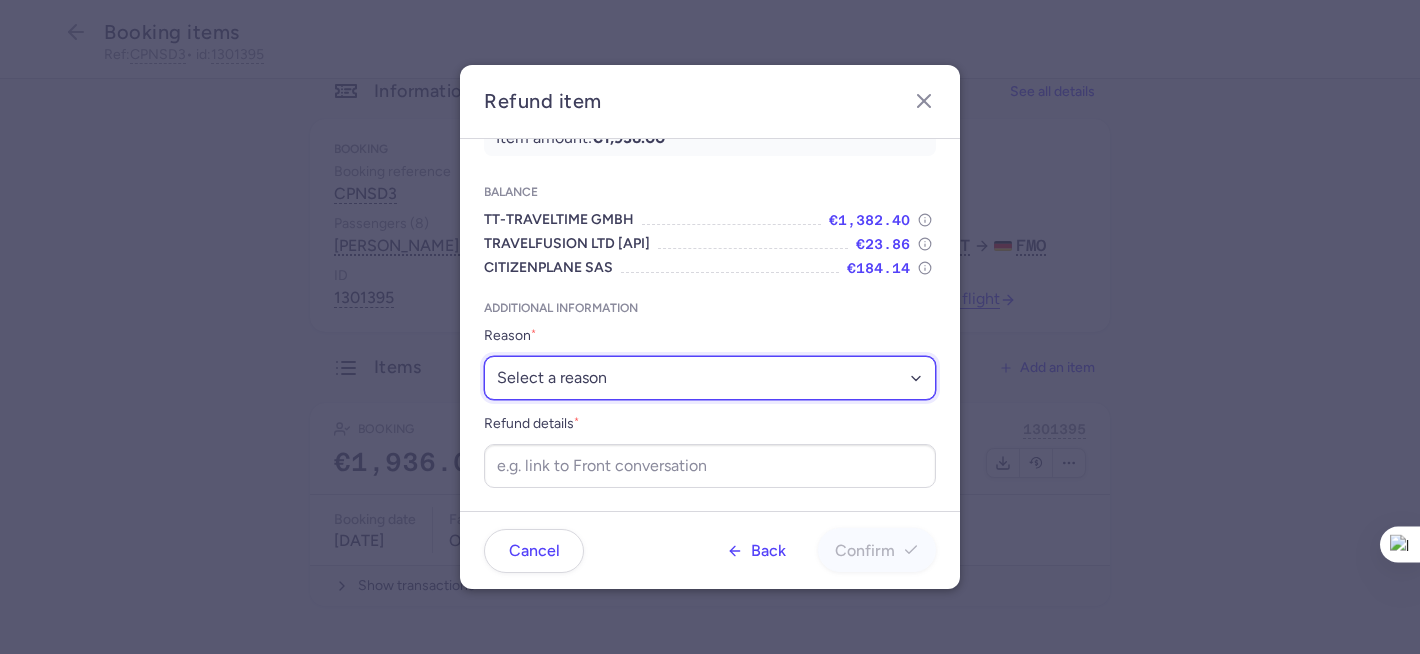 click on "Select a reason ✈️ Airline ceasing ops 💼 Ancillary issue 📄 APIS missing ⚙️ CitizenPlane error ⛔️ Denied boarding 🔁 Duplicate ❌ Flight canceled 🕵🏼‍♂️ Fraud 🎁 Goodwill 🎫 Goodwill allowance 🙃 Other 💺 Overbooking 💸 Refund with penalty 🙅 Schedule change not accepted 🤕 Supplier error 💵 Tax refund ❓ Unconfirmed booking" at bounding box center (710, 378) 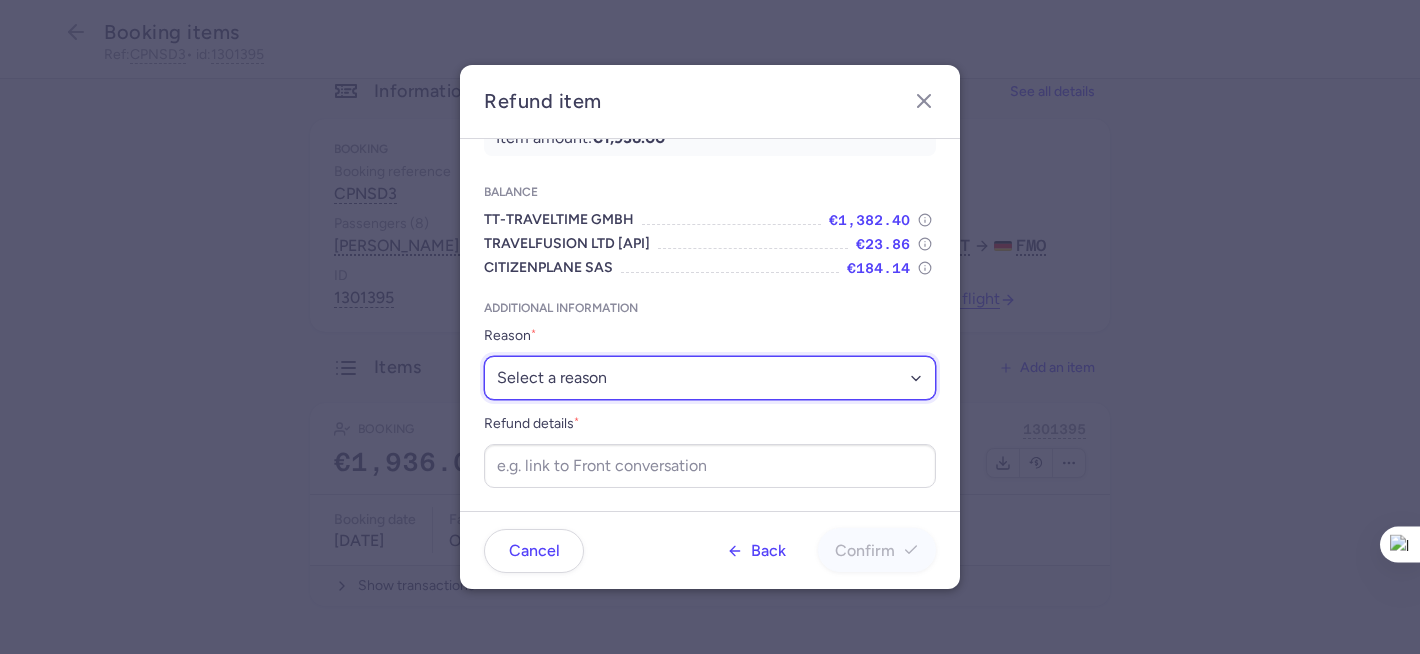 select on "TAX_REFUND" 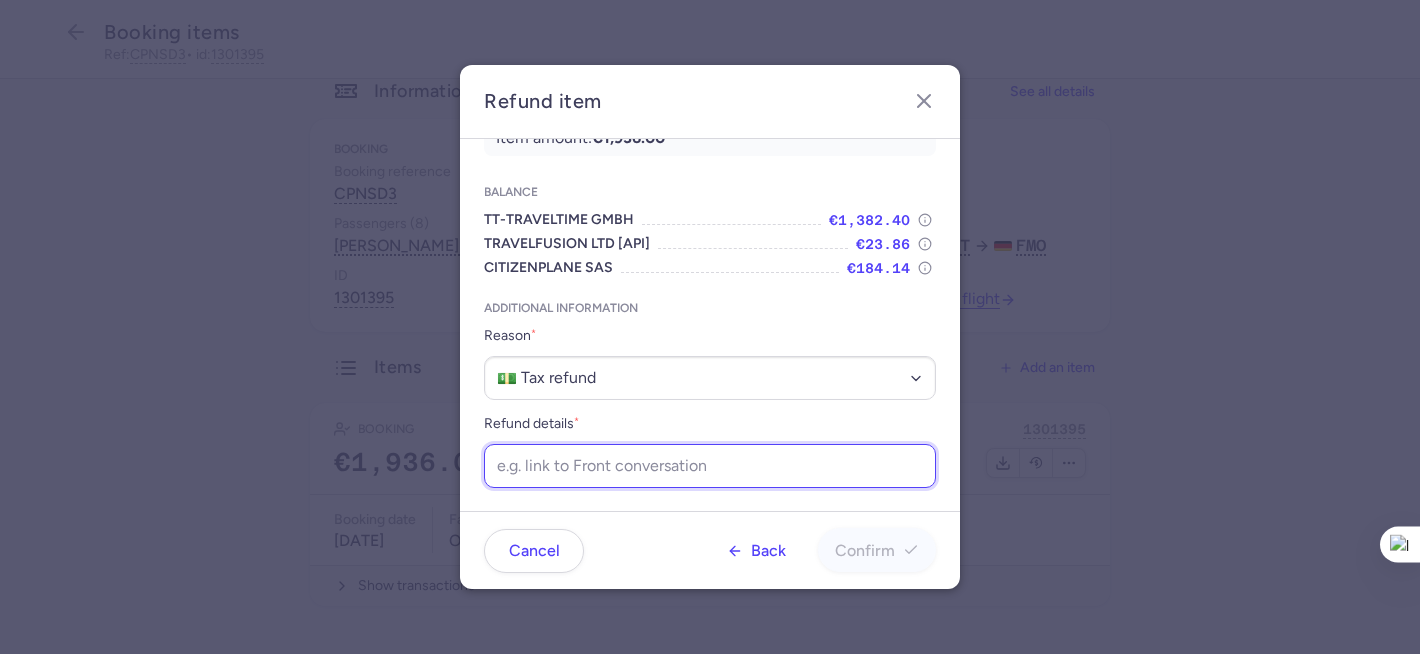 click on "Refund details  *" at bounding box center (710, 466) 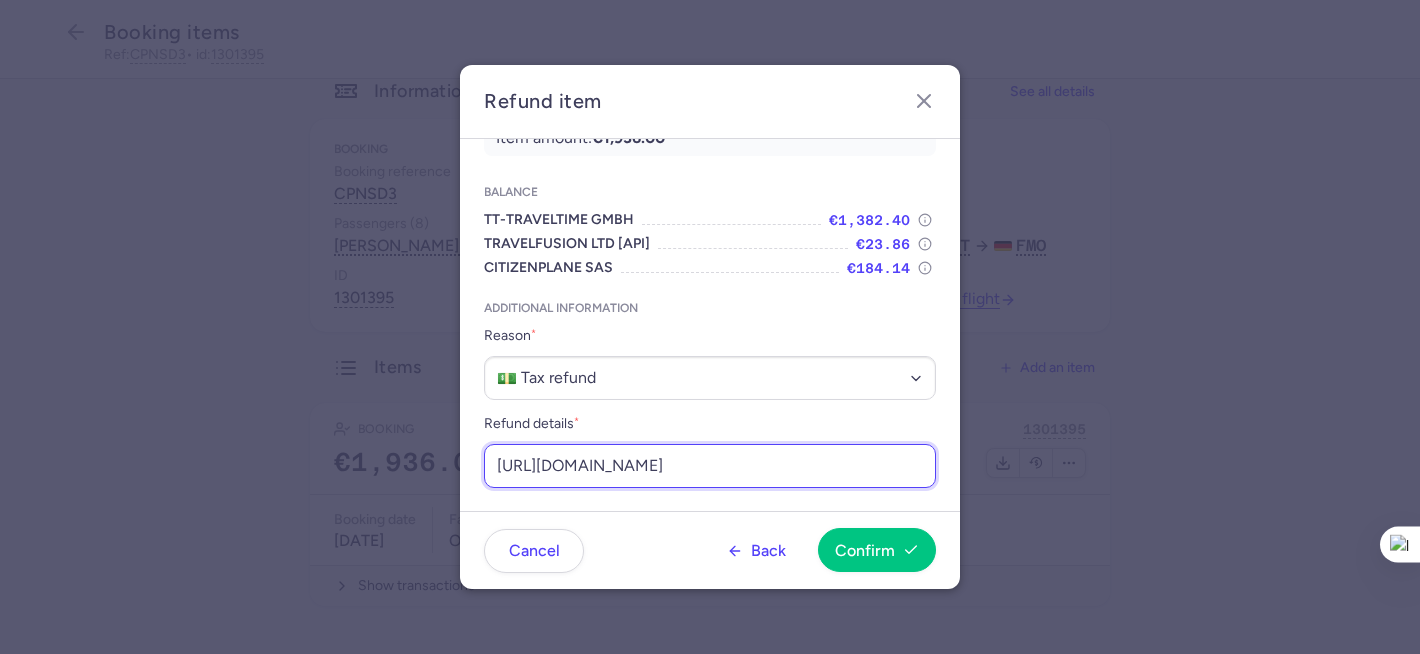scroll, scrollTop: 0, scrollLeft: 246, axis: horizontal 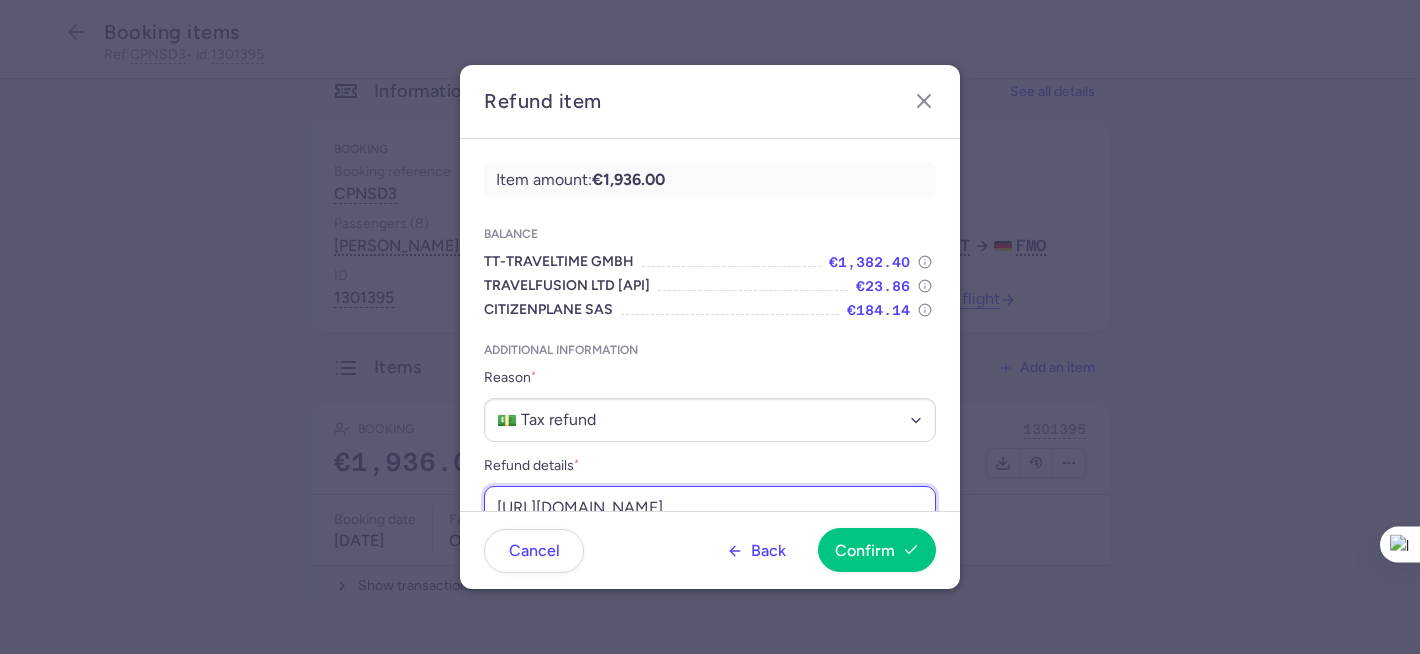 type on "https://app.frontapp.com/open/cnv_eykol36?key=CE8krehI7CM3CLqiws1-zWxbwNez084K" 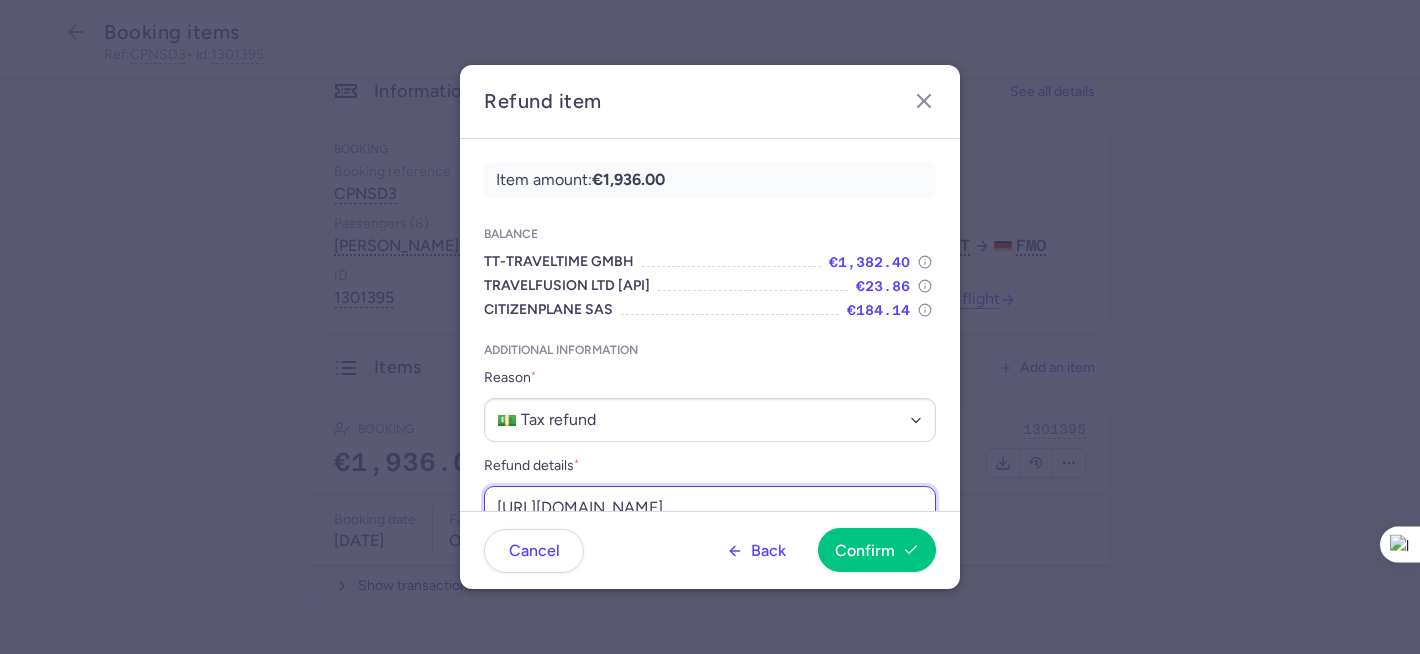scroll, scrollTop: 0, scrollLeft: 0, axis: both 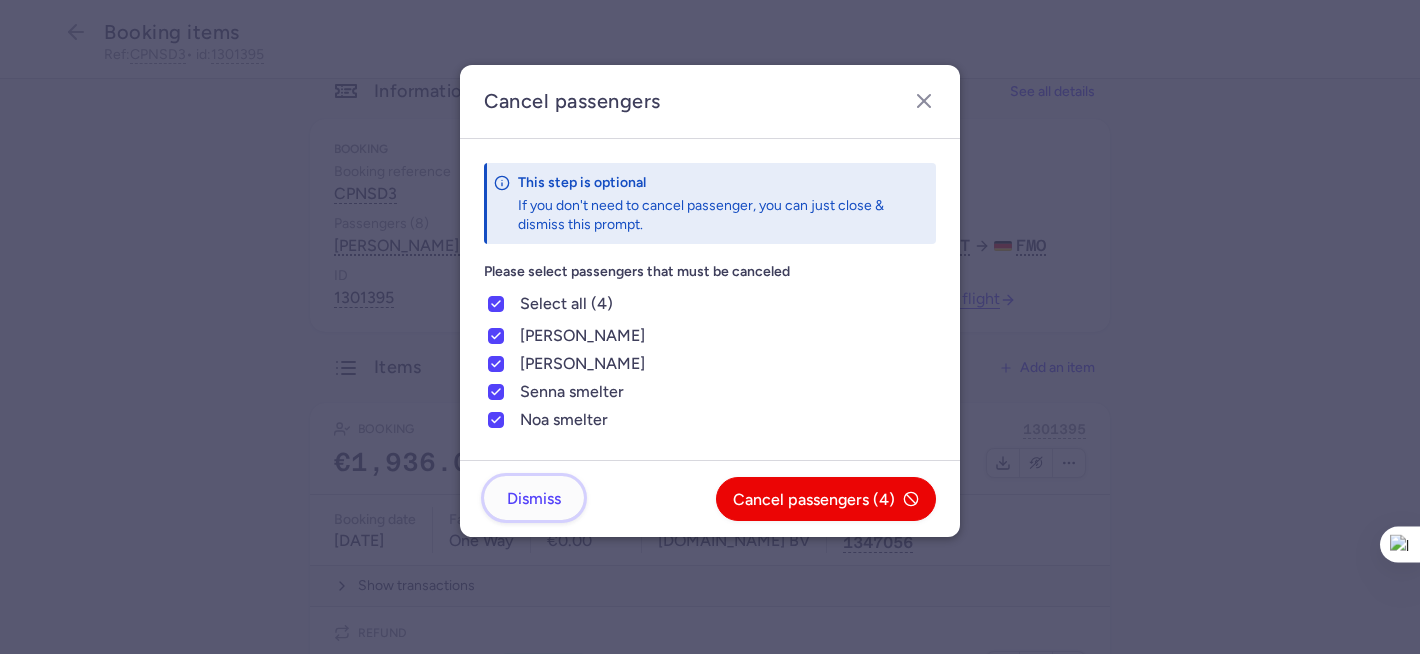 click on "Dismiss" at bounding box center [534, 499] 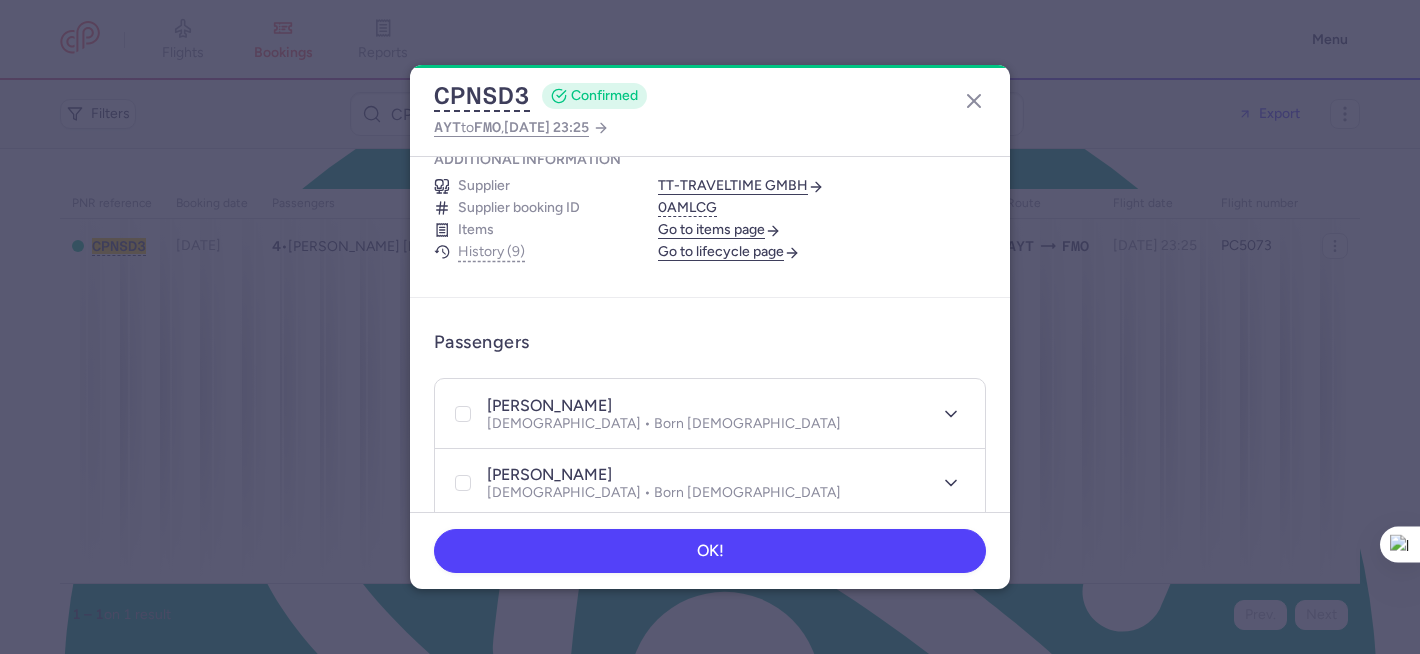 scroll, scrollTop: 294, scrollLeft: 0, axis: vertical 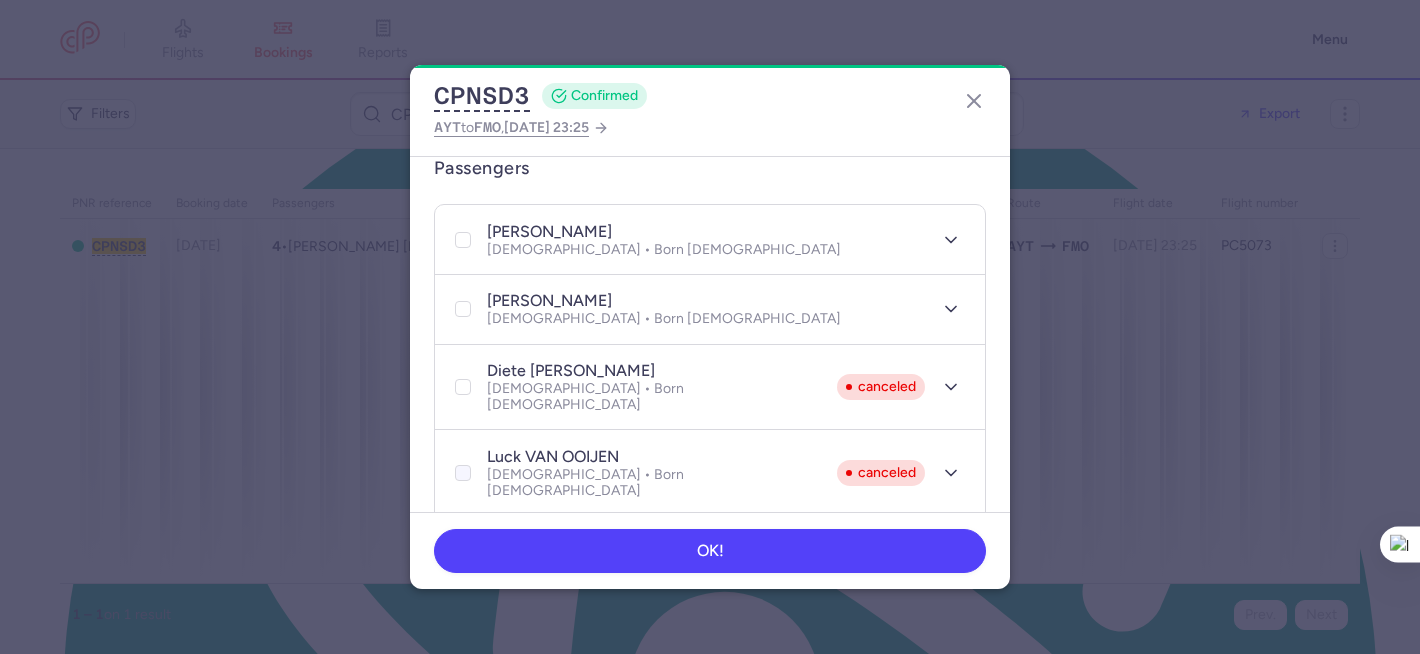 click 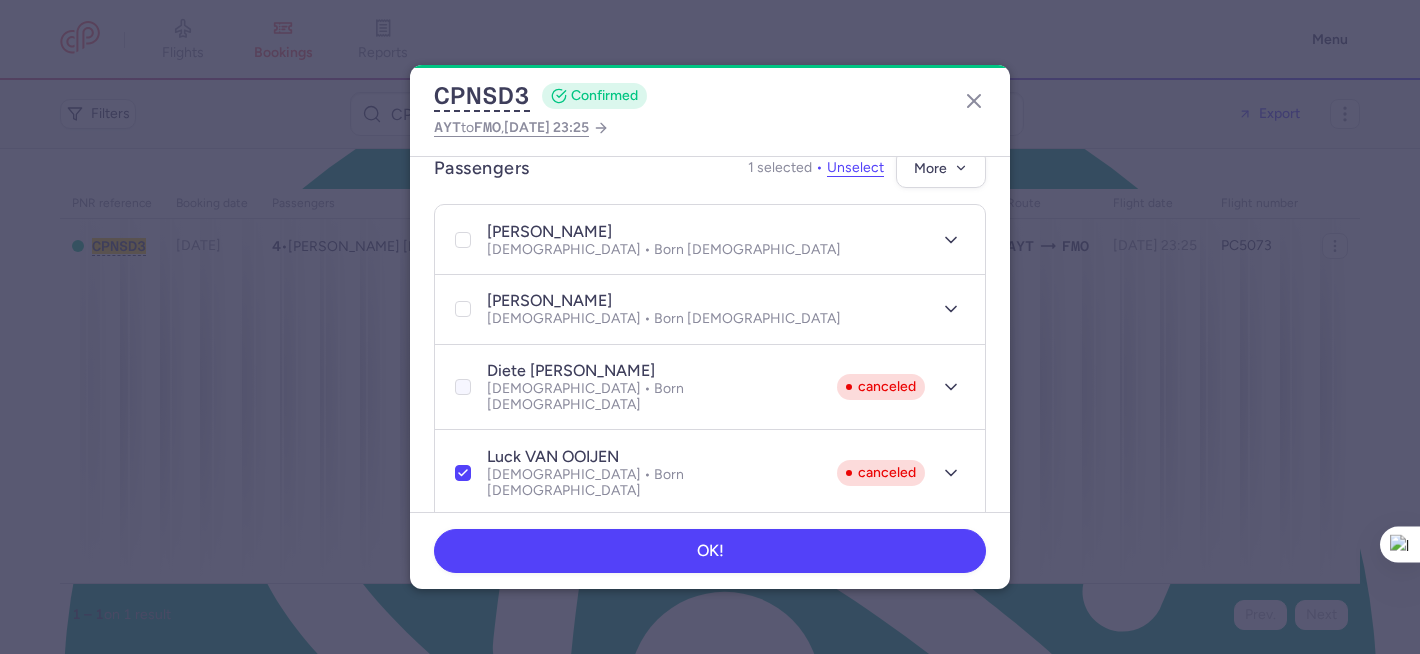 click 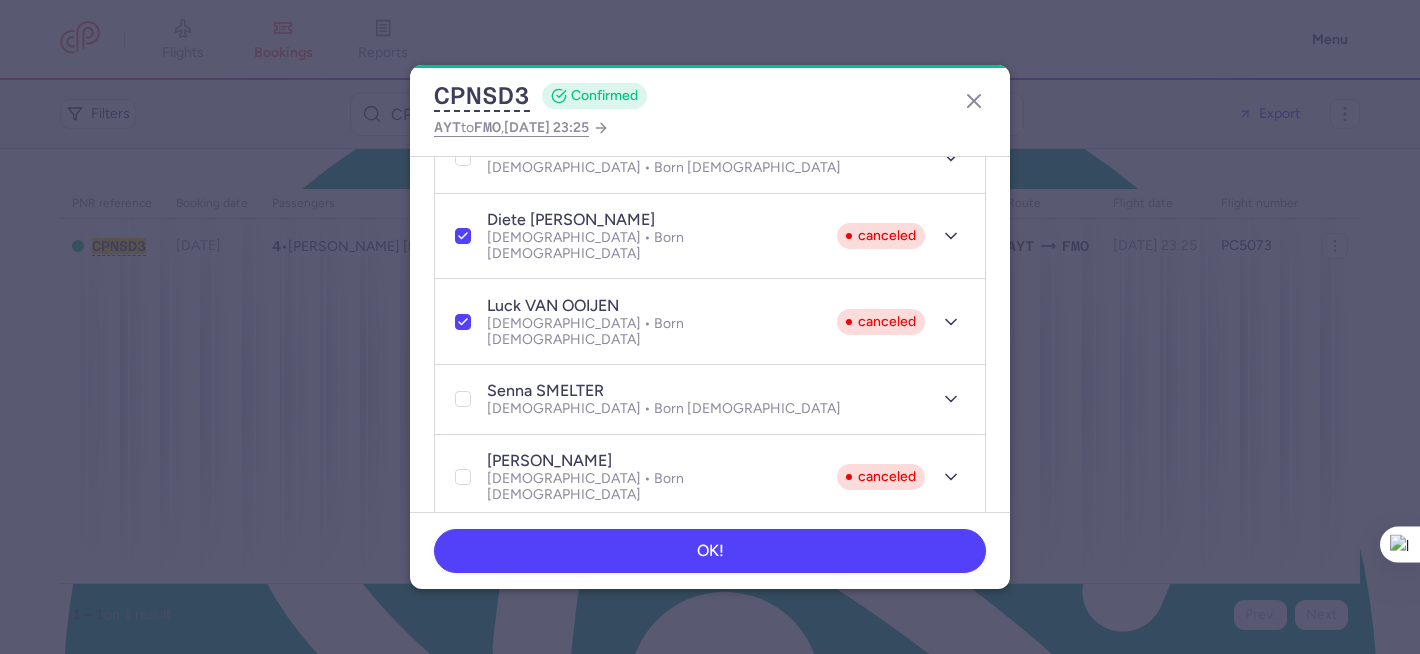 scroll, scrollTop: 593, scrollLeft: 0, axis: vertical 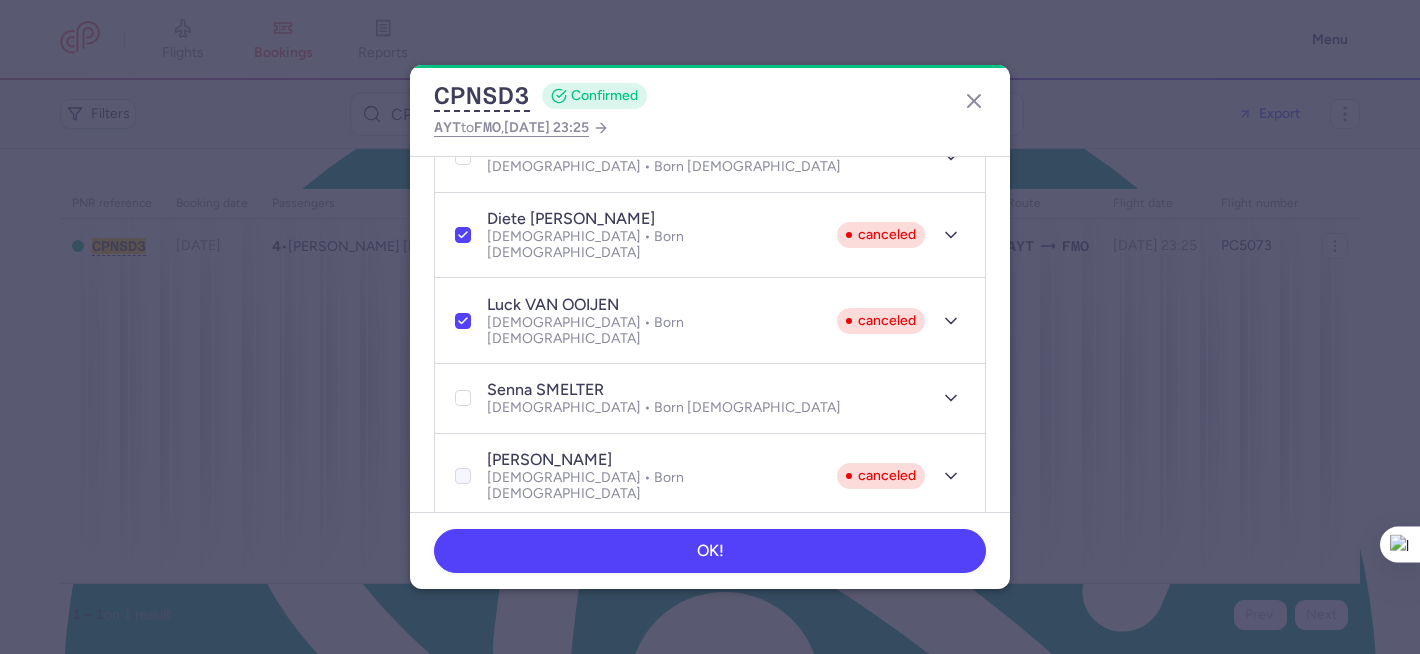 click 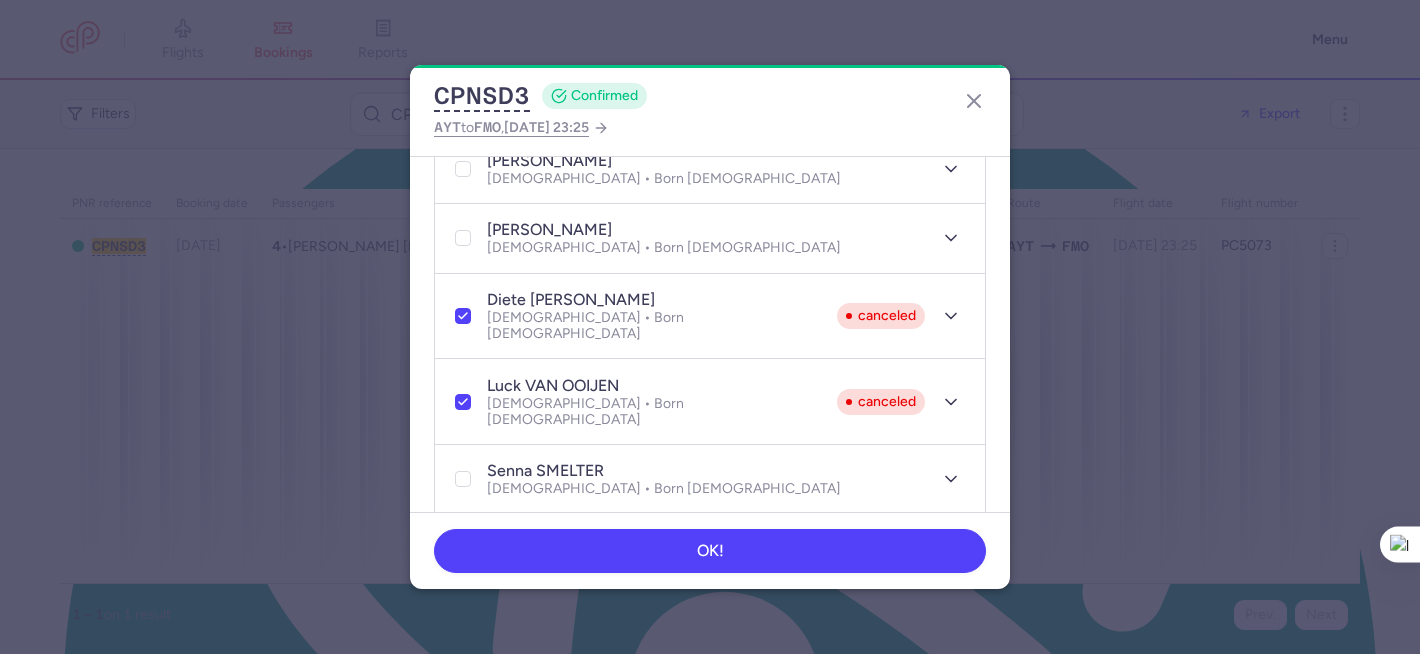 scroll, scrollTop: 709, scrollLeft: 0, axis: vertical 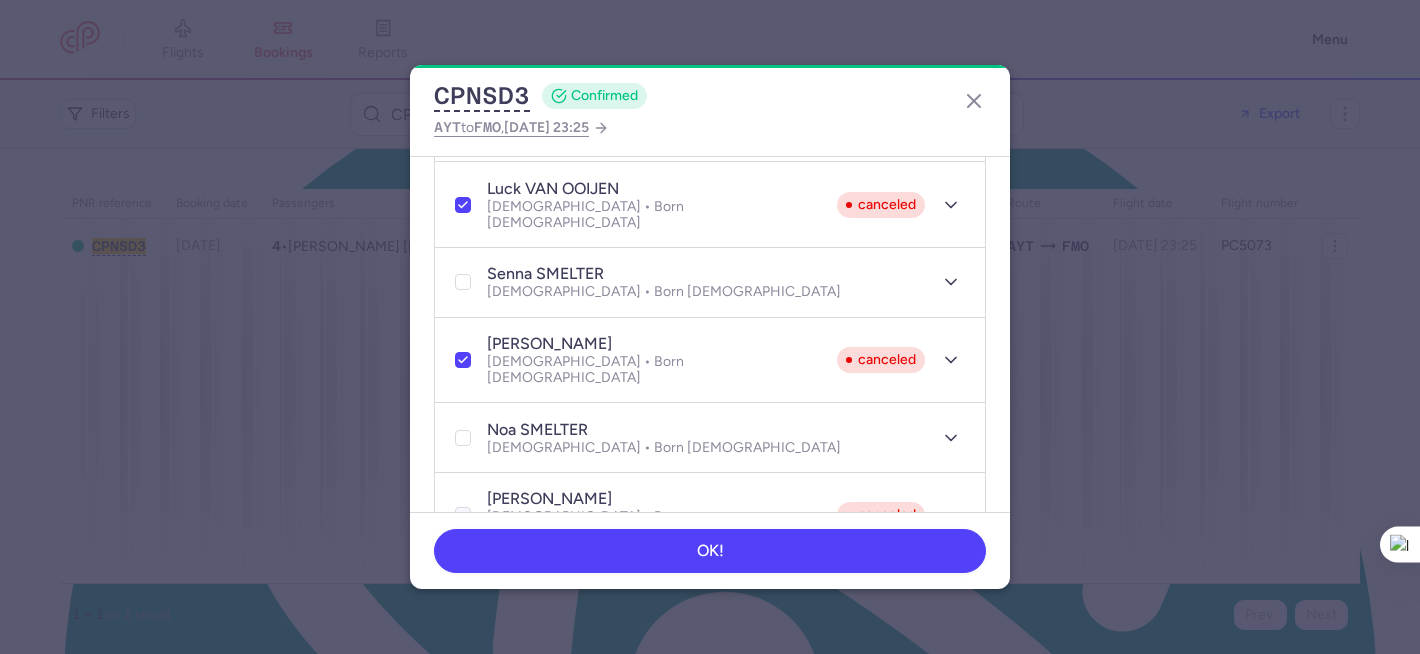 click 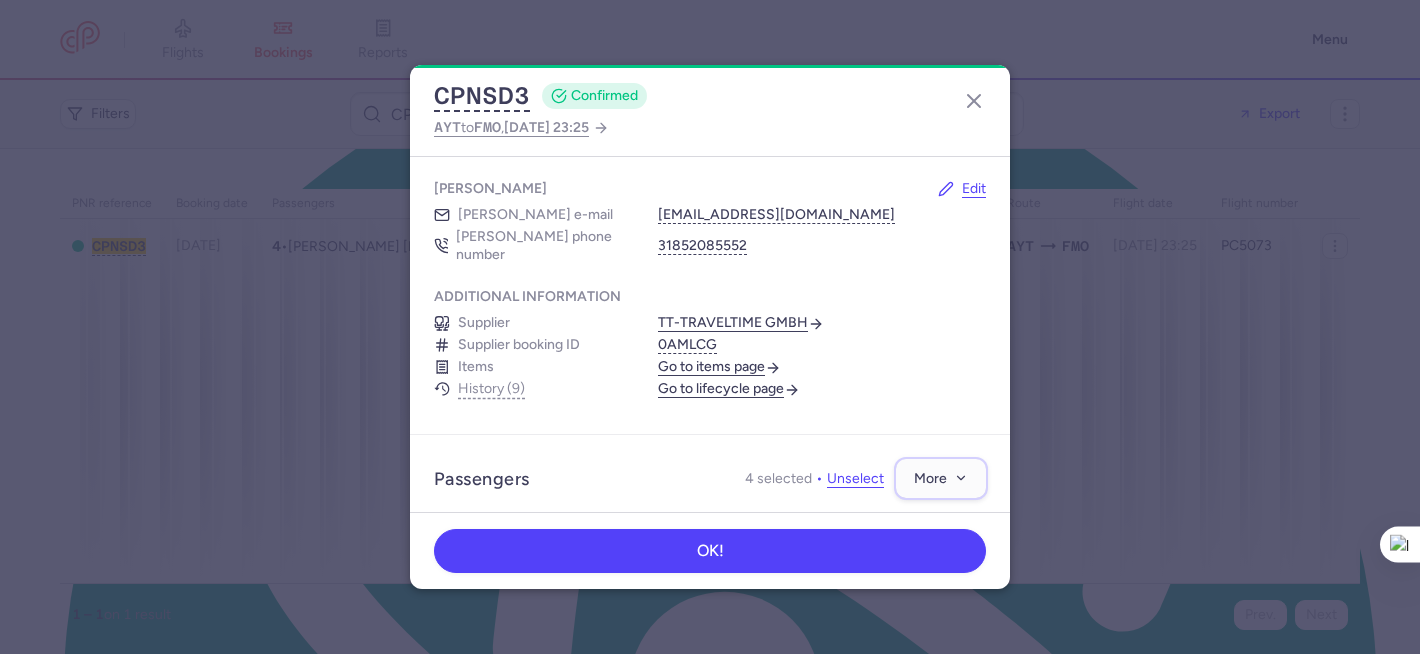 click 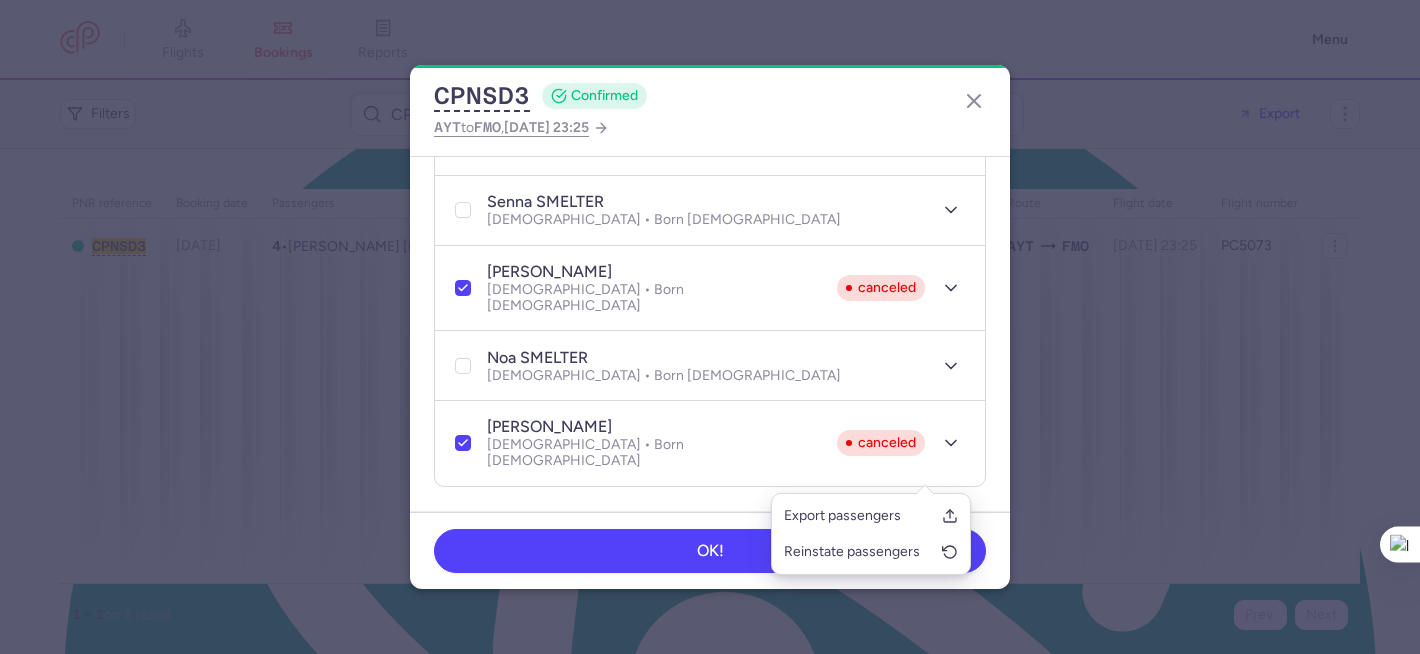scroll, scrollTop: 863, scrollLeft: 0, axis: vertical 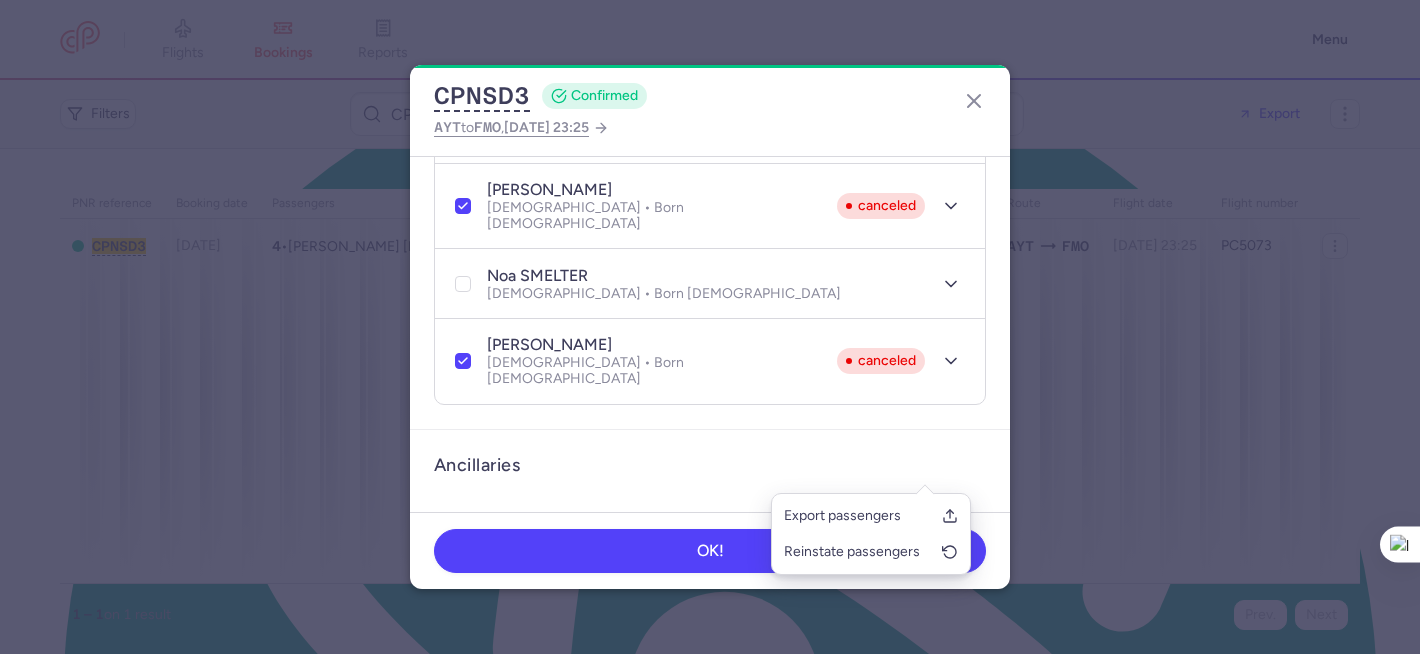 click on "Checked baggage 8 × 20 kg • Free included" at bounding box center (710, 528) 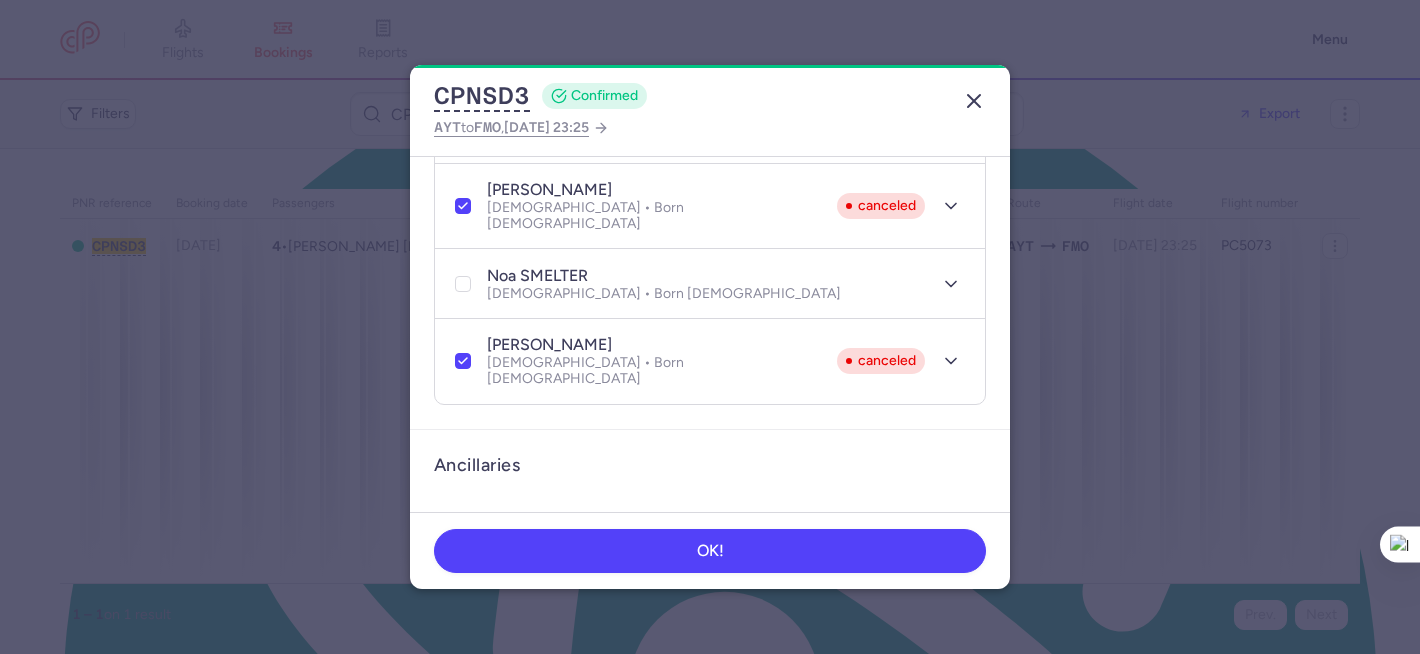 click 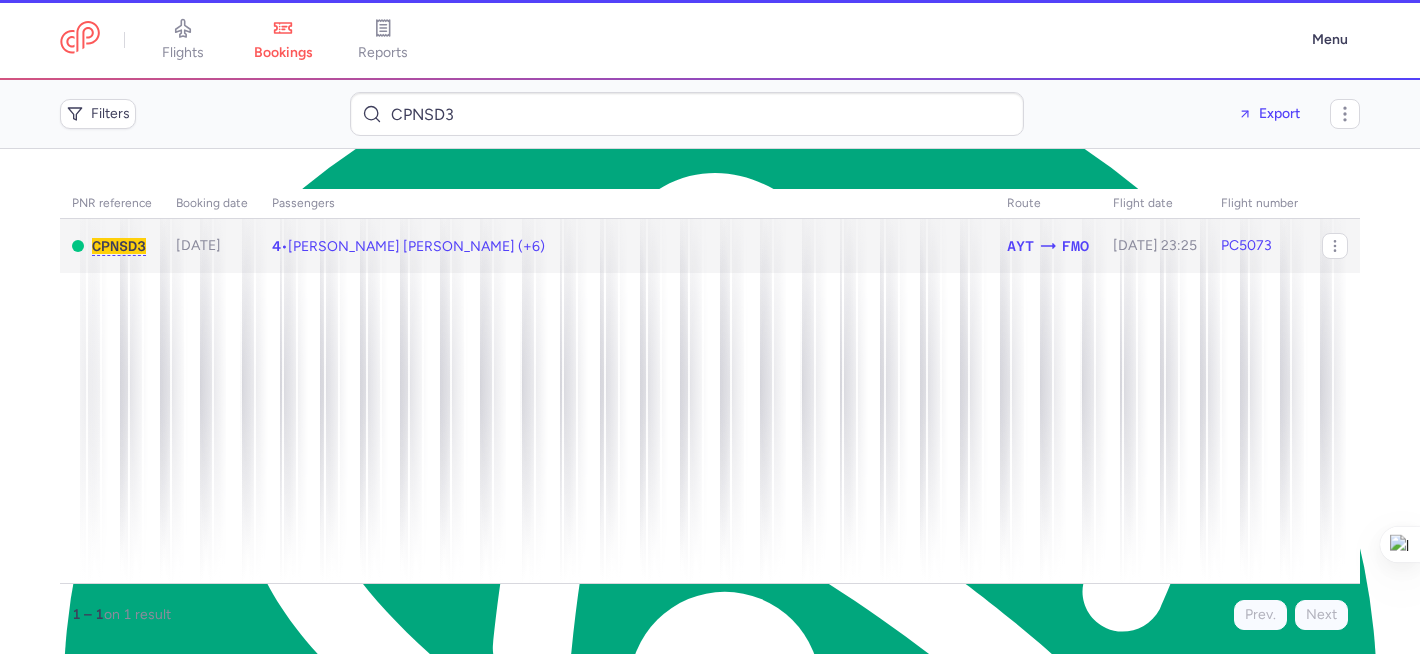 click on "4  •  Oscar SMELTER, Patricia NEUTINK (+6)" 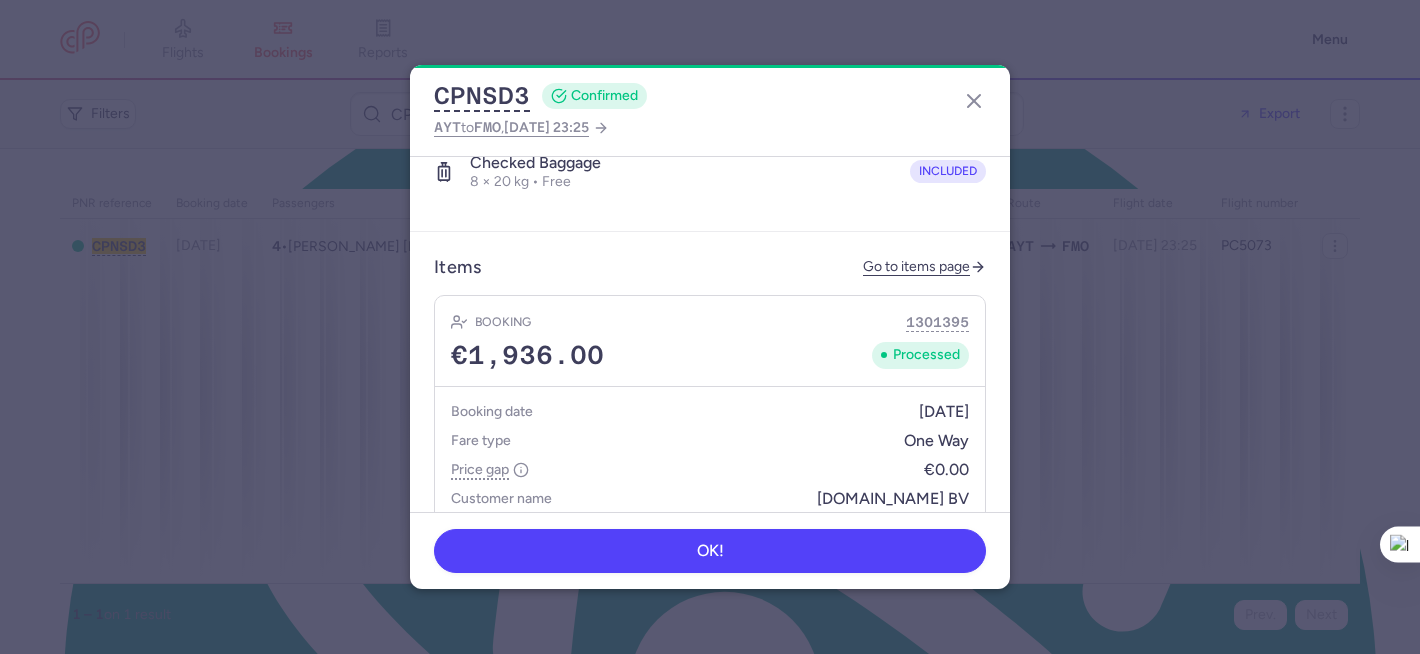 scroll, scrollTop: 1218, scrollLeft: 0, axis: vertical 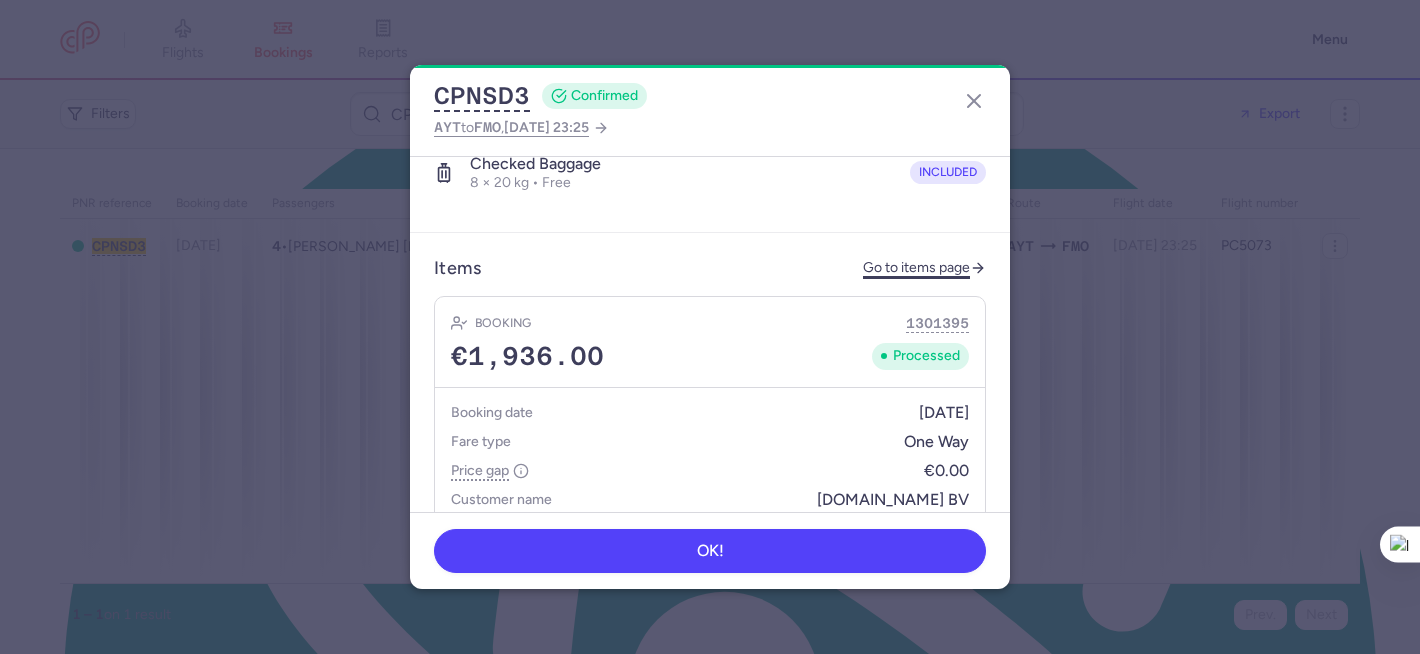 click on "Go to items page" 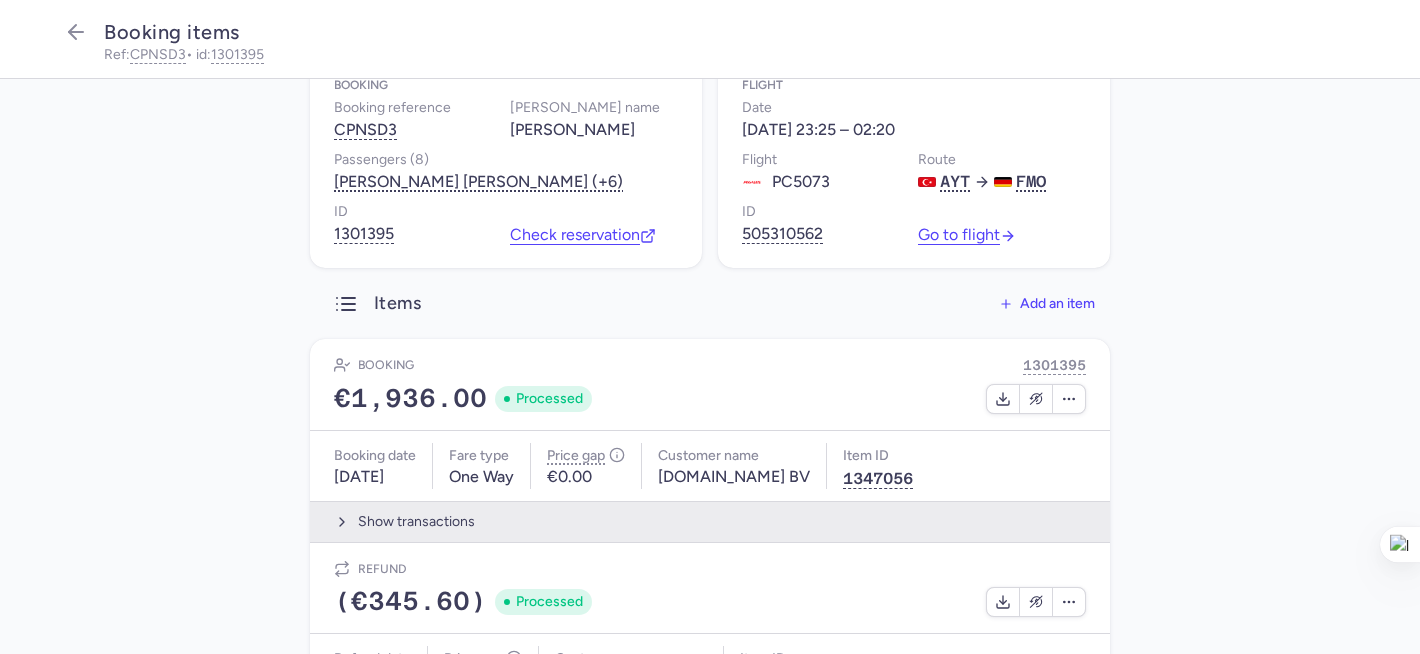 scroll, scrollTop: 234, scrollLeft: 0, axis: vertical 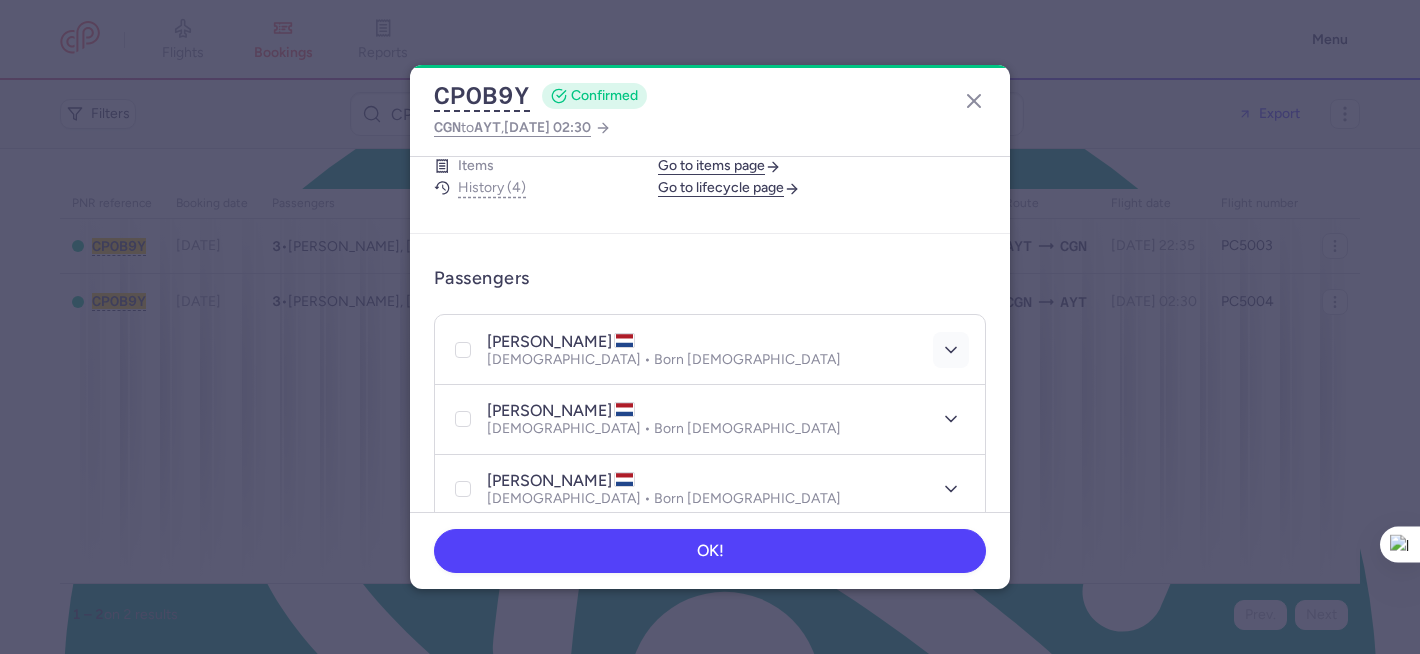 click 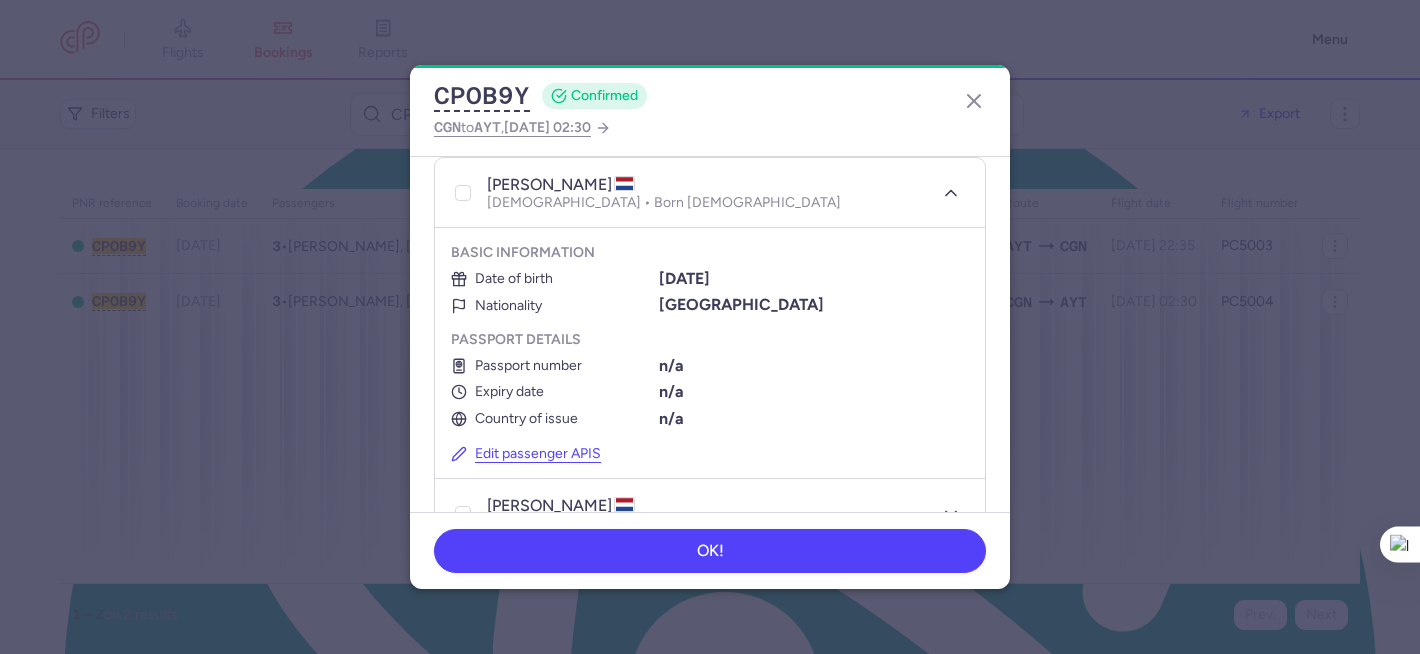 scroll, scrollTop: 379, scrollLeft: 0, axis: vertical 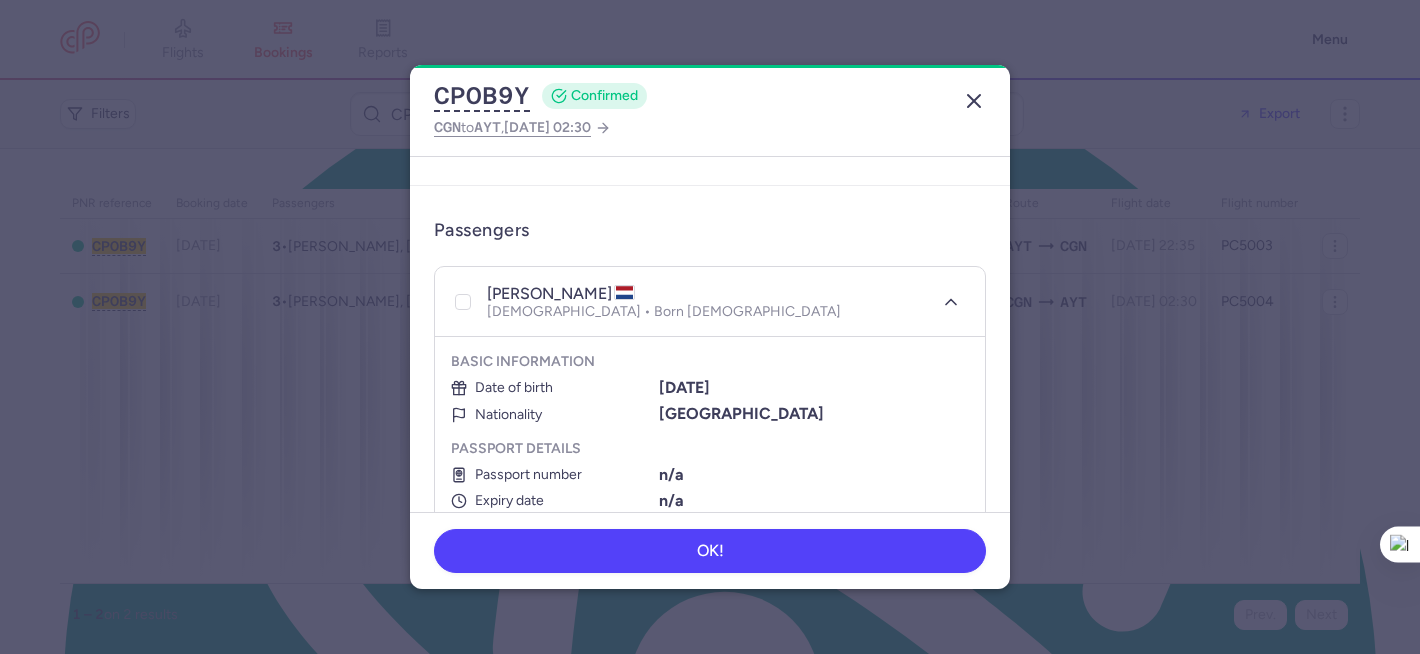 click 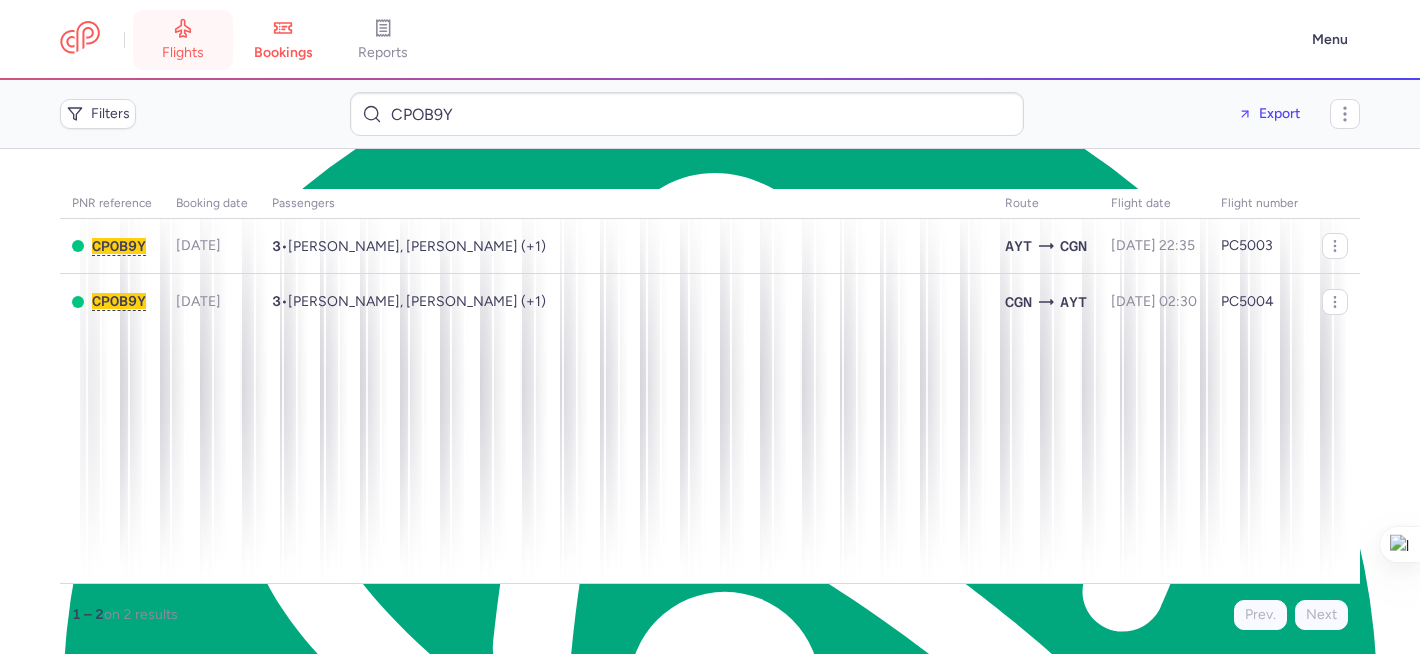 click on "flights" at bounding box center (183, 53) 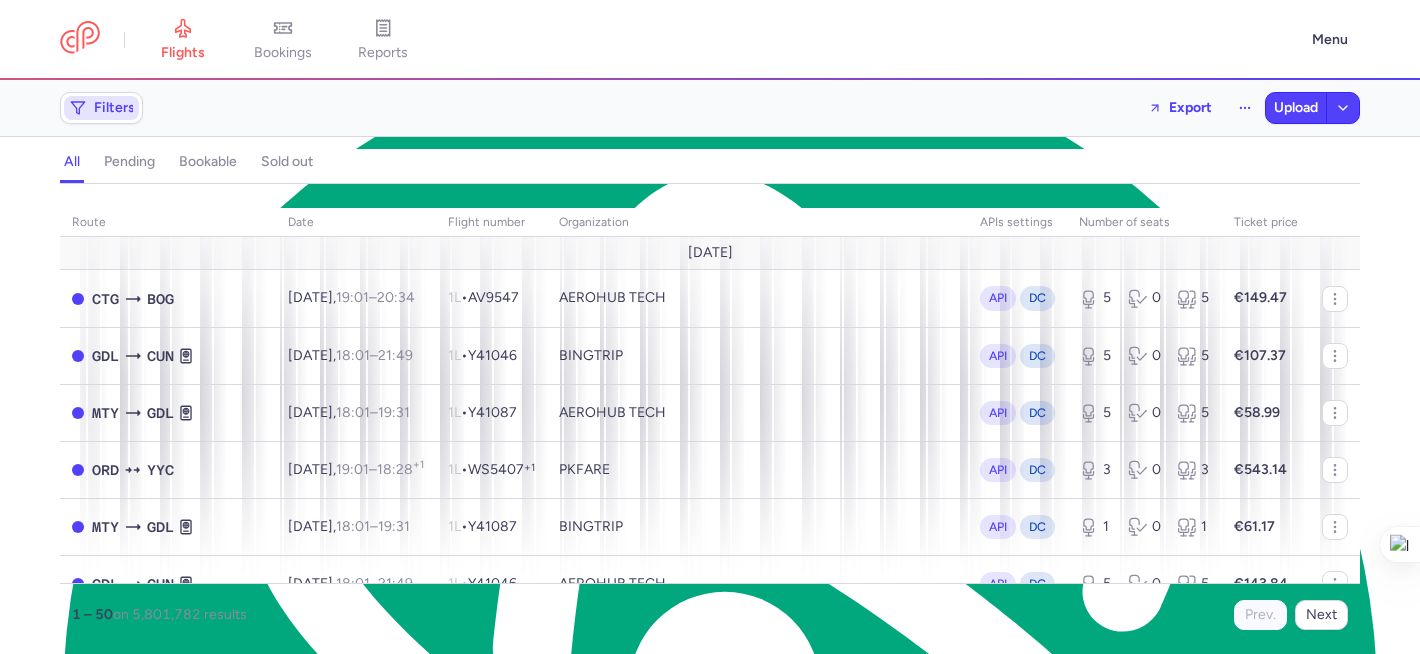 click on "Filters" 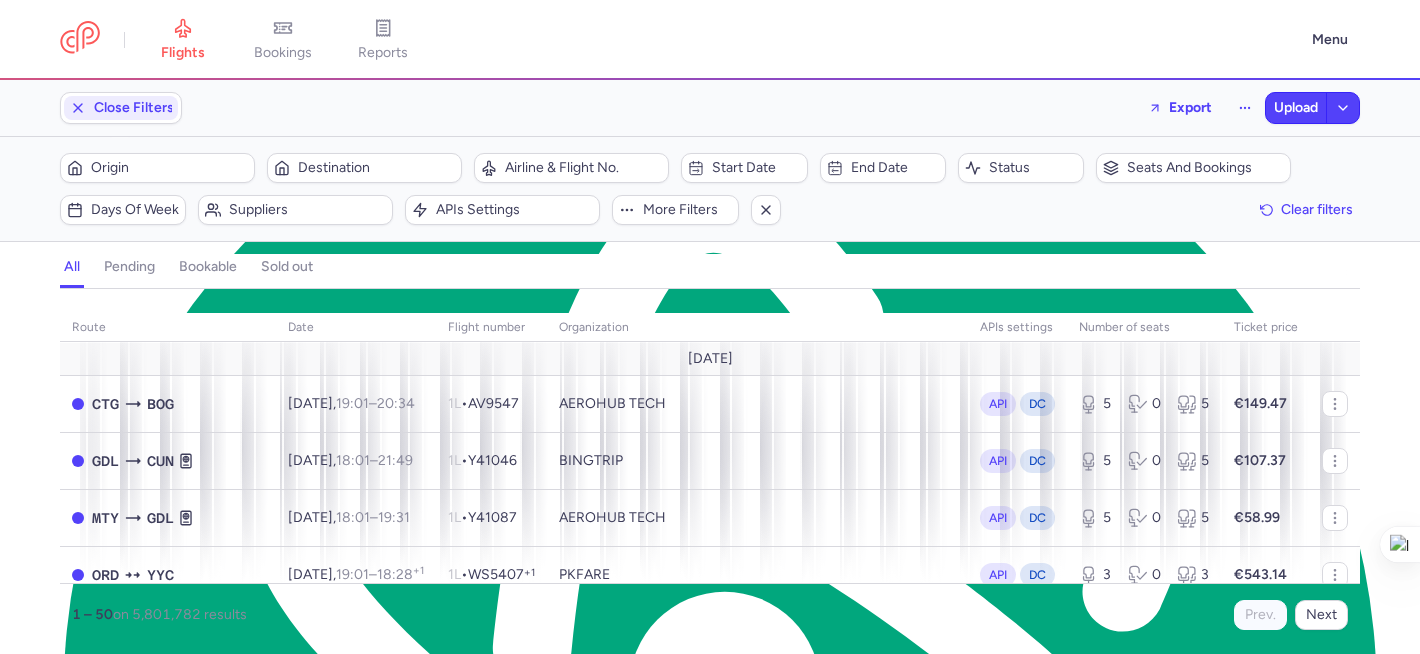 scroll, scrollTop: 0, scrollLeft: 0, axis: both 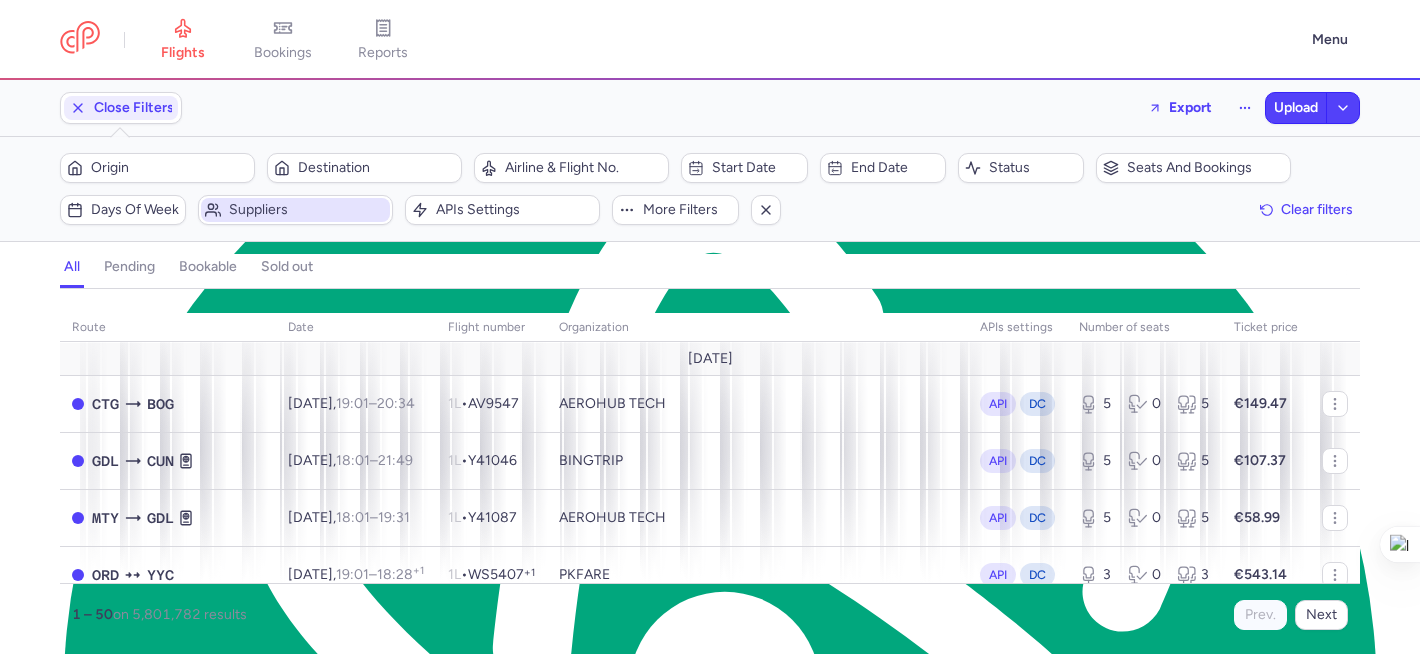 click on "Suppliers" at bounding box center [307, 210] 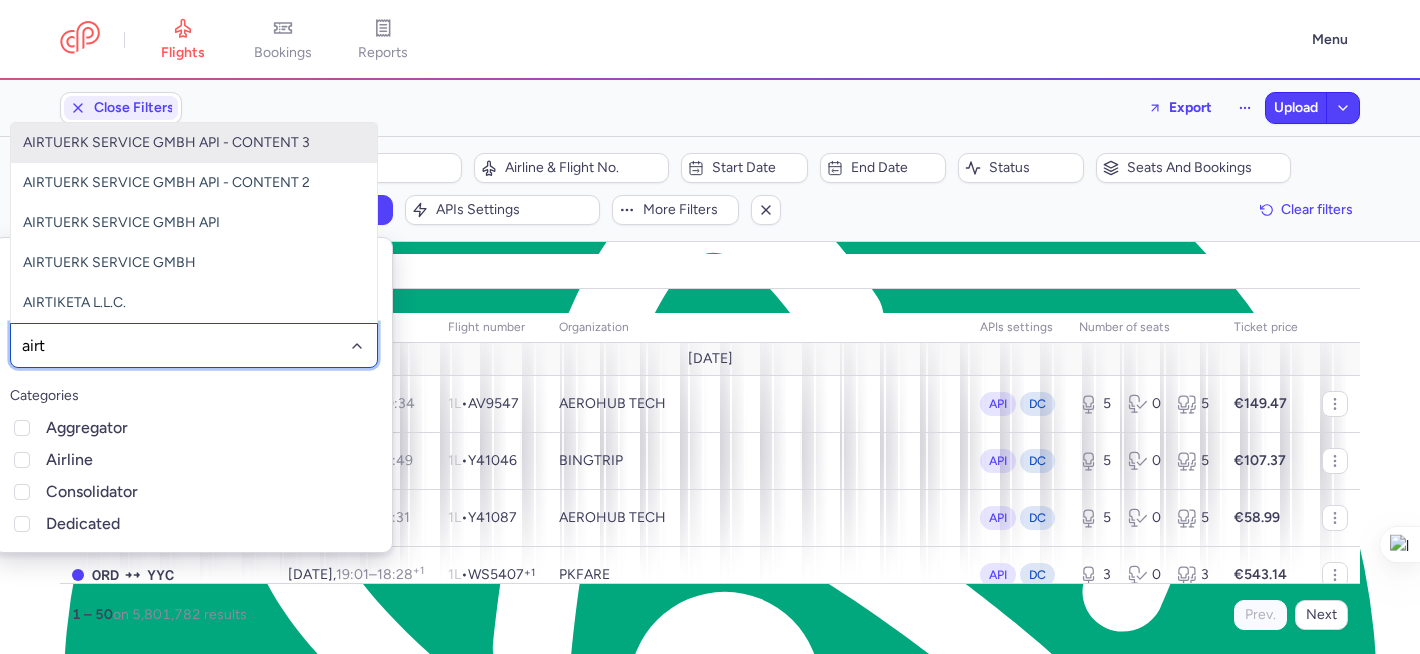 type on "airtu" 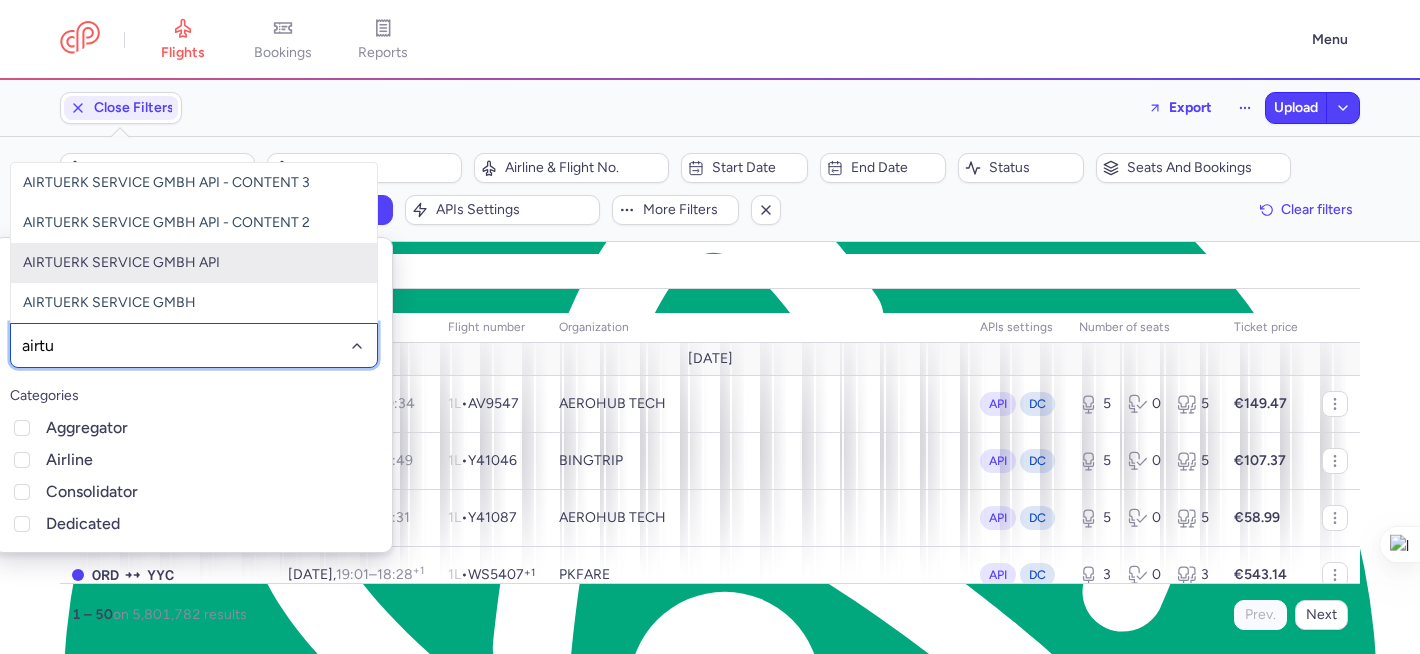click on "AIRTUERK SERVICE GMBH API" 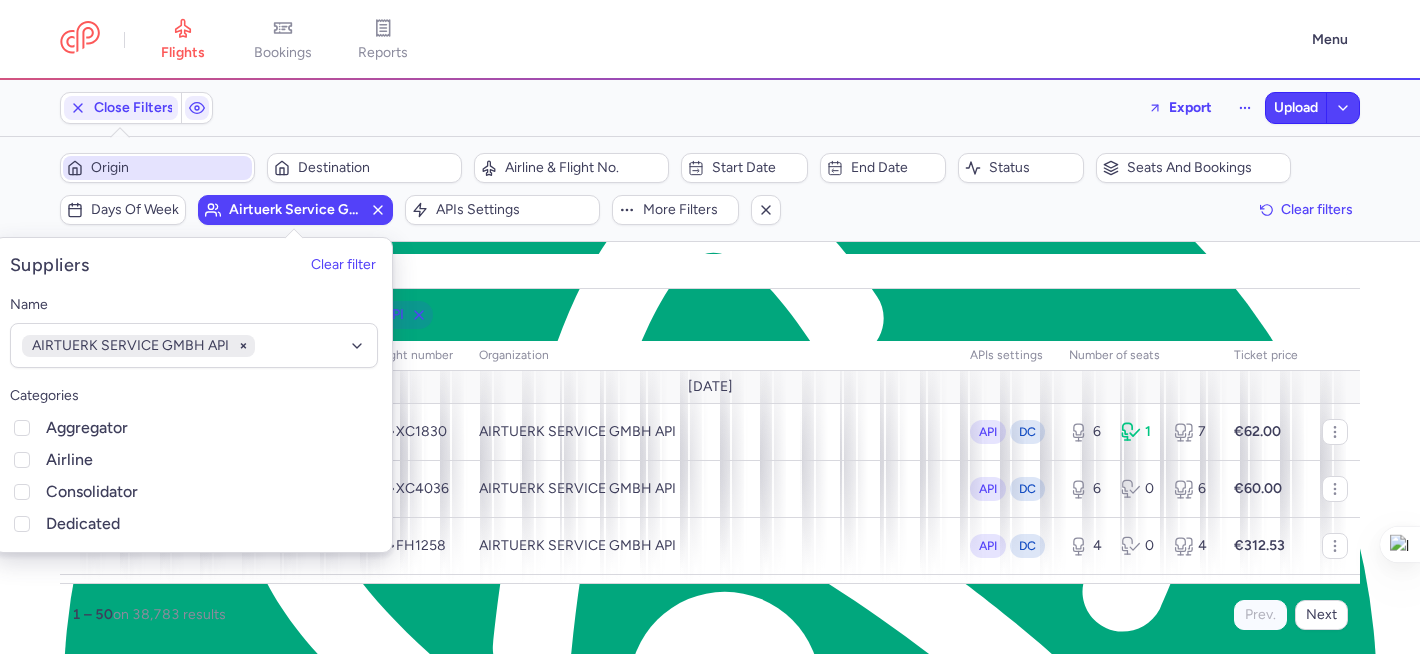 click on "Origin" at bounding box center [169, 168] 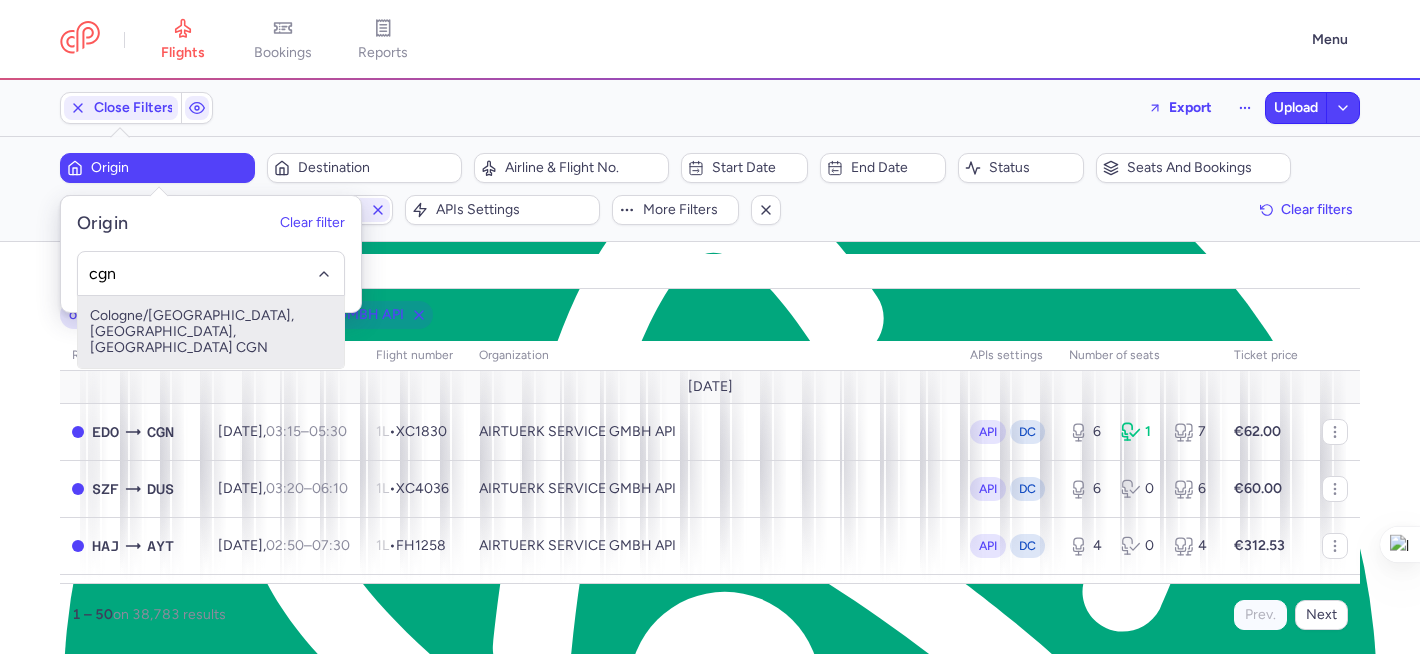 drag, startPoint x: 215, startPoint y: 313, endPoint x: 226, endPoint y: 306, distance: 13.038404 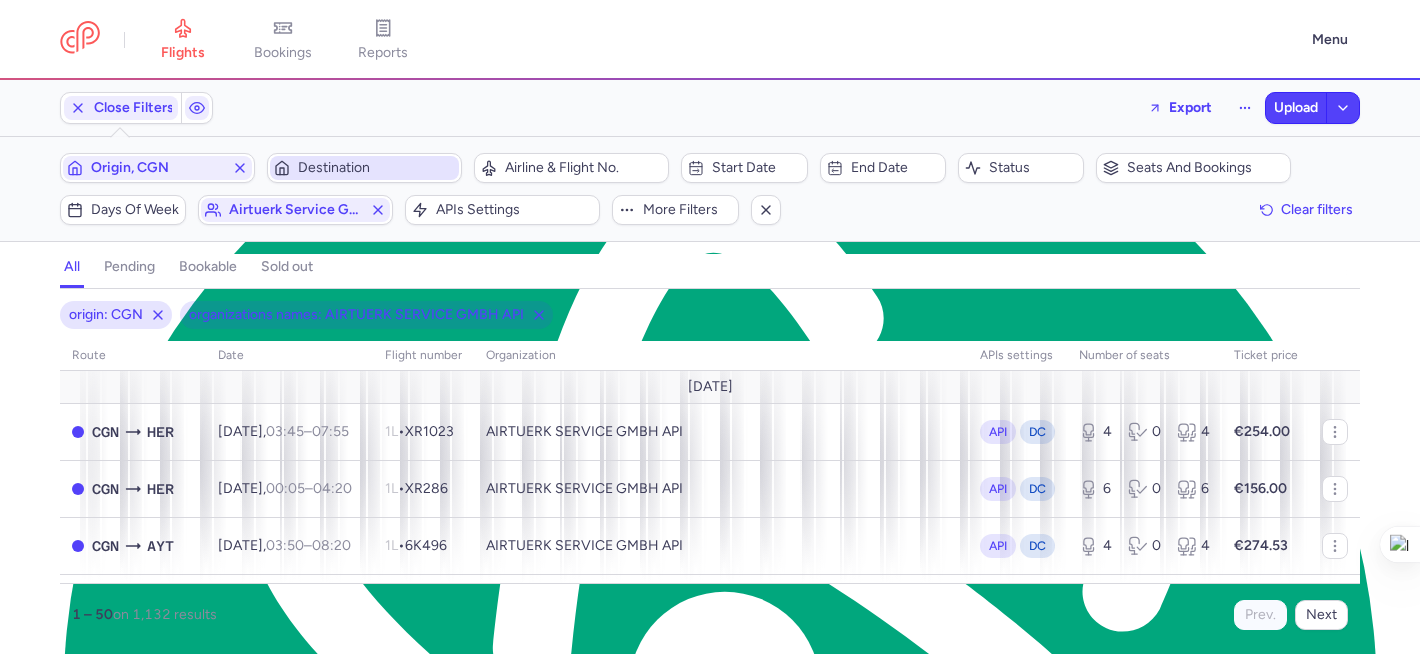 click on "Destination" at bounding box center (376, 168) 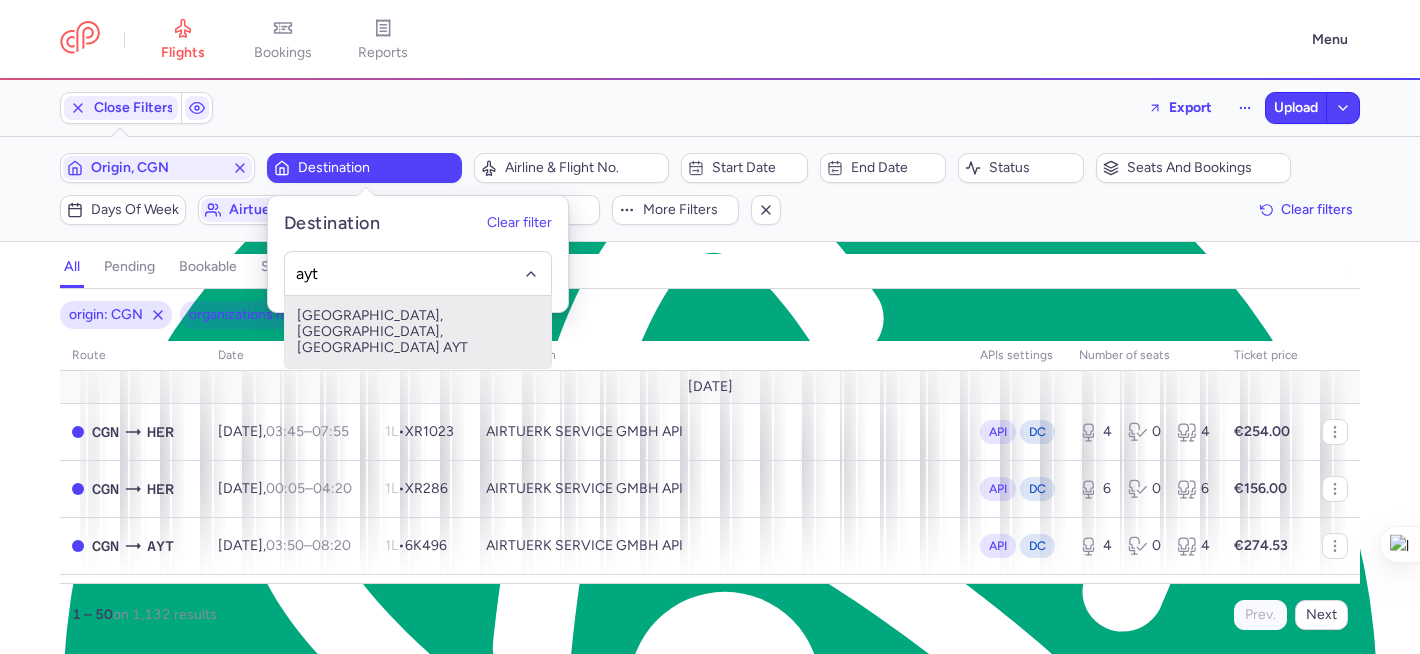 click on "Antalya, Antalya, Turkey AYT" at bounding box center (418, 332) 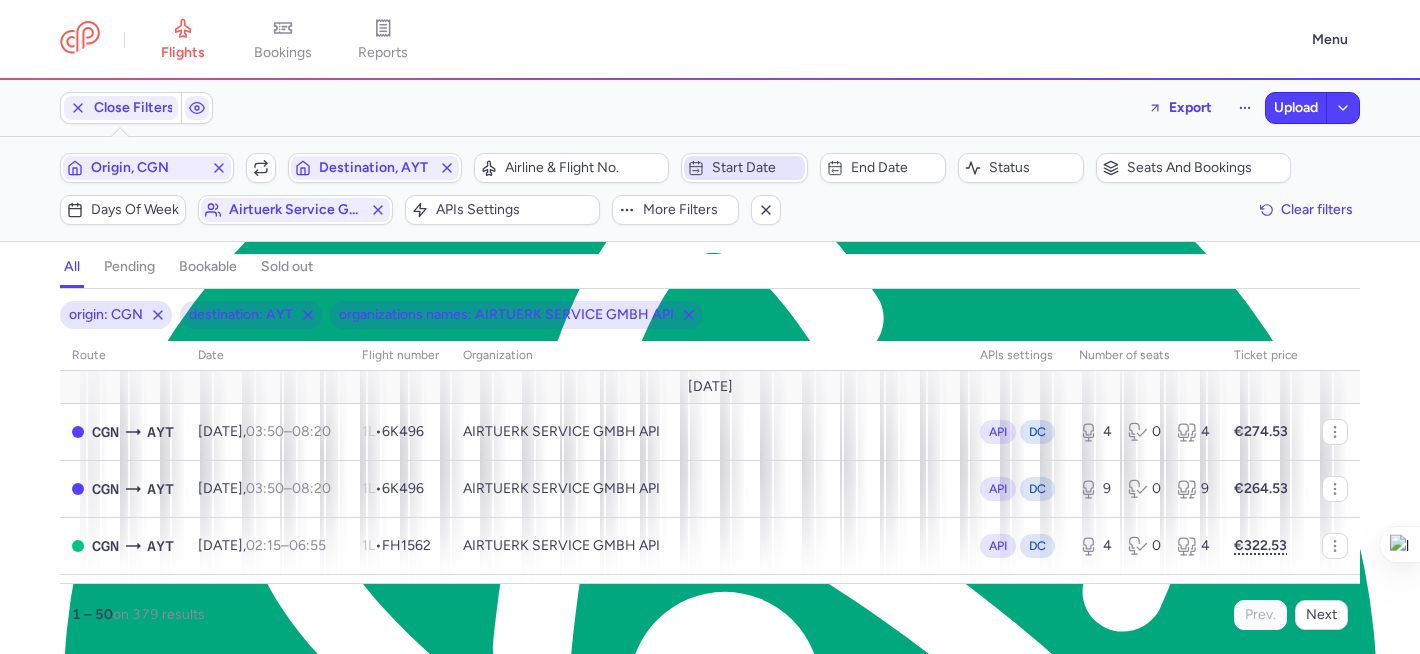 click on "Start date" at bounding box center (756, 168) 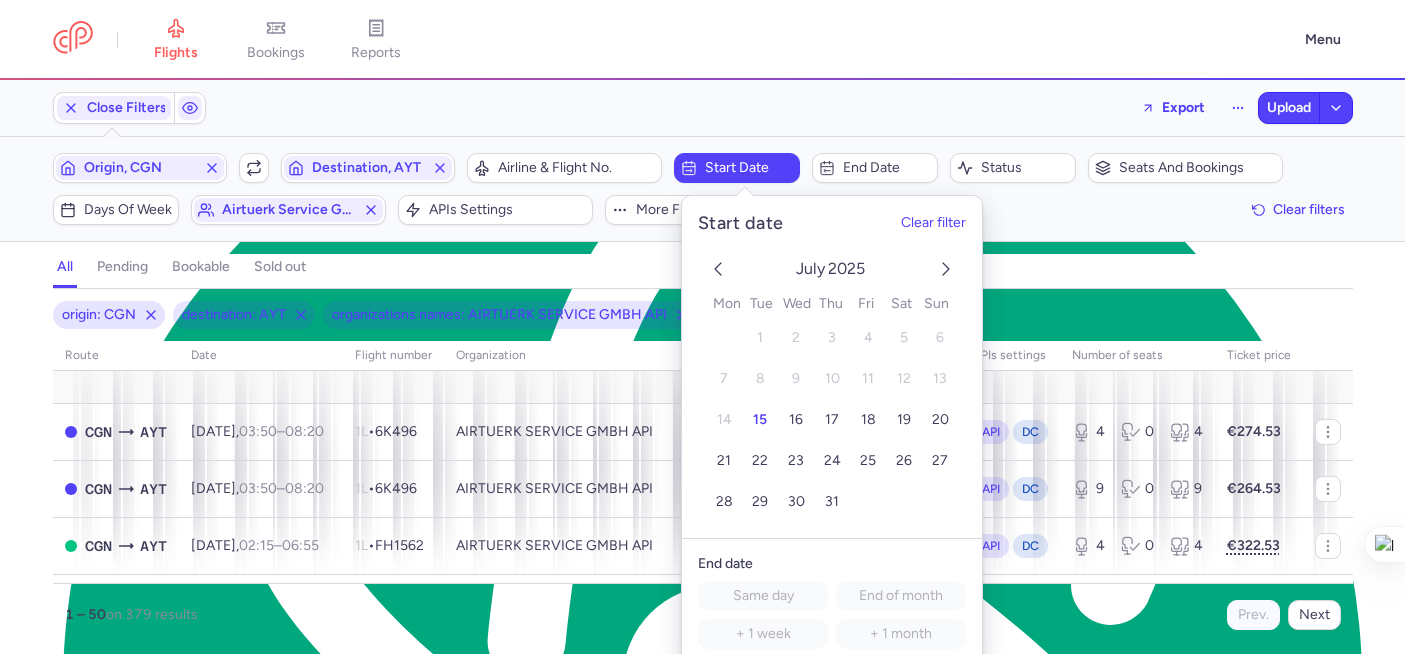 click 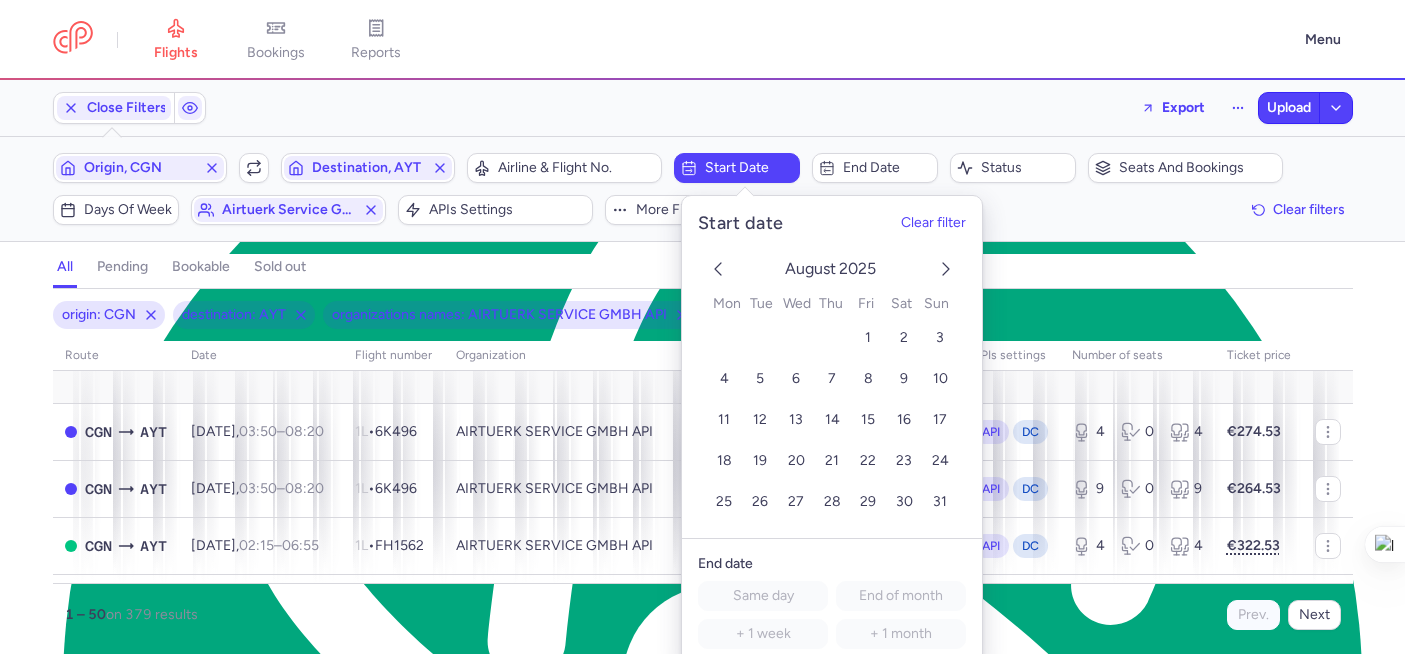 click 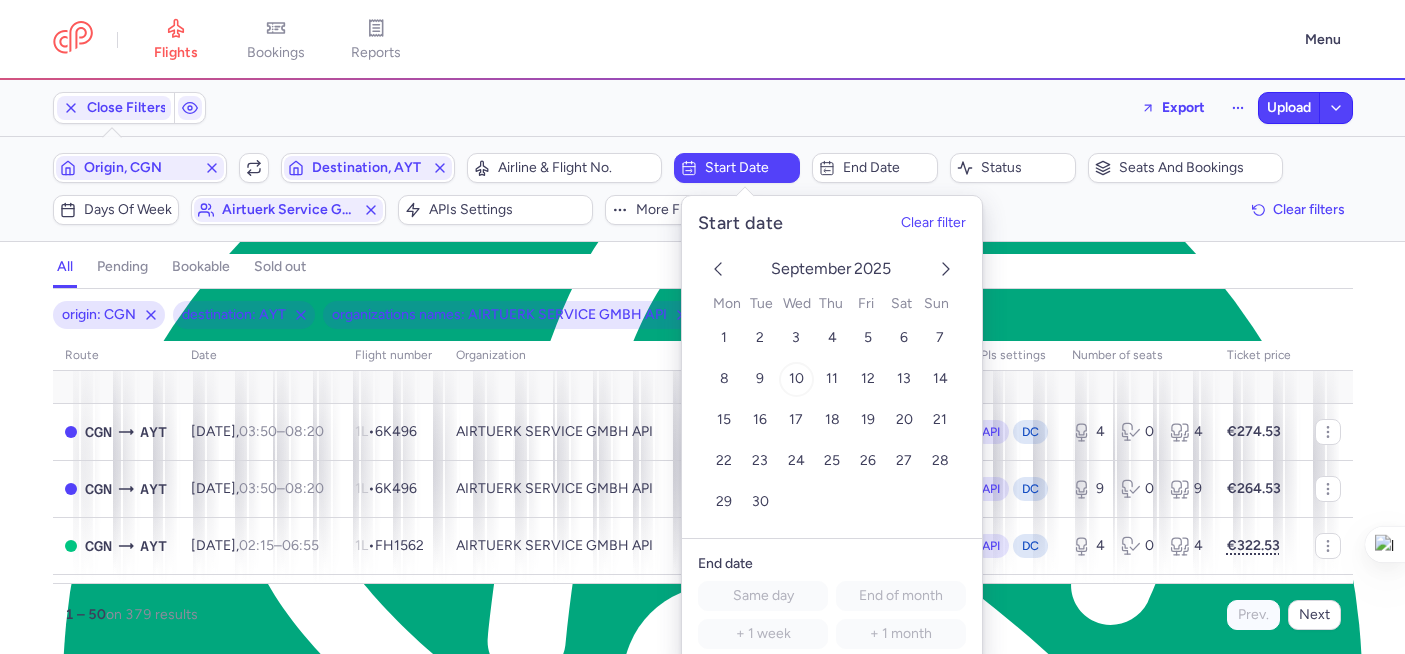 click on "10" 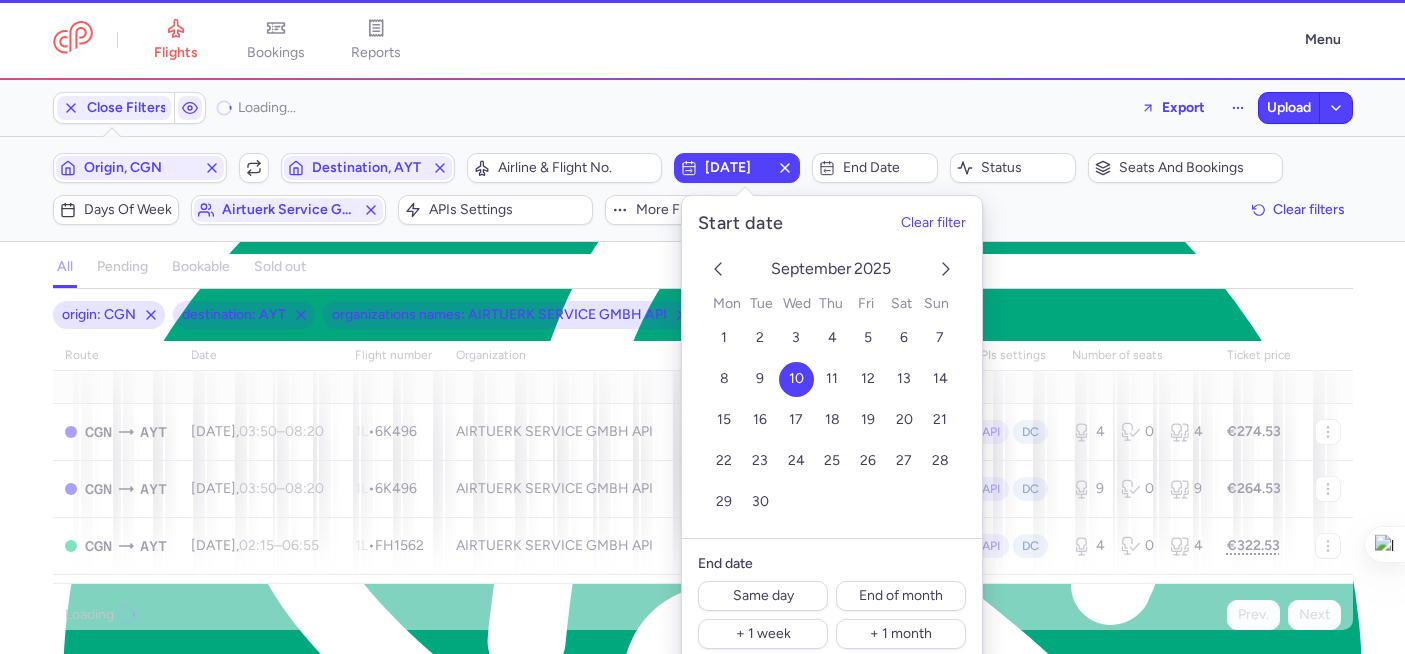 click on "origin: CGN destination: AYT organizations names: AIRTUERK SERVICE GMBH API start: 2025-09-10 route date Flight number organization APIs settings number of seats Ticket price July 25  CGN  AYT Wed, 16 Jul,  03:50  –  08:20  +0 1L  •   6K496  AIRTUERK SERVICE GMBH API API DC 4 0 4 €274.53  CGN  AYT Thu, 17 Jul,  03:50  –  08:20  +0 1L  •   6K496  AIRTUERK SERVICE GMBH API API DC 9 0 9 €264.53  CGN  AYT Fri, 18 Jul,  02:15  –  06:55  +0 1L  •   FH1562  AIRTUERK SERVICE GMBH API API DC 4 0 4 €322.53  CGN  AYT Sat, 19 Jul,  03:50  –  08:20  +0 1L  •   6K496  AIRTUERK SERVICE GMBH API API DC 6 0 6 €339.53  CGN  AYT Sun, 20 Jul,  00:30  –  05:10  +0 1L  •   FH1366  AIRTUERK SERVICE GMBH API API DC 8 0 8 €262.53  CGN  AYT Mon, 21 Jul,  02:45  –  07:25  +0 1L  •   FH1562  AIRTUERK SERVICE GMBH API API DC 8 0 8 €222.53  CGN  AYT Tue, 22 Jul,  03:15  –  07:55  +0 1L  •   FH1462  AIRTUERK SERVICE GMBH API API DC 9 0 9 €182.53  CGN  AYT Wed, 23 Jul,  03:40  –  08:20  +0 1L API" 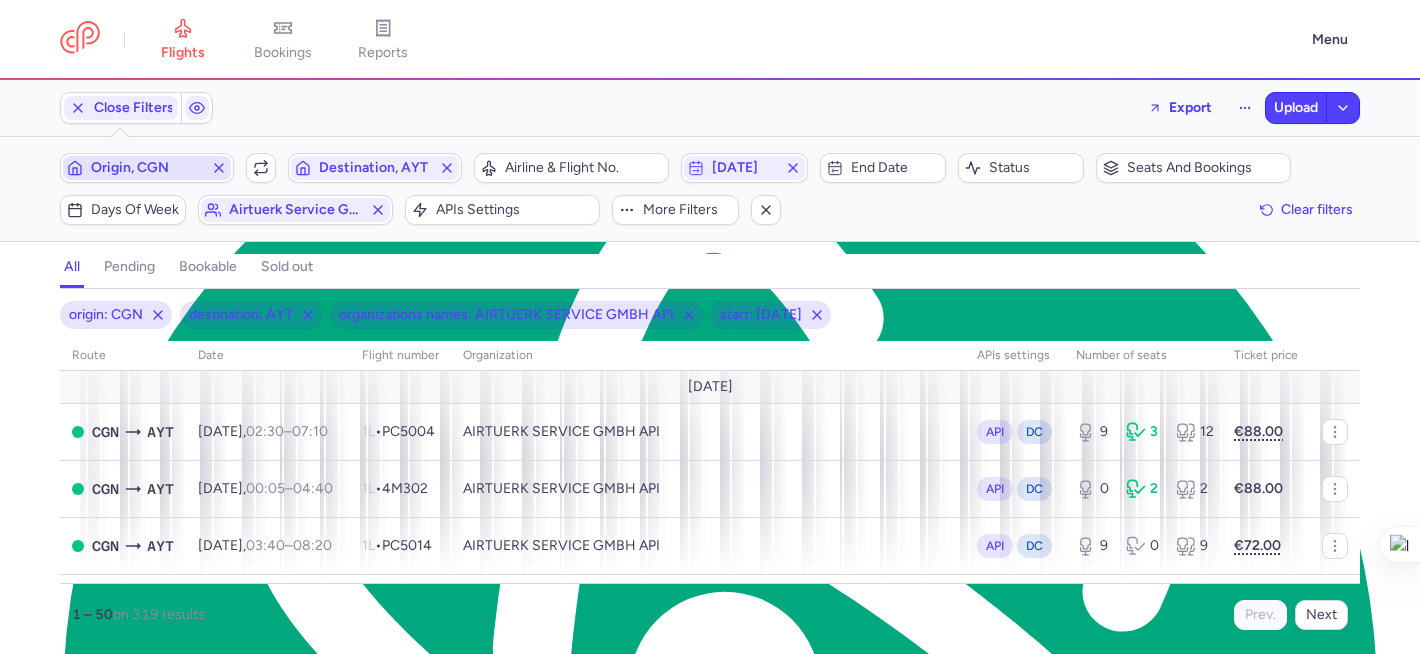 click on "Origin, CGN" at bounding box center (147, 168) 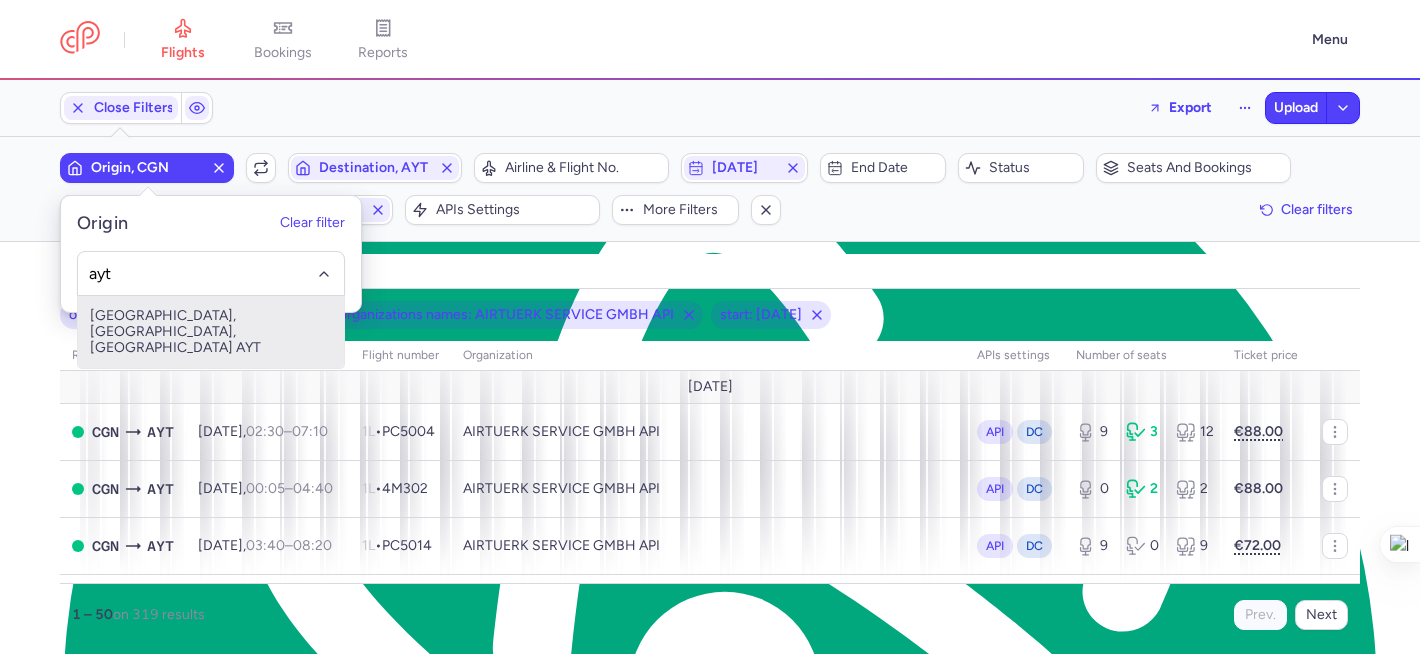 click on "Antalya, Antalya, Turkey AYT" at bounding box center [211, 332] 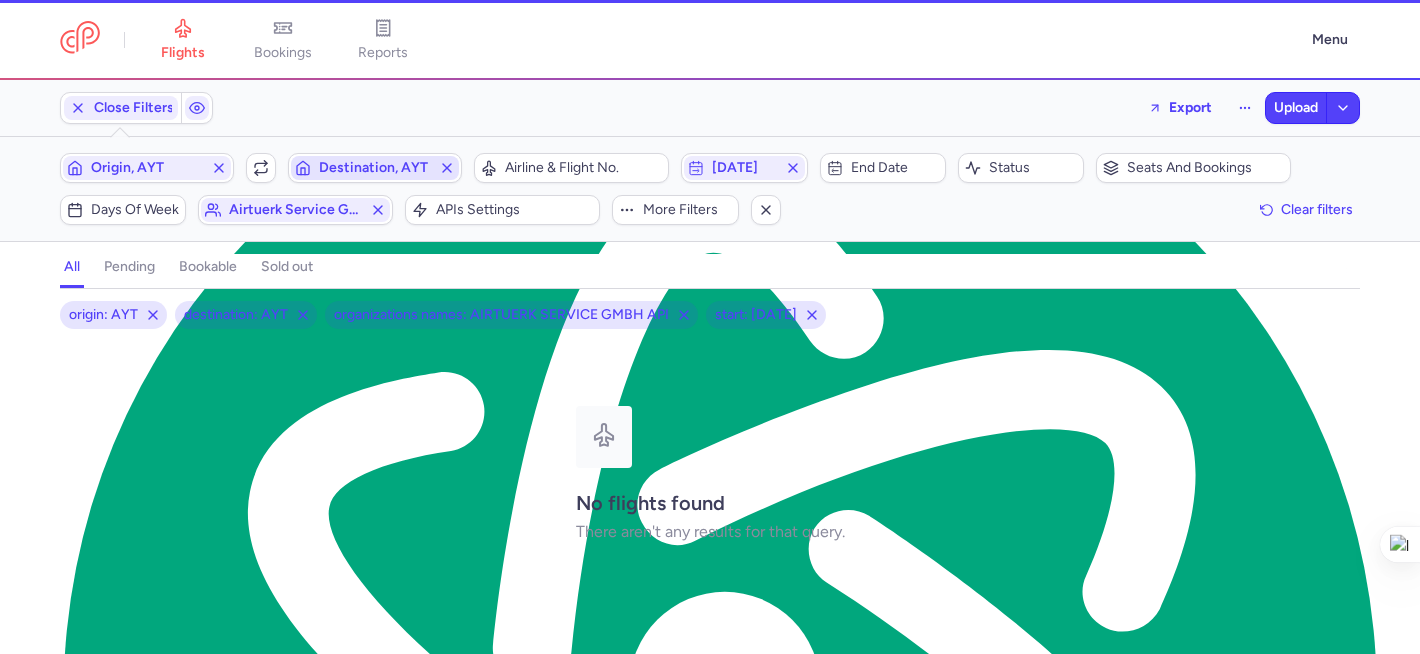 click on "Destination, AYT" at bounding box center (375, 168) 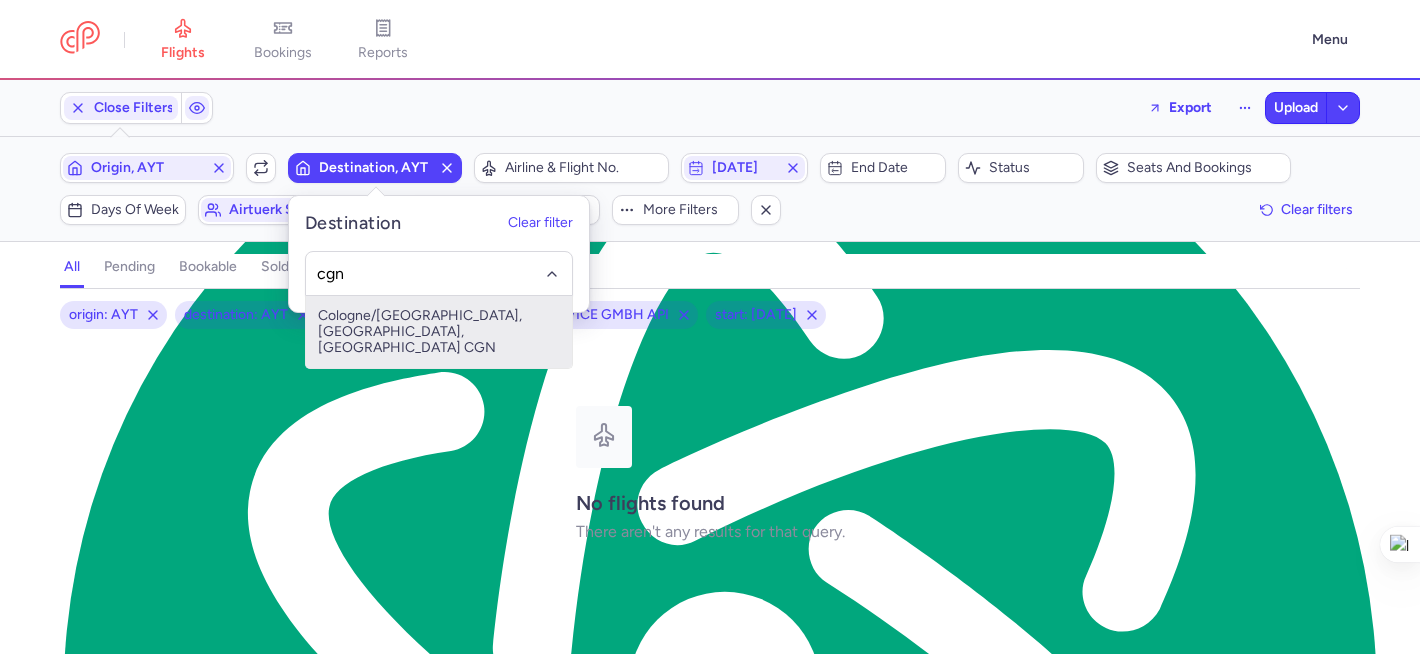 click on "Cologne/bonn, Köln, Germany CGN" at bounding box center [439, 332] 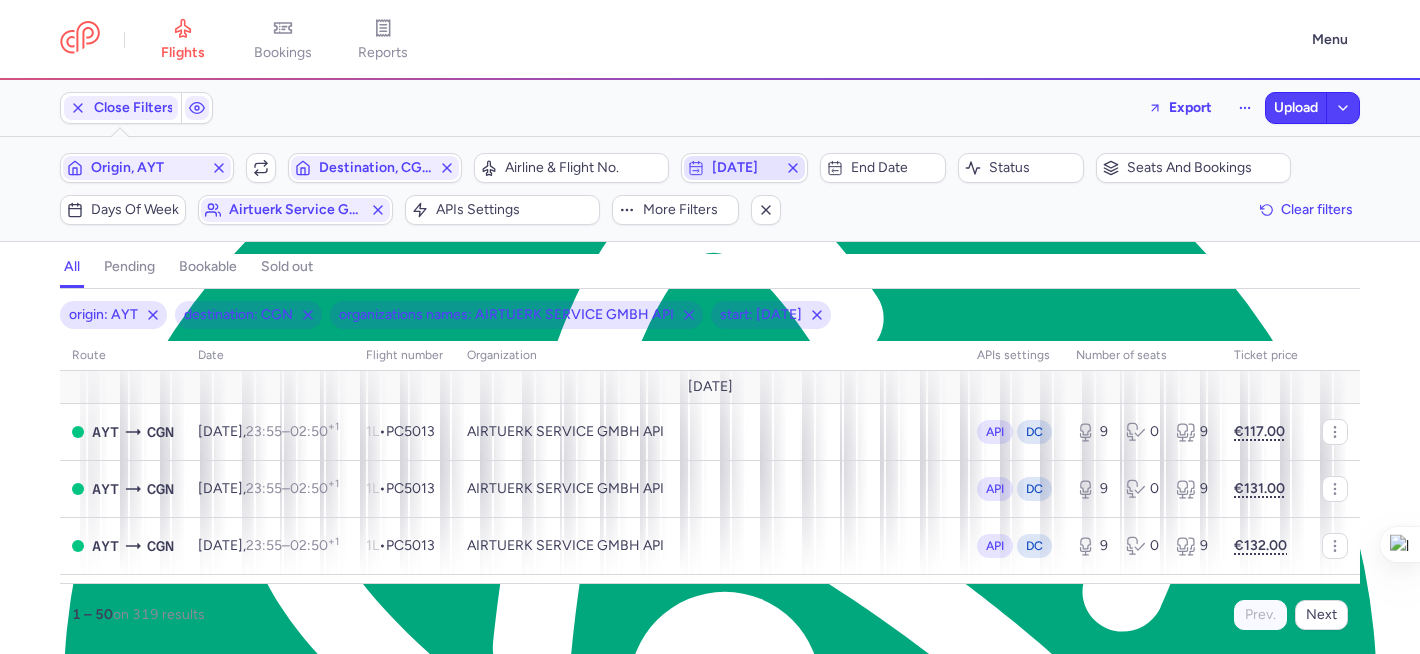 click on "2025-09-10" at bounding box center (744, 168) 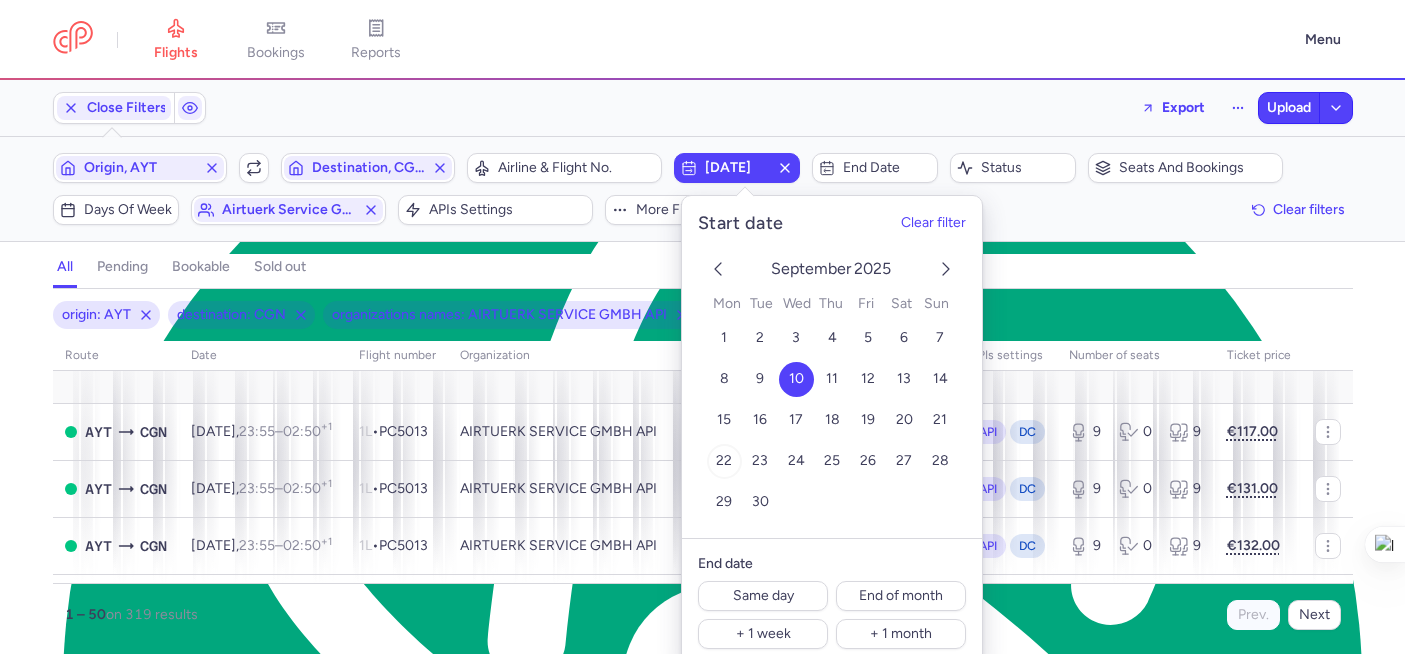 click on "22" at bounding box center (724, 461) 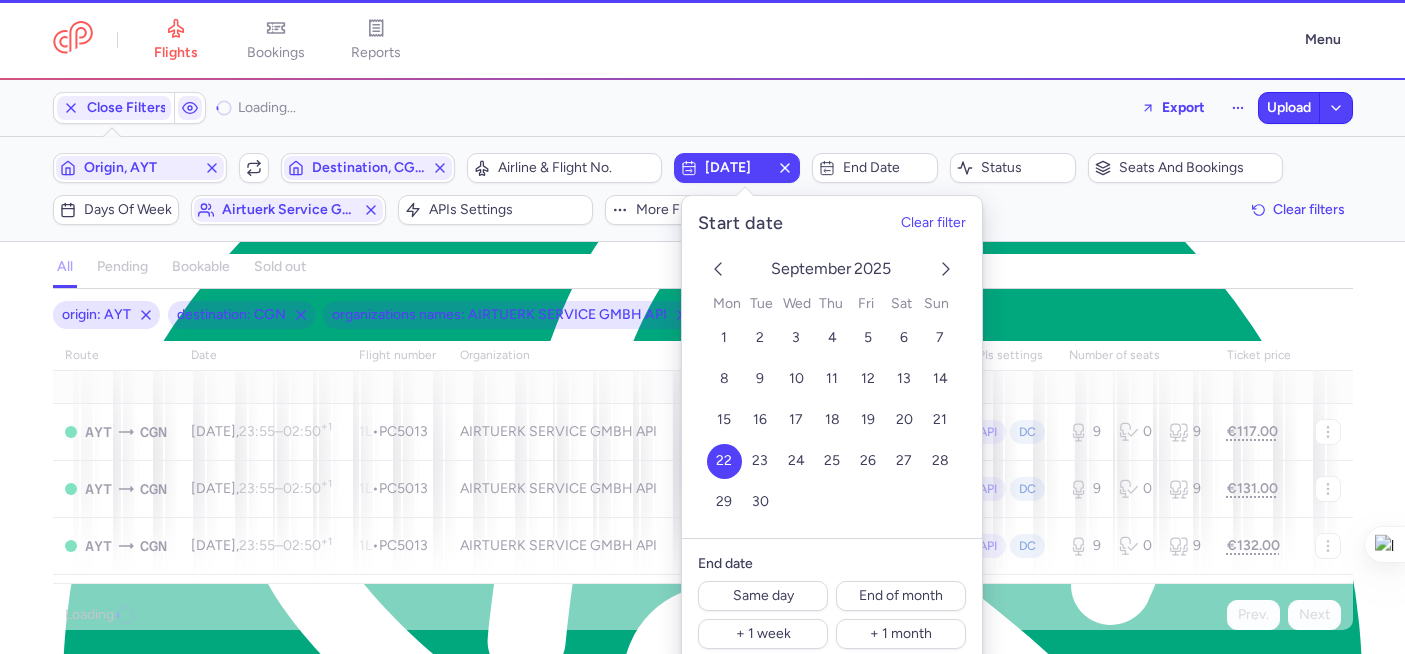 click on "origin: AYT destination: CGN organizations names: AIRTUERK SERVICE GMBH API start: 2025-09-22 route date Flight number organization APIs settings number of seats Ticket price September 25  AYT  CGN Wed, 10 Sep,  23:55  –  02:50  +1 1L  •   PC5013  AIRTUERK SERVICE GMBH API API DC 9 0 9 €117.00  AYT  CGN Thu, 11 Sep,  23:55  –  02:50  +1 1L  •   PC5013  AIRTUERK SERVICE GMBH API API DC 9 0 9 €131.00  AYT  CGN Fri, 12 Sep,  23:55  –  02:50  +1 1L  •   PC5013  AIRTUERK SERVICE GMBH API API DC 9 0 9 €132.00  AYT  CGN Sat, 13 Sep,  22:55  –  01:45  +1 1L  •   XC6903  AIRTUERK SERVICE GMBH API API DC 6 0 6 €131.00  AYT  CGN Sun, 14 Sep,  22:35  –  01:30  +1 1L  •   PC5003  AIRTUERK SERVICE GMBH API API DC 9 0 9 €114.00  AYT  CGN Mon, 15 Sep,  22:35  –  01:30  +1 1L  •   PC5003  AIRTUERK SERVICE GMBH API API DC 9 0 9 €101.00  AYT  CGN Tue, 16 Sep,  23:55  –  02:50  +1 1L  •   PC5013  AIRTUERK SERVICE GMBH API API DC 9 0 9 €108.00  AYT  CGN Wed, 17 Sep,  10:35  –  13:30  +0" 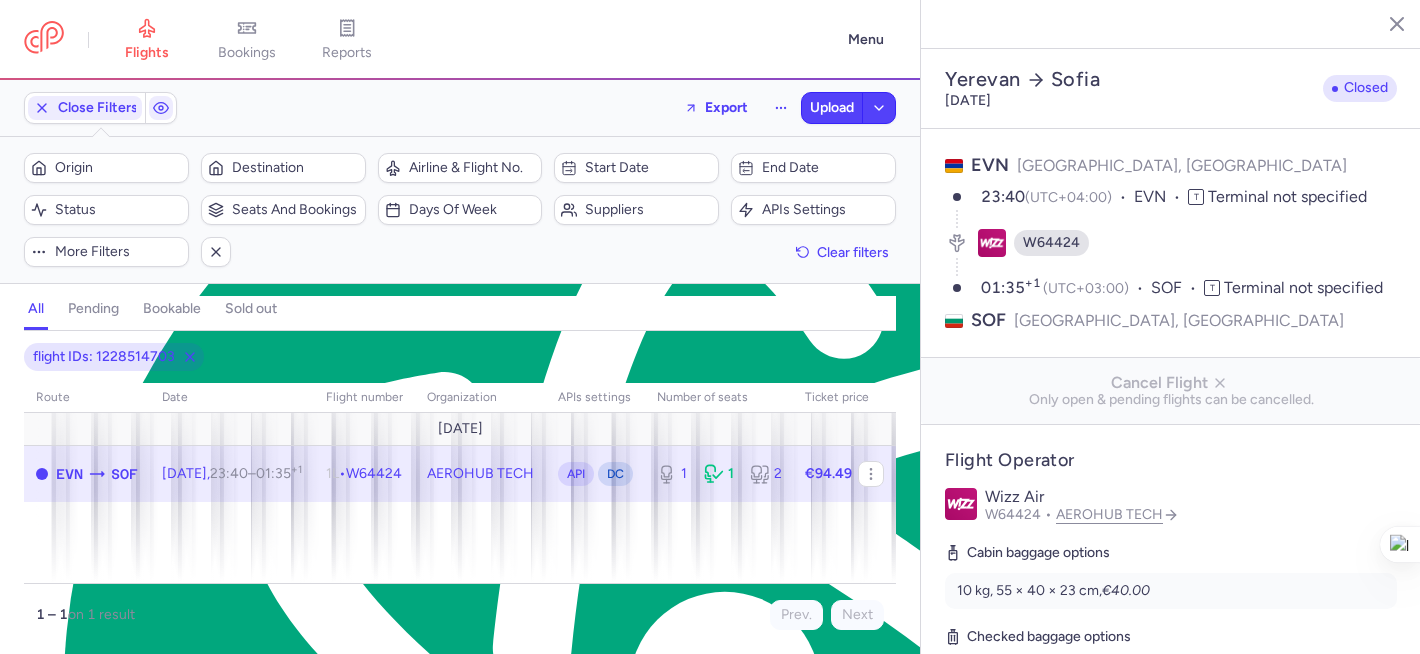select on "days" 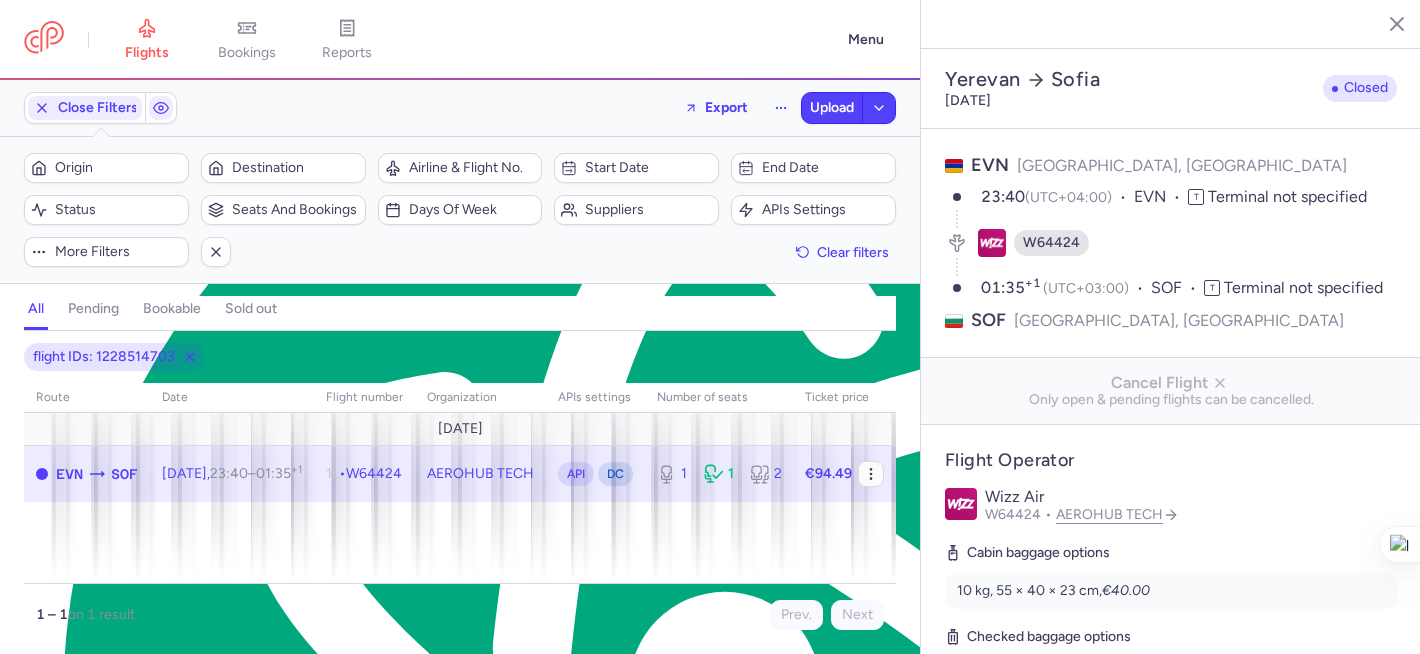 scroll, scrollTop: 0, scrollLeft: 0, axis: both 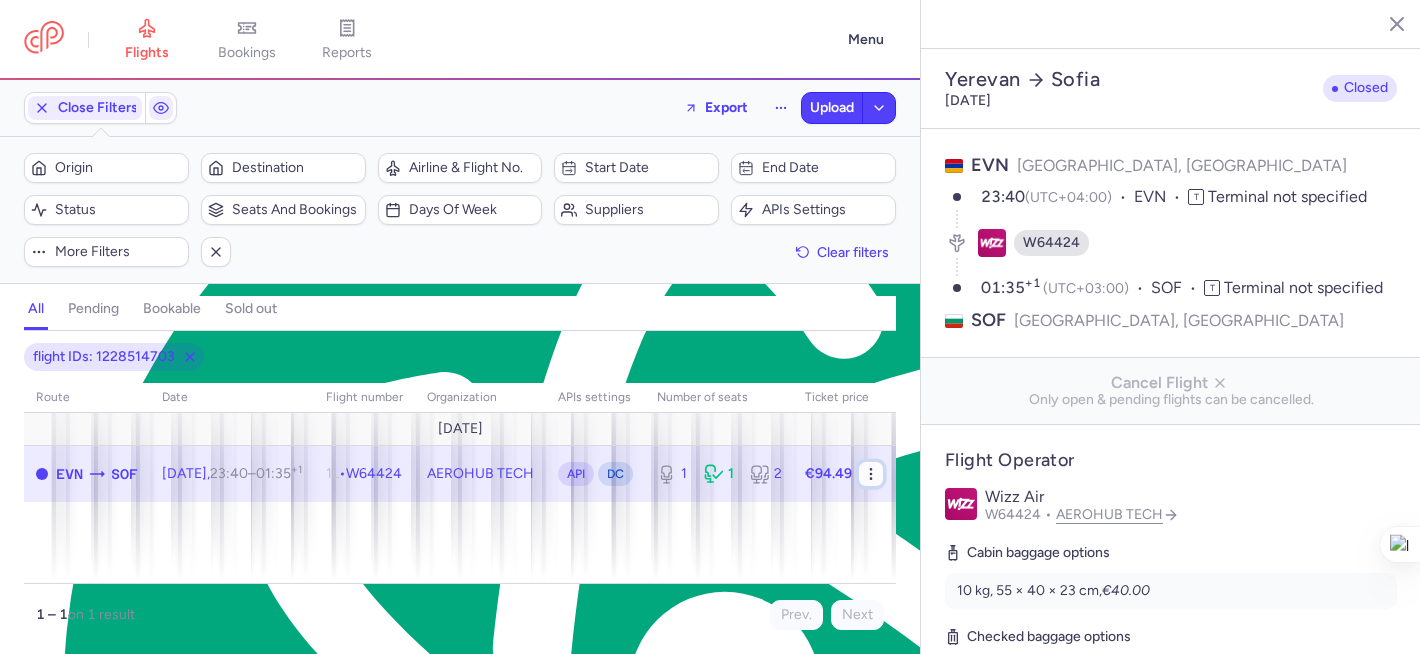 click 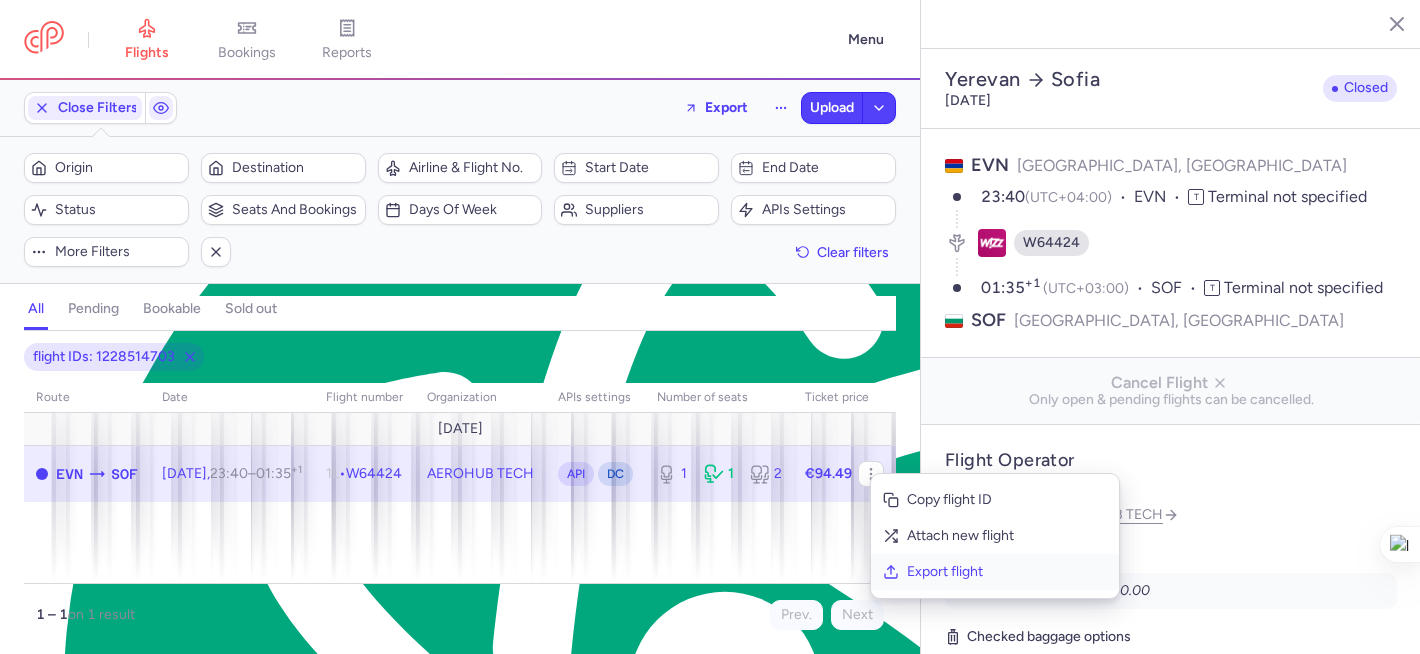 drag, startPoint x: 961, startPoint y: 576, endPoint x: 961, endPoint y: 564, distance: 12 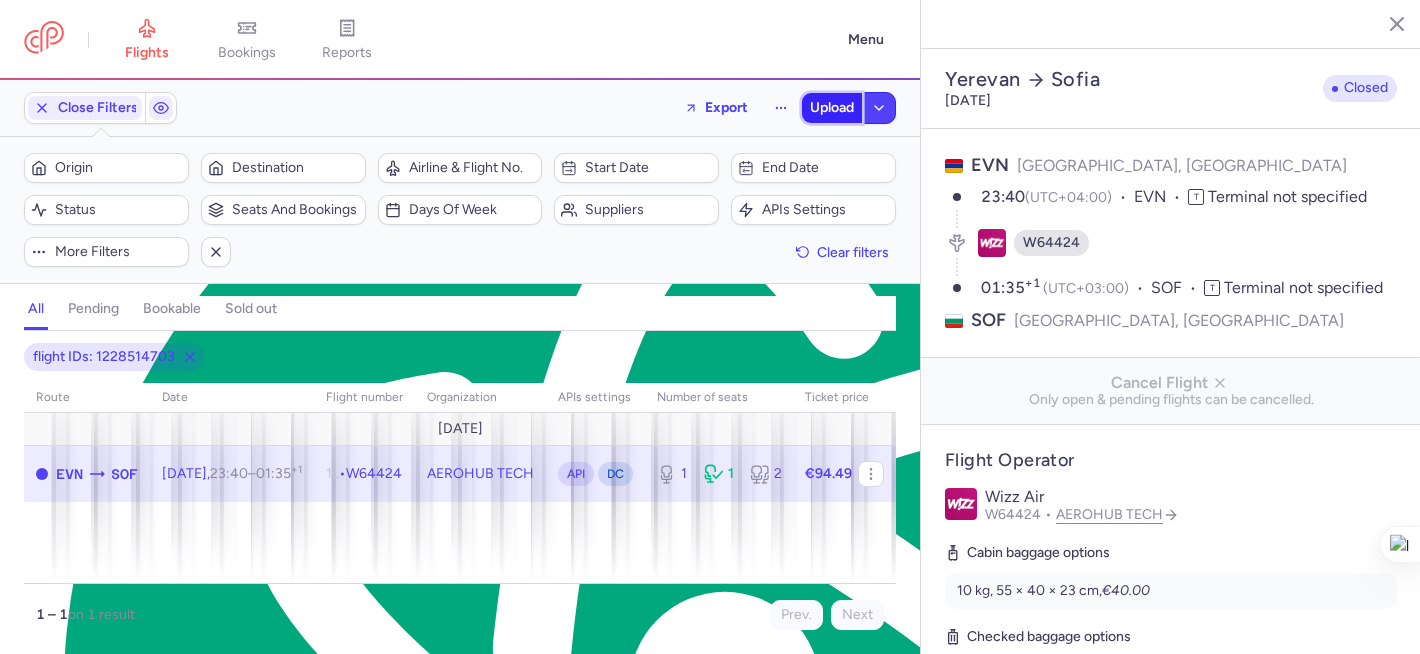 click on "Upload" at bounding box center (832, 108) 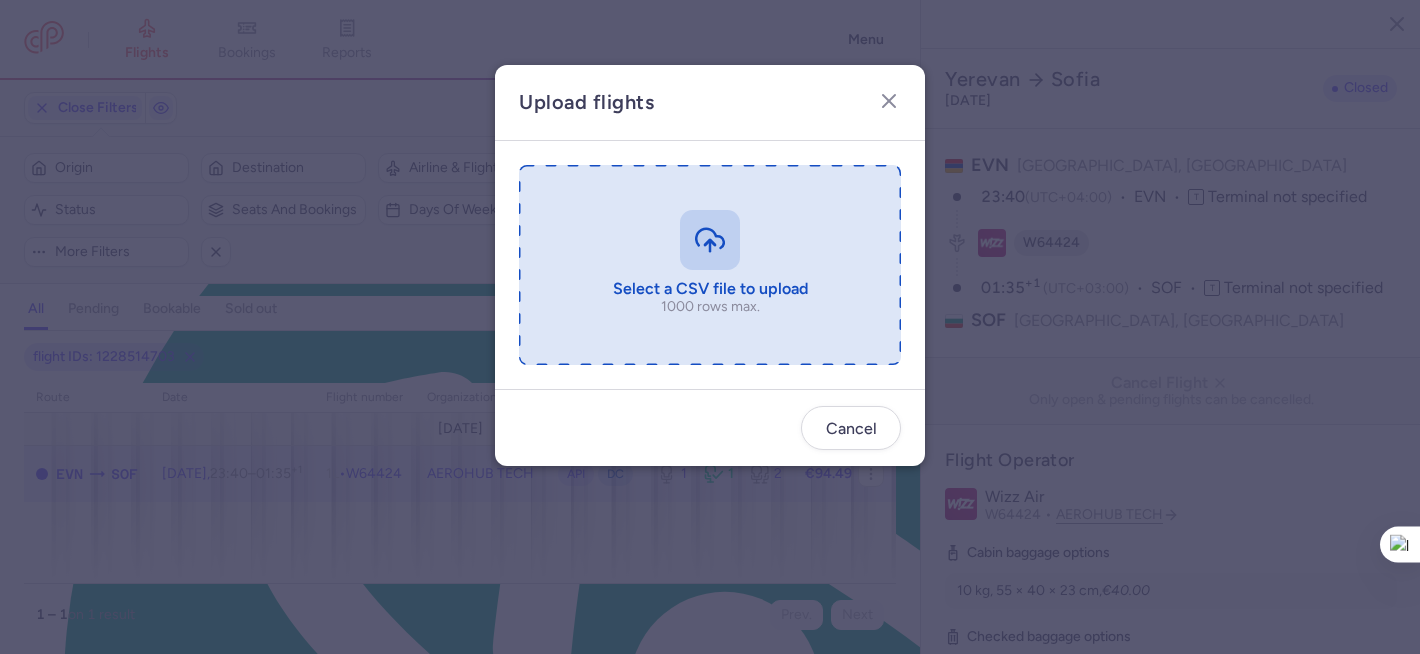 click at bounding box center [710, 265] 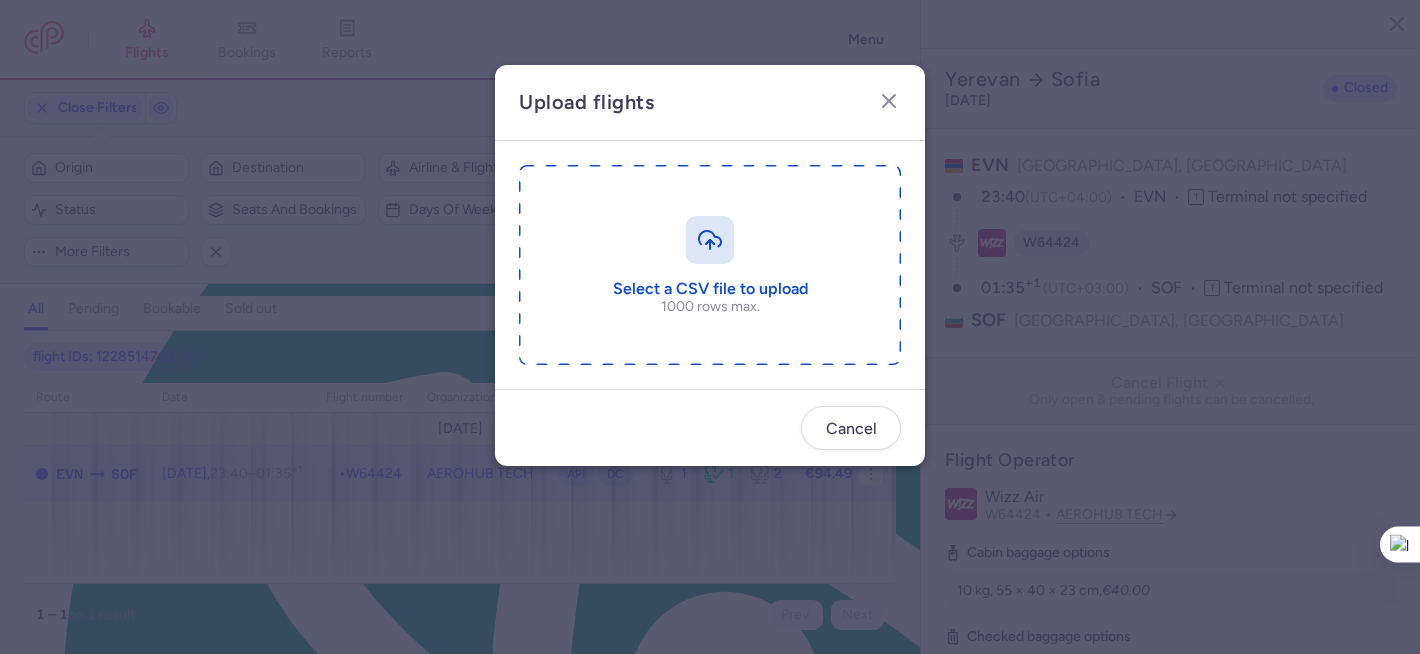 type on "C:\fakepath\export_flight_W64424_20250715,1514.csv" 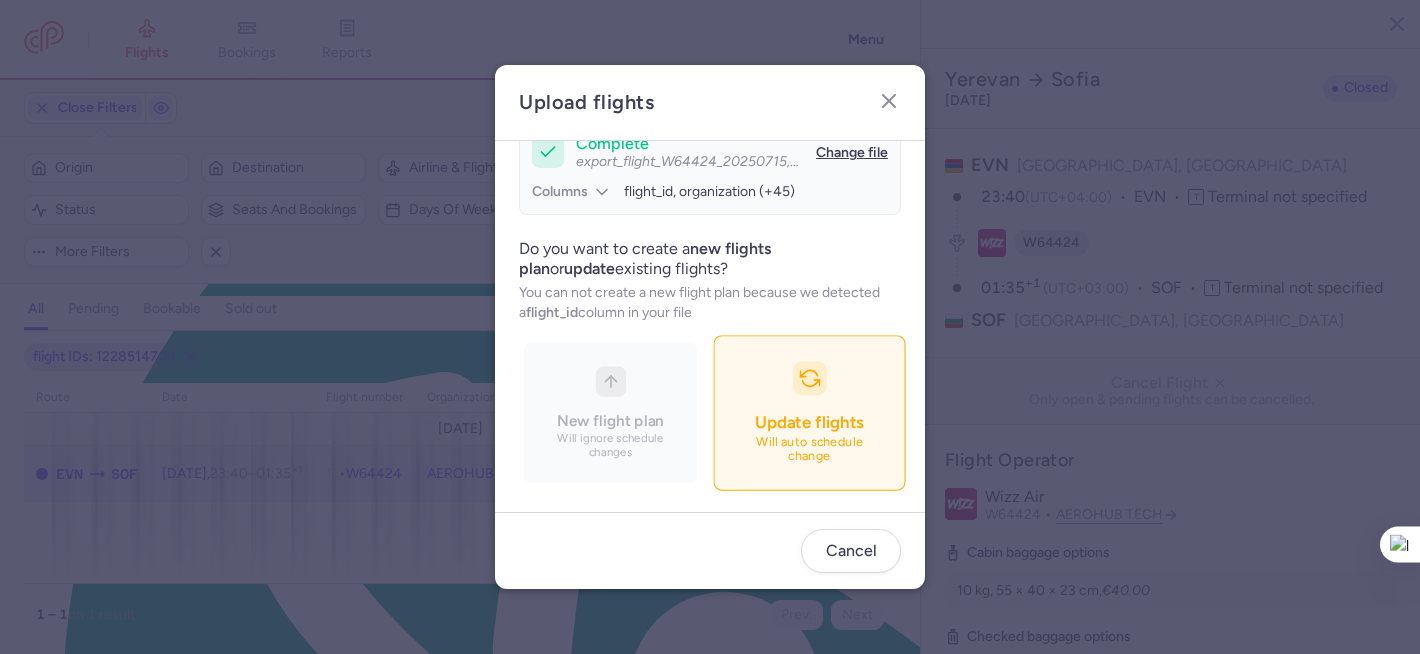 scroll, scrollTop: 207, scrollLeft: 0, axis: vertical 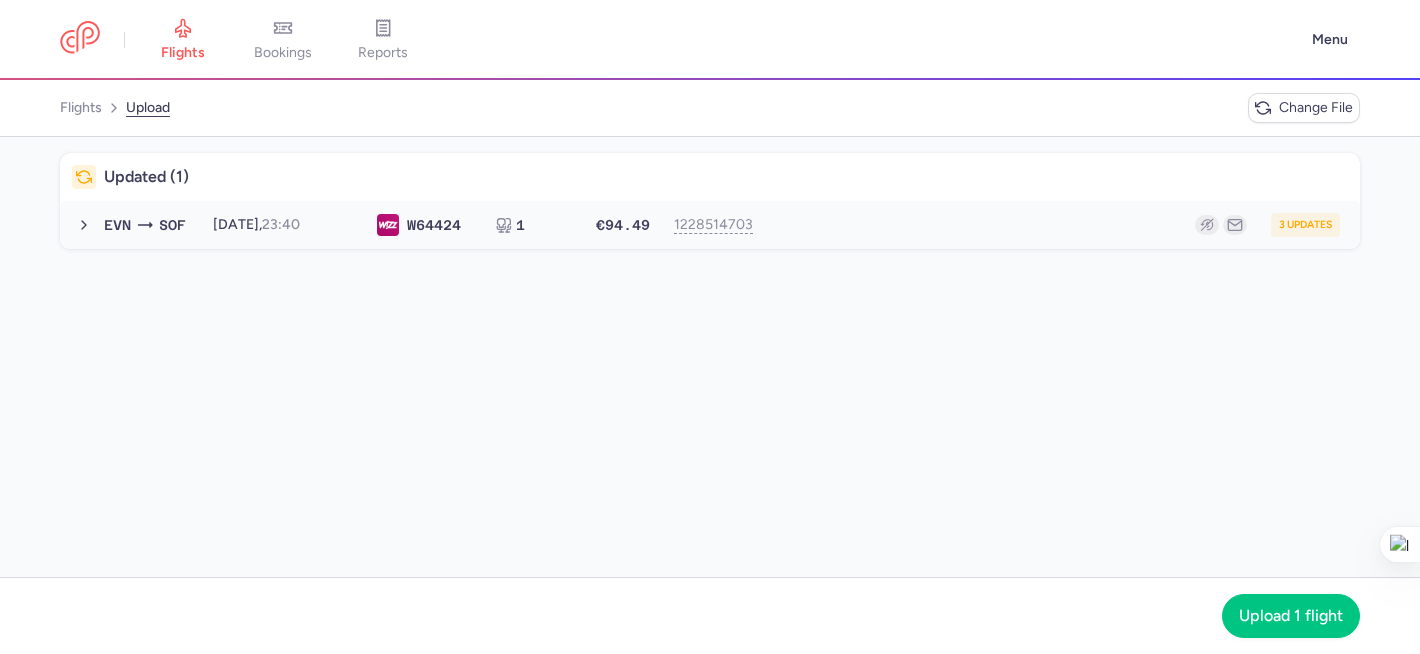 click on "3 updates" at bounding box center [1054, 225] 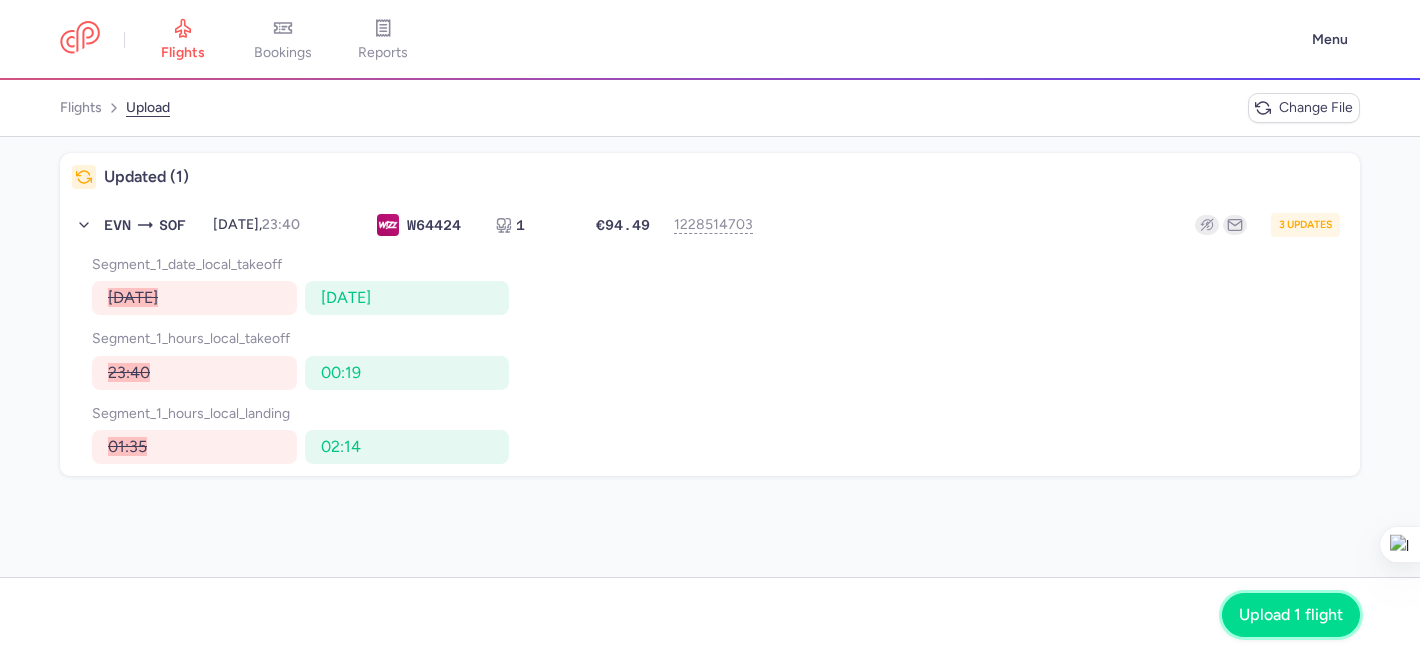 click on "Upload 1 flight" at bounding box center (1291, 615) 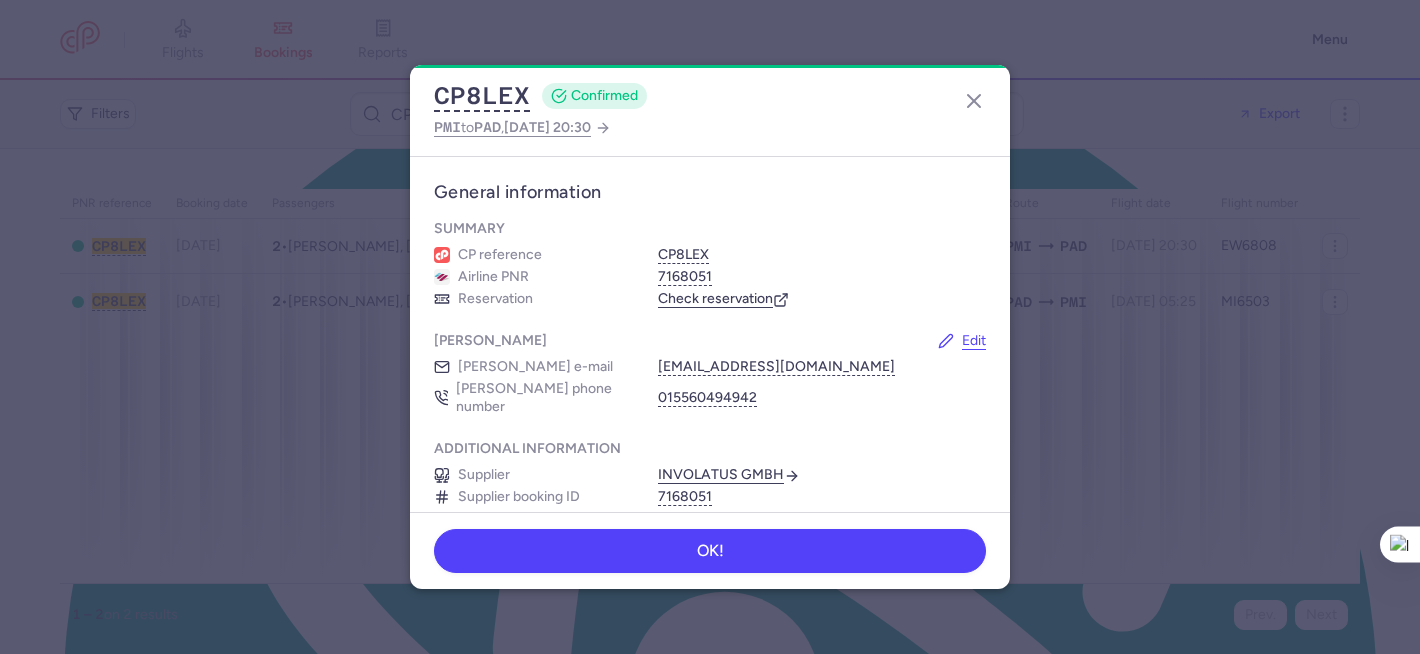scroll, scrollTop: 0, scrollLeft: 0, axis: both 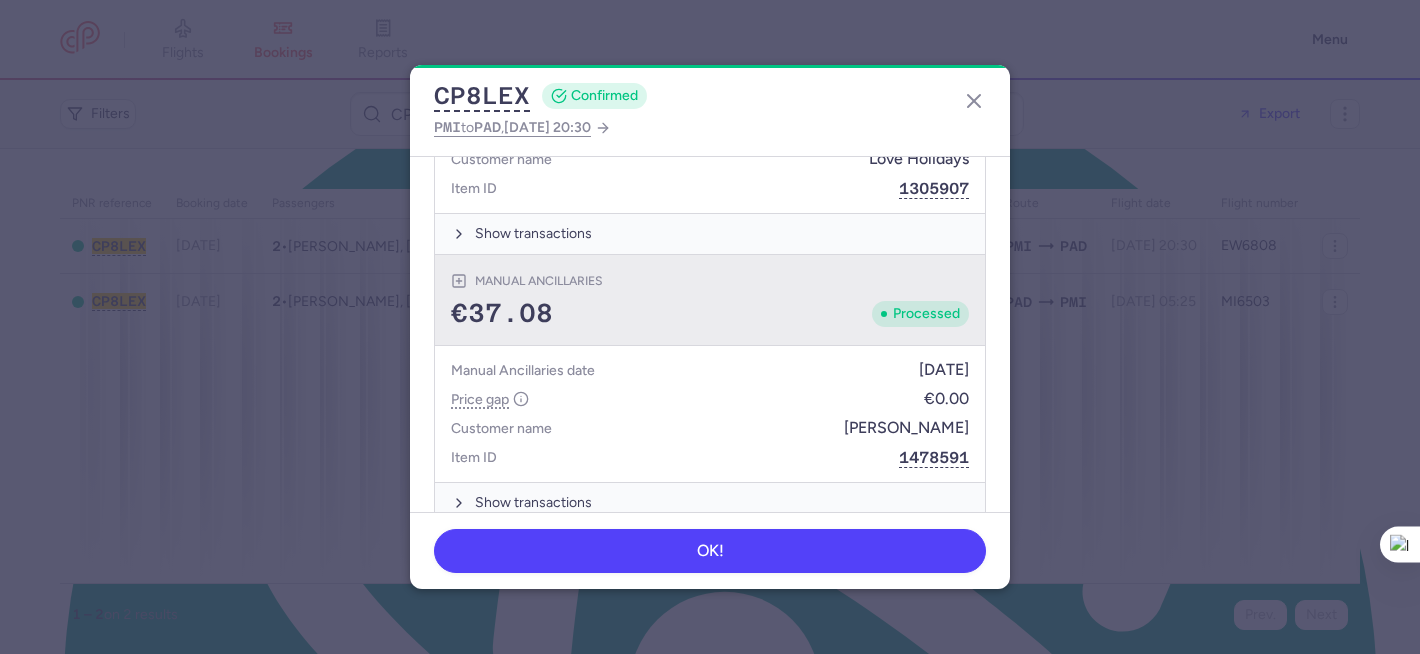 click on "€37.08 Processed" at bounding box center [710, 314] 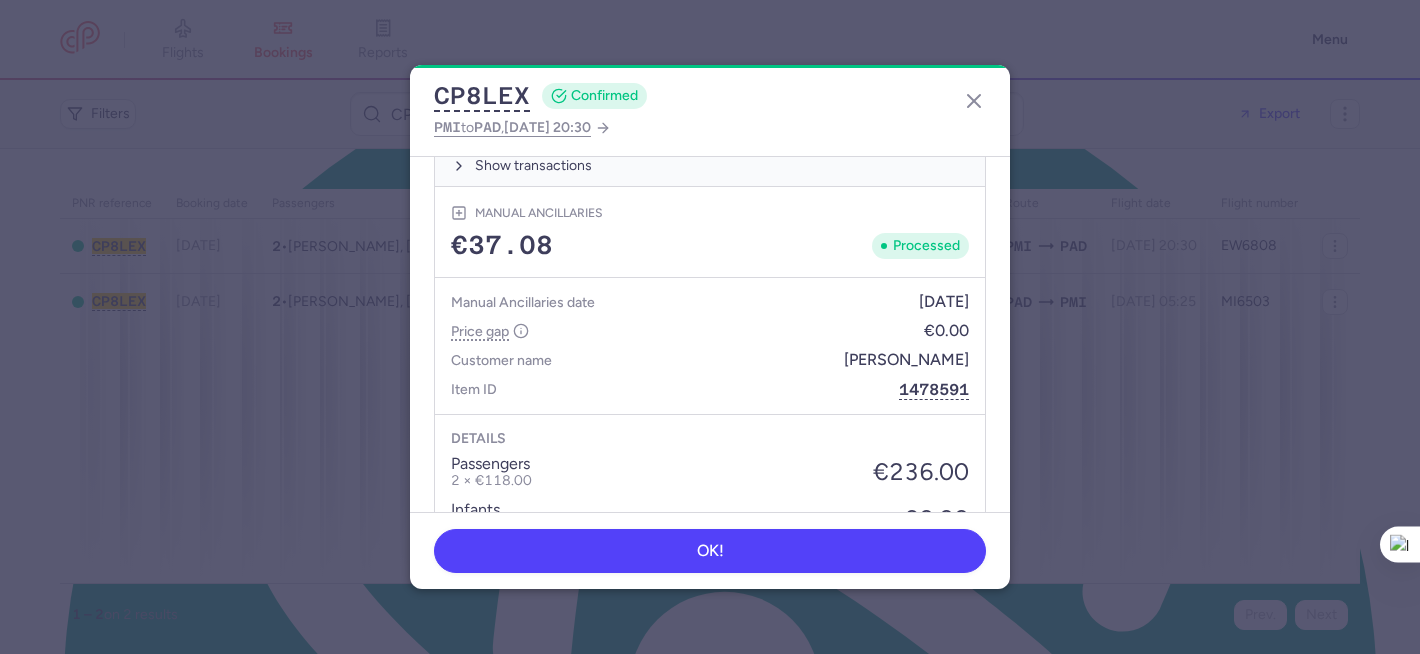 scroll, scrollTop: 1100, scrollLeft: 0, axis: vertical 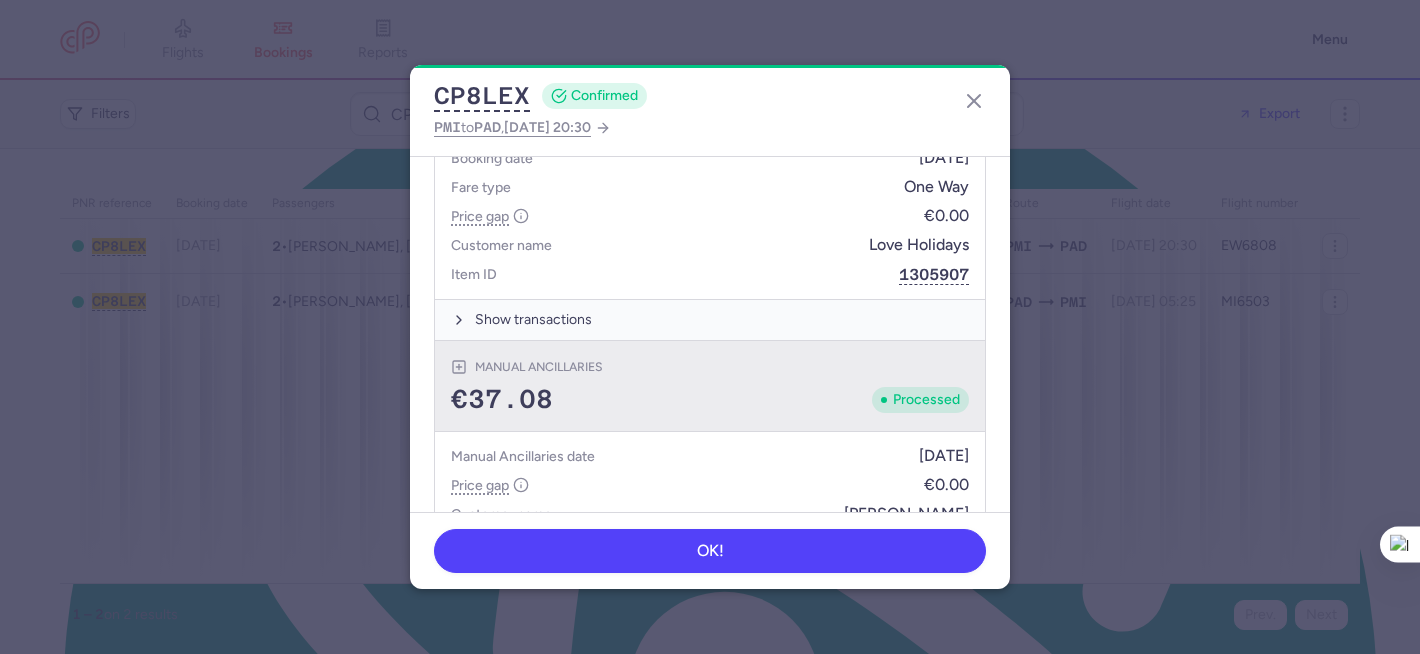 click on "€37.08 Processed" at bounding box center (710, 400) 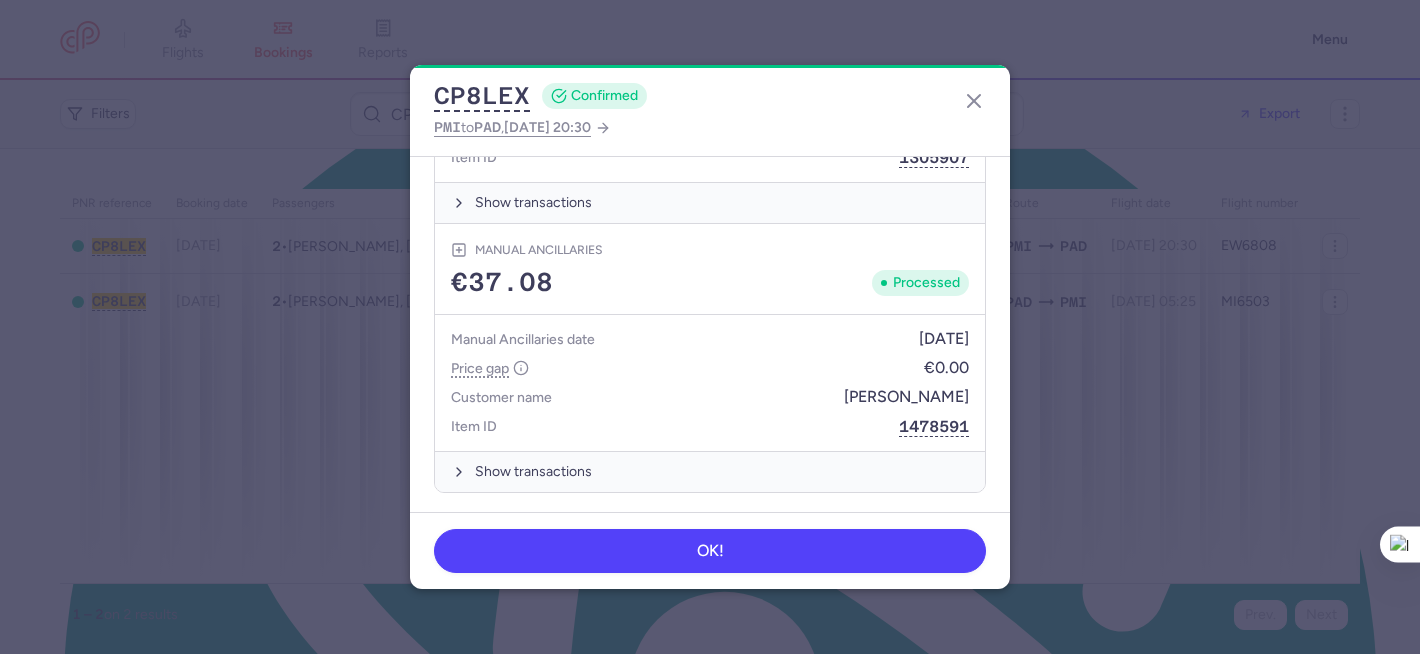 scroll, scrollTop: 1199, scrollLeft: 0, axis: vertical 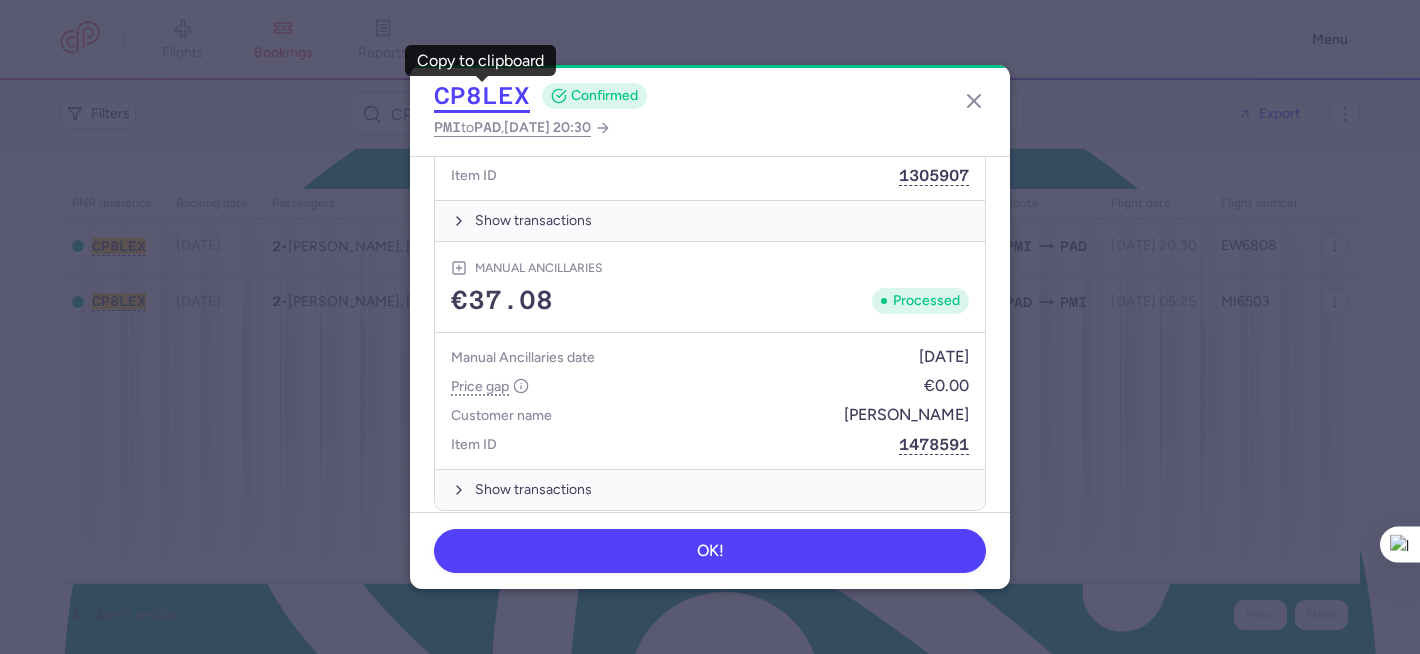 click on "CP8LEX" 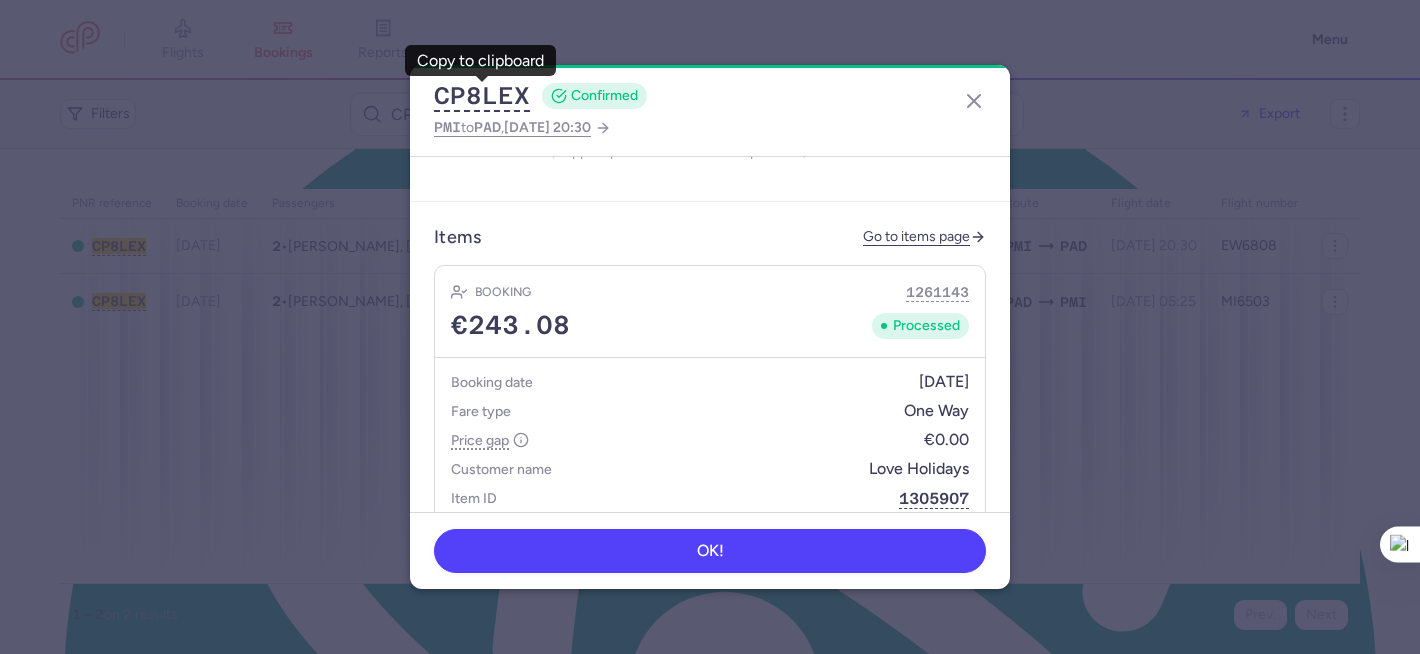 scroll, scrollTop: 786, scrollLeft: 0, axis: vertical 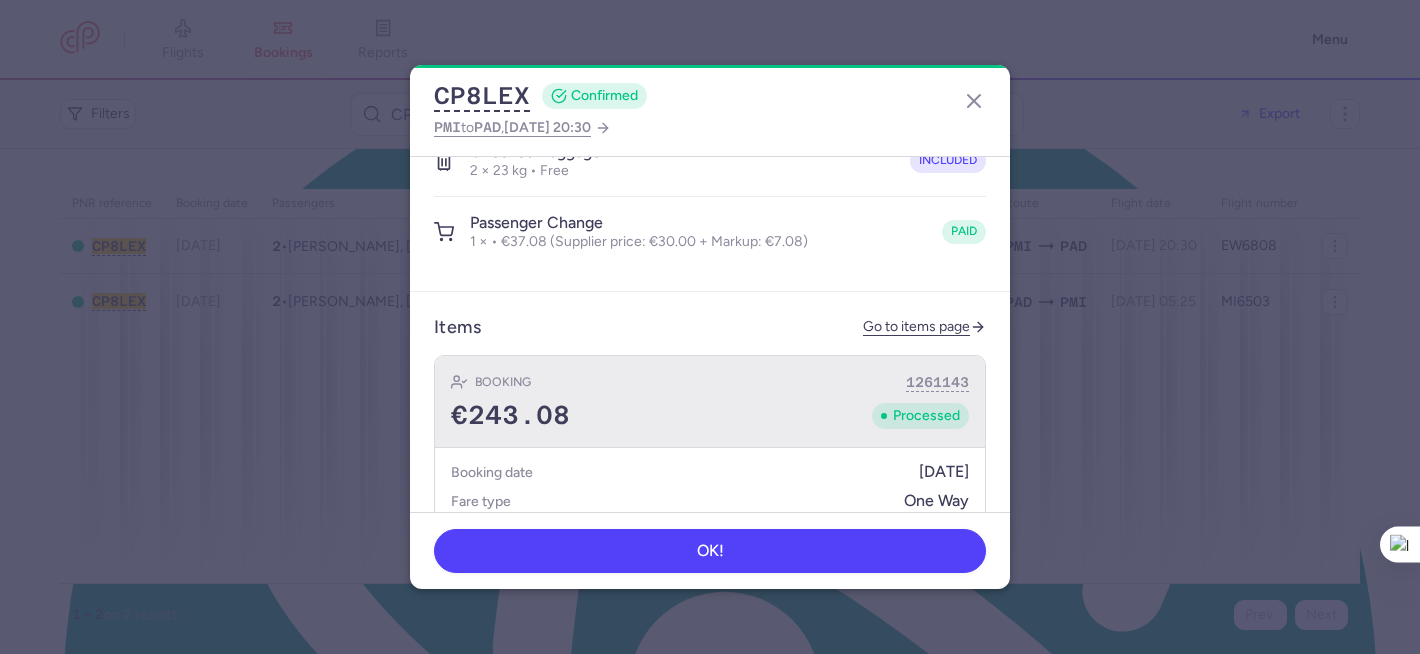click on "Booking 1261143" at bounding box center [710, 382] 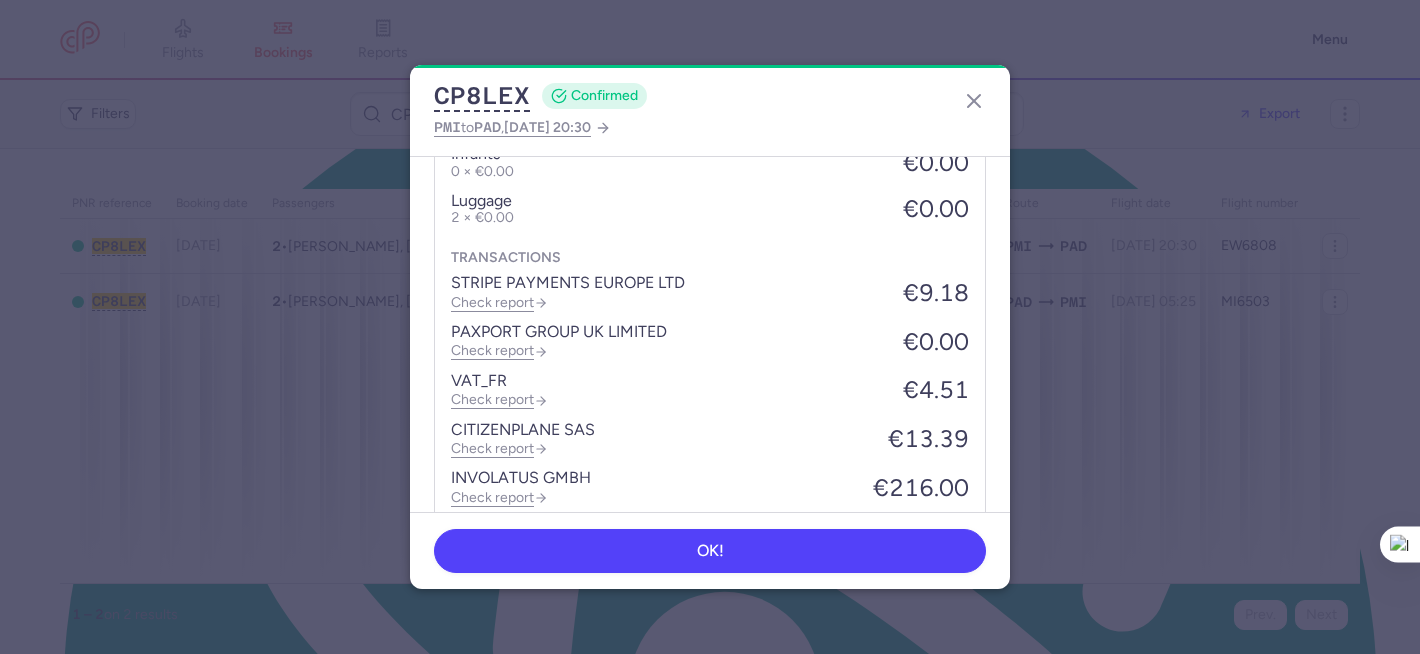 scroll, scrollTop: 1342, scrollLeft: 0, axis: vertical 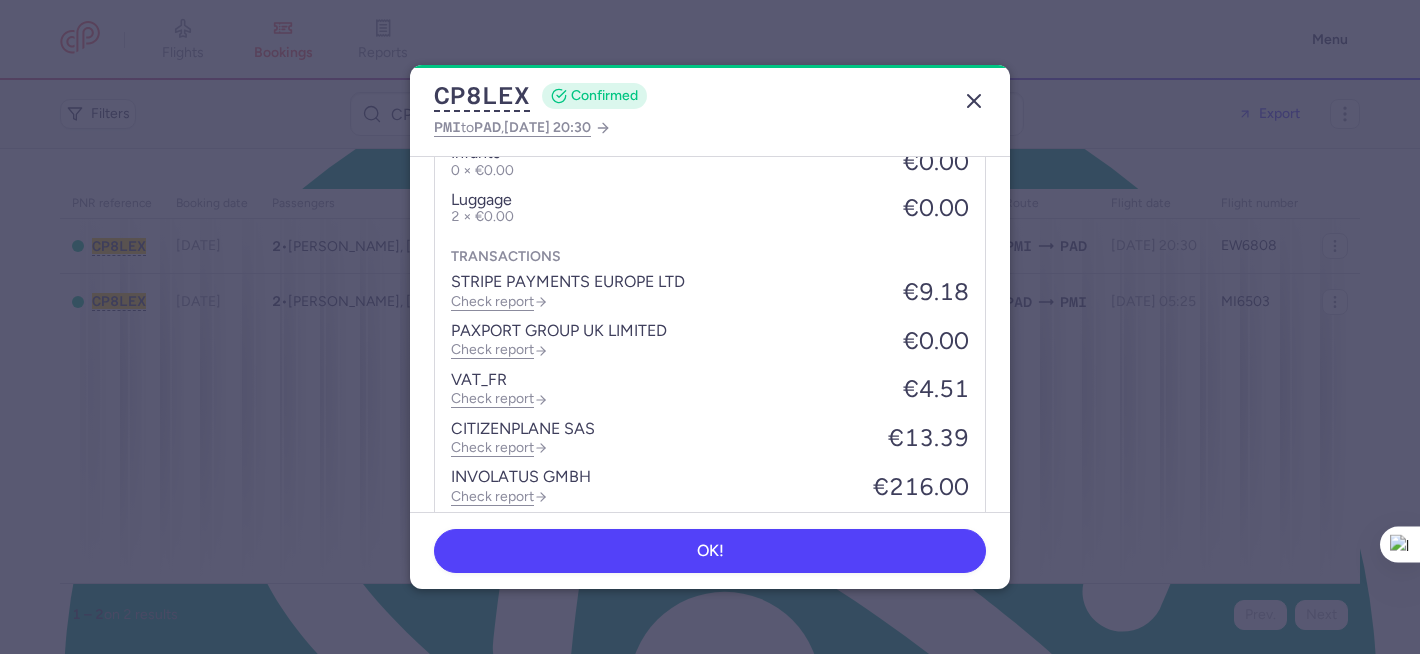 click 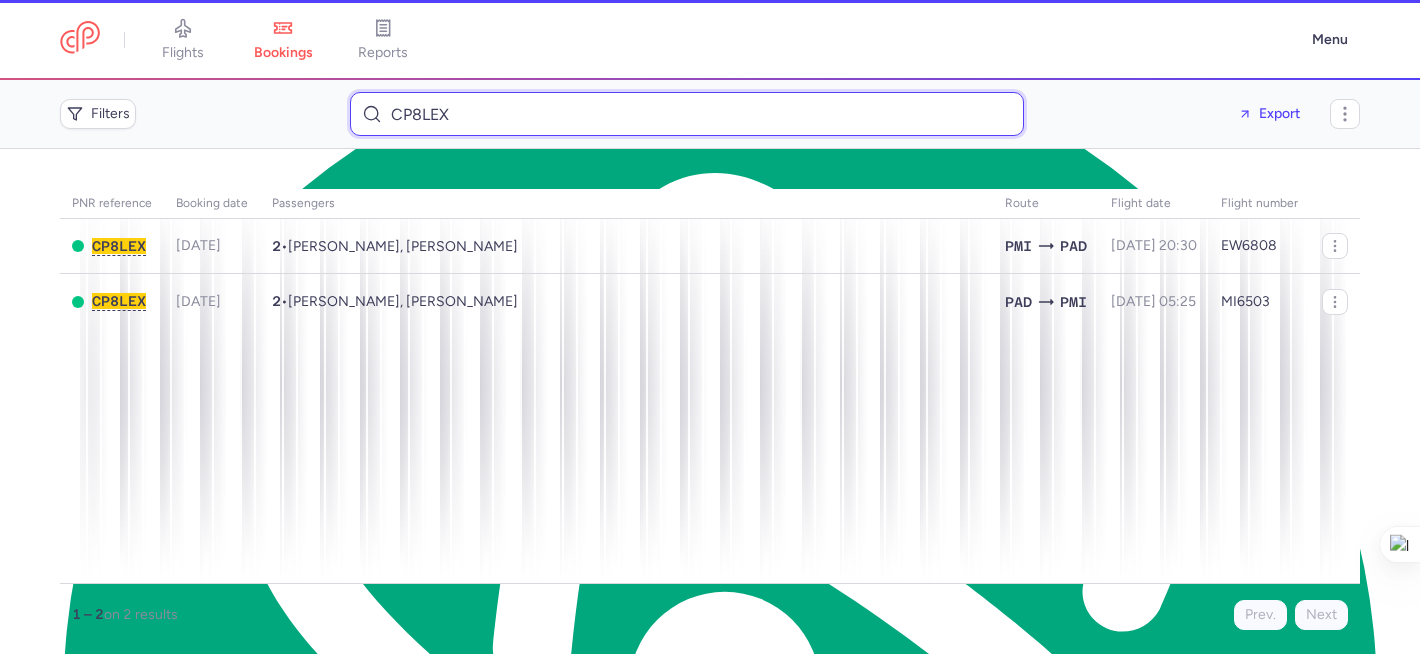 type on "EX" 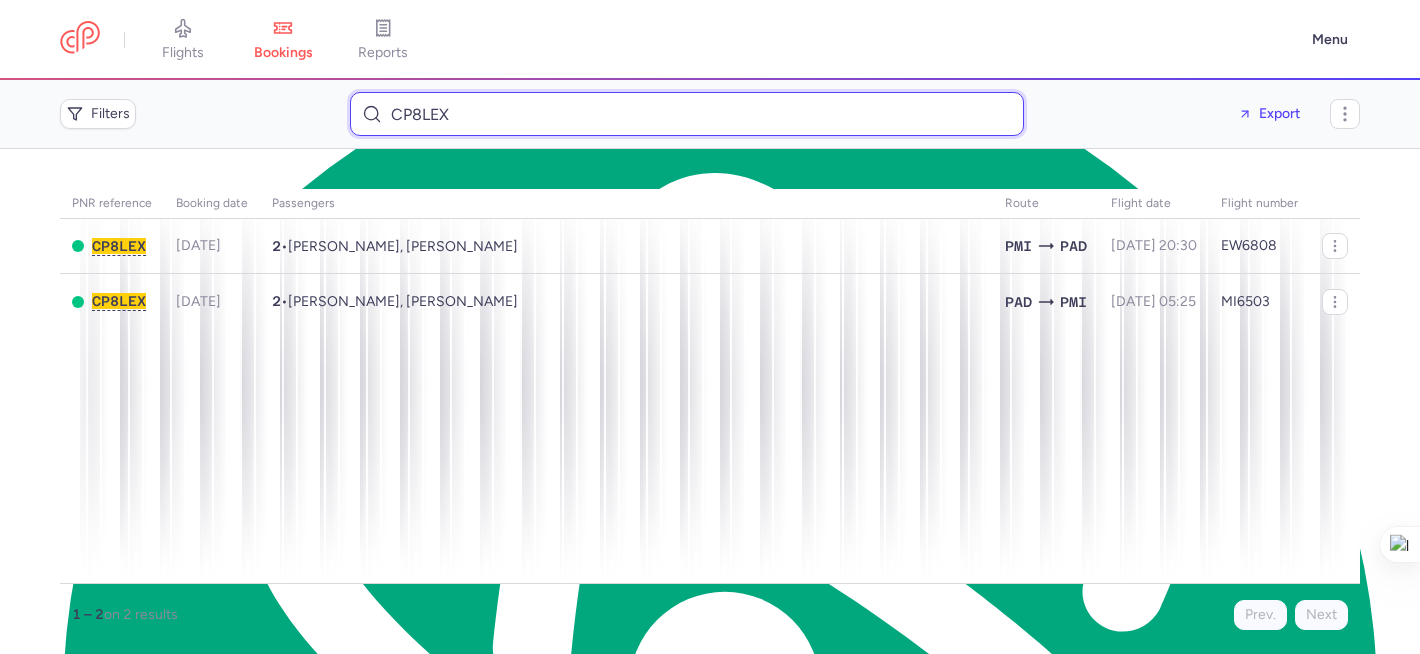drag, startPoint x: 427, startPoint y: 109, endPoint x: 358, endPoint y: 99, distance: 69.72087 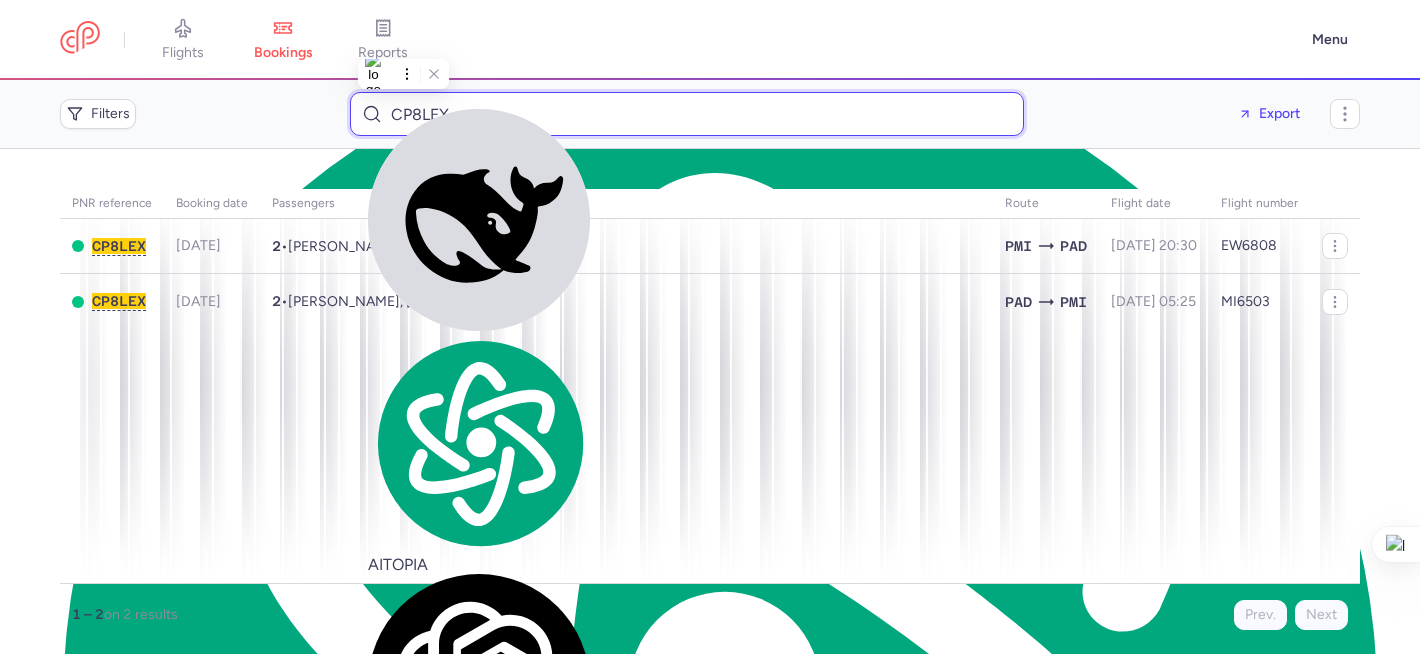 paste on "olena otchenashenko." 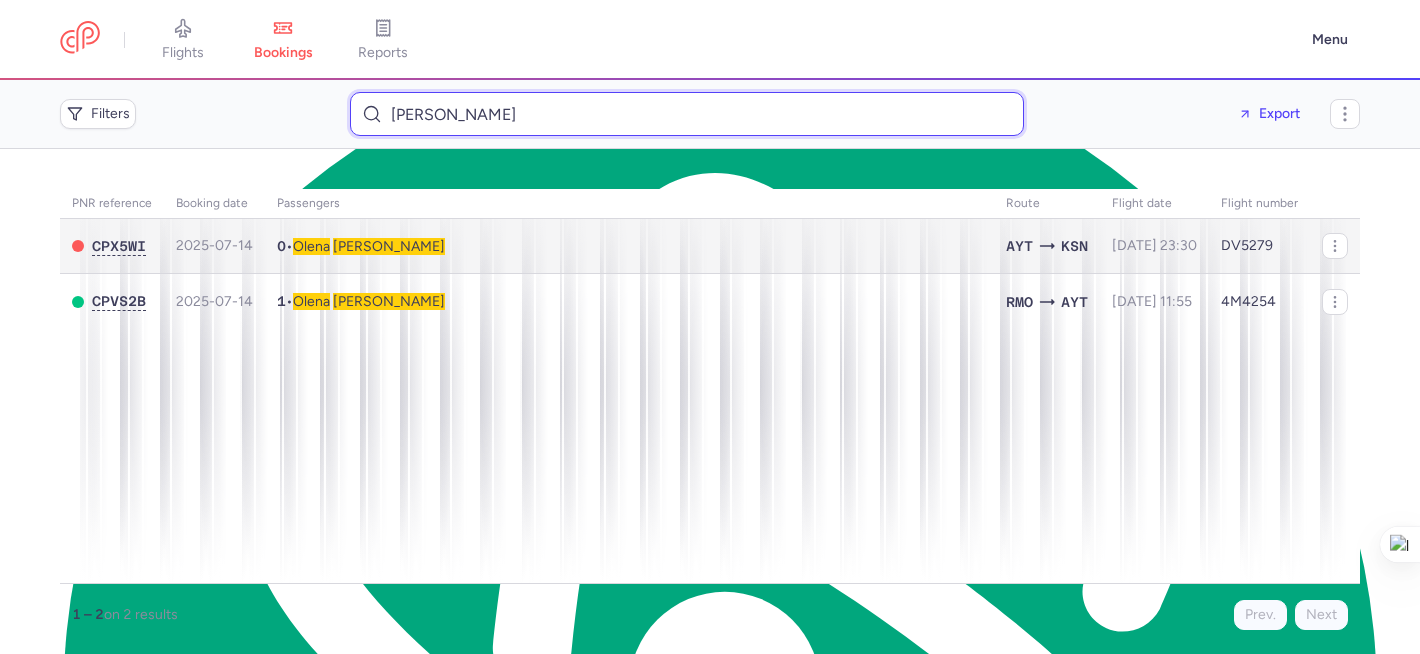 type on "olena otchenashenko" 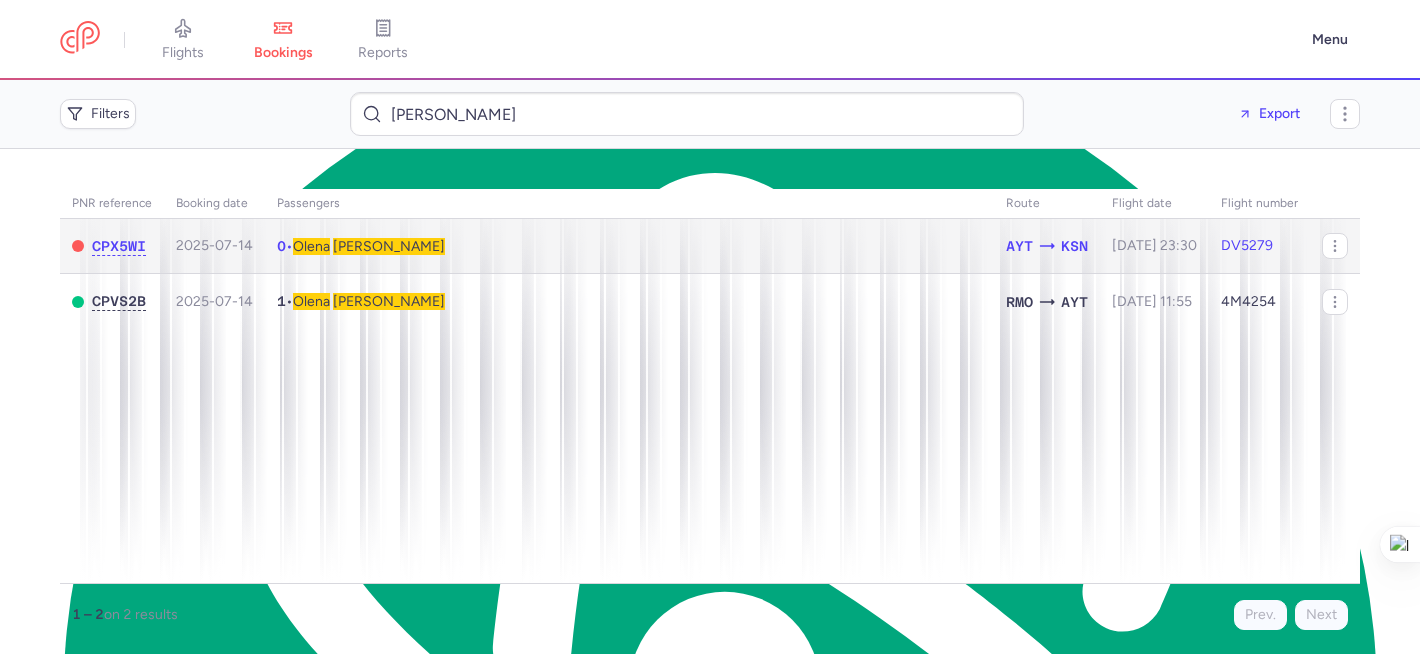 click on "0  •  Olena   OTCHENASHENKO" at bounding box center (629, 246) 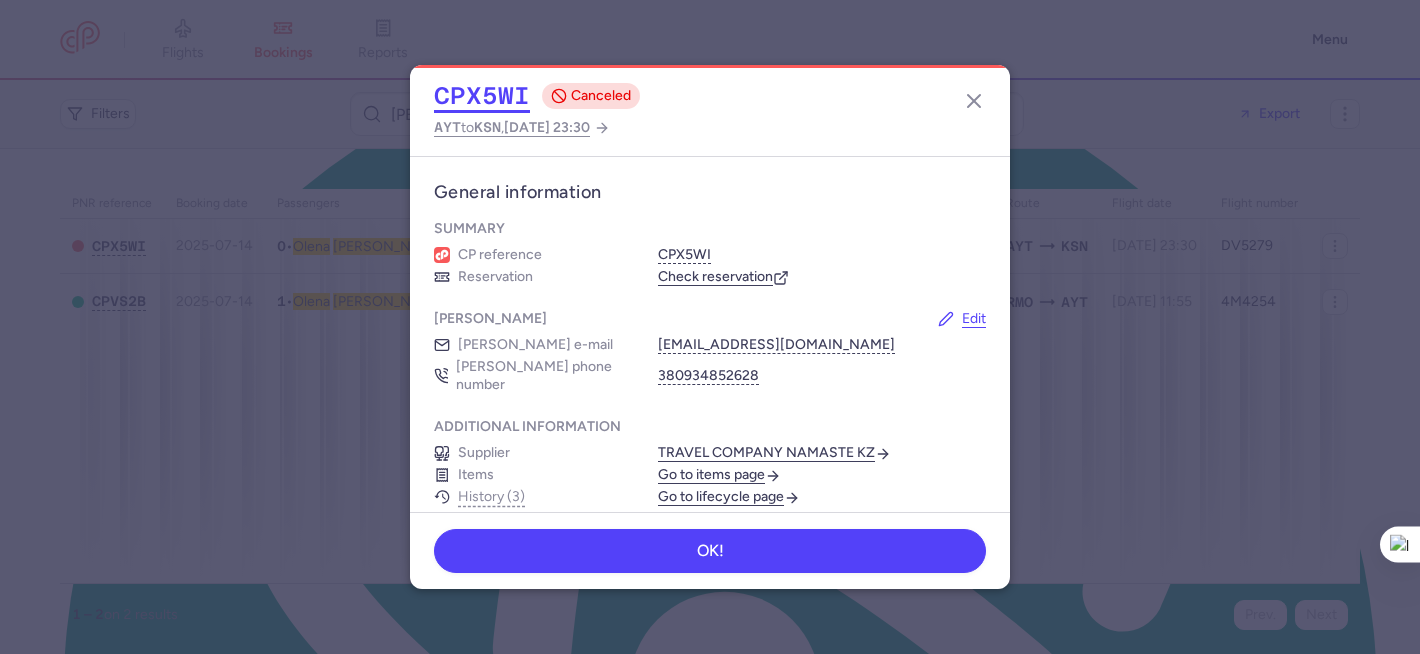 click on "CPX5WI" 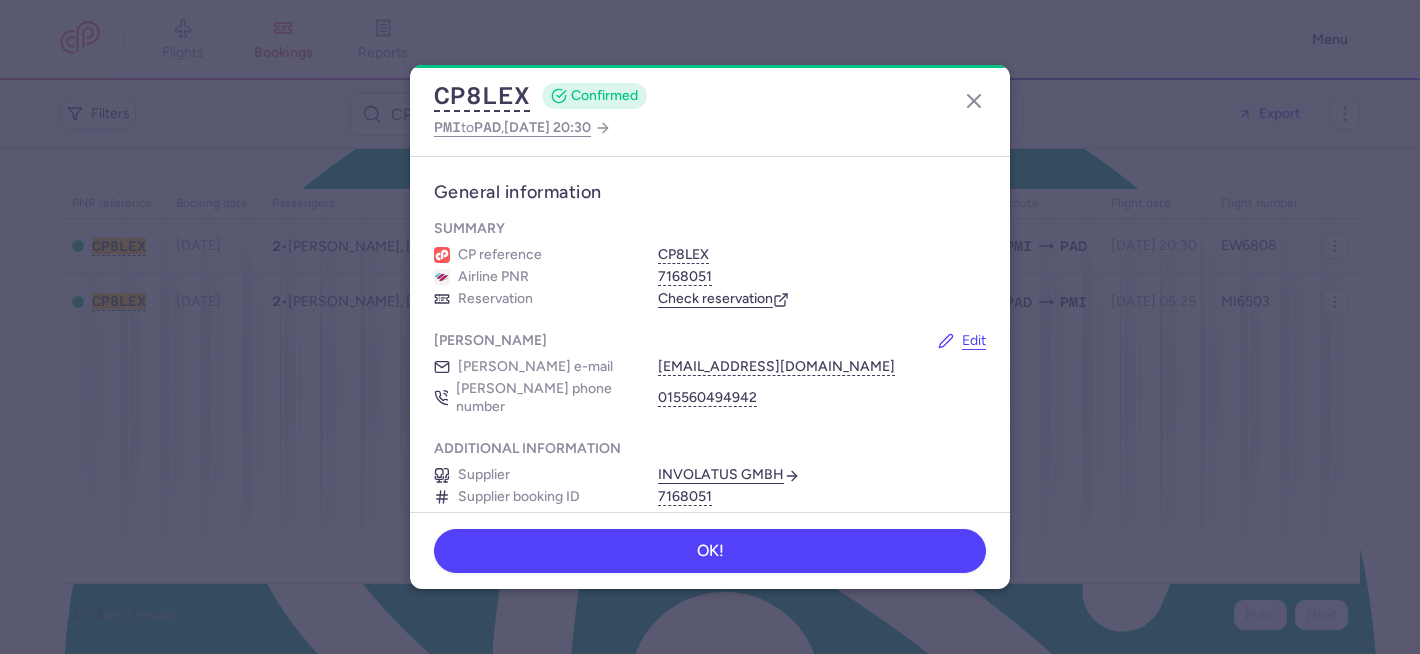 scroll, scrollTop: 0, scrollLeft: 0, axis: both 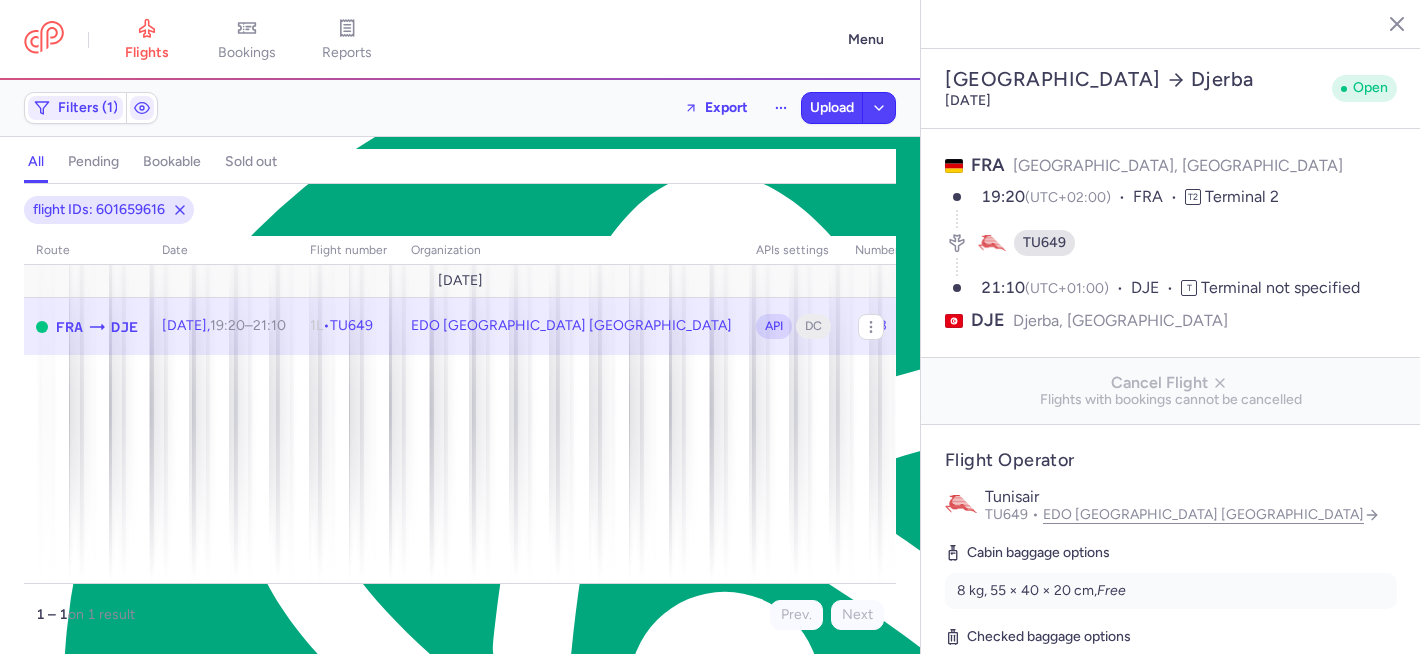 select on "days" 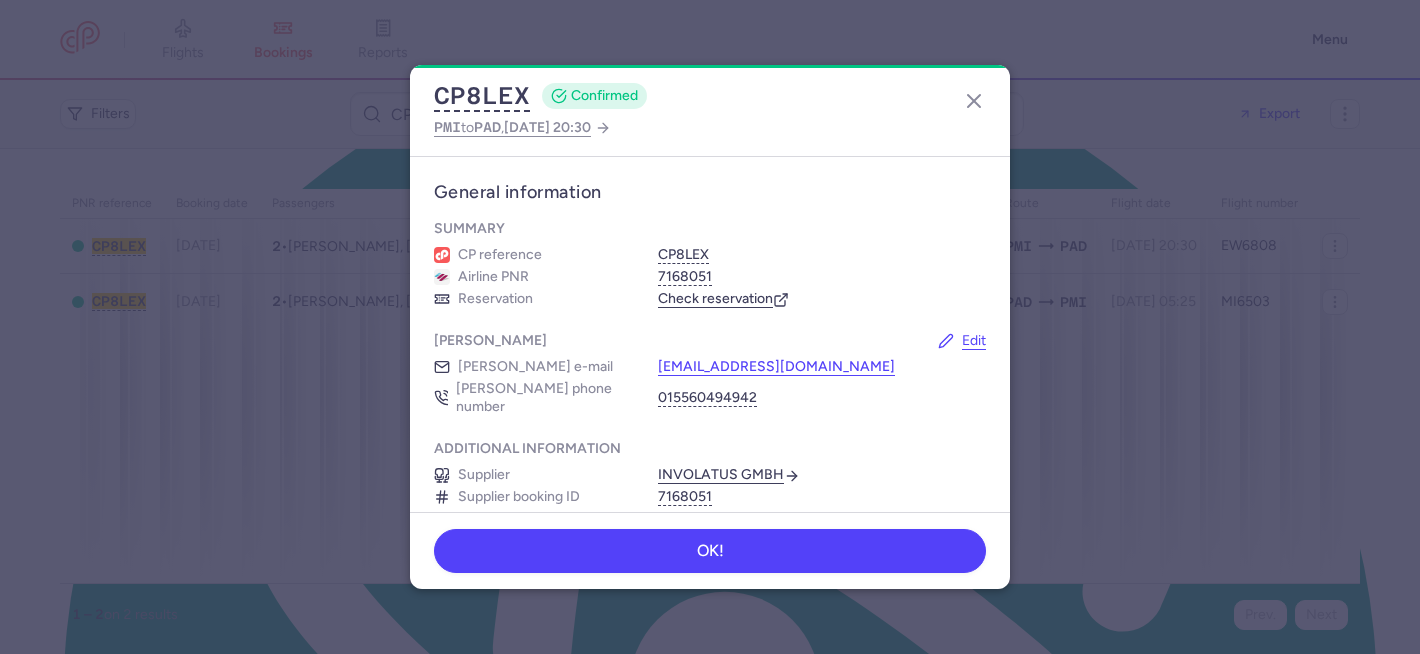 scroll, scrollTop: 0, scrollLeft: 0, axis: both 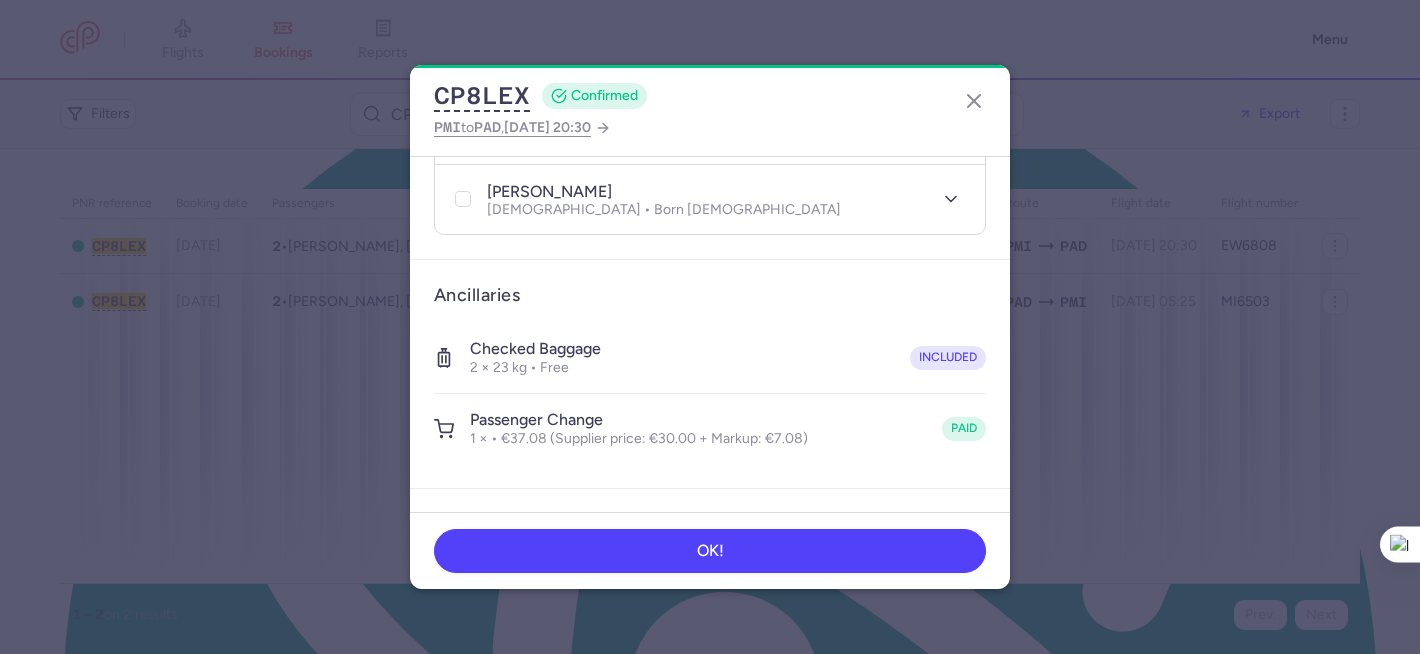 click on "Items  Go to items page" at bounding box center (710, 524) 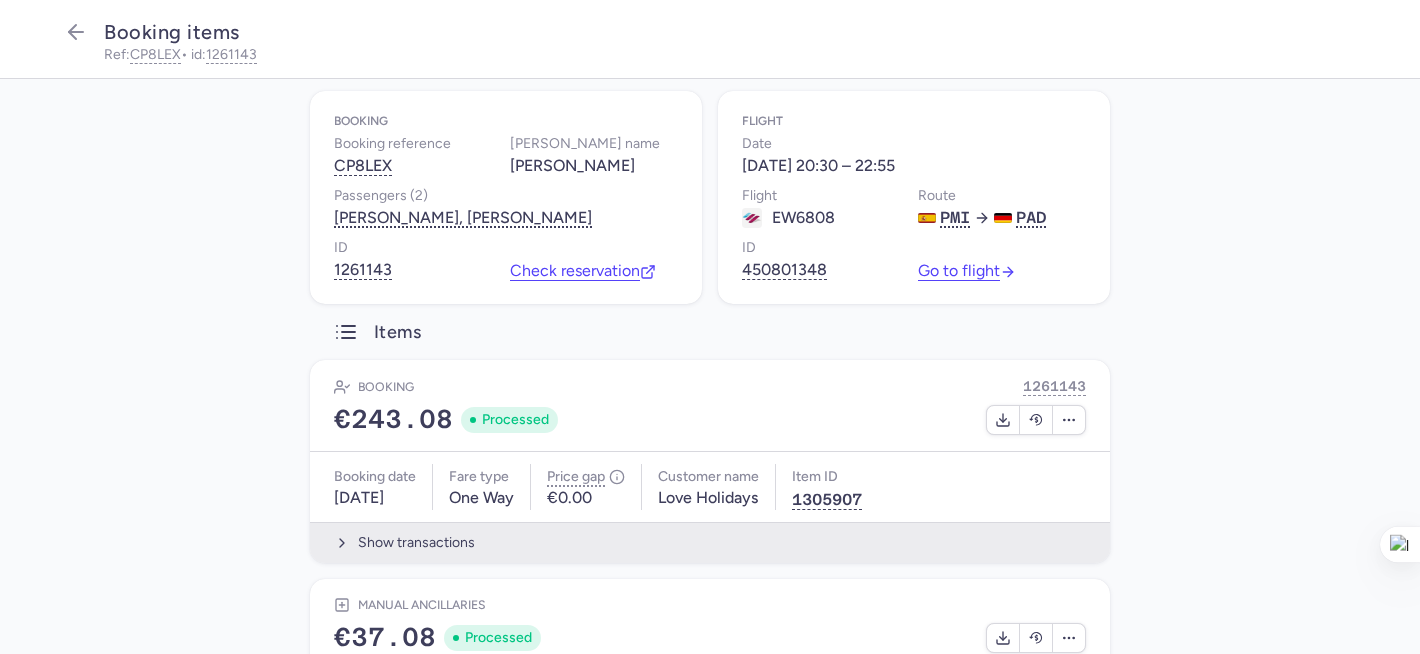 scroll, scrollTop: 234, scrollLeft: 0, axis: vertical 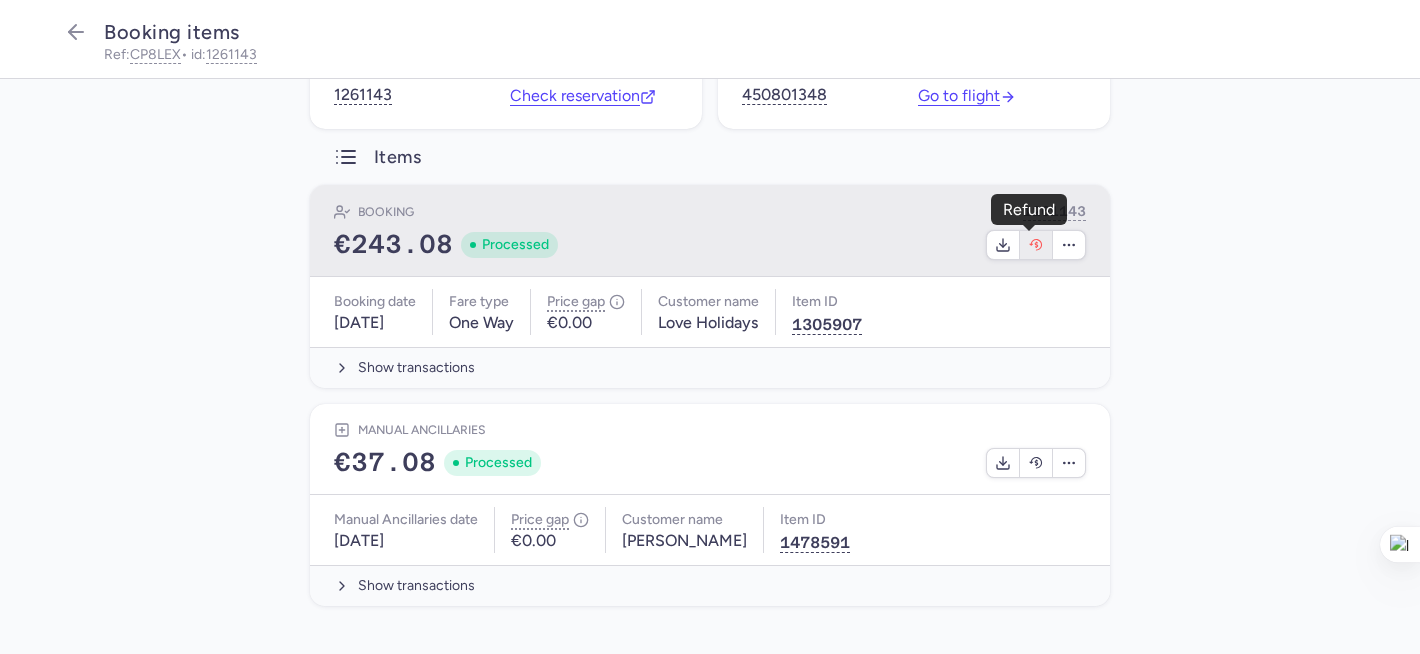 click 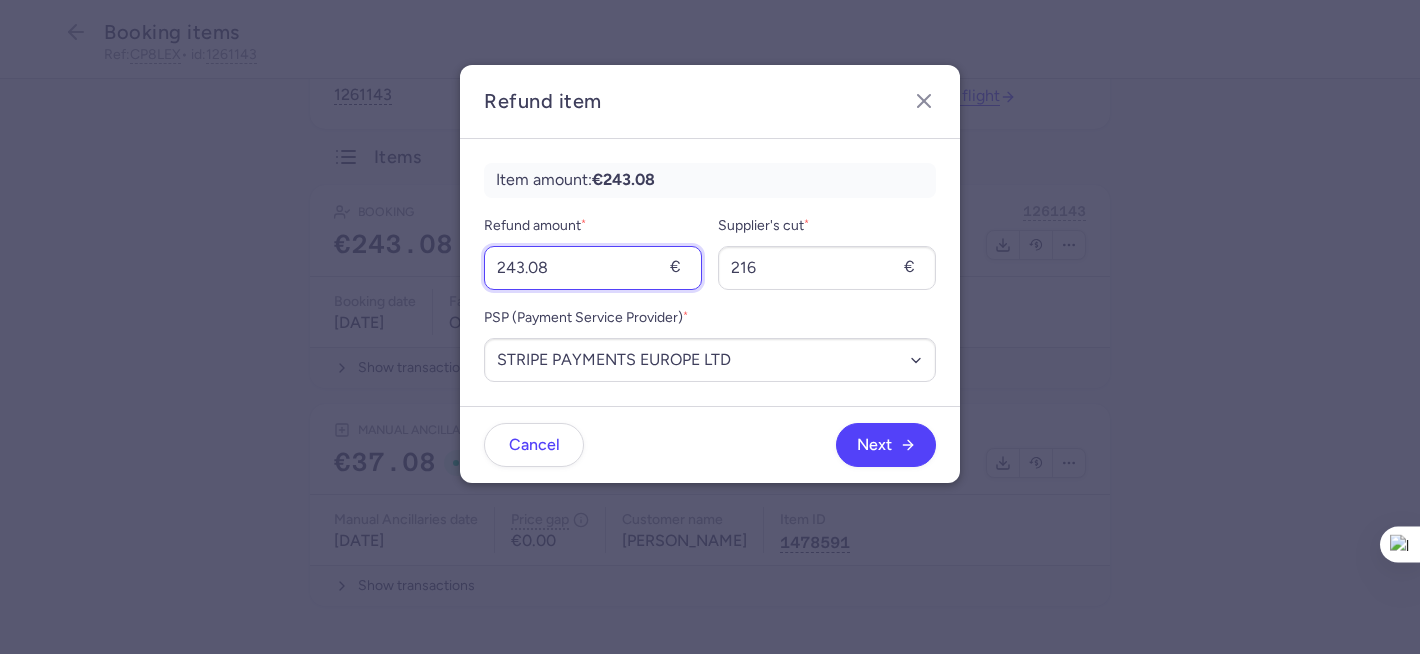 type on "8" 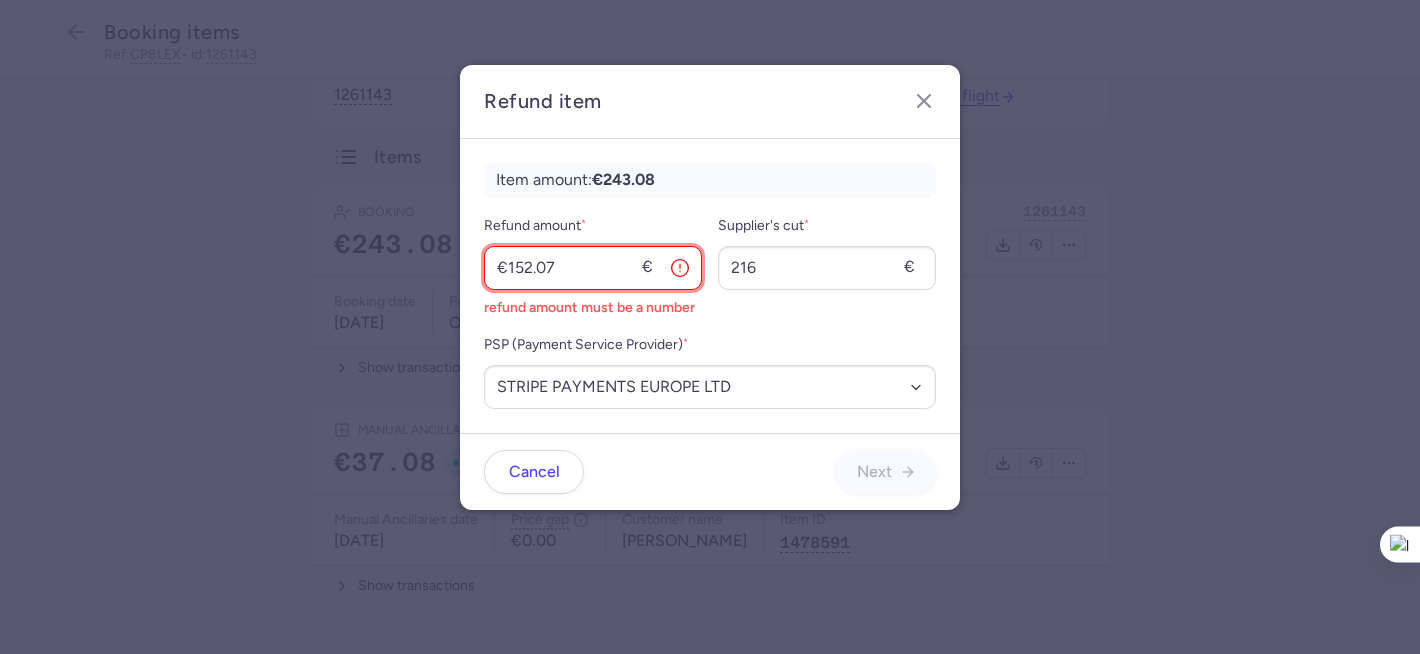 click on "€152.07" at bounding box center (593, 268) 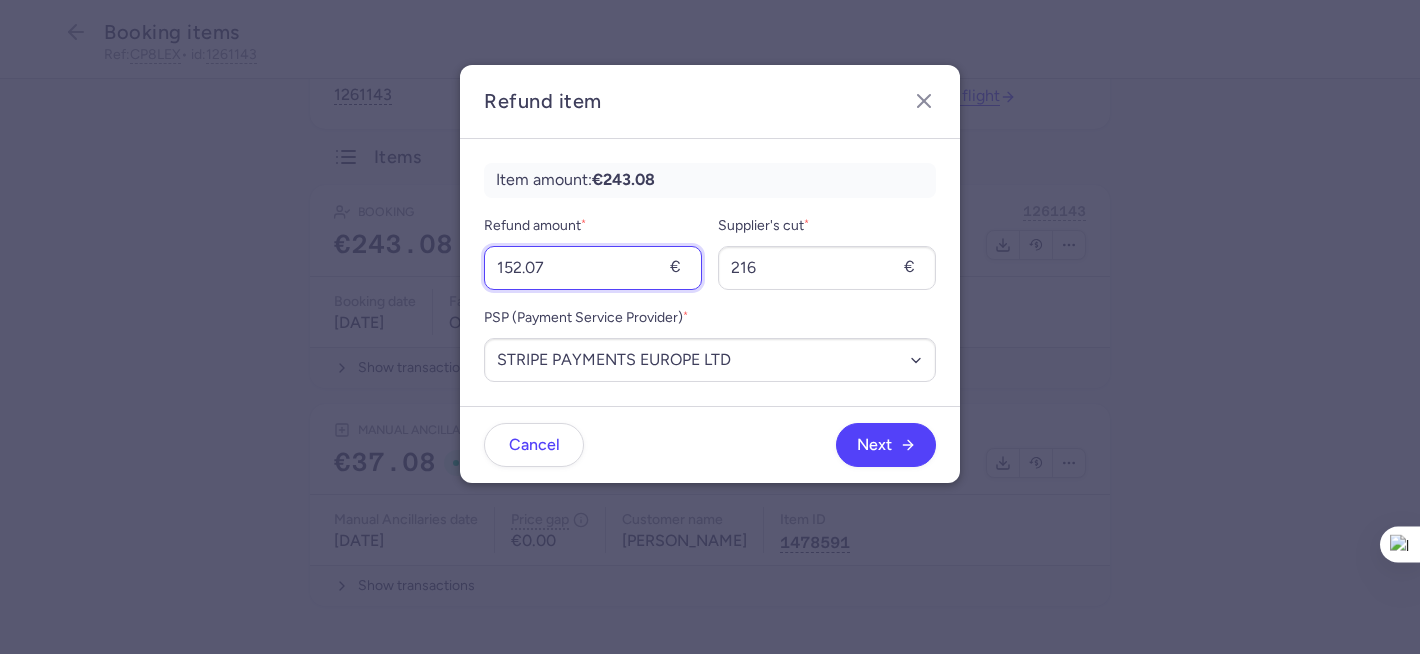 type on "152.07" 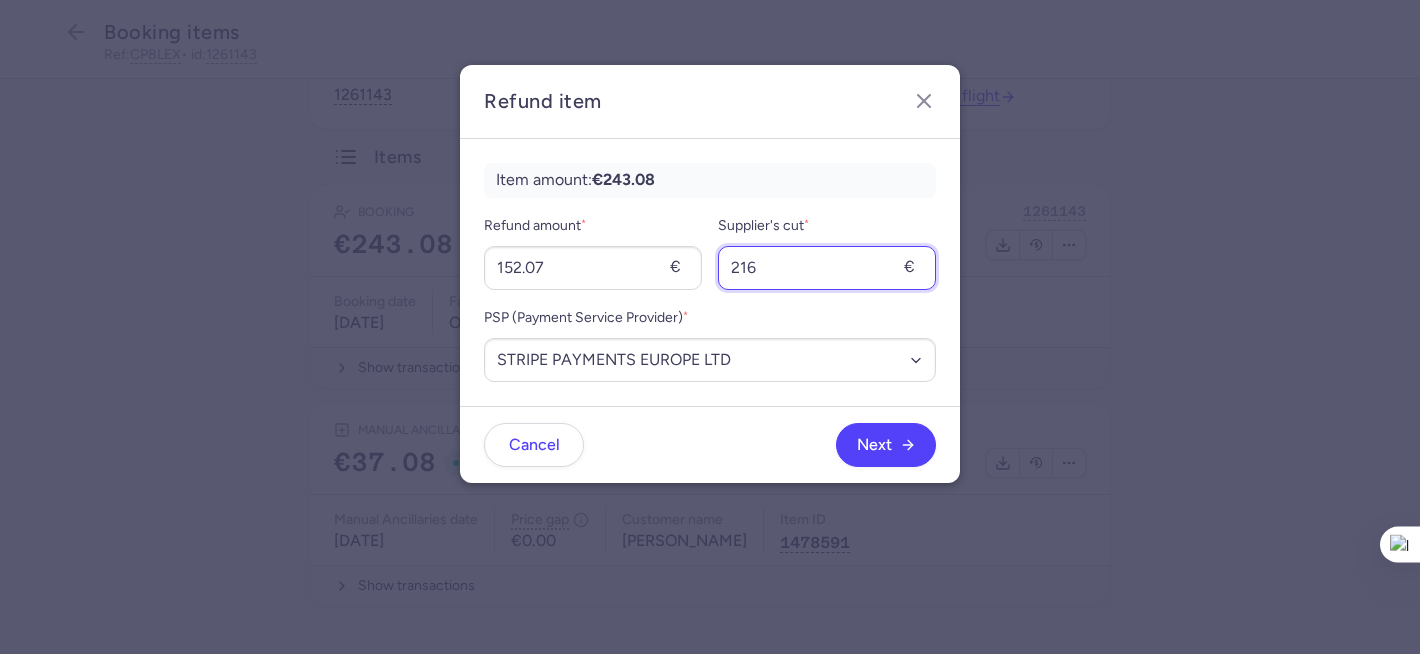 drag, startPoint x: 771, startPoint y: 265, endPoint x: 738, endPoint y: 254, distance: 34.785053 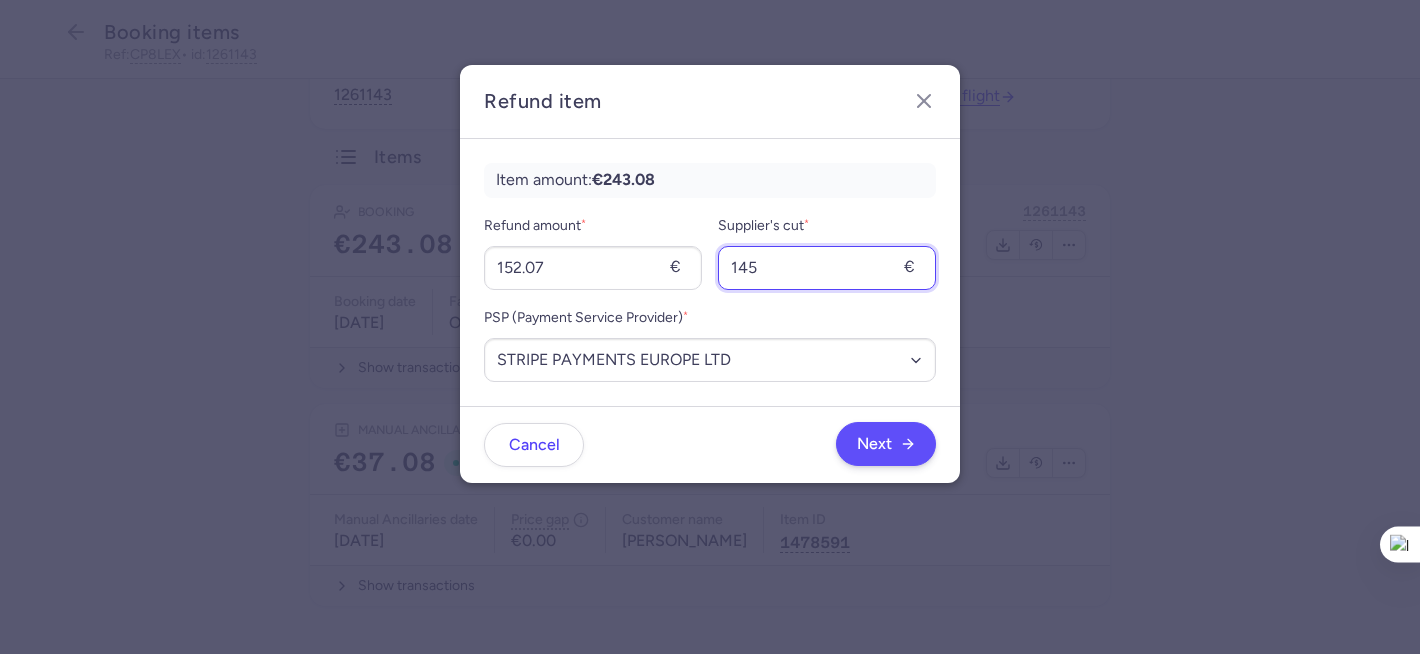 type on "145" 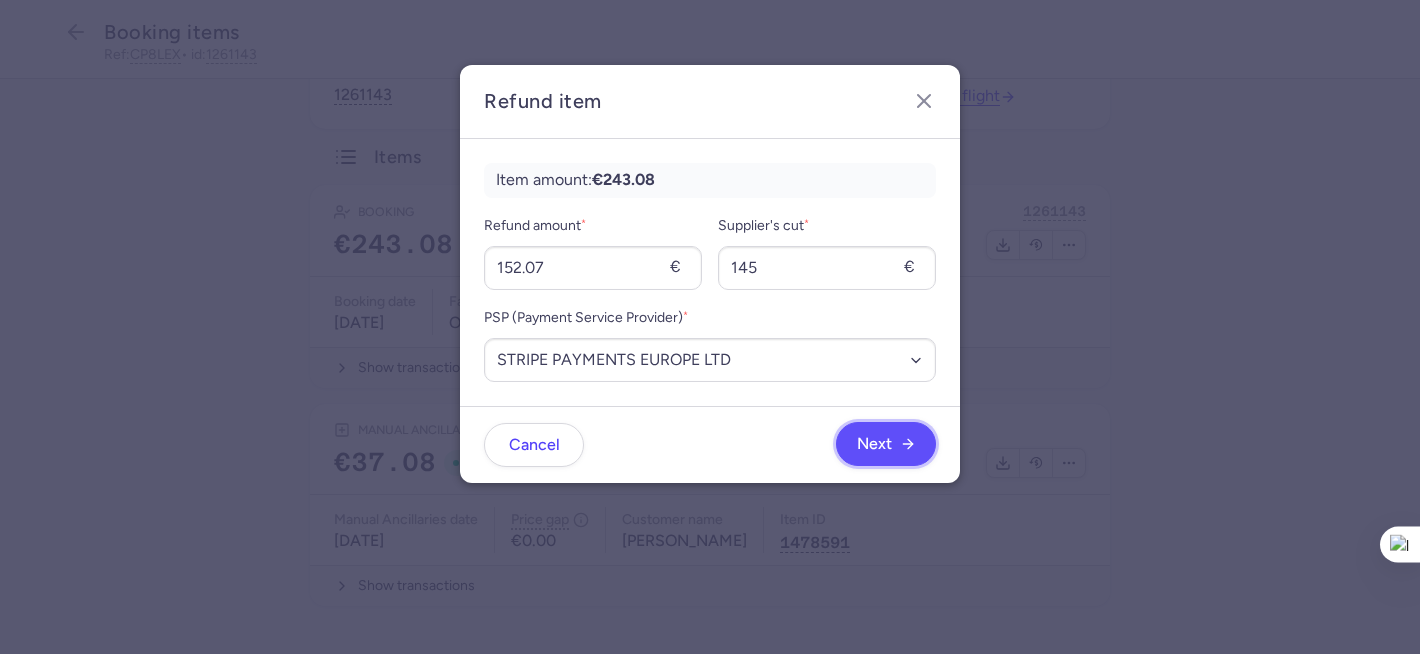 click on "Next" at bounding box center [874, 444] 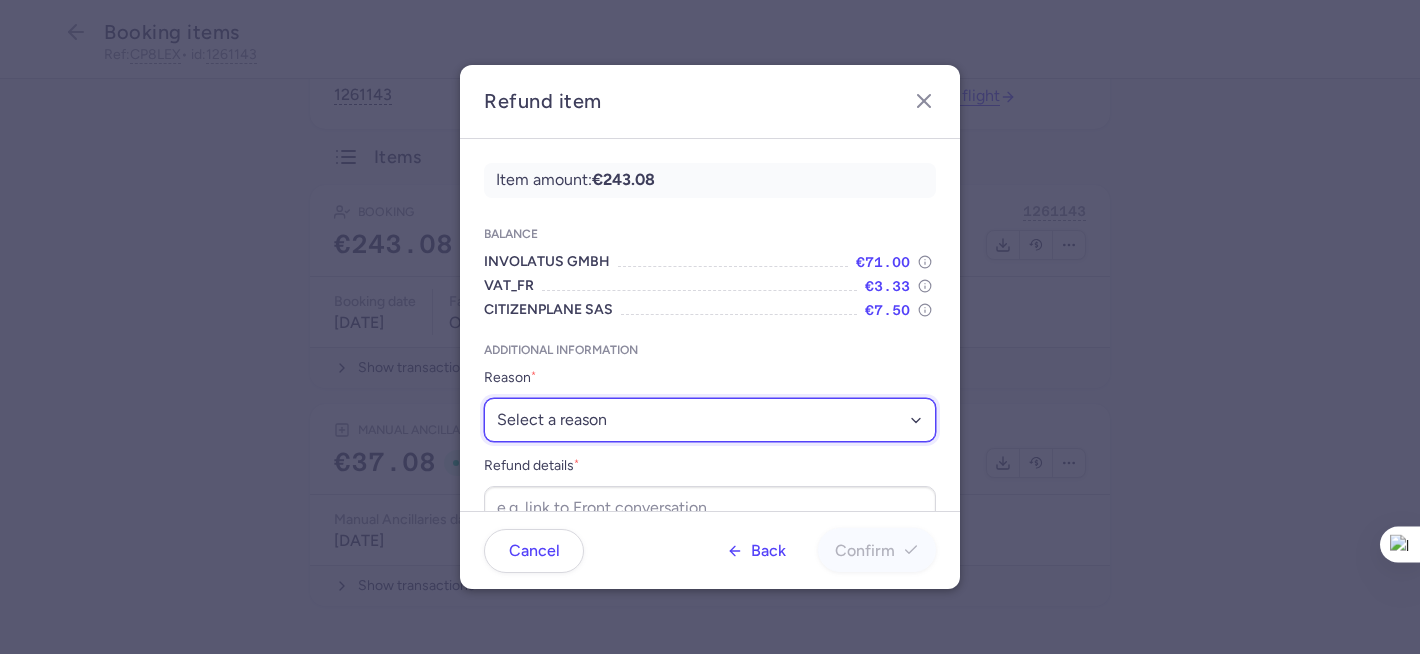click on "Select a reason ✈️ Airline ceasing ops 💼 Ancillary issue 📄 APIS missing ⚙️ CitizenPlane error ⛔️ Denied boarding 🔁 Duplicate ❌ Flight canceled 🕵🏼‍♂️ Fraud 🎁 Goodwill 🎫 Goodwill allowance 🙃 Other 💺 Overbooking 💸 Refund with penalty 🙅 Schedule change not accepted 🤕 Supplier error 💵 Tax refund ❓ Unconfirmed booking" at bounding box center [710, 420] 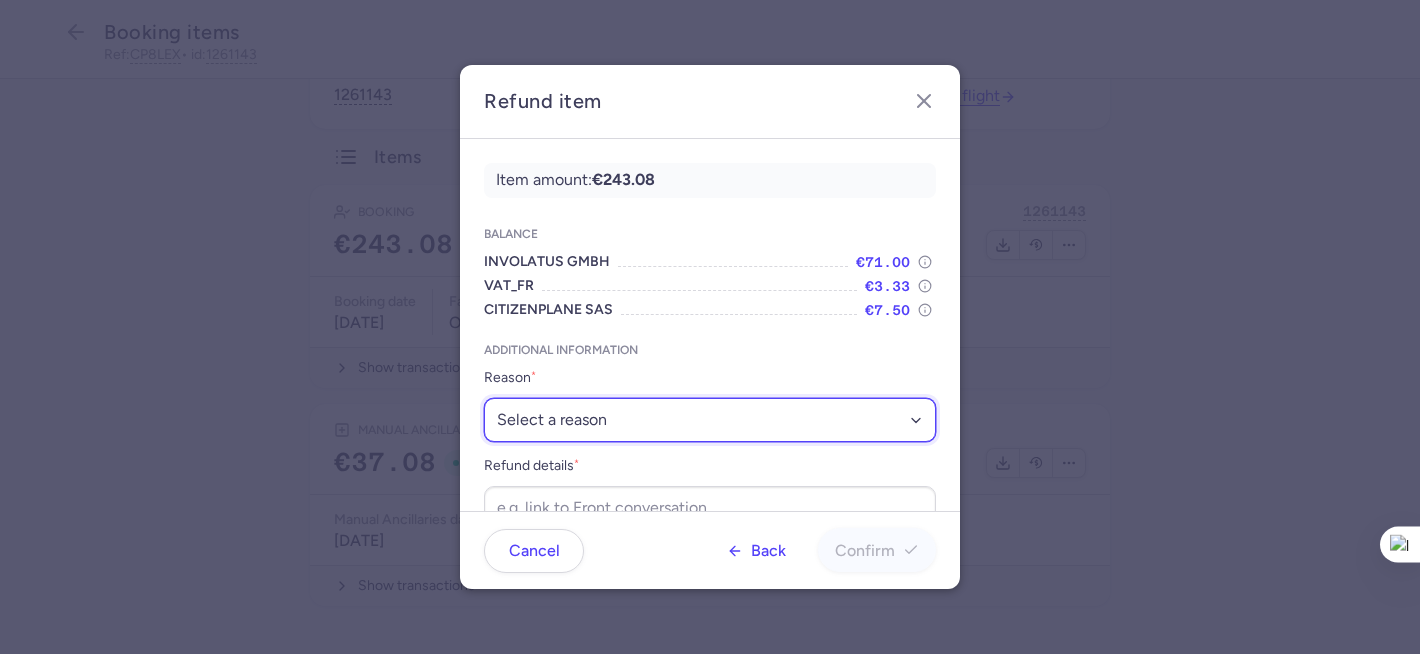 select on "DENIED_BOARDING" 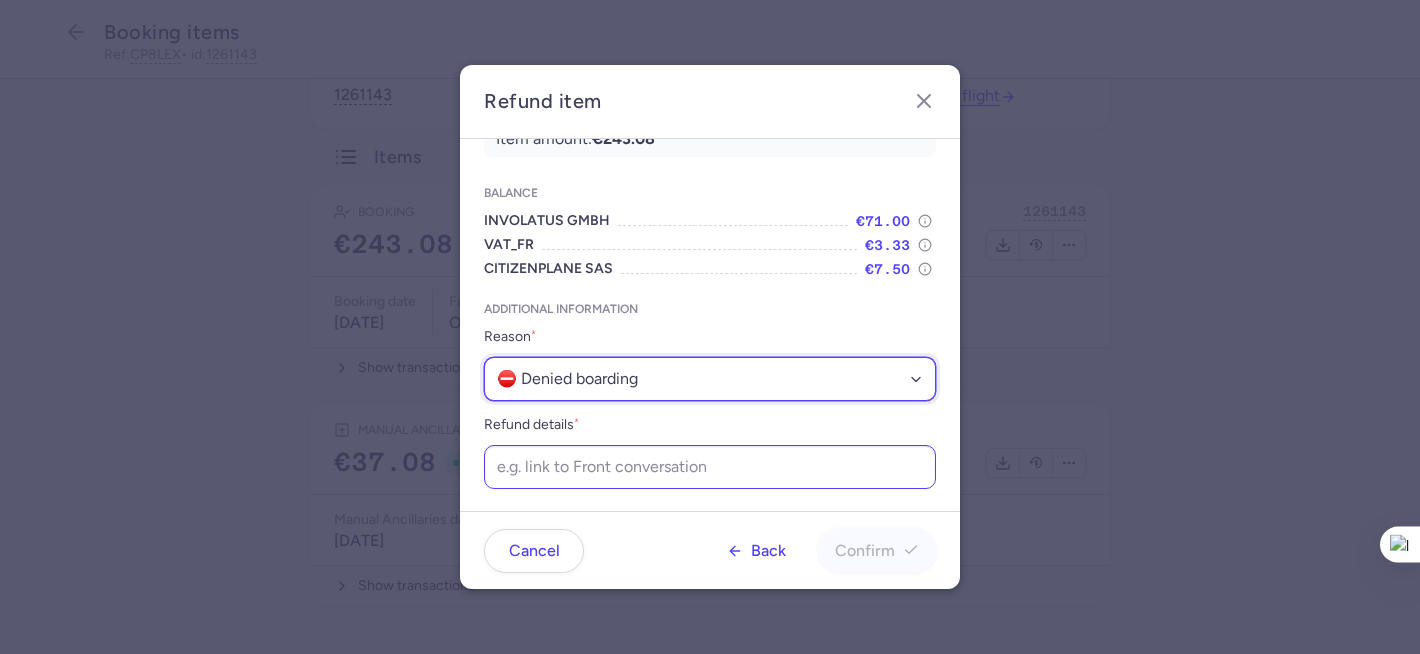 scroll, scrollTop: 42, scrollLeft: 0, axis: vertical 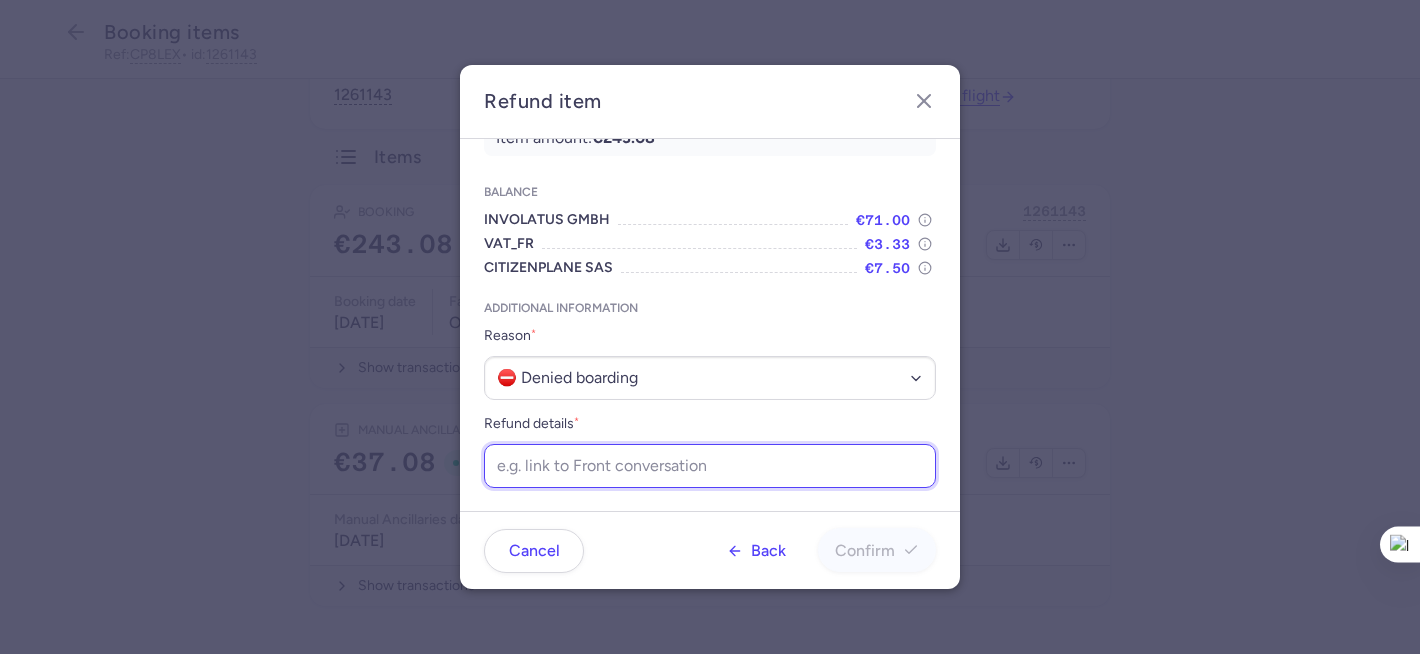 click on "Refund details  *" at bounding box center [710, 466] 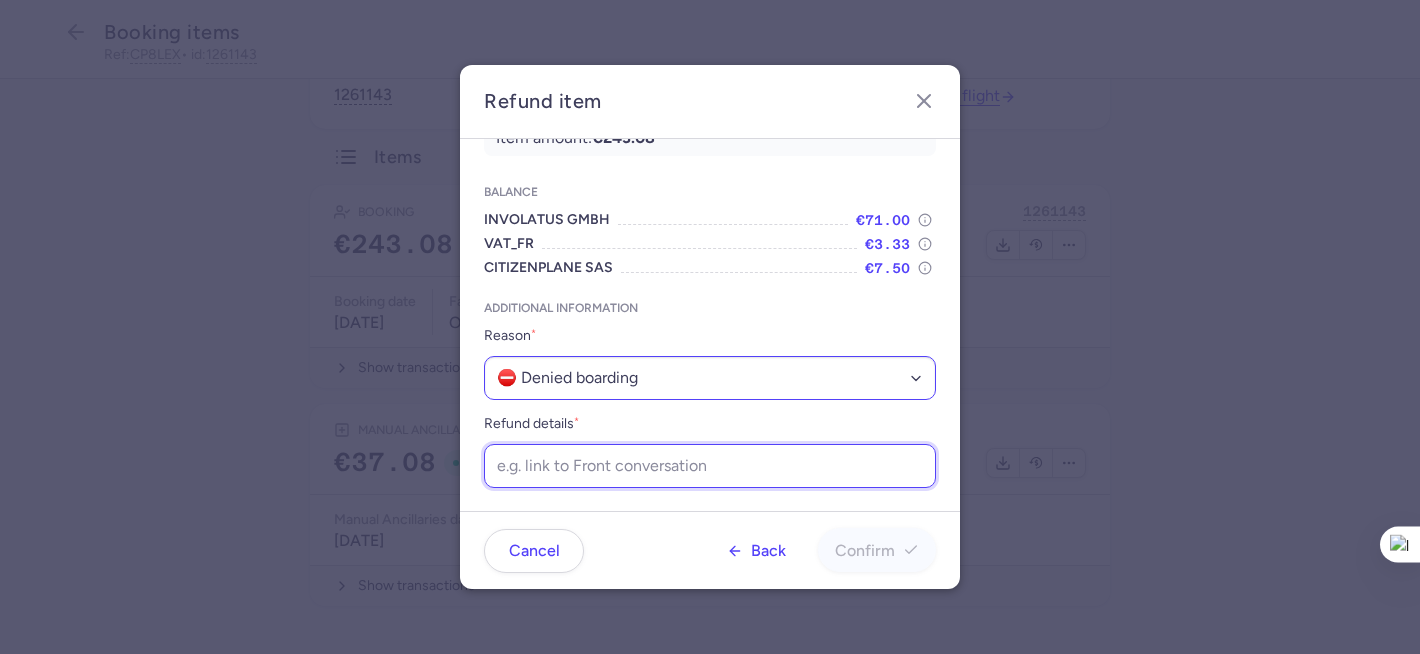 paste on "https://app.frontapp.com/open/cnv_ewb1jya?key=dBdWHqc9pExqTejpNzeDyDYJzsauL_yx" 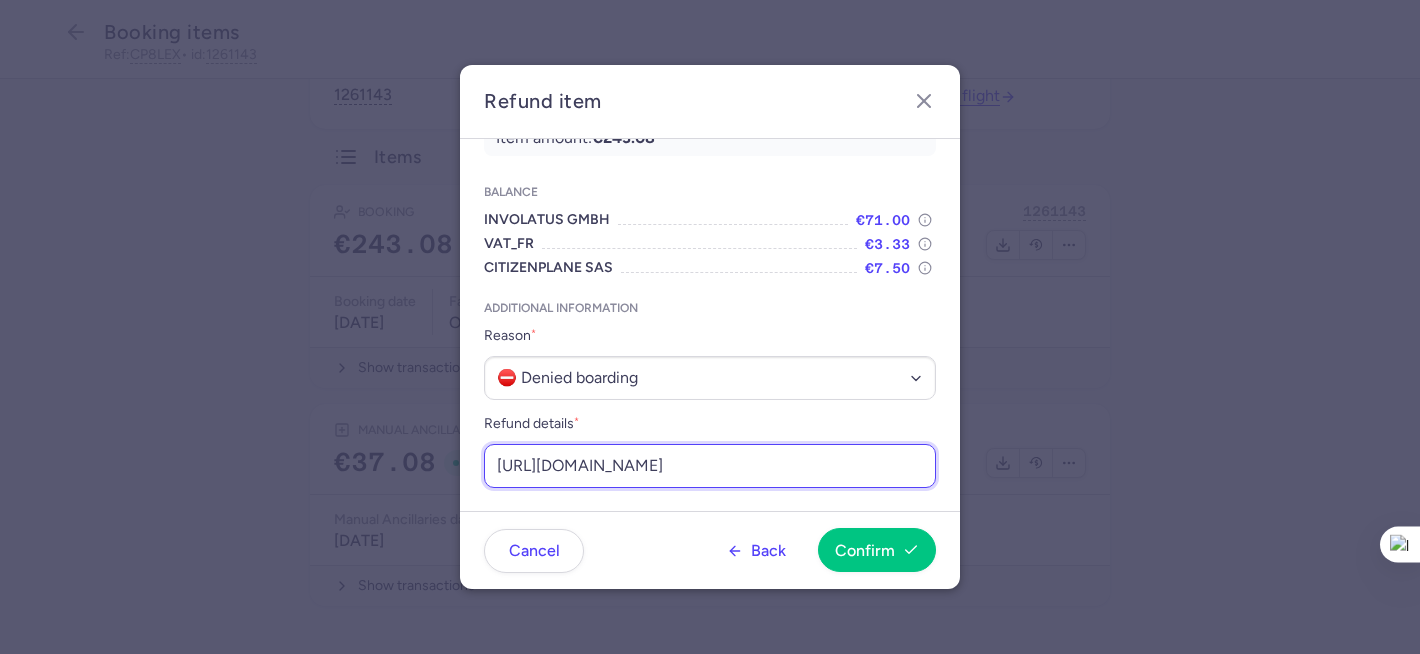 scroll, scrollTop: 0, scrollLeft: 242, axis: horizontal 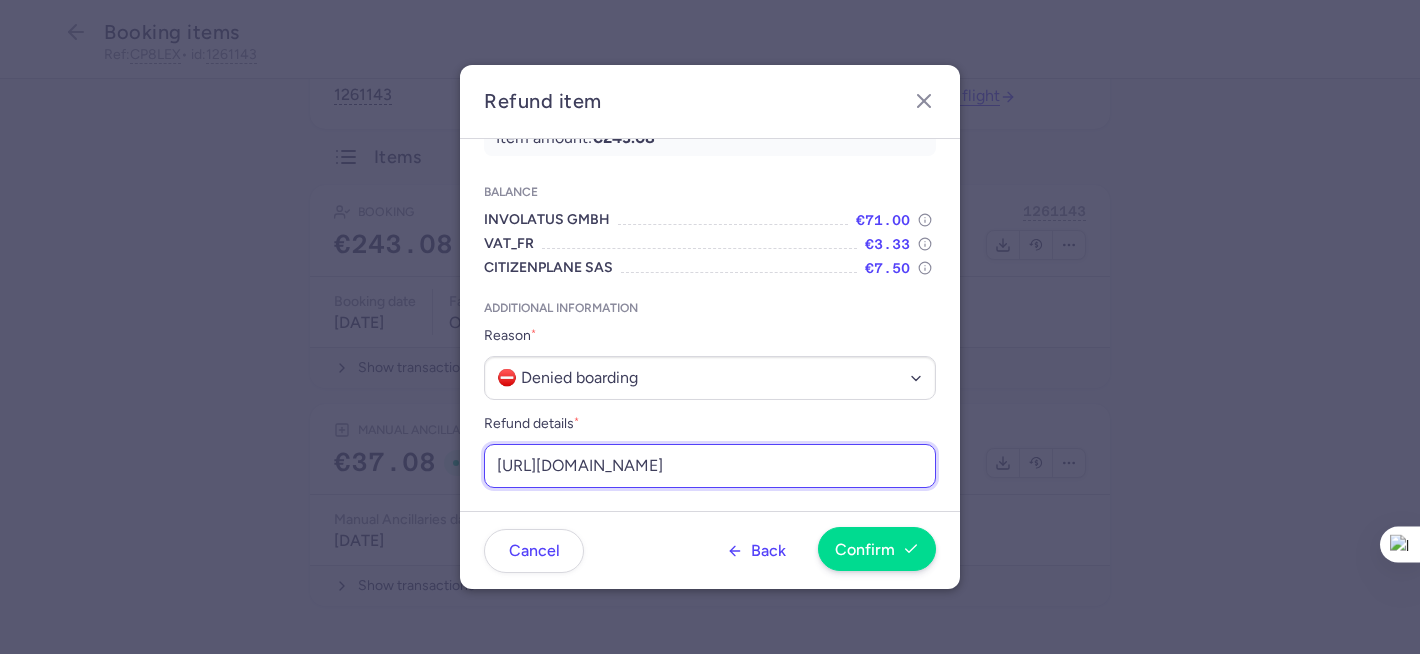 type on "https://app.frontapp.com/open/cnv_ewb1jya?key=dBdWHqc9pExqTejpNzeDyDYJzsauL_yx" 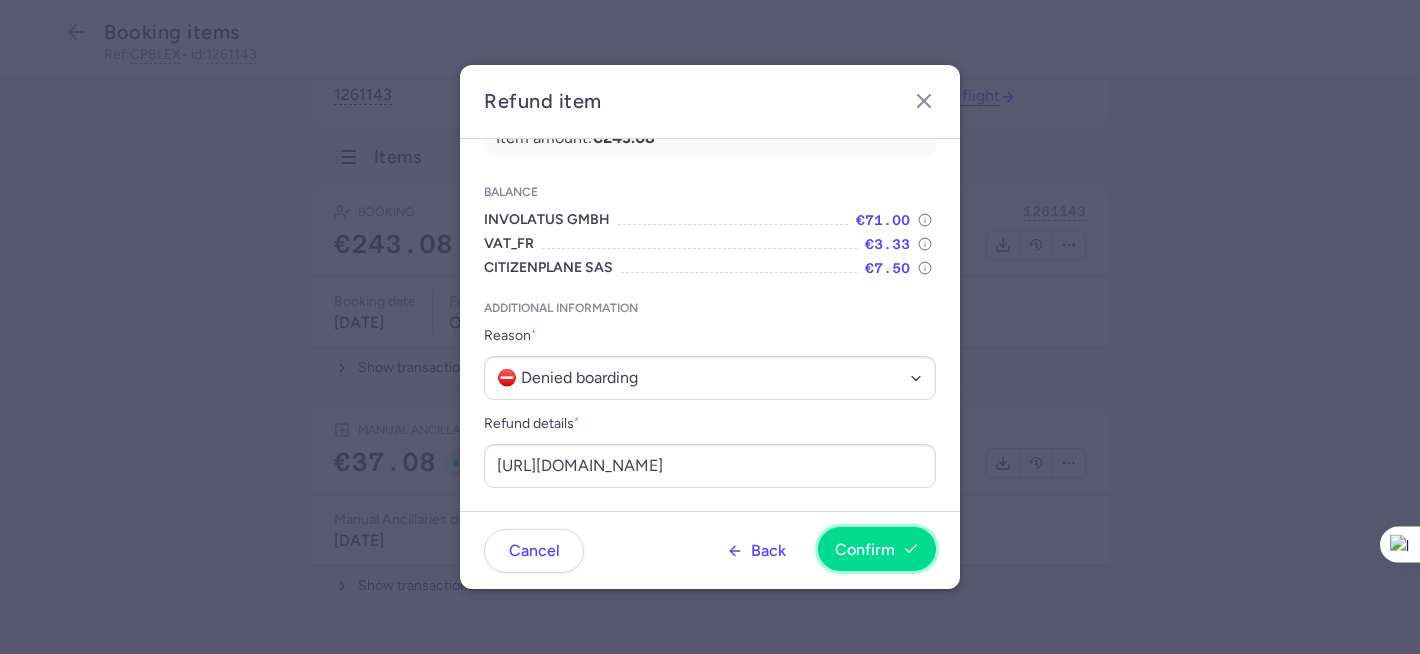 scroll, scrollTop: 0, scrollLeft: 0, axis: both 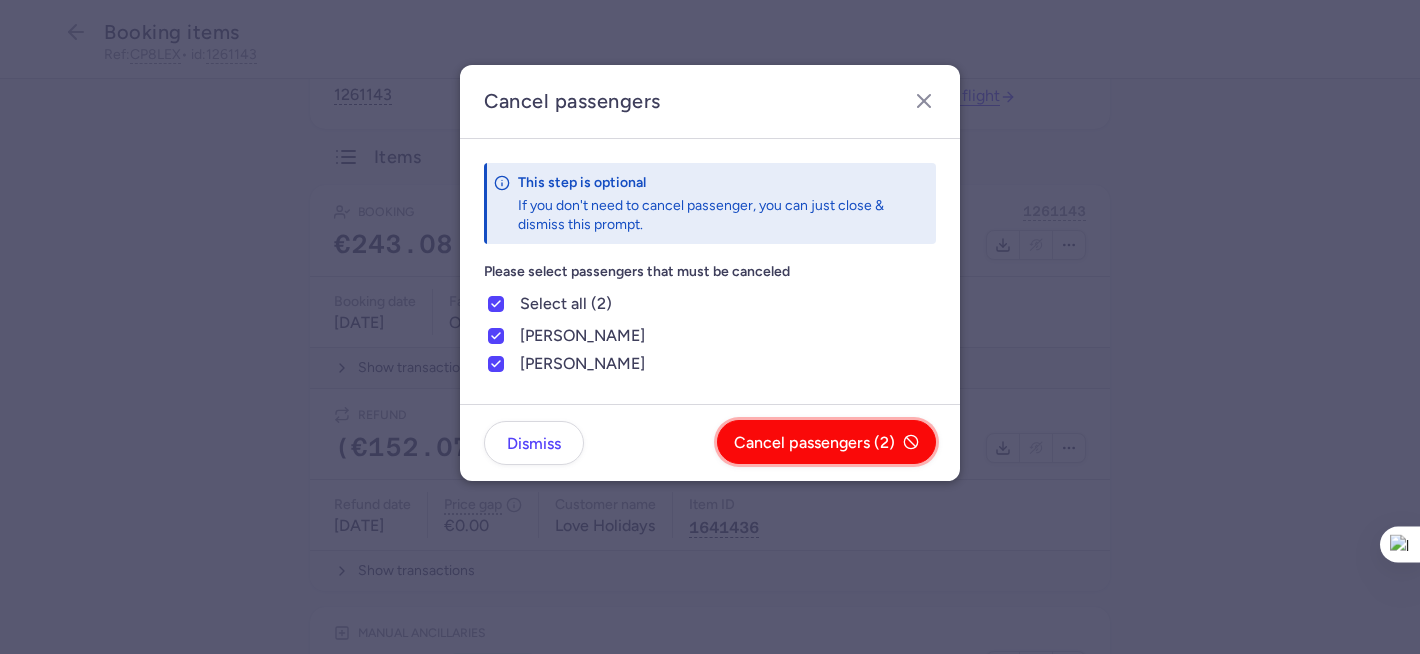click on "Cancel passengers (2)" at bounding box center (814, 443) 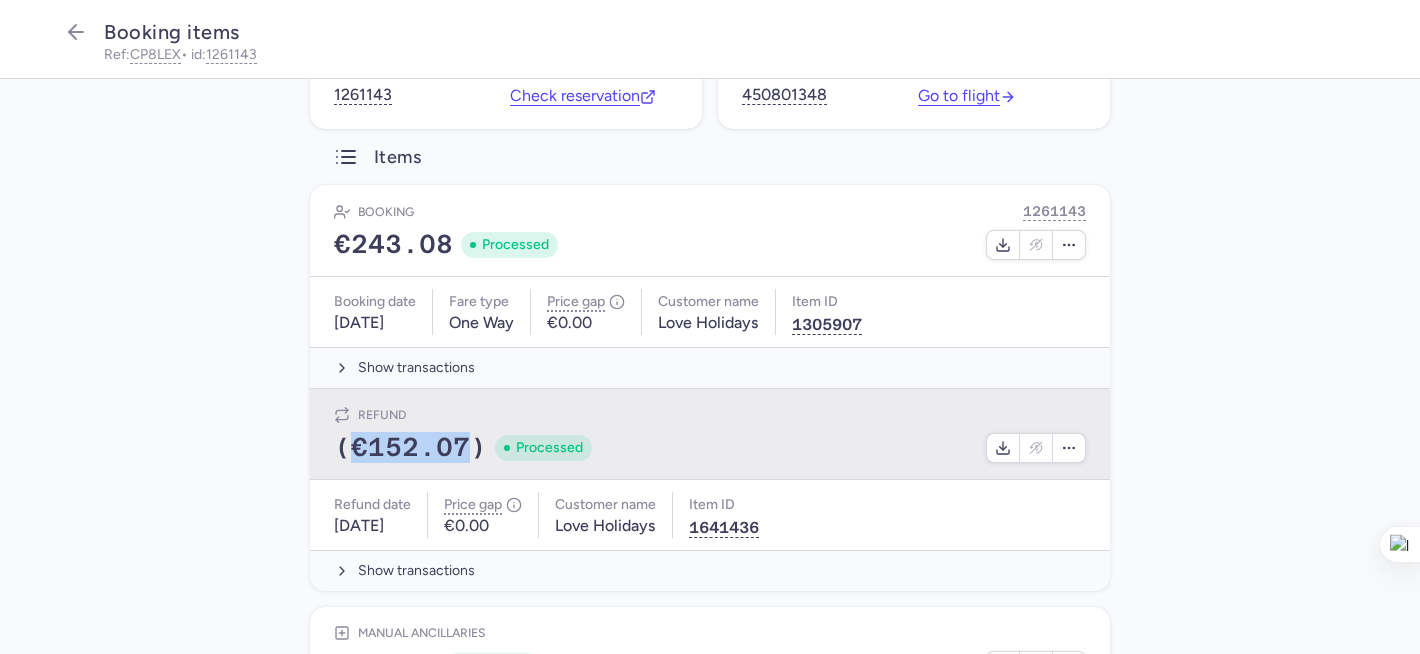 drag, startPoint x: 454, startPoint y: 450, endPoint x: 344, endPoint y: 451, distance: 110.00455 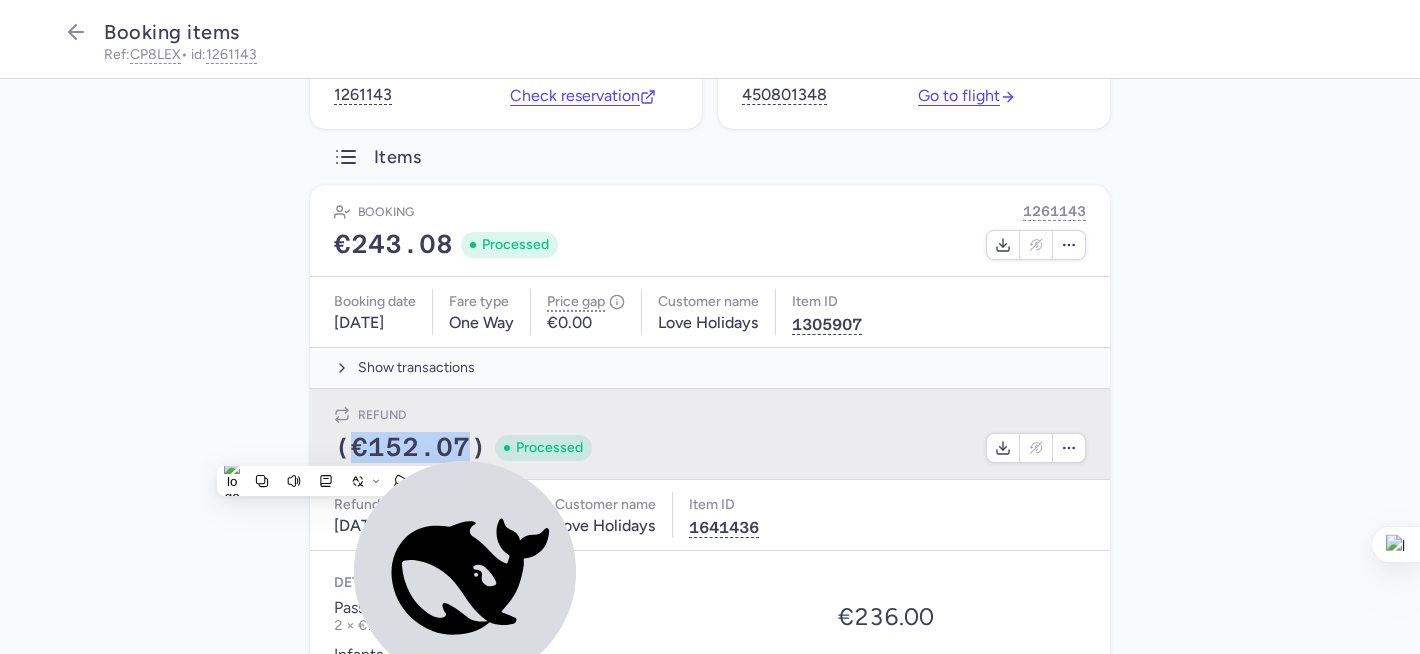 copy on "€152.07" 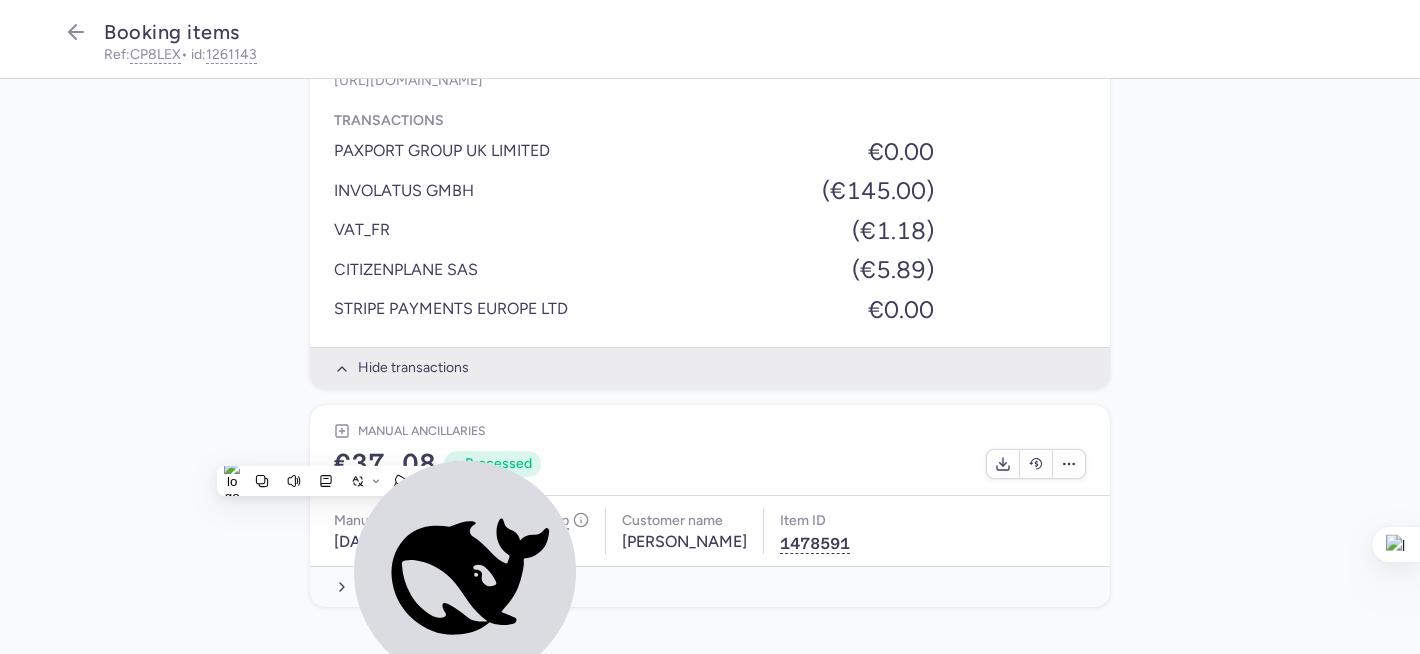 scroll, scrollTop: 0, scrollLeft: 0, axis: both 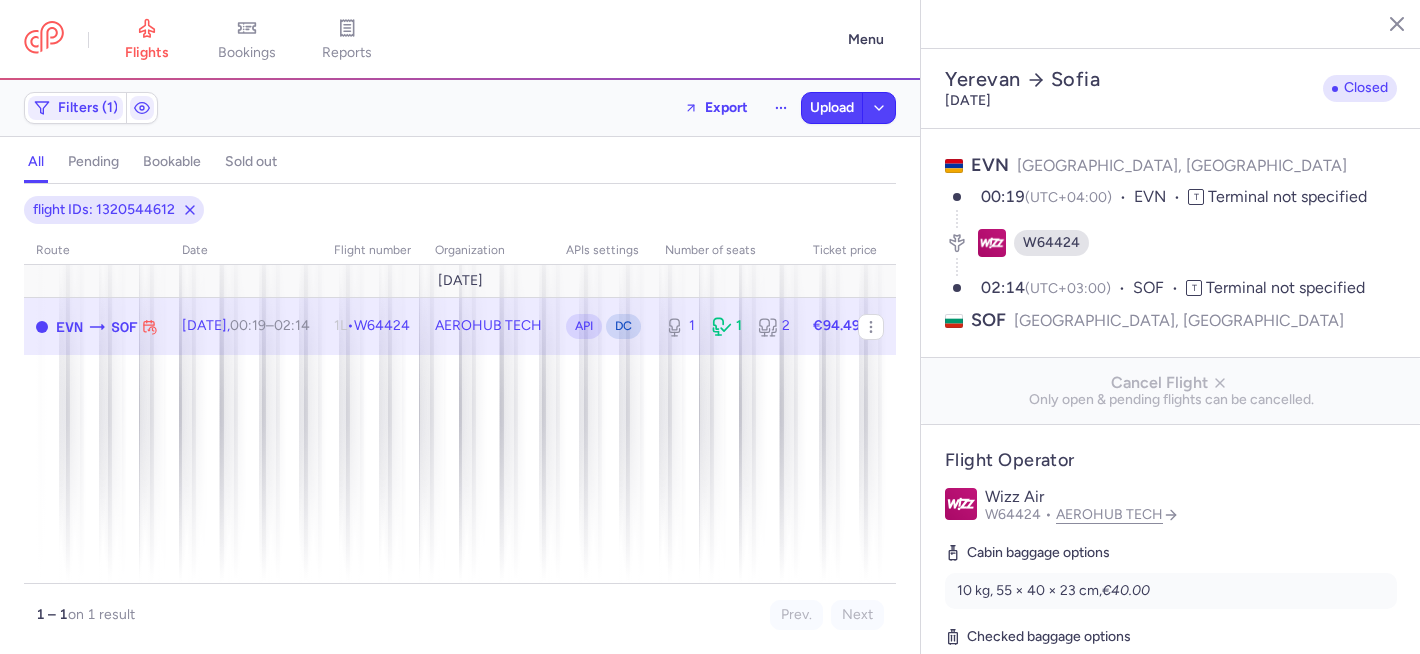 select on "days" 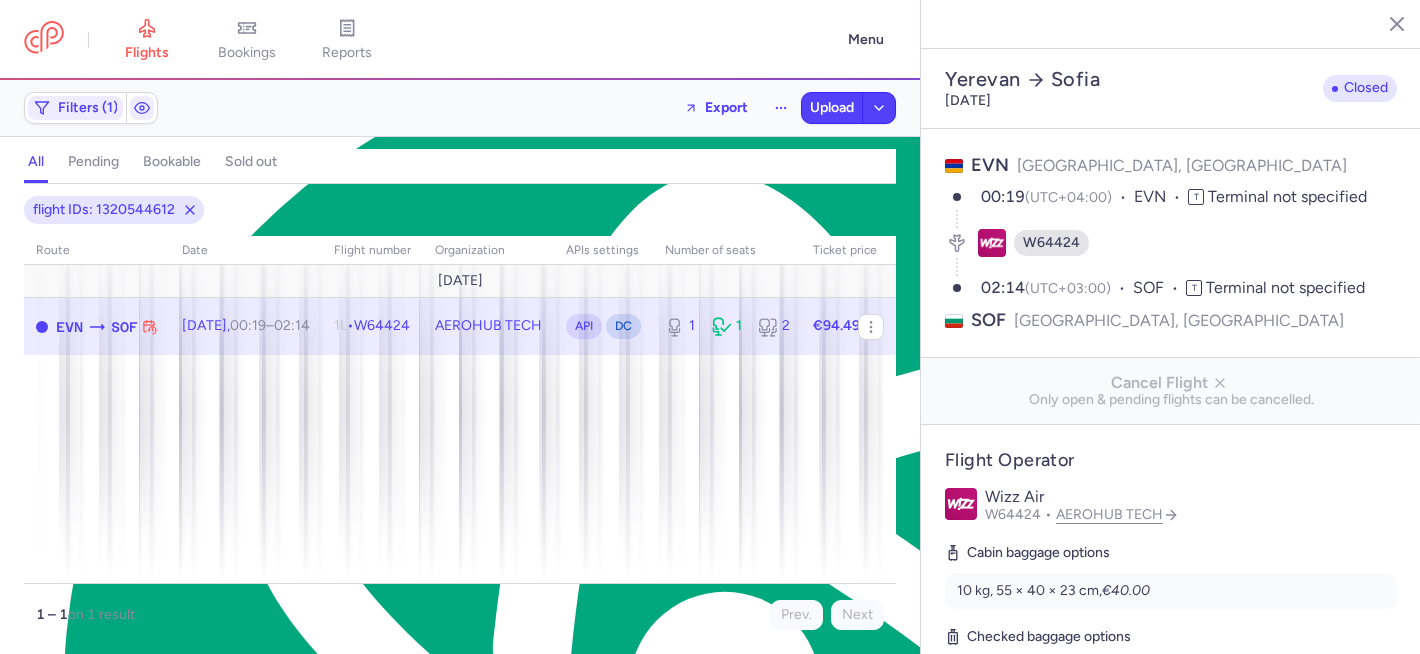scroll, scrollTop: 24, scrollLeft: 0, axis: vertical 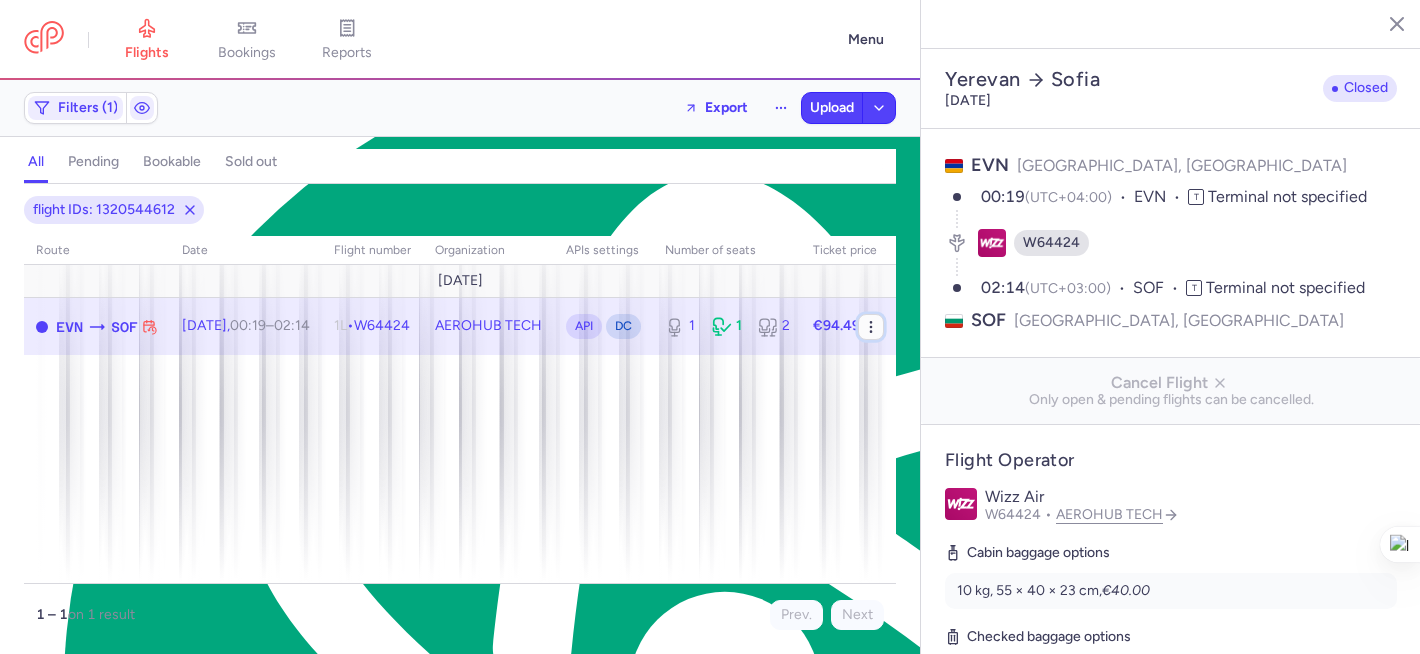 click 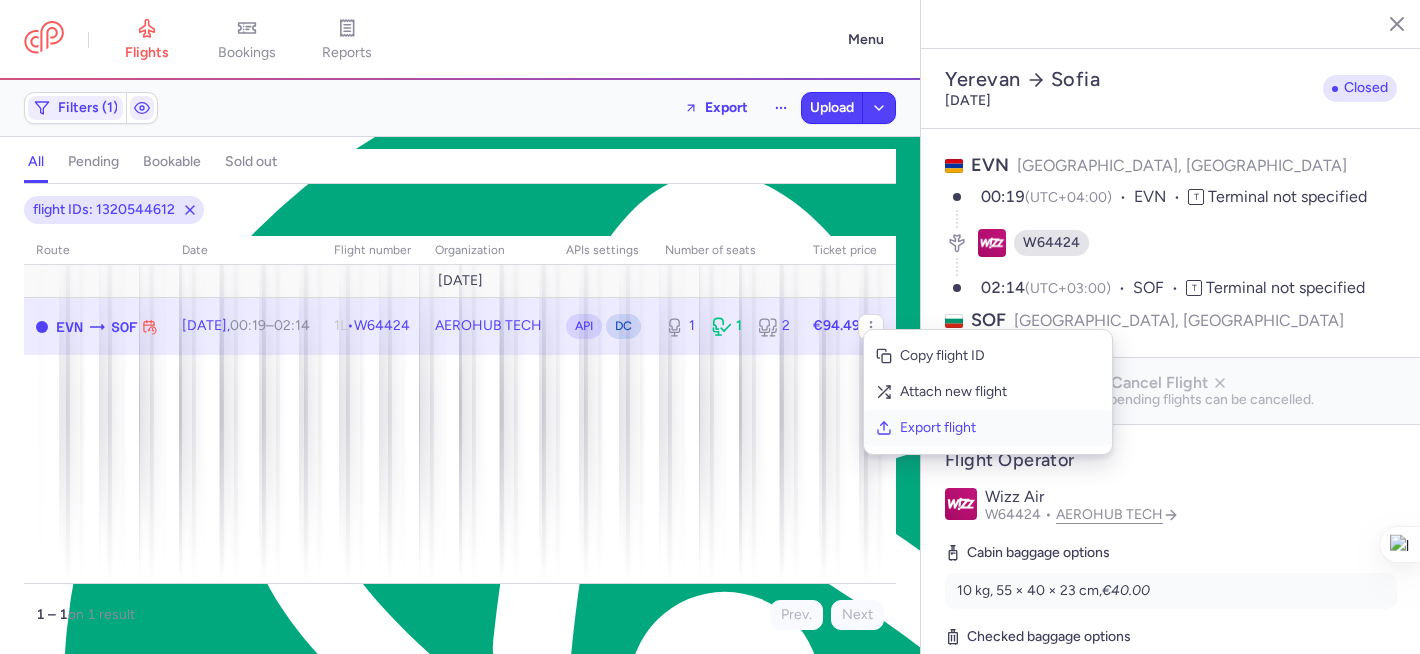 click on "Export flight" at bounding box center [1000, 428] 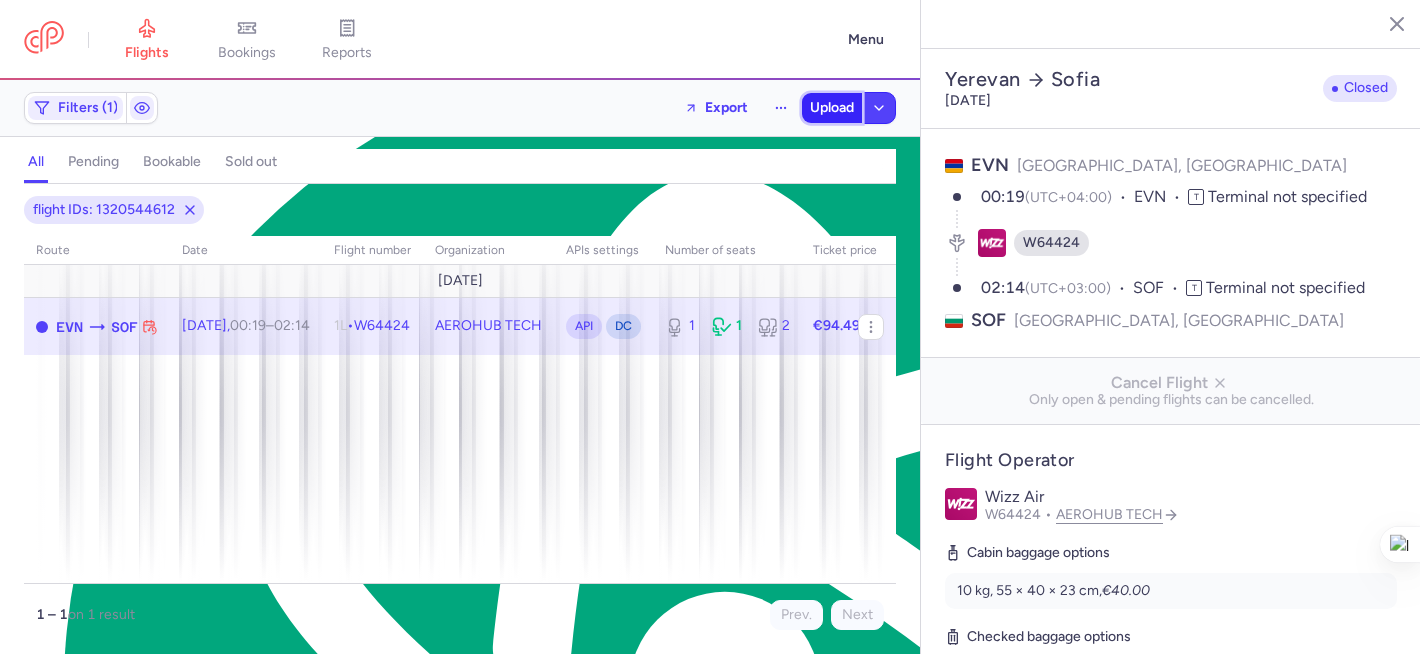 click on "Upload" at bounding box center (832, 108) 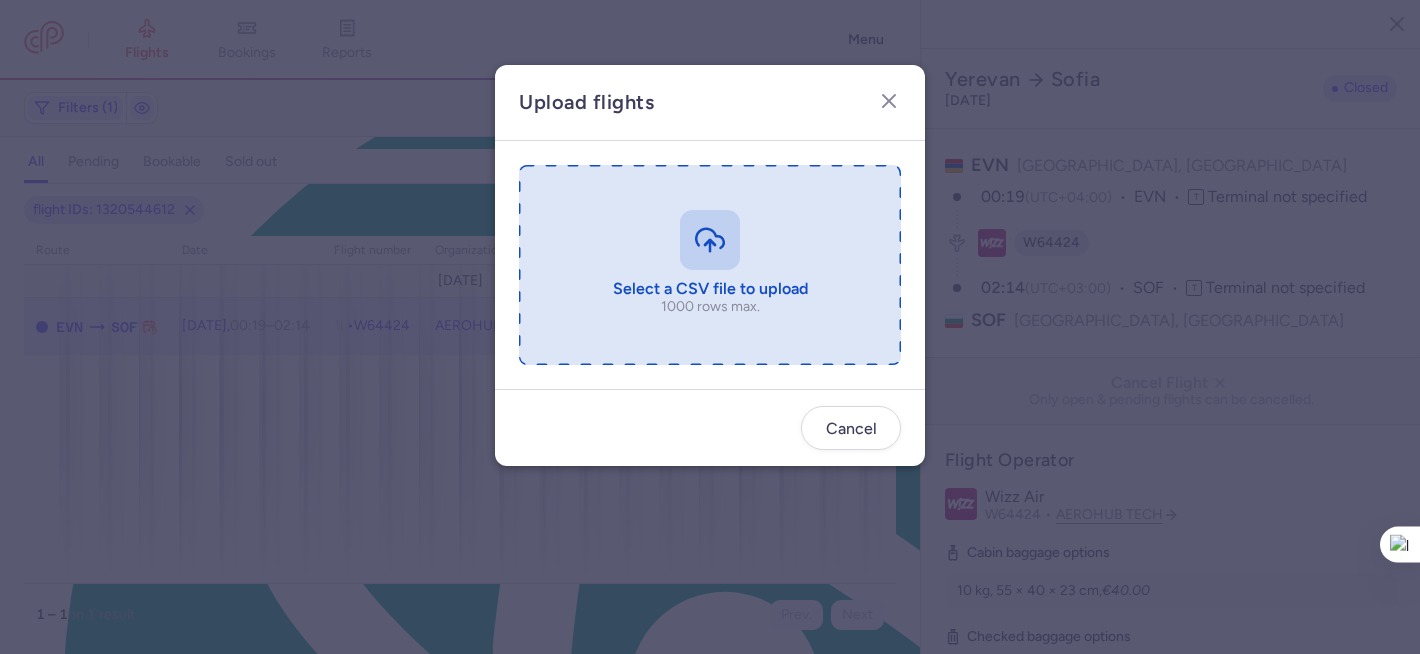 click at bounding box center (710, 265) 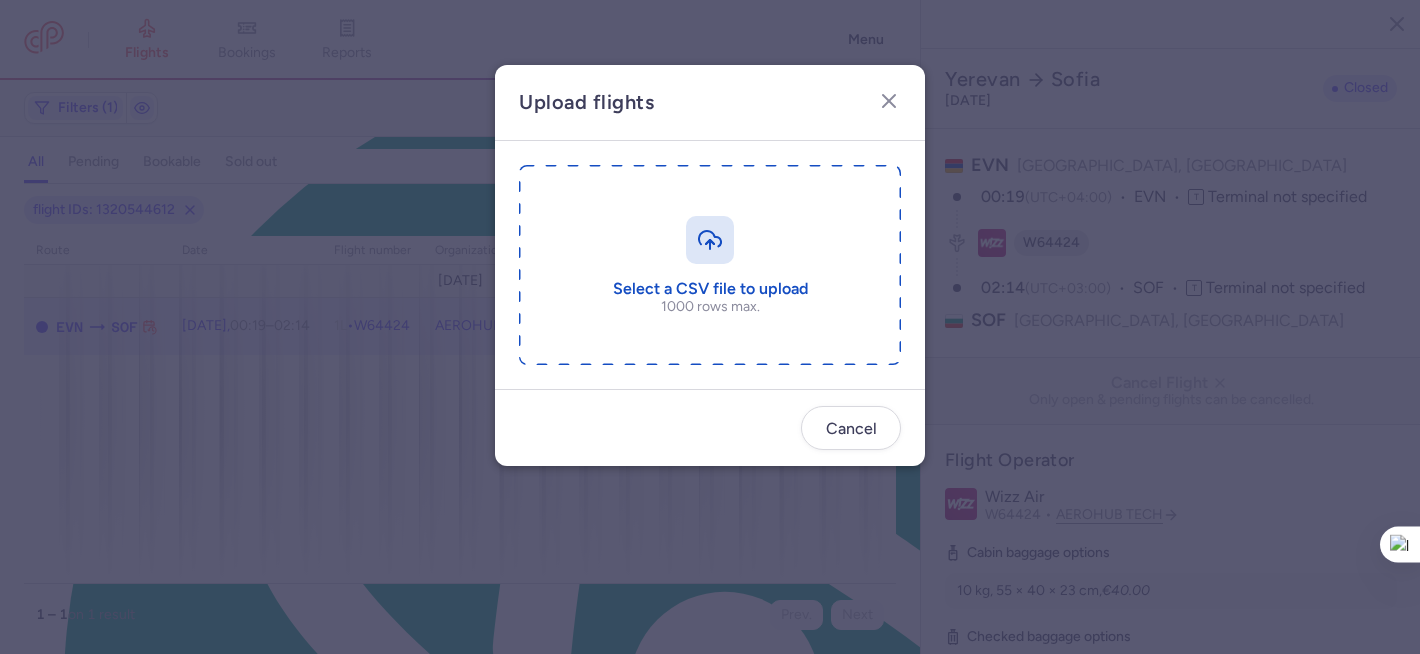type on "C:\fakepath\export_flight_W64424_20250715,1623.csv" 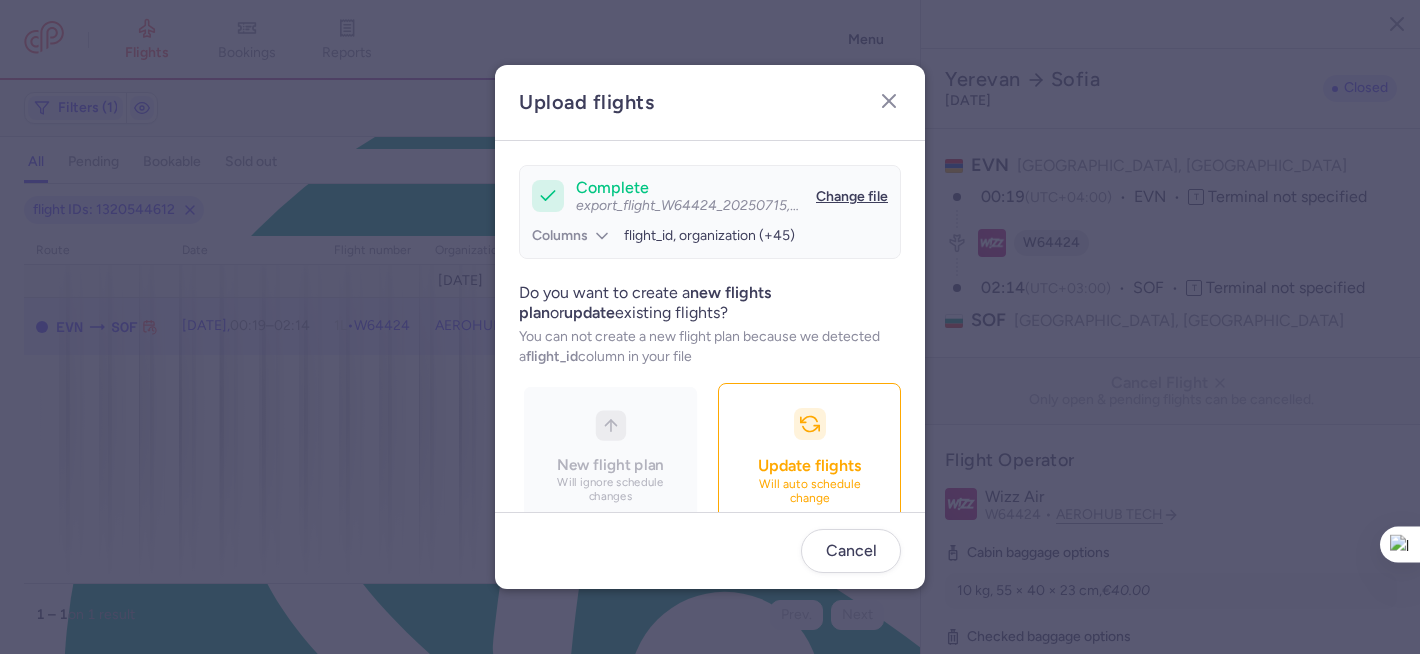 scroll, scrollTop: 207, scrollLeft: 0, axis: vertical 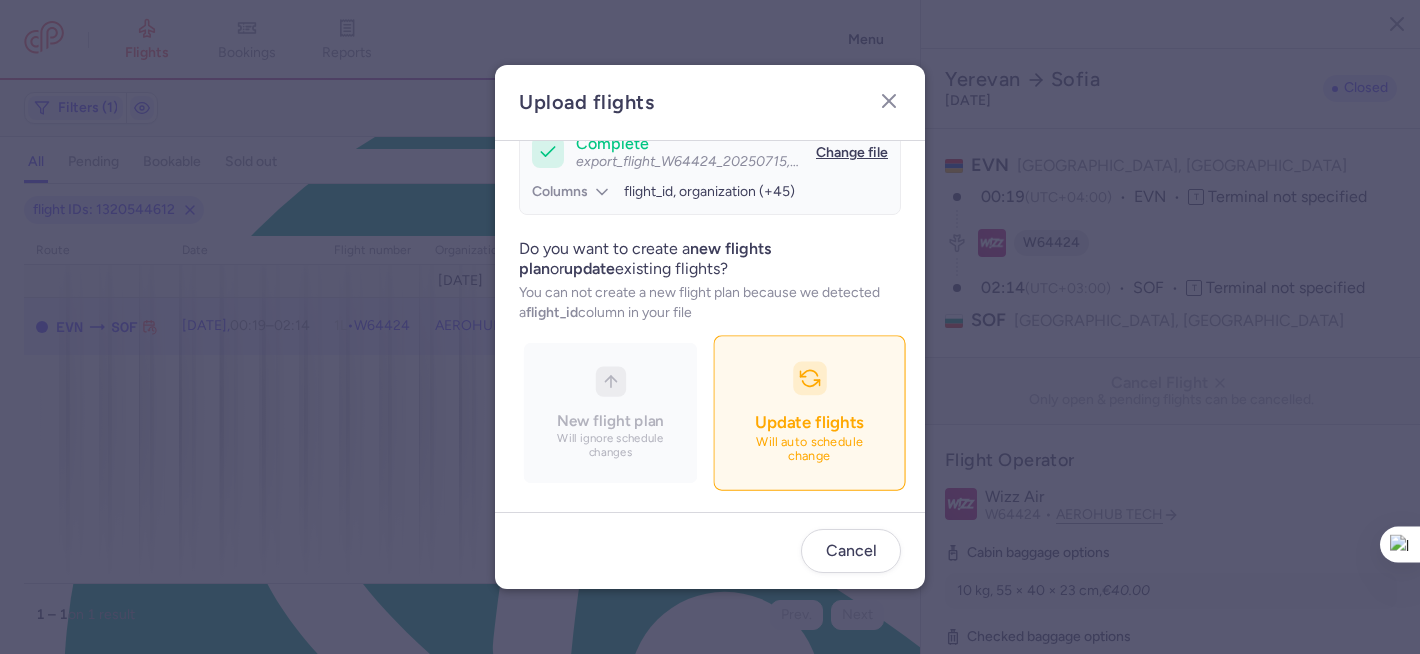 click on "Will auto schedule change" at bounding box center (810, 450) 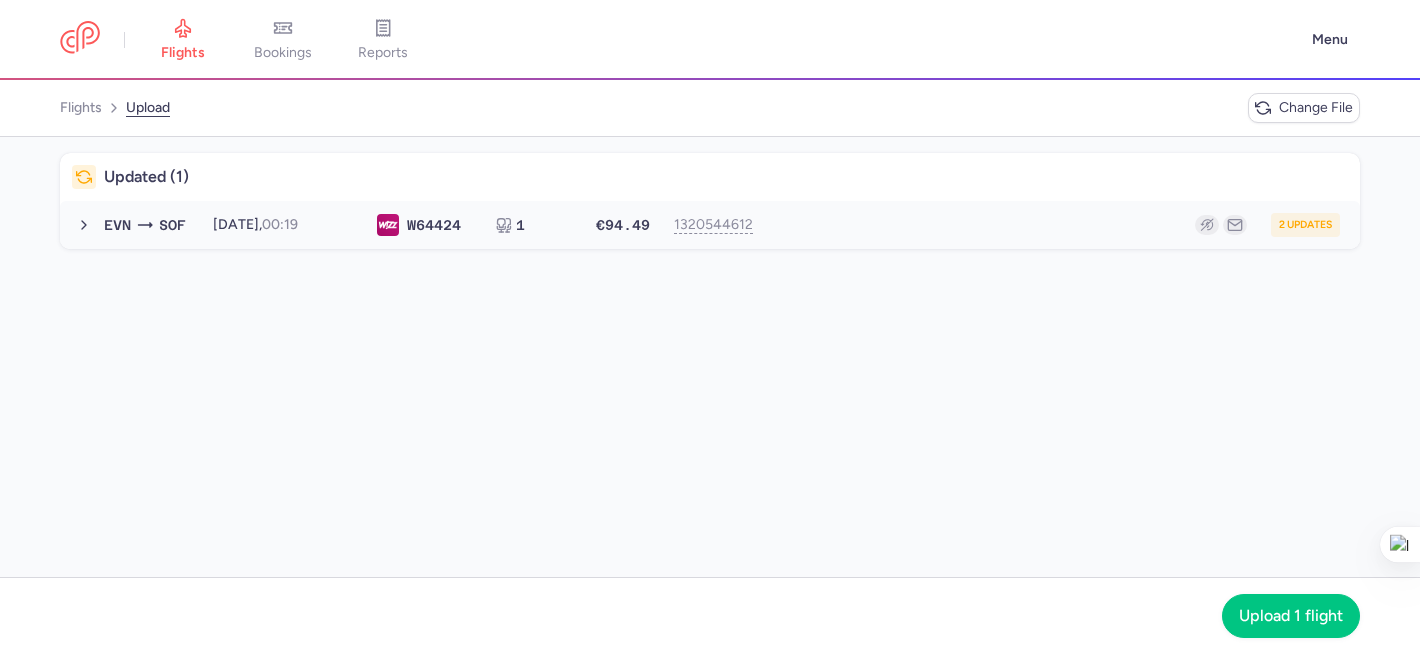 click on "EVN  SOF 2025-07-16,  00:19 W6  4424 1 €94.49 1320544612 2 updates 2025-07-16, 00:19 W64424 1 seats €94.49" at bounding box center (710, 225) 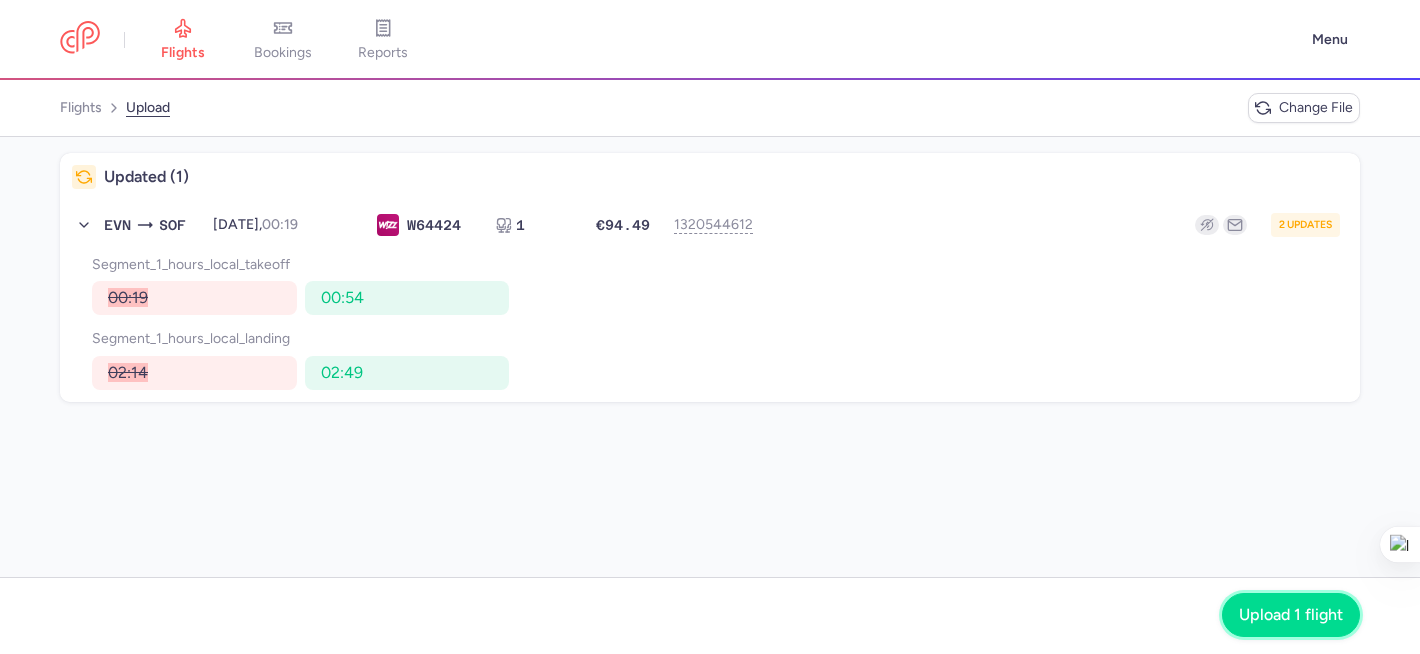 click on "Upload 1 flight" at bounding box center [1291, 615] 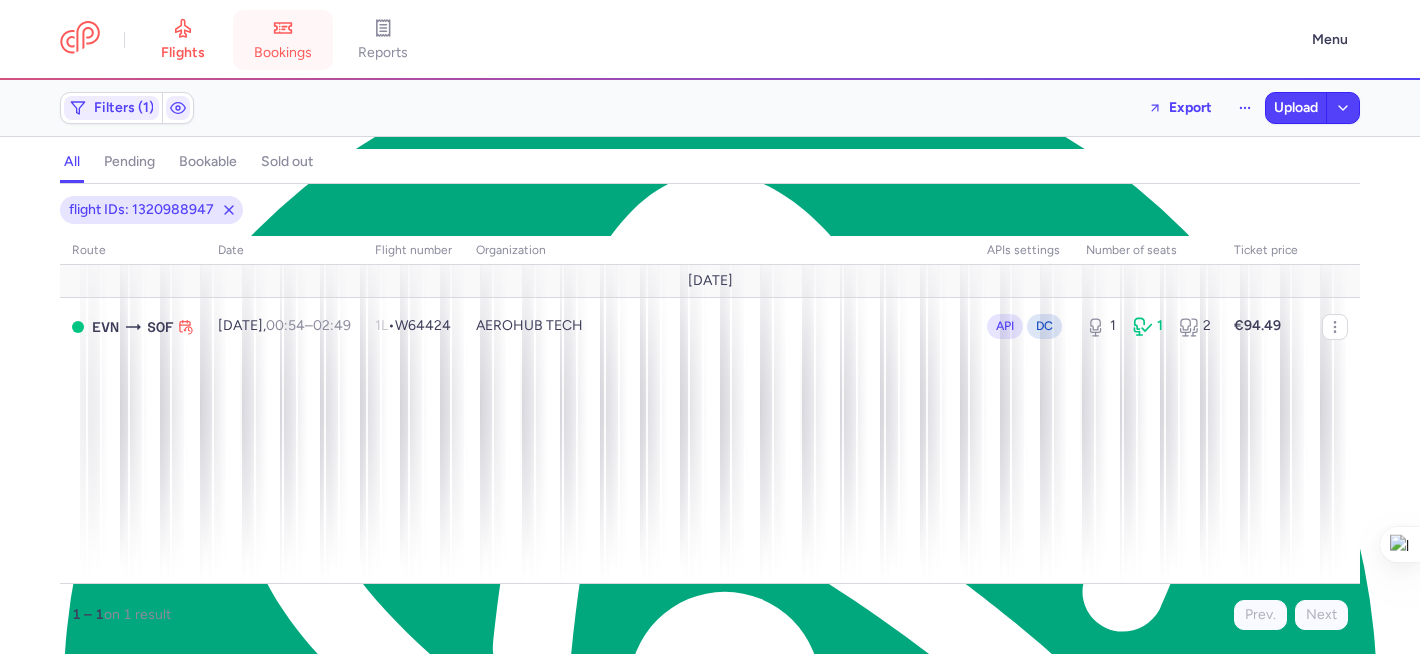 click on "bookings" at bounding box center (283, 40) 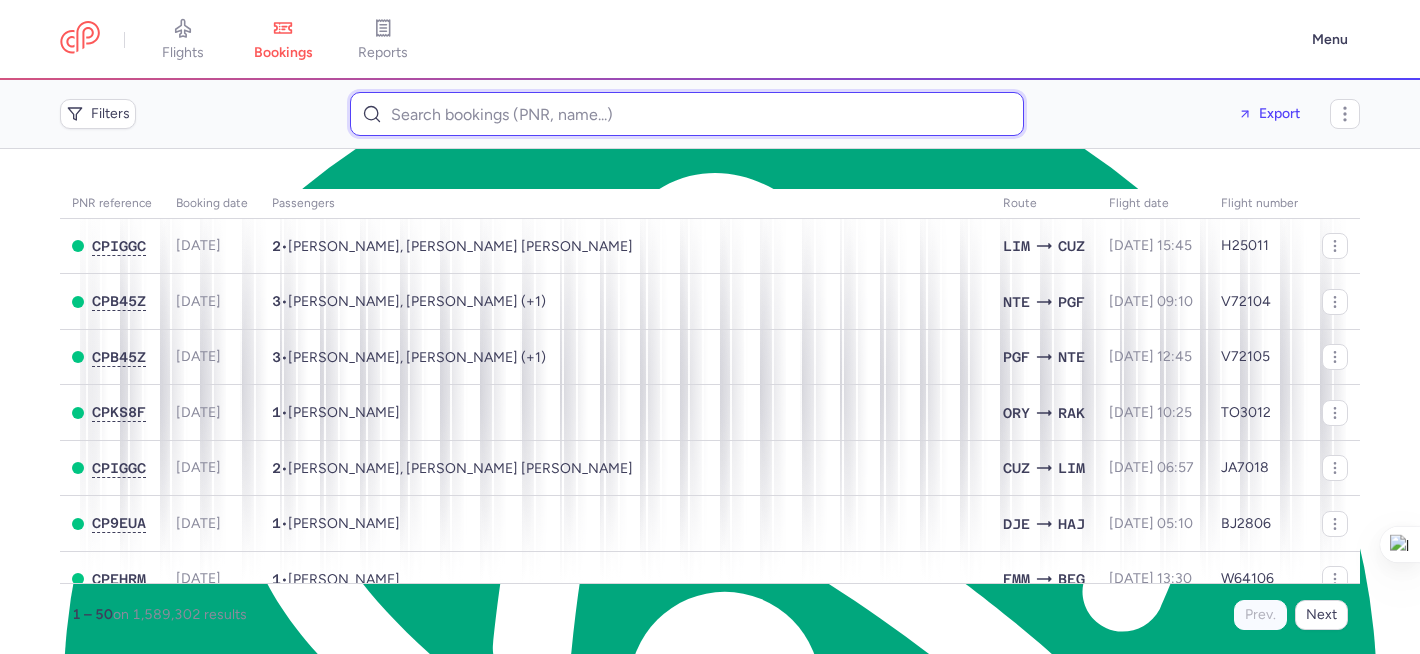 click at bounding box center (687, 114) 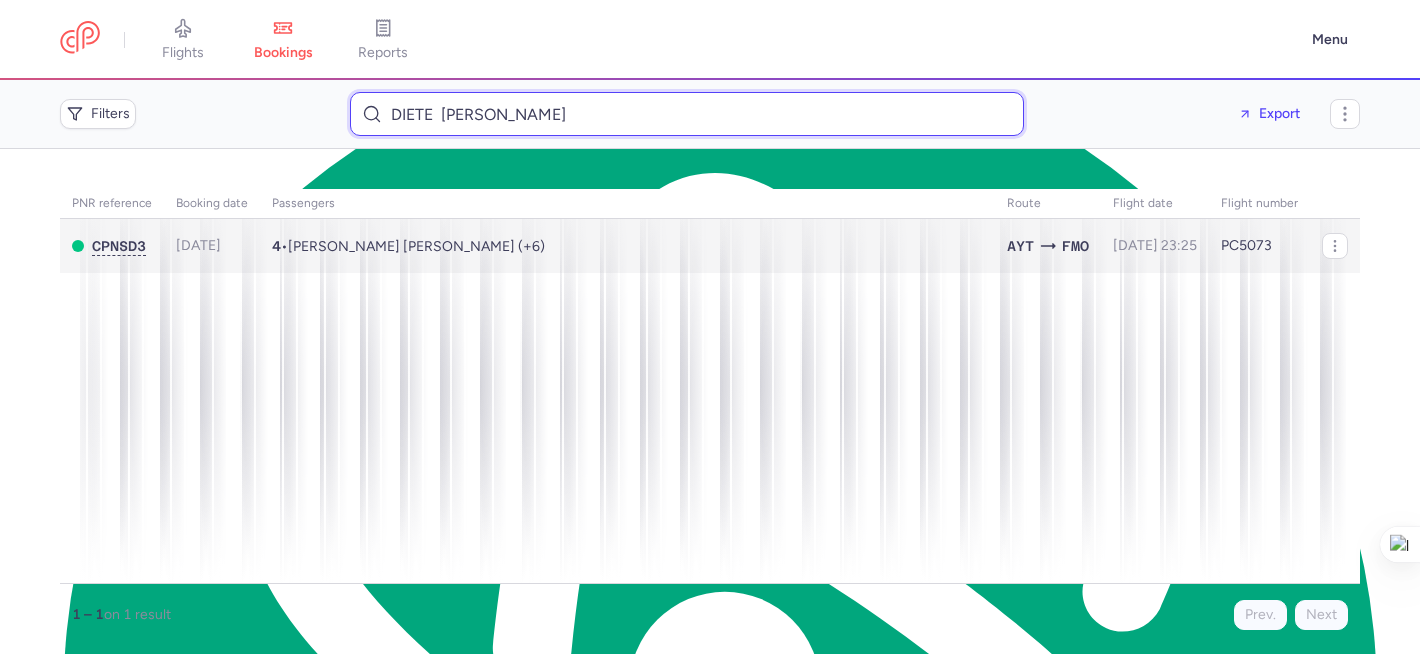 type on "DIETE  MASSELINK" 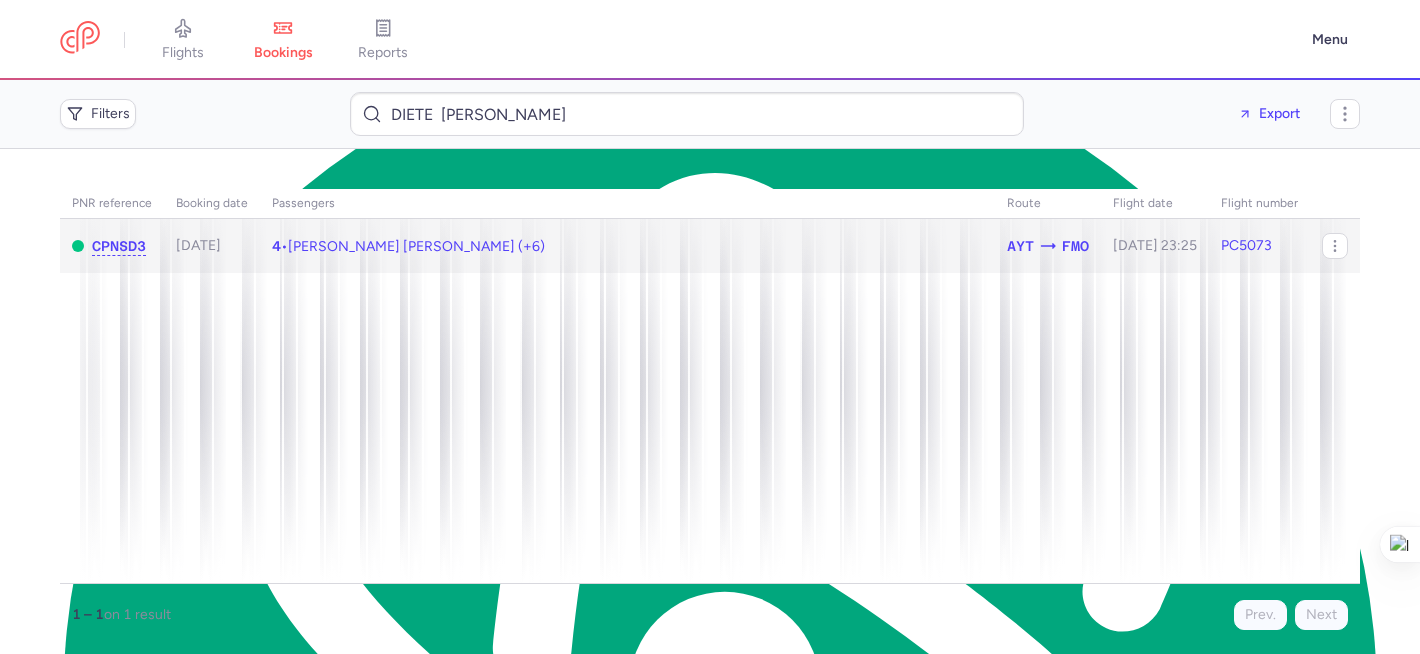 click on "4  •  Oscar SMELTER, Patricia NEUTINK (+6)" 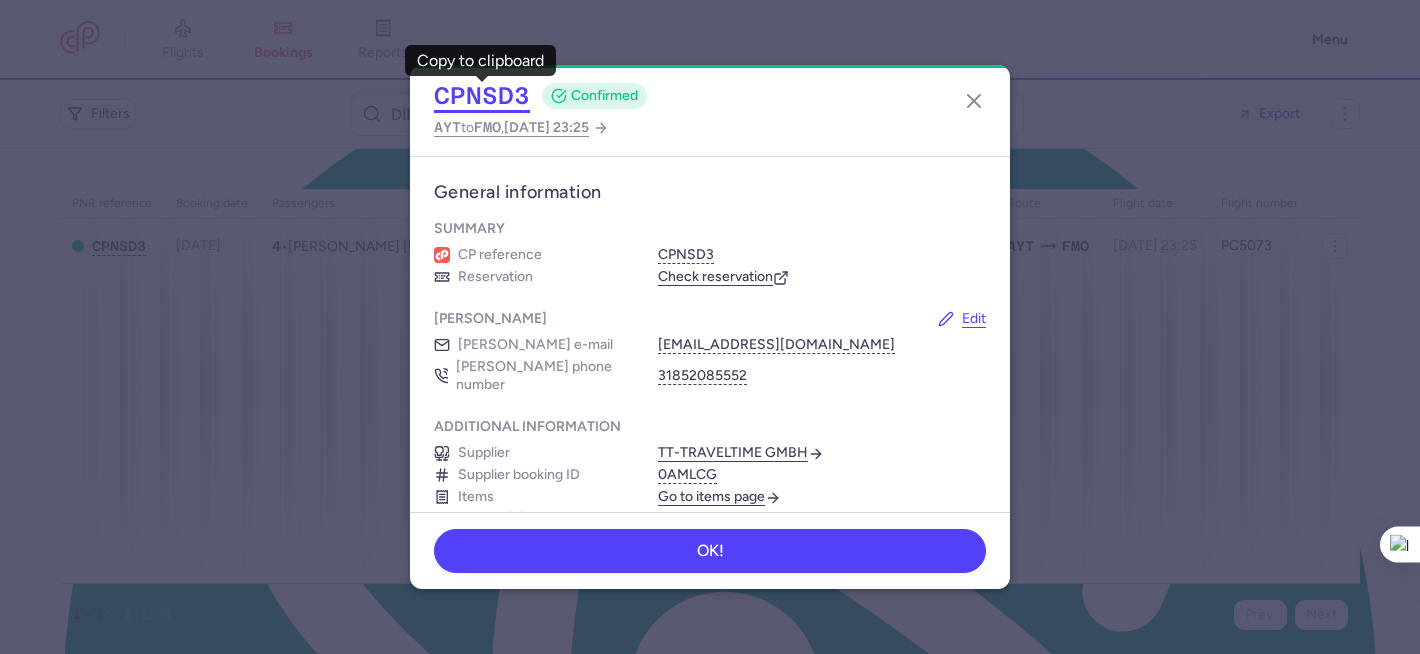 click on "CPNSD3" 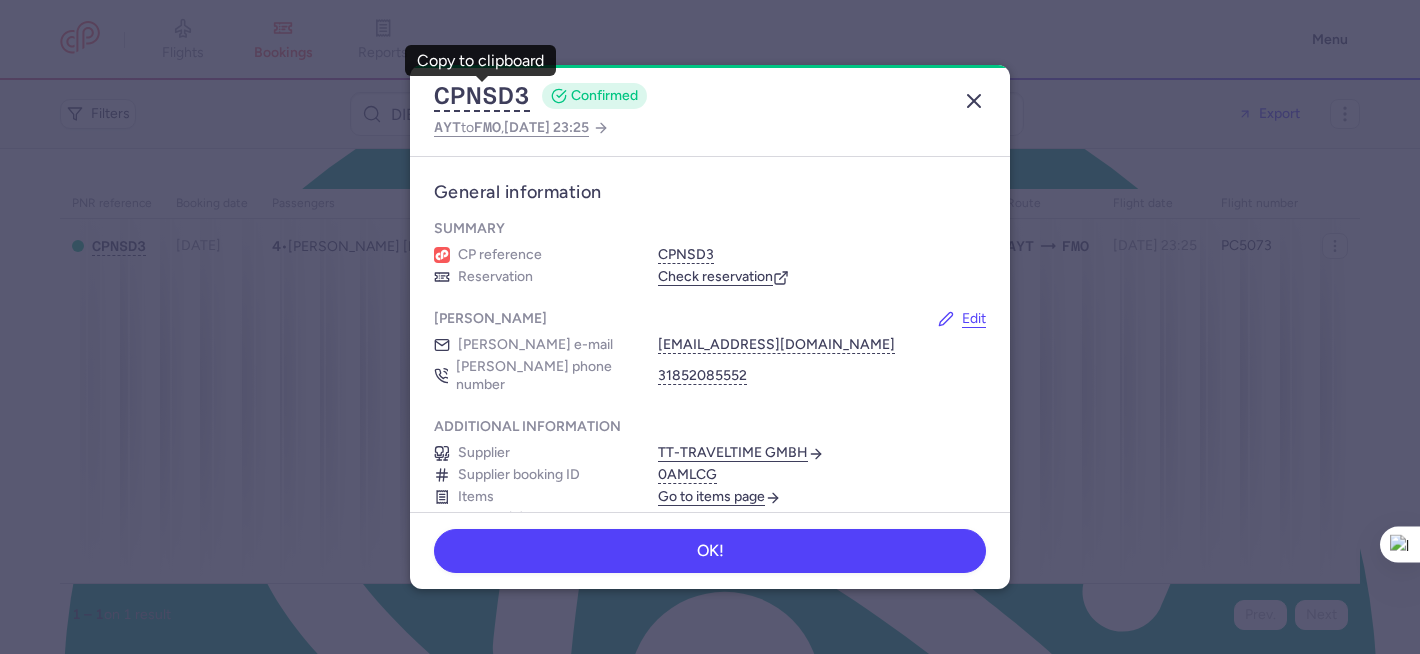 click 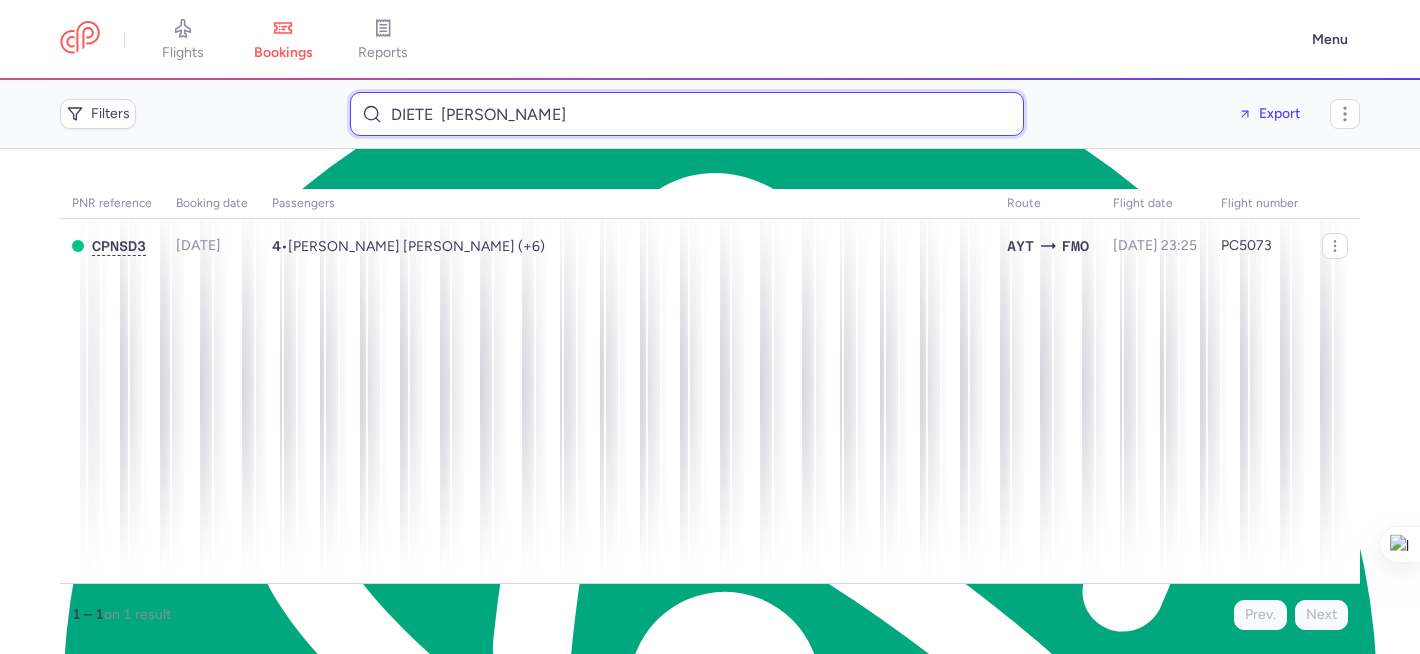 click on "DIETE  MASSELINK" at bounding box center (687, 114) 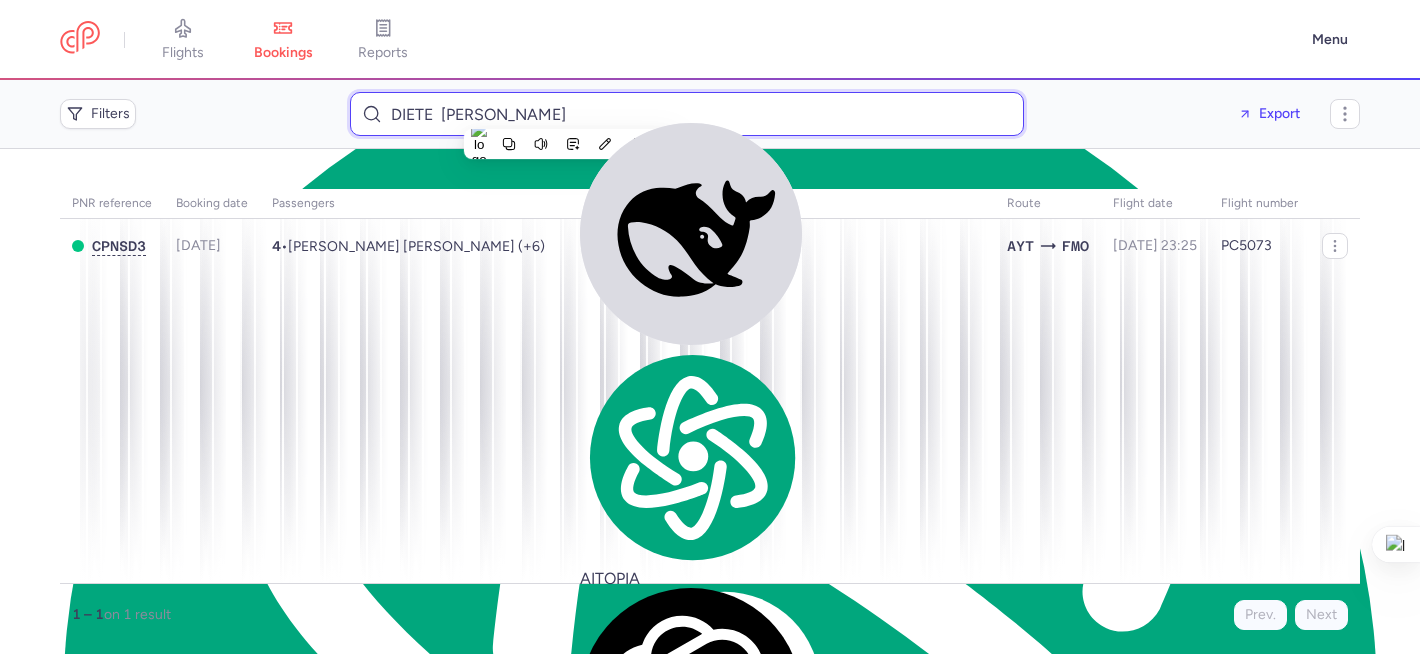 paste on "msalah@live.nl" 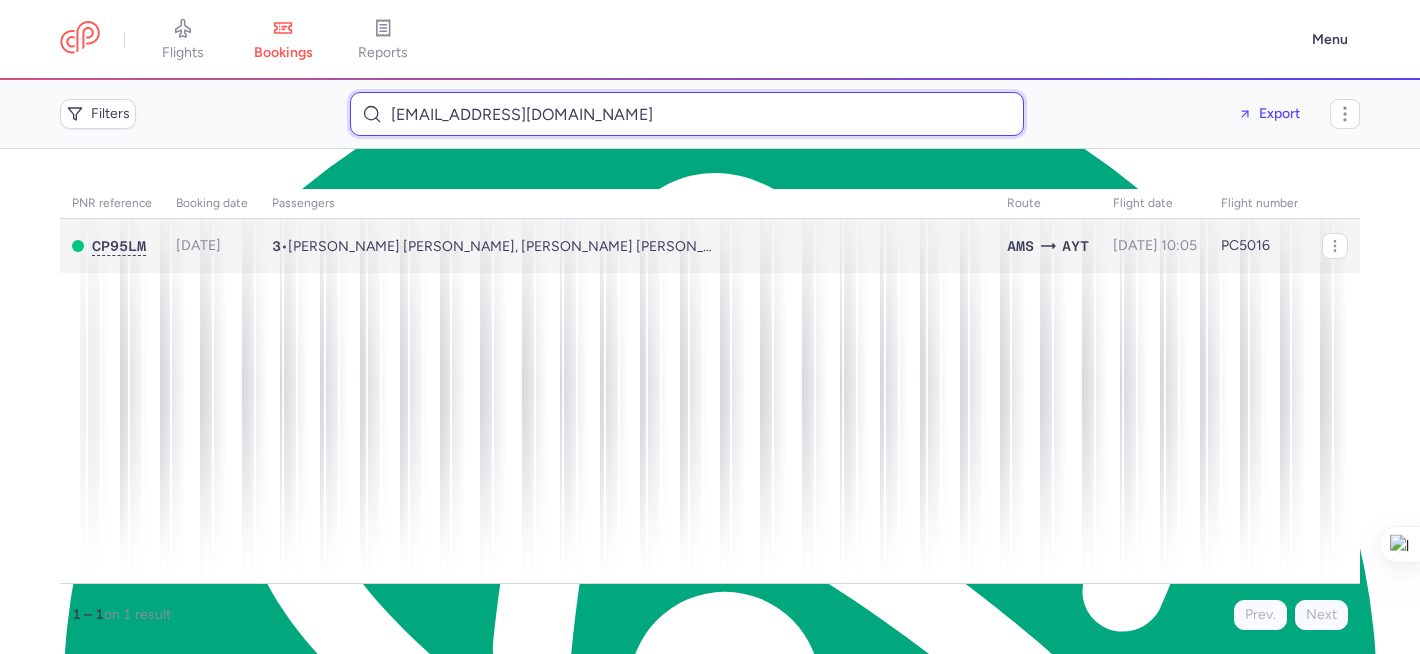 type on "msalah@live.nl" 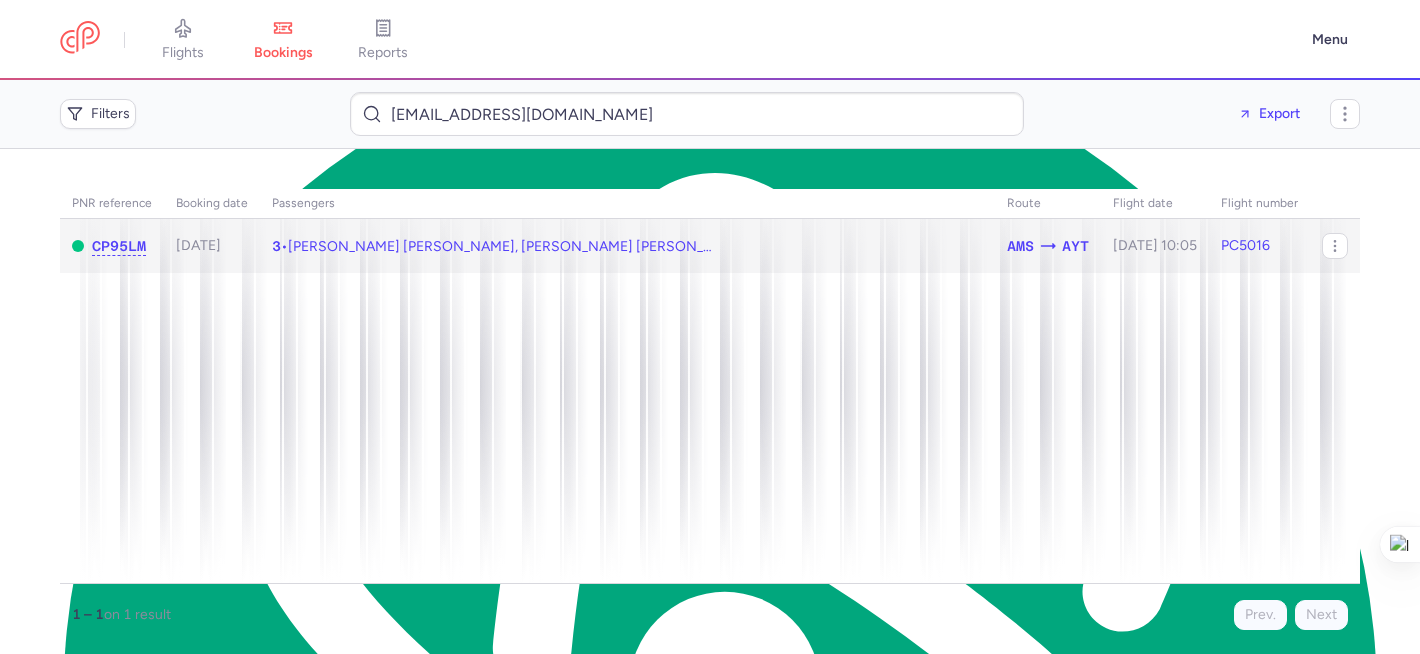 click on "3  •  Mohamed Suleyman SALAH, Batula Mohamed Suleyman SALAH (+1)" 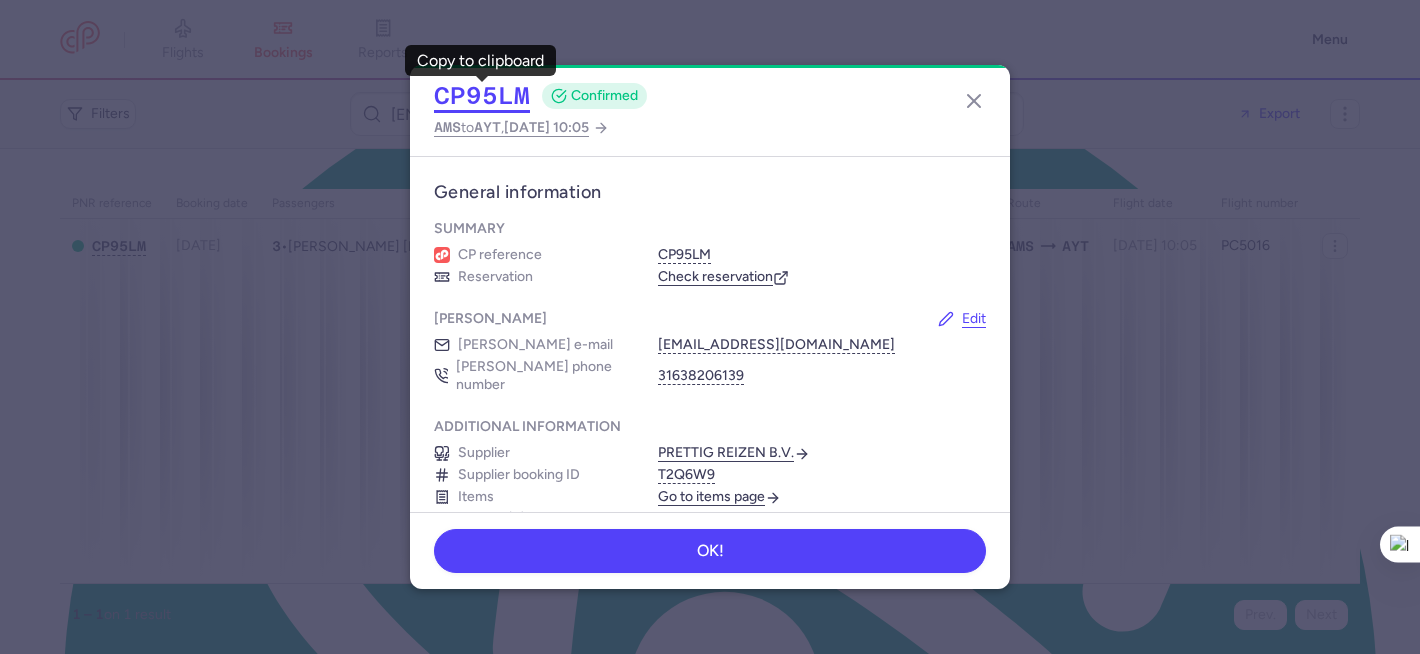 click on "CP95LM" 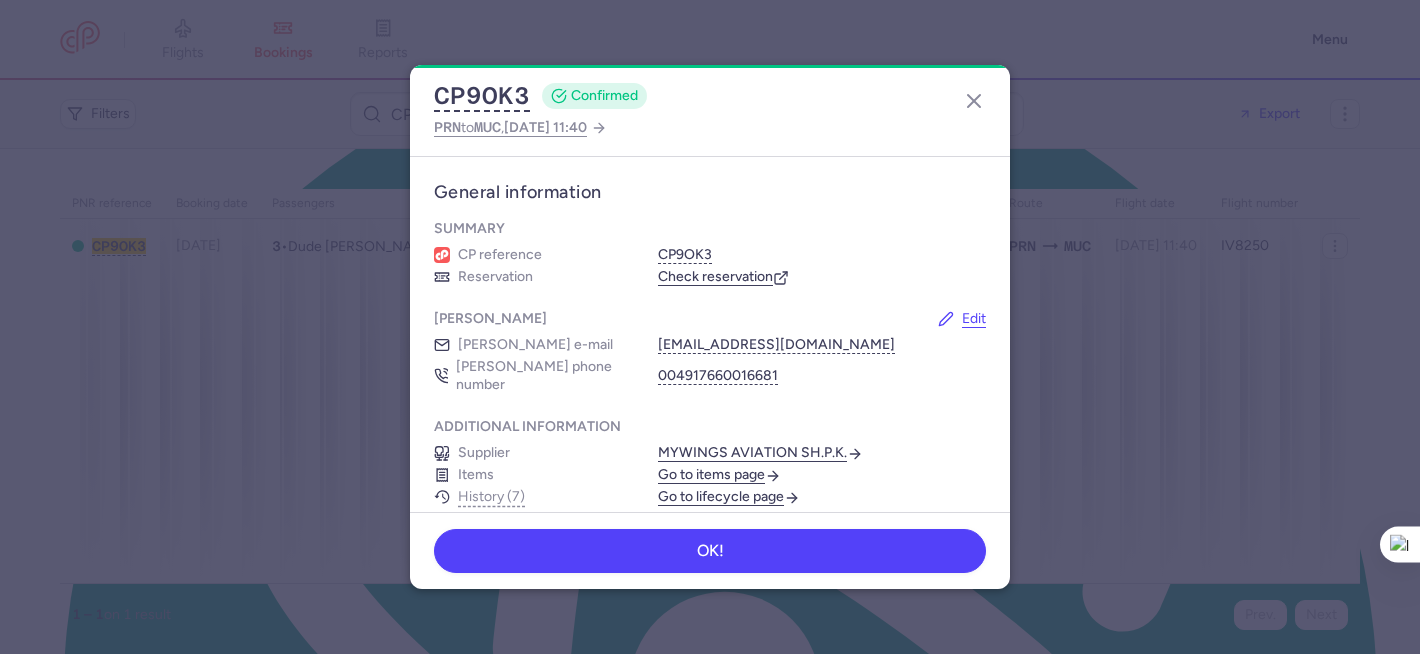 scroll, scrollTop: 0, scrollLeft: 0, axis: both 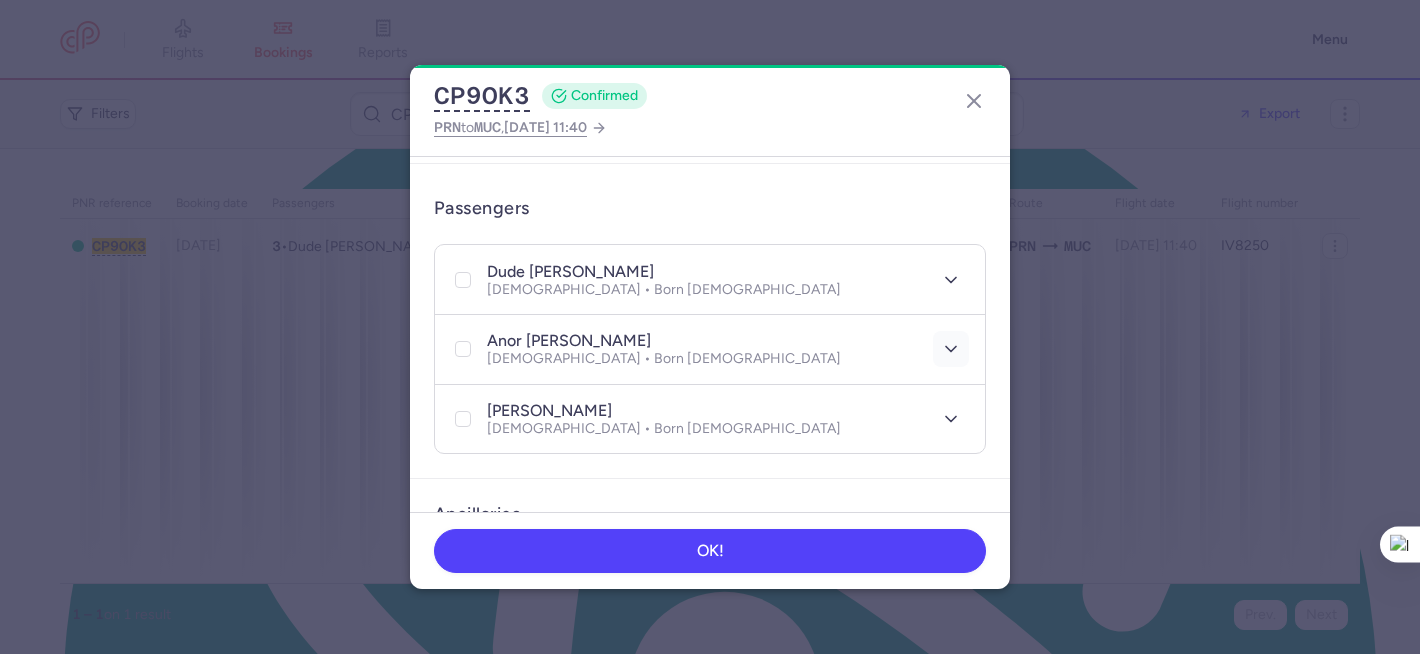 click 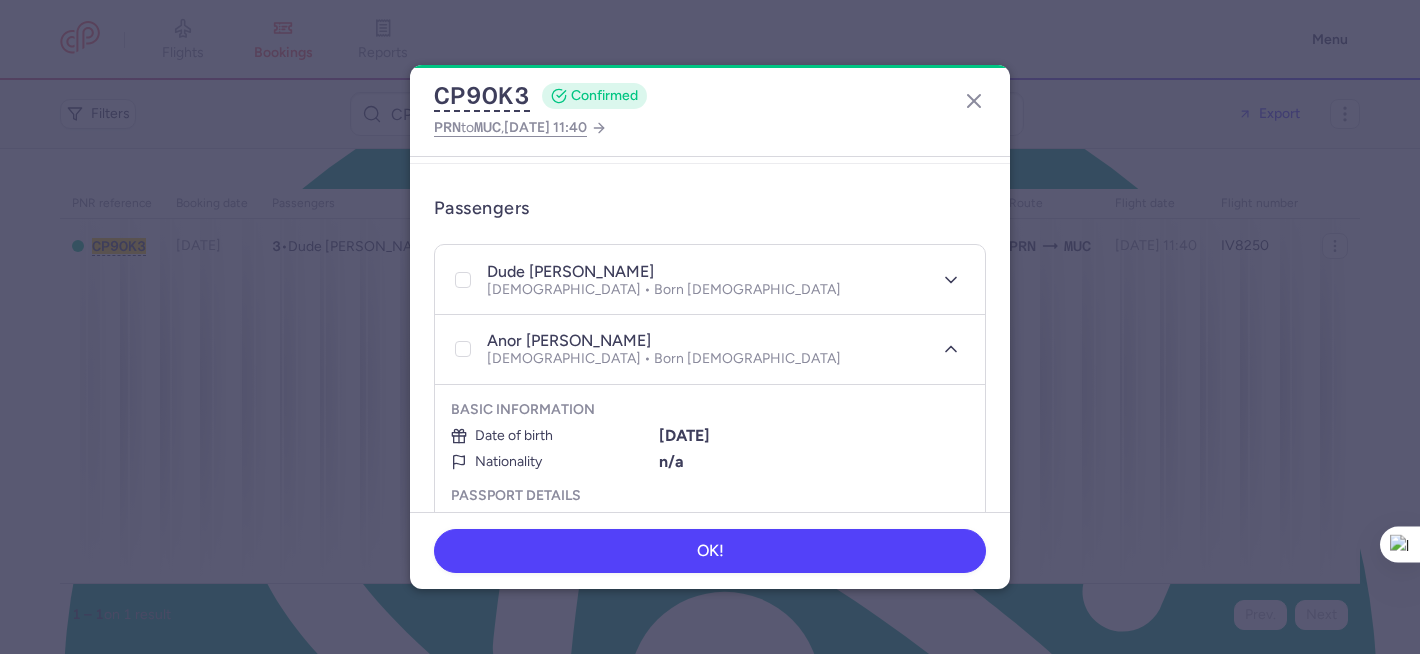 scroll, scrollTop: 526, scrollLeft: 0, axis: vertical 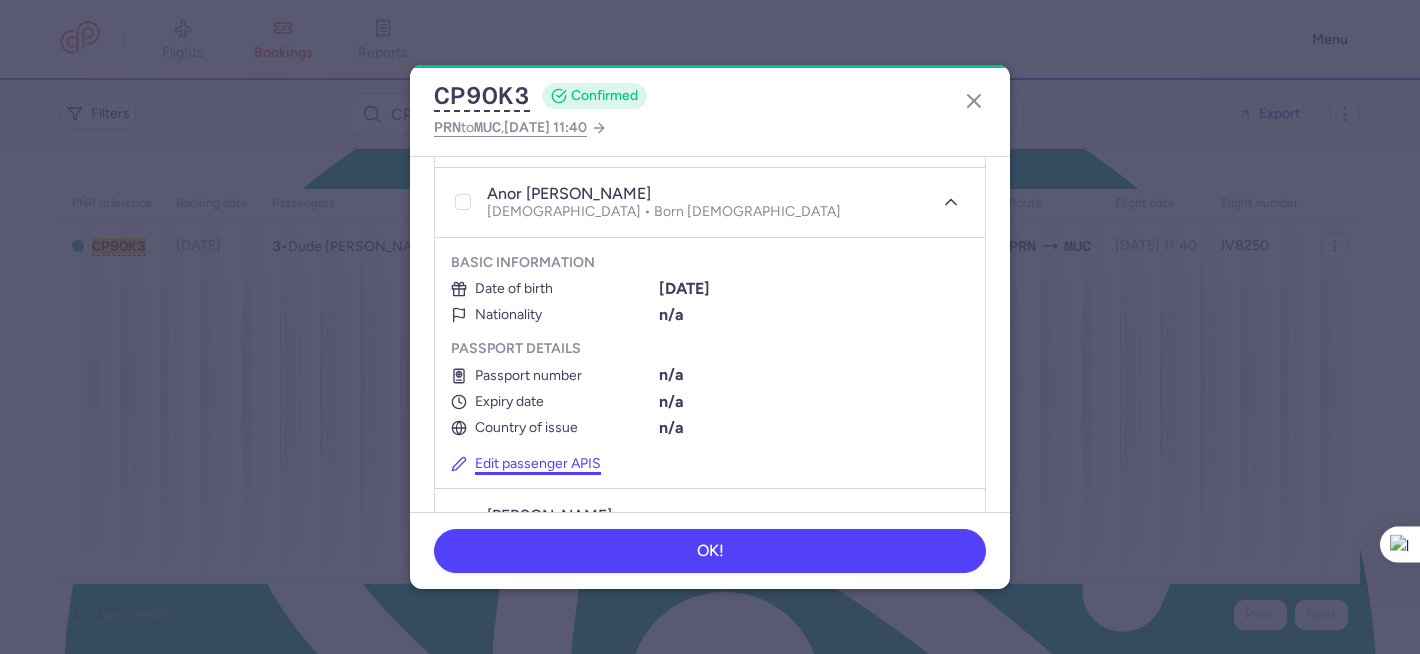 click on "Edit passenger APIS" at bounding box center [526, 464] 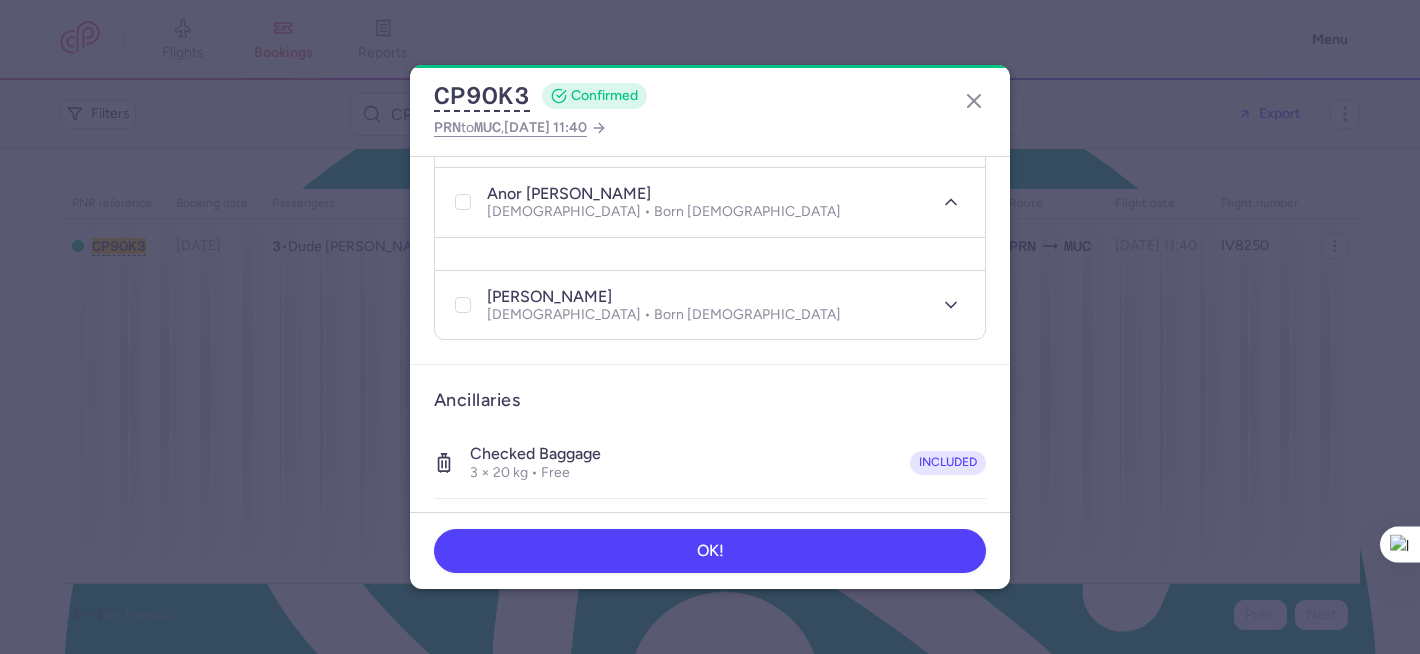 select on "9" 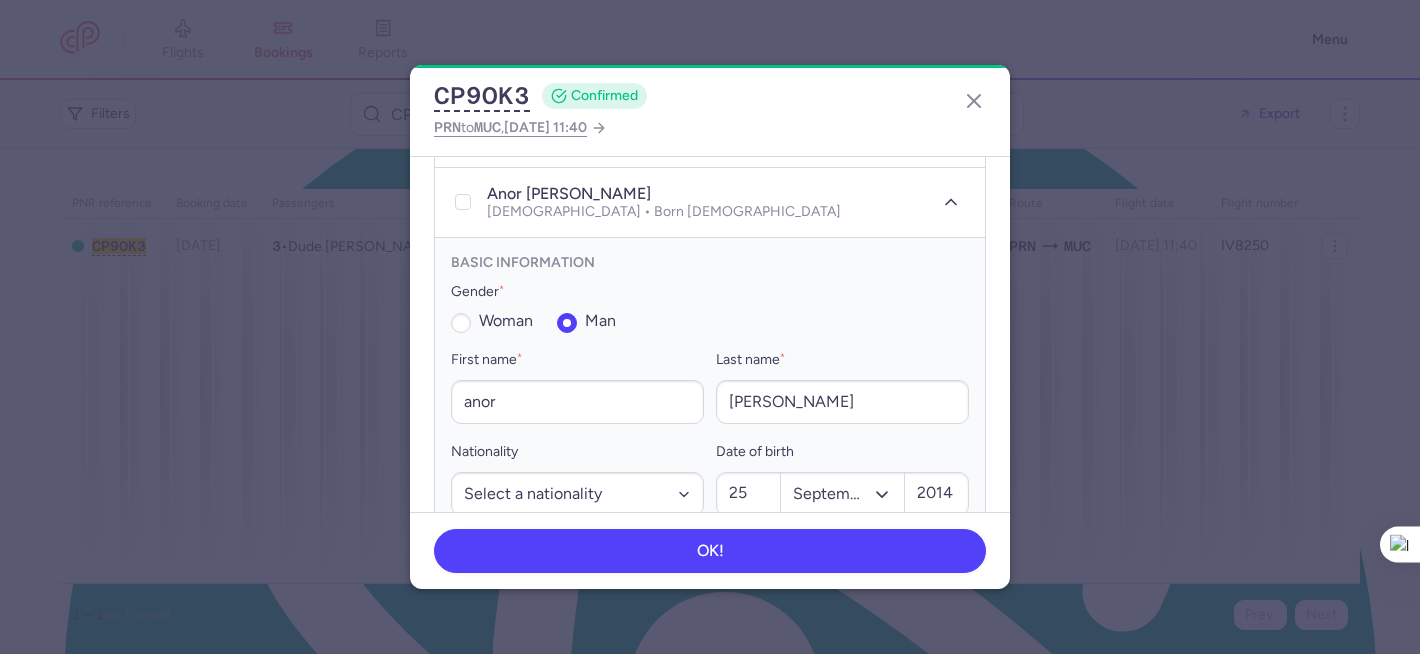 scroll, scrollTop: 590, scrollLeft: 0, axis: vertical 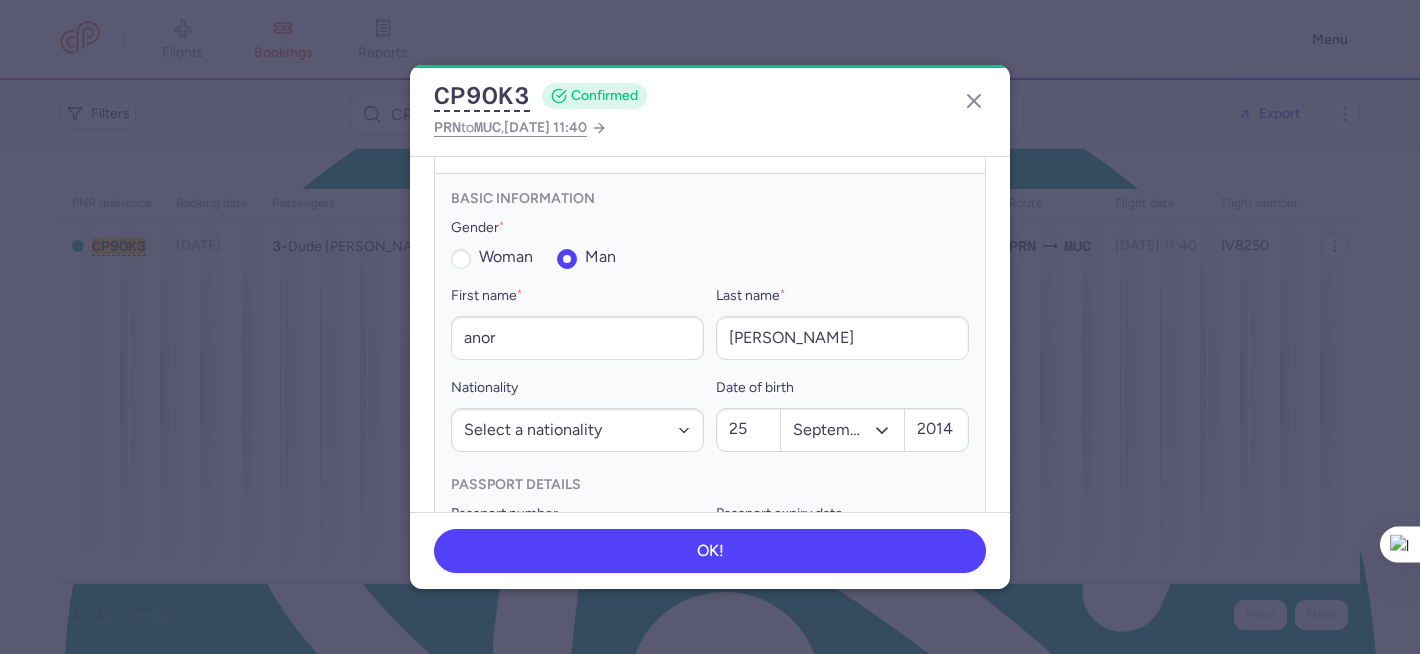 click on "woman" at bounding box center (461, 259) 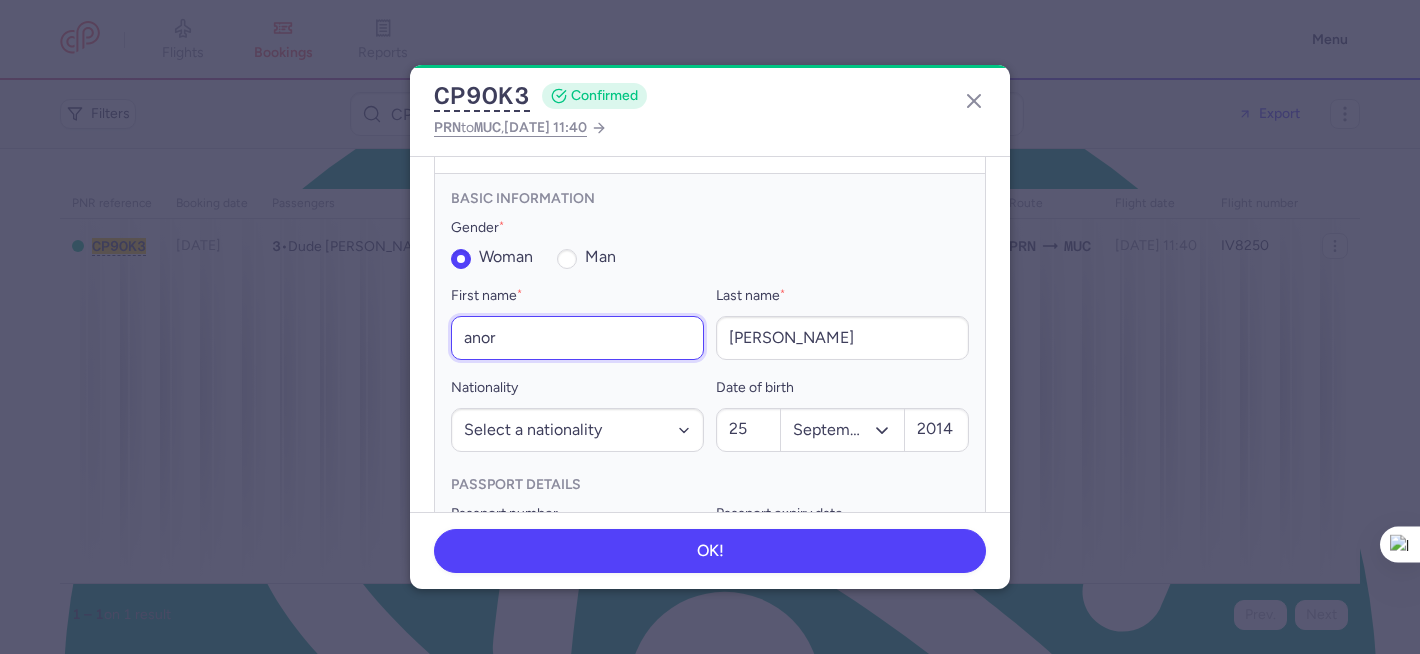 drag, startPoint x: 532, startPoint y: 321, endPoint x: 439, endPoint y: 306, distance: 94.20191 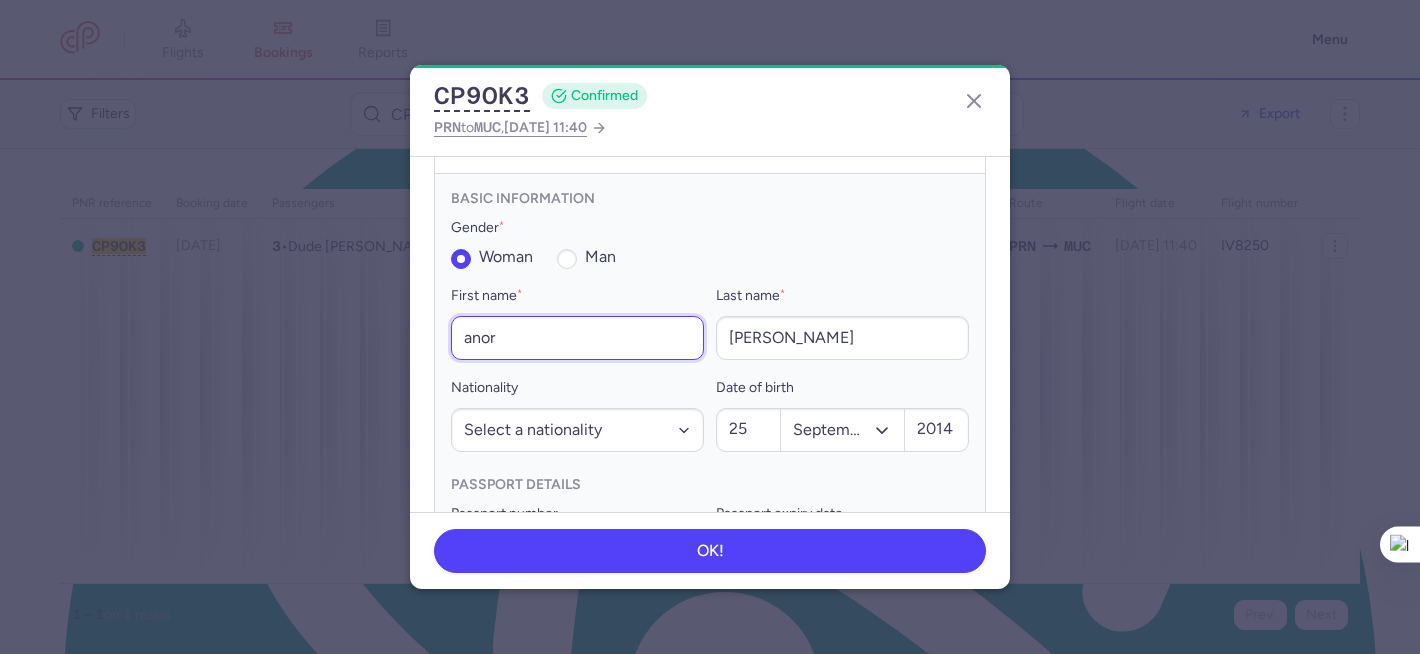 paste on "[PERSON_NAME]" 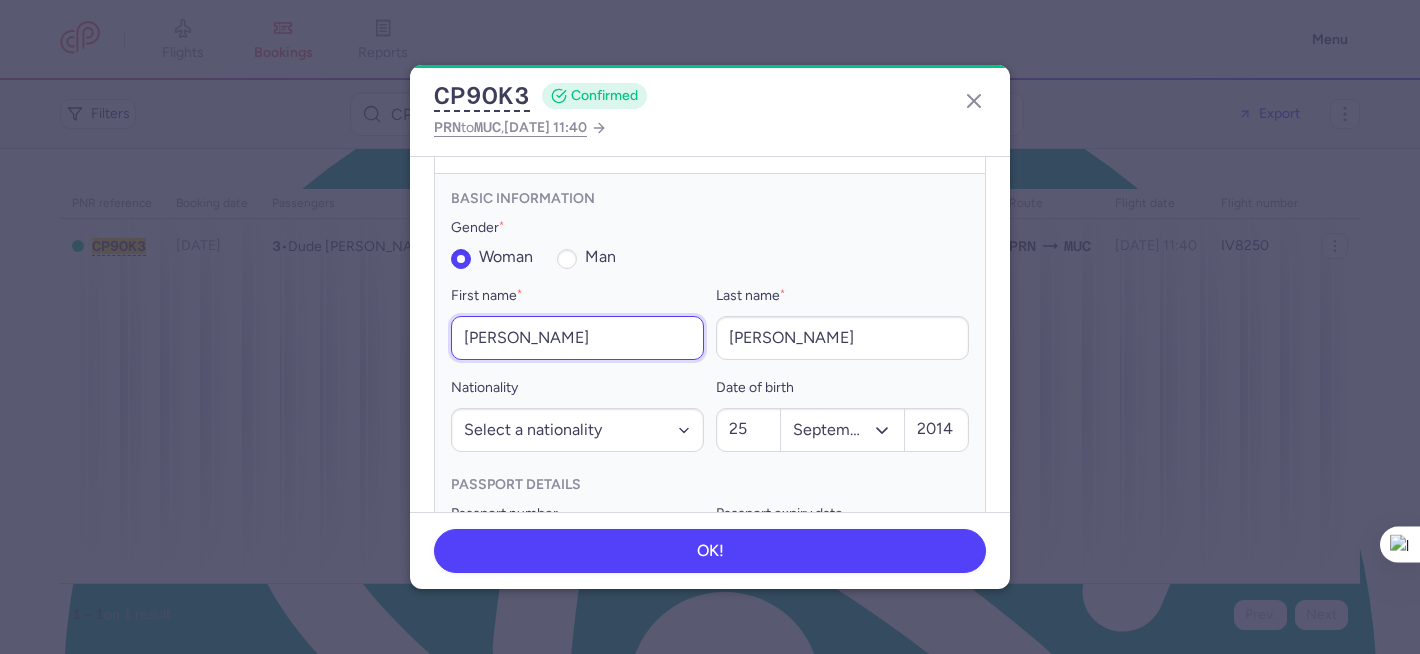 drag, startPoint x: 501, startPoint y: 315, endPoint x: 576, endPoint y: 325, distance: 75.66373 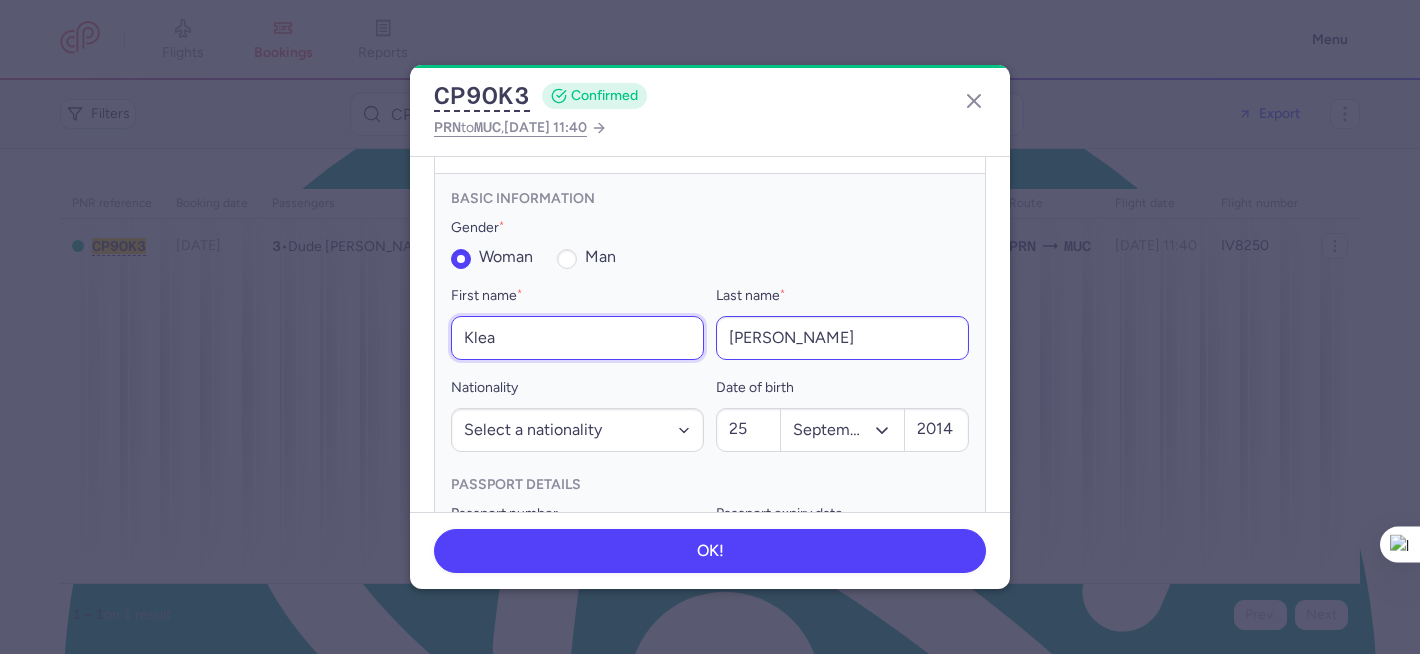type on "Klea" 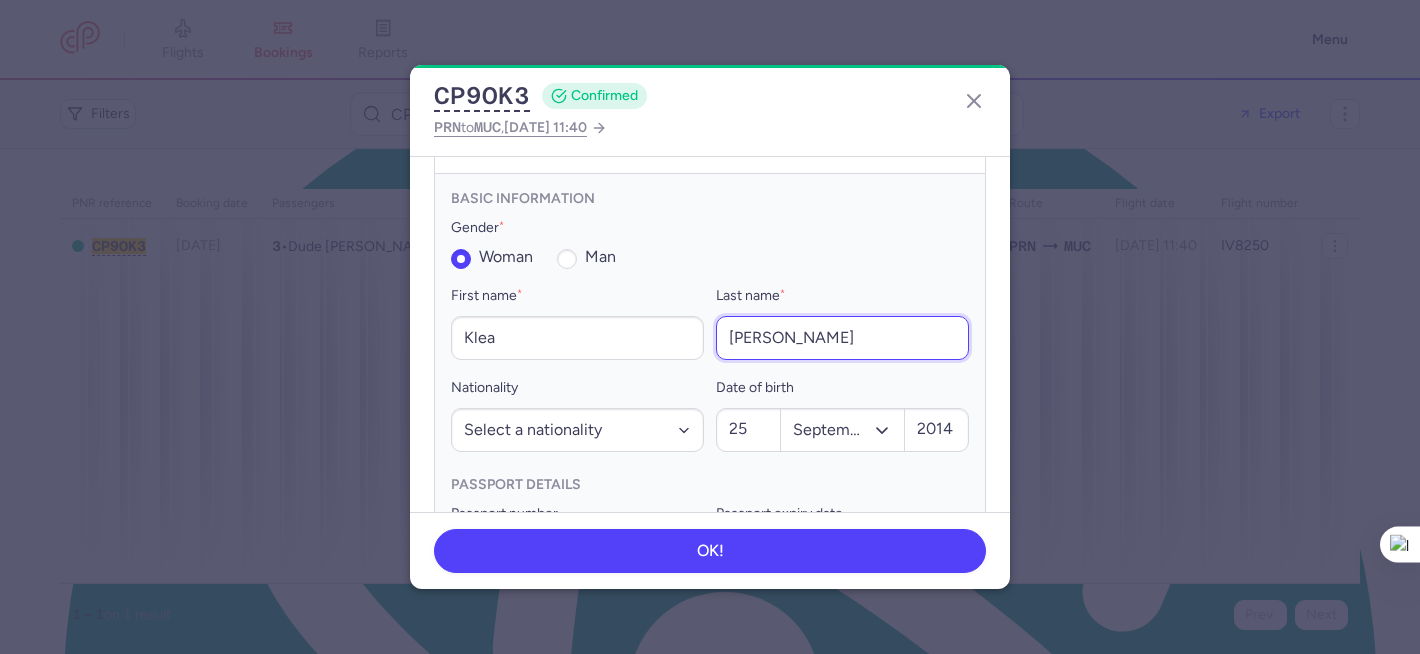 drag, startPoint x: 777, startPoint y: 320, endPoint x: 696, endPoint y: 309, distance: 81.7435 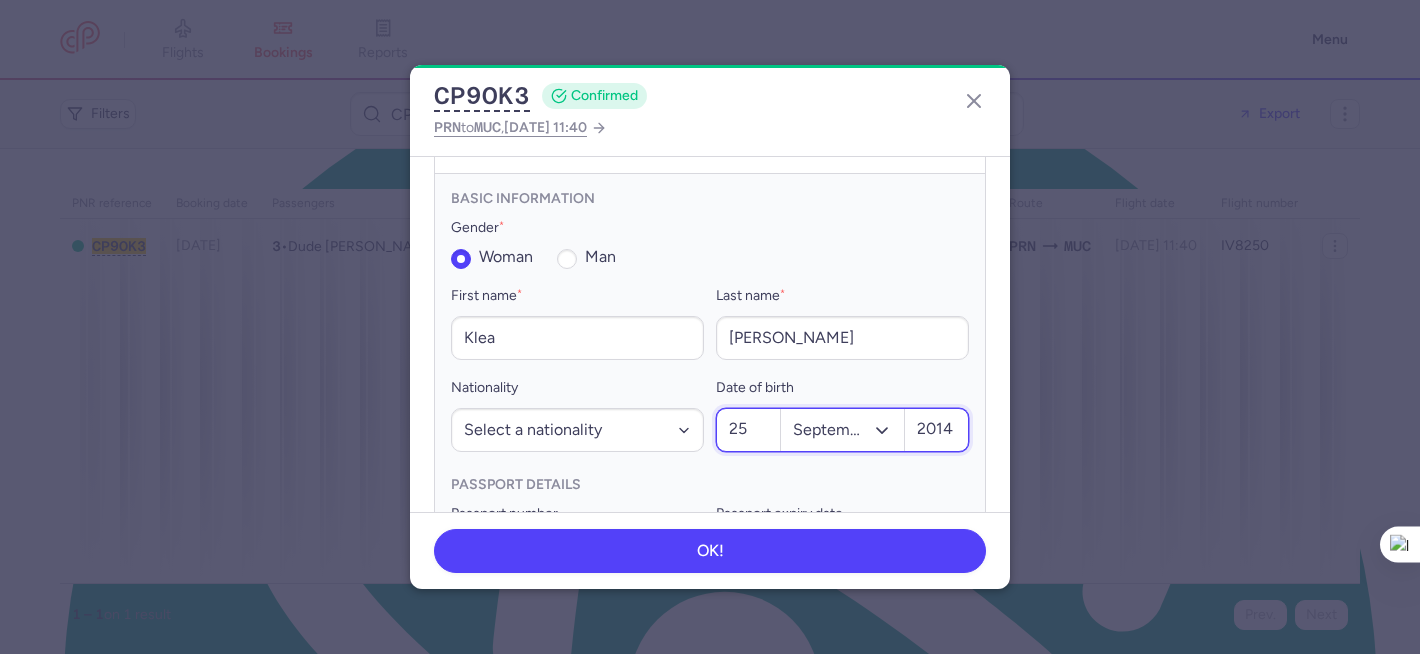 click on "25" at bounding box center (748, 430) 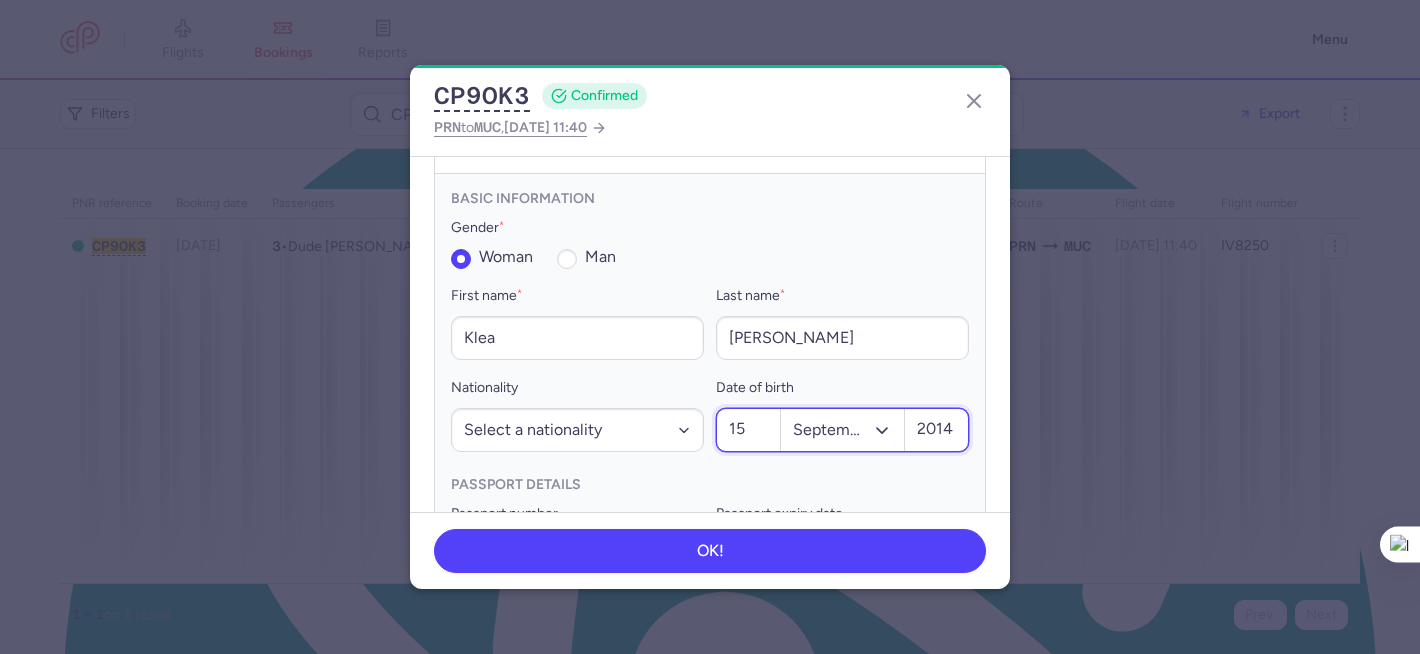 type on "15" 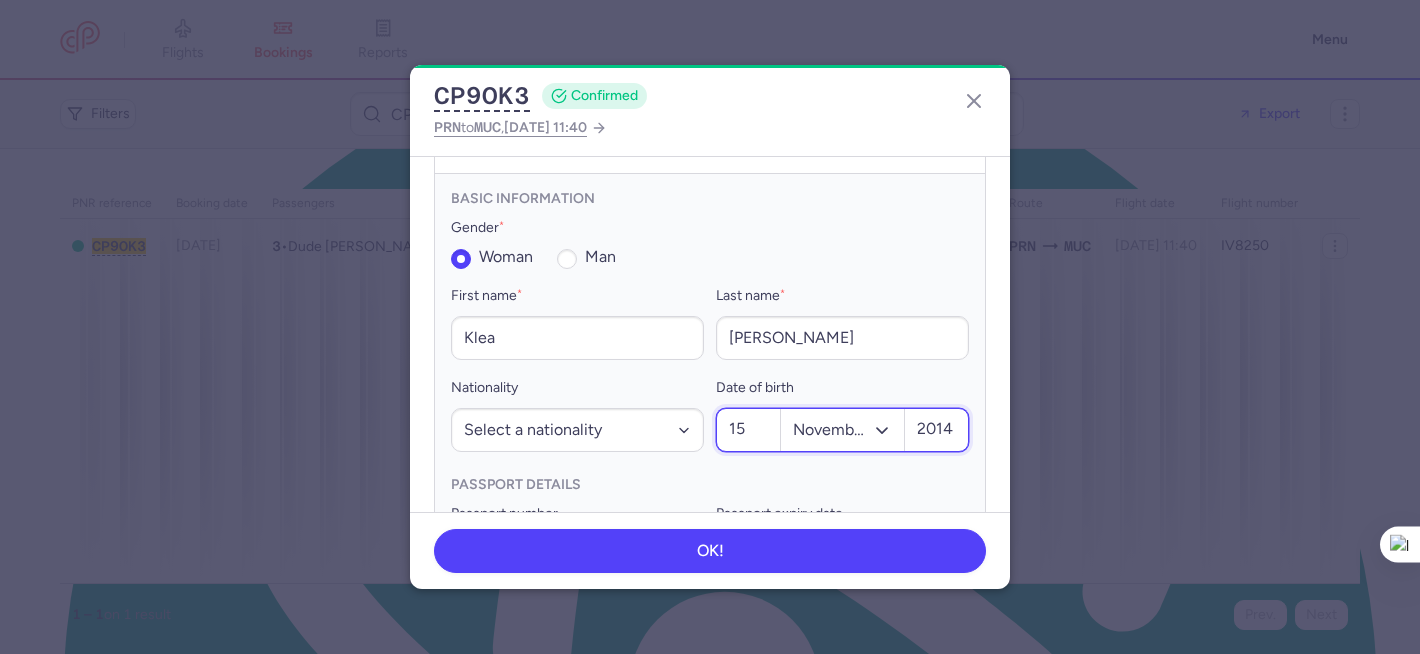 click on "2014" at bounding box center [936, 430] 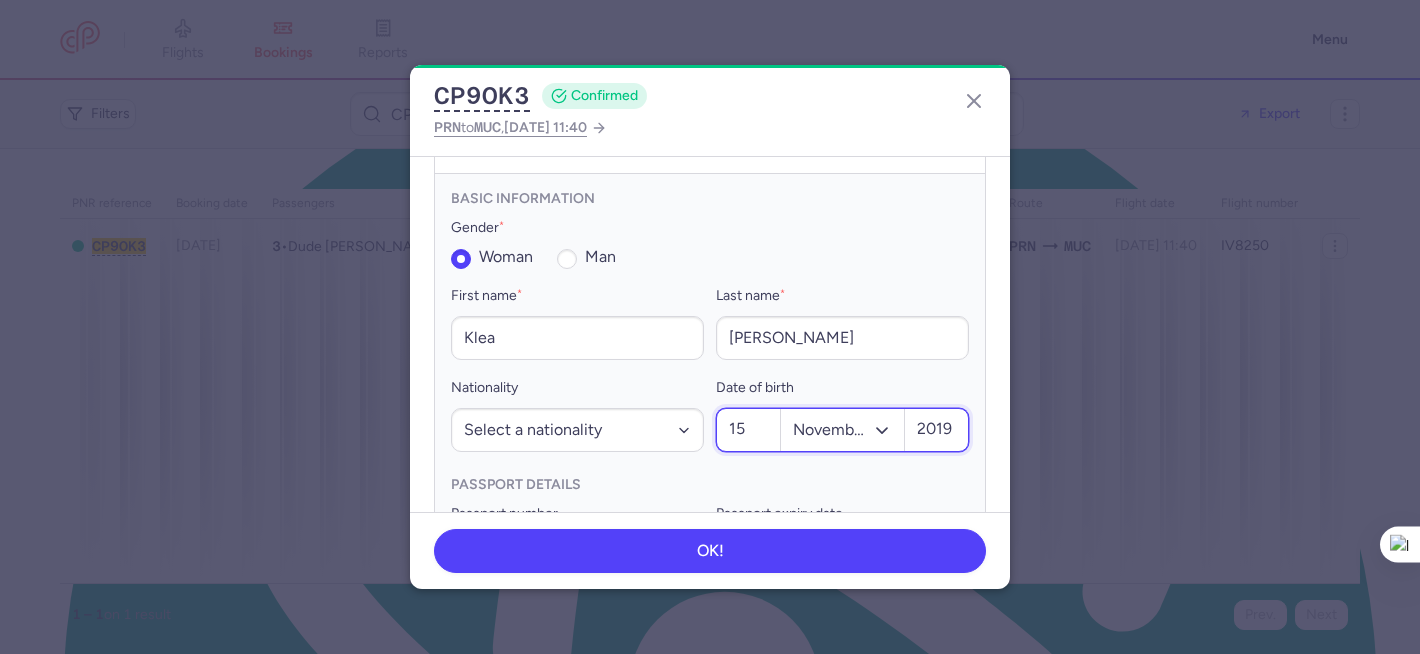 type on "2019" 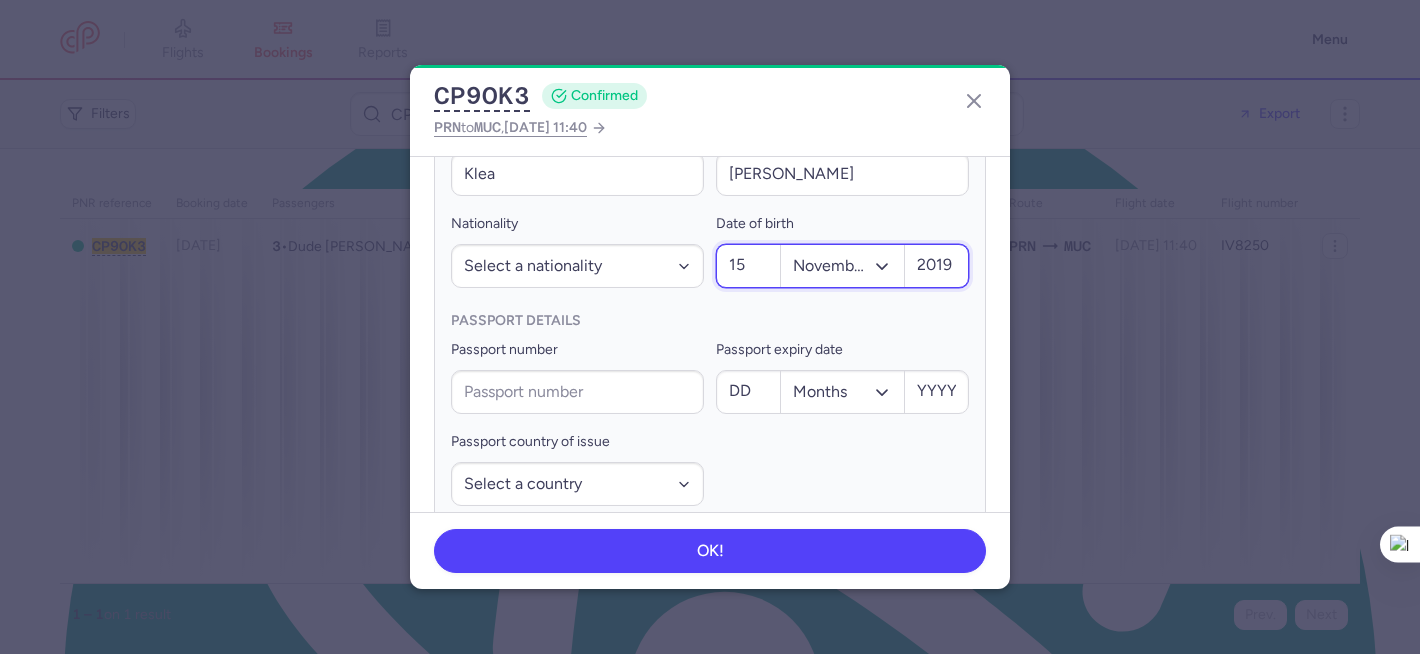scroll, scrollTop: 855, scrollLeft: 0, axis: vertical 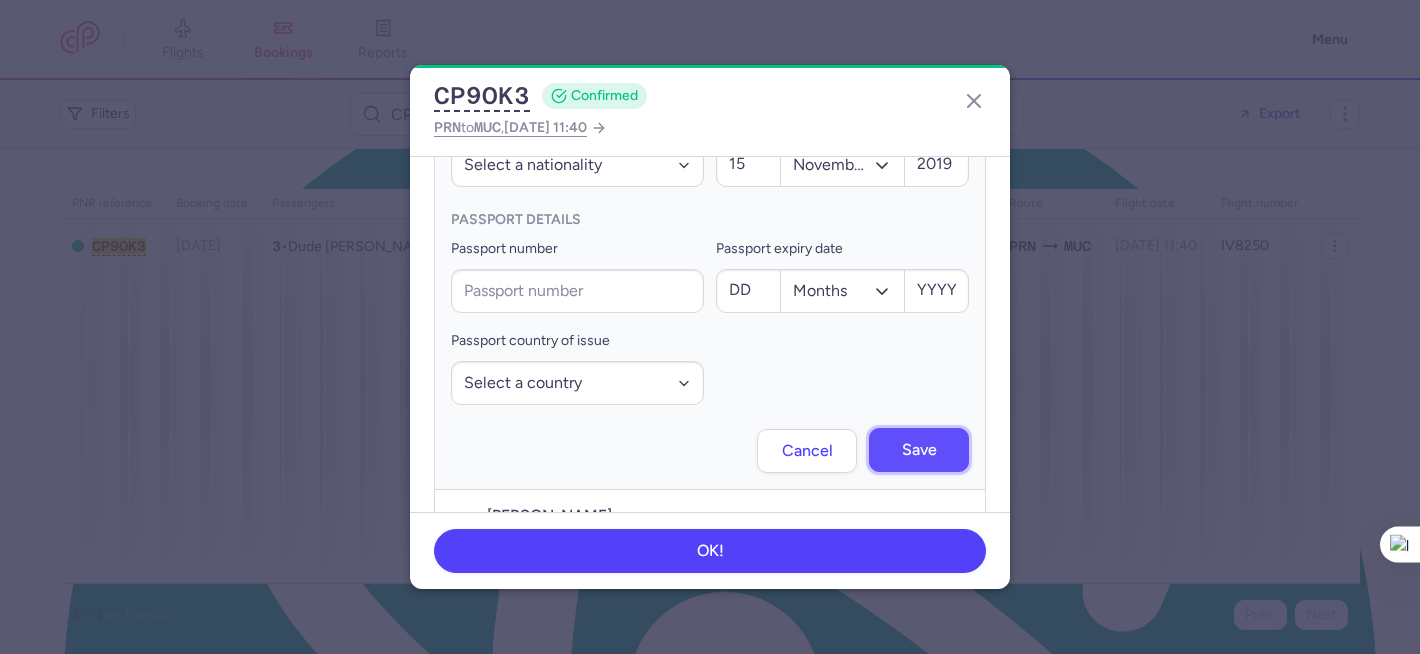click on "Save" at bounding box center [919, 450] 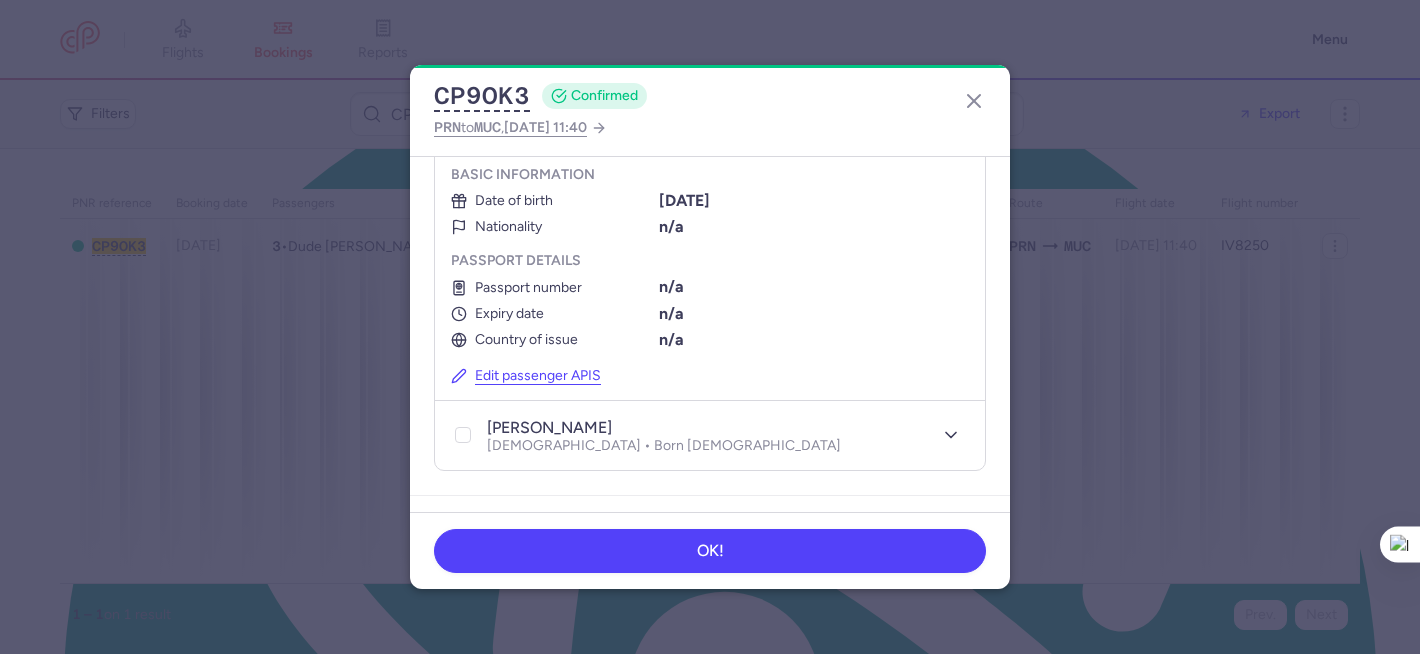 scroll, scrollTop: 638, scrollLeft: 0, axis: vertical 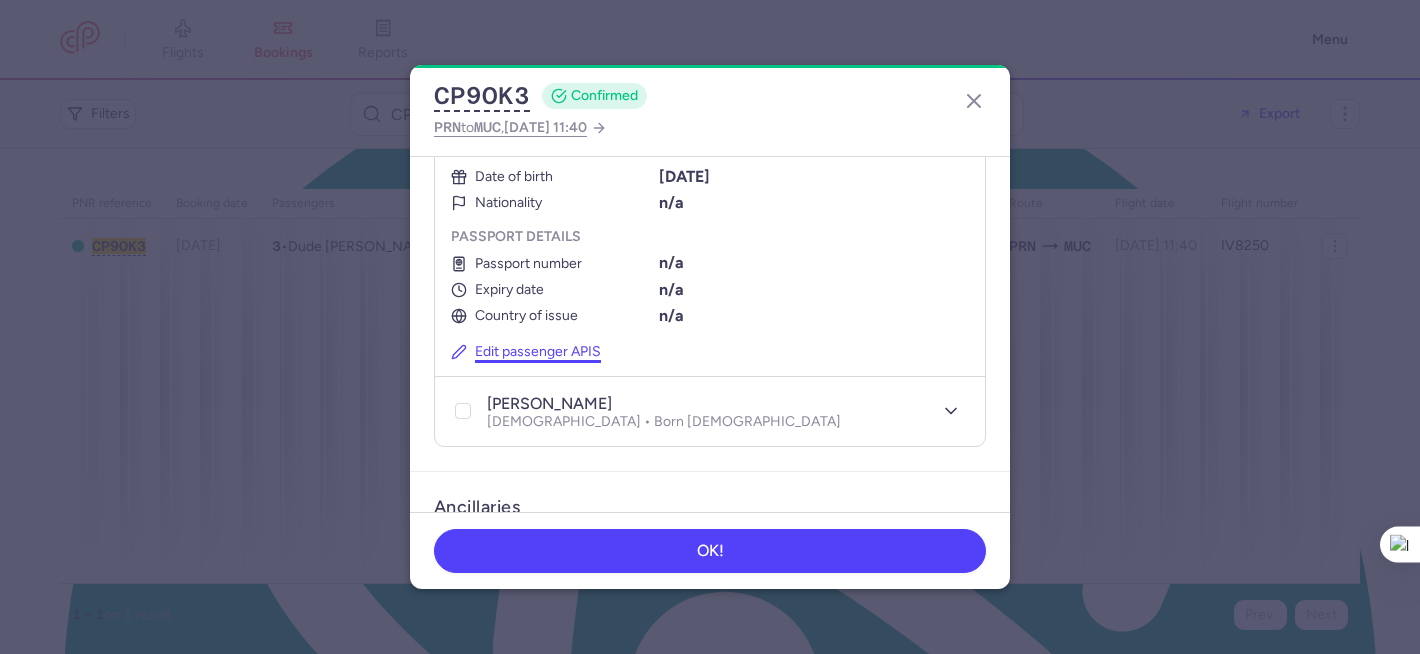 click on "Edit passenger APIS" at bounding box center (526, 352) 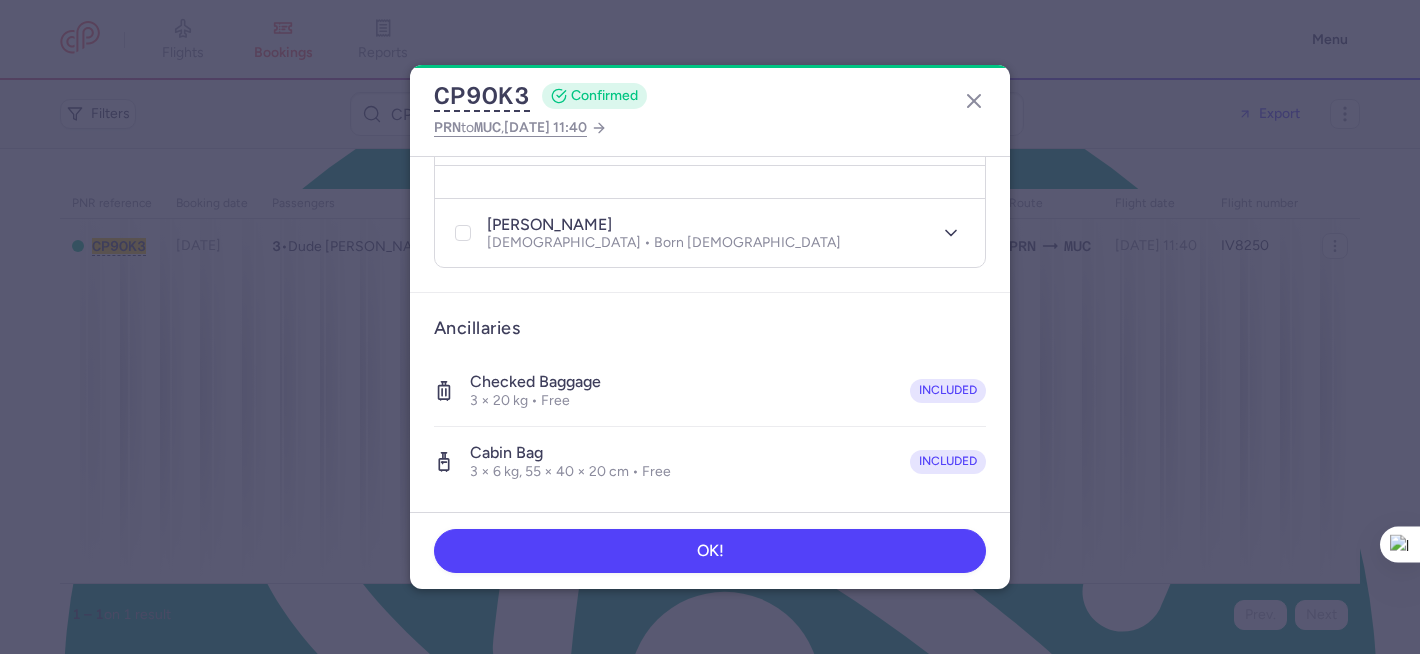 select on "11" 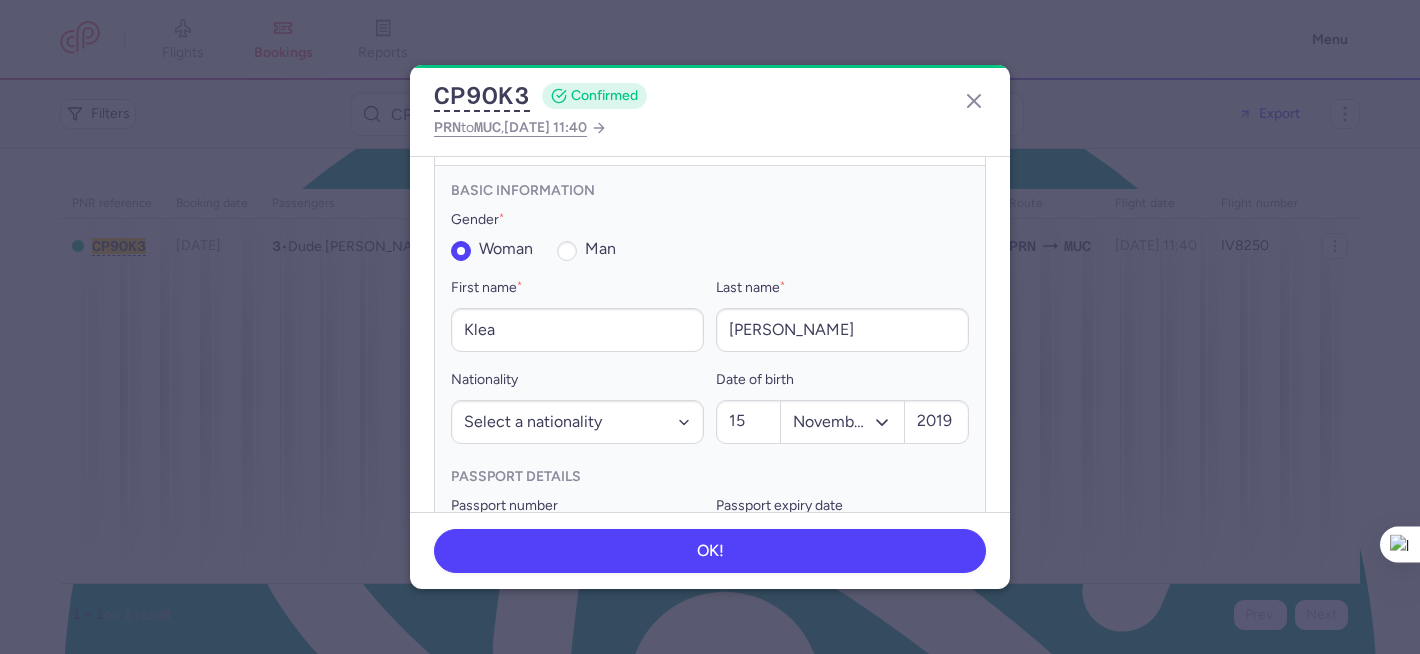 scroll, scrollTop: 590, scrollLeft: 0, axis: vertical 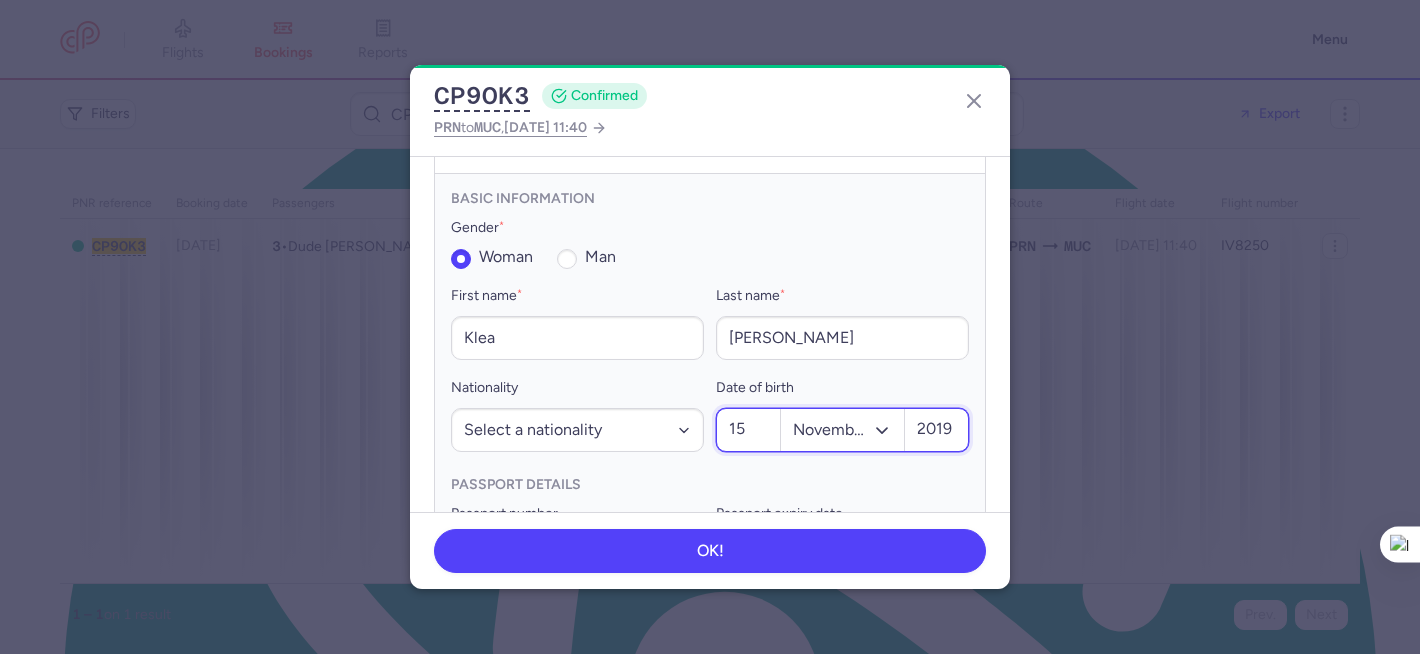 click on "2019" at bounding box center [936, 430] 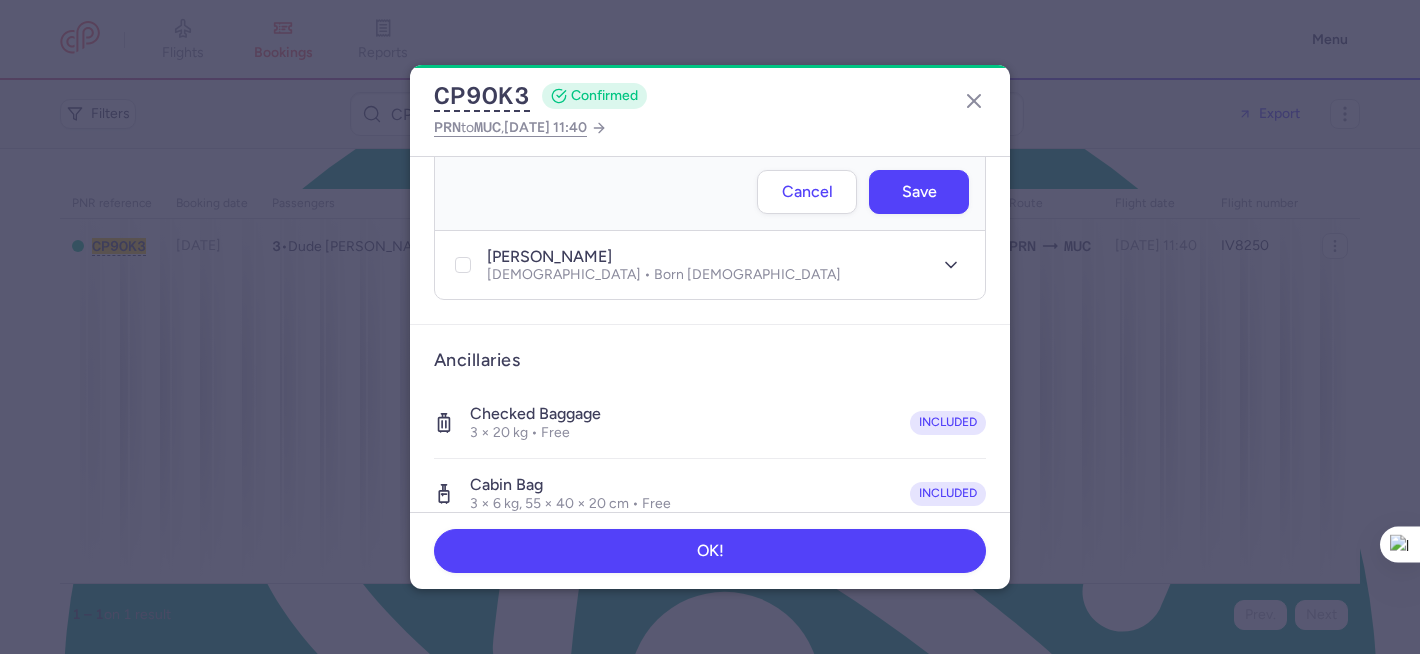 scroll, scrollTop: 1004, scrollLeft: 0, axis: vertical 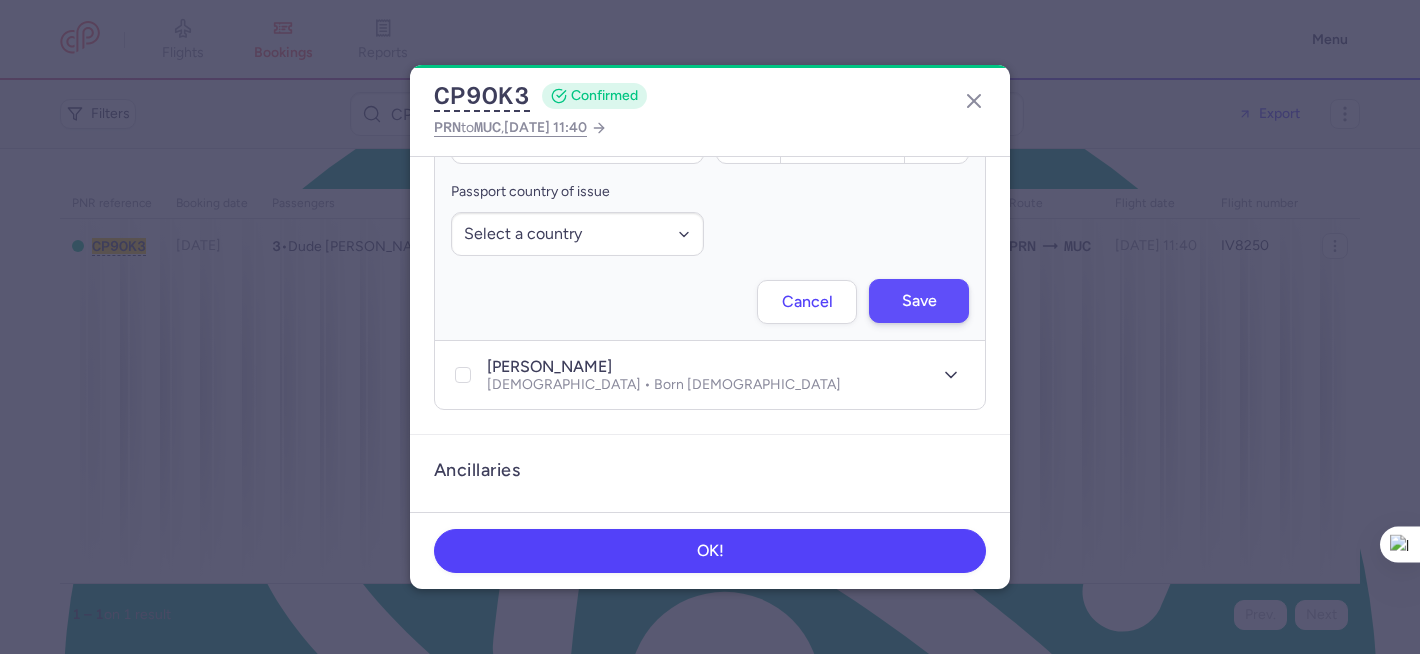 type on "2018" 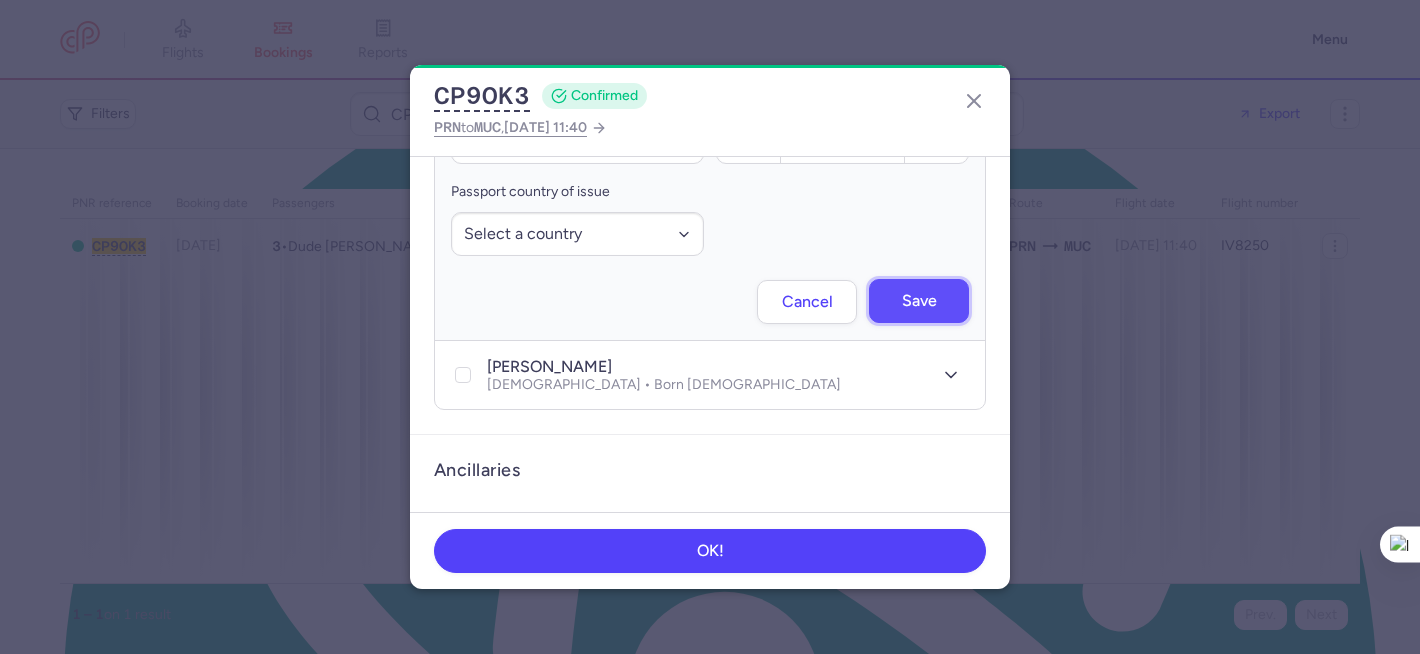 click on "Save" at bounding box center [919, 301] 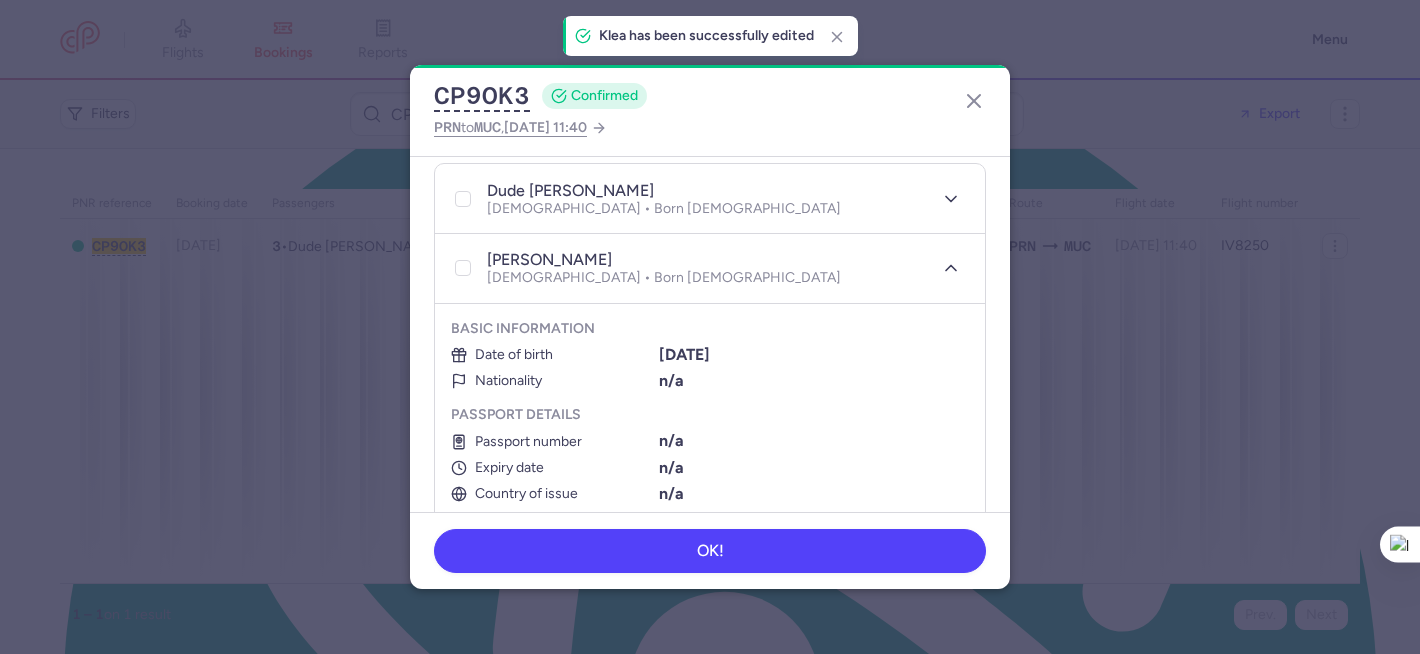 scroll, scrollTop: 614, scrollLeft: 0, axis: vertical 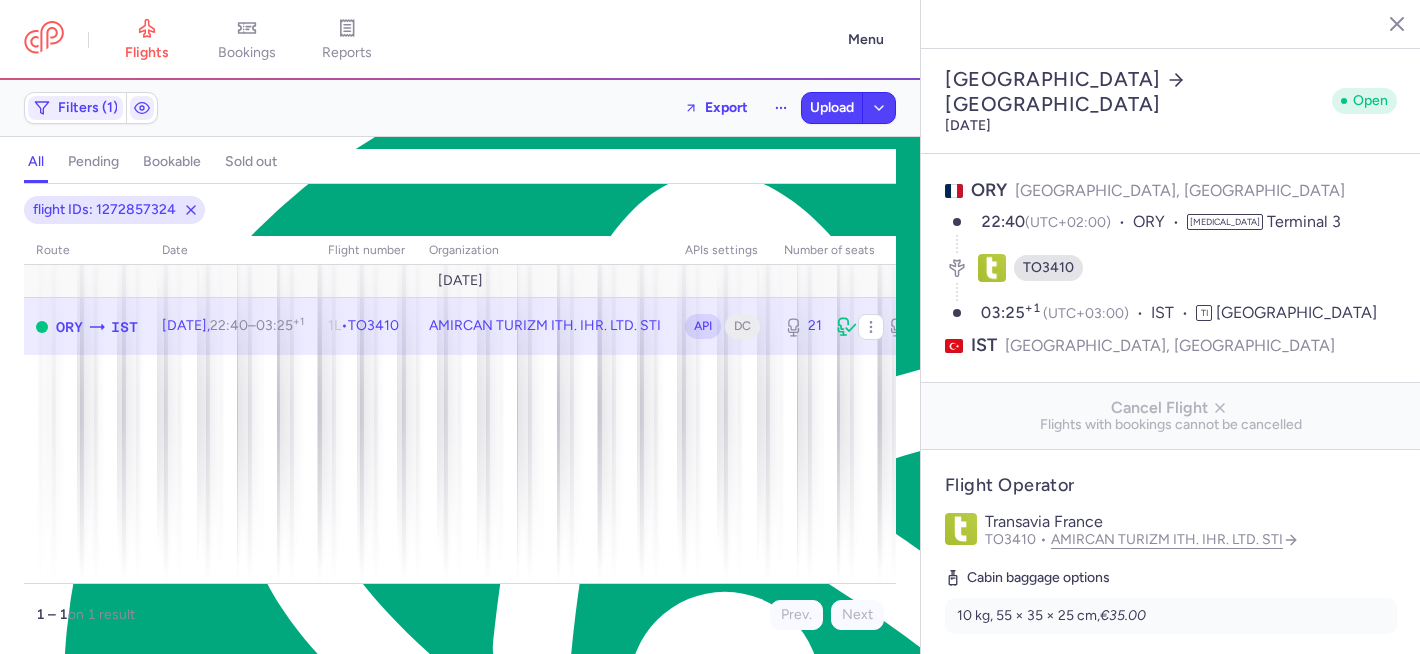 select on "days" 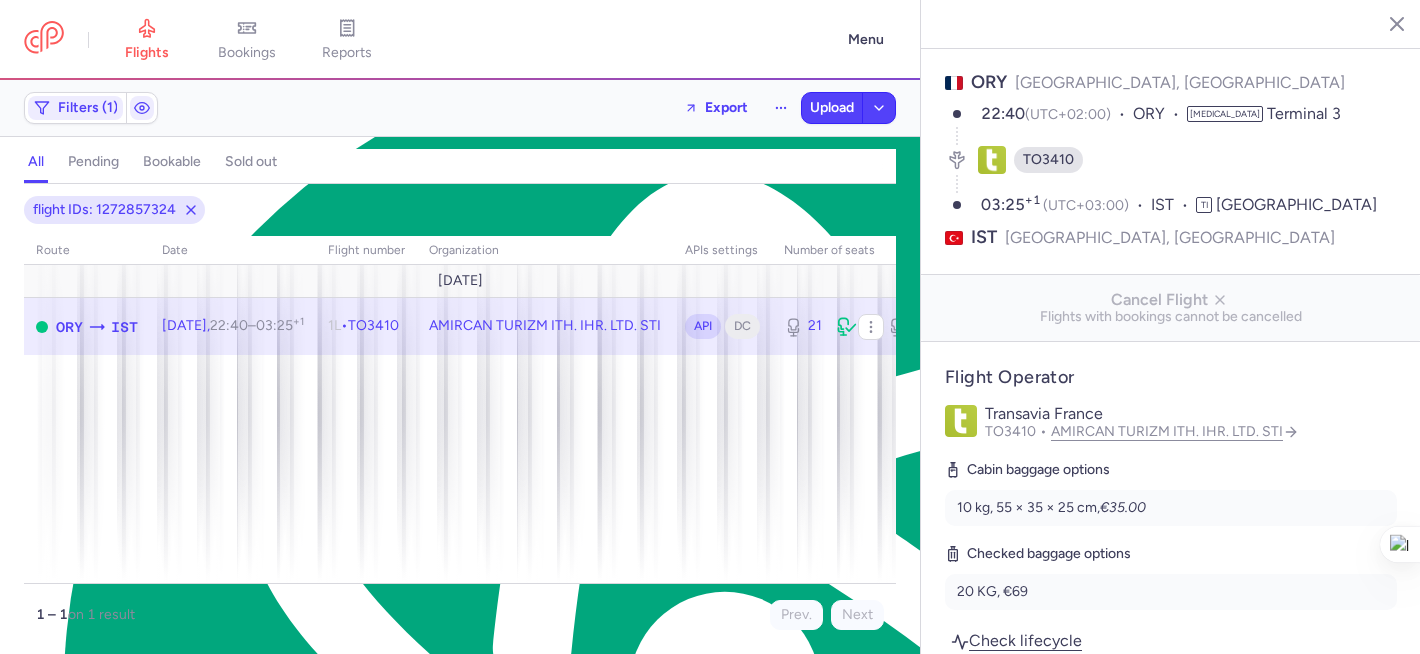 scroll, scrollTop: 112, scrollLeft: 0, axis: vertical 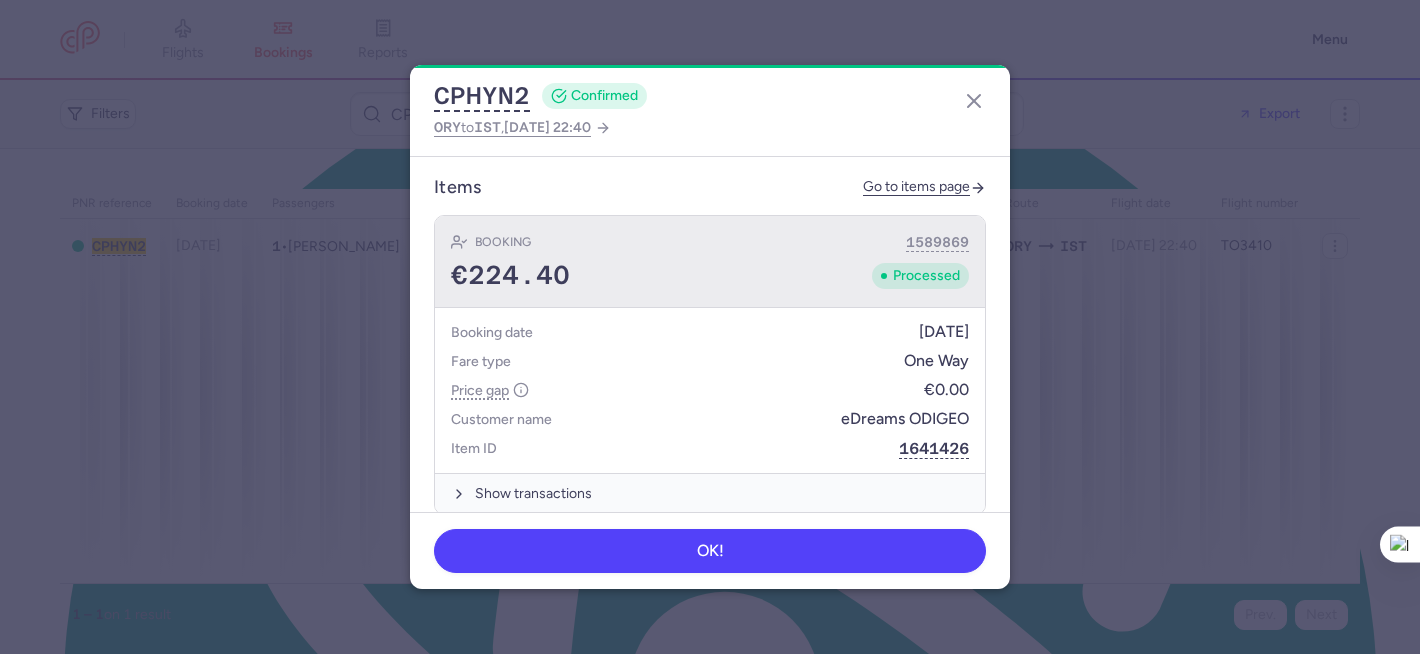 click on "€224.40 Processed" at bounding box center (710, 276) 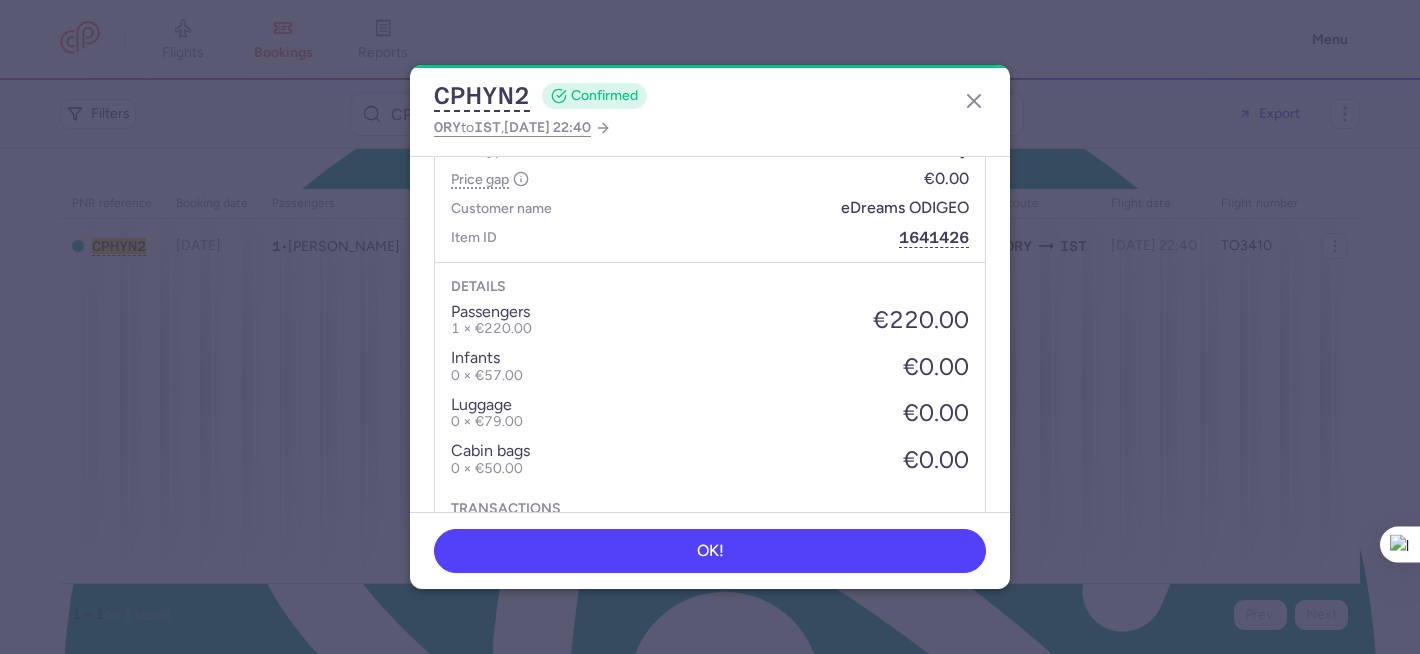 scroll, scrollTop: 802, scrollLeft: 0, axis: vertical 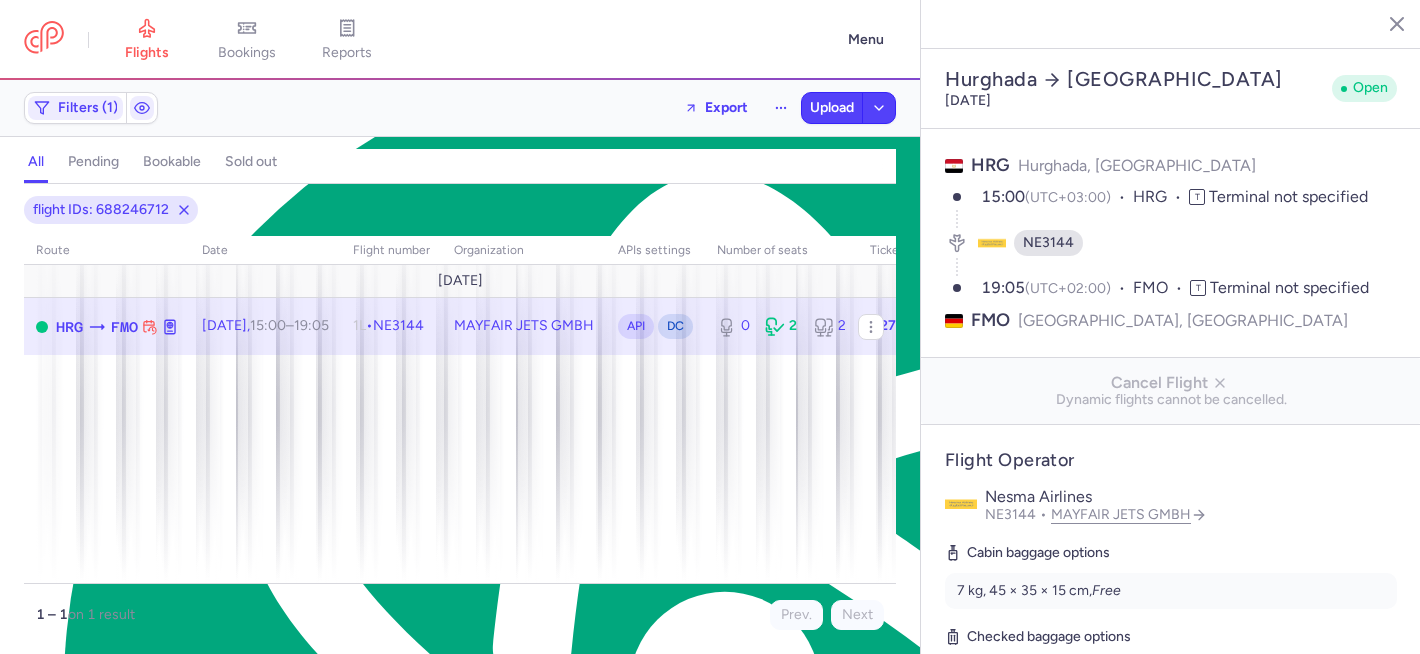 select on "hours" 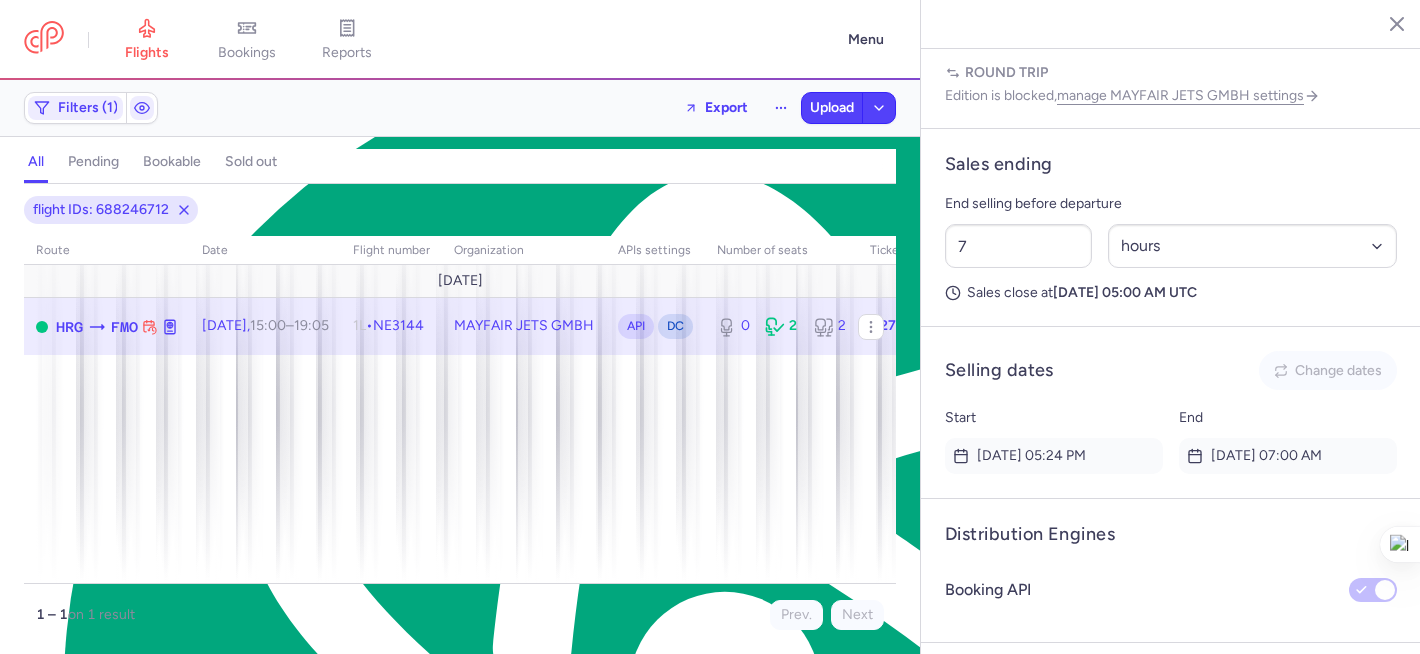 scroll, scrollTop: 1436, scrollLeft: 0, axis: vertical 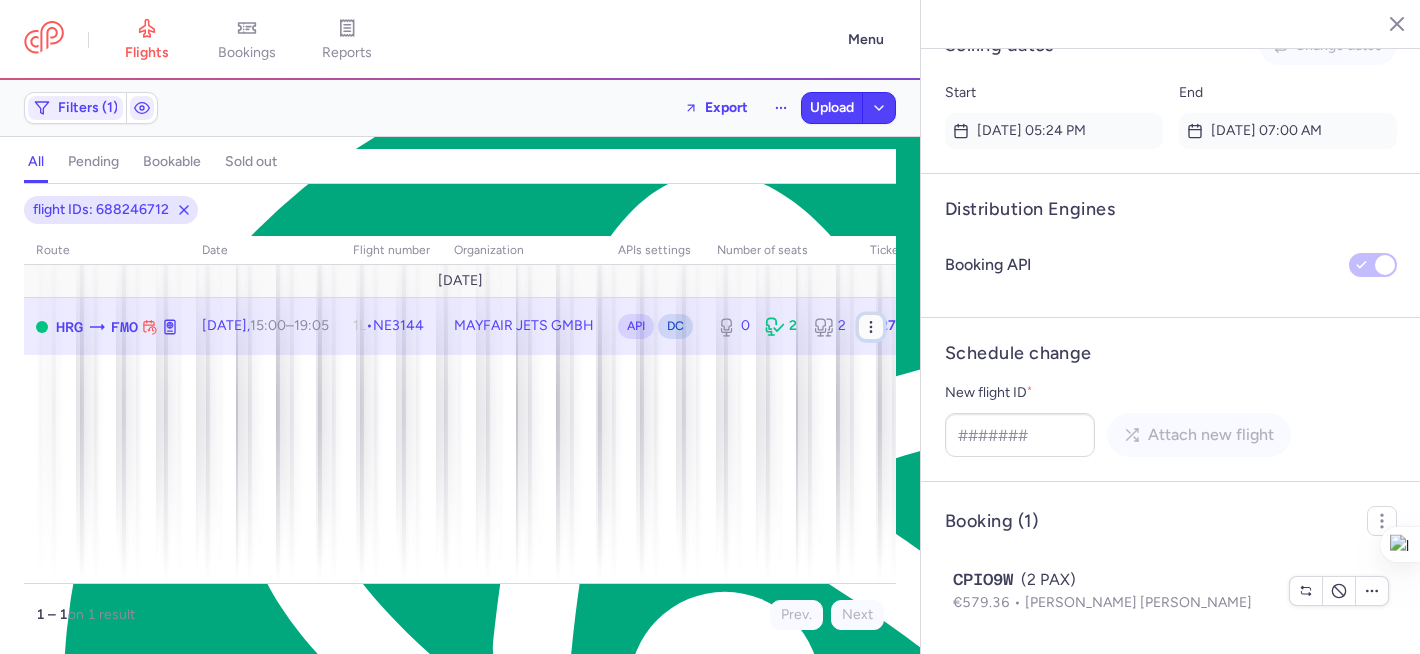 click 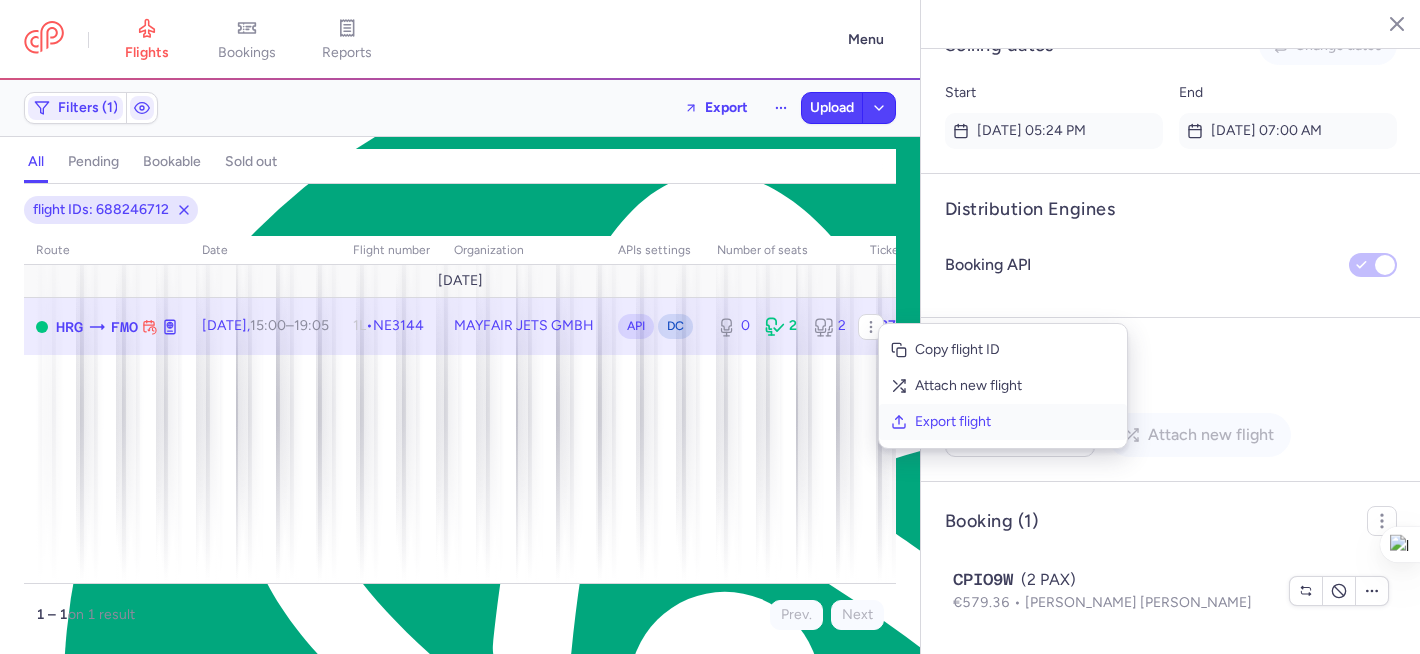 click on "Export flight" at bounding box center (1015, 422) 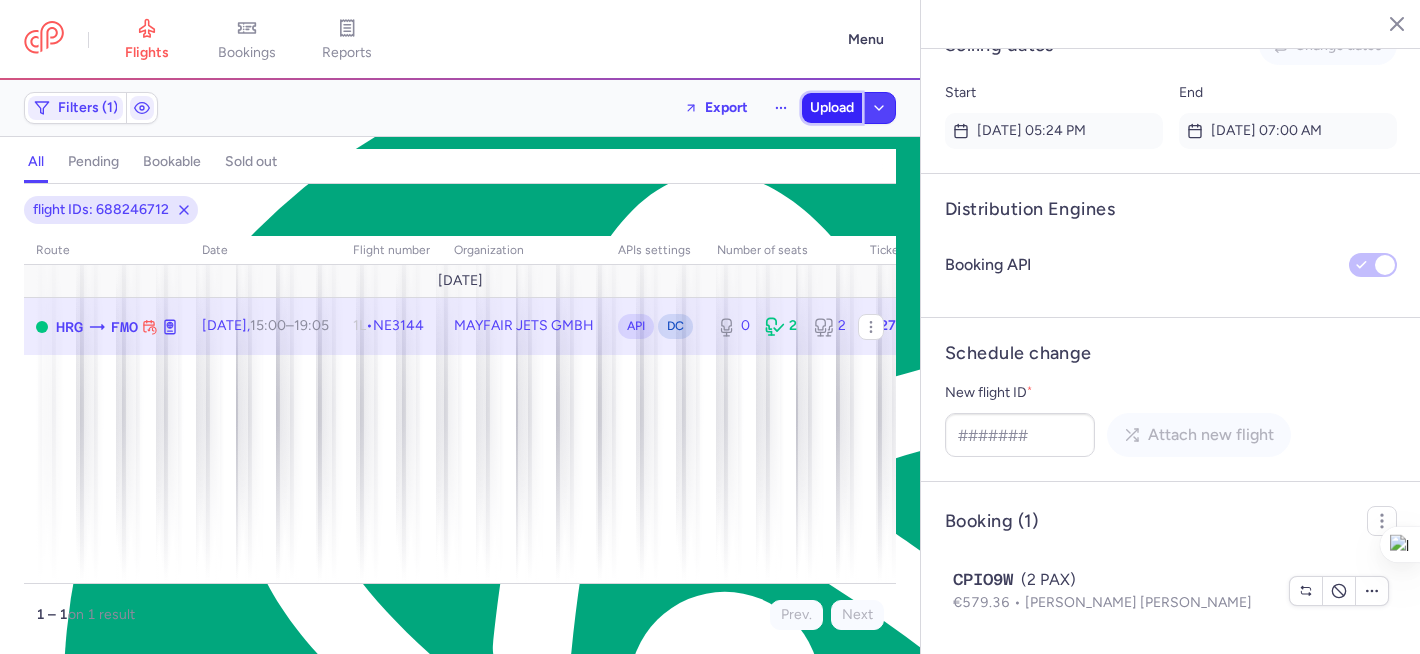 click on "Upload" at bounding box center (832, 108) 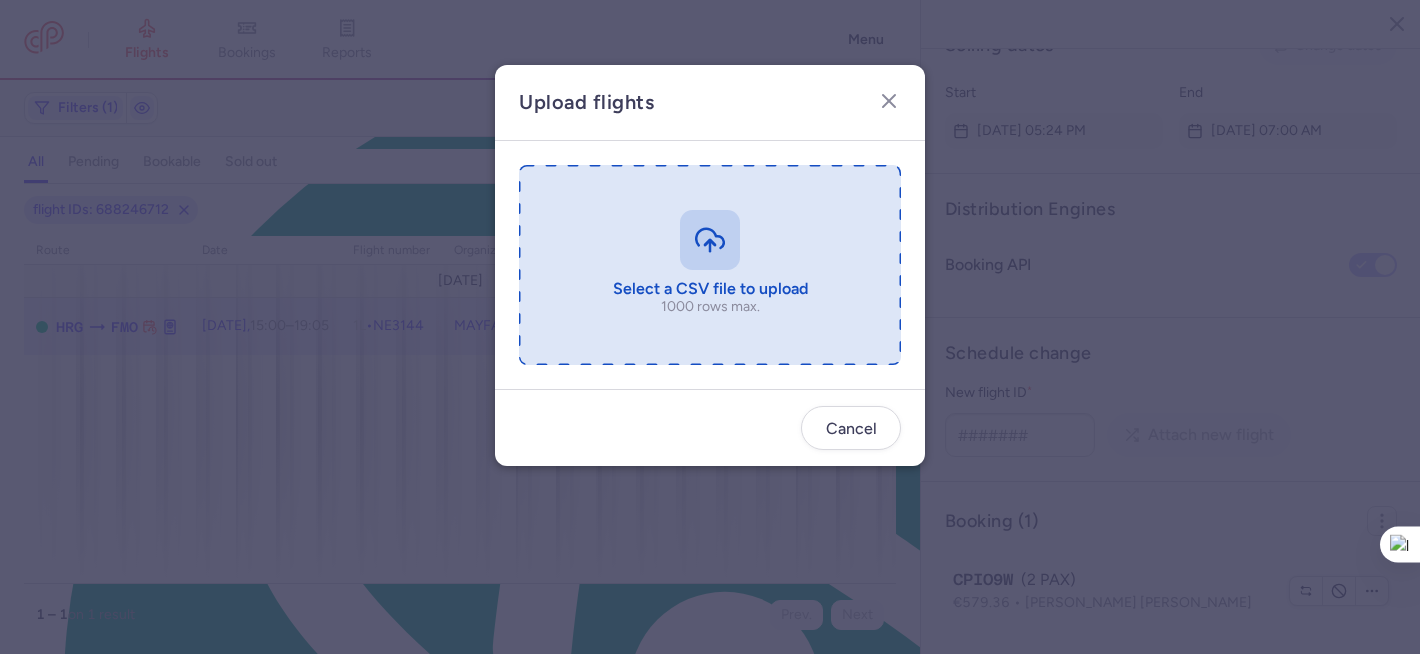 click at bounding box center [710, 265] 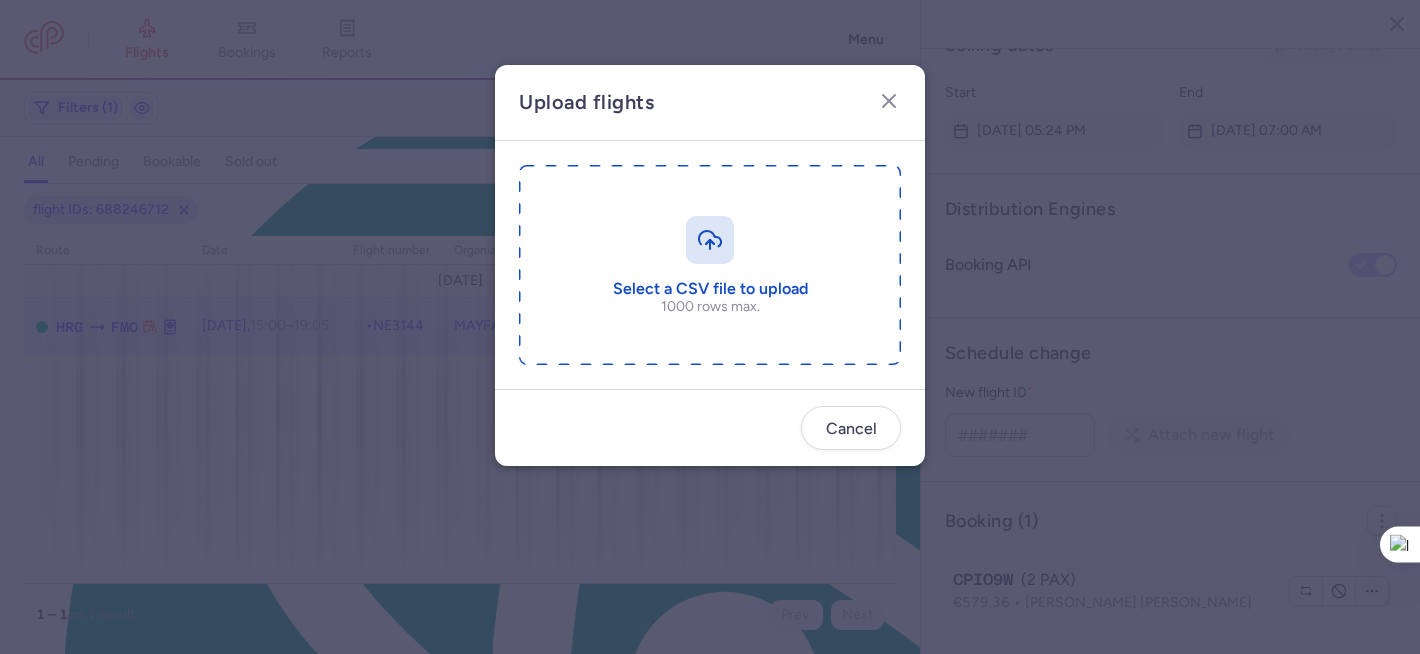 type on "C:\fakepath\export_flight_NE3144_20250715,1646.csv" 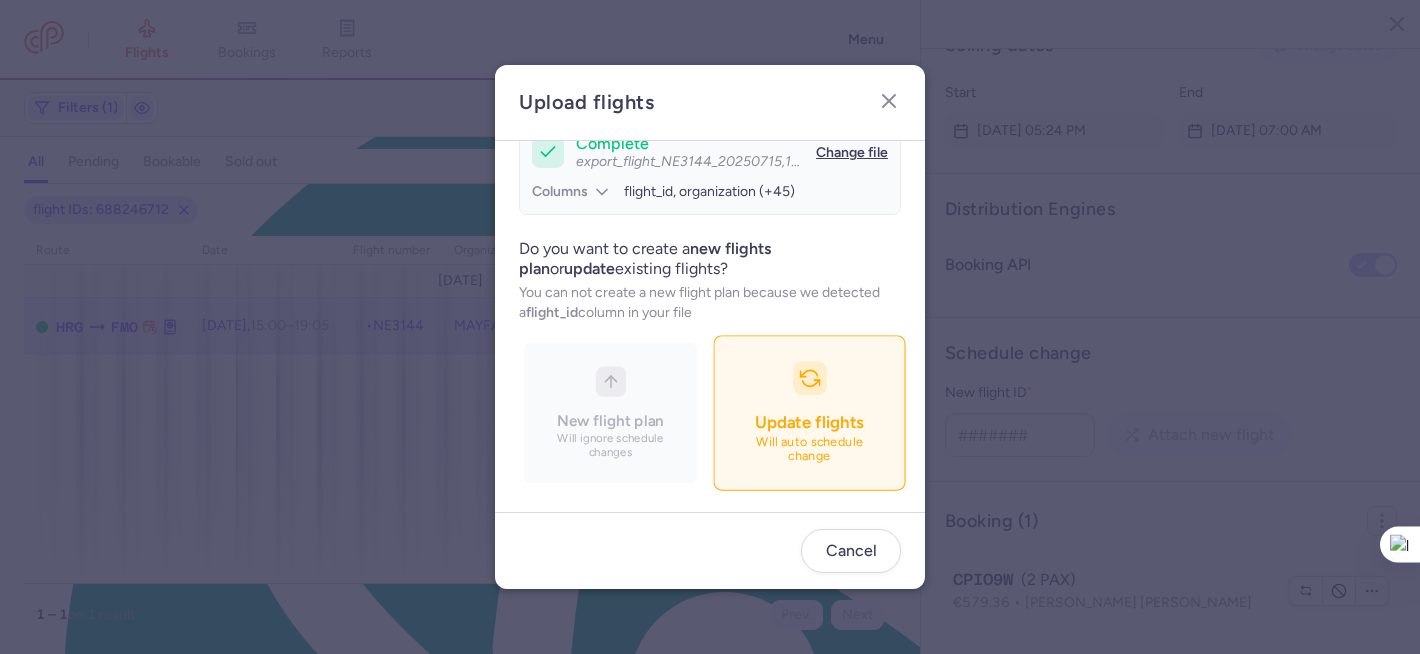 scroll, scrollTop: 207, scrollLeft: 0, axis: vertical 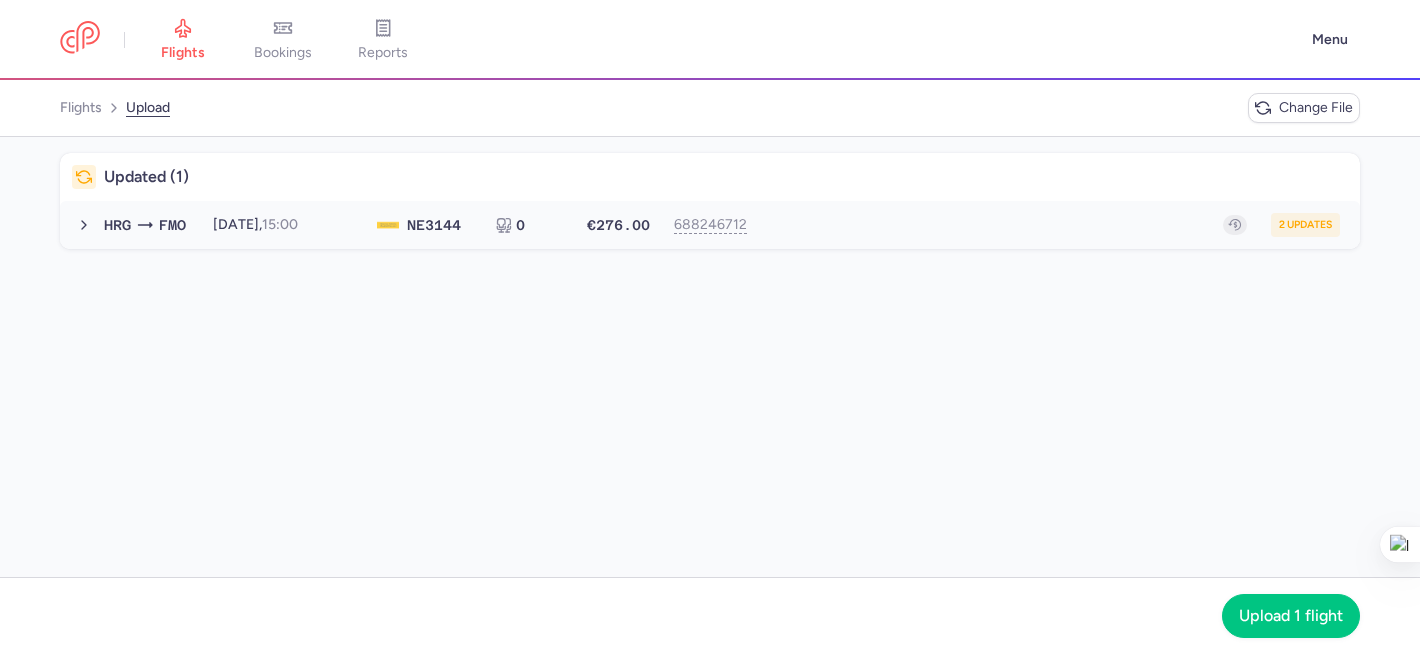 click on "2 updates" at bounding box center (1054, 225) 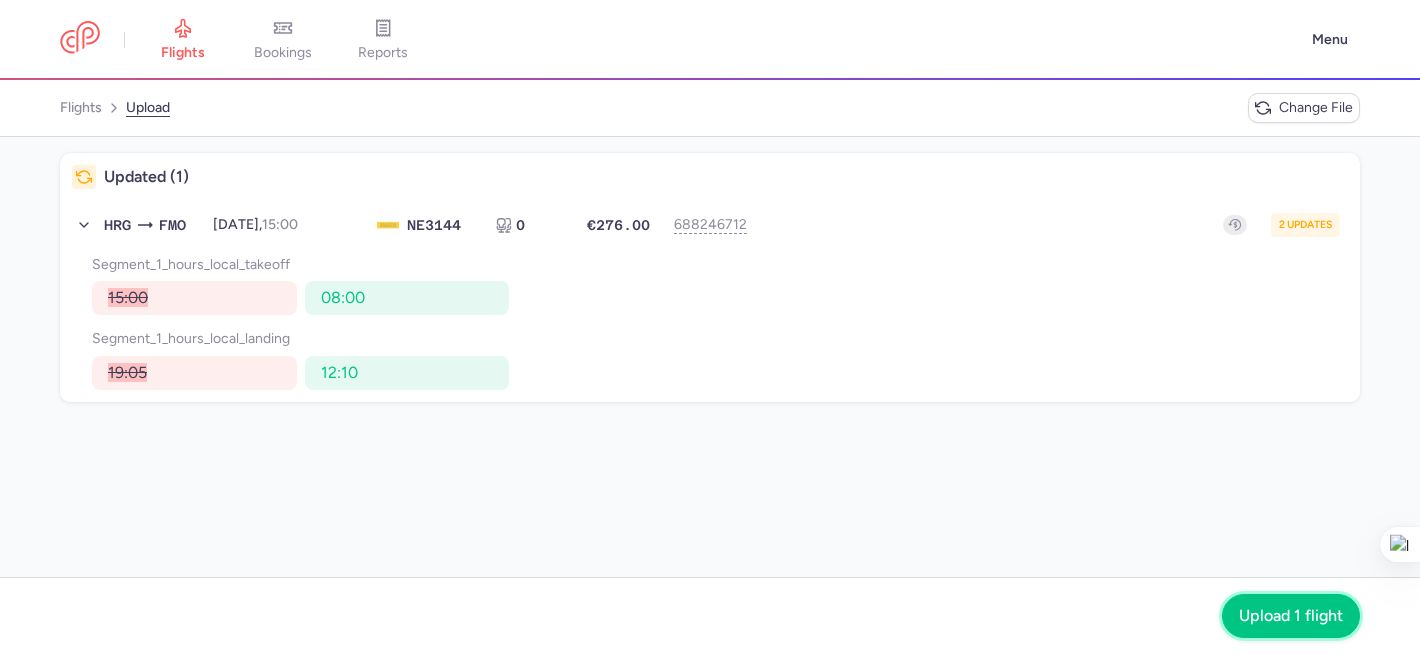 drag, startPoint x: 1287, startPoint y: 615, endPoint x: 1236, endPoint y: 557, distance: 77.23341 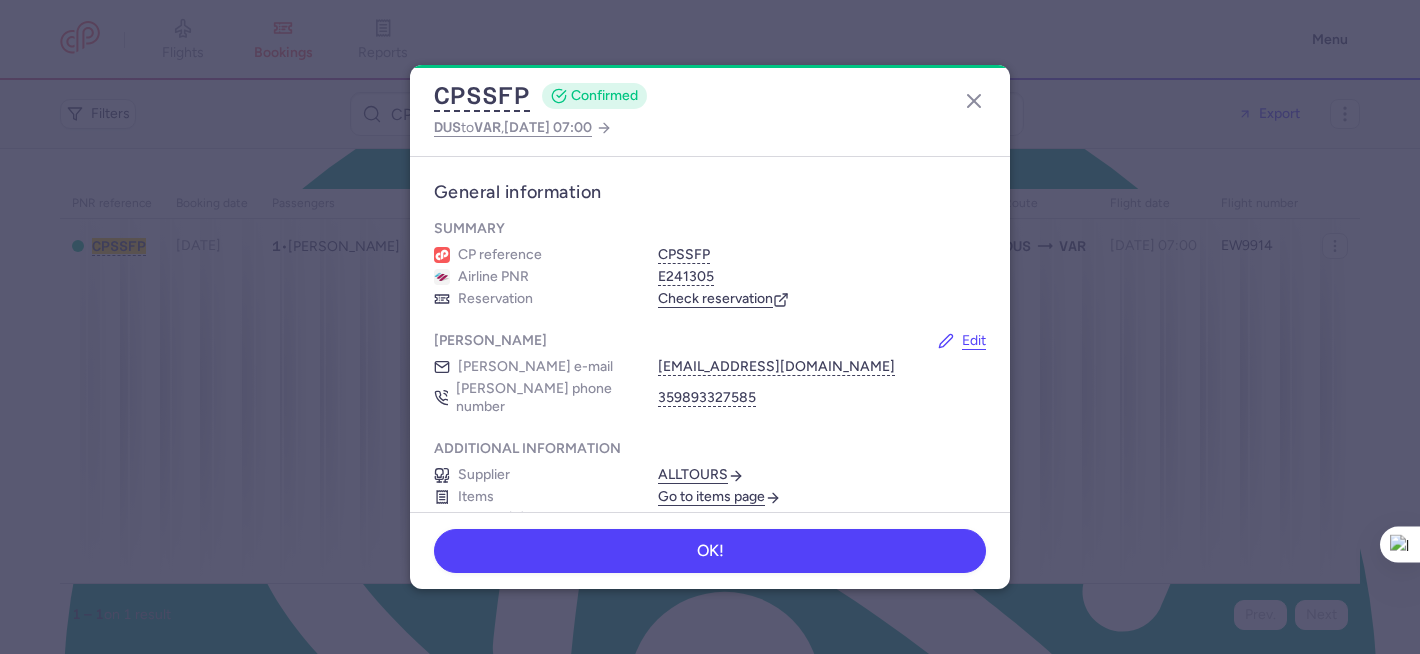 scroll, scrollTop: 0, scrollLeft: 0, axis: both 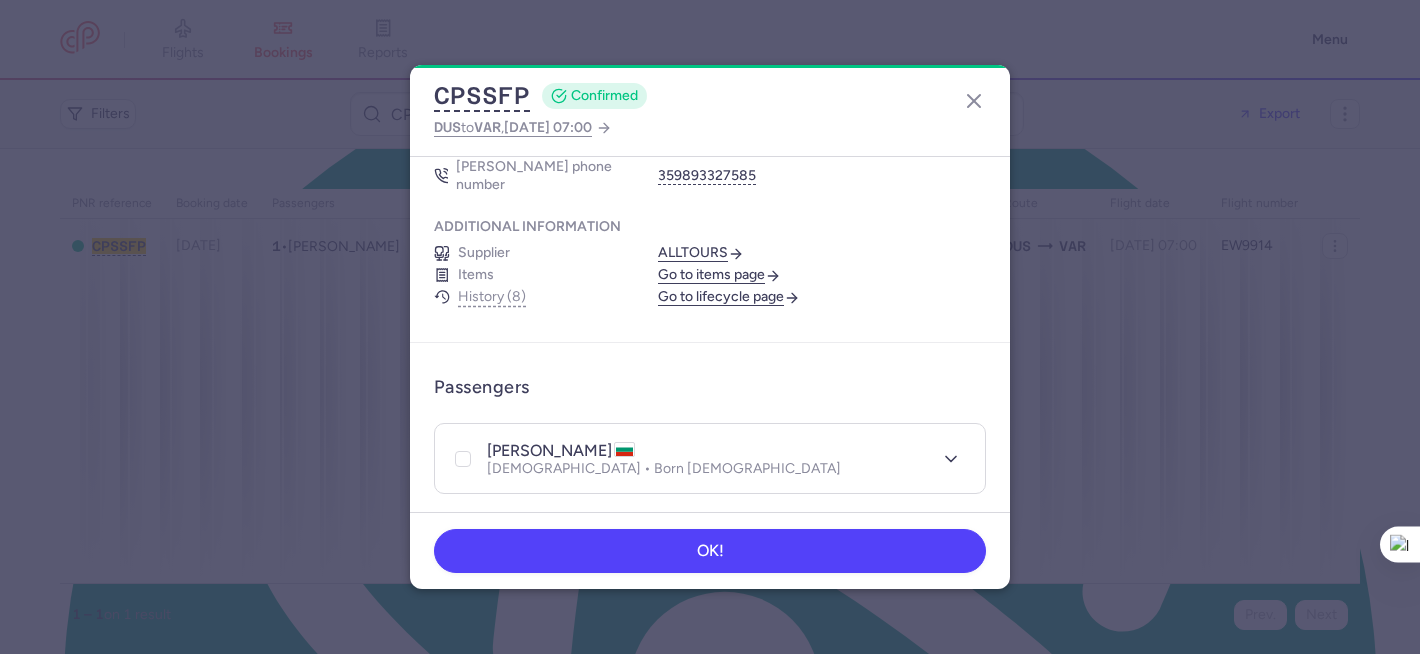 drag, startPoint x: 932, startPoint y: 437, endPoint x: 907, endPoint y: 440, distance: 25.179358 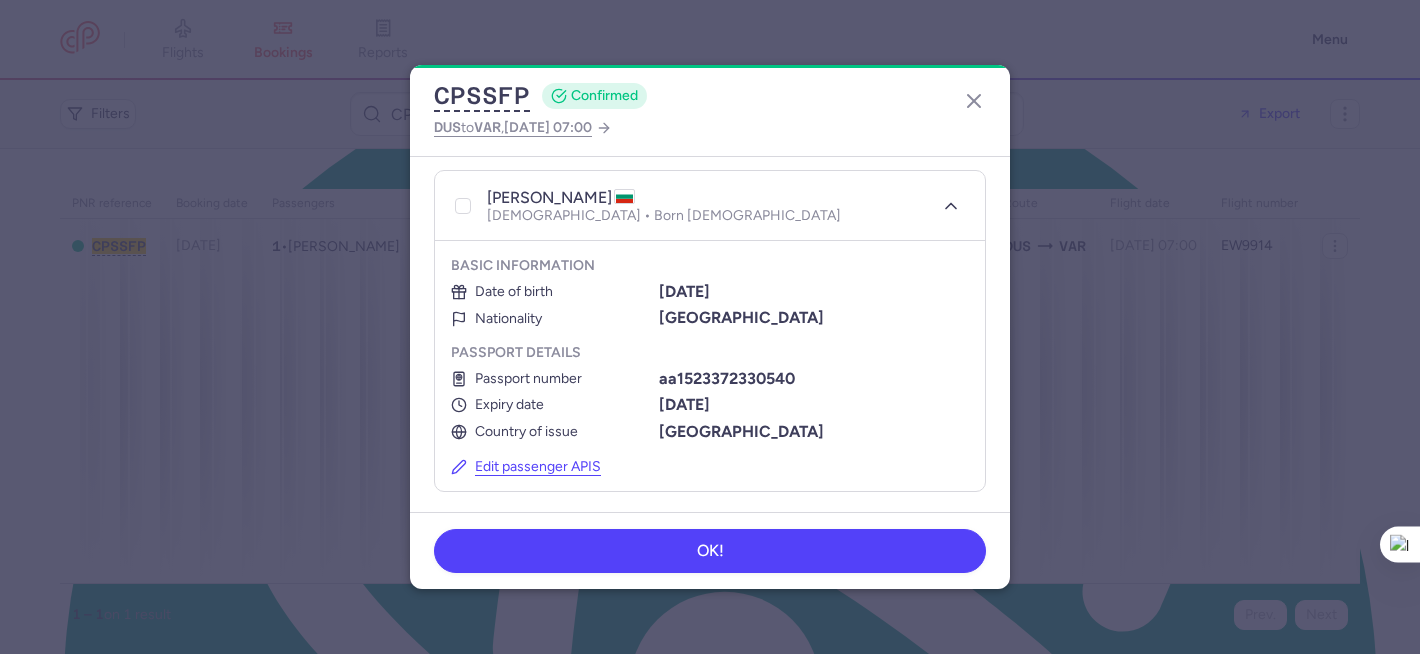 scroll, scrollTop: 561, scrollLeft: 0, axis: vertical 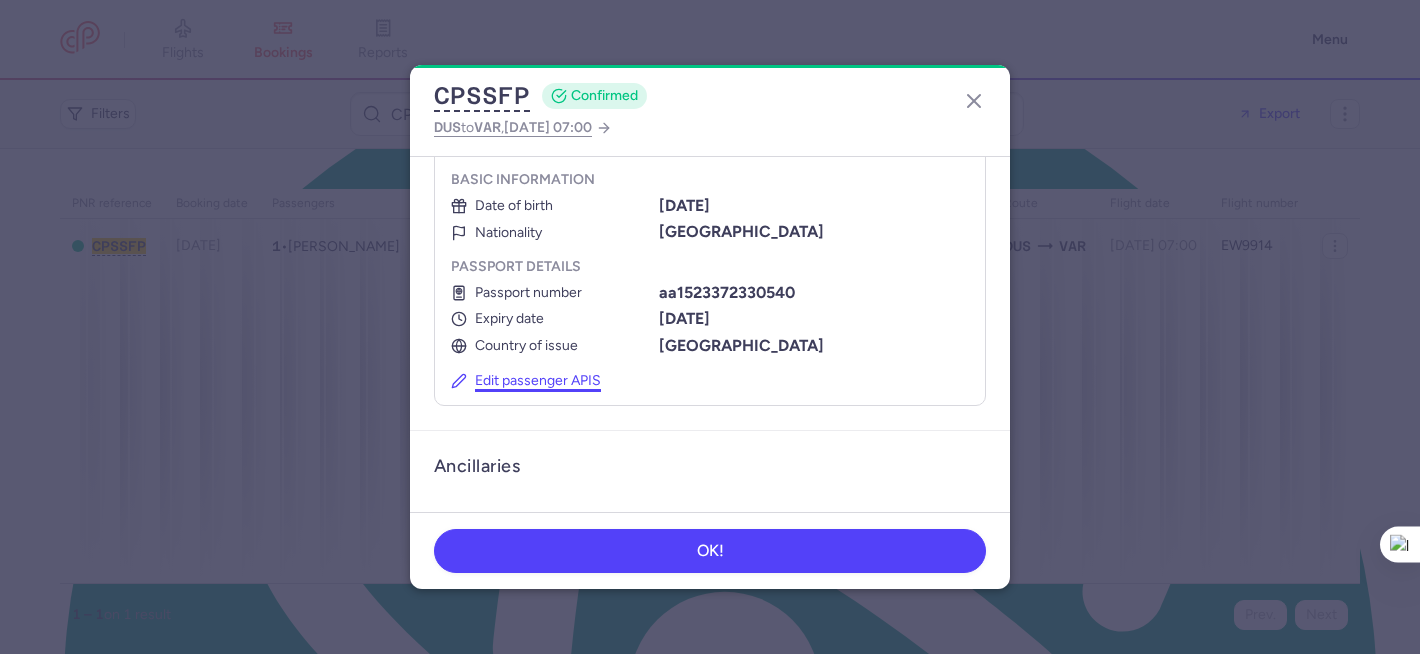 click on "Edit passenger APIS" at bounding box center [526, 381] 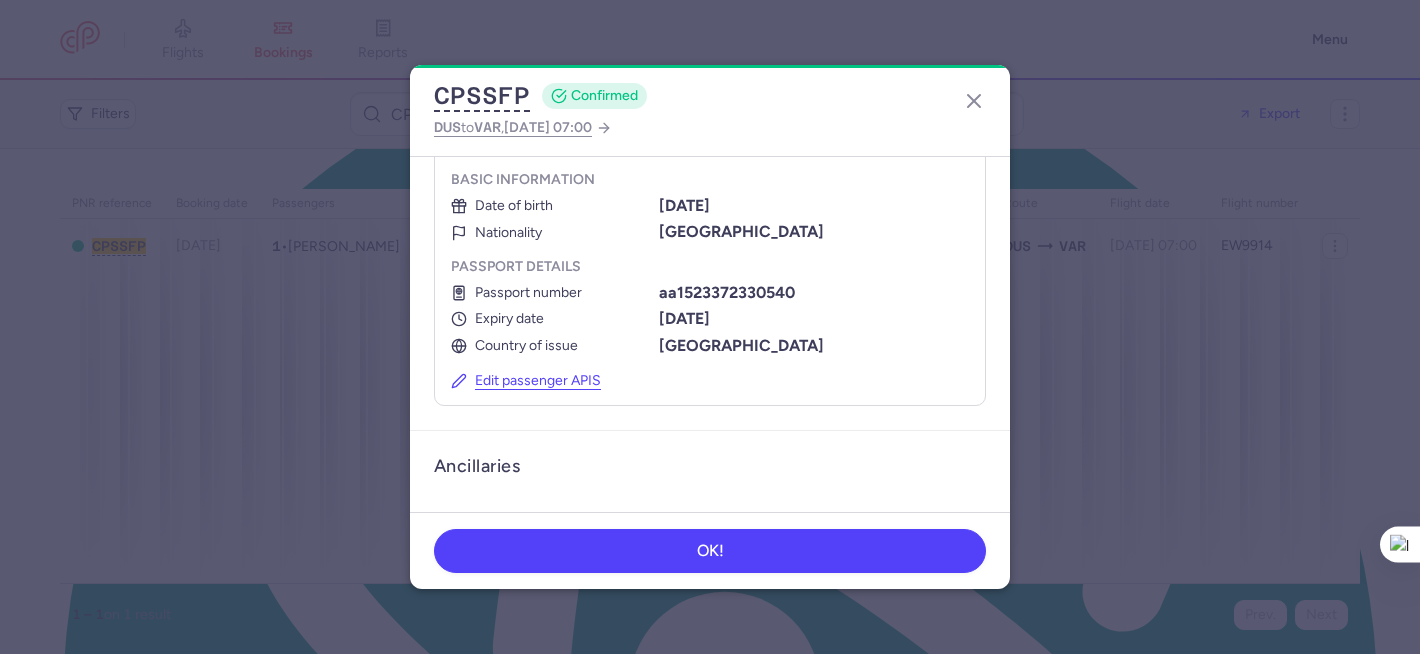 select on "bg" 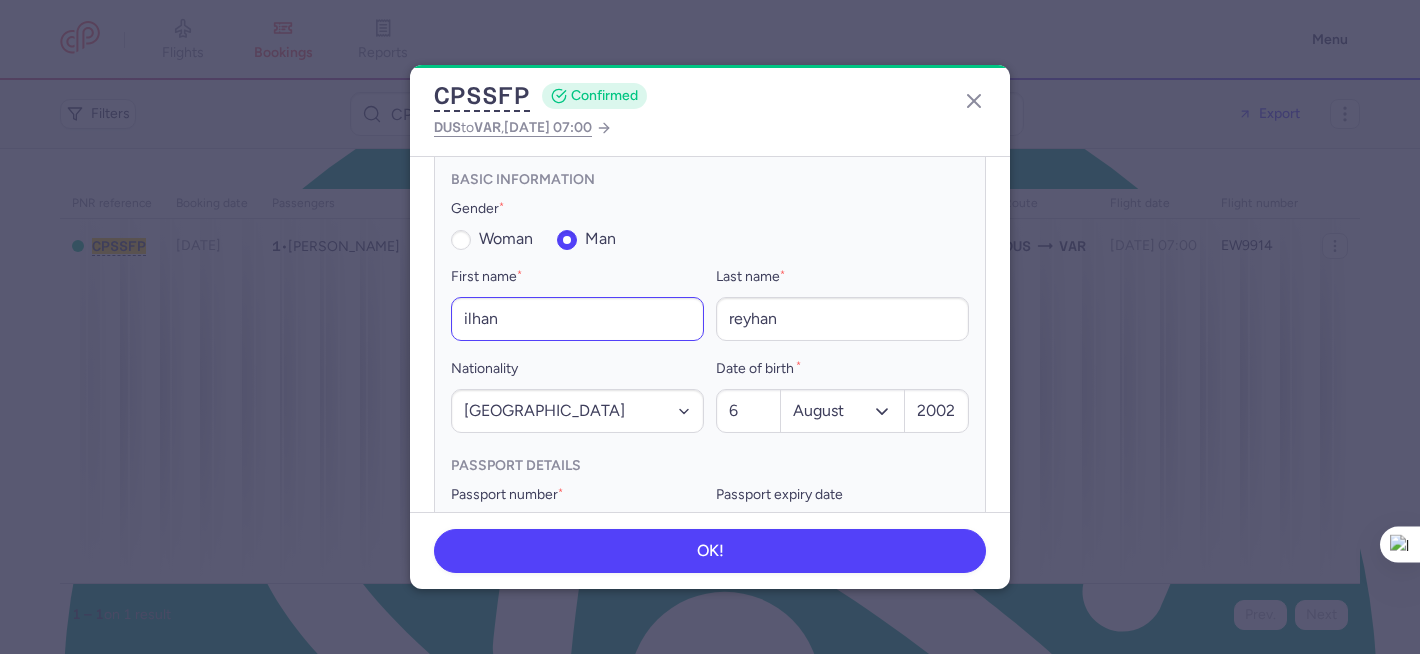 scroll, scrollTop: 542, scrollLeft: 0, axis: vertical 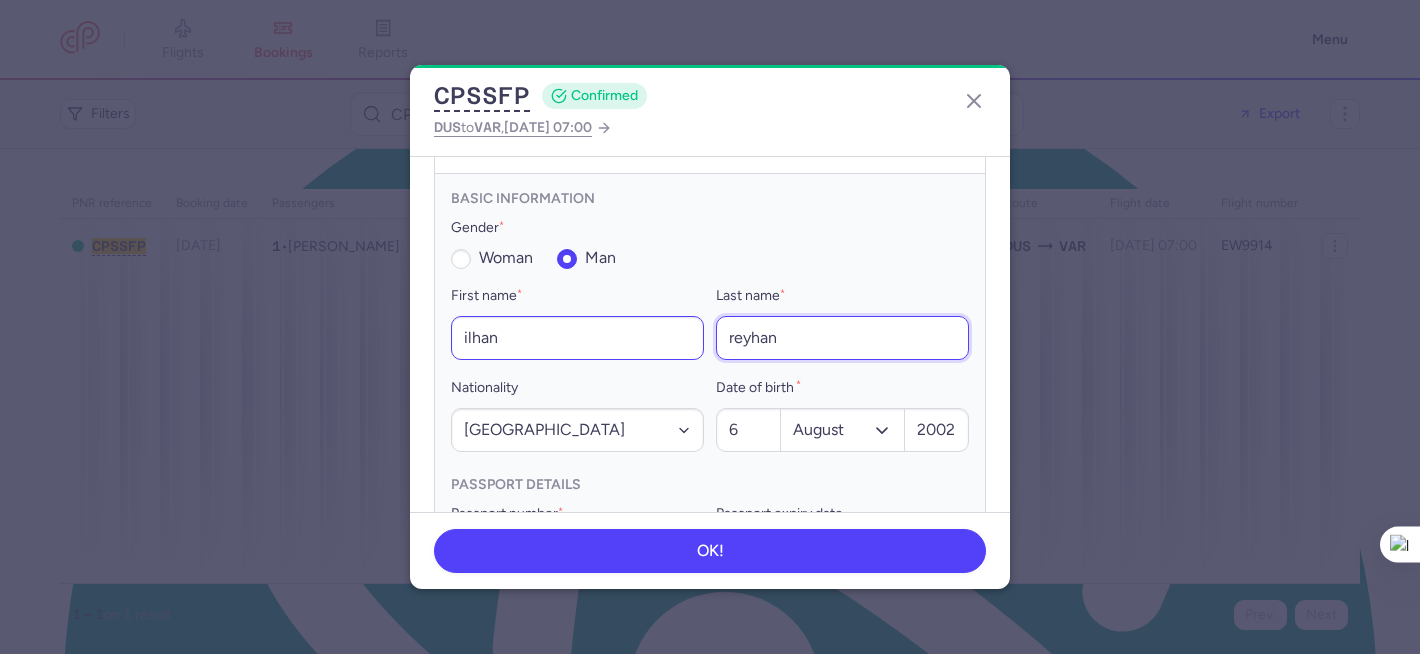 drag, startPoint x: 809, startPoint y: 320, endPoint x: 689, endPoint y: 304, distance: 121.061966 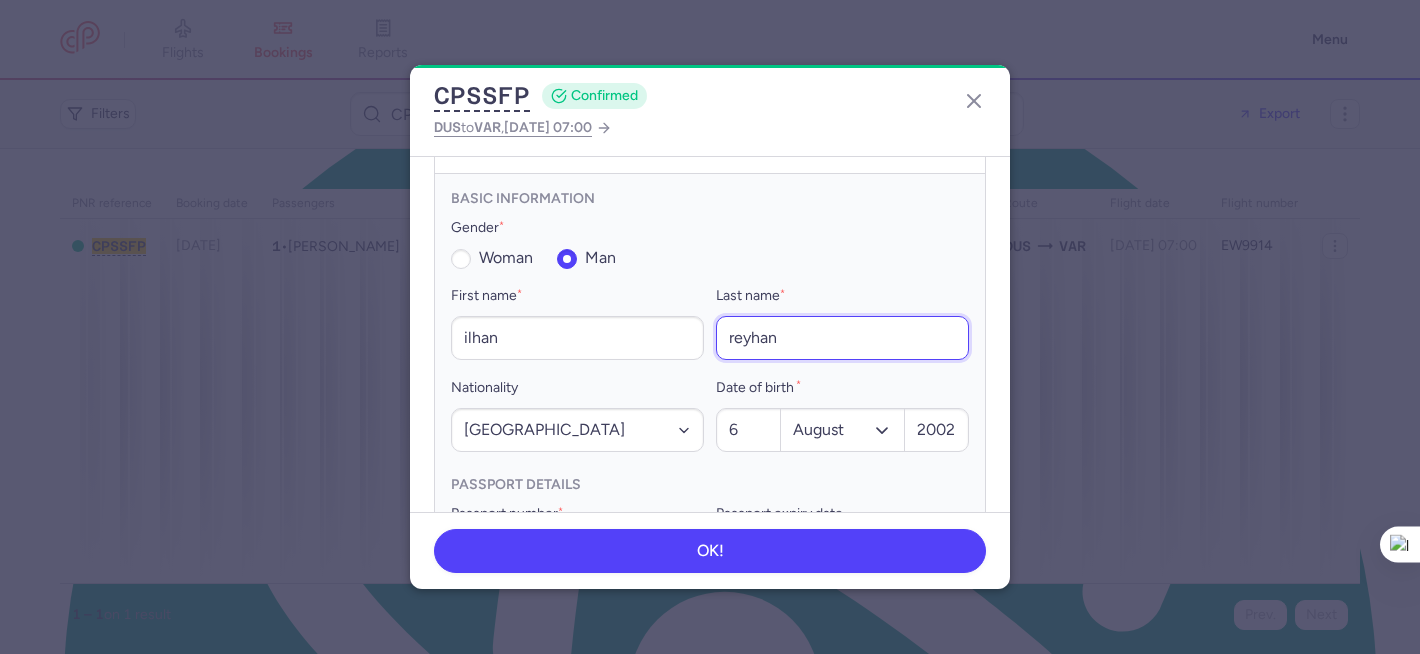 paste on "[PERSON_NAME]" 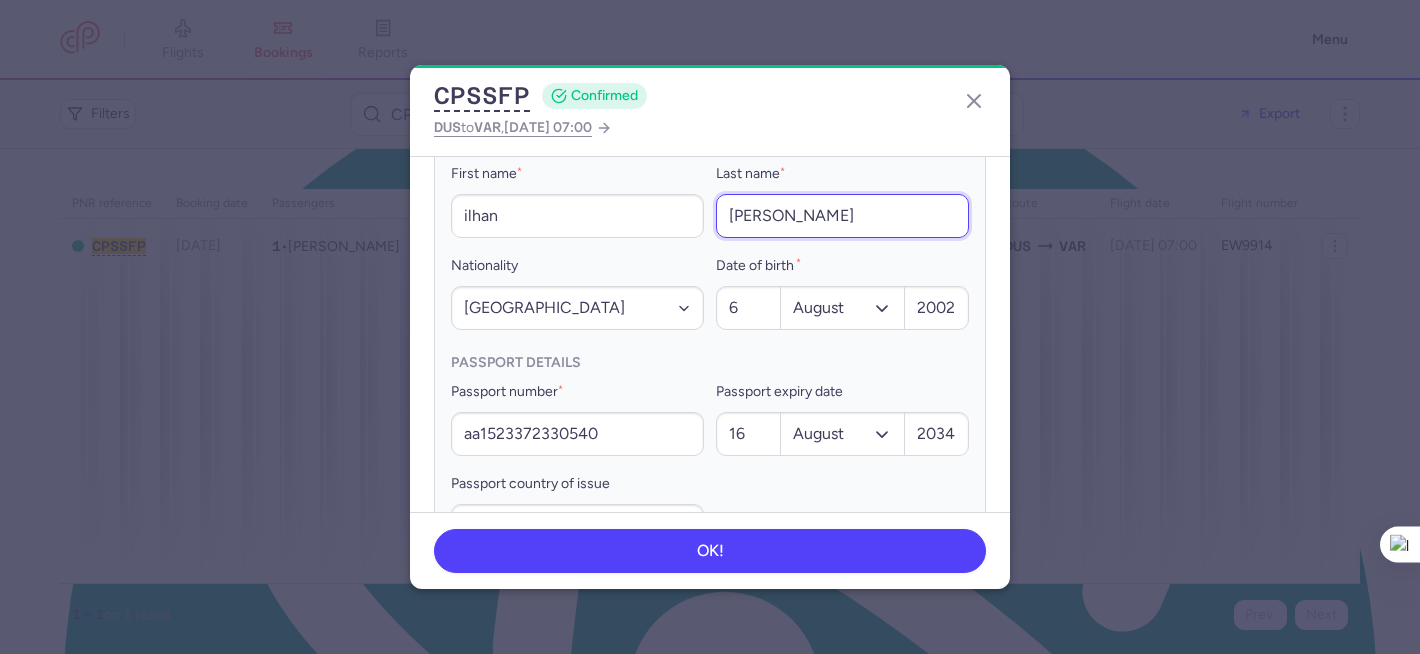 scroll, scrollTop: 922, scrollLeft: 0, axis: vertical 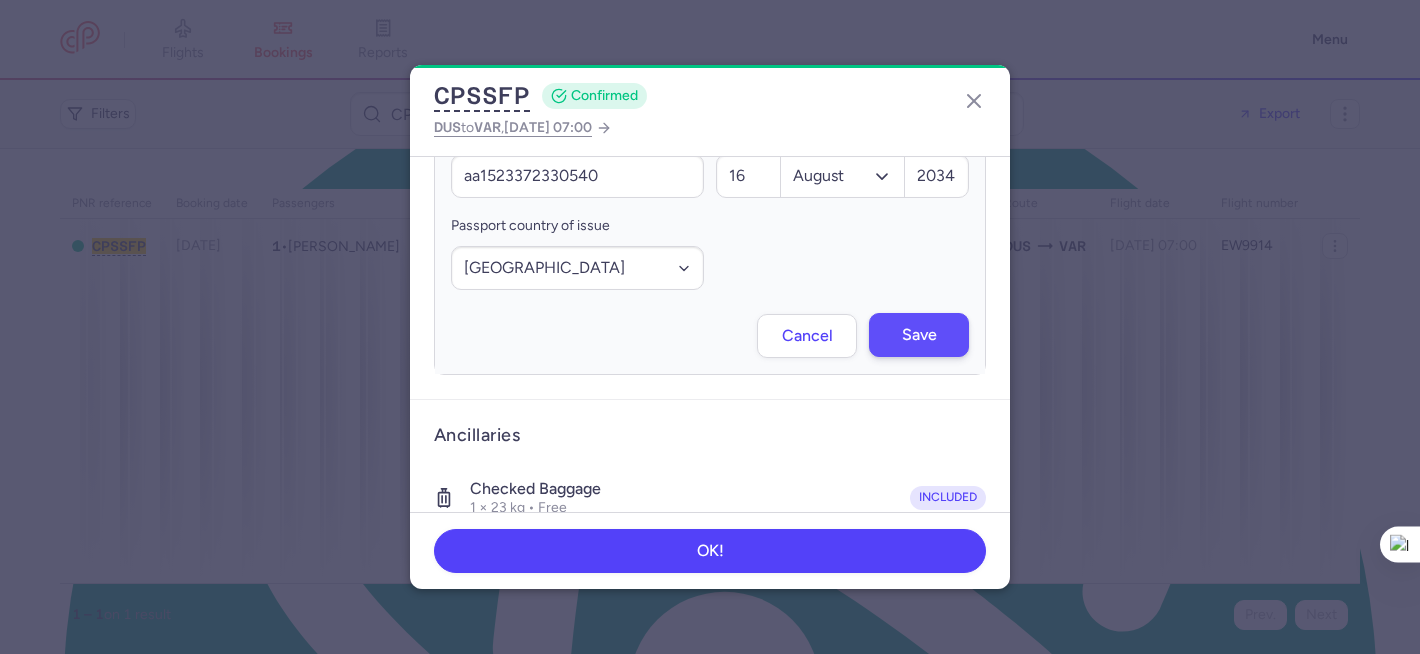 type on "Reyhanov" 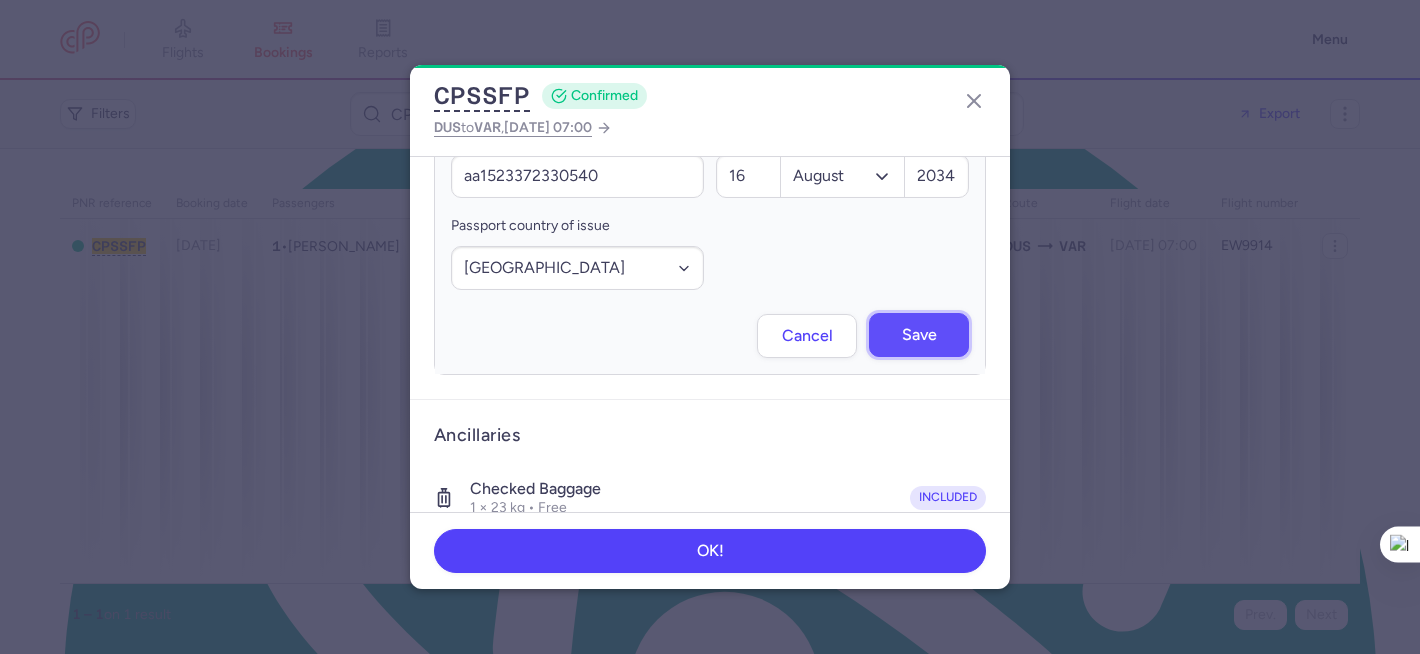 click on "Save" at bounding box center [919, 335] 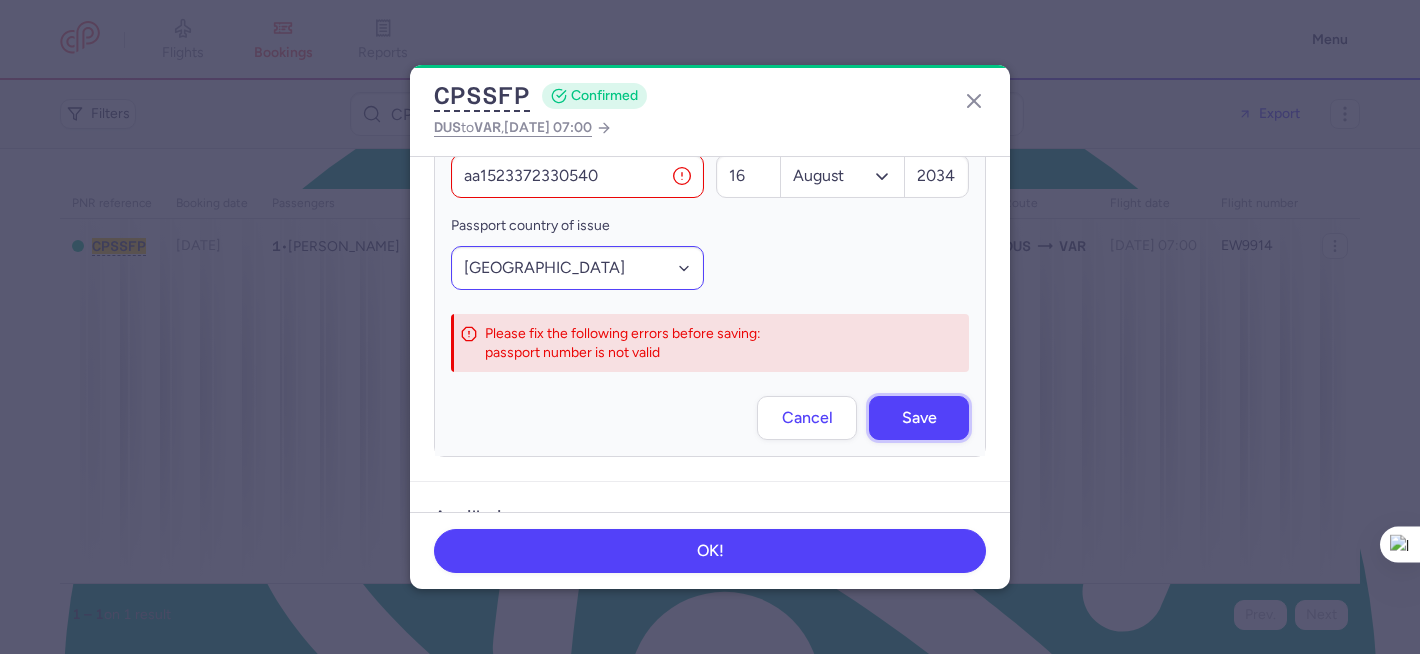 scroll, scrollTop: 886, scrollLeft: 0, axis: vertical 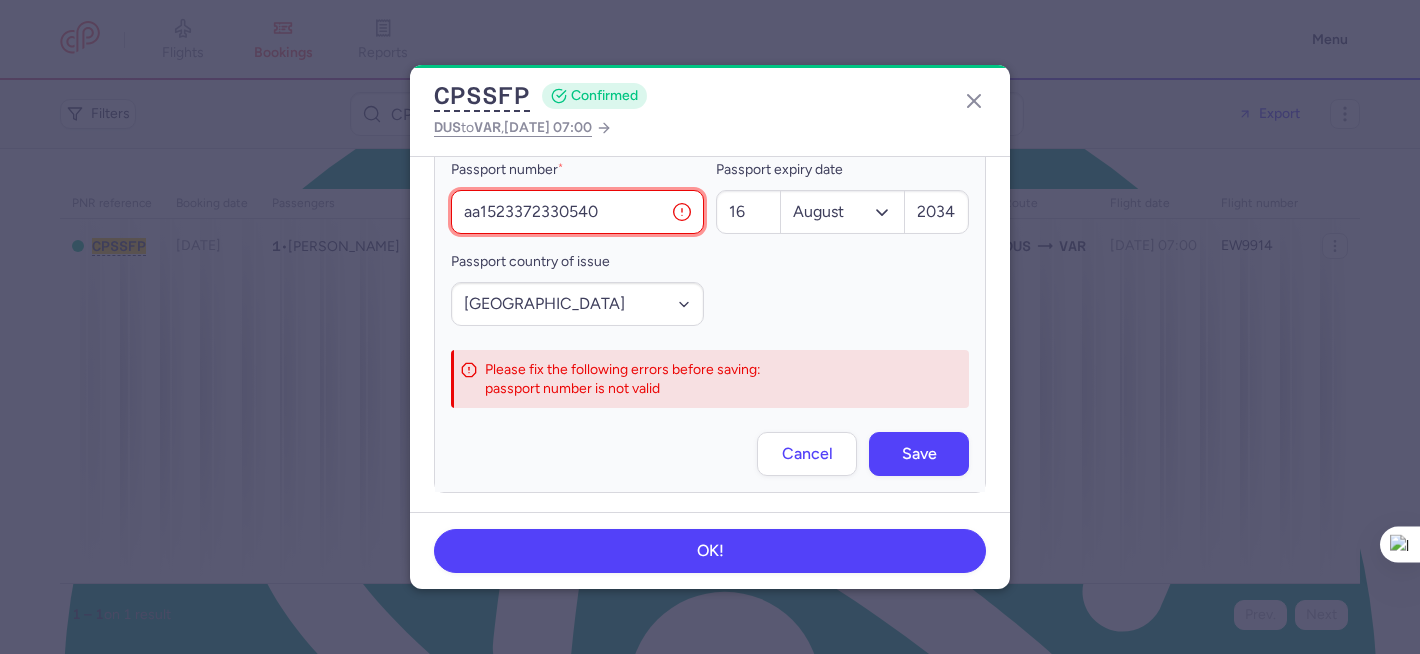 drag, startPoint x: 622, startPoint y: 189, endPoint x: 440, endPoint y: 192, distance: 182.02472 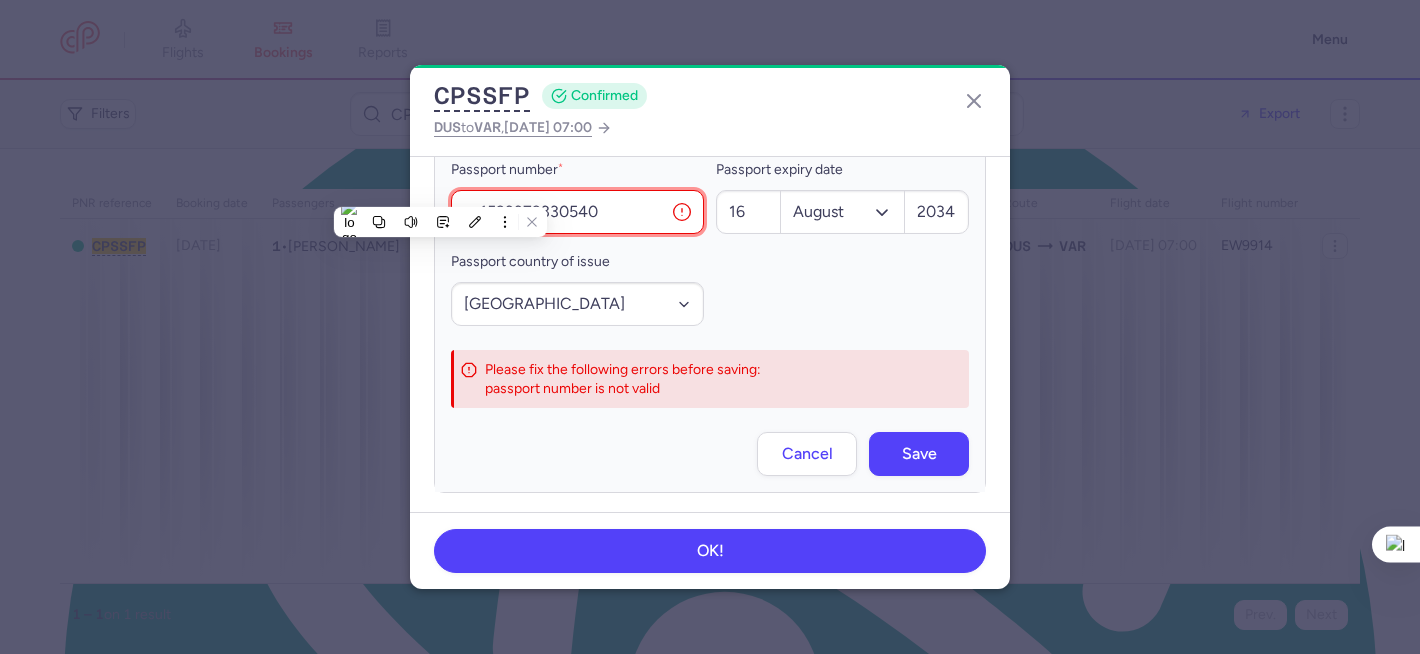scroll, scrollTop: 734, scrollLeft: 0, axis: vertical 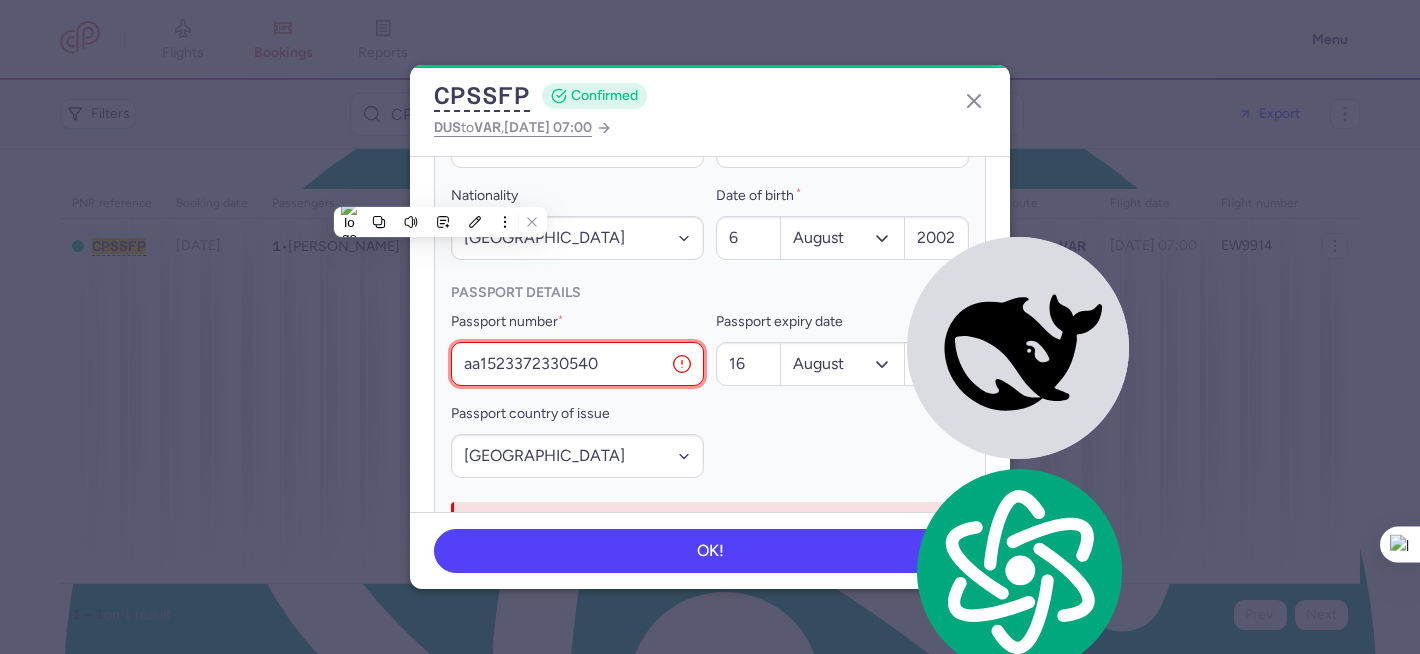 click on "aa1523372330540" at bounding box center [577, 364] 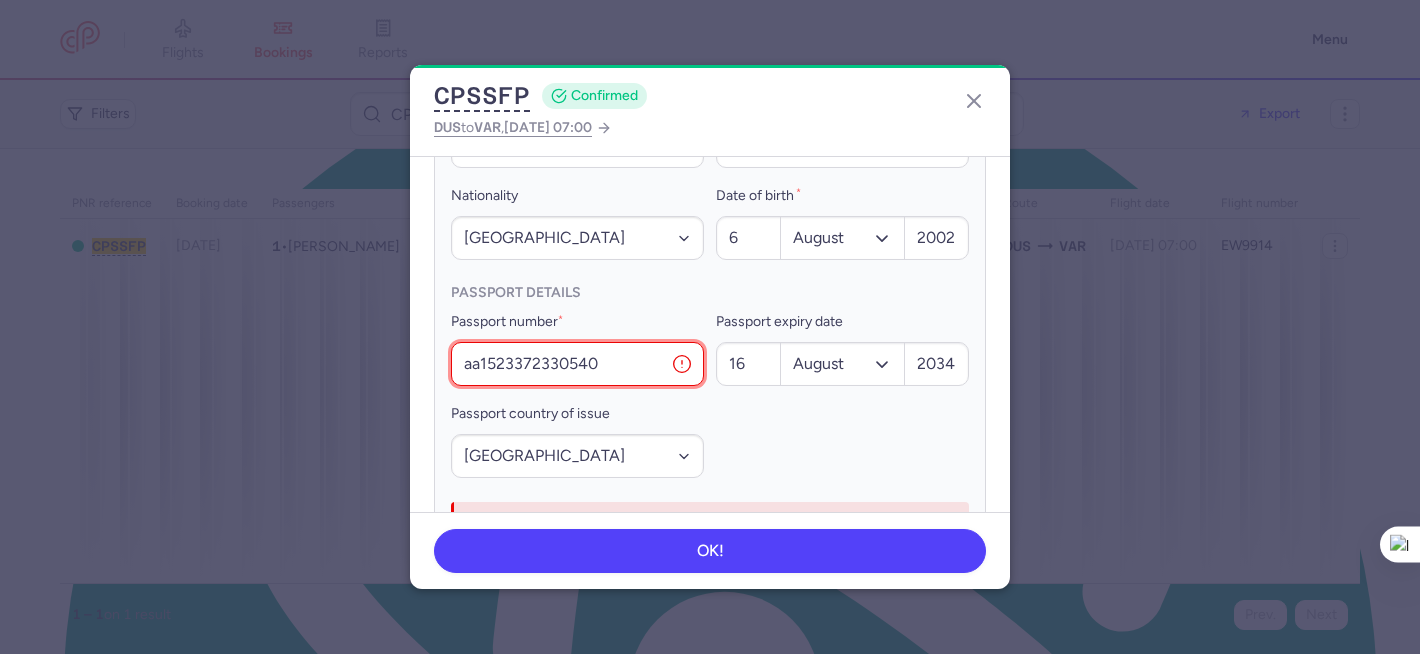 drag, startPoint x: 479, startPoint y: 347, endPoint x: 460, endPoint y: 343, distance: 19.416489 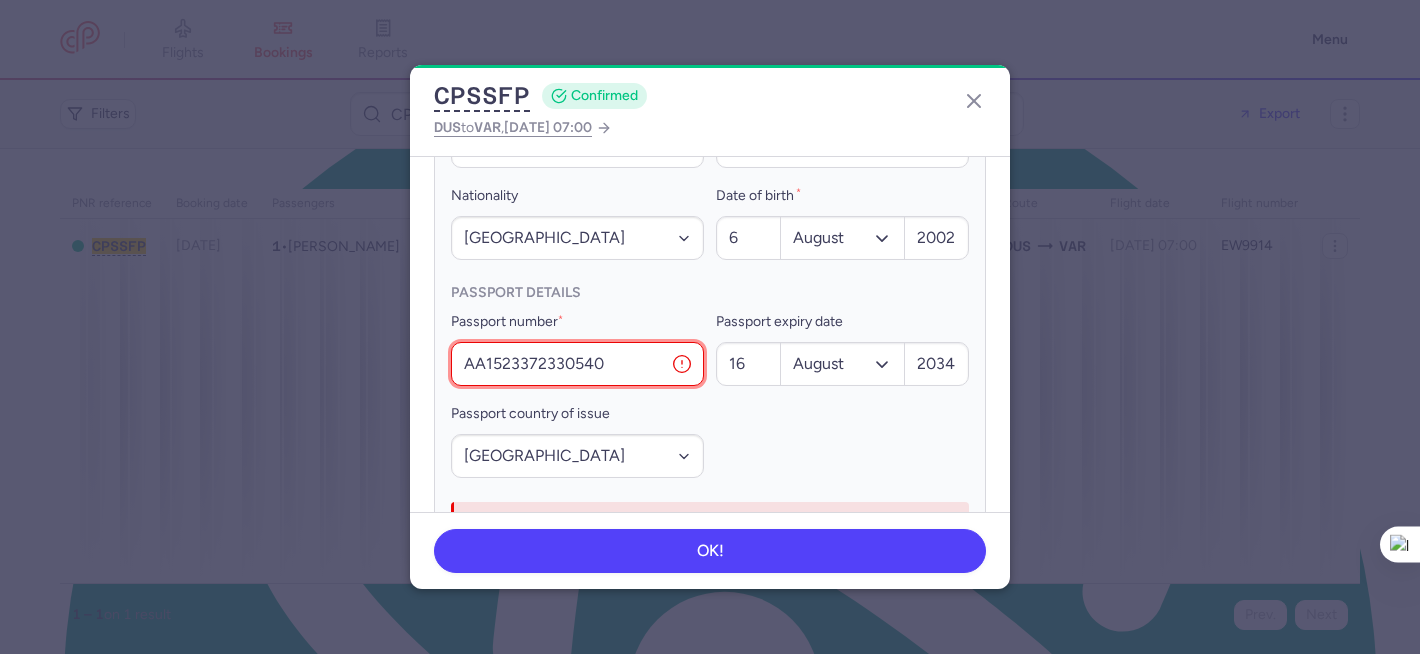click on "Save" at bounding box center [919, 606] 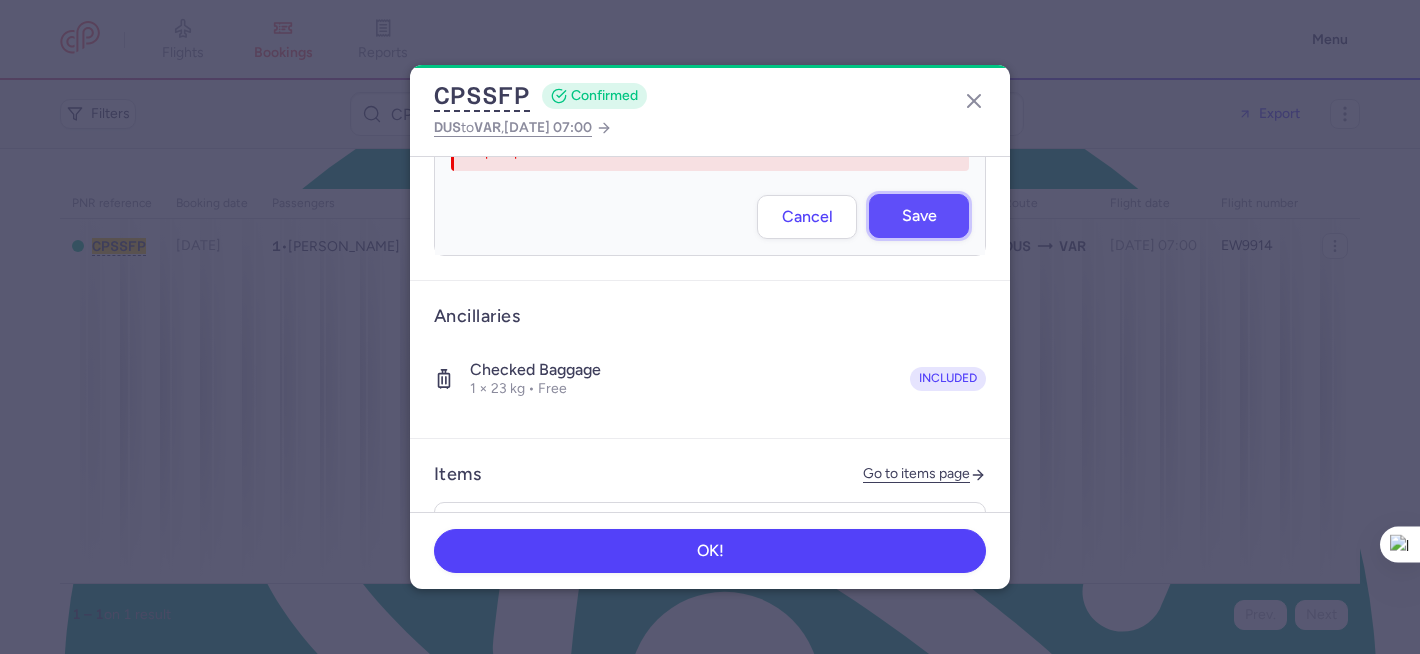 click on "Save" at bounding box center (919, 216) 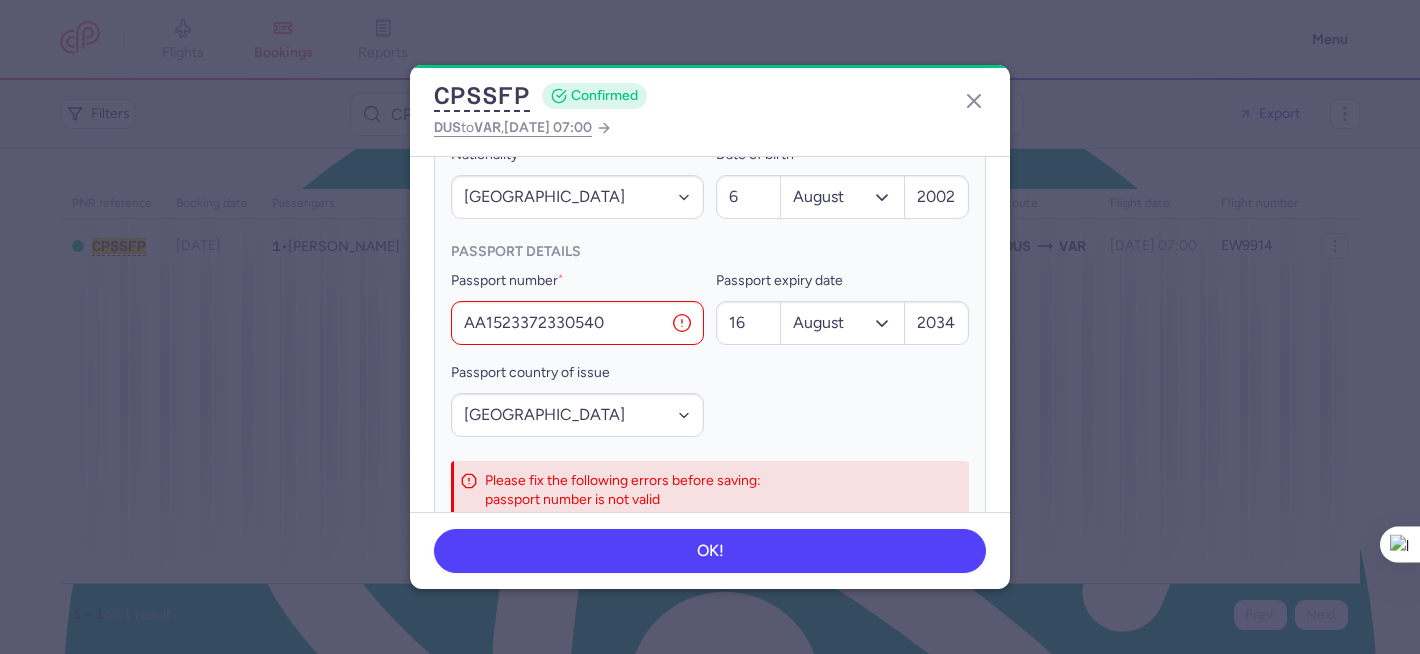 scroll, scrollTop: 749, scrollLeft: 0, axis: vertical 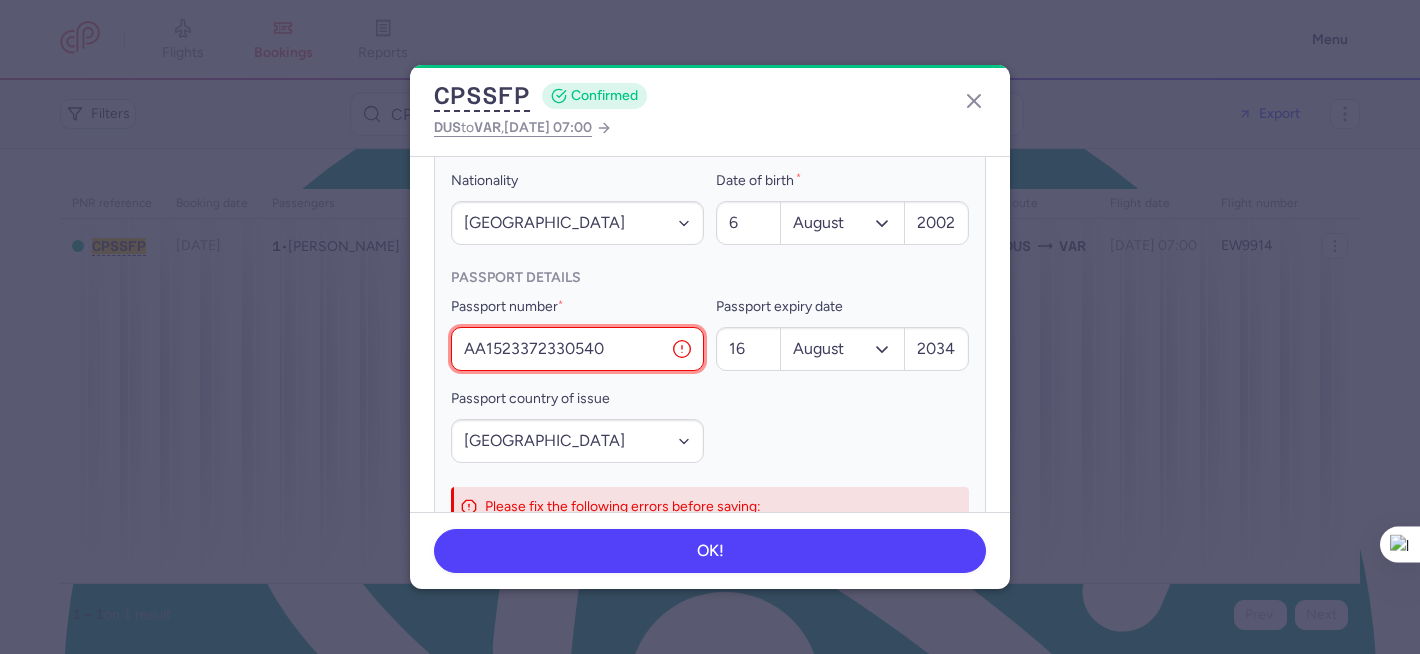 drag, startPoint x: 607, startPoint y: 332, endPoint x: 432, endPoint y: 334, distance: 175.01143 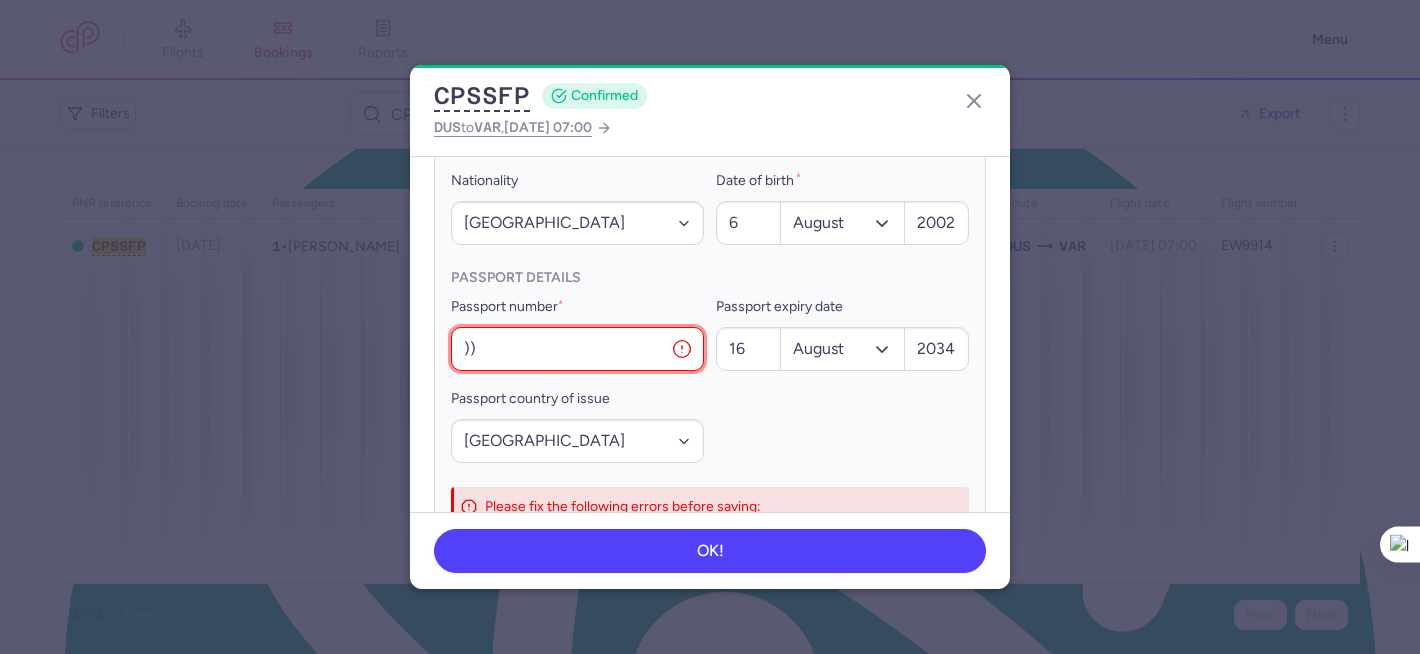 type on ")" 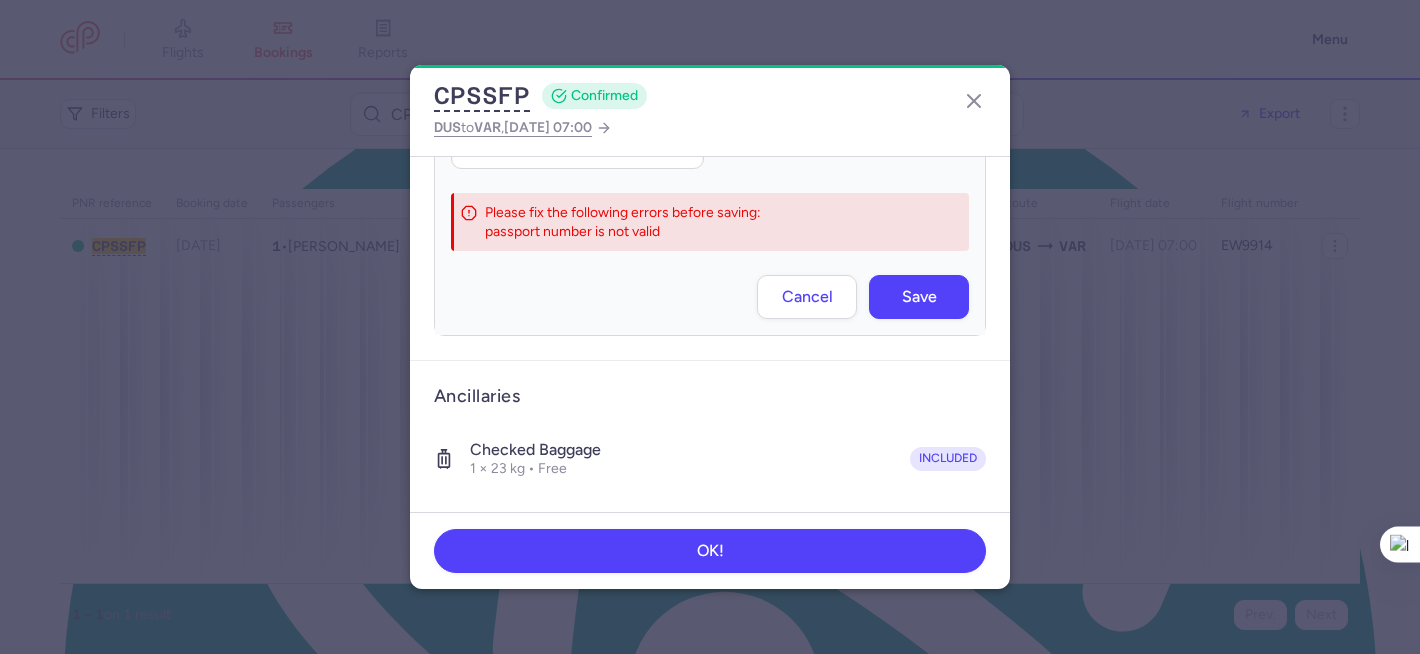 scroll, scrollTop: 959, scrollLeft: 0, axis: vertical 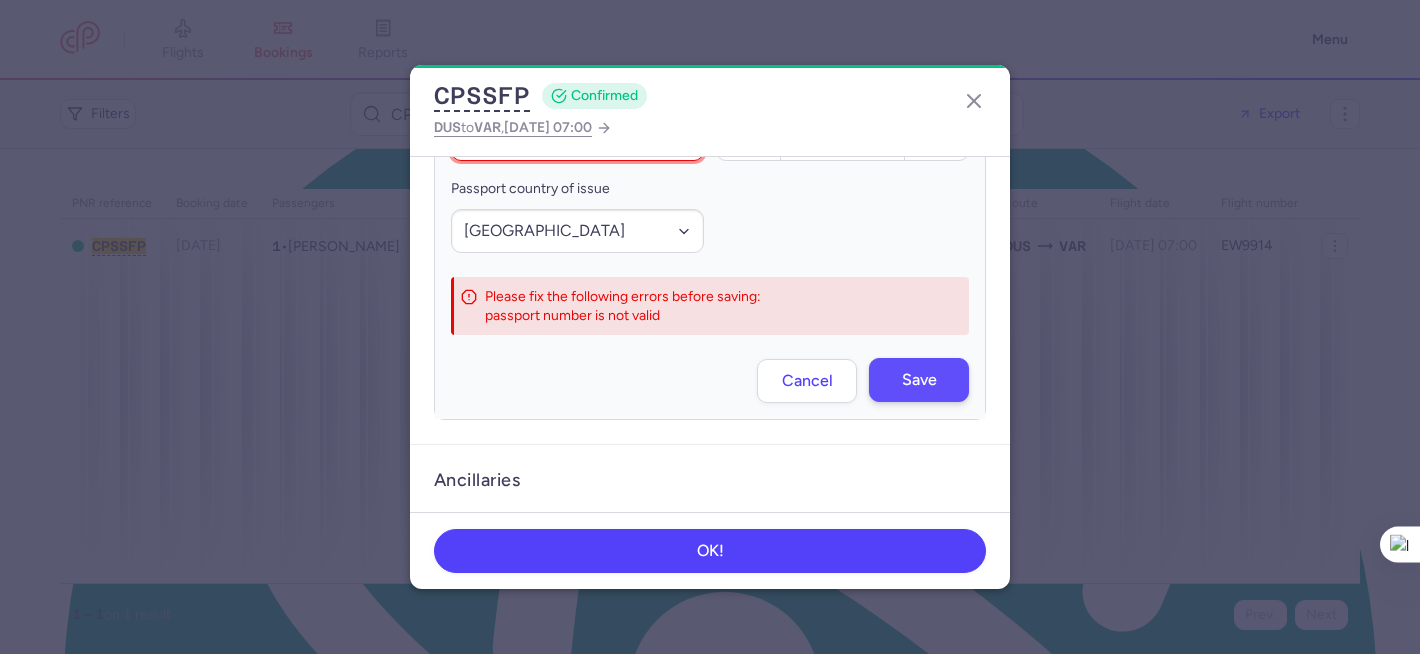 type on "00000000" 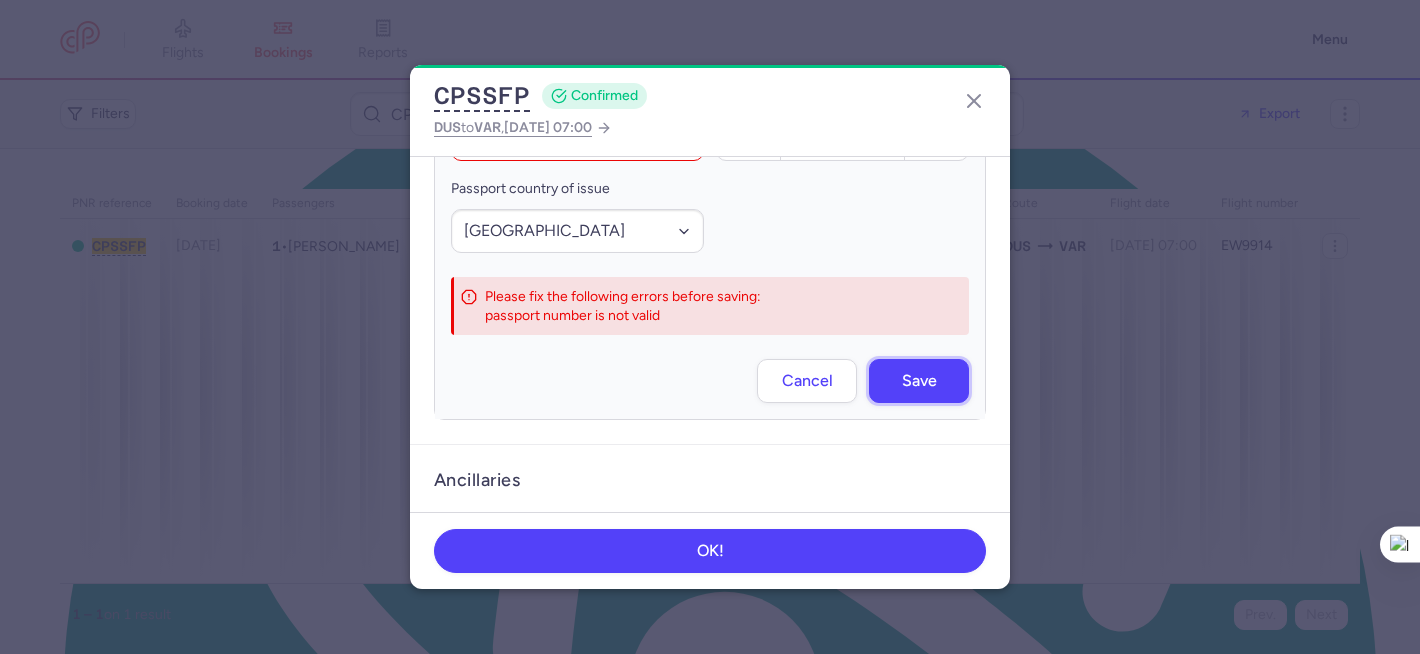drag, startPoint x: 918, startPoint y: 365, endPoint x: 904, endPoint y: 360, distance: 14.866069 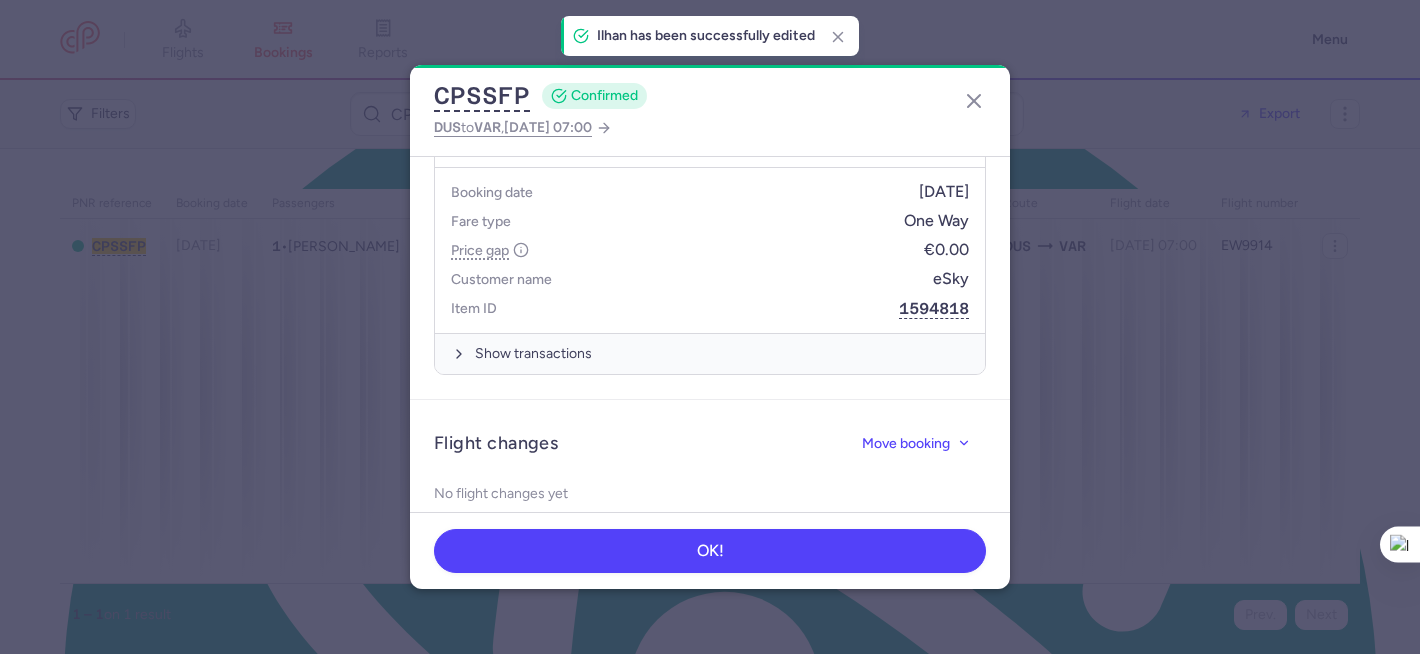 scroll, scrollTop: 1178, scrollLeft: 0, axis: vertical 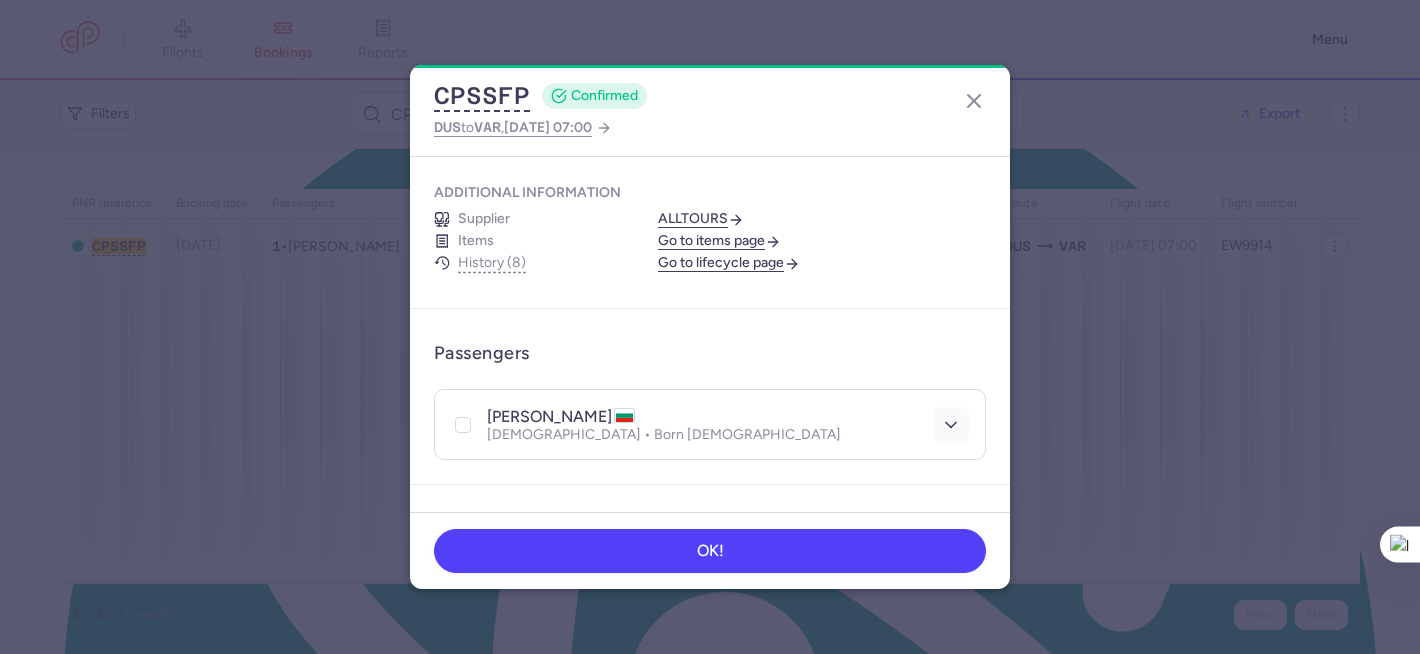 click 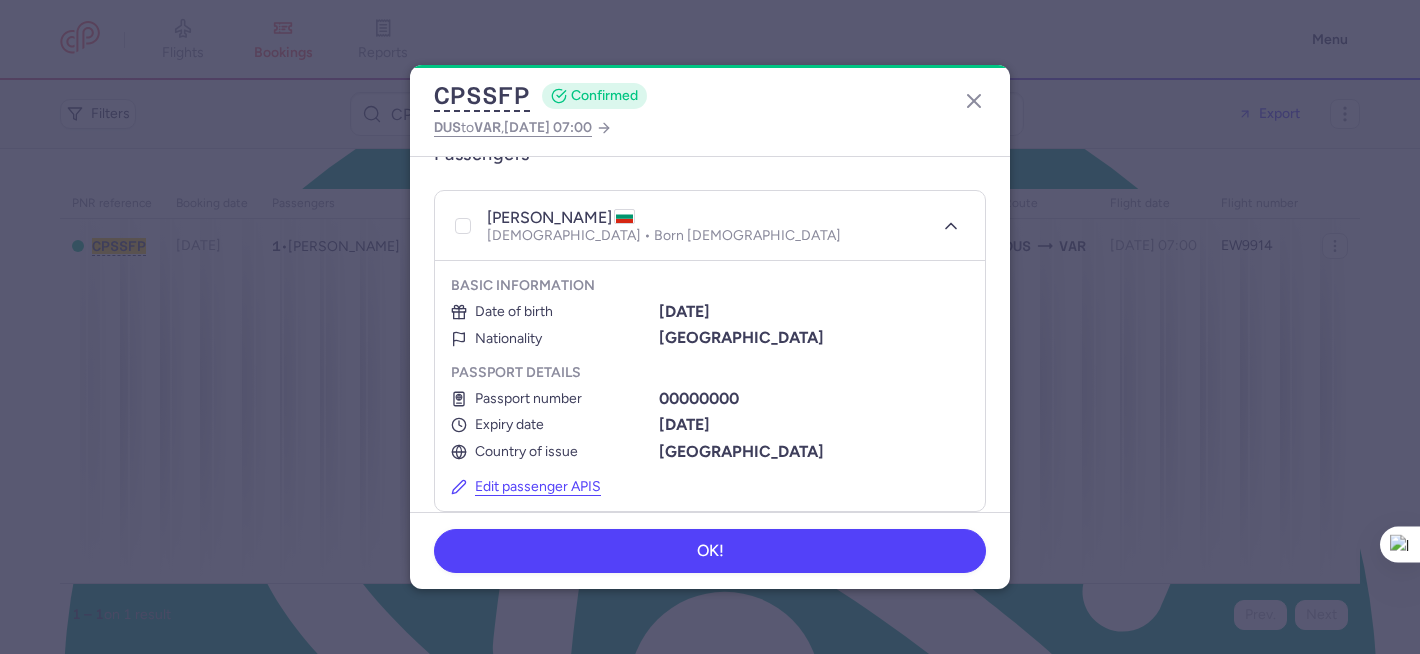 scroll, scrollTop: 552, scrollLeft: 0, axis: vertical 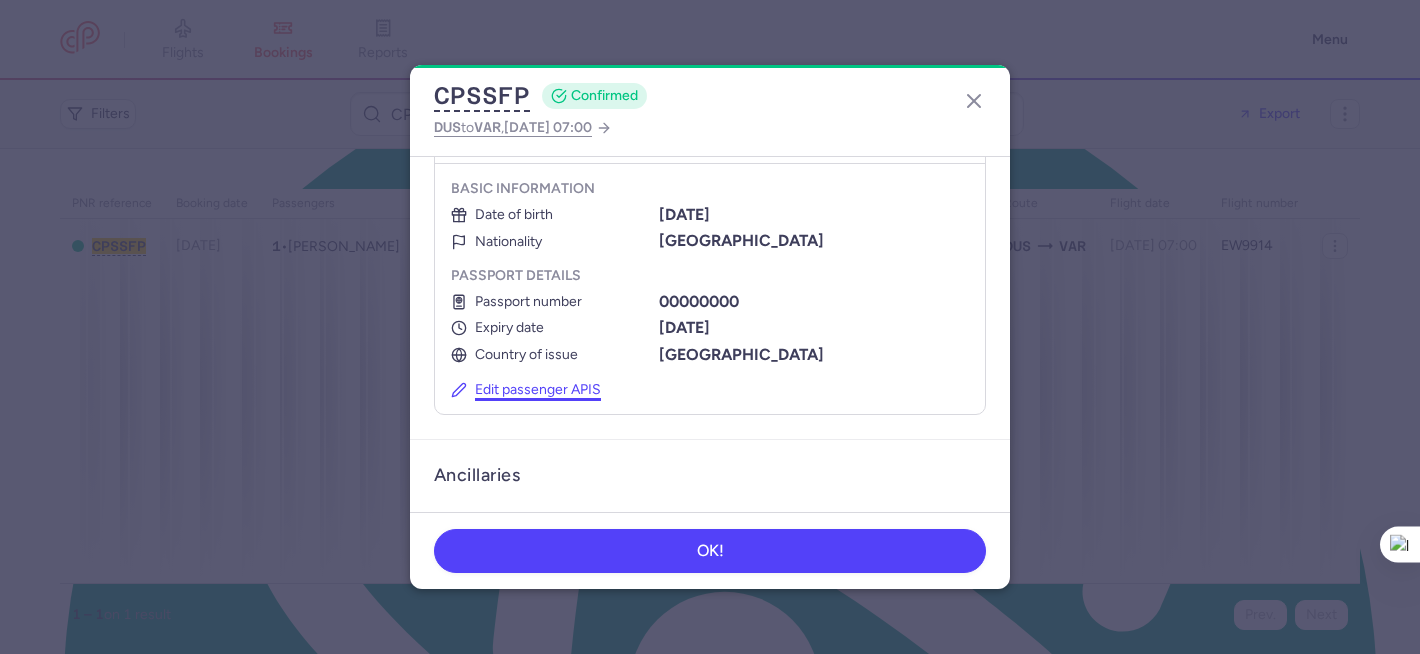 click on "Edit passenger APIS" at bounding box center [526, 390] 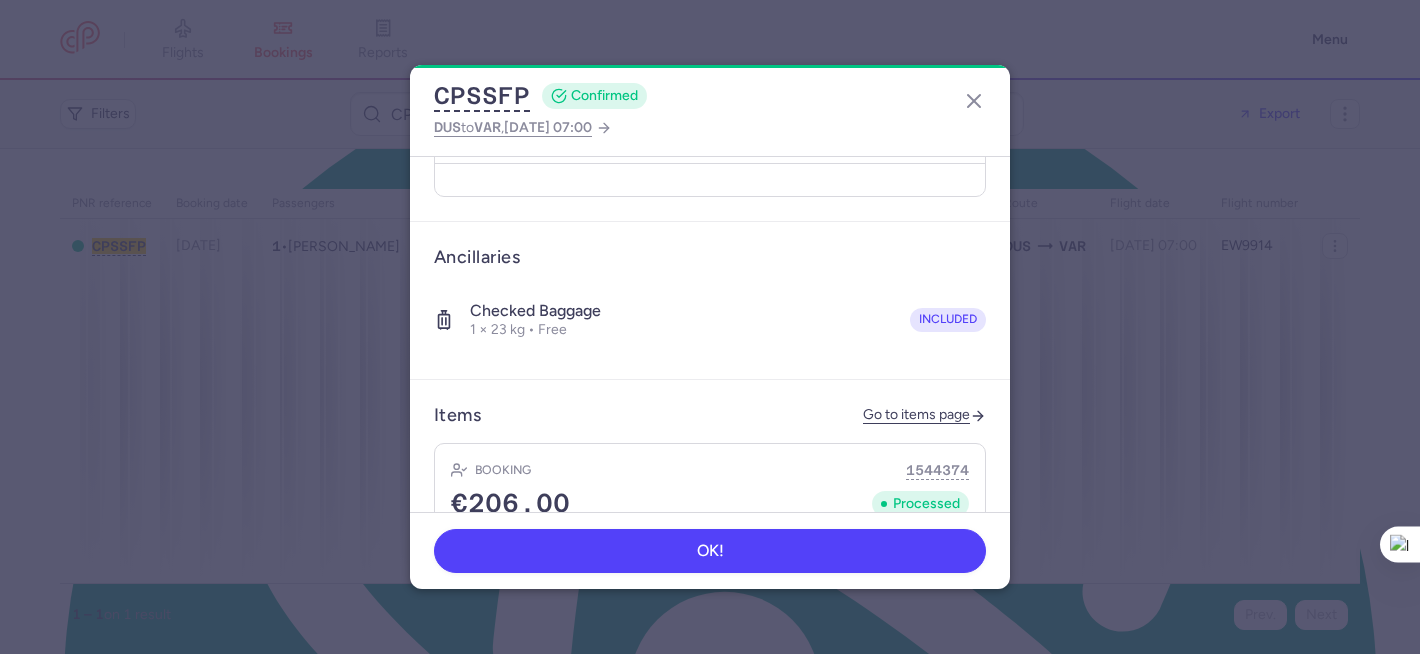 select on "bg" 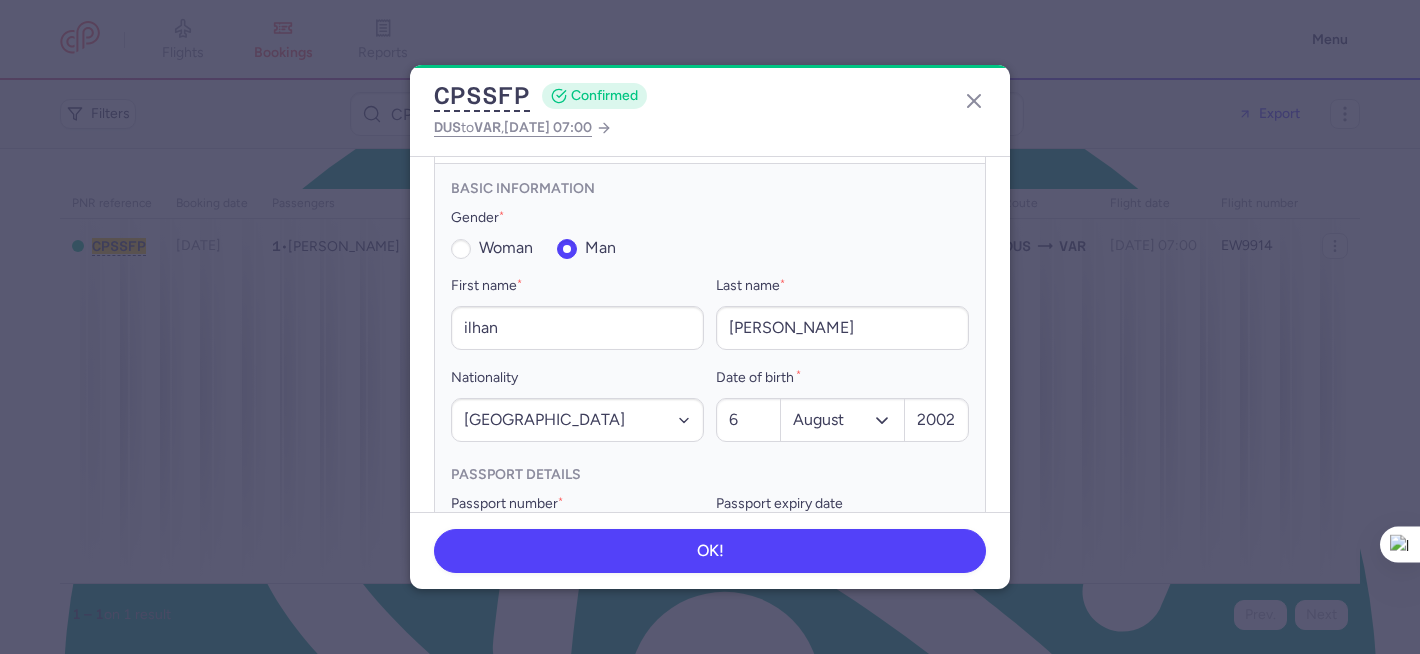 scroll, scrollTop: 542, scrollLeft: 0, axis: vertical 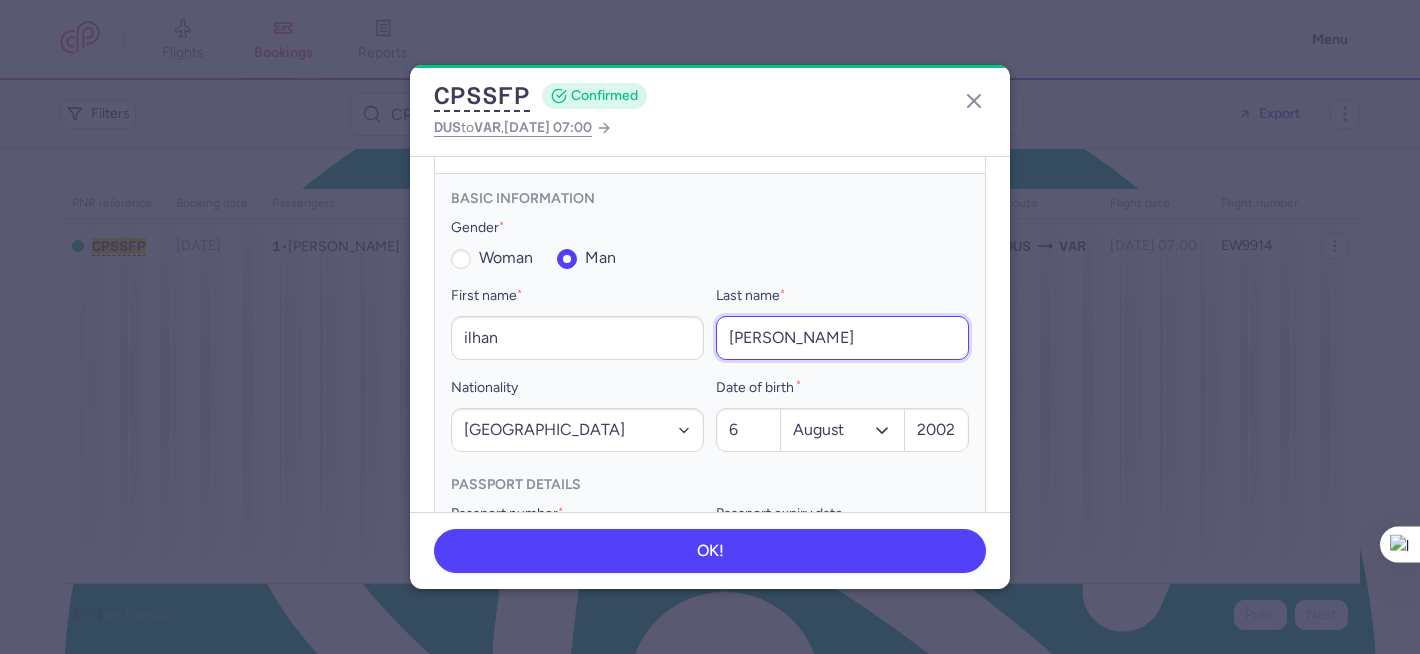 drag, startPoint x: 803, startPoint y: 315, endPoint x: 708, endPoint y: 303, distance: 95.7549 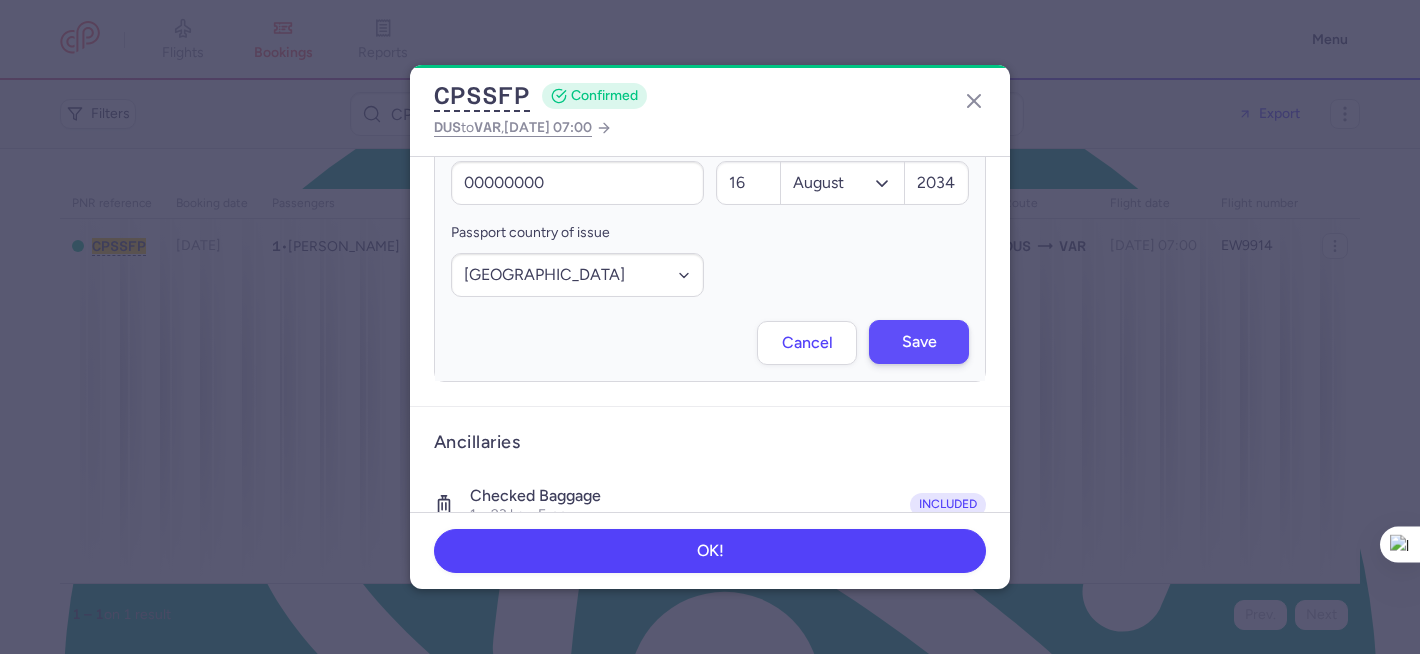 type on "Reyhan" 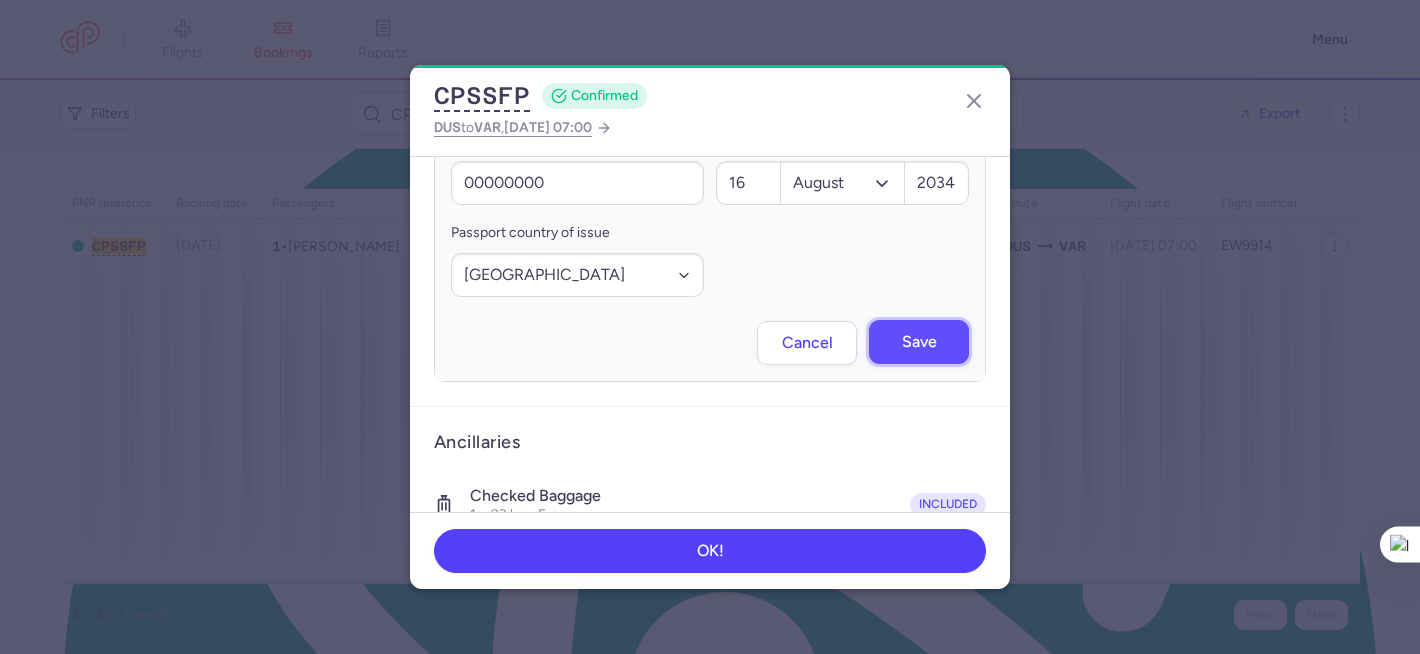 click on "Save" at bounding box center [919, 342] 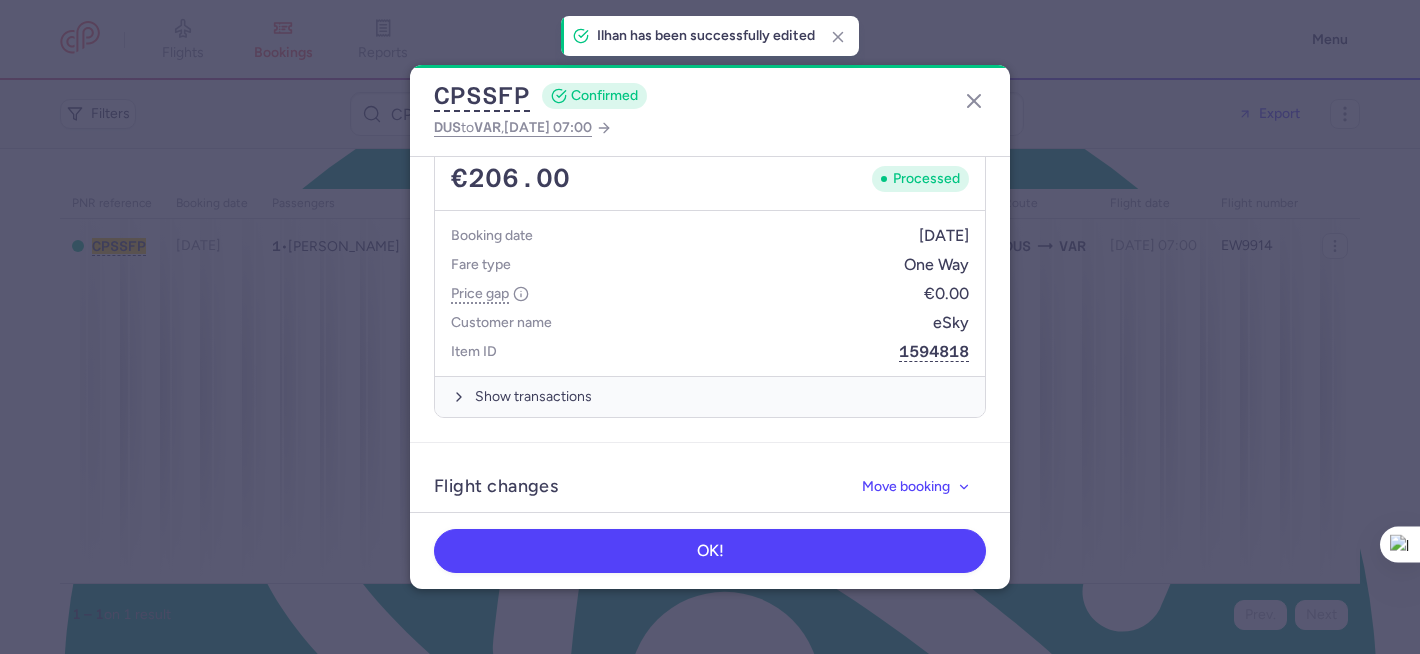 scroll, scrollTop: 1134, scrollLeft: 0, axis: vertical 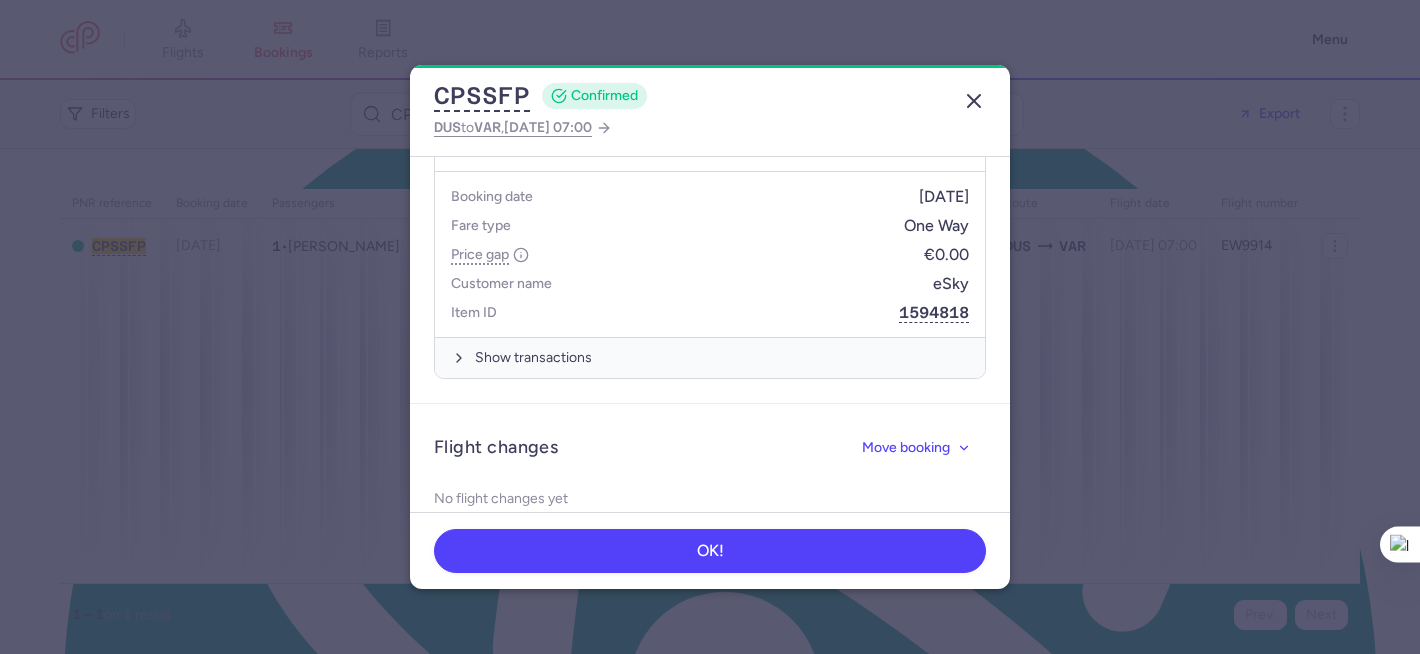 click 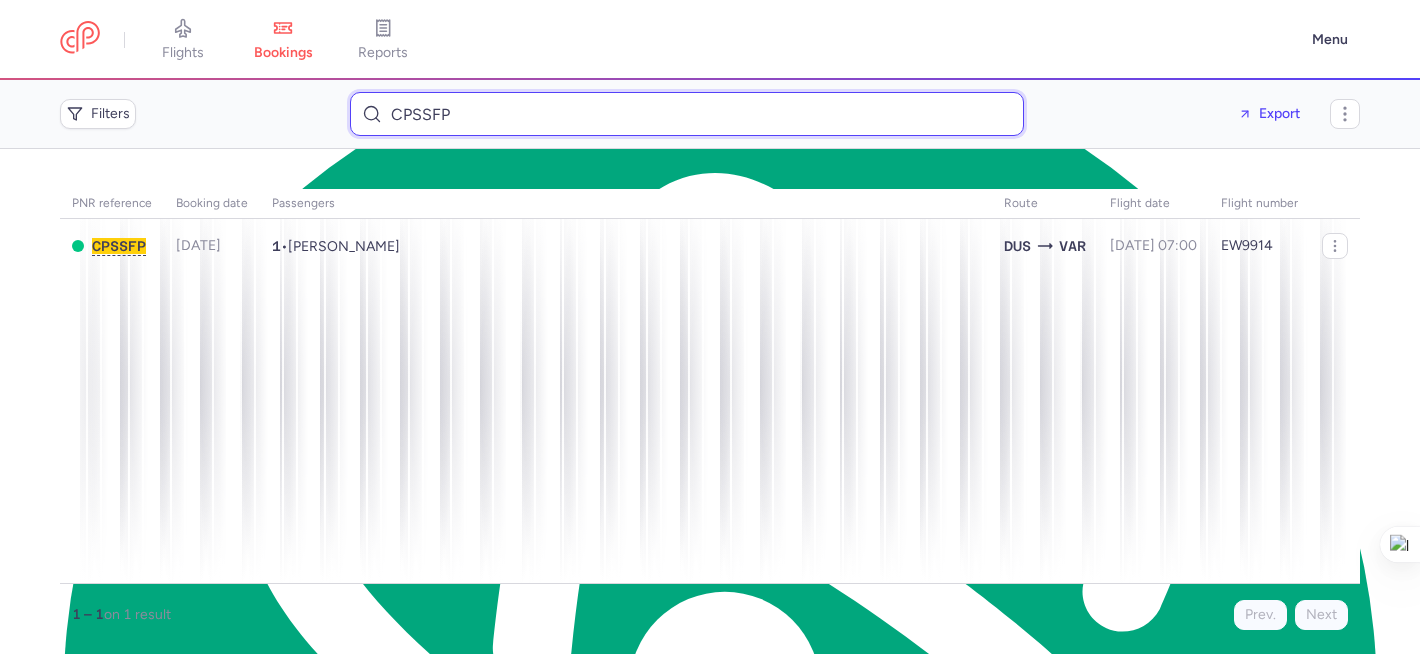 drag, startPoint x: 576, startPoint y: 126, endPoint x: 370, endPoint y: 96, distance: 208.173 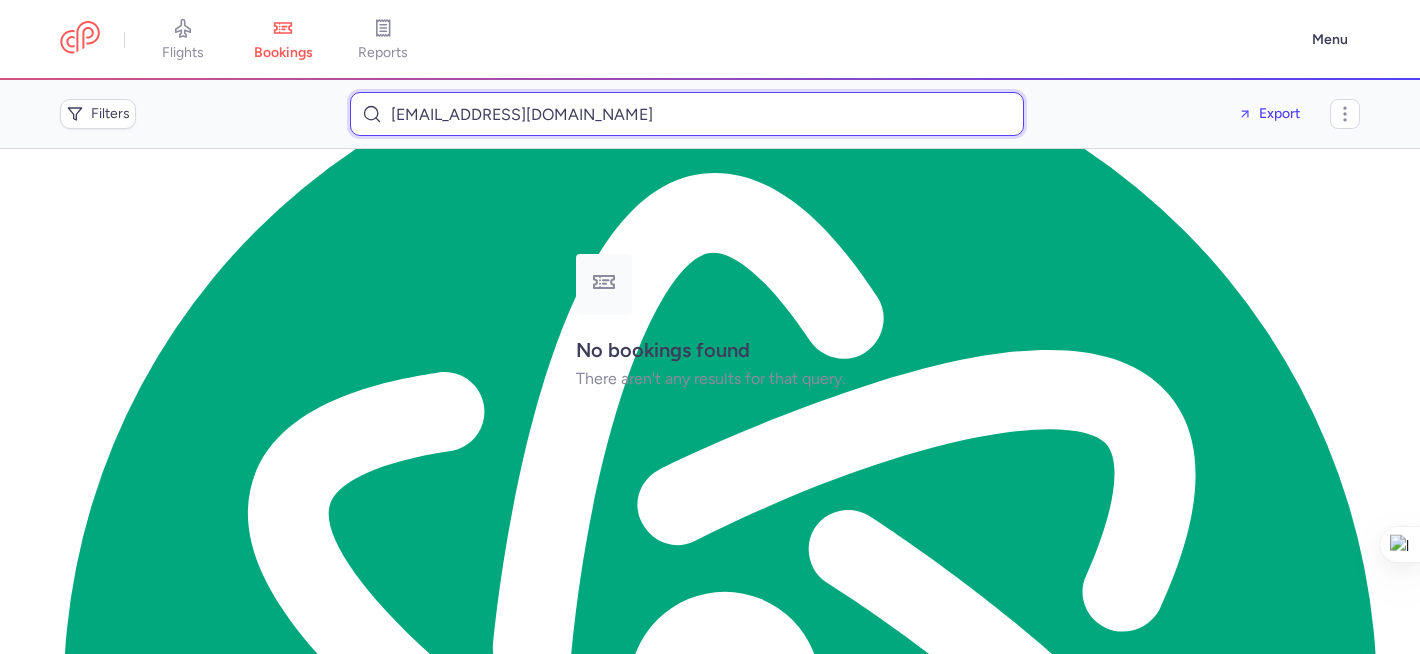 drag, startPoint x: 590, startPoint y: 120, endPoint x: 366, endPoint y: 100, distance: 224.89108 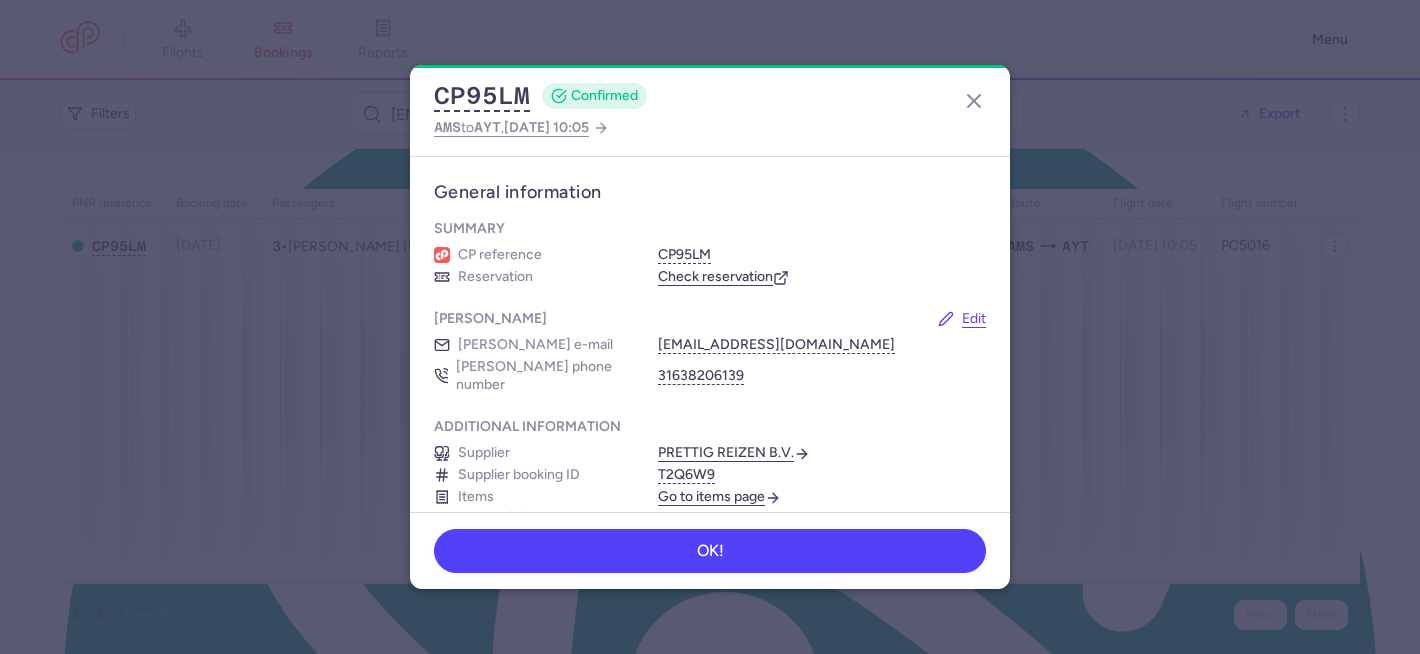 scroll, scrollTop: 0, scrollLeft: 0, axis: both 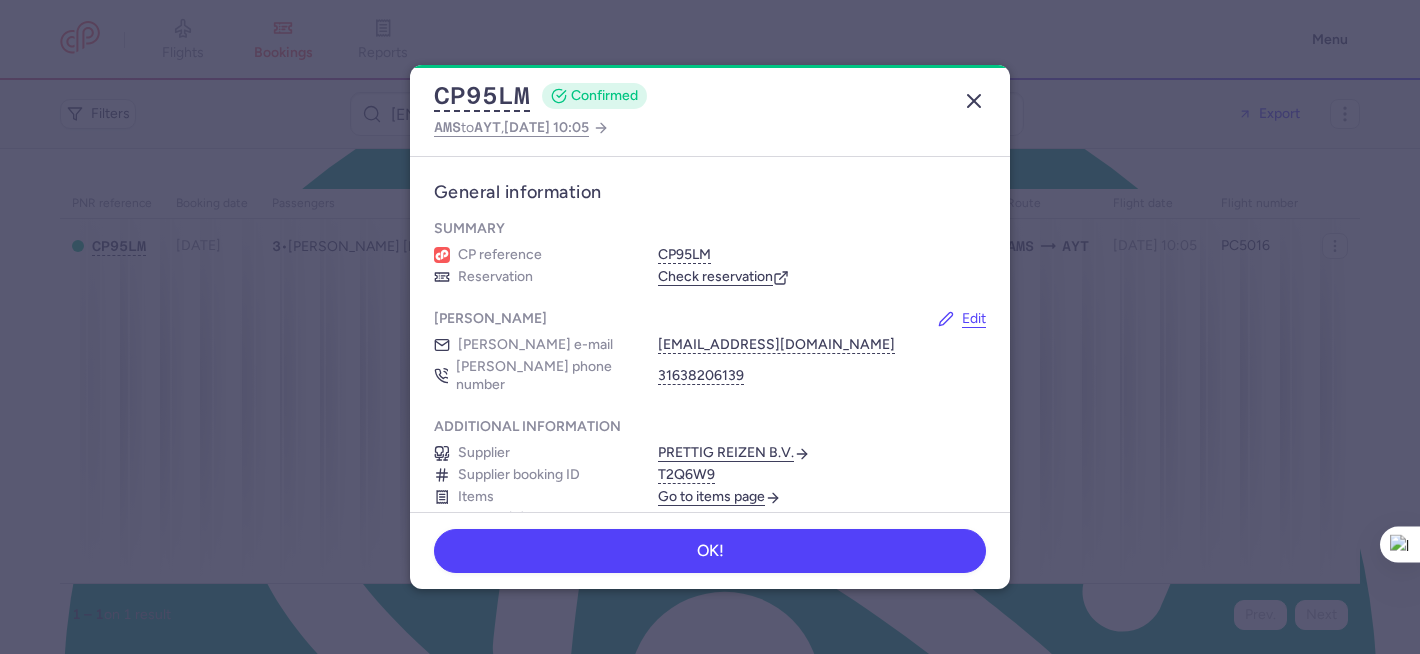 click 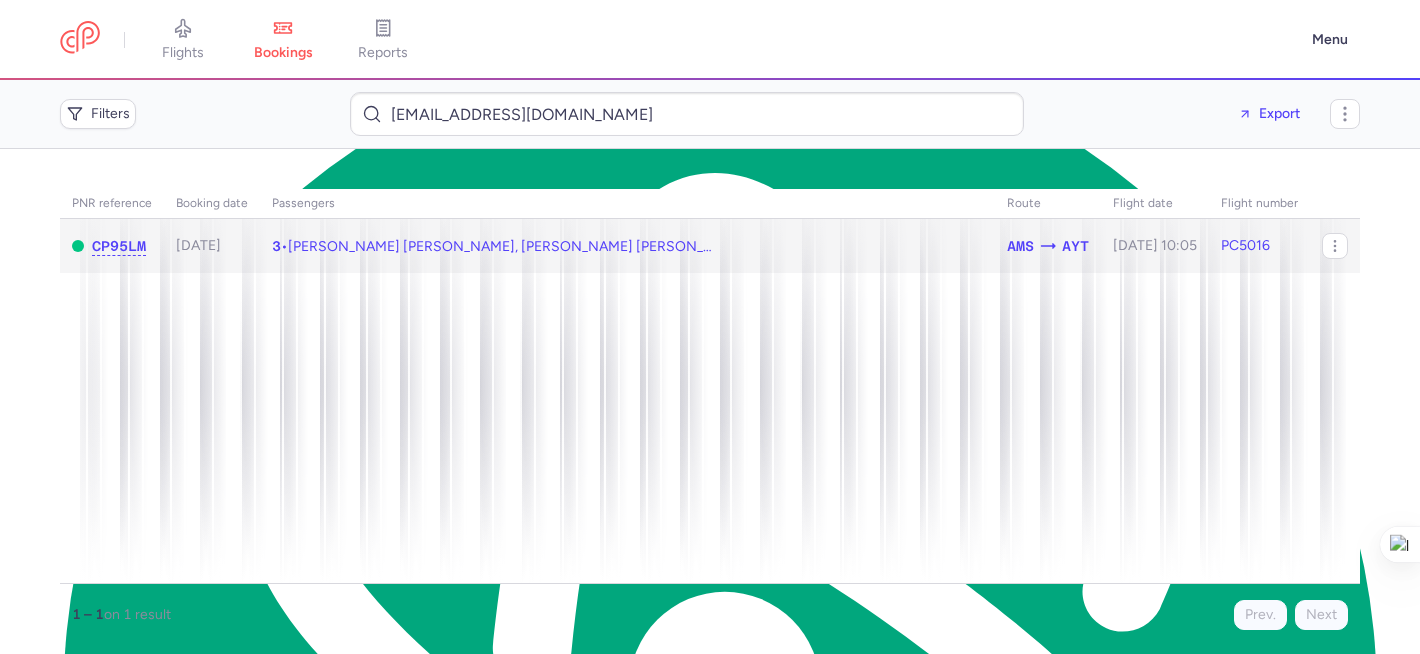 click on "[PERSON_NAME] [PERSON_NAME], [PERSON_NAME] [PERSON_NAME] (+1)" at bounding box center (532, 246) 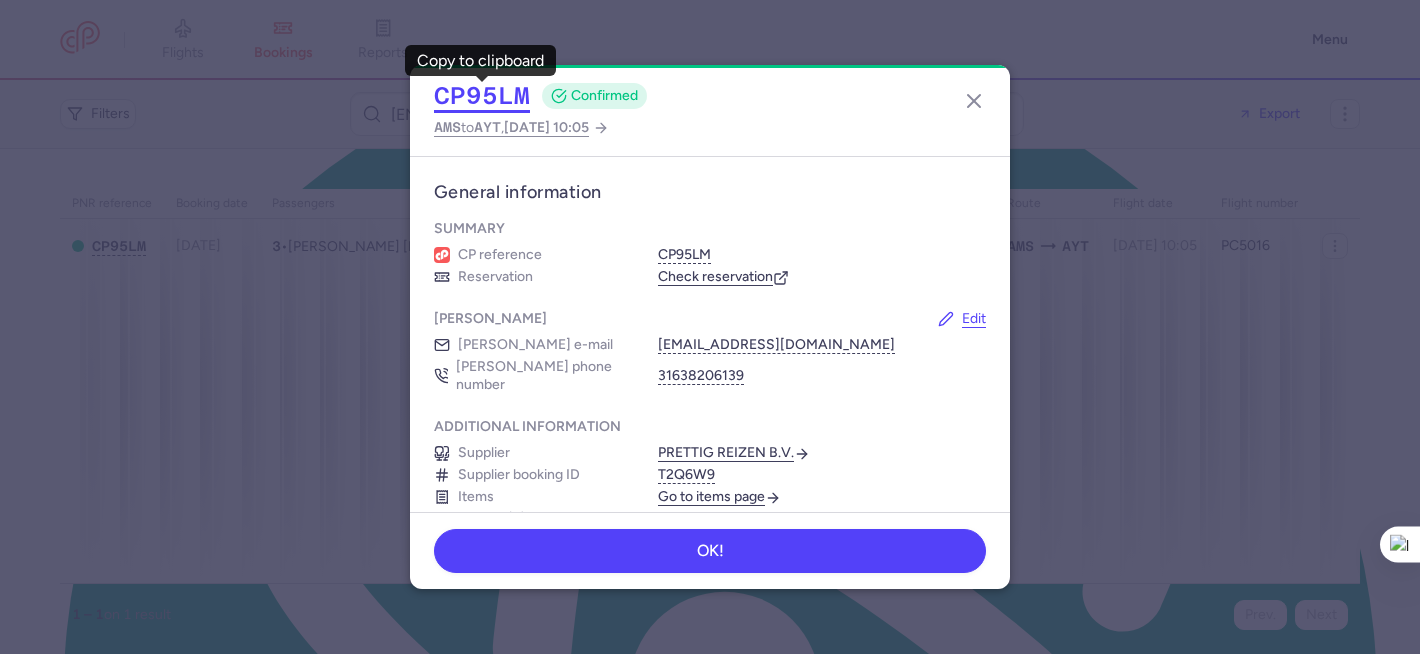 click on "CP95LM" 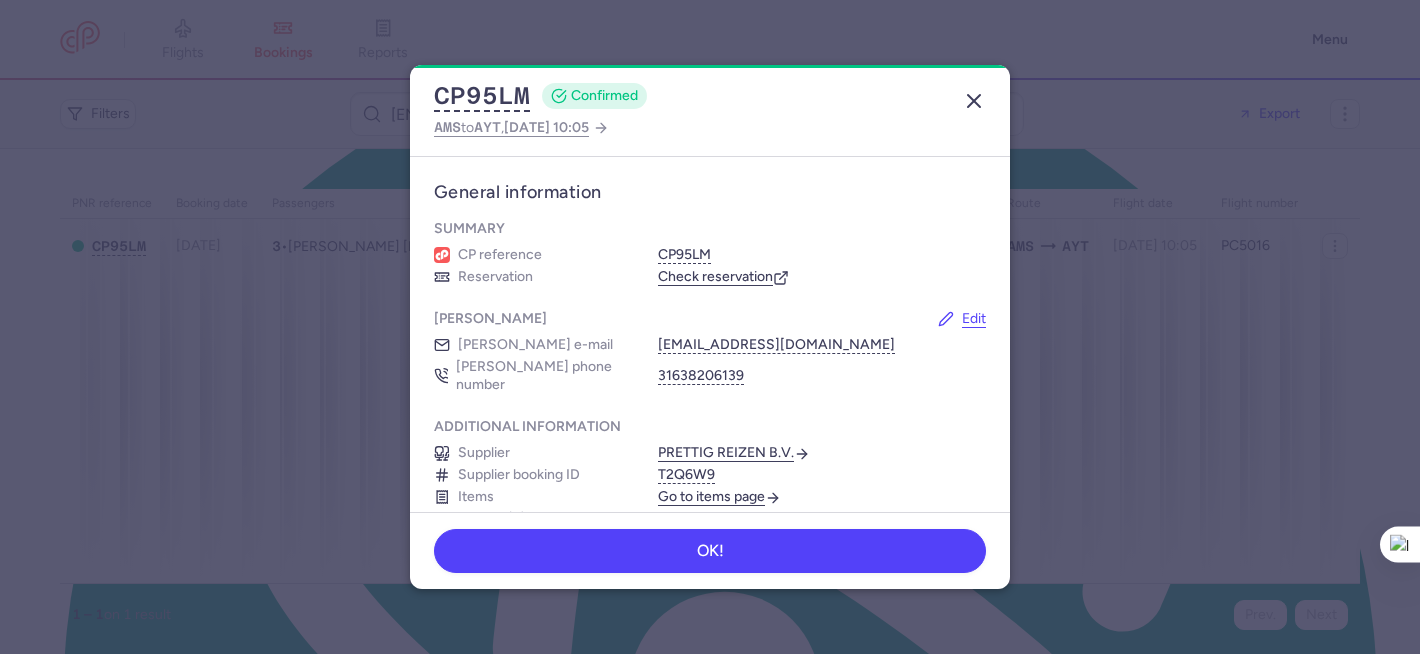 click 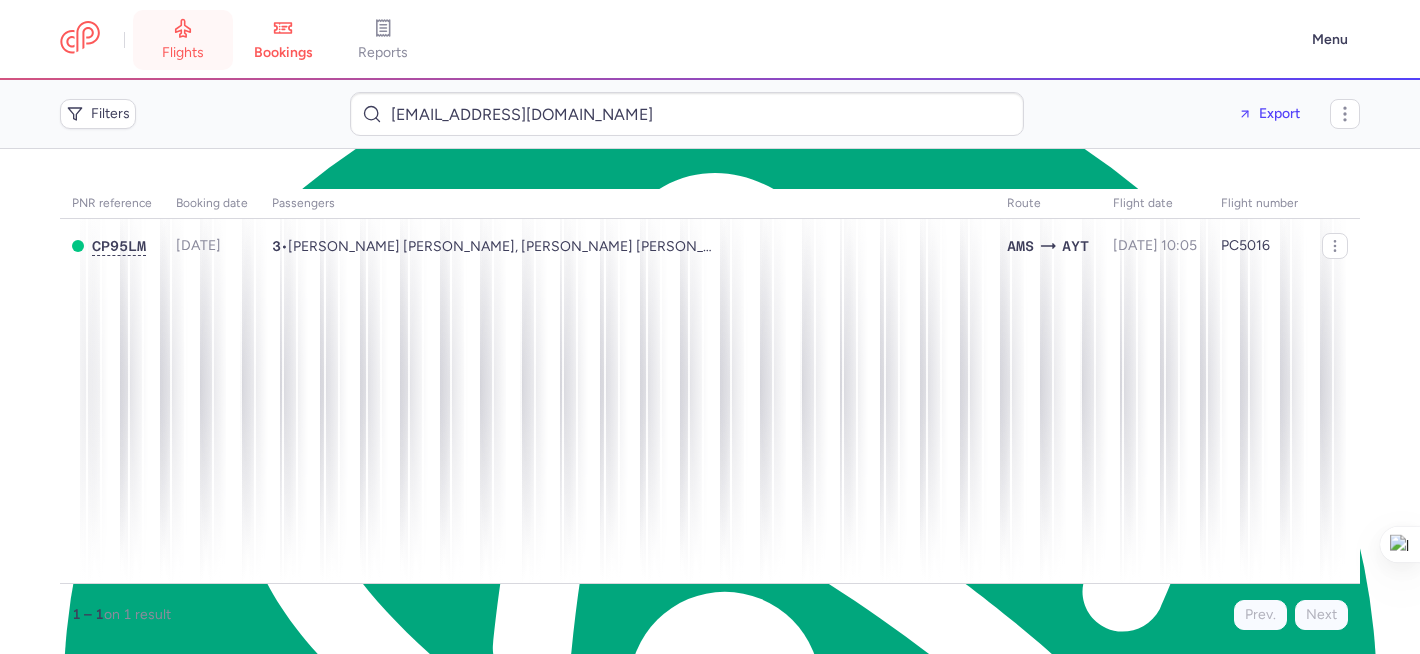 click on "flights" at bounding box center (183, 53) 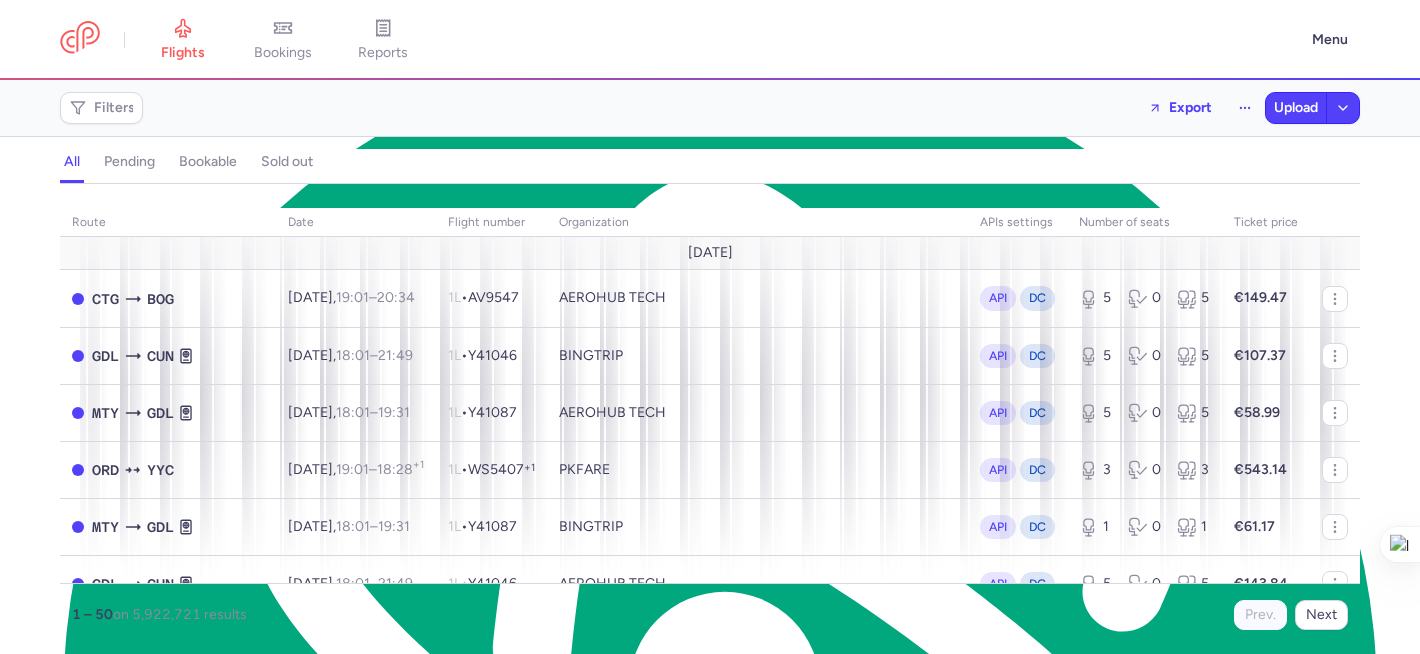 click on "pending" 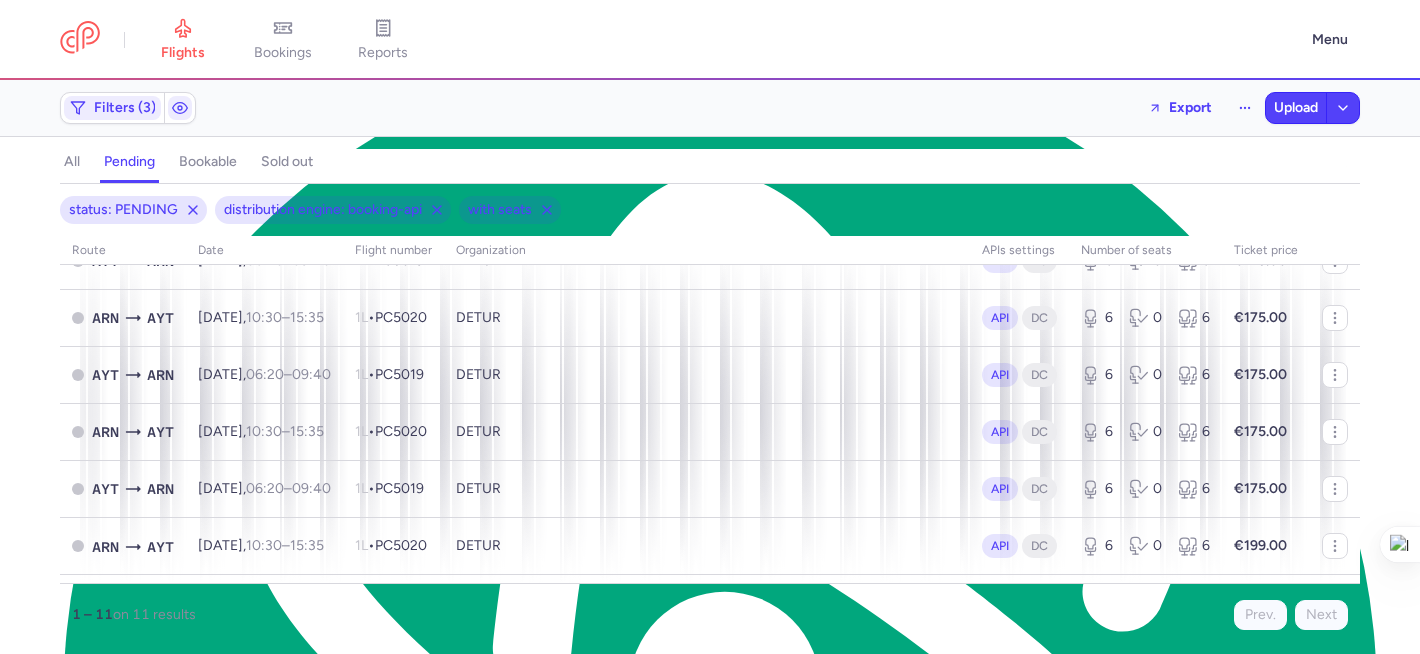 scroll, scrollTop: 377, scrollLeft: 0, axis: vertical 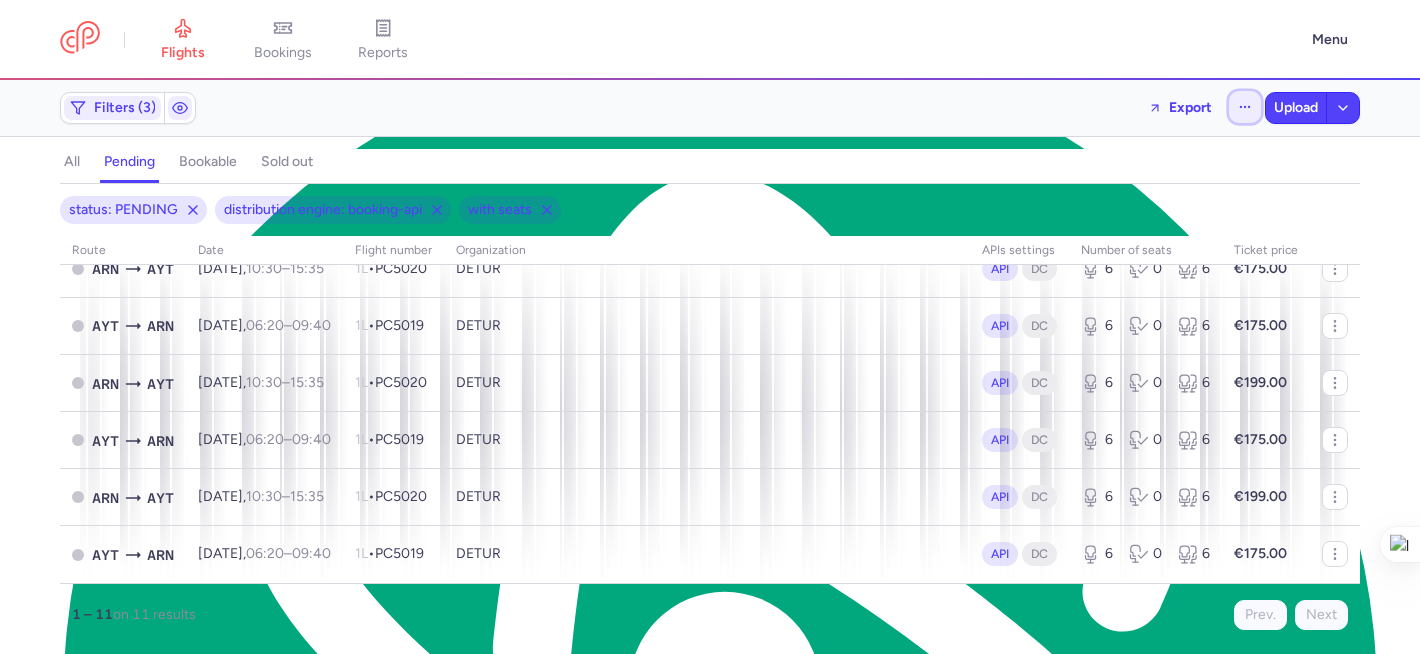 click 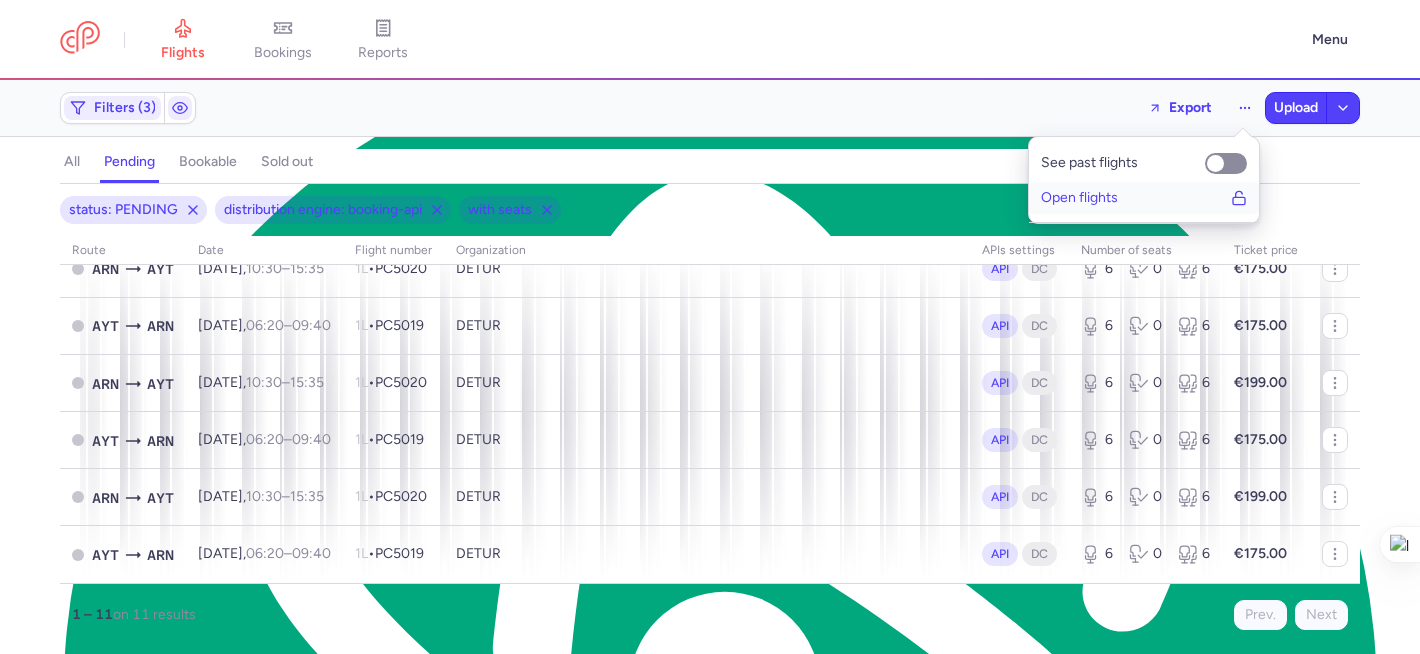 click on "Open flights" at bounding box center (1079, 198) 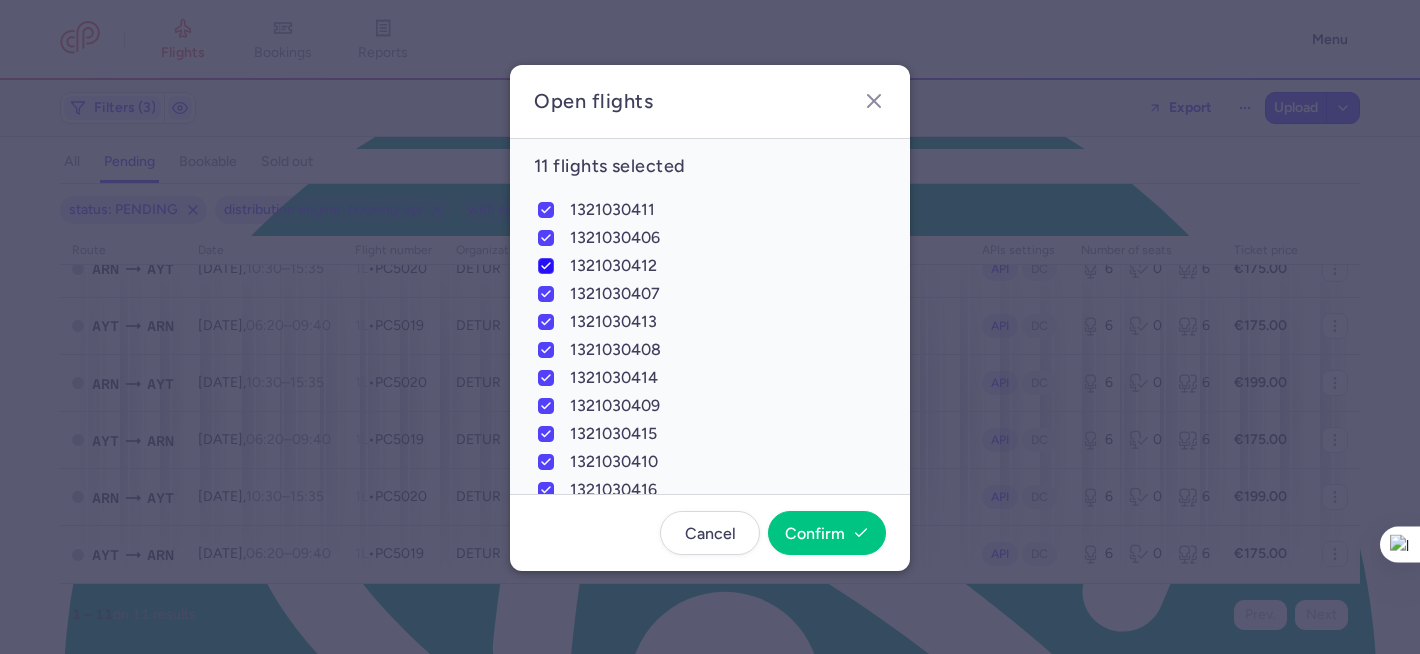 scroll, scrollTop: 32, scrollLeft: 0, axis: vertical 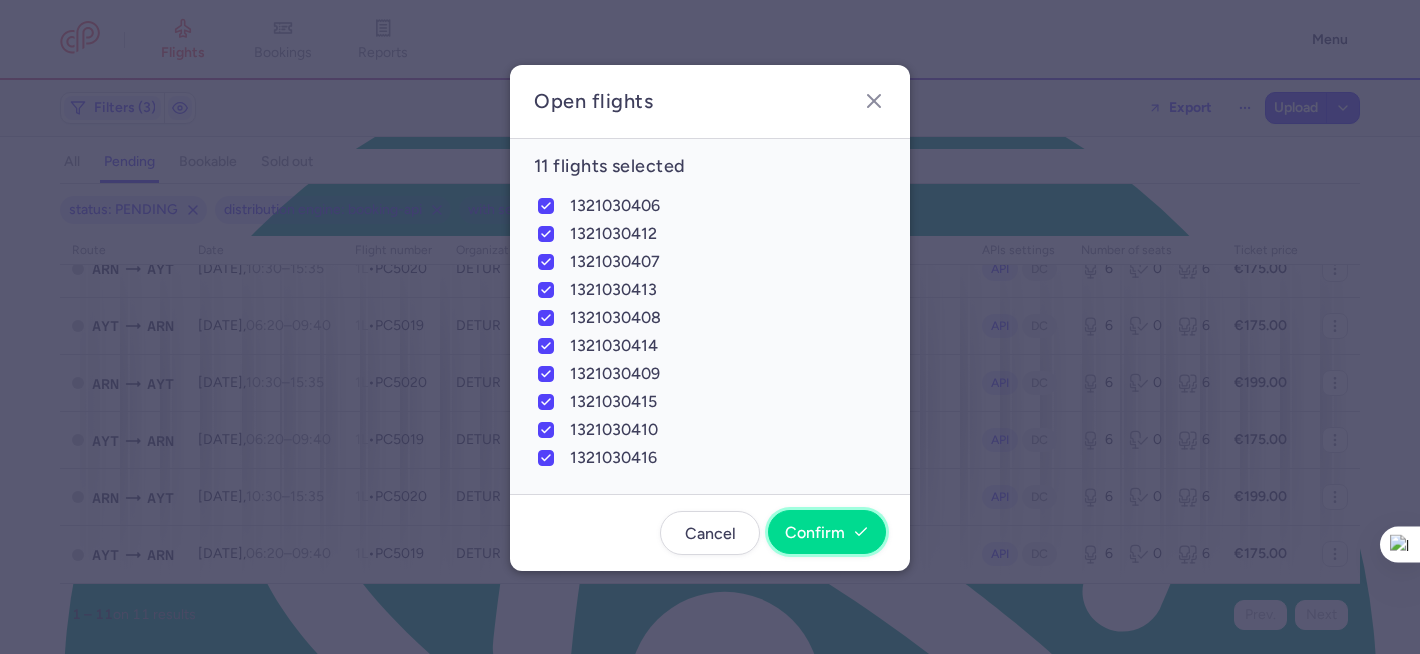 click on "Confirm" at bounding box center [815, 533] 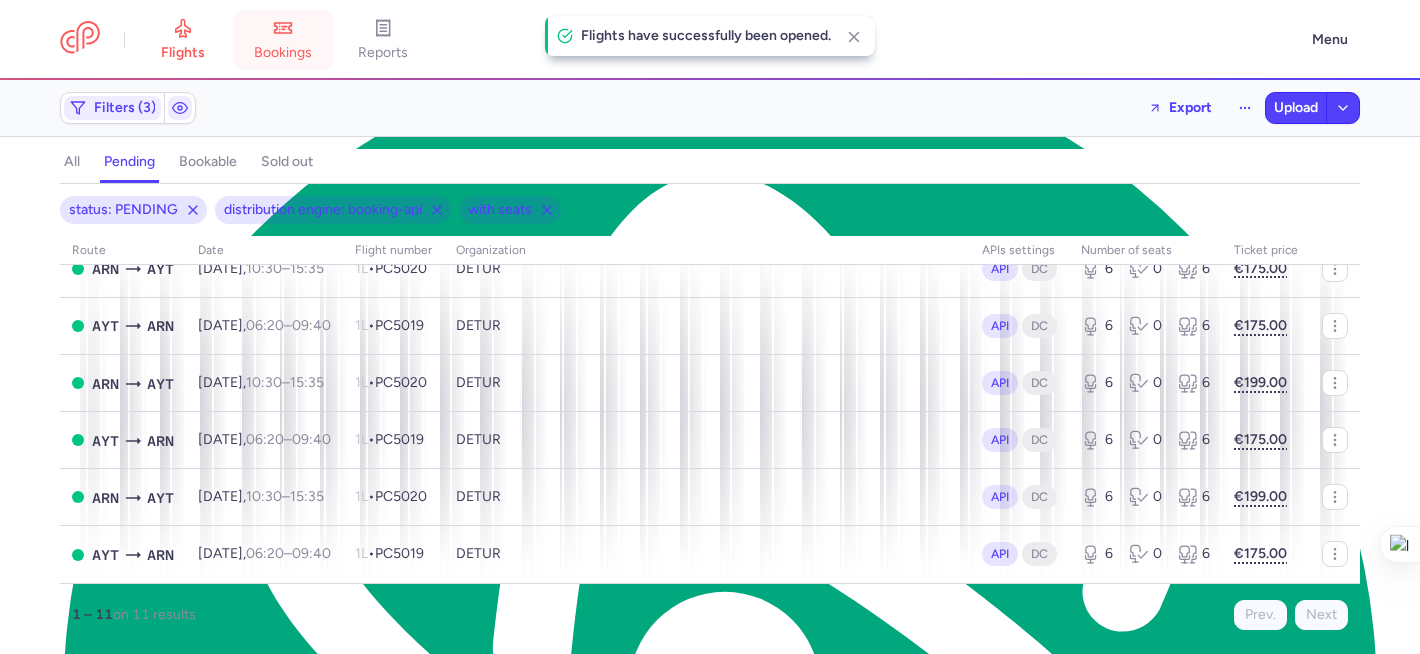 click on "bookings" at bounding box center [283, 53] 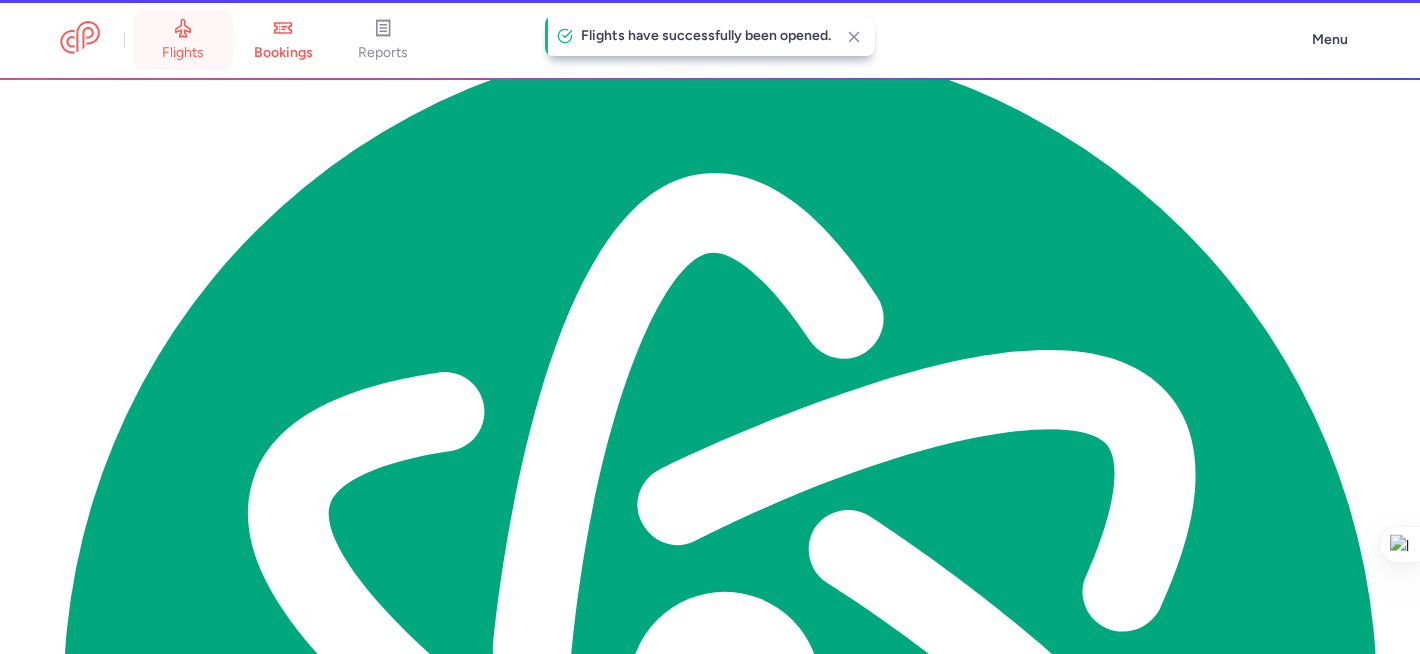 scroll, scrollTop: 349, scrollLeft: 0, axis: vertical 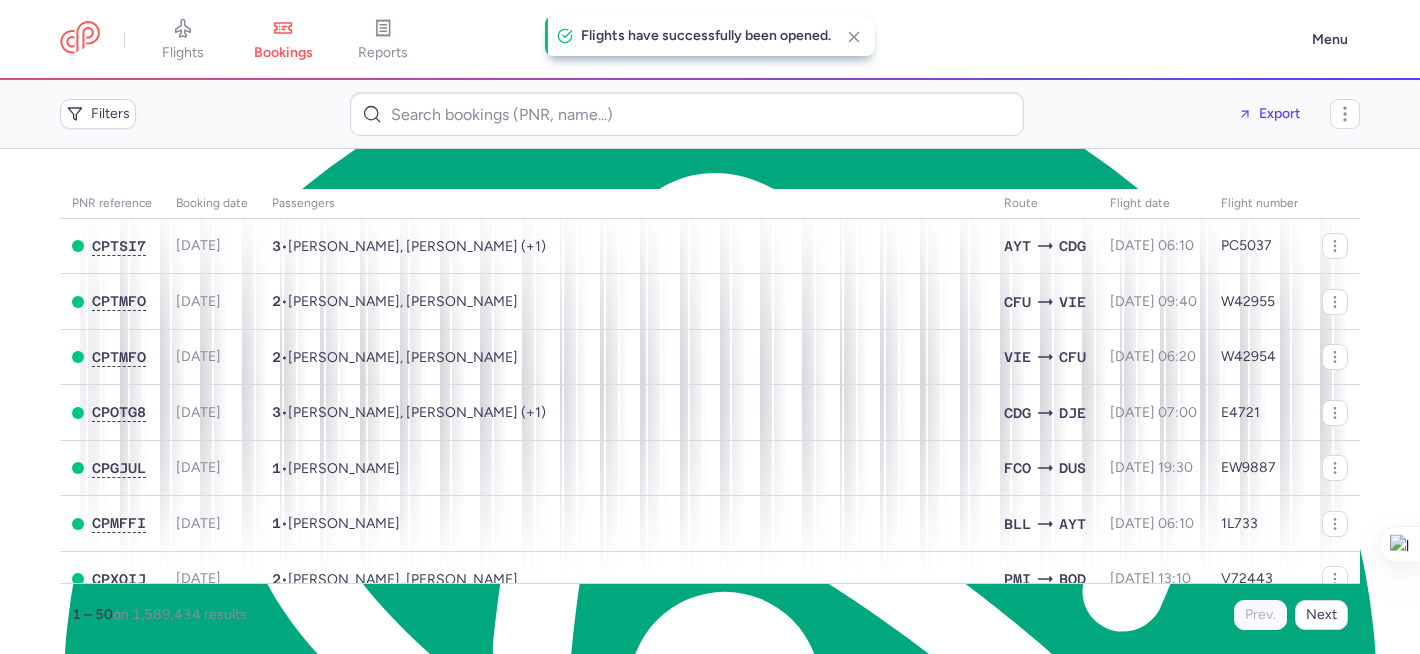 click on "flights" at bounding box center [183, 53] 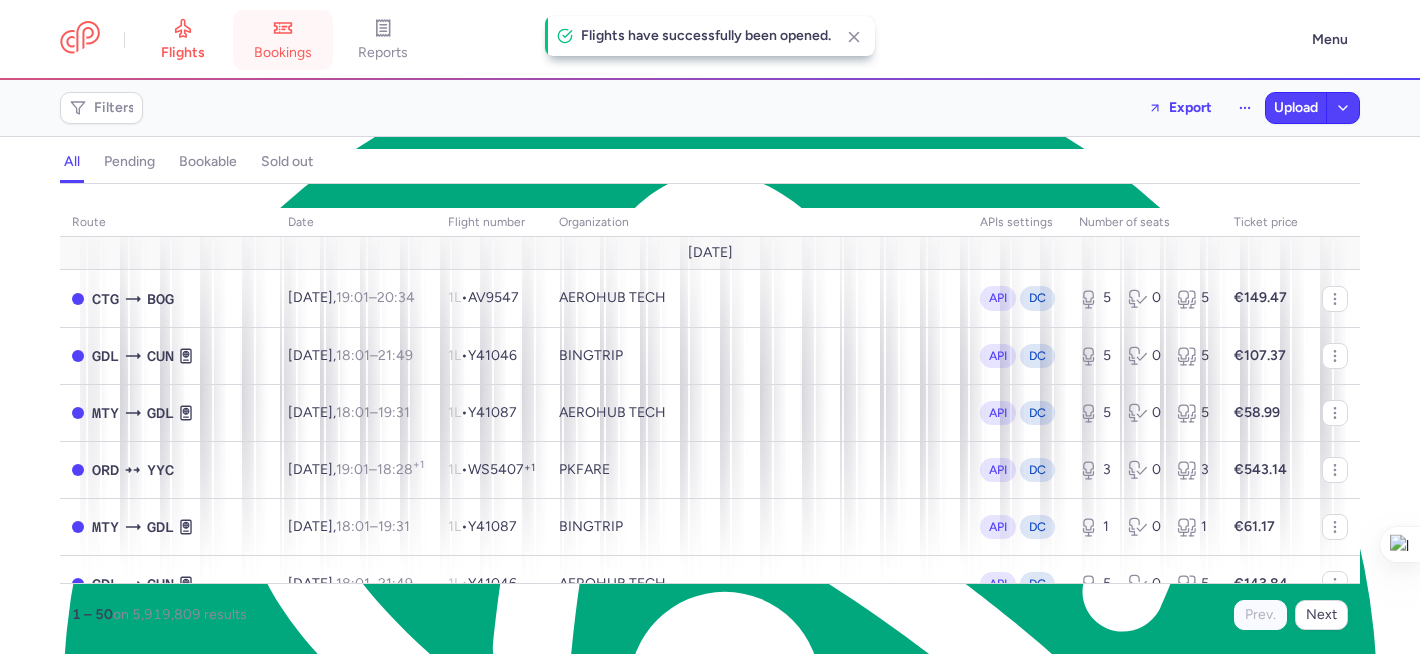 click 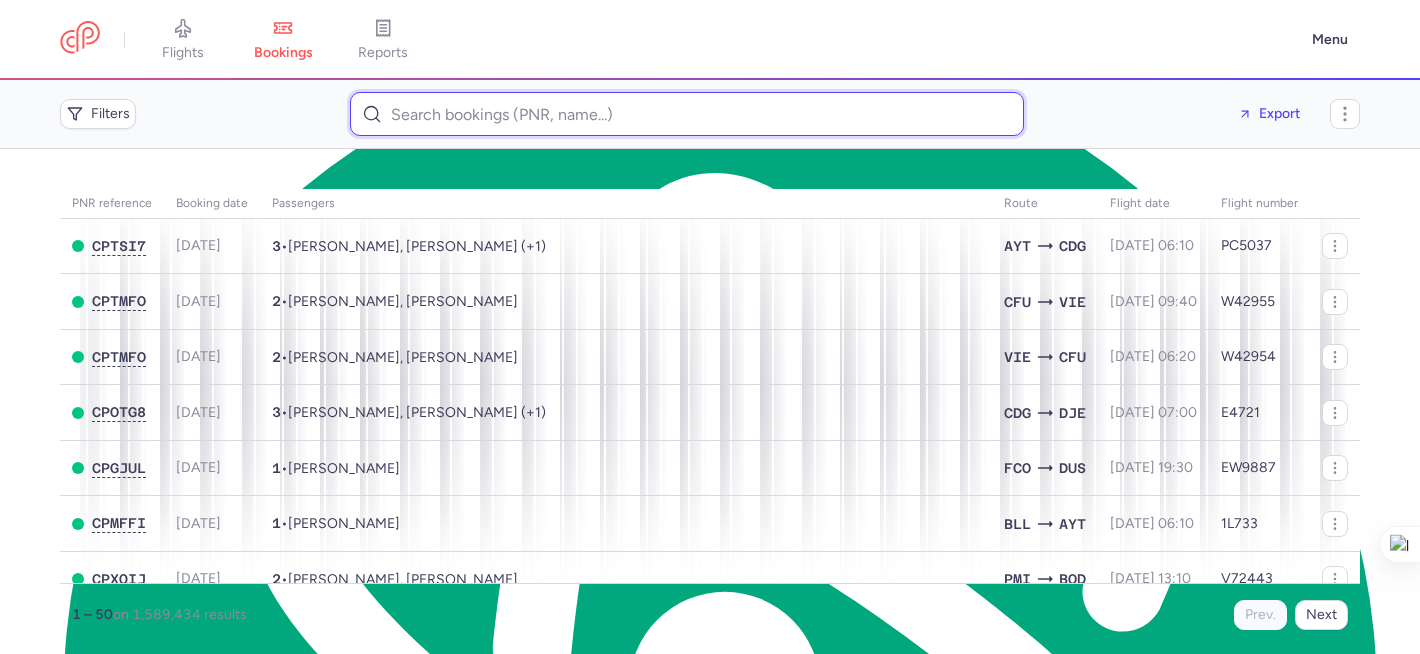 click at bounding box center [687, 114] 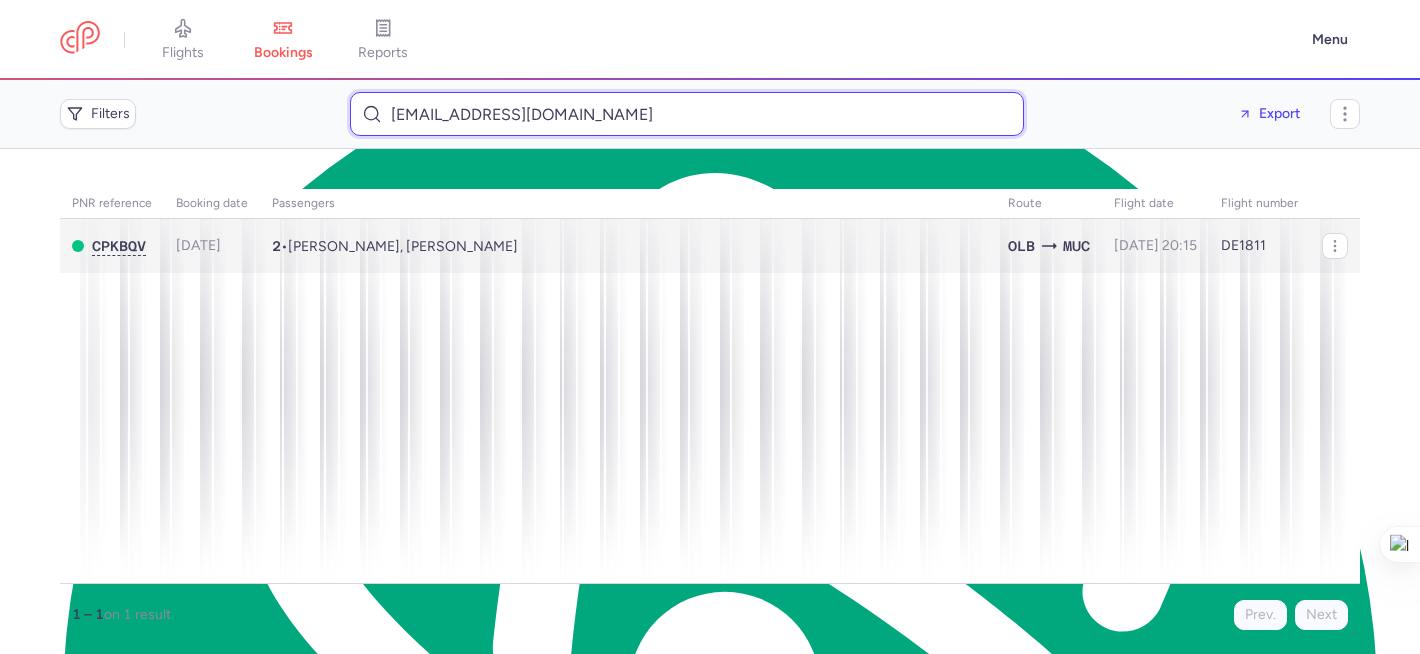 type on "cseidel123@web.de" 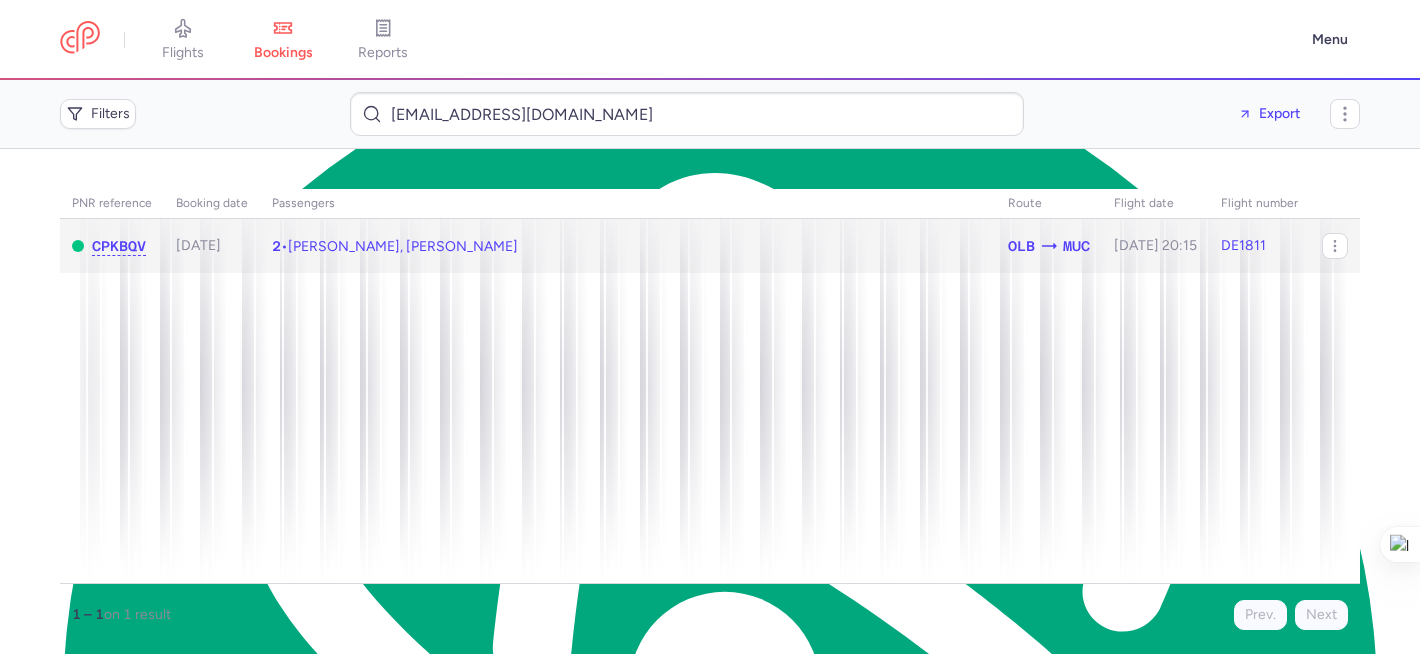 click on "2  •  Cornelia WEISSENHORN, Monika STEINHOFF" 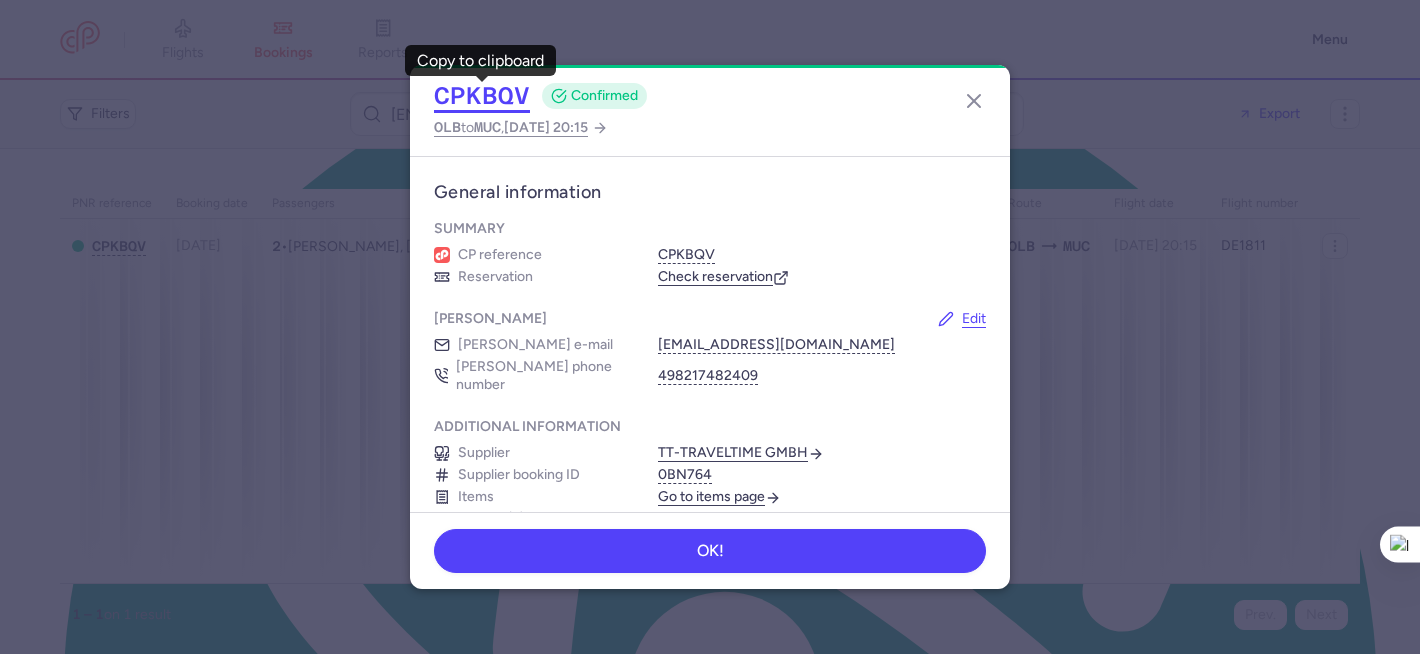 click on "CPKBQV" 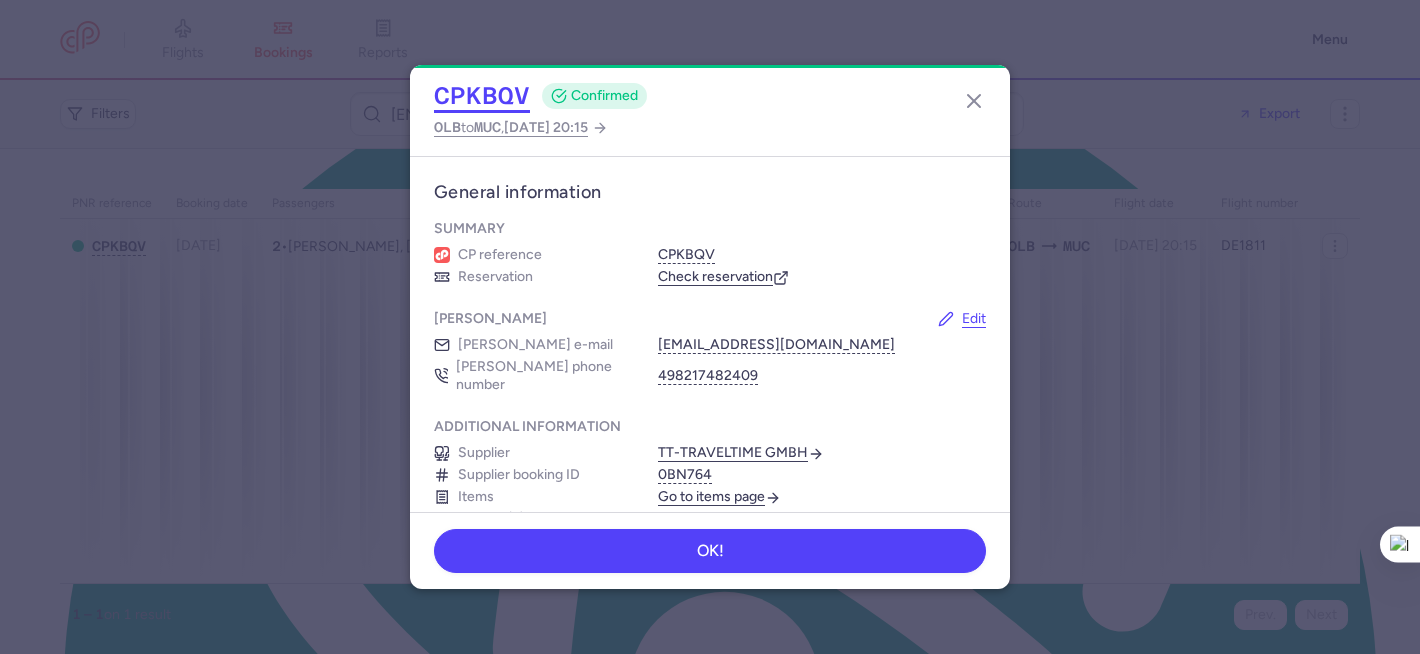 click on "CPKBQV" 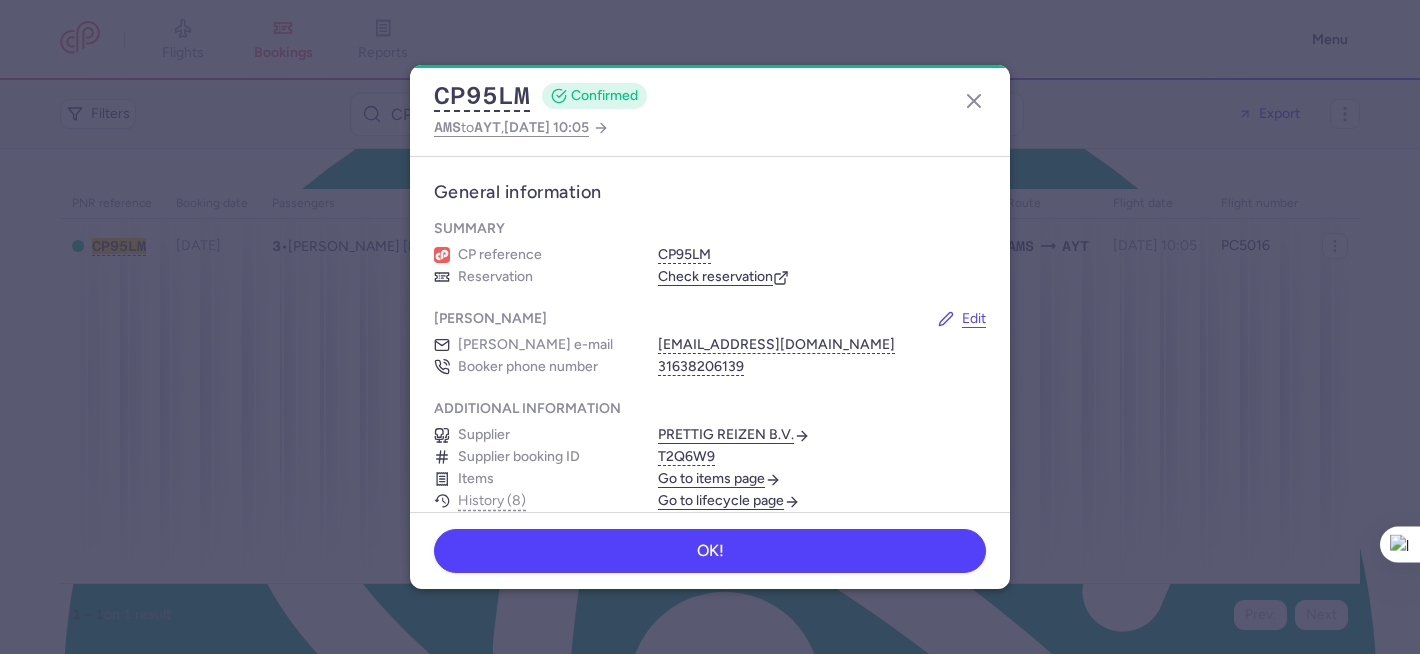 scroll, scrollTop: 0, scrollLeft: 0, axis: both 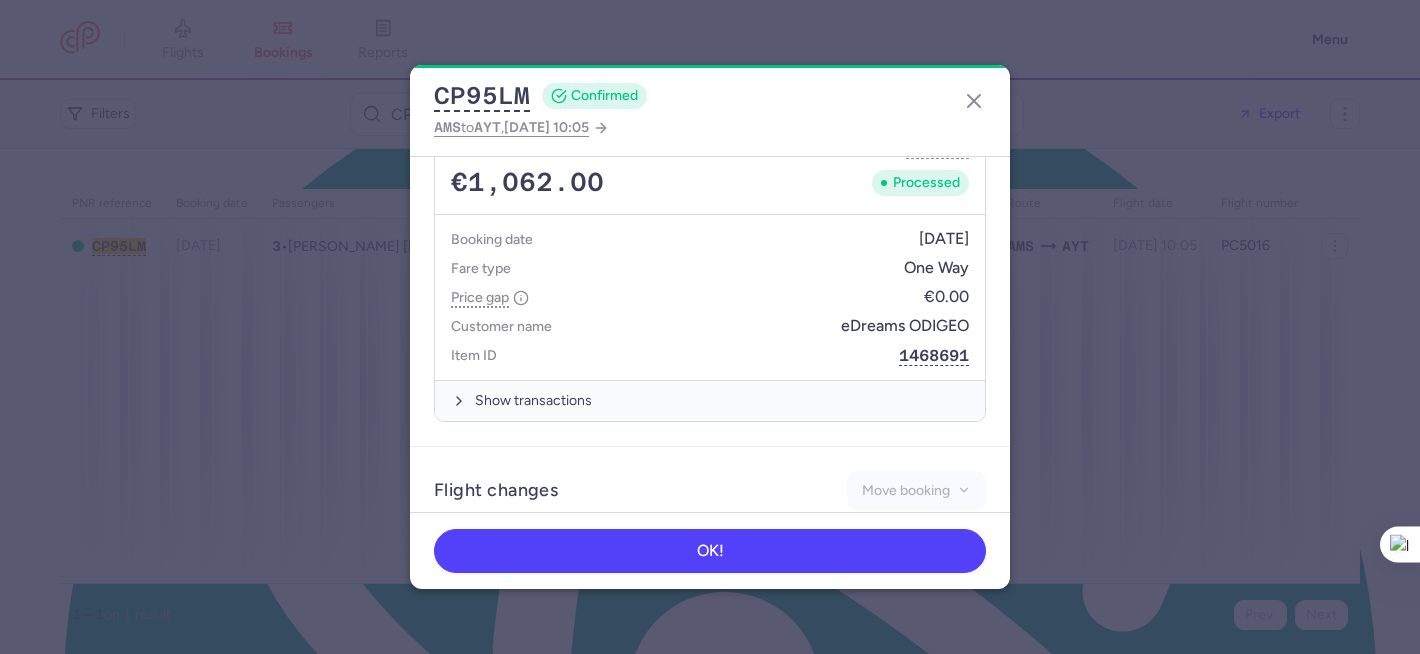 drag, startPoint x: 977, startPoint y: 96, endPoint x: 812, endPoint y: 84, distance: 165.43579 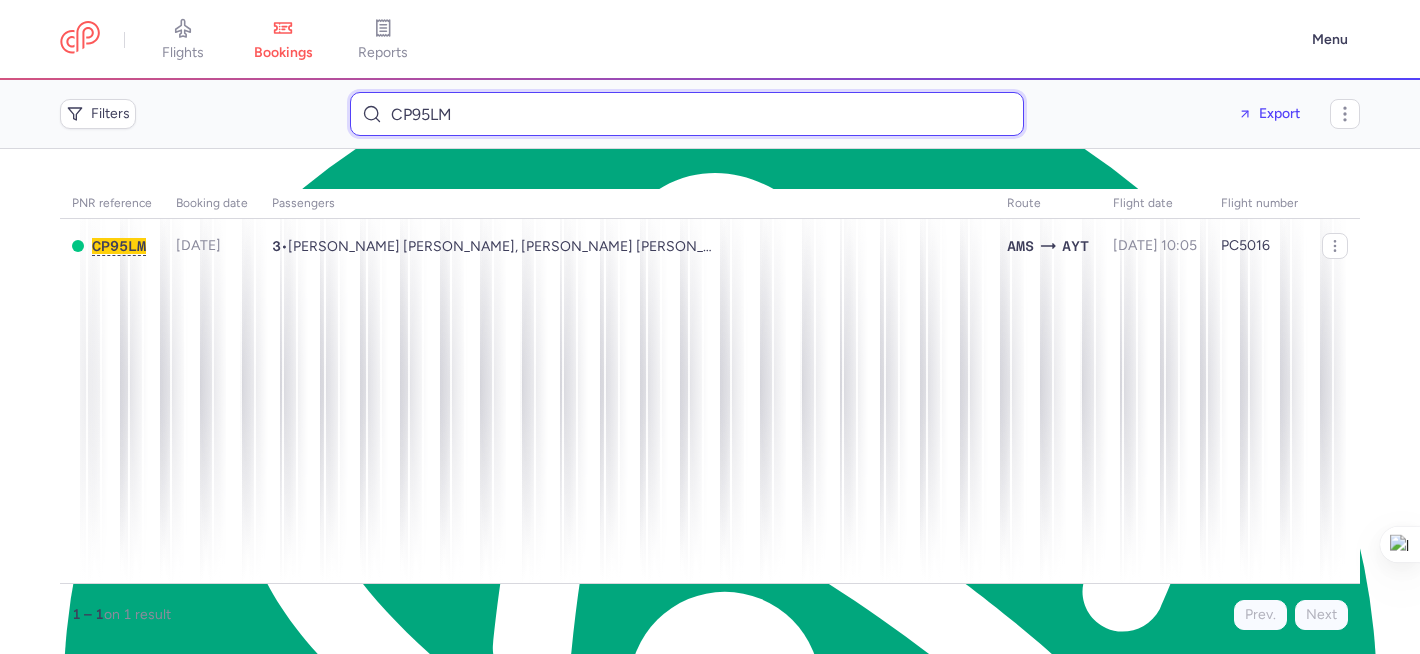 drag, startPoint x: 525, startPoint y: 113, endPoint x: 308, endPoint y: 101, distance: 217.33154 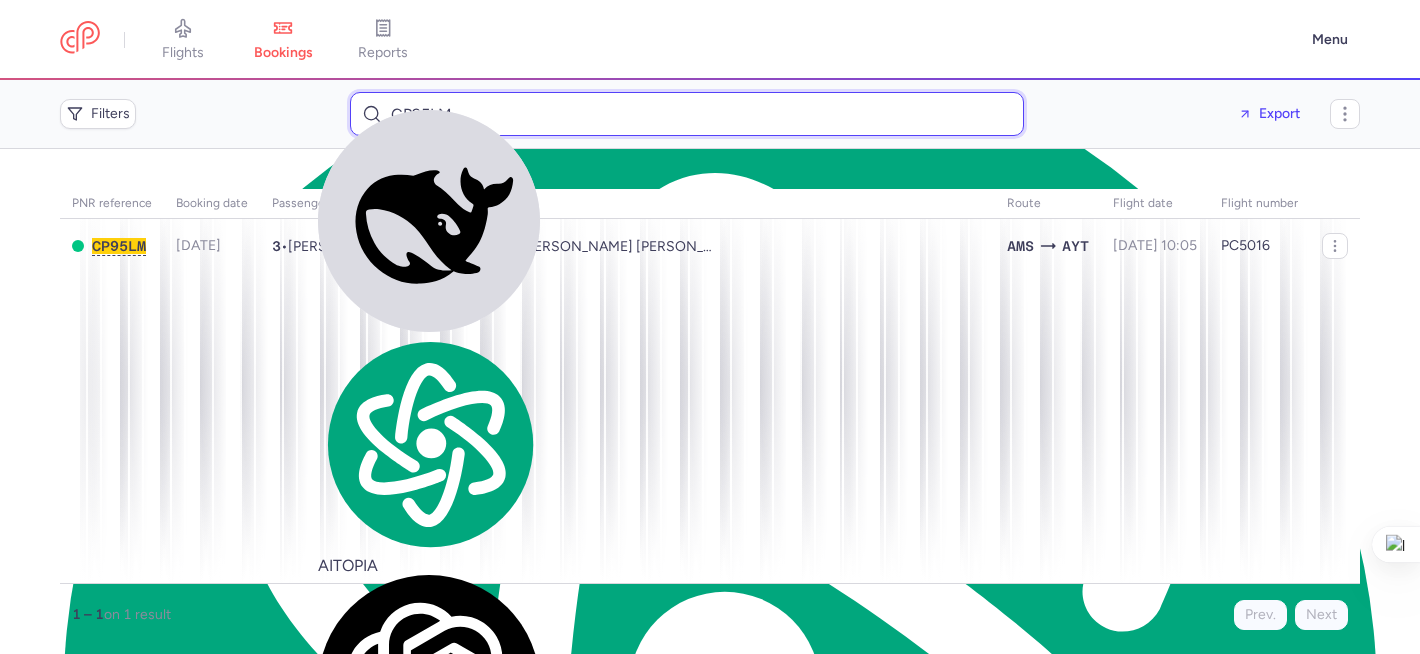 paste on "KBQV" 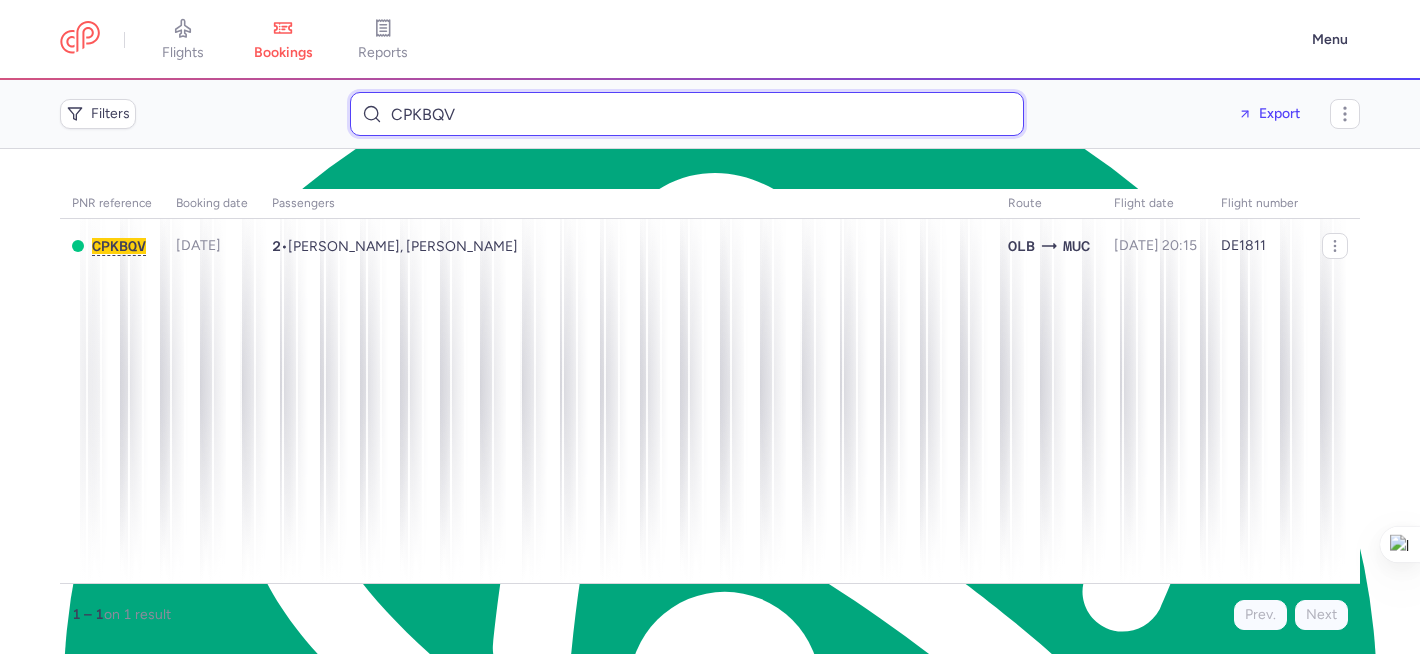 drag, startPoint x: 583, startPoint y: 103, endPoint x: 367, endPoint y: 80, distance: 217.22108 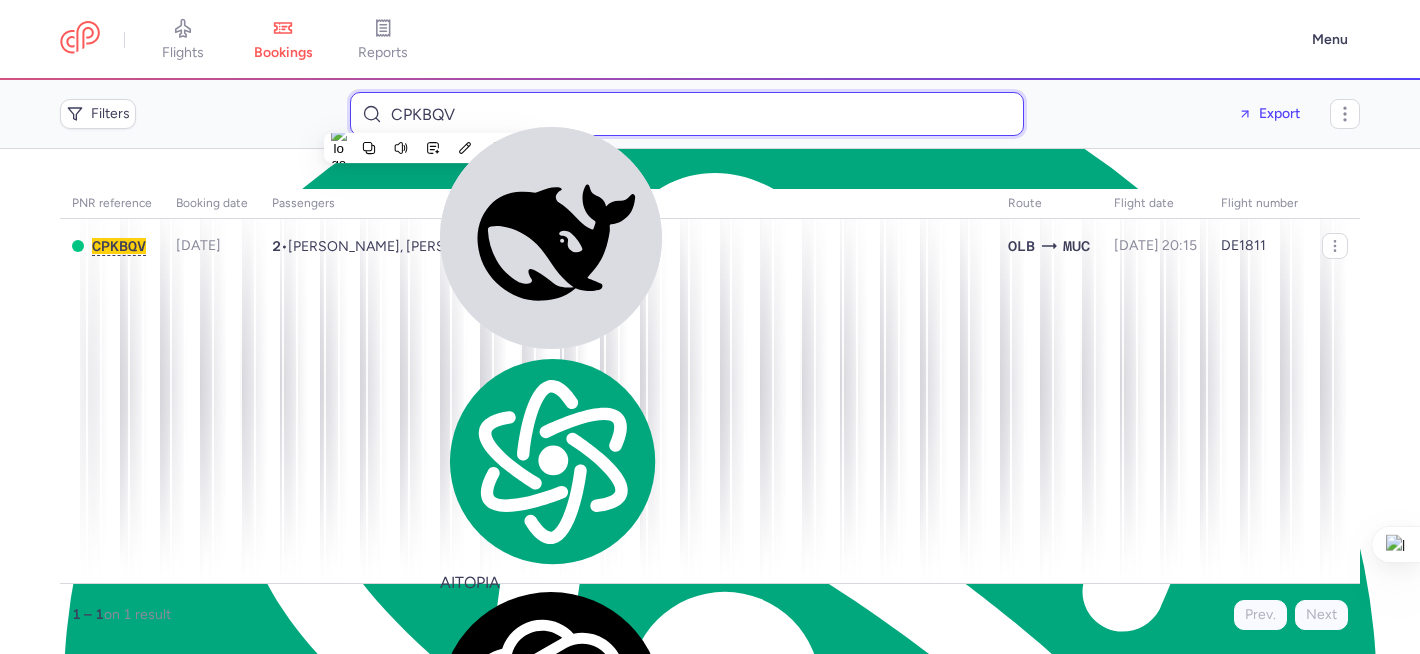 click on "CPKBQV" at bounding box center (687, 114) 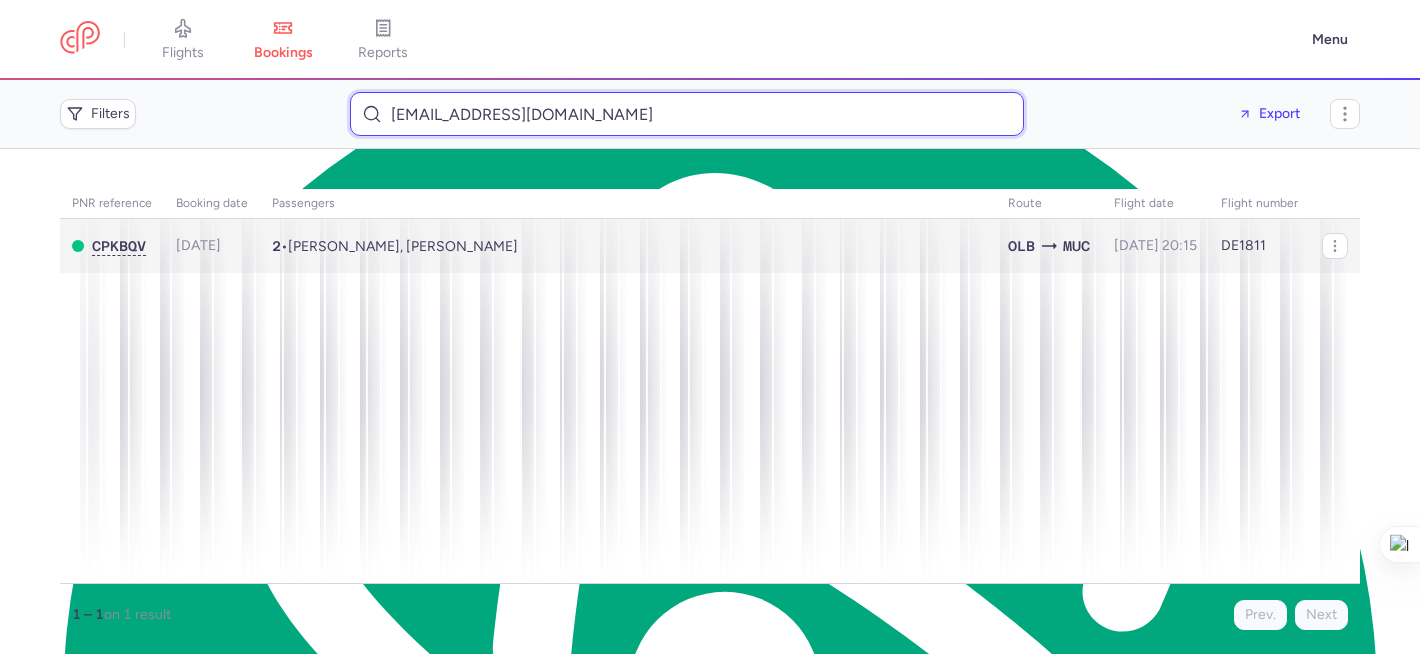 type on "cseidel123@web.de" 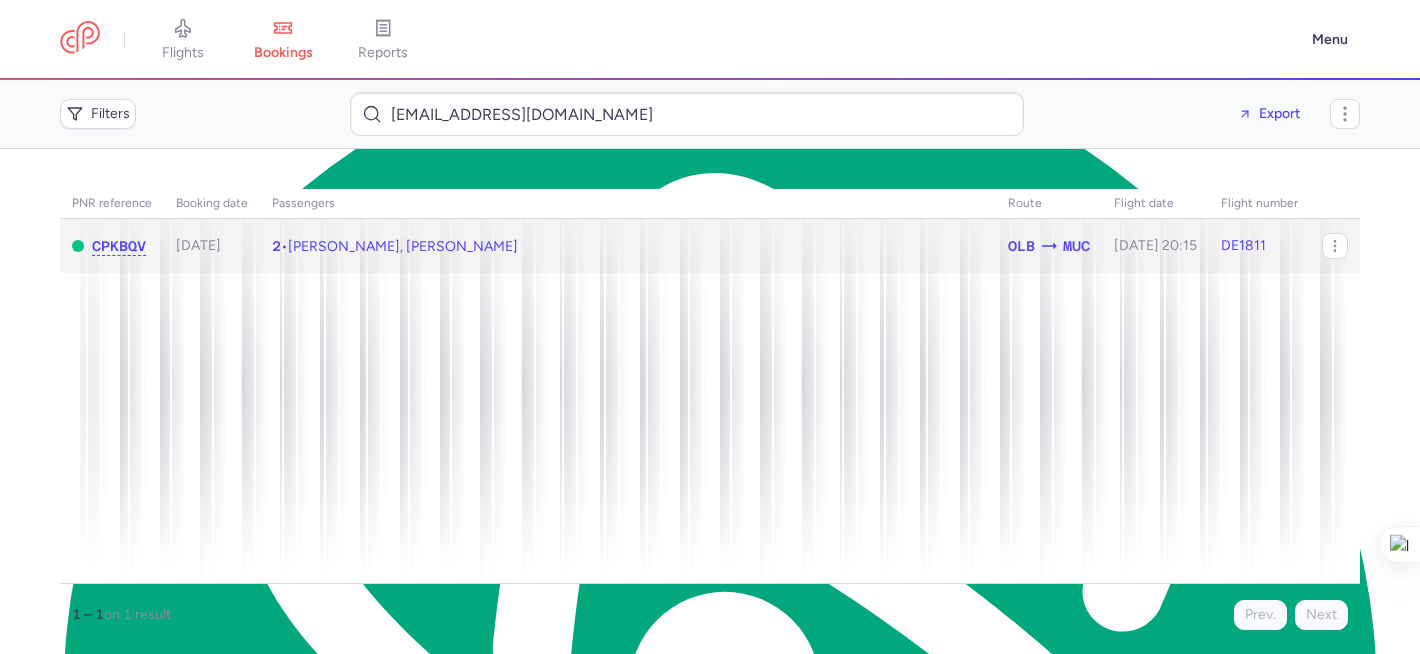 click on "Cornelia WEISSENHORN, Monika STEINHOFF" at bounding box center [403, 246] 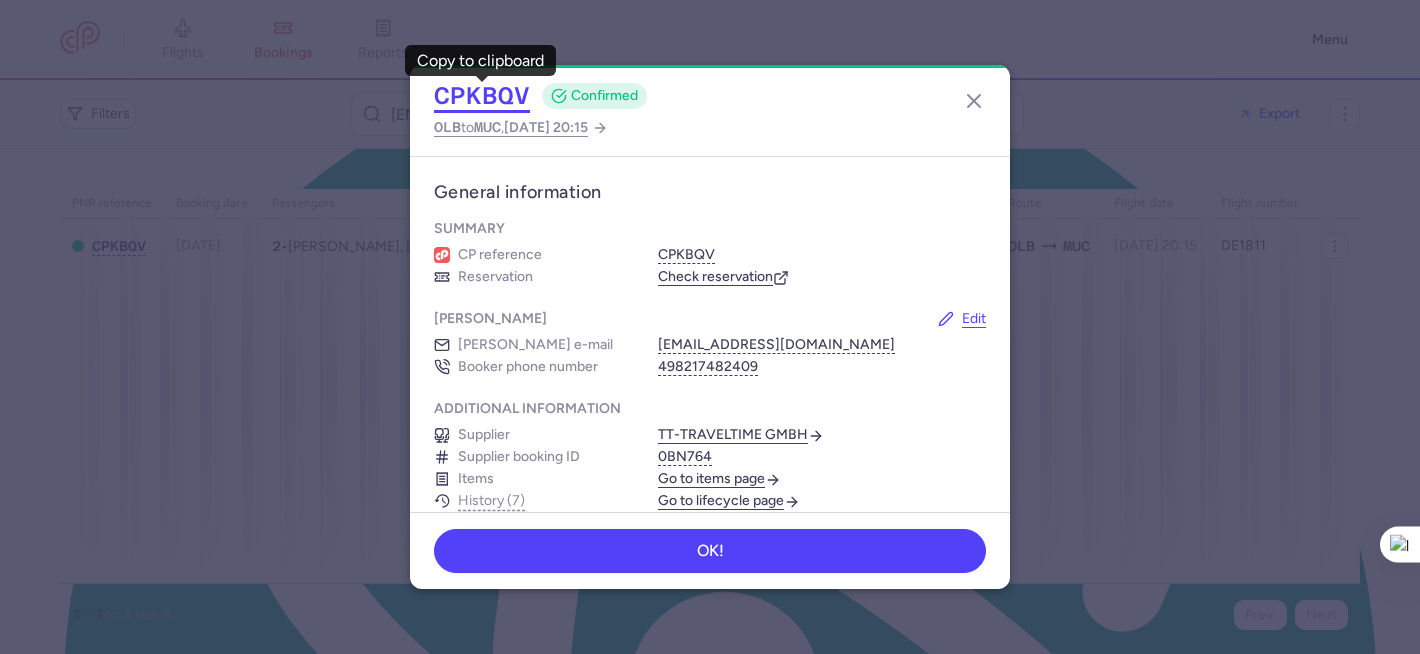 click on "CPKBQV" 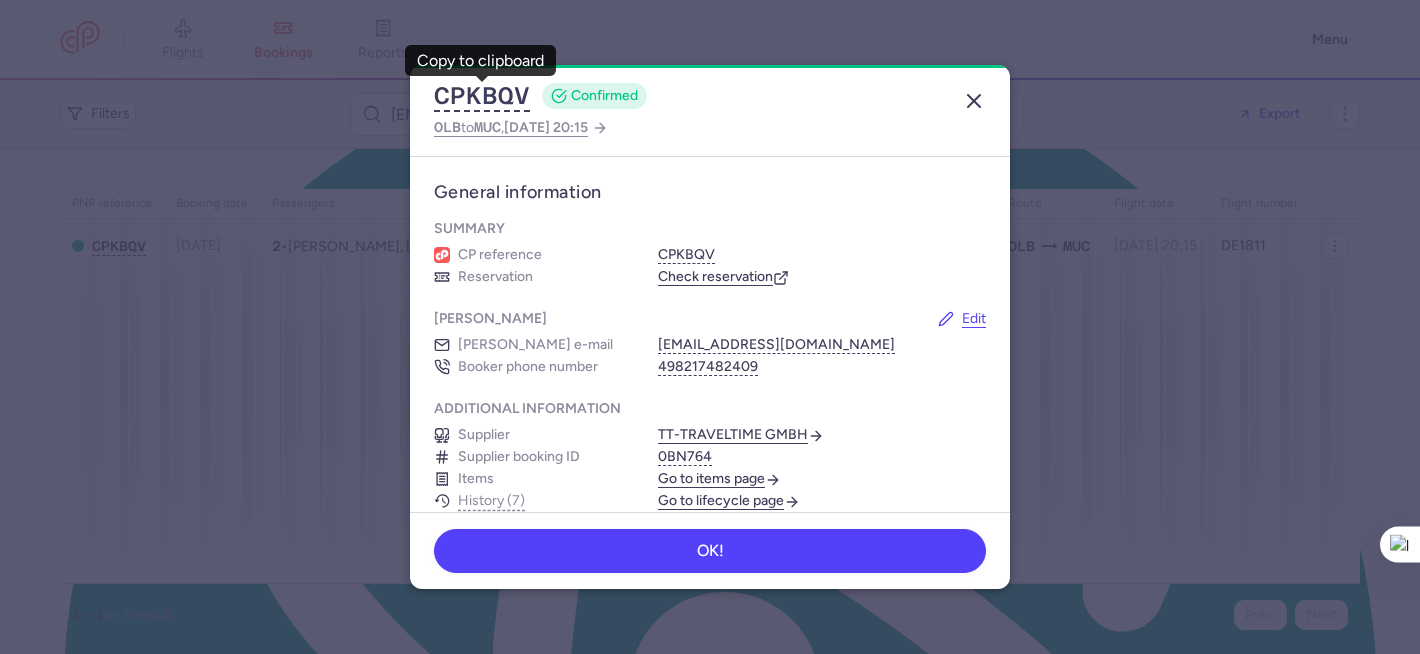 click 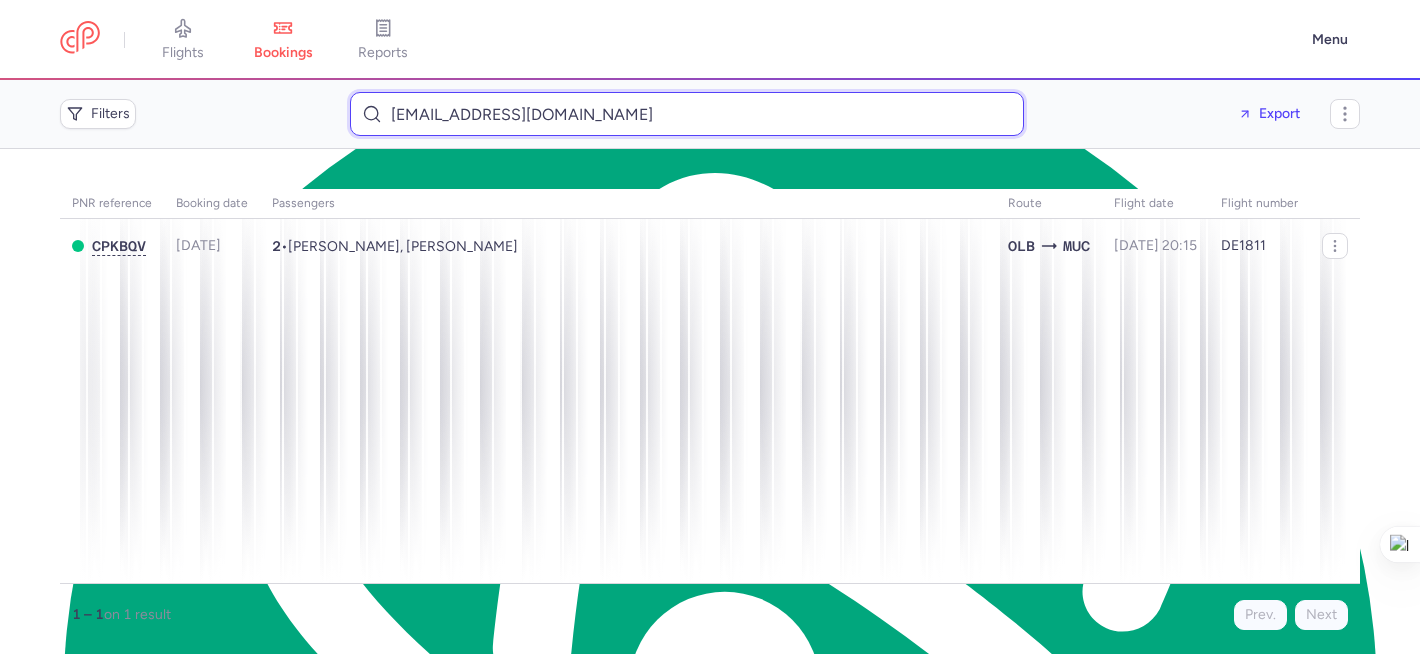 type on "cseidel123@web.de" 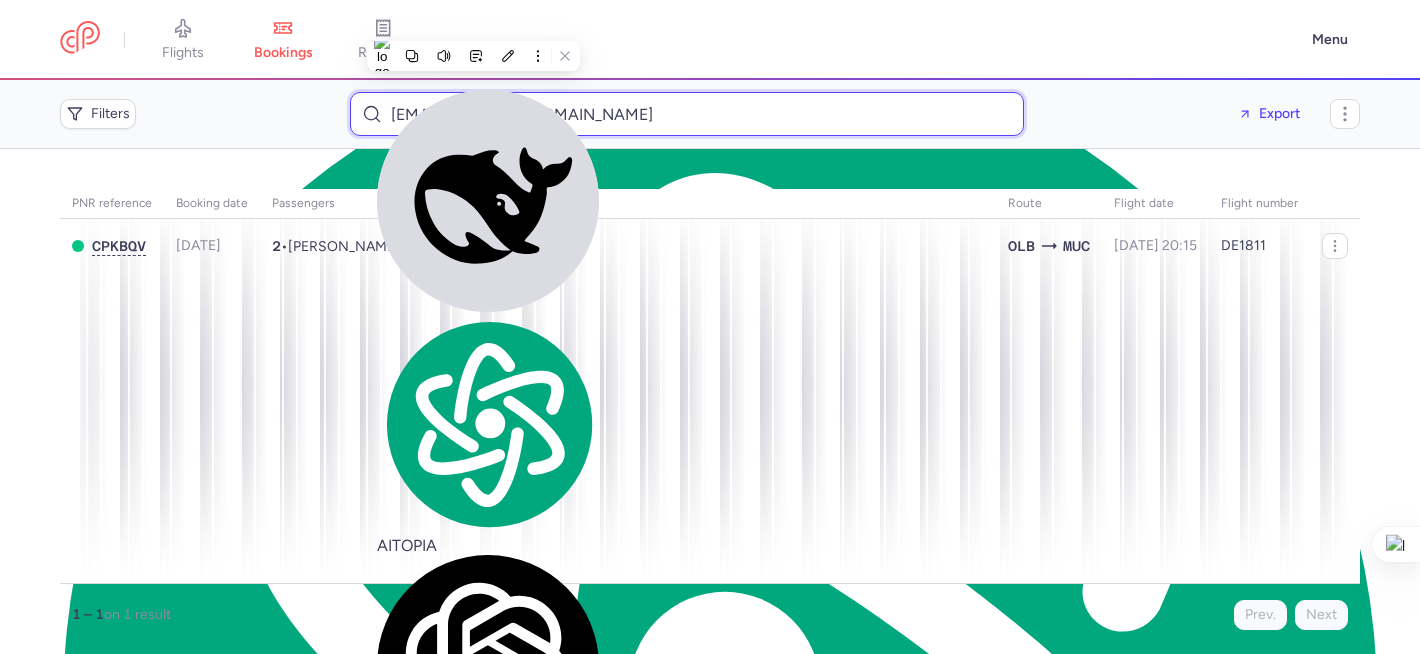 paste 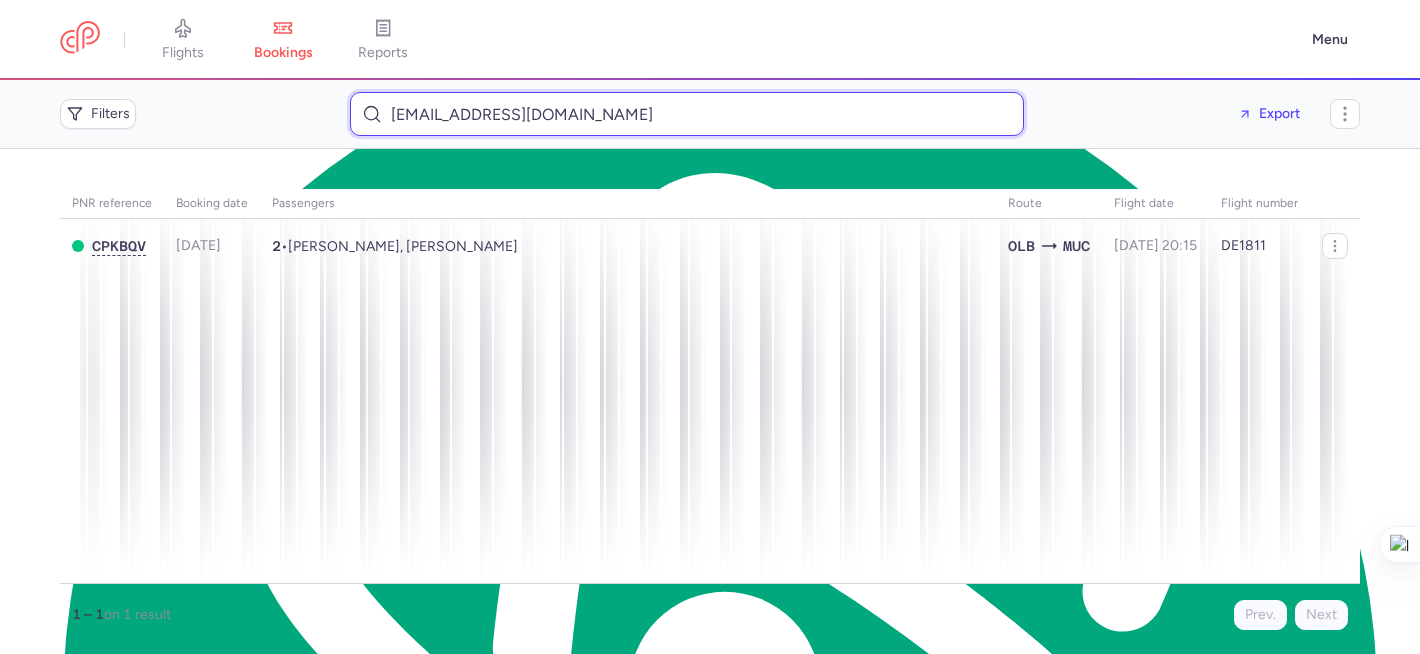 type on "cseidel123@web.de" 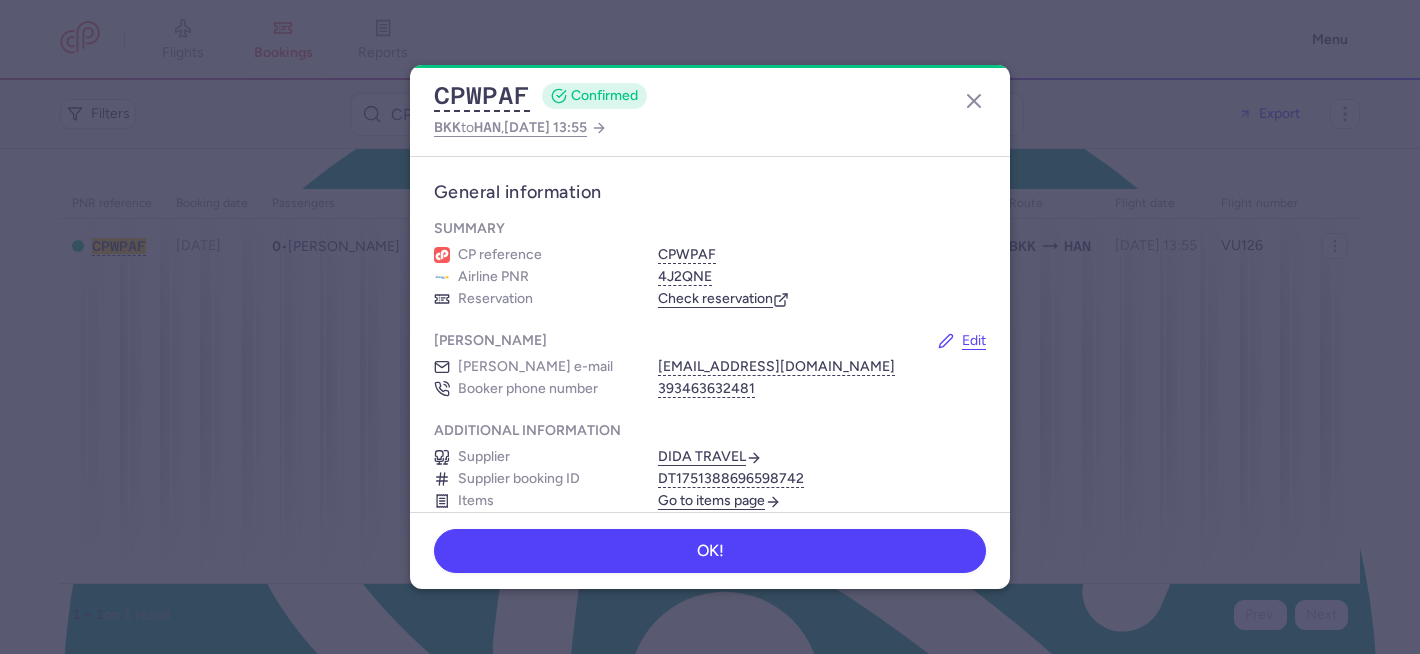 scroll, scrollTop: 0, scrollLeft: 0, axis: both 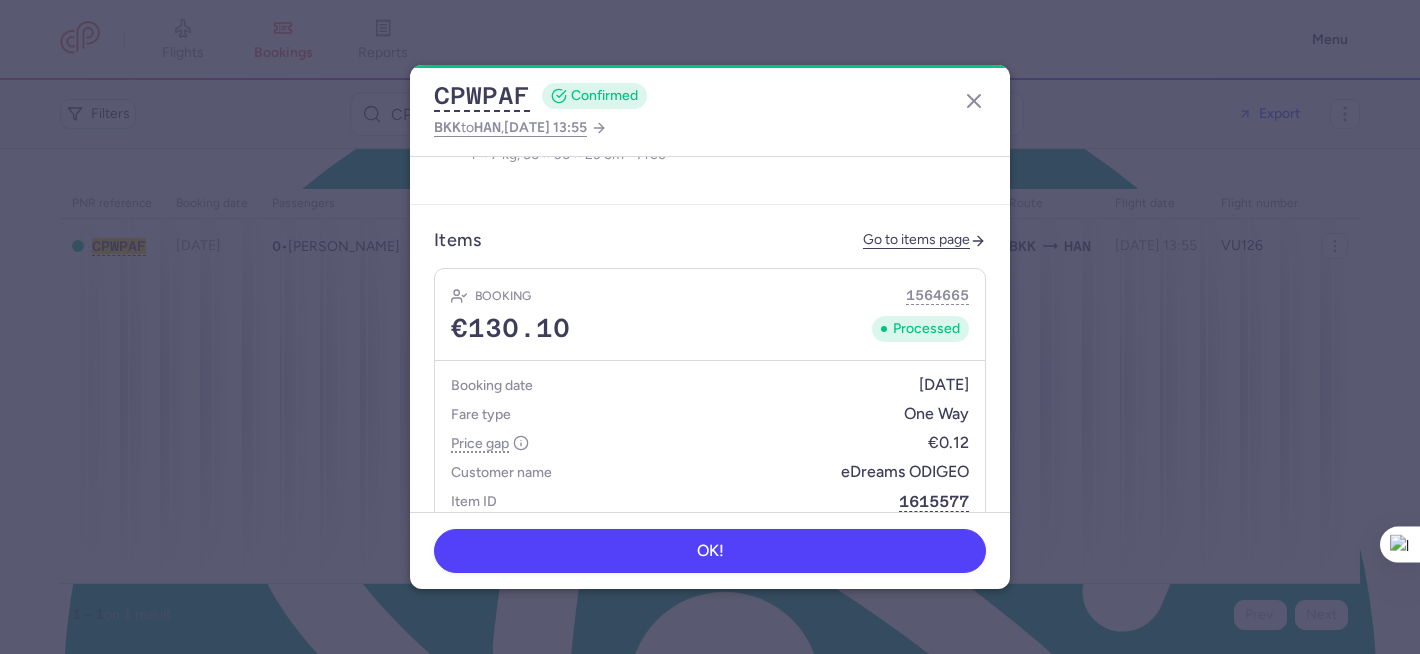 drag, startPoint x: 972, startPoint y: 97, endPoint x: 900, endPoint y: 94, distance: 72.06247 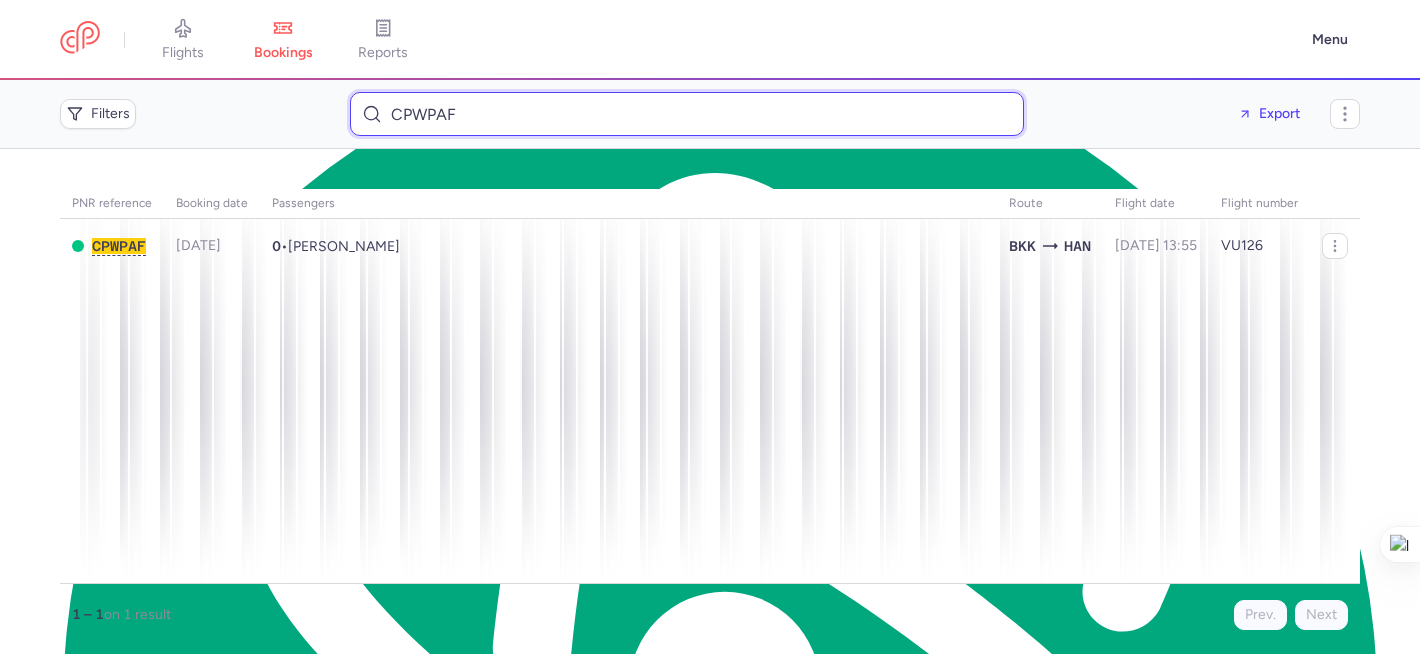 drag, startPoint x: 536, startPoint y: 130, endPoint x: 344, endPoint y: 114, distance: 192.66551 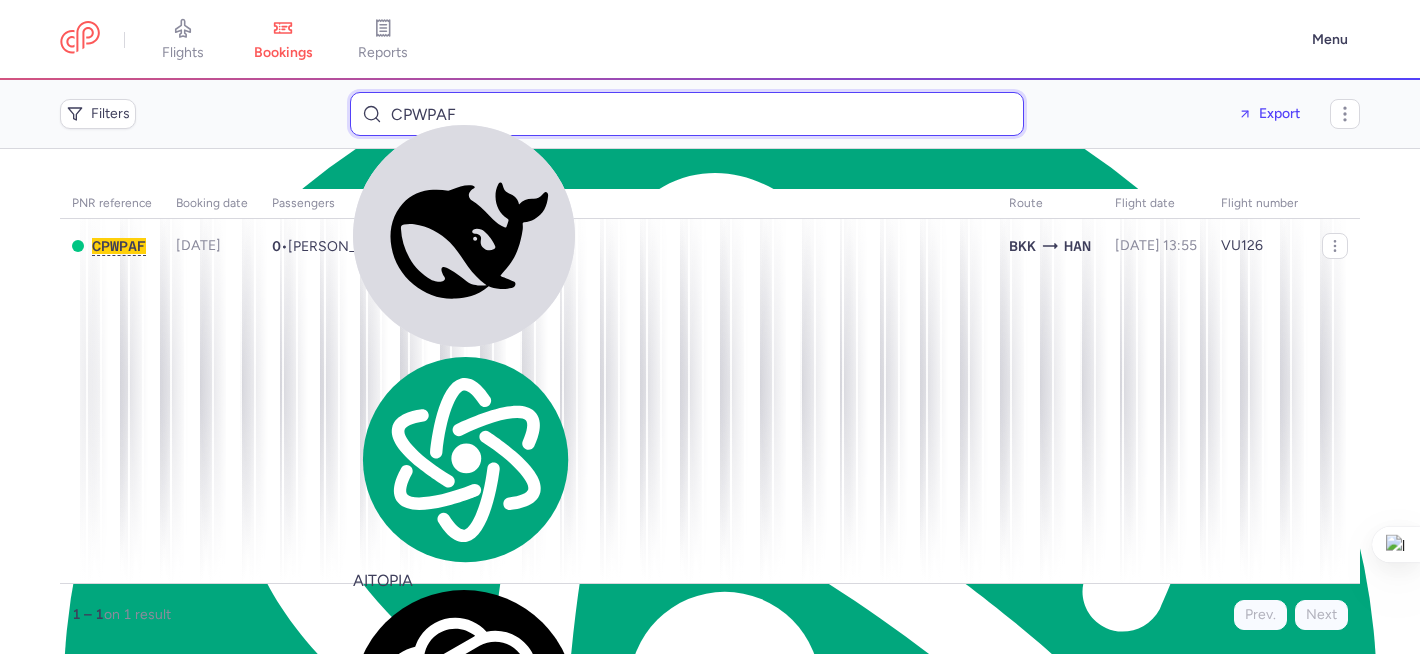 paste on "lucabrienza95@gmail.com" 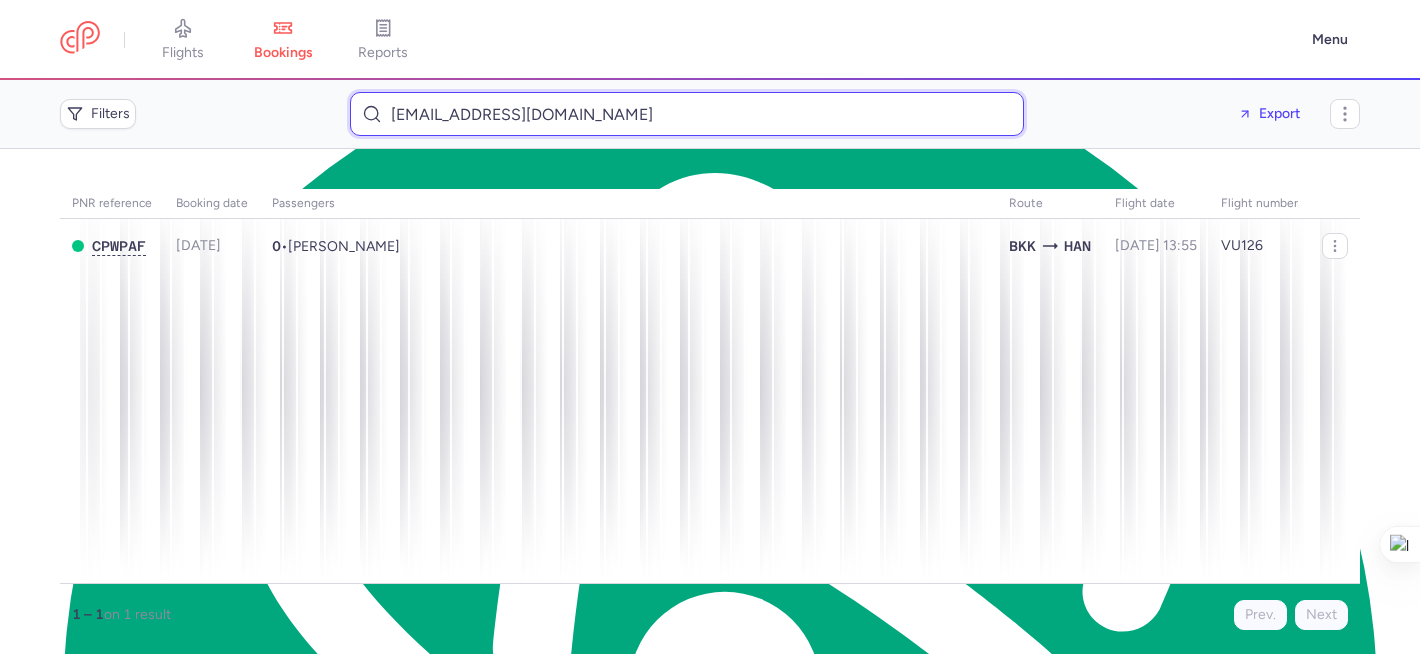 drag, startPoint x: 626, startPoint y: 112, endPoint x: 381, endPoint y: 94, distance: 245.66034 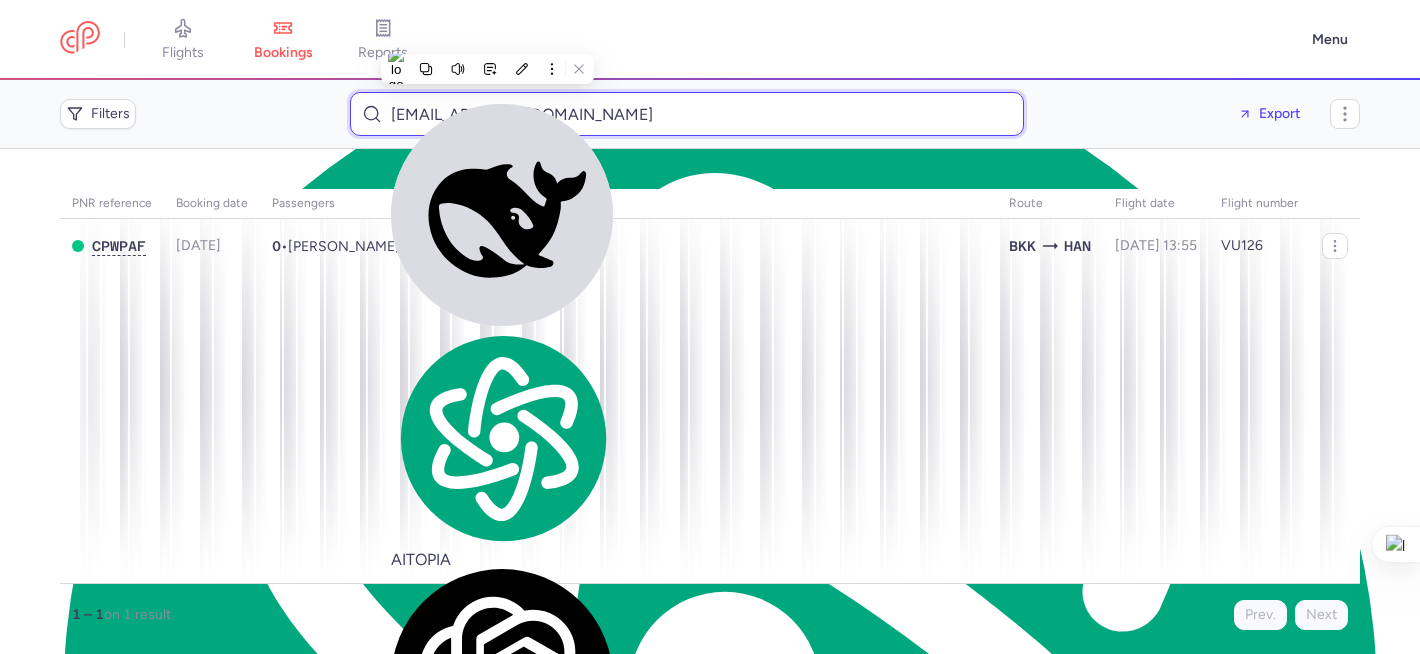 paste on "vladyslava konstantinovska" 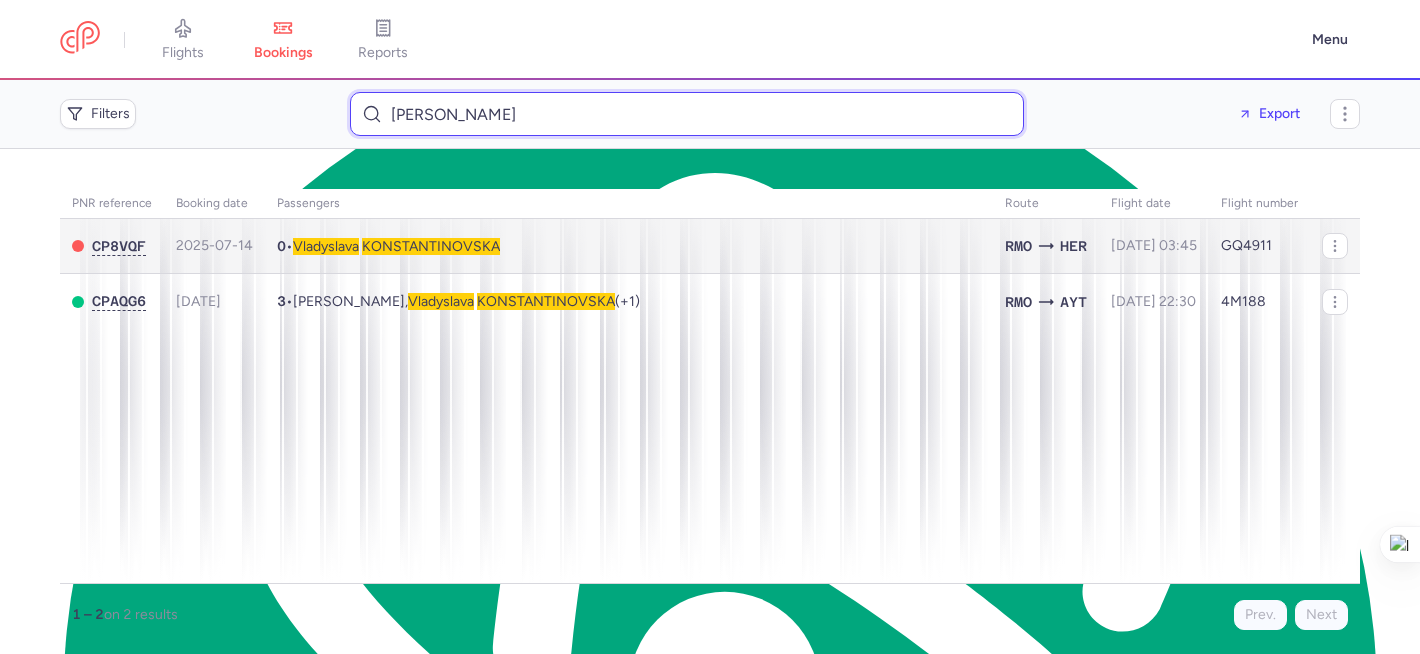 type on "vladyslava konstantinovska" 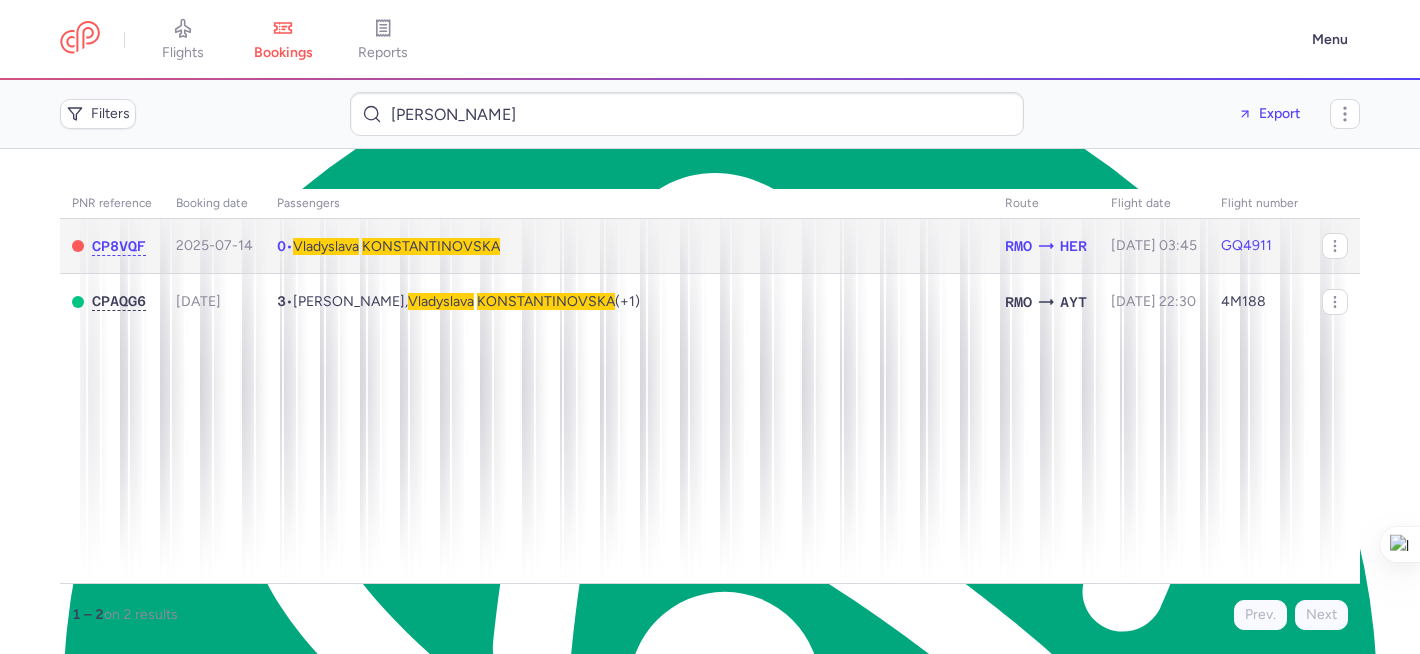 click on "0  •  Vladyslava   KONSTANTINOVSKA" at bounding box center [629, 246] 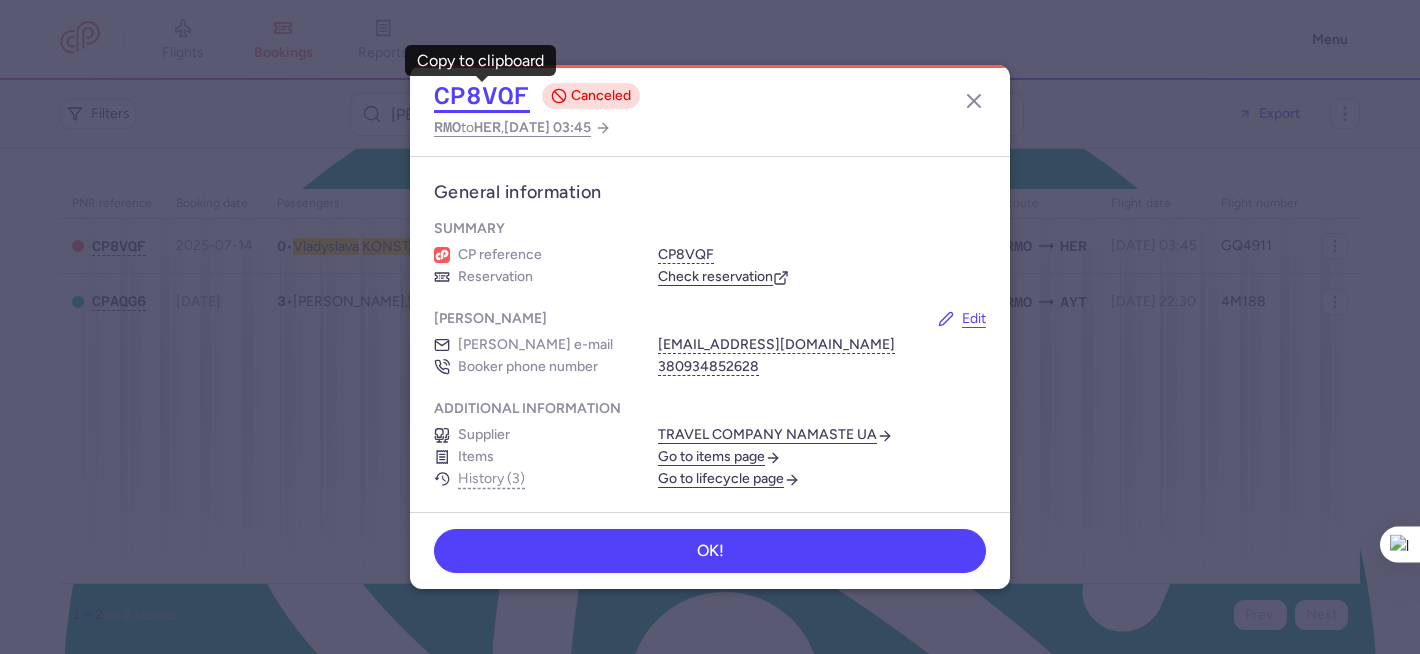 click on "CP8VQF" 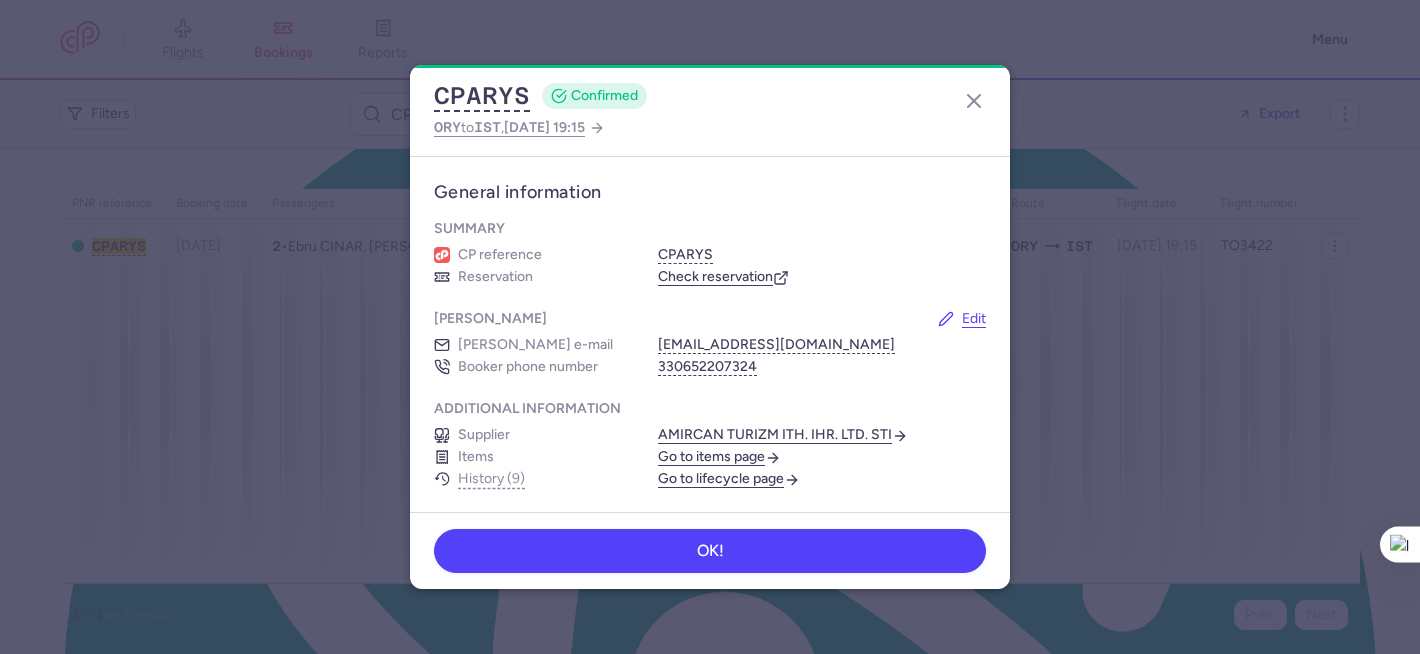 scroll, scrollTop: 0, scrollLeft: 0, axis: both 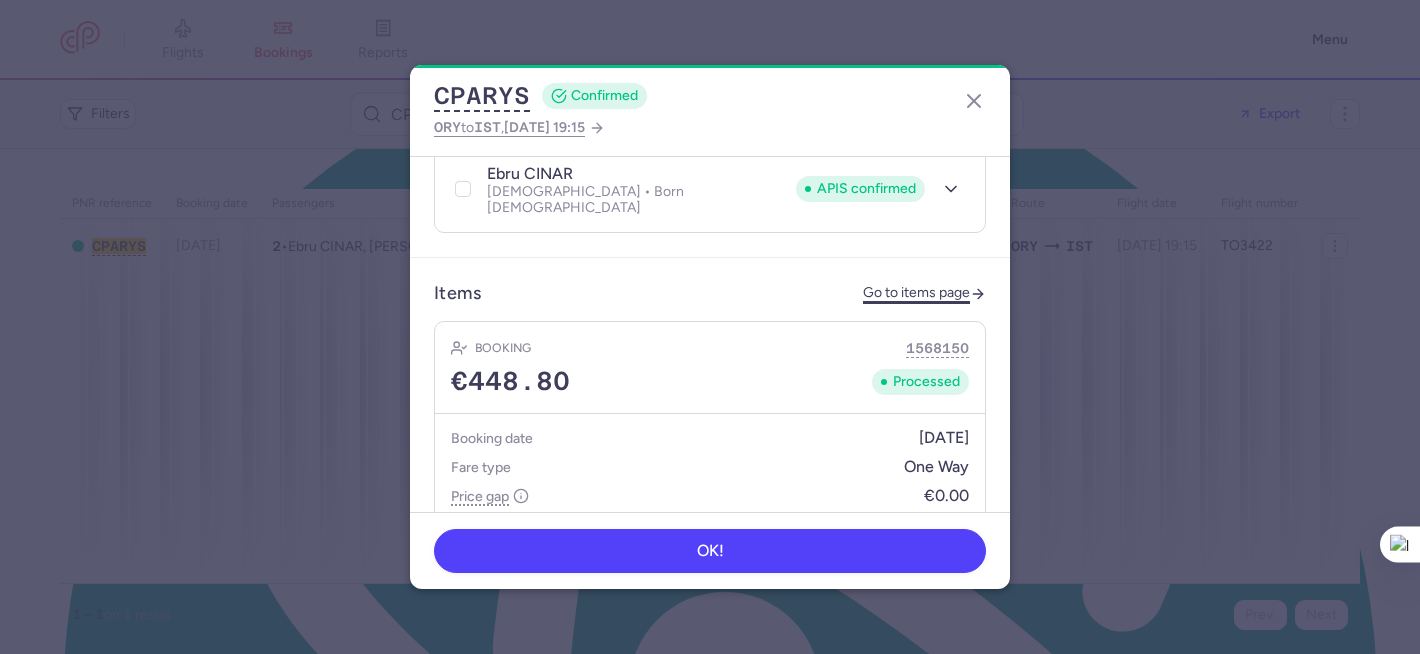 click on "Go to items page" 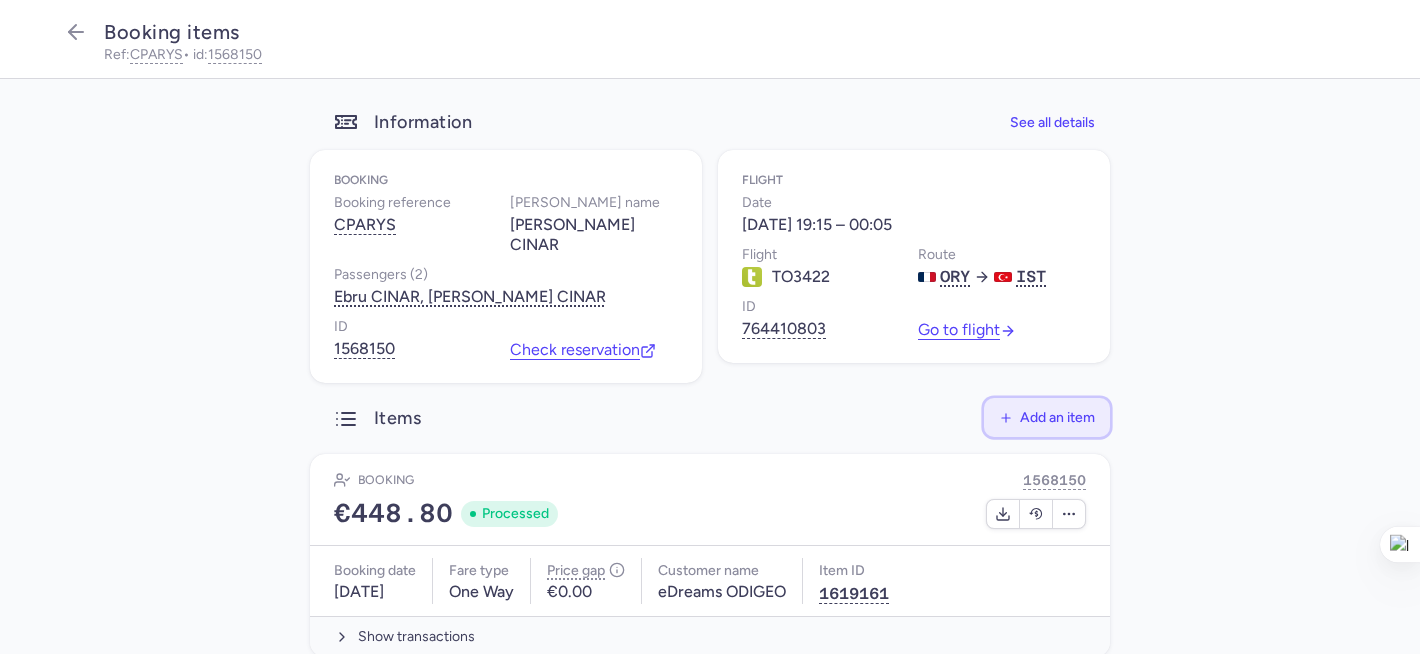 click on "Add an item" at bounding box center (1057, 417) 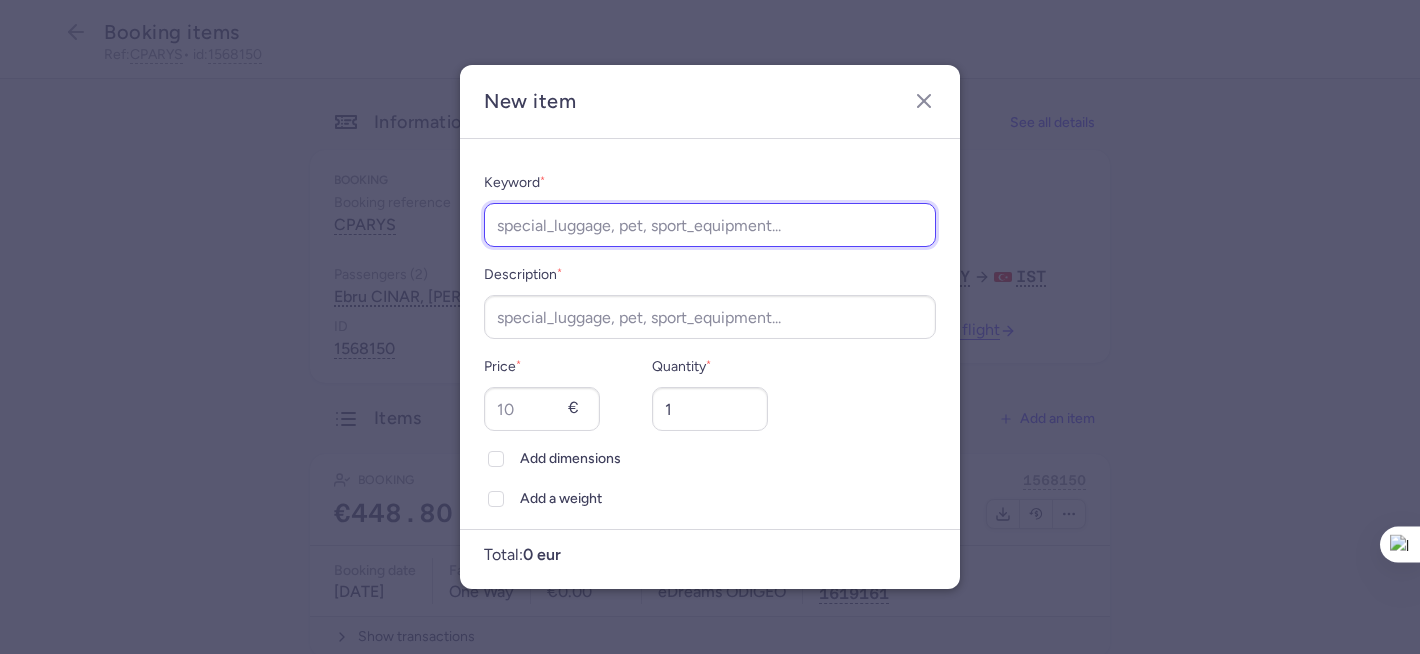 click on "Keyword  *" at bounding box center (710, 225) 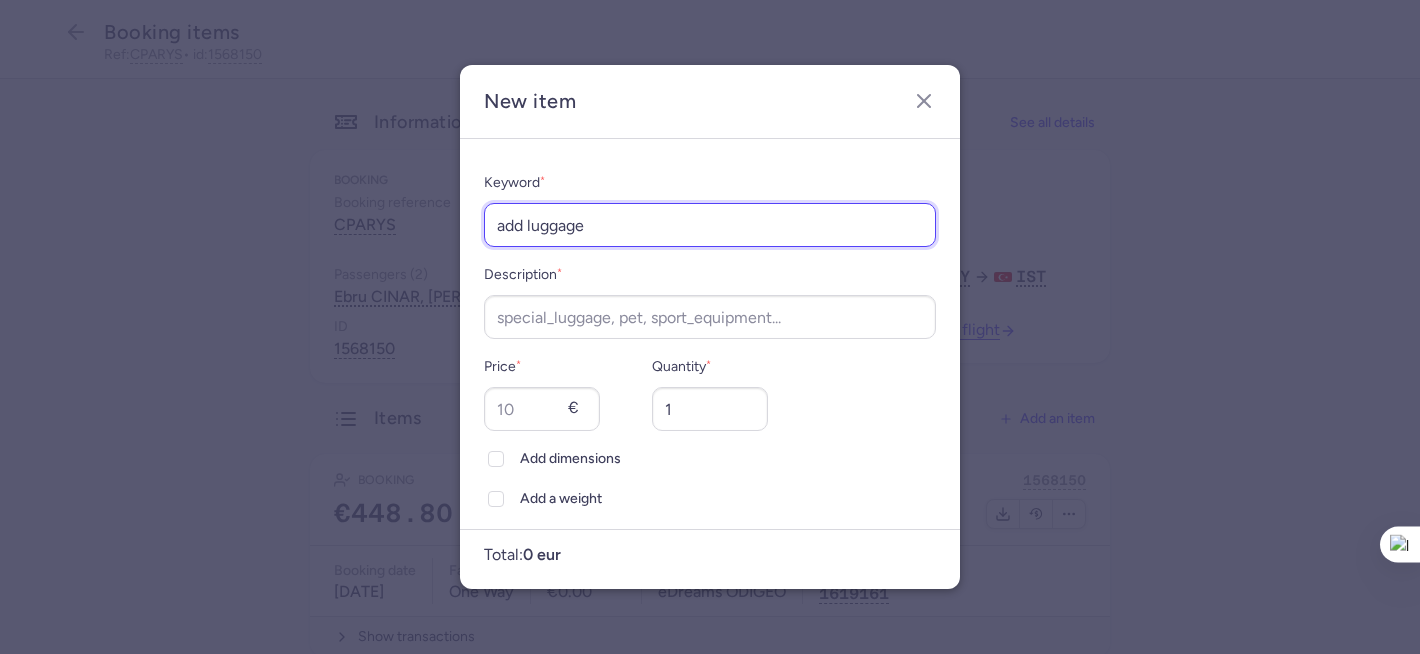 drag, startPoint x: 655, startPoint y: 221, endPoint x: 478, endPoint y: 213, distance: 177.1807 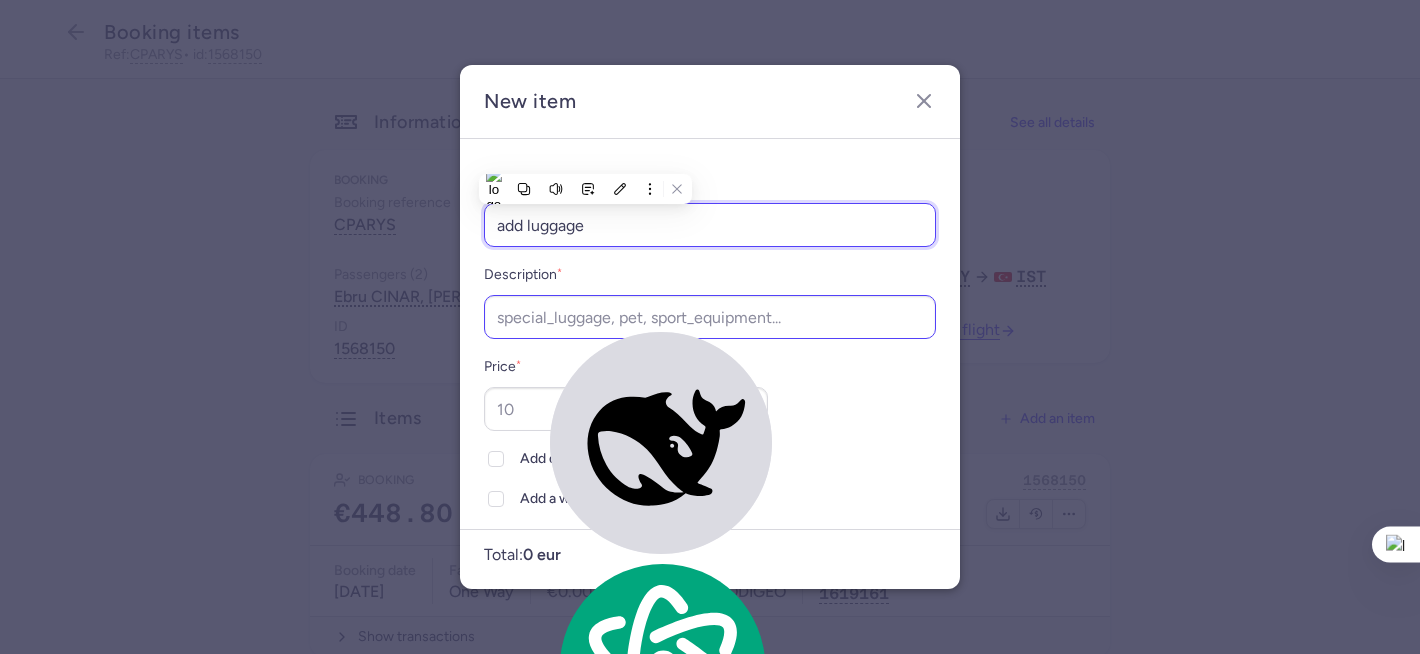 type on "add luggage" 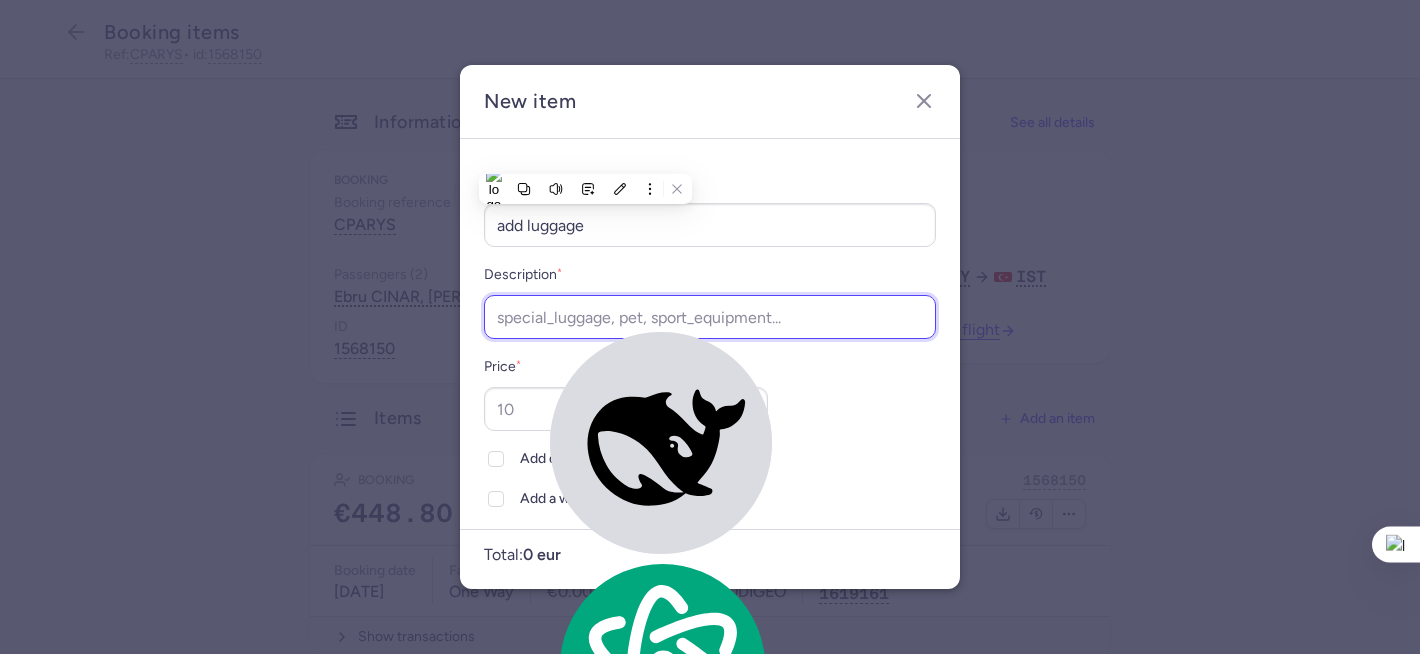 click on "Description  *" at bounding box center (710, 317) 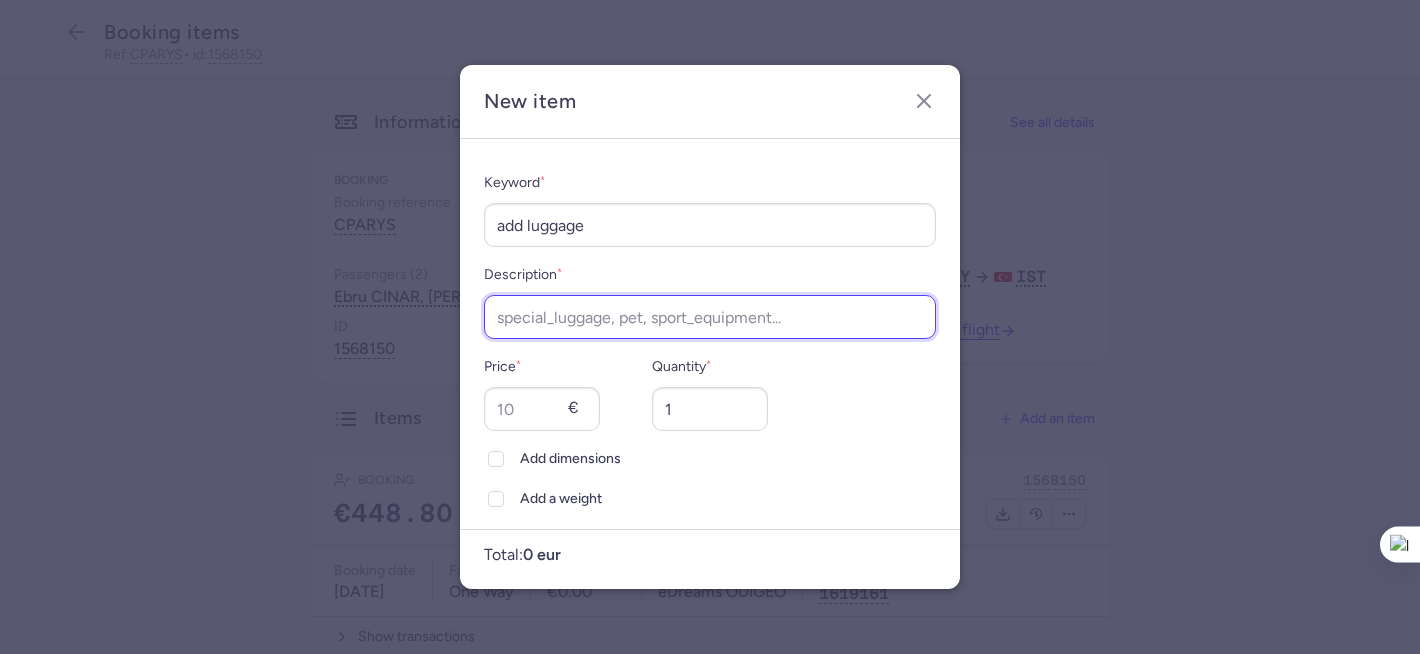 paste on "add luggage" 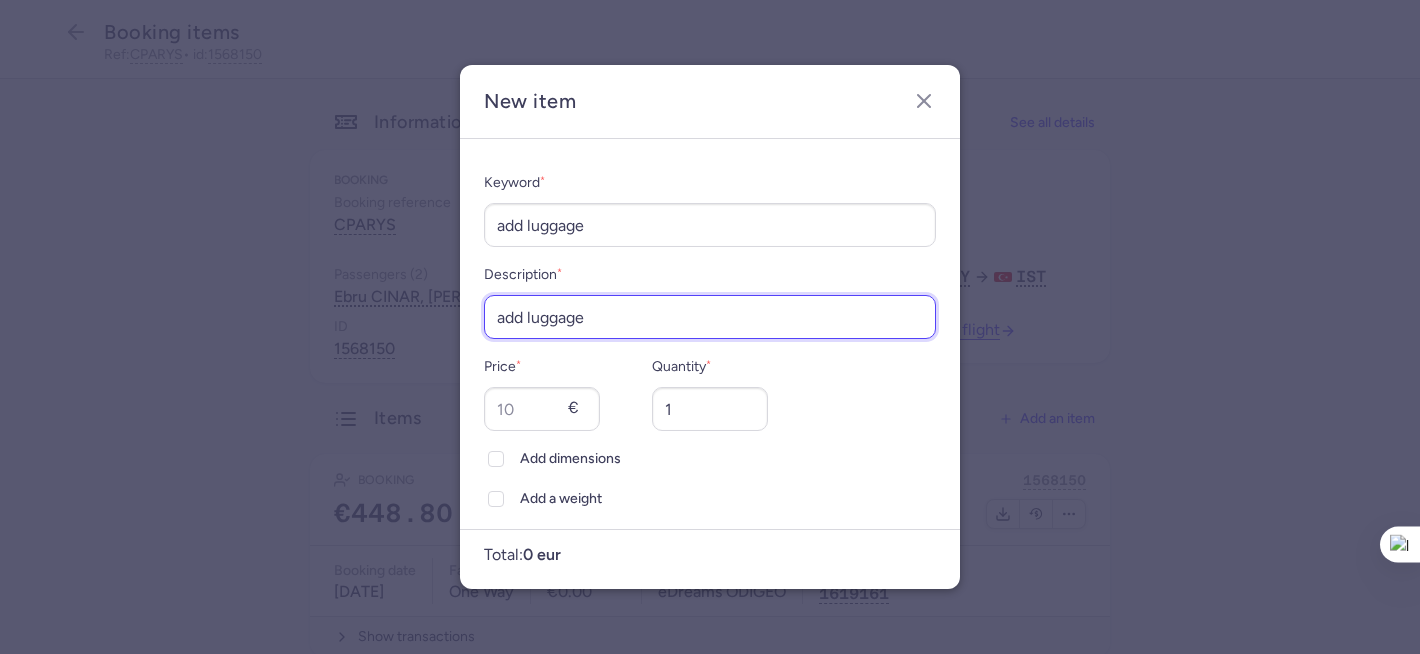 type on "add luggage" 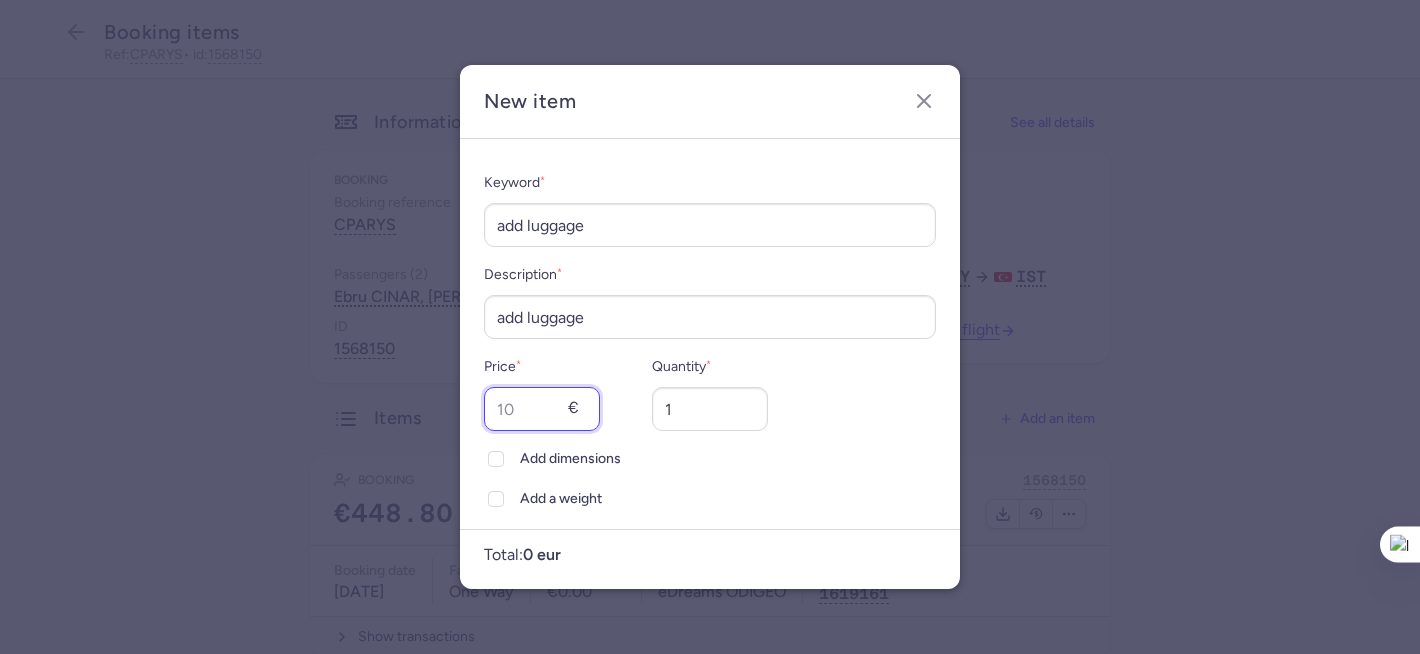 click on "Price  *" at bounding box center [542, 409] 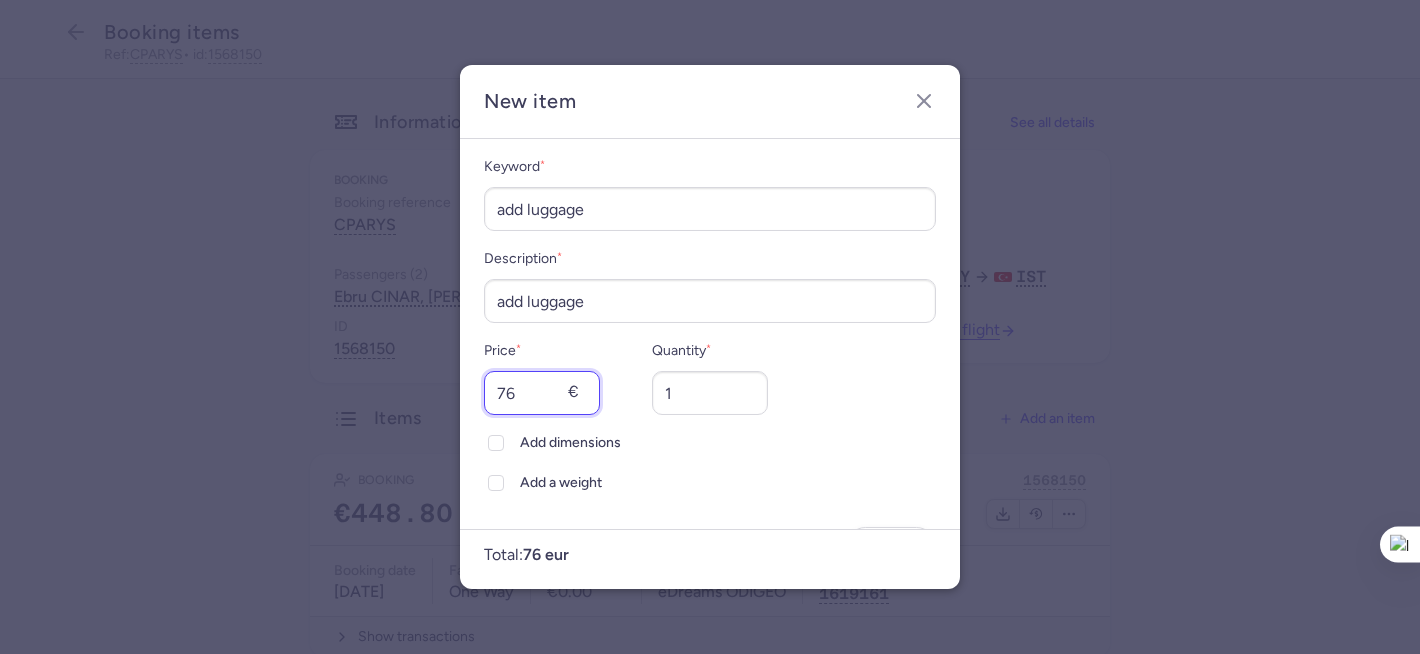 scroll, scrollTop: 84, scrollLeft: 0, axis: vertical 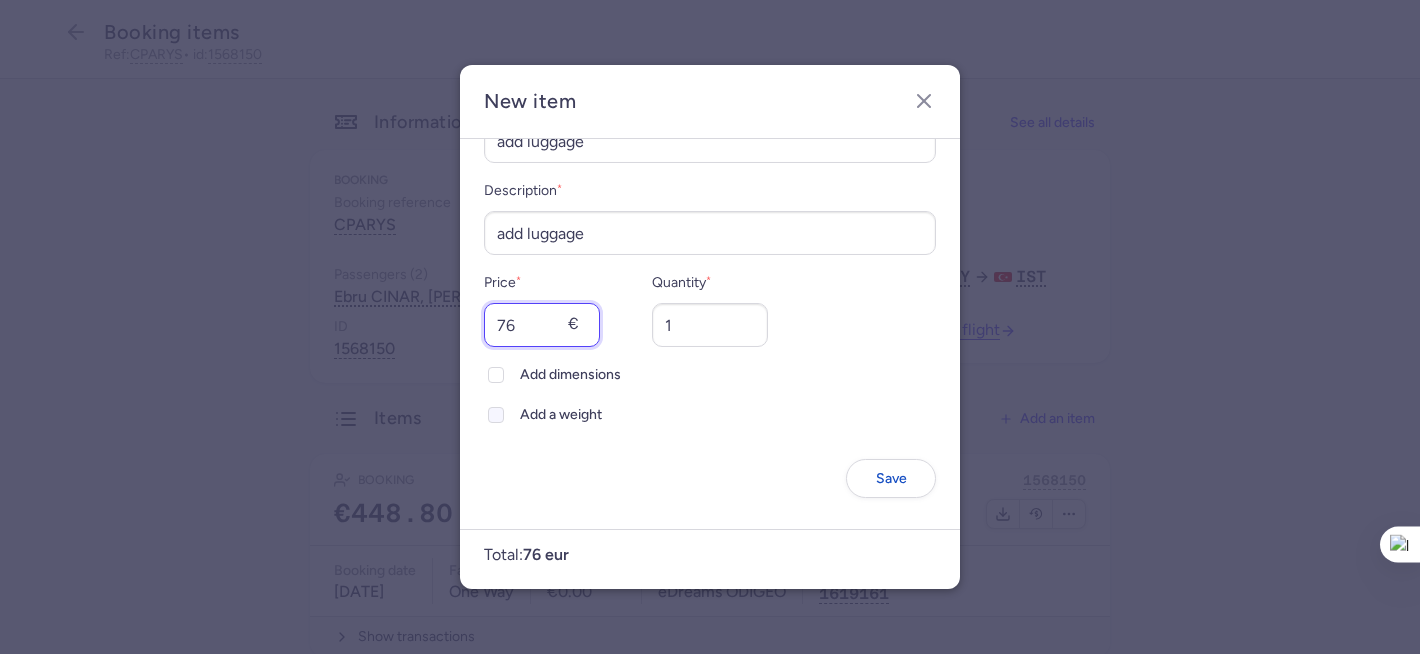 type on "76" 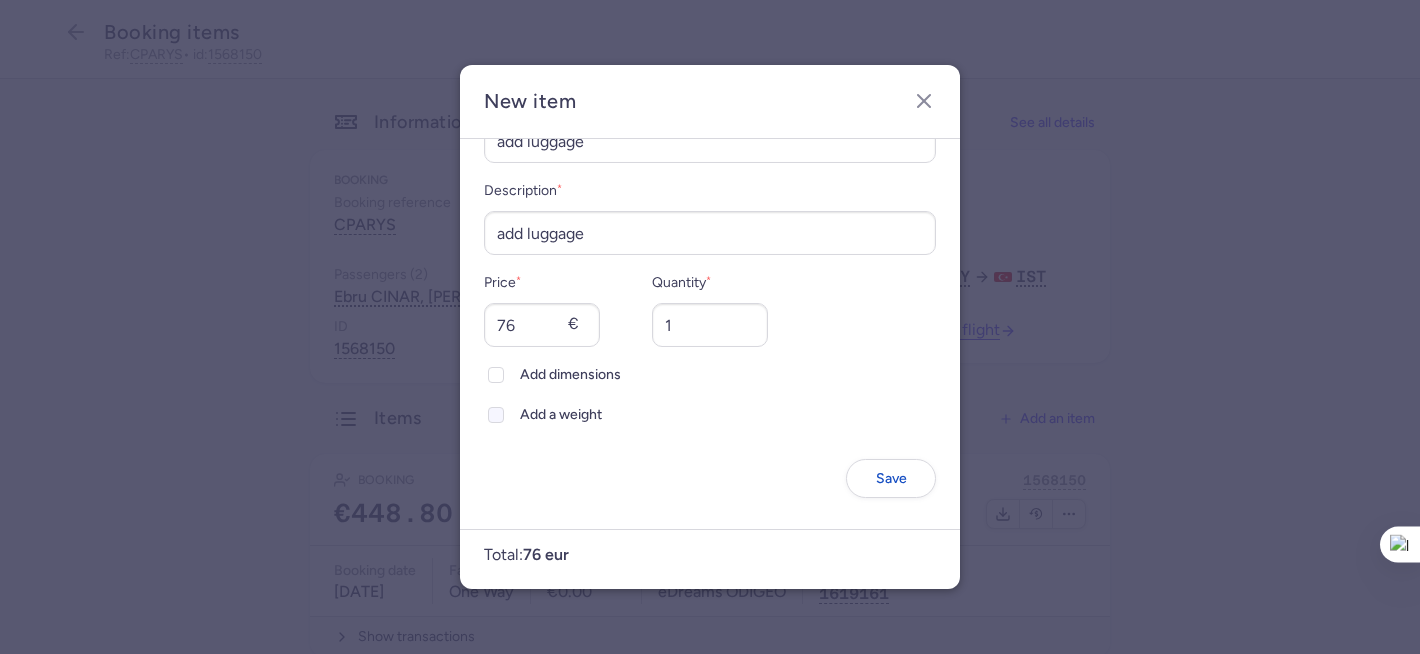 click at bounding box center (496, 415) 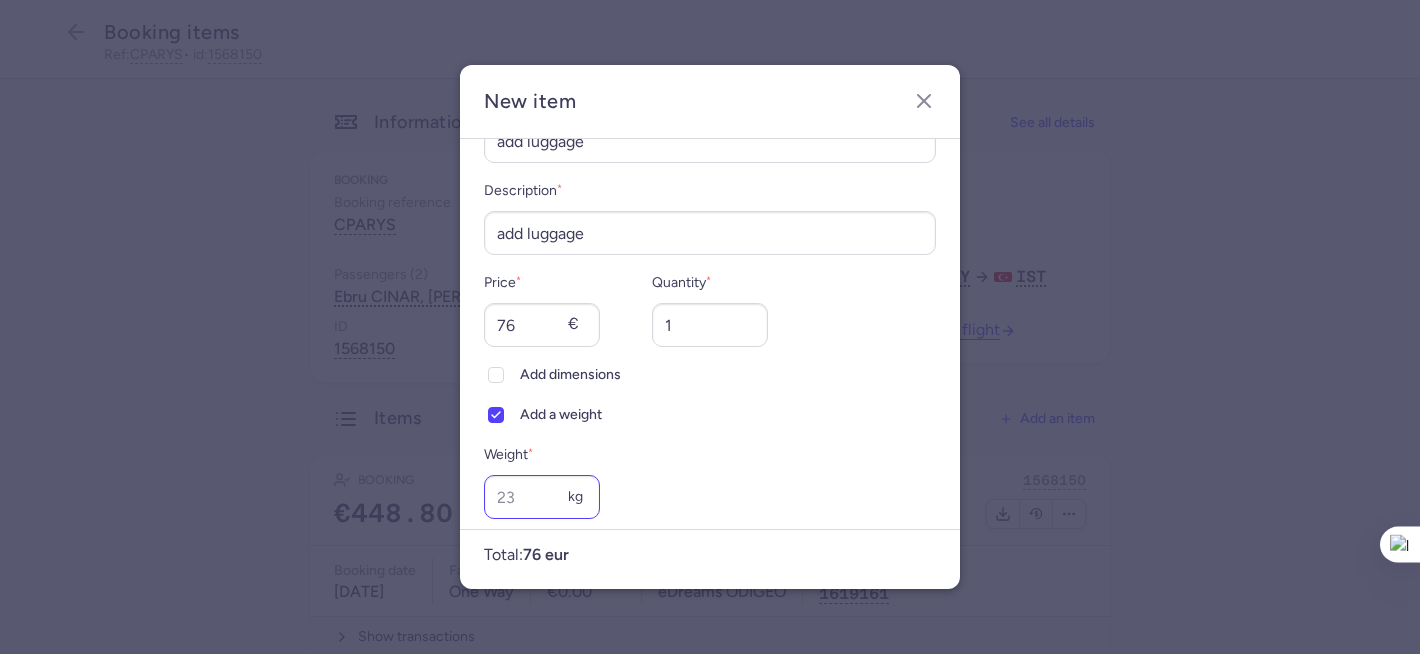 scroll, scrollTop: 0, scrollLeft: 0, axis: both 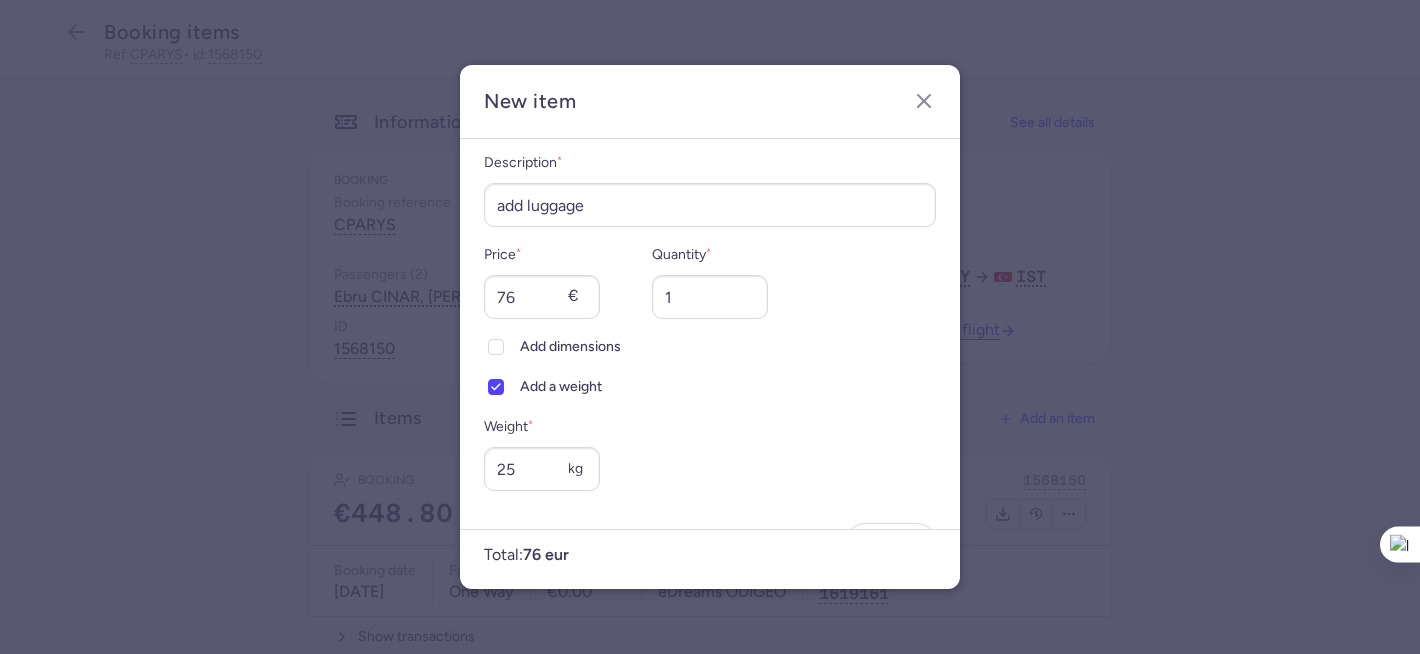 type on "25" 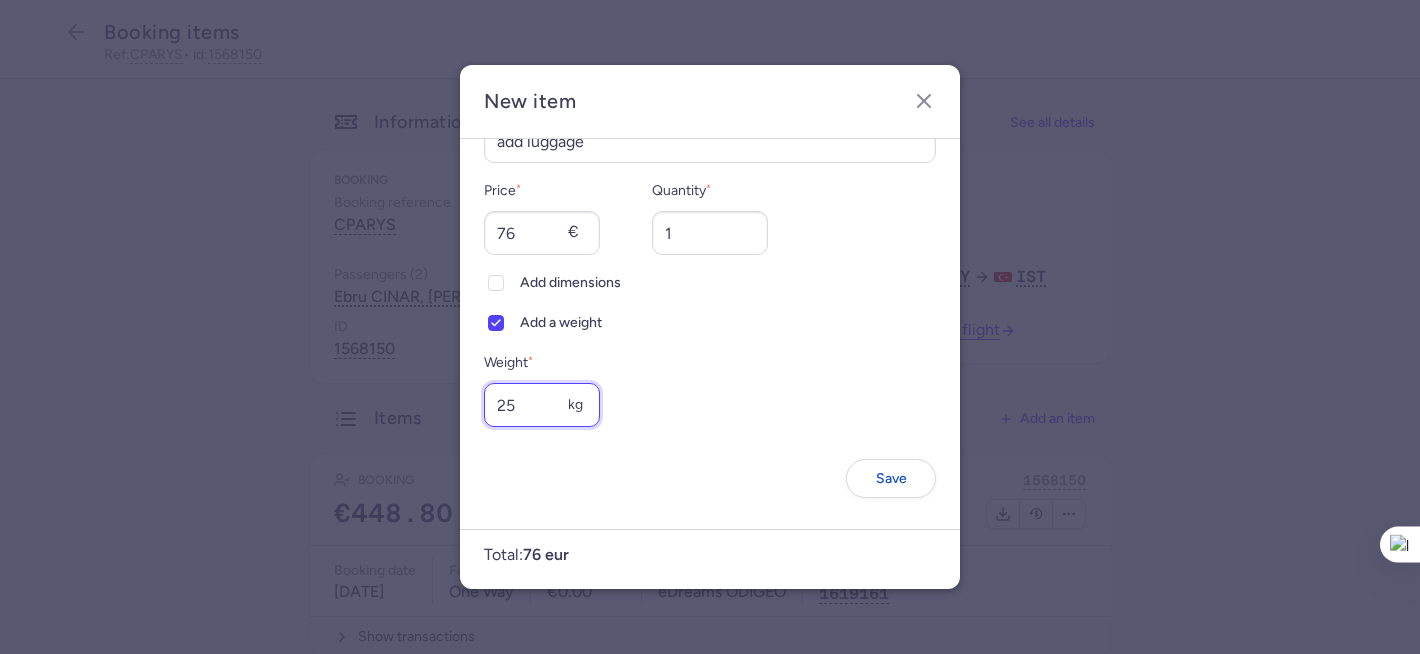 scroll, scrollTop: 176, scrollLeft: 0, axis: vertical 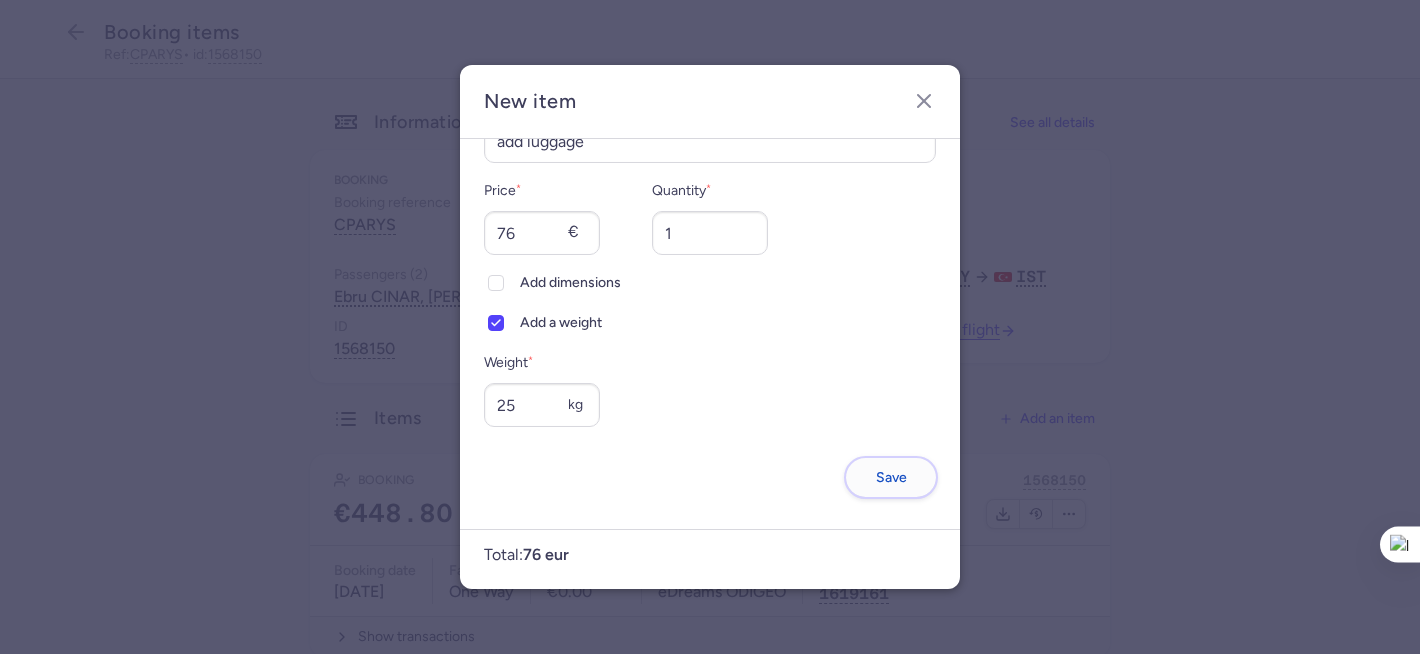 click on "Save" at bounding box center (891, 477) 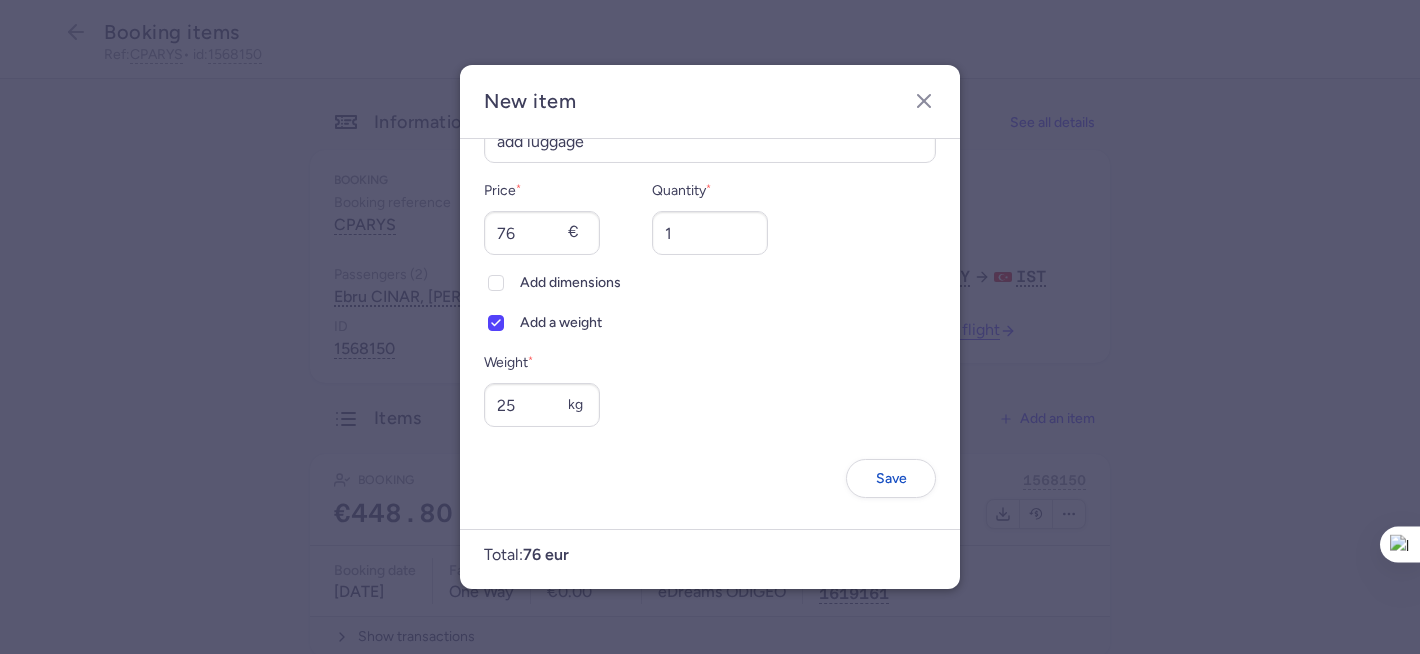 scroll, scrollTop: 0, scrollLeft: 0, axis: both 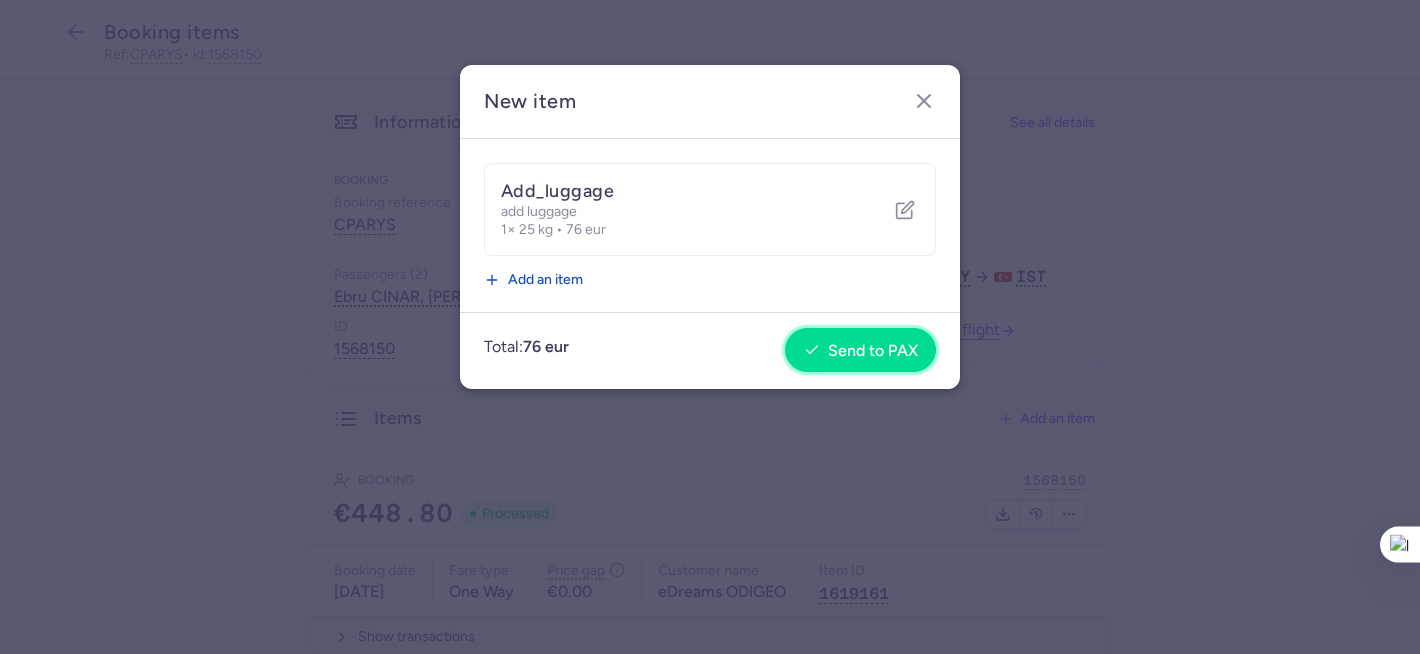 click on "Send to PAX" at bounding box center (873, 351) 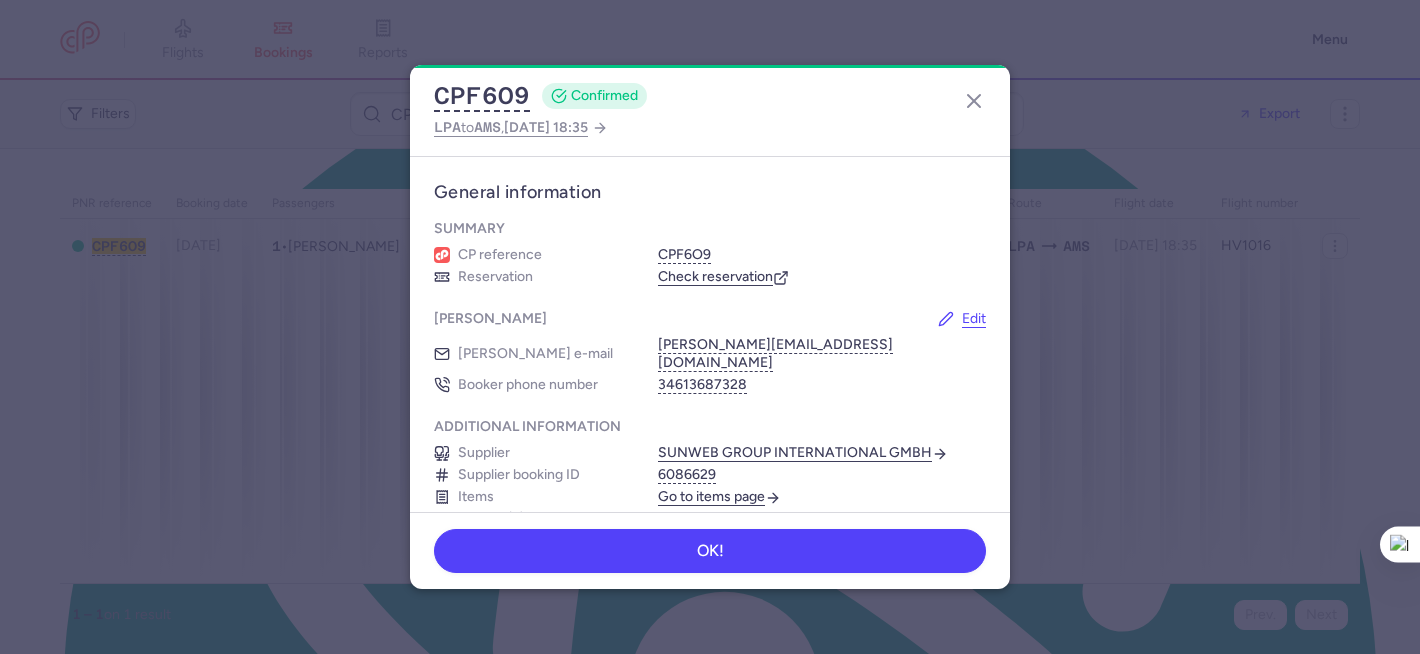 scroll, scrollTop: 0, scrollLeft: 0, axis: both 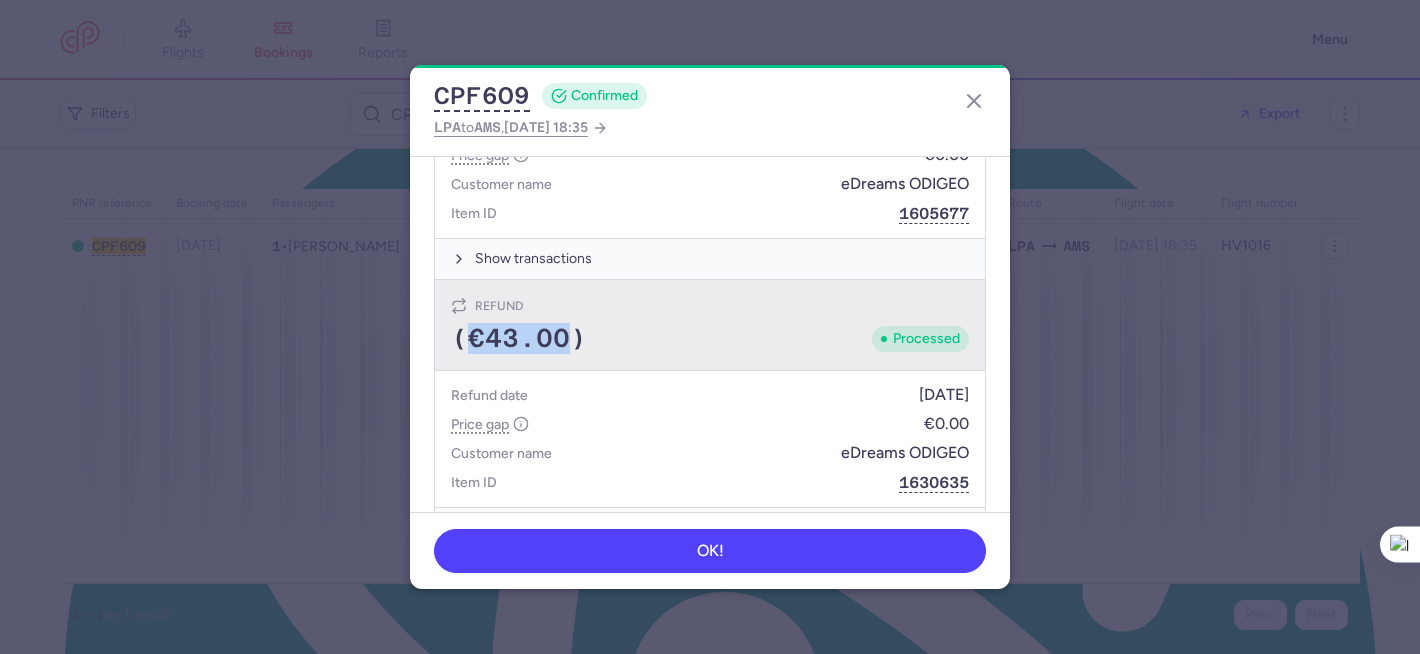 drag, startPoint x: 563, startPoint y: 305, endPoint x: 469, endPoint y: 306, distance: 94.00532 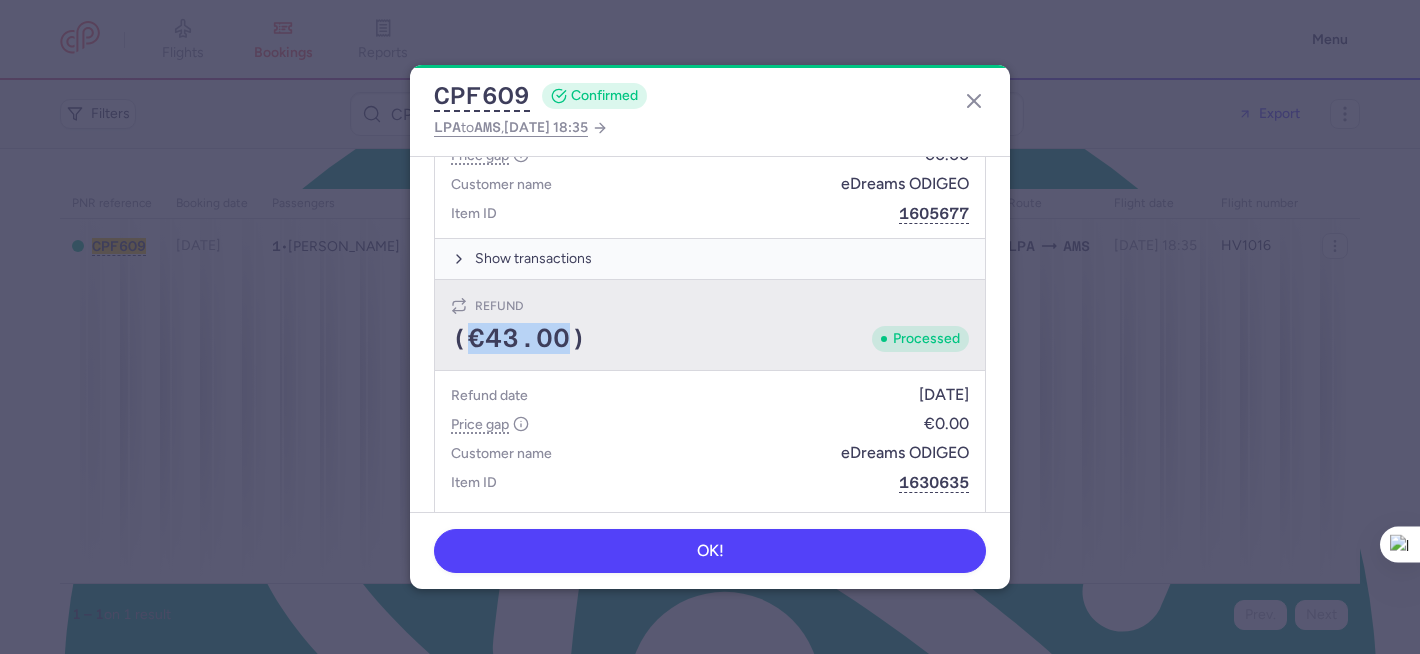 copy on "€43.00" 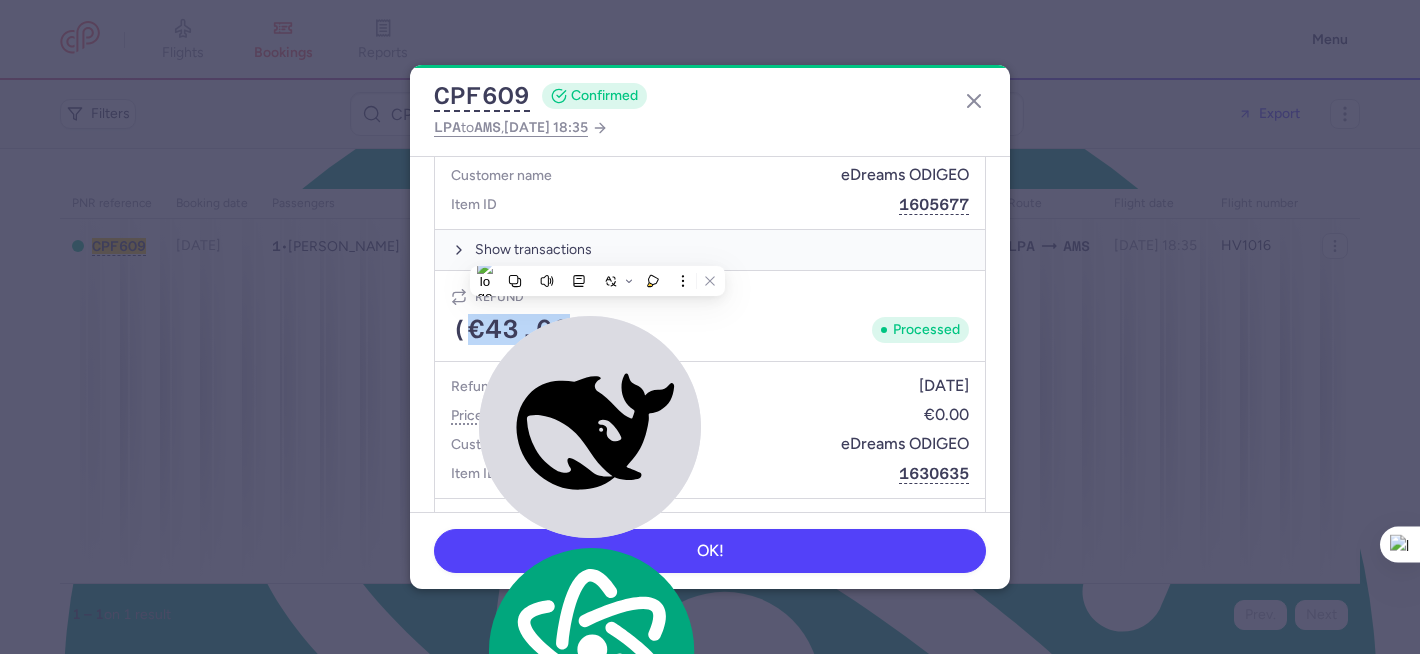 scroll, scrollTop: 1030, scrollLeft: 0, axis: vertical 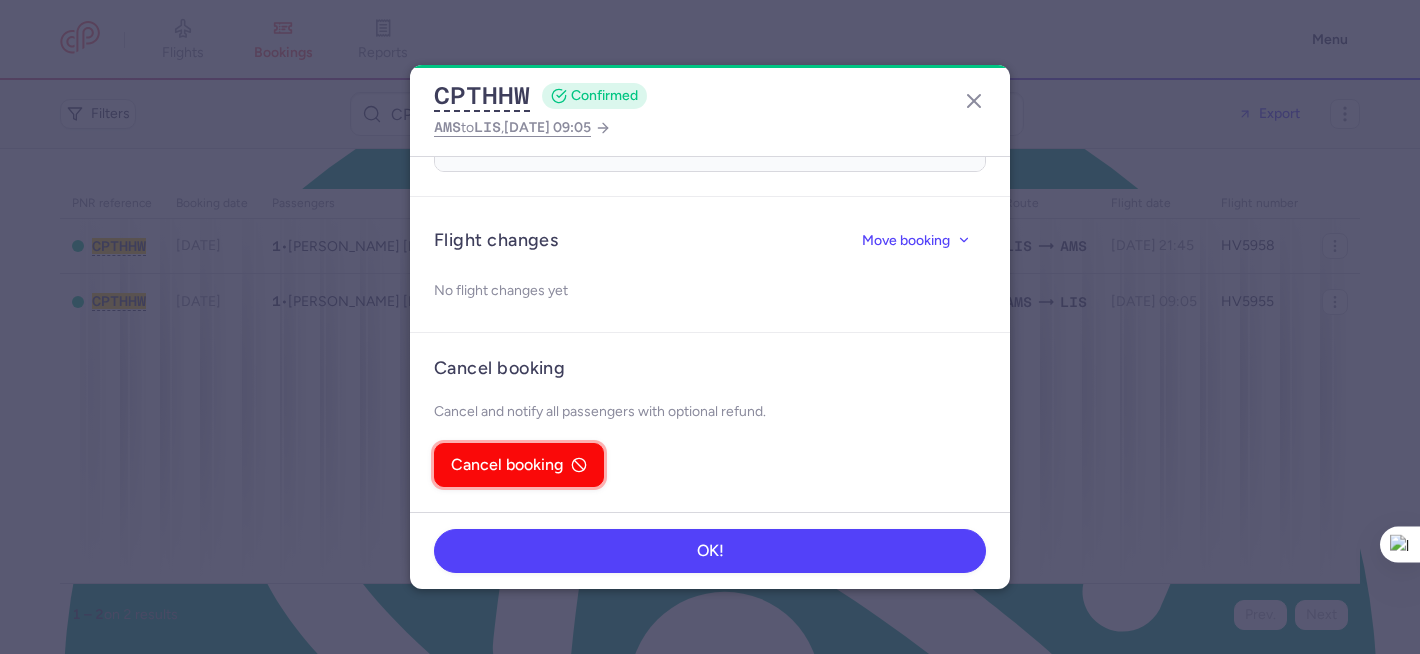 click on "Cancel booking" at bounding box center (507, 465) 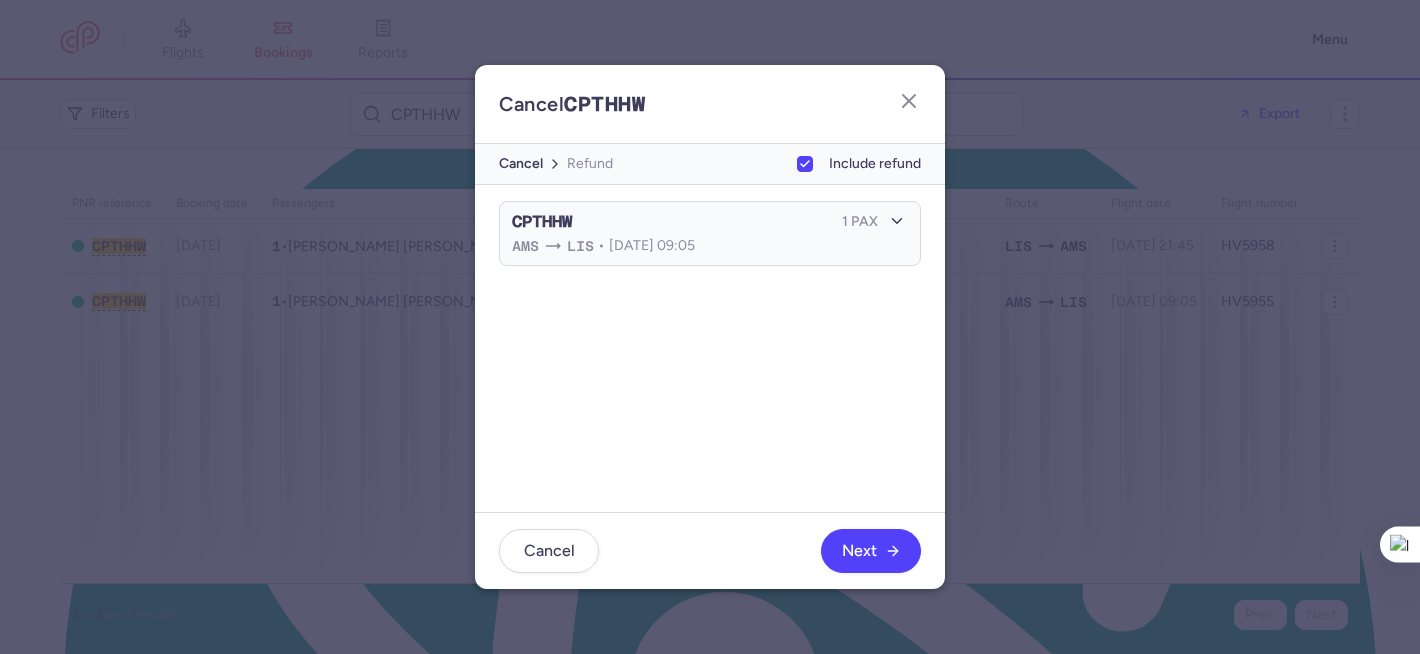 scroll, scrollTop: 7, scrollLeft: 0, axis: vertical 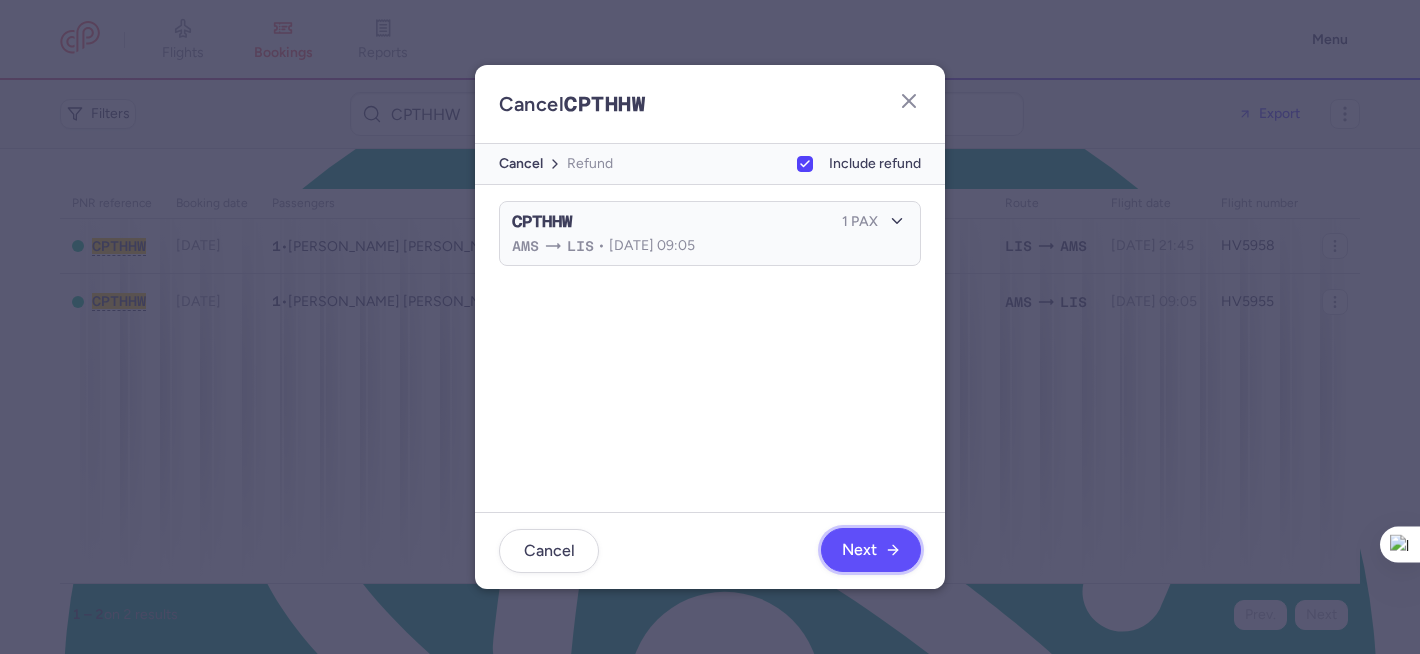 drag, startPoint x: 857, startPoint y: 547, endPoint x: 841, endPoint y: 536, distance: 19.416489 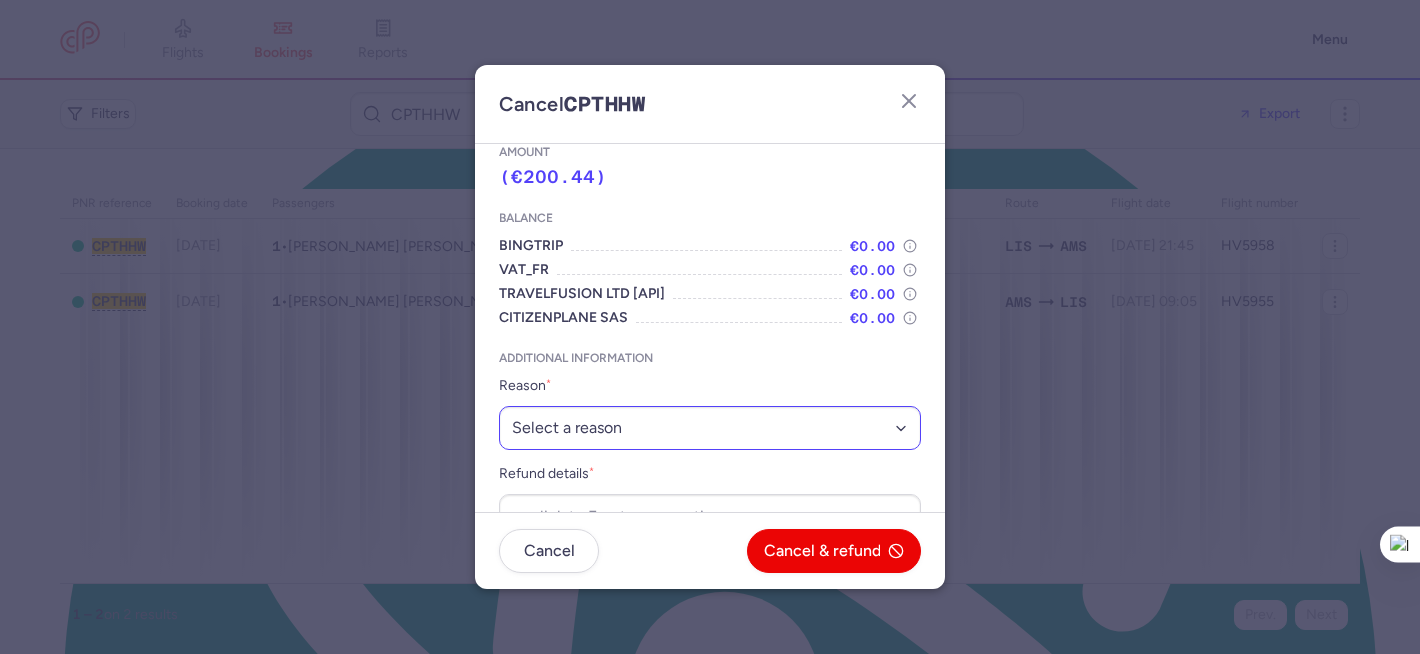 scroll, scrollTop: 100, scrollLeft: 0, axis: vertical 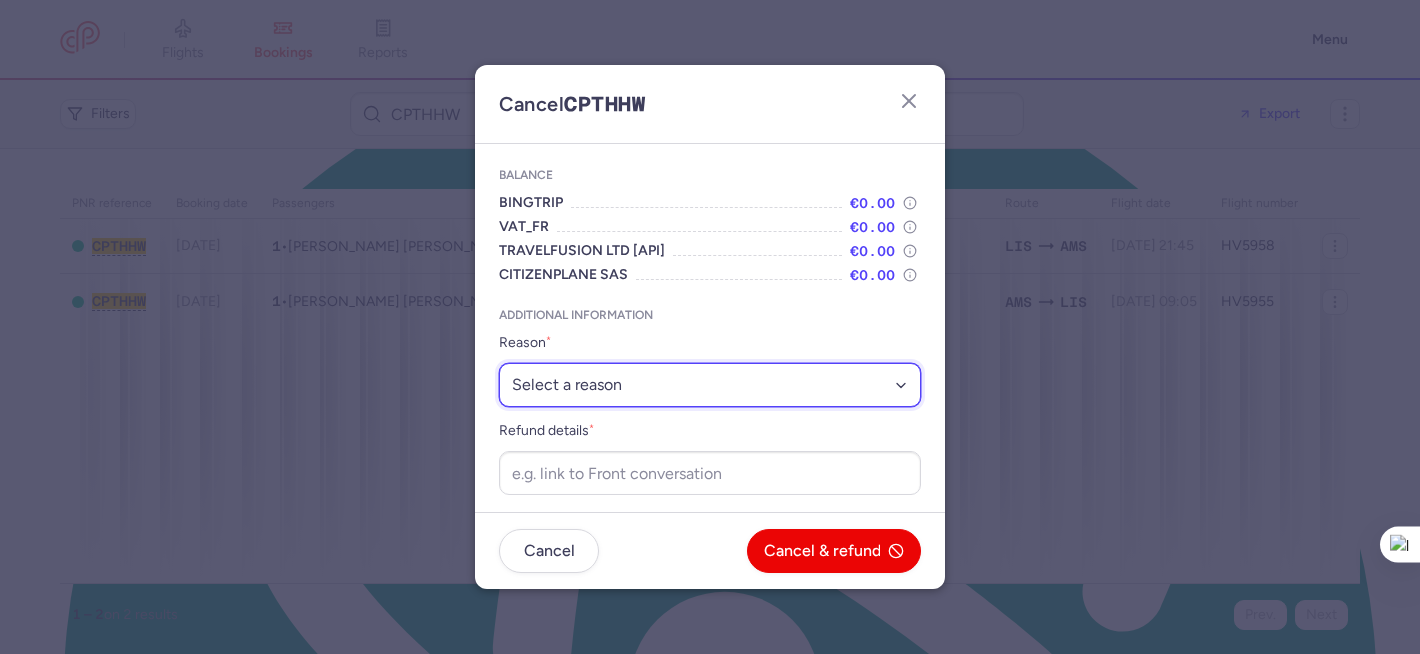 click on "Select a reason ⛔️ Unconfirmed booking ❌ Flight canceled 🙅 Schedule change not accepted" at bounding box center (710, 385) 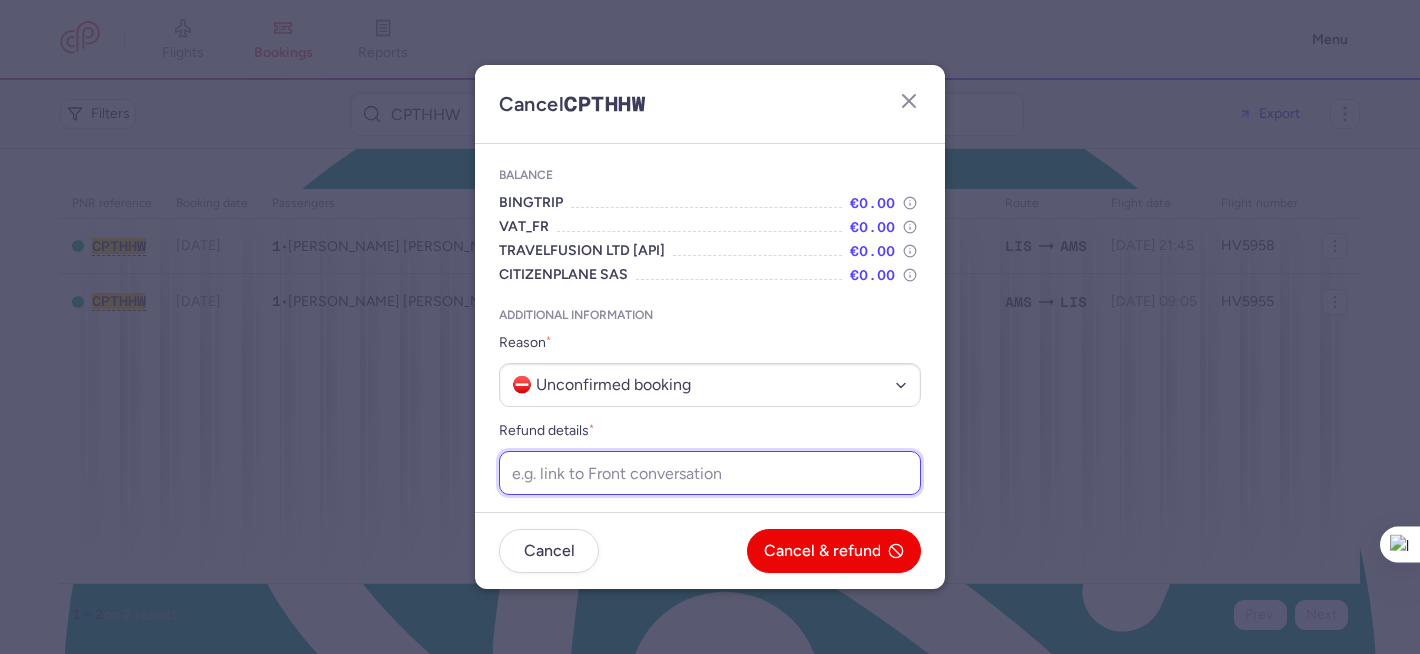 click on "Refund details  *" at bounding box center (710, 473) 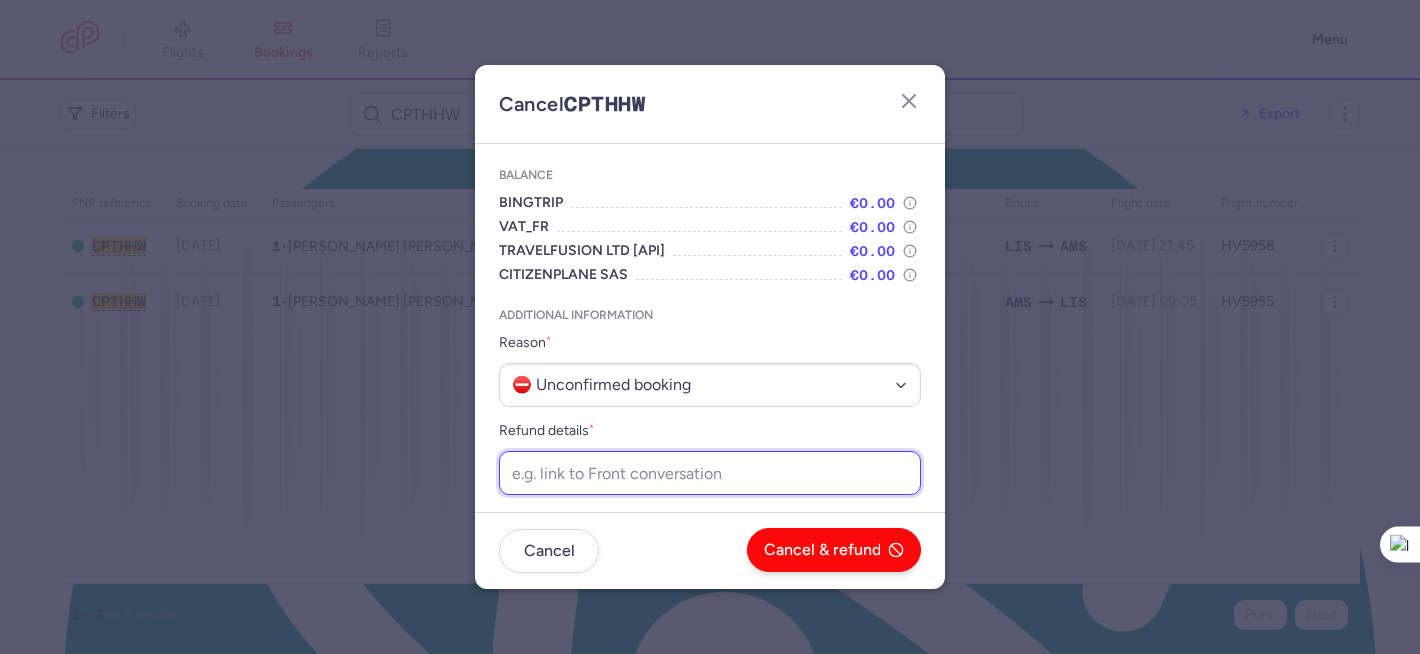 paste on "https://app.frontapp.com/open/cnv_eymlog2?key=s1CBga5fr8sJzLPLRG3LliyrBvxZCPXU" 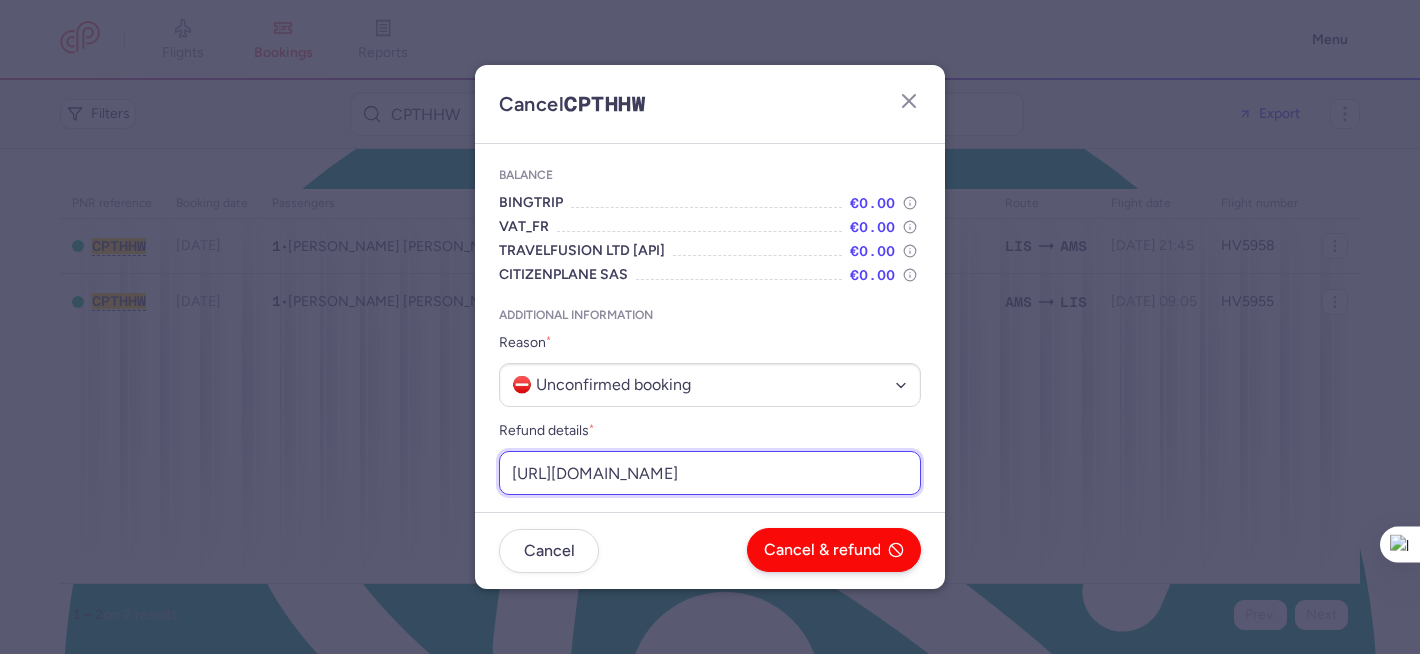 scroll, scrollTop: 0, scrollLeft: 257, axis: horizontal 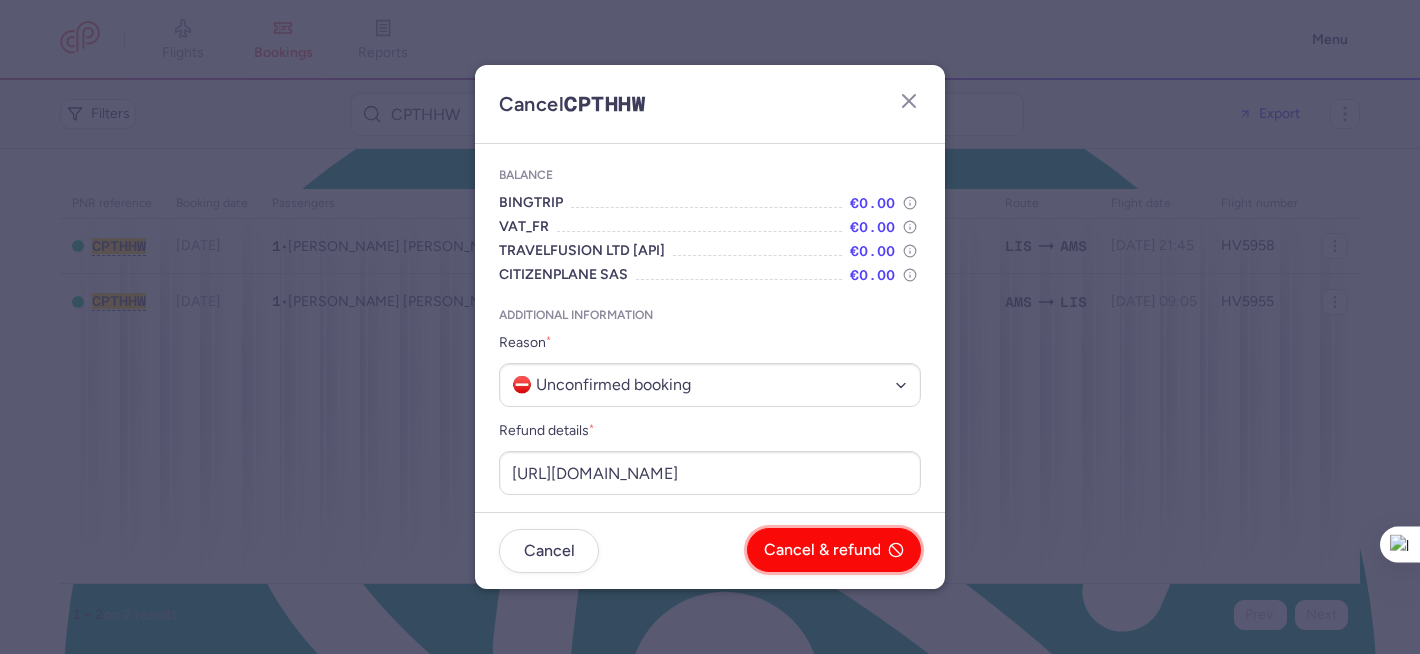 click on "Cancel & refund" 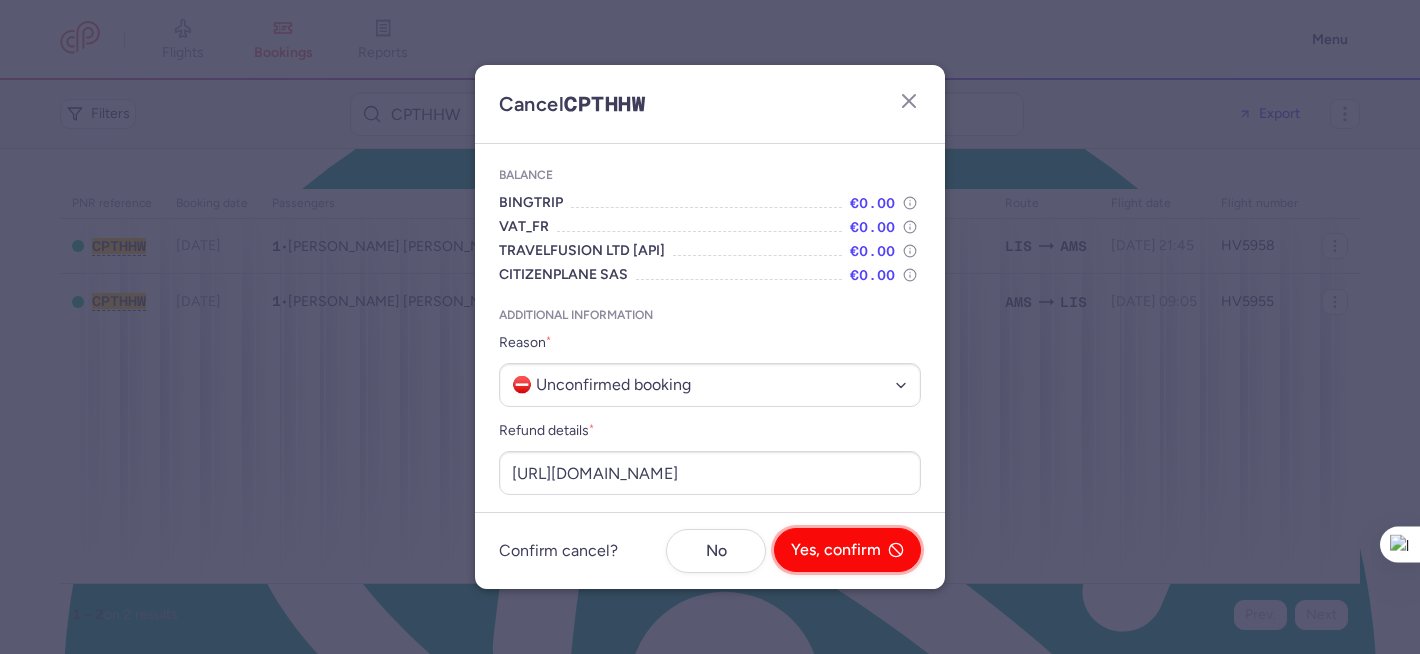 click on "Yes, confirm" 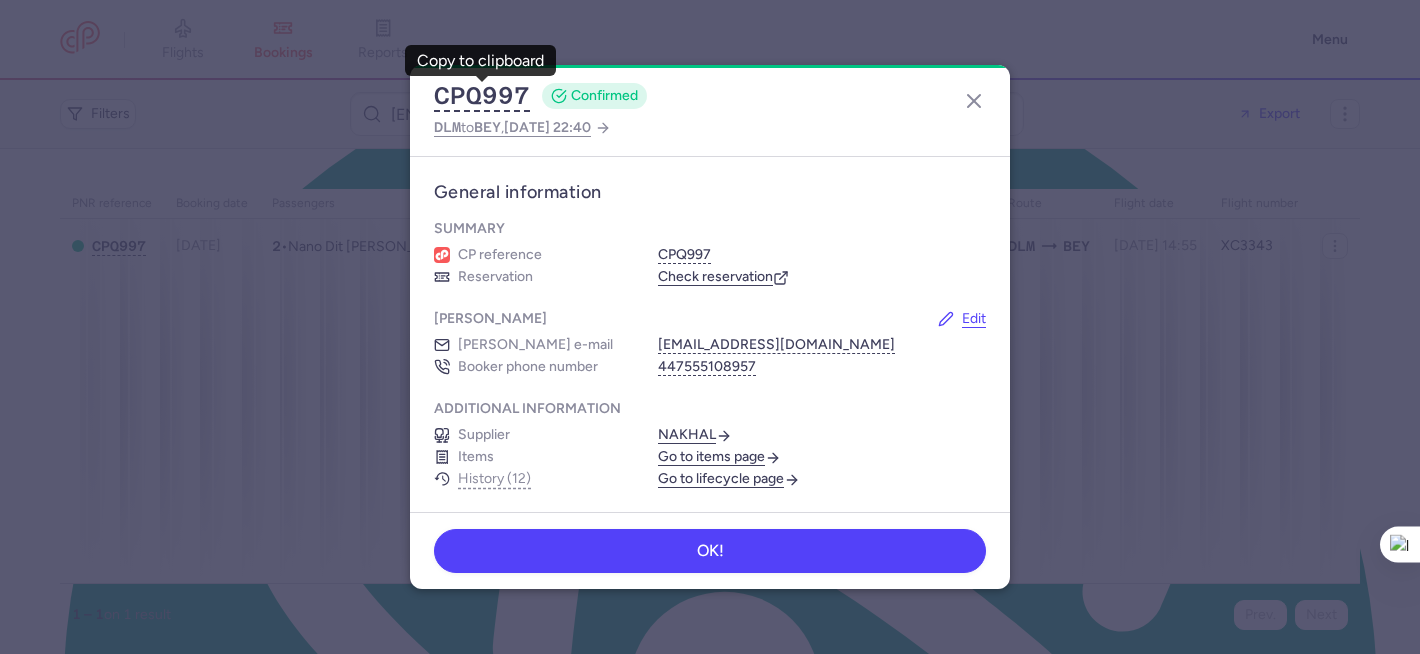 scroll, scrollTop: 0, scrollLeft: 0, axis: both 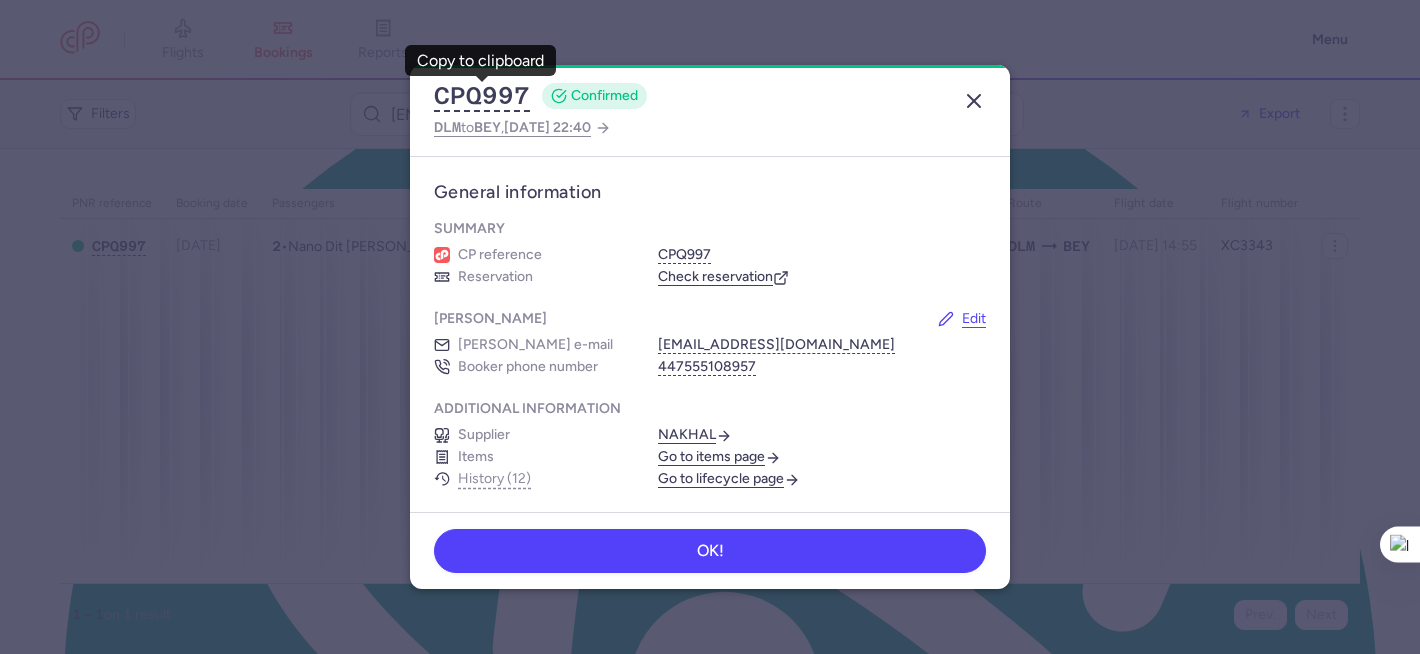 click 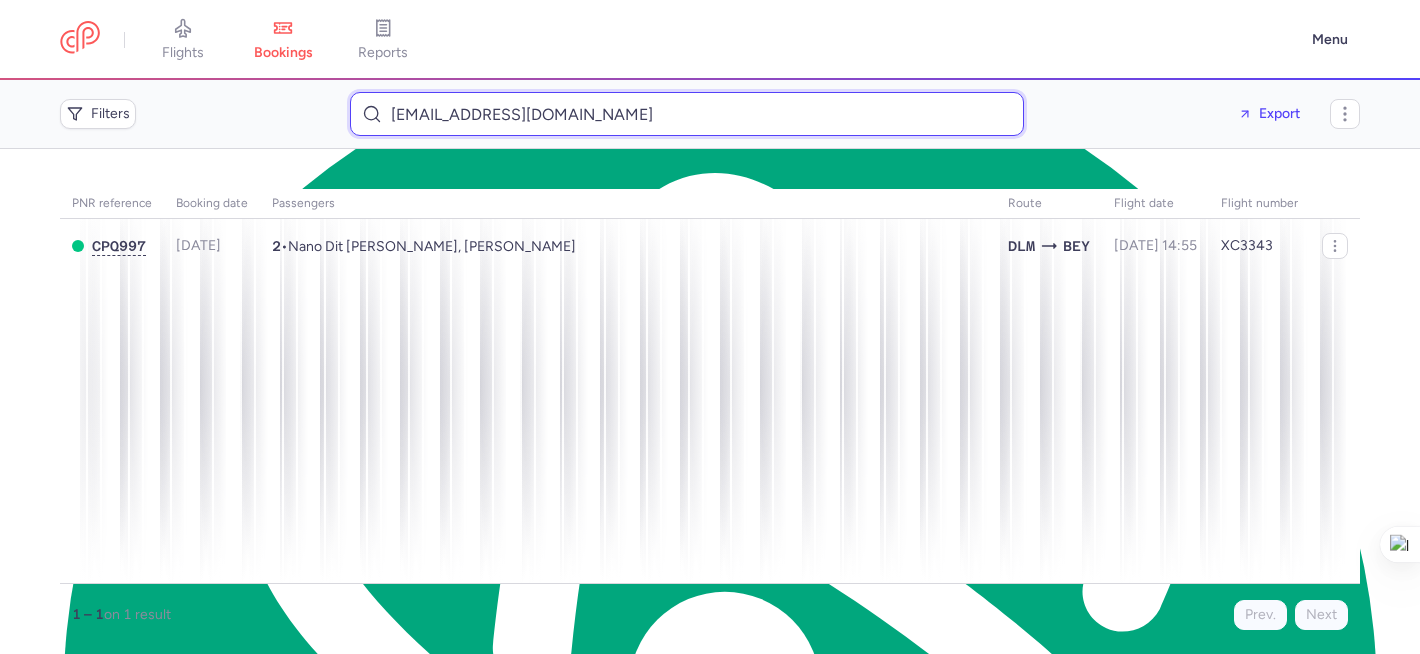 type on "l.com" 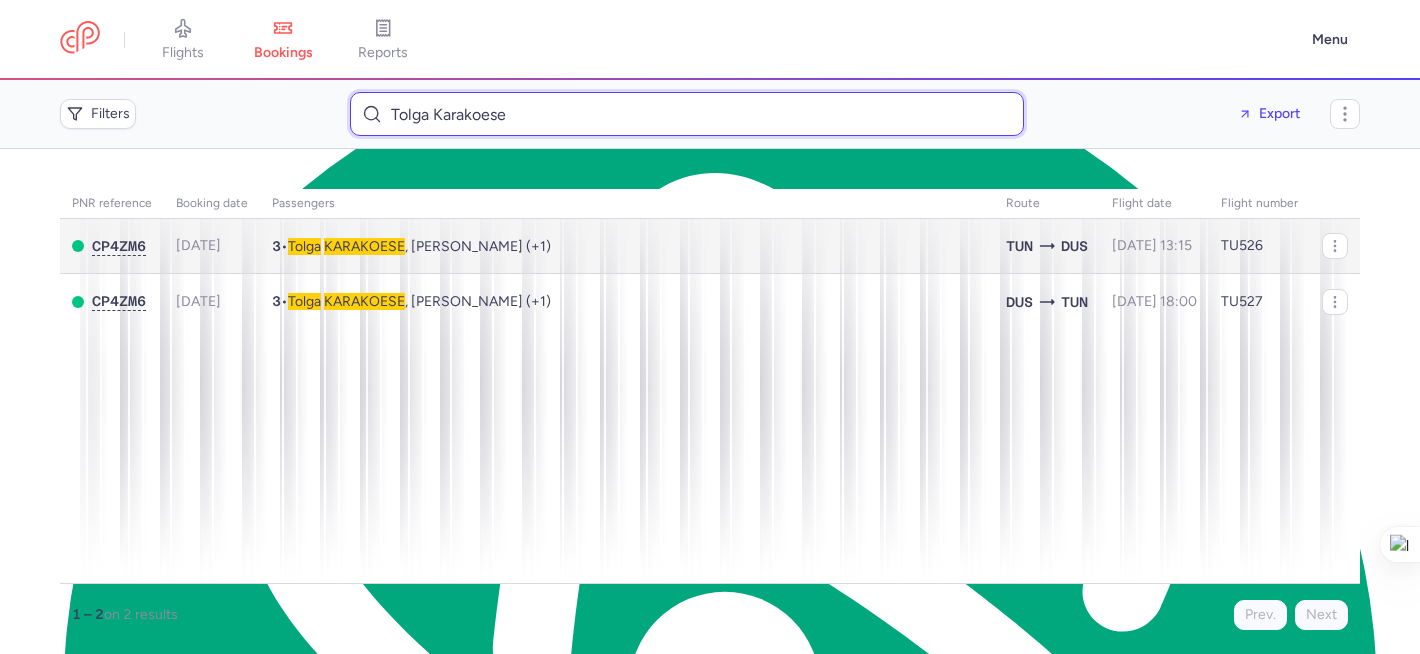 type on "Tolga Karakoese" 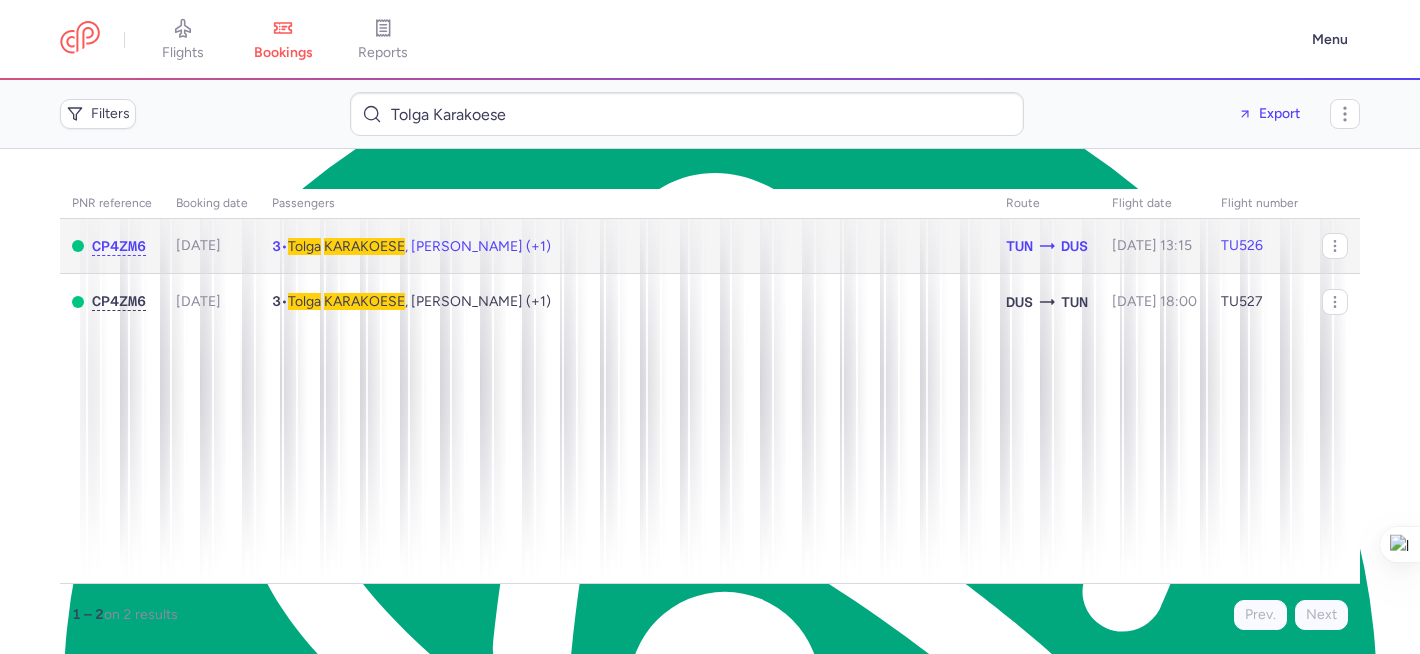 click on "3  •  Tolga   KARAKOESE , Heni BEN SALAH (+1)" at bounding box center [627, 246] 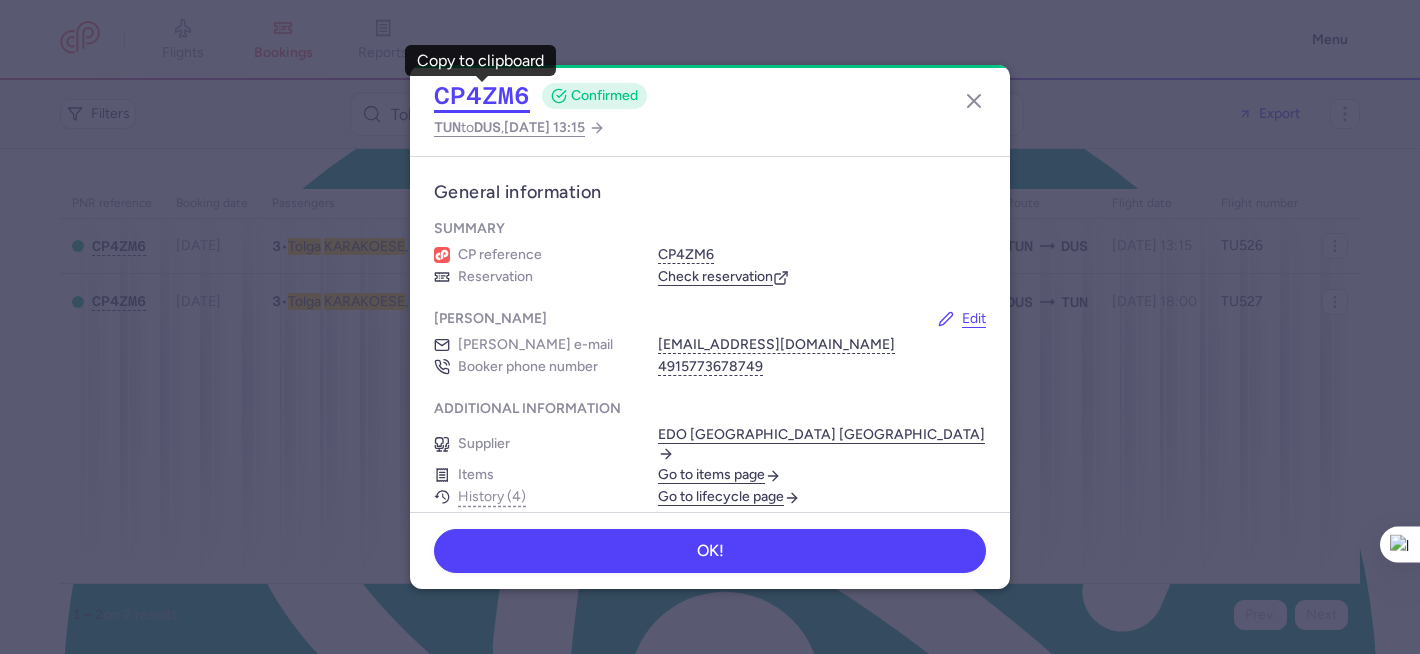 click on "CP4ZM6" 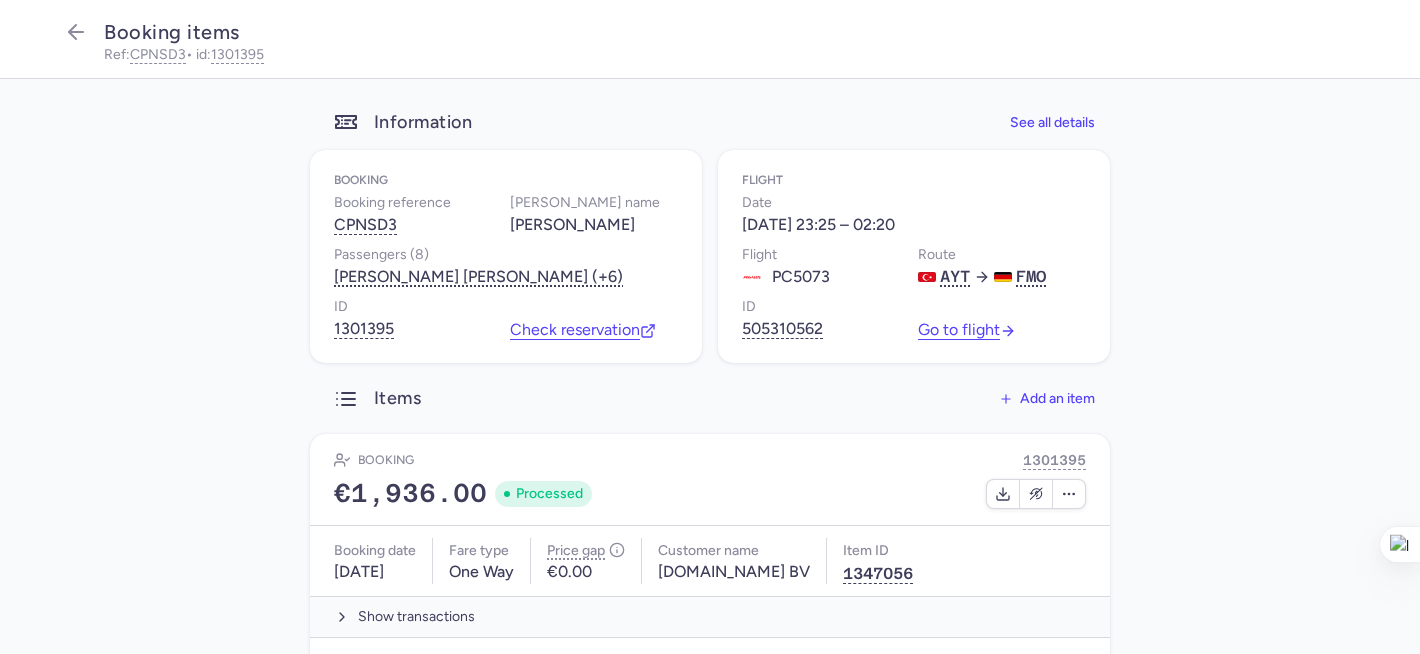 scroll, scrollTop: 0, scrollLeft: 0, axis: both 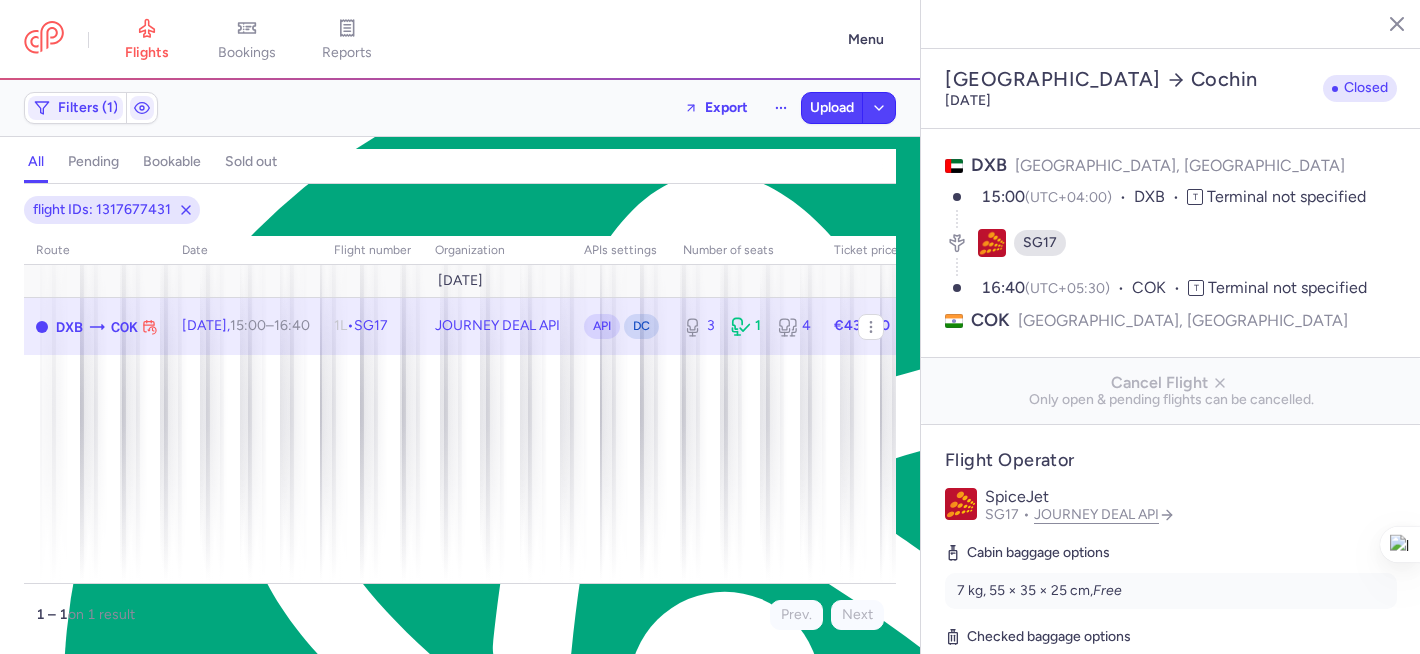 select on "days" 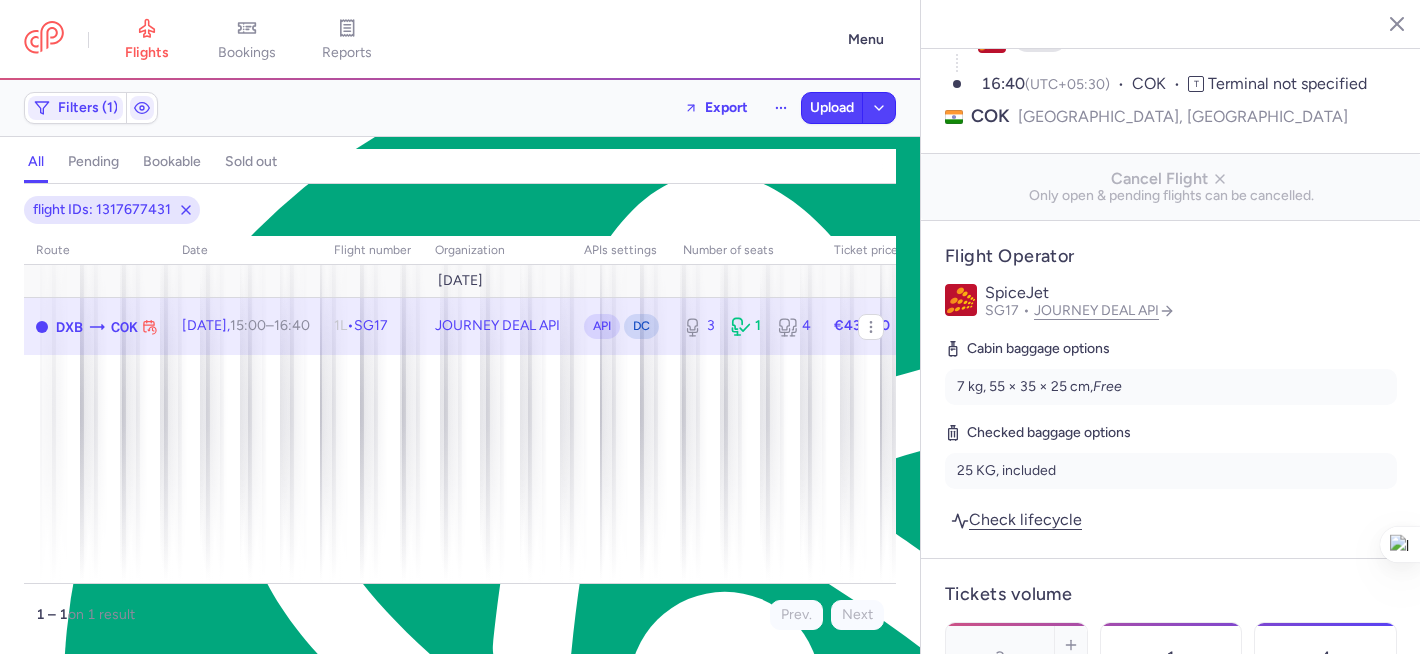 scroll, scrollTop: 208, scrollLeft: 0, axis: vertical 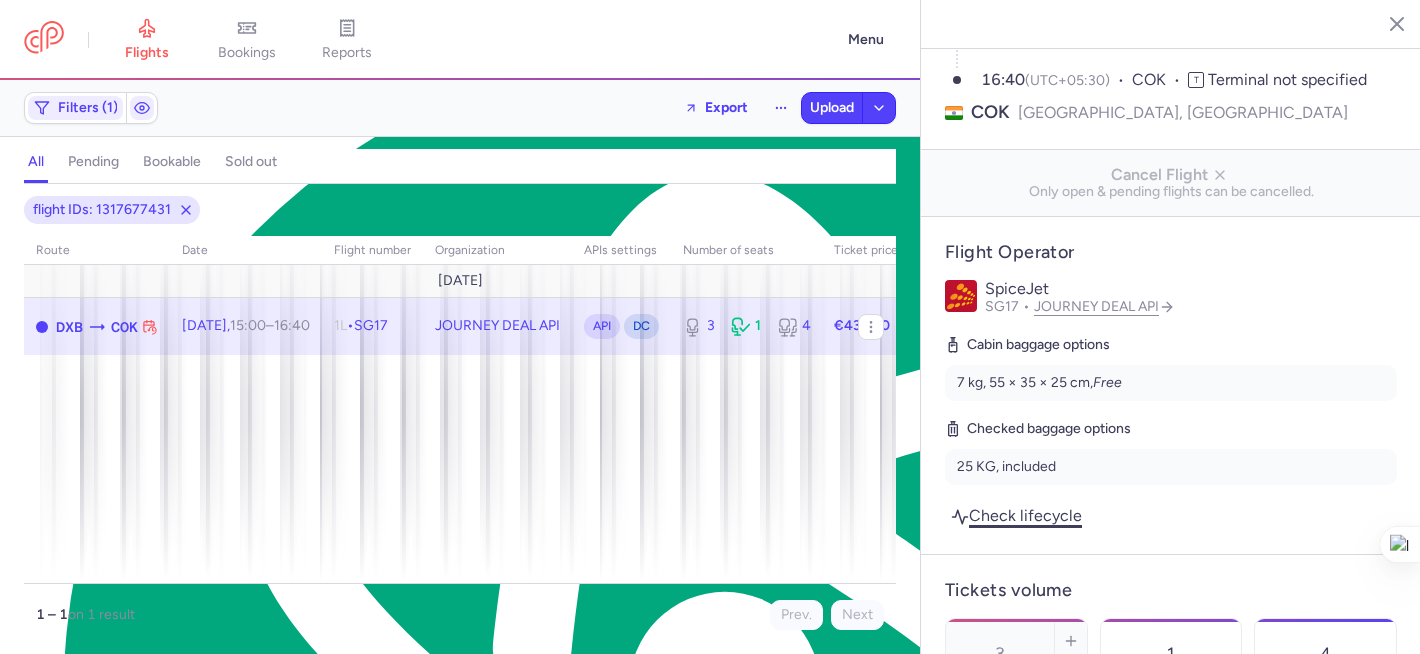 click on "Check lifecycle" at bounding box center [1016, 515] 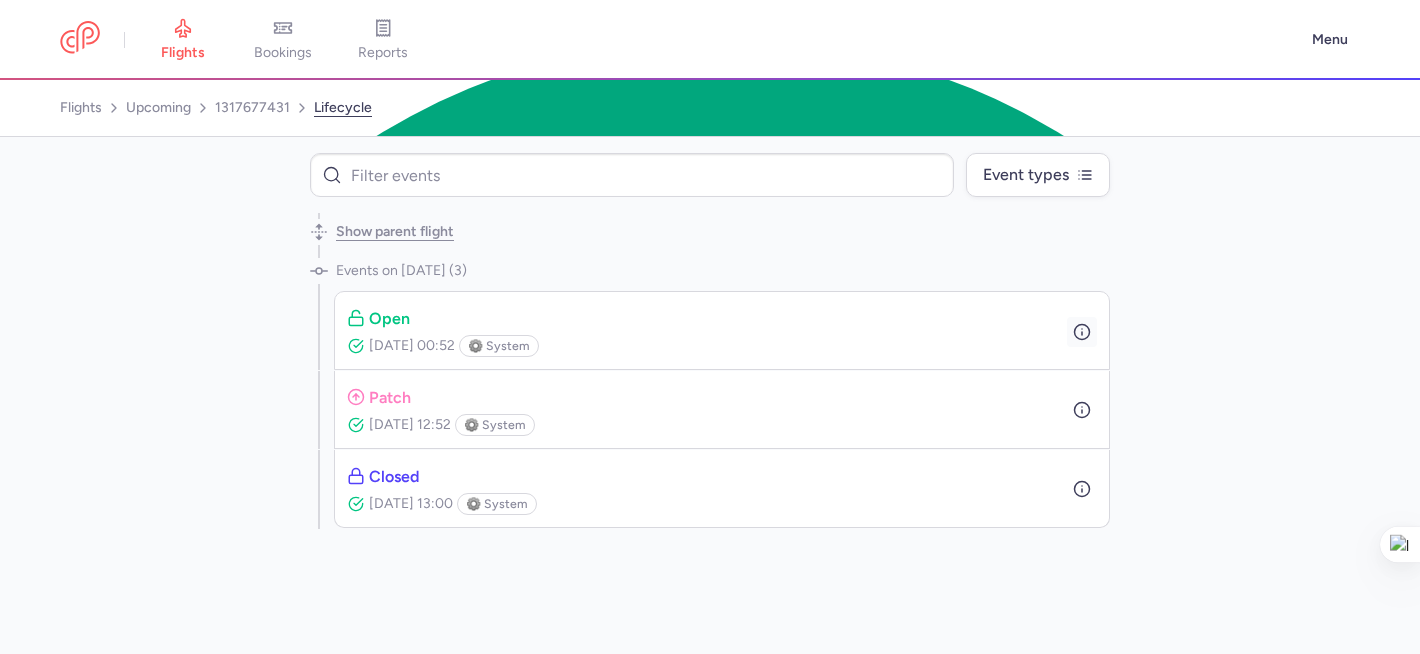 click 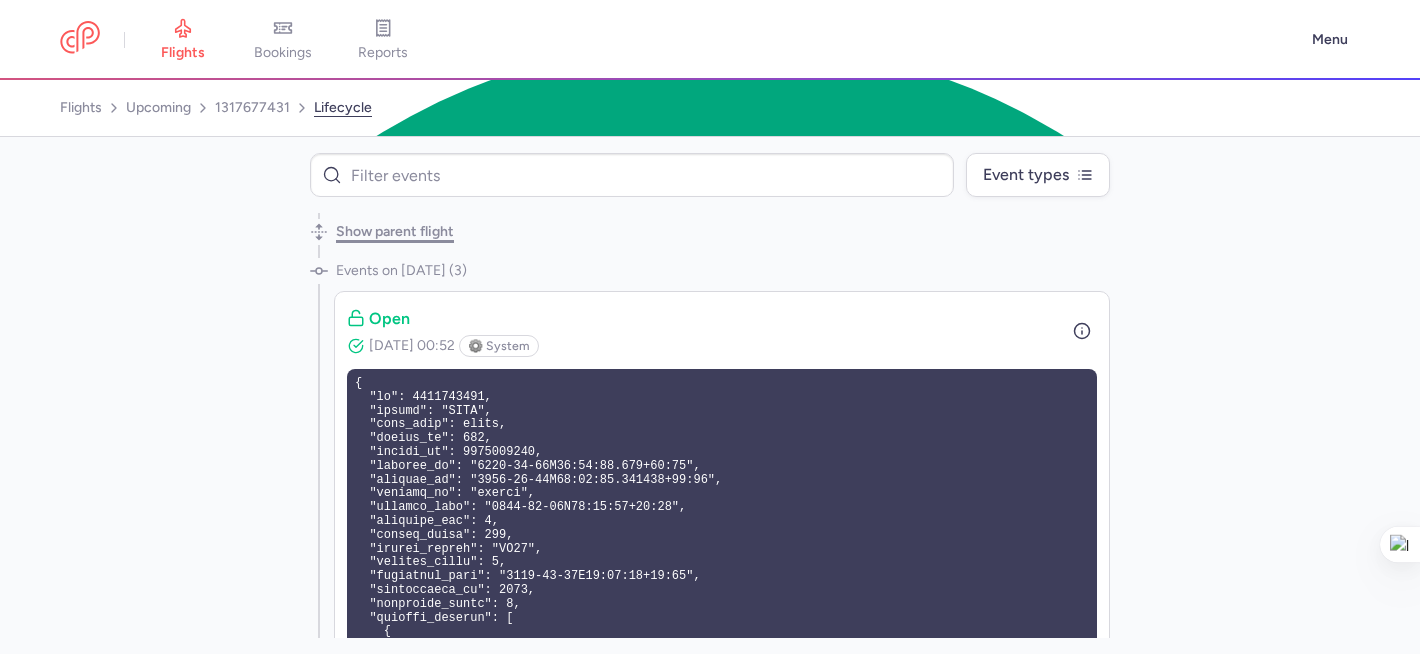 click on "Show parent flight" at bounding box center [395, 232] 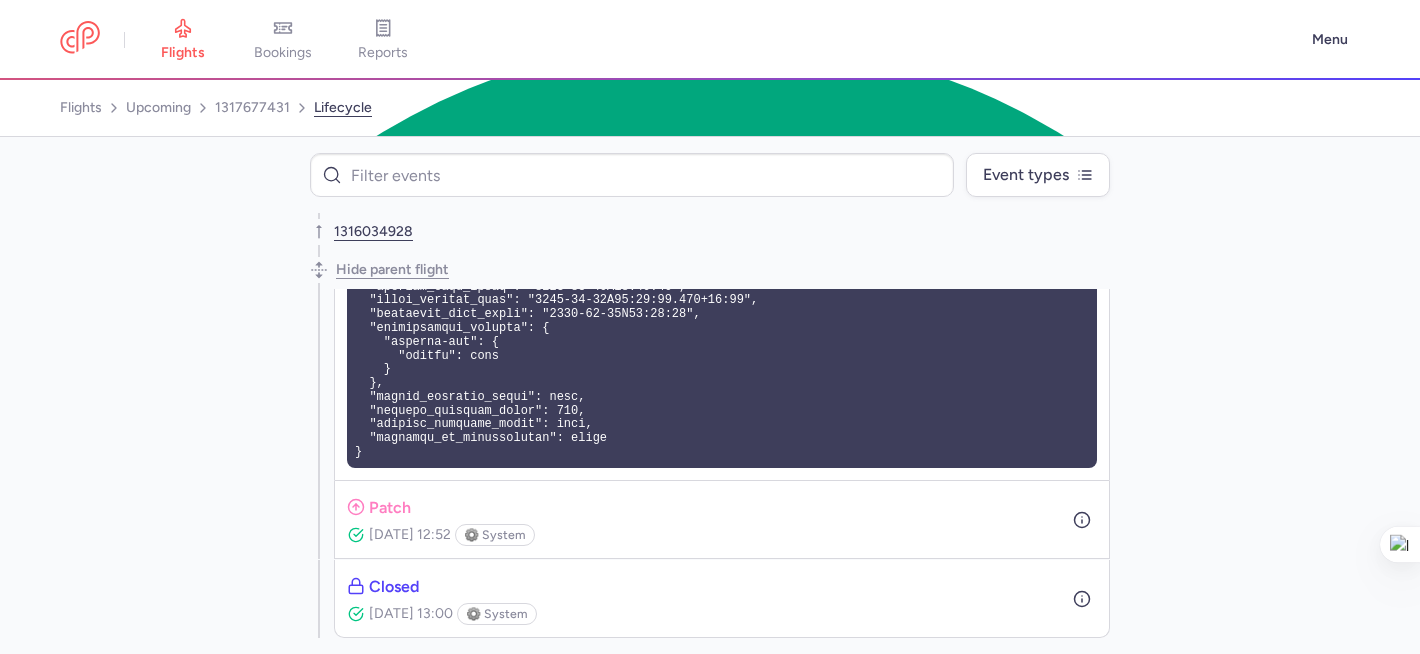 scroll, scrollTop: 508, scrollLeft: 0, axis: vertical 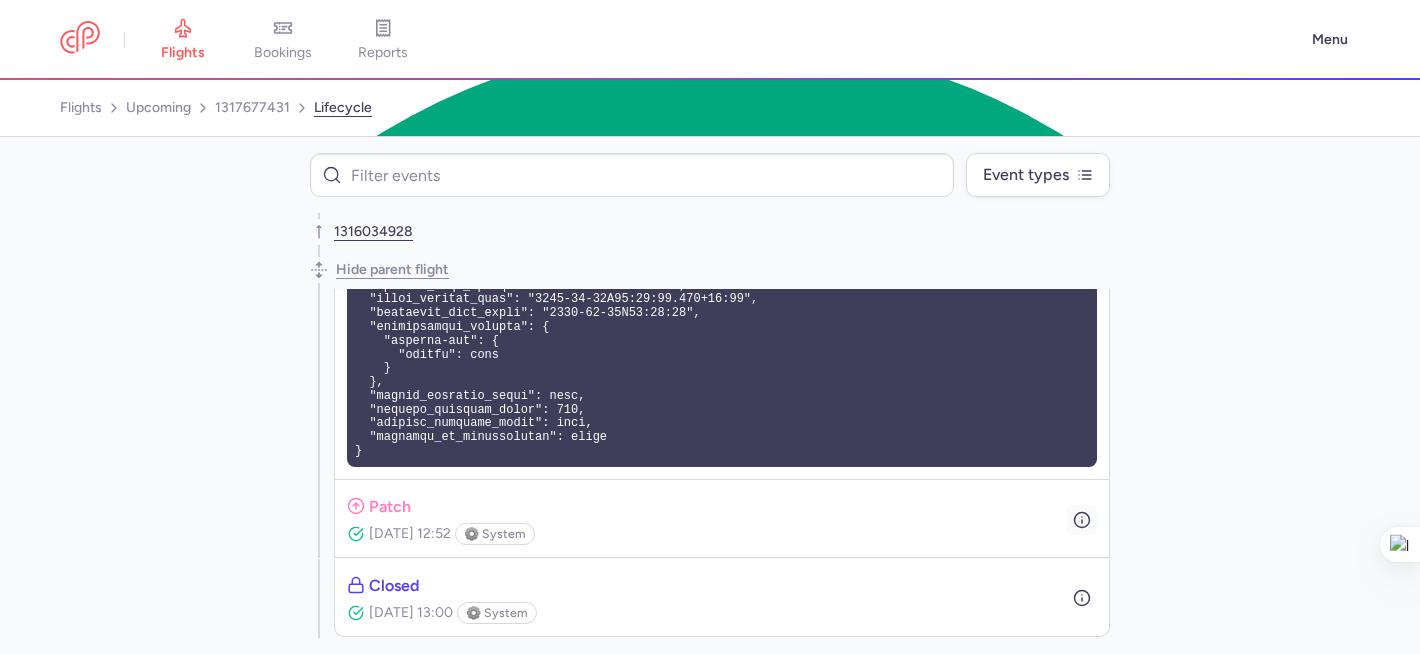 click 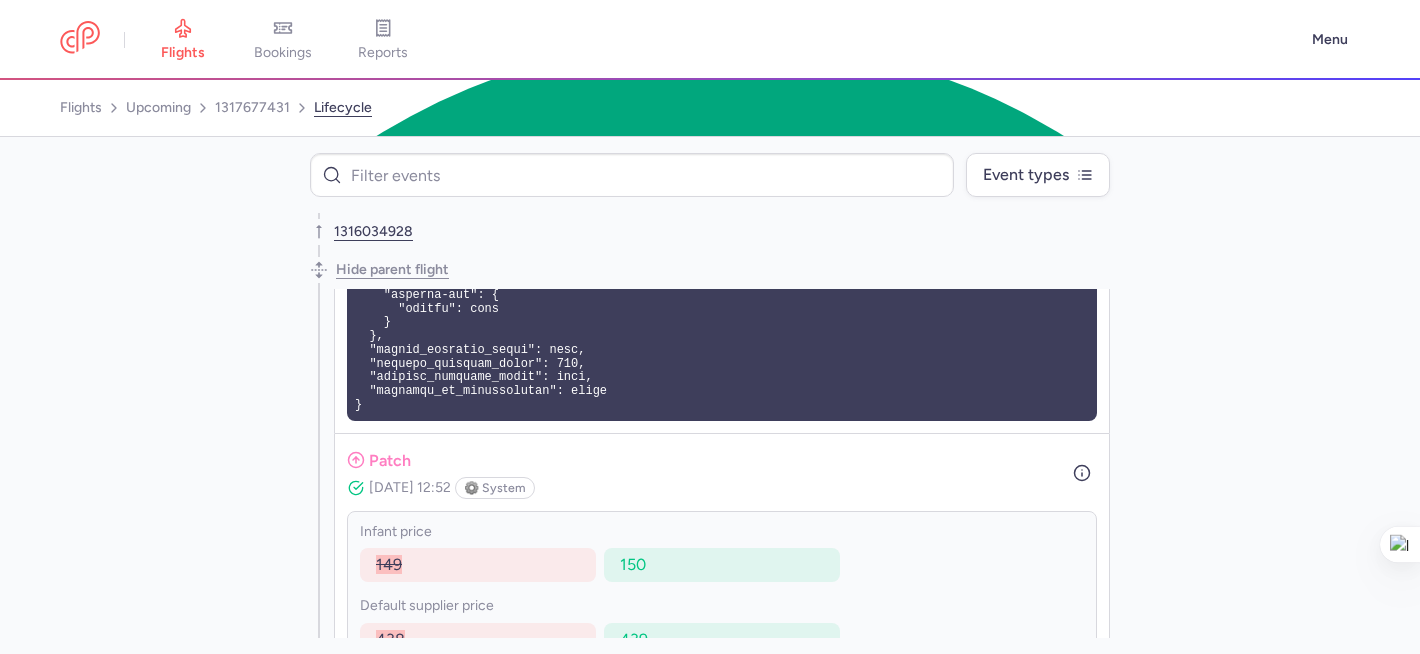 scroll, scrollTop: 678, scrollLeft: 0, axis: vertical 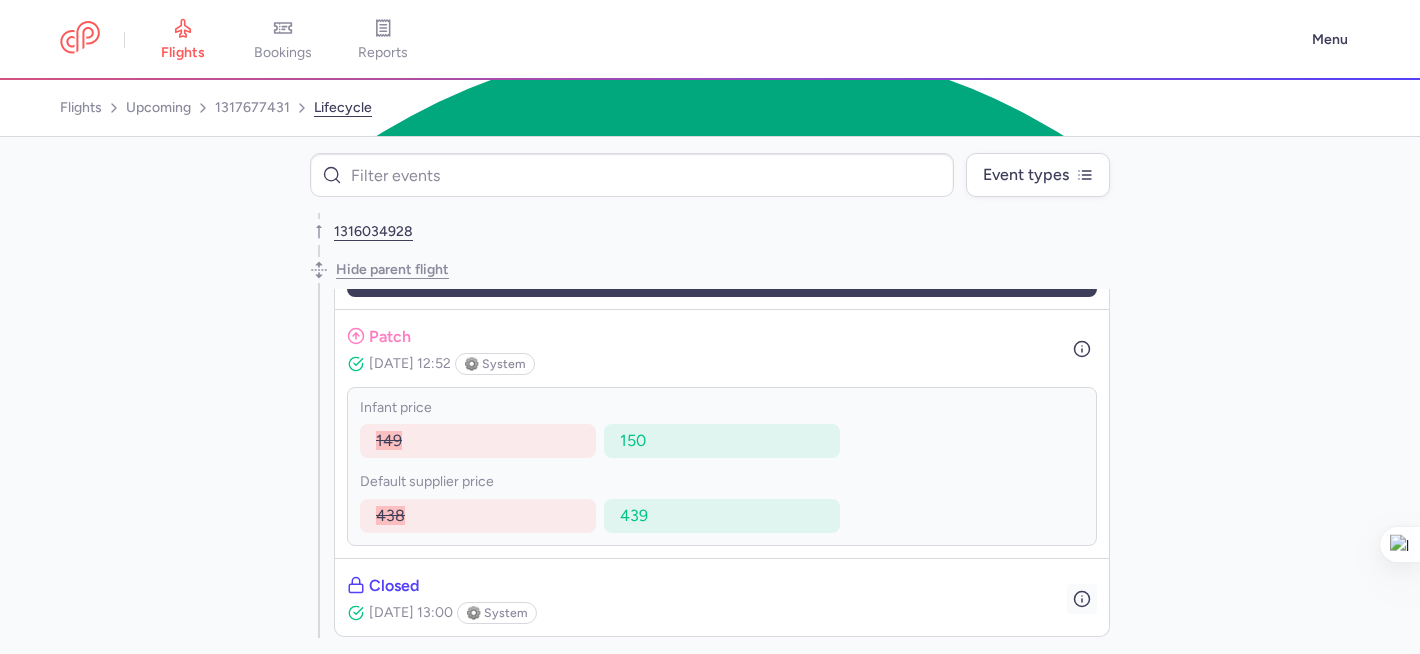 click 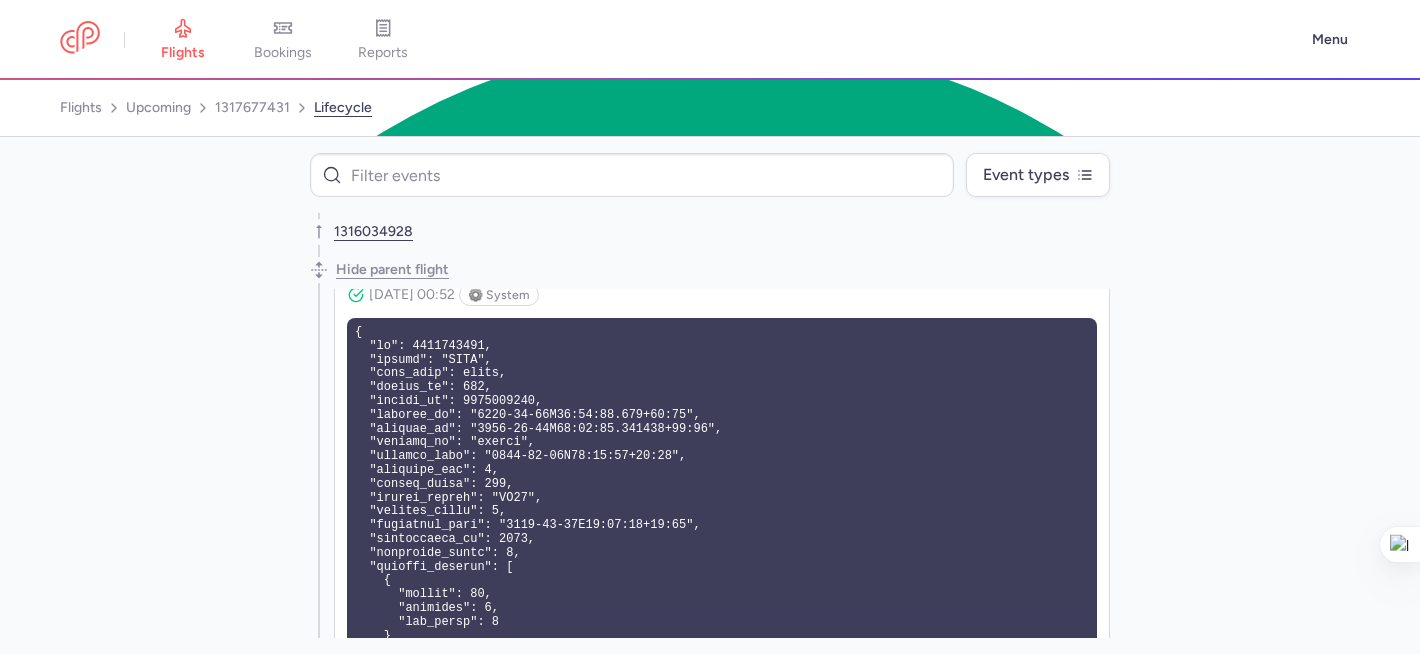 scroll, scrollTop: 0, scrollLeft: 0, axis: both 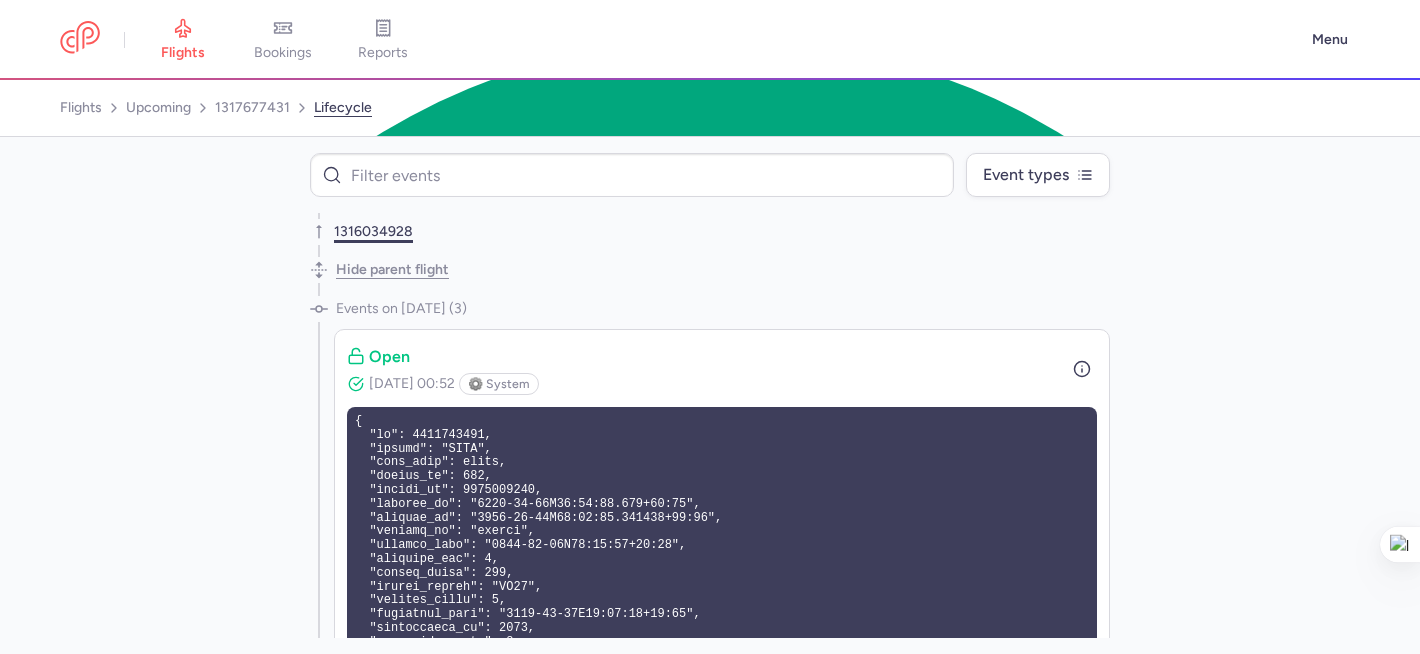 click on "1316034928" at bounding box center [373, 232] 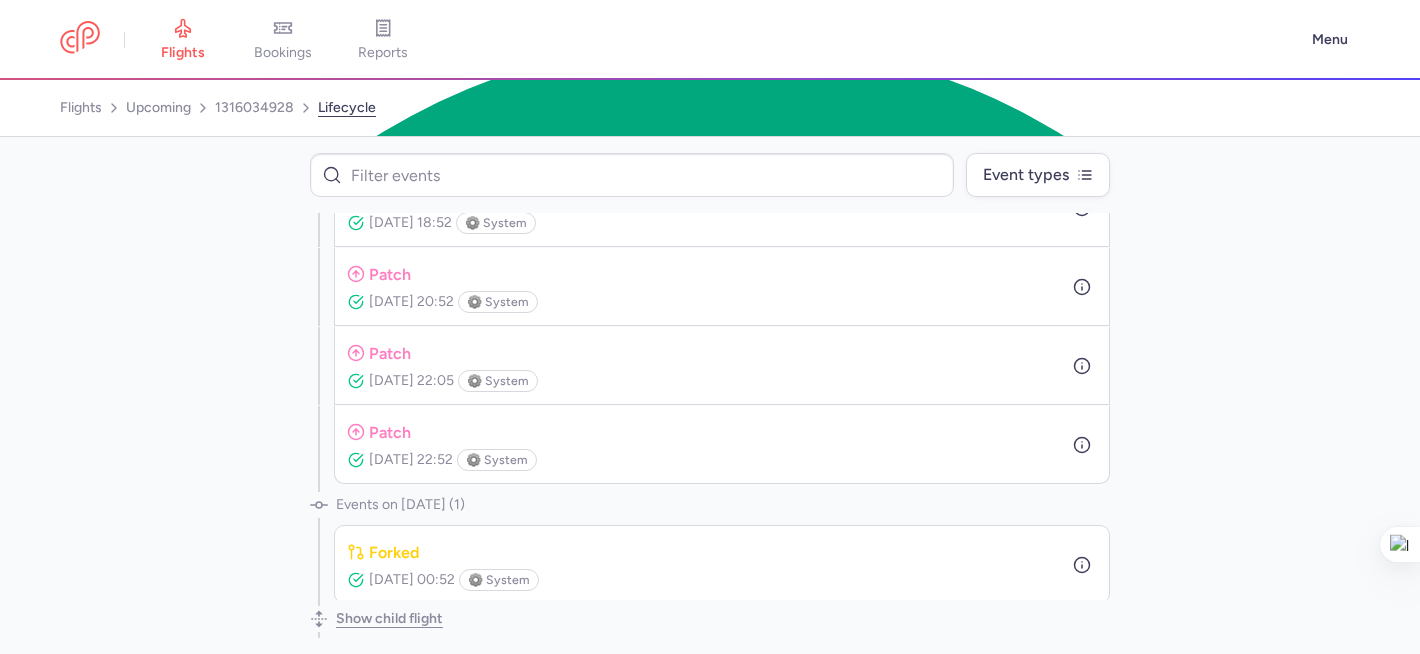 scroll, scrollTop: 248, scrollLeft: 0, axis: vertical 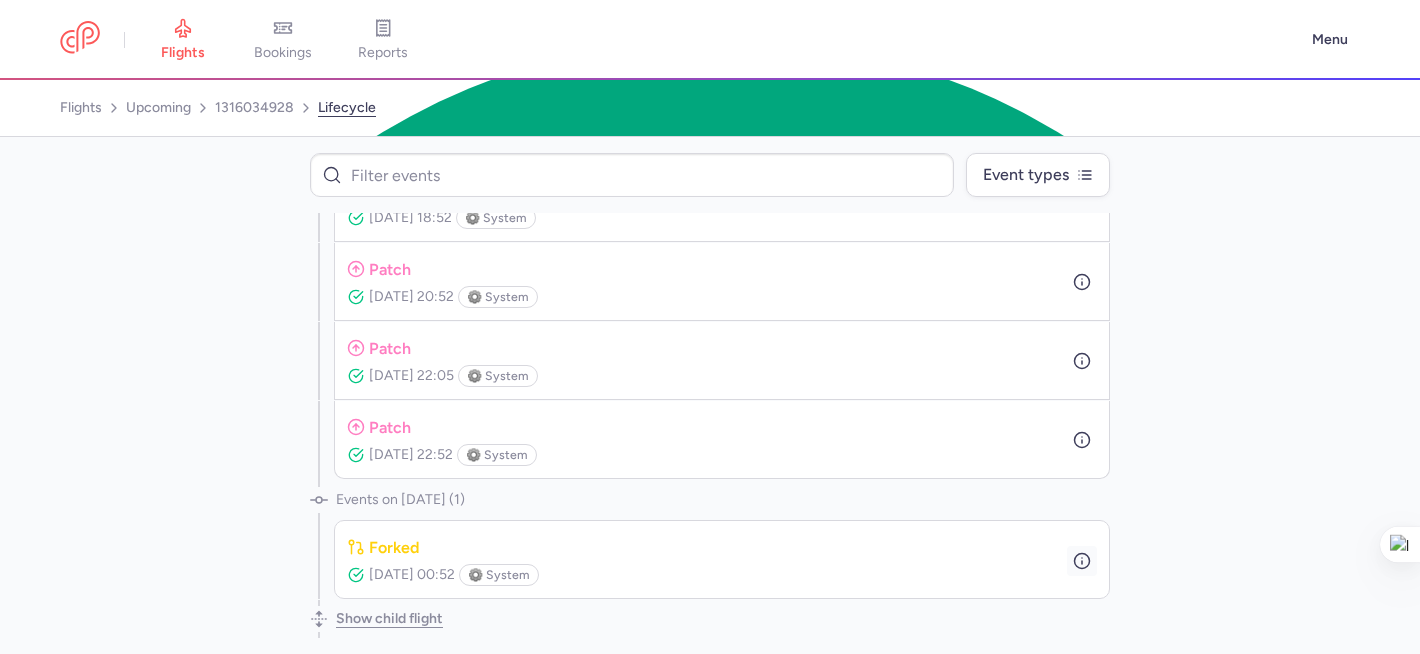 click 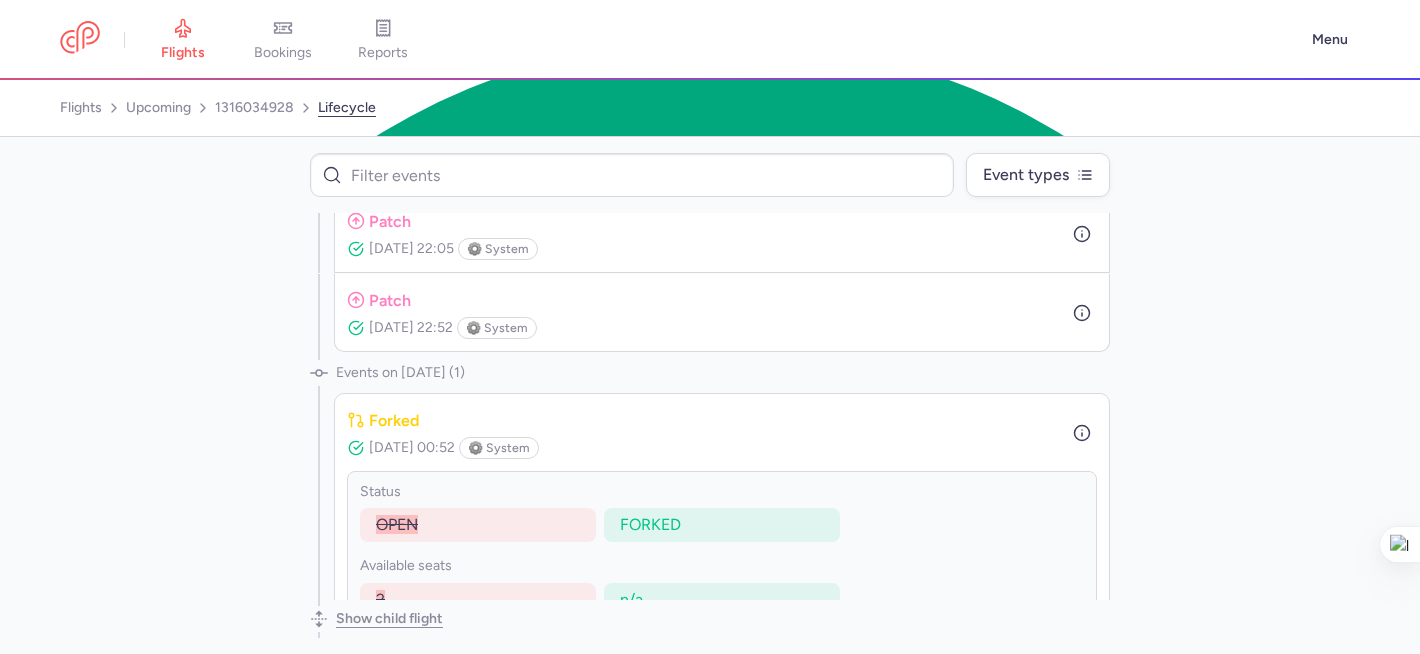 scroll, scrollTop: 373, scrollLeft: 0, axis: vertical 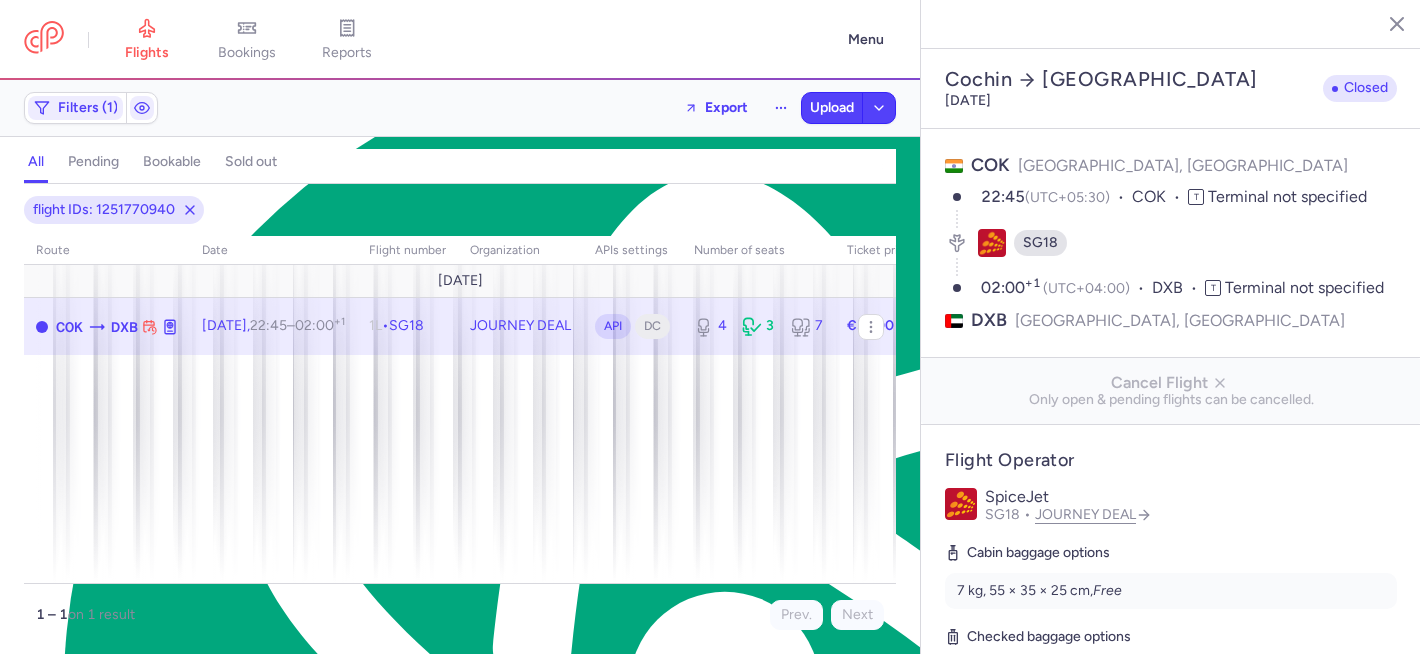 select on "days" 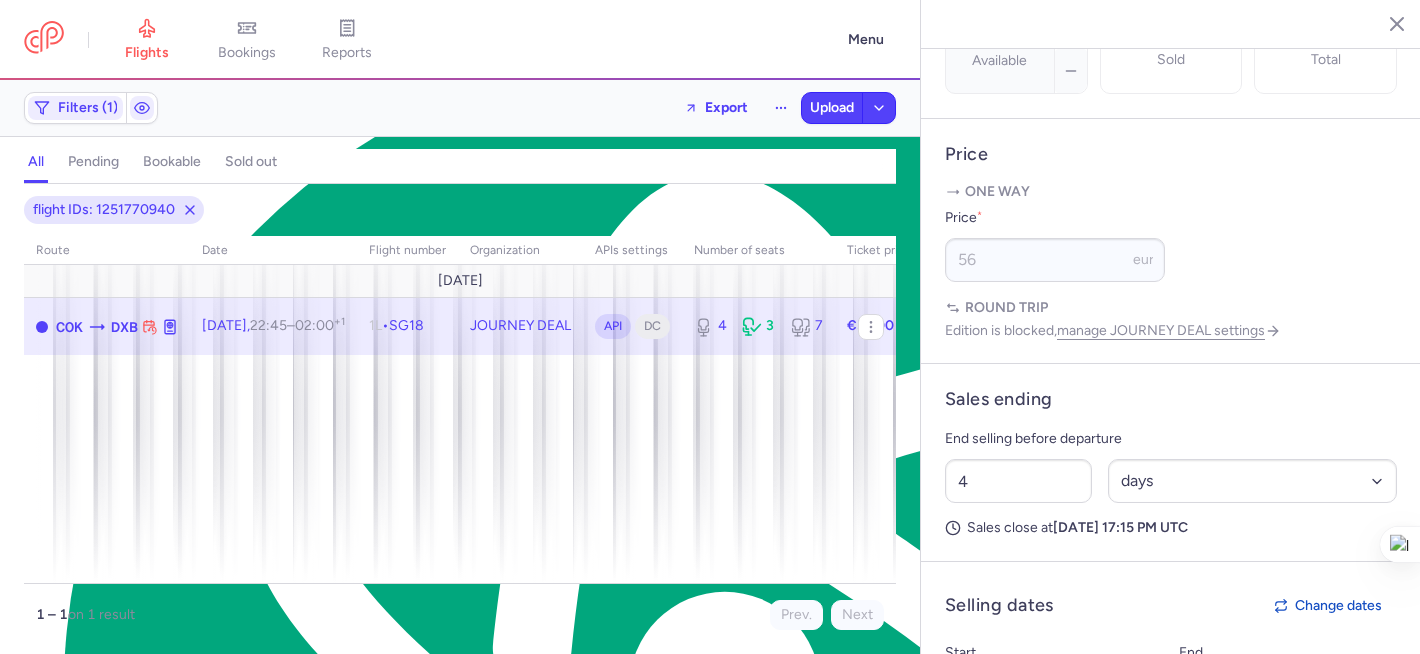 scroll, scrollTop: 1450, scrollLeft: 0, axis: vertical 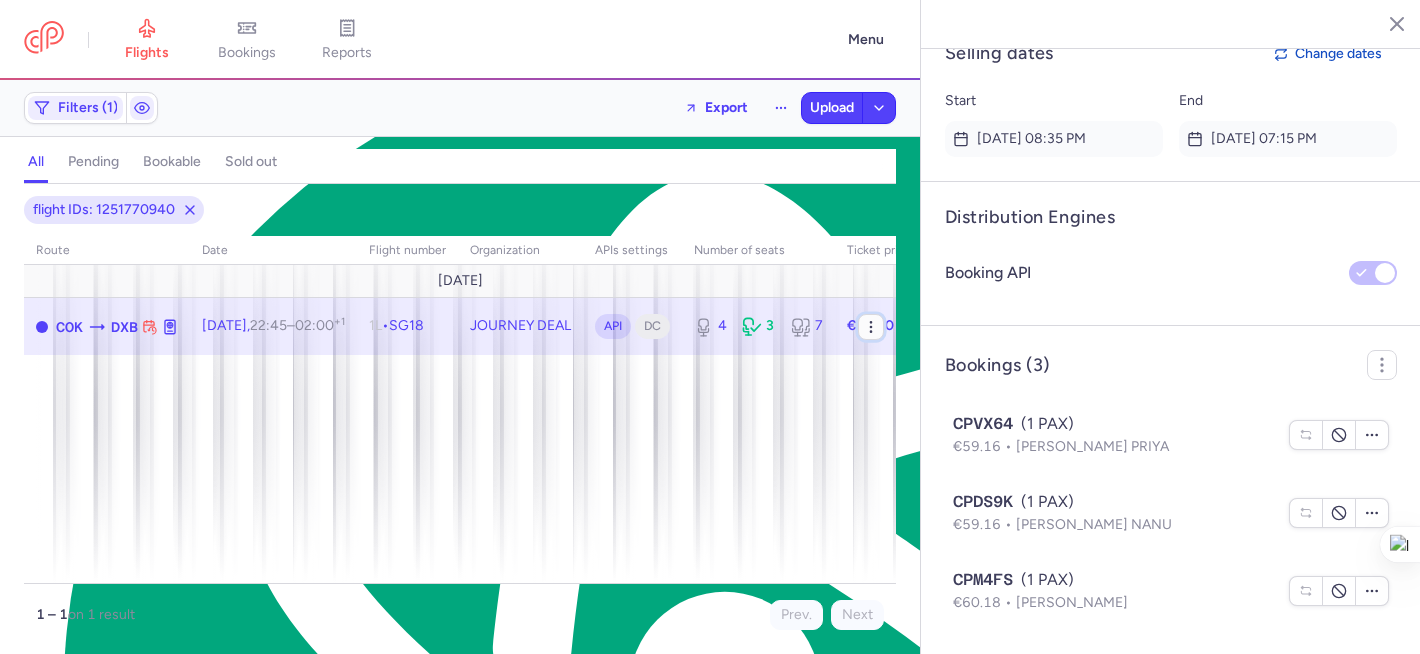 click 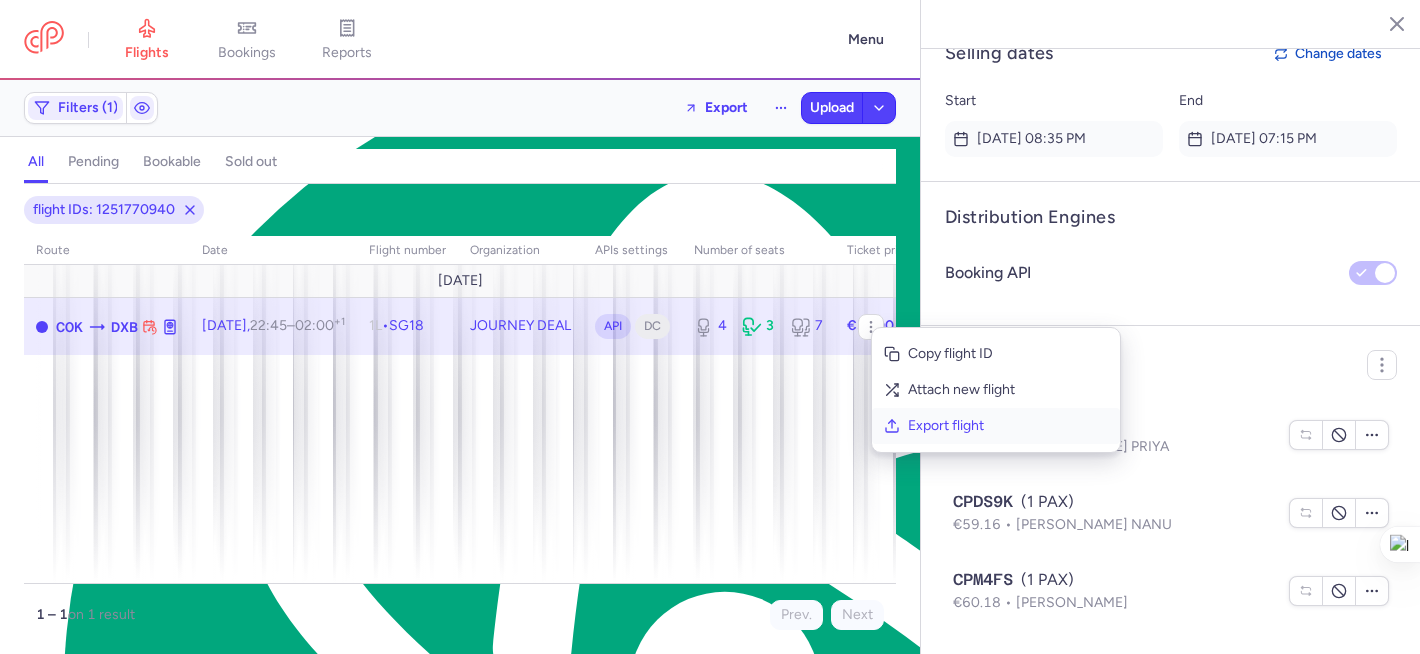 click on "Export flight" at bounding box center (1008, 426) 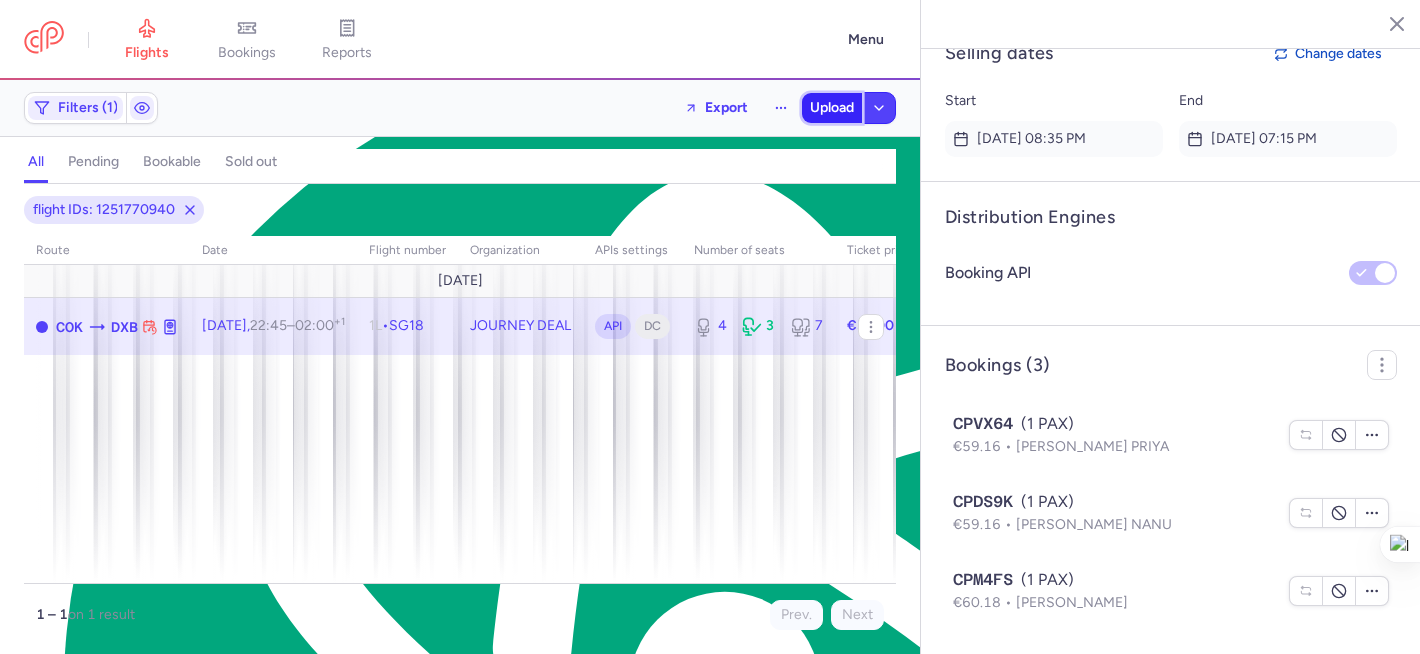 click on "Upload" at bounding box center (832, 108) 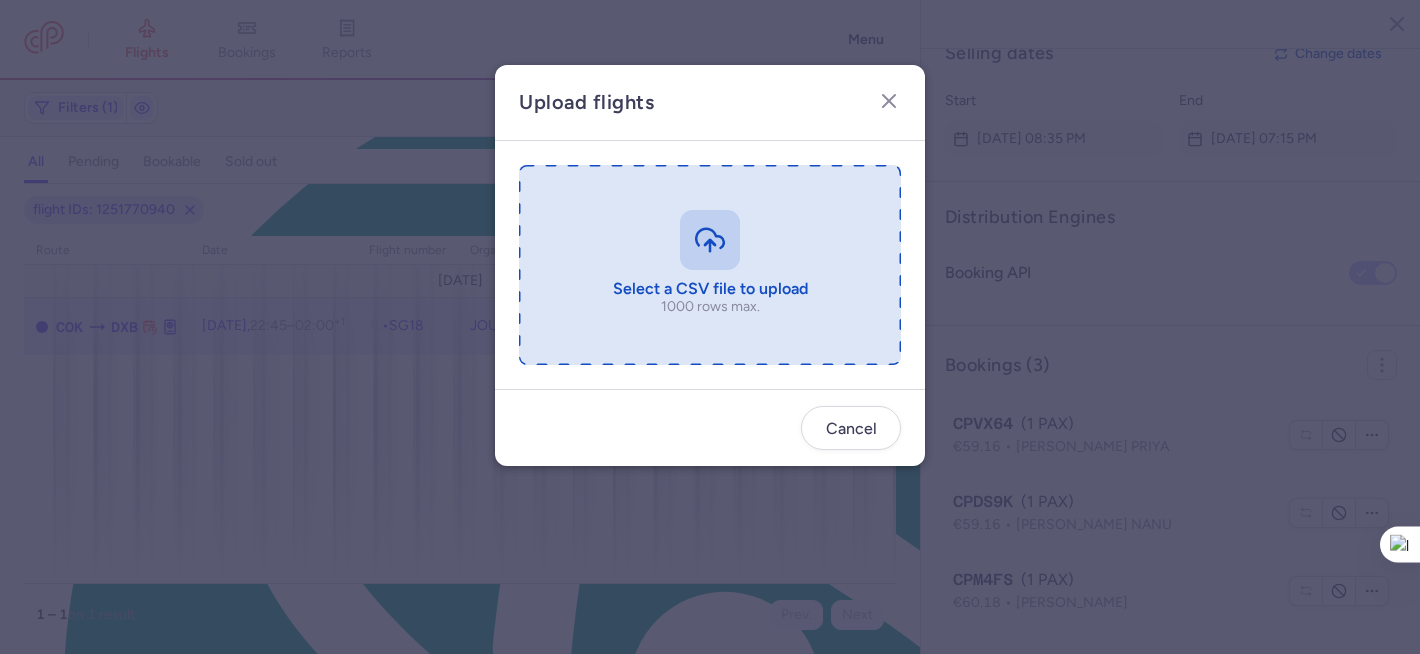 click at bounding box center [710, 265] 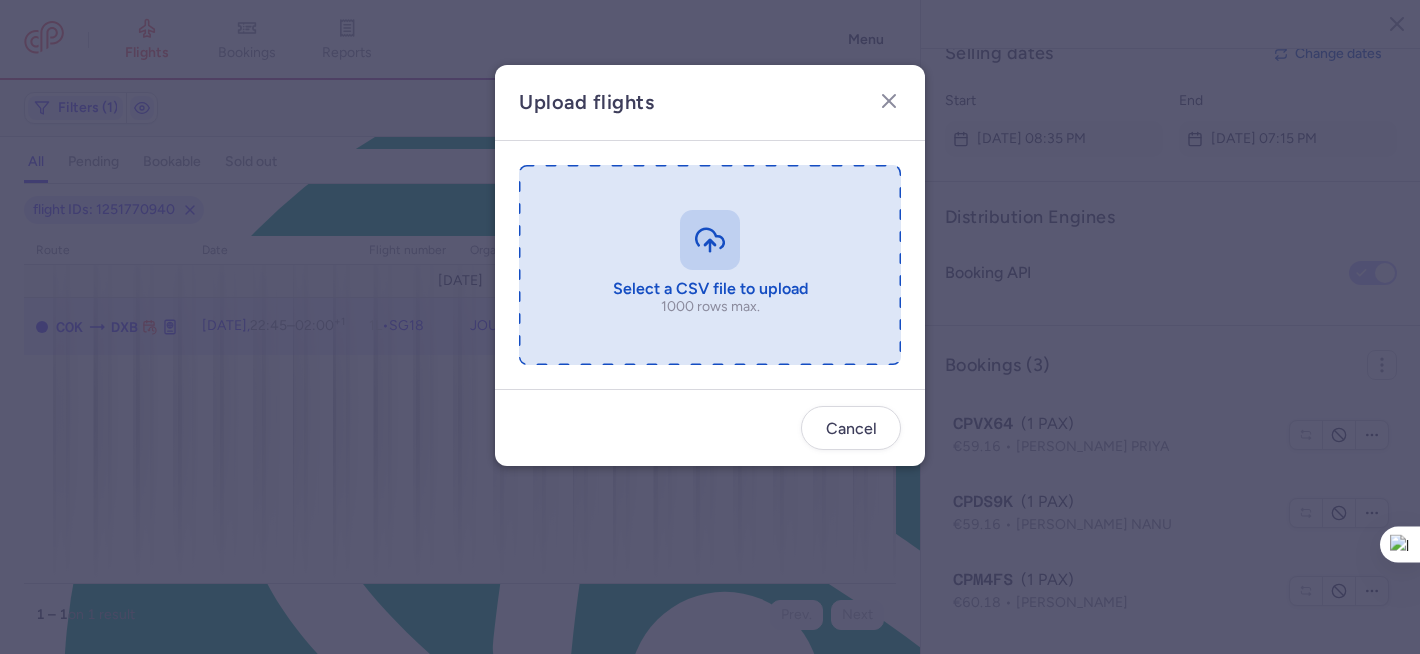 click at bounding box center (710, 265) 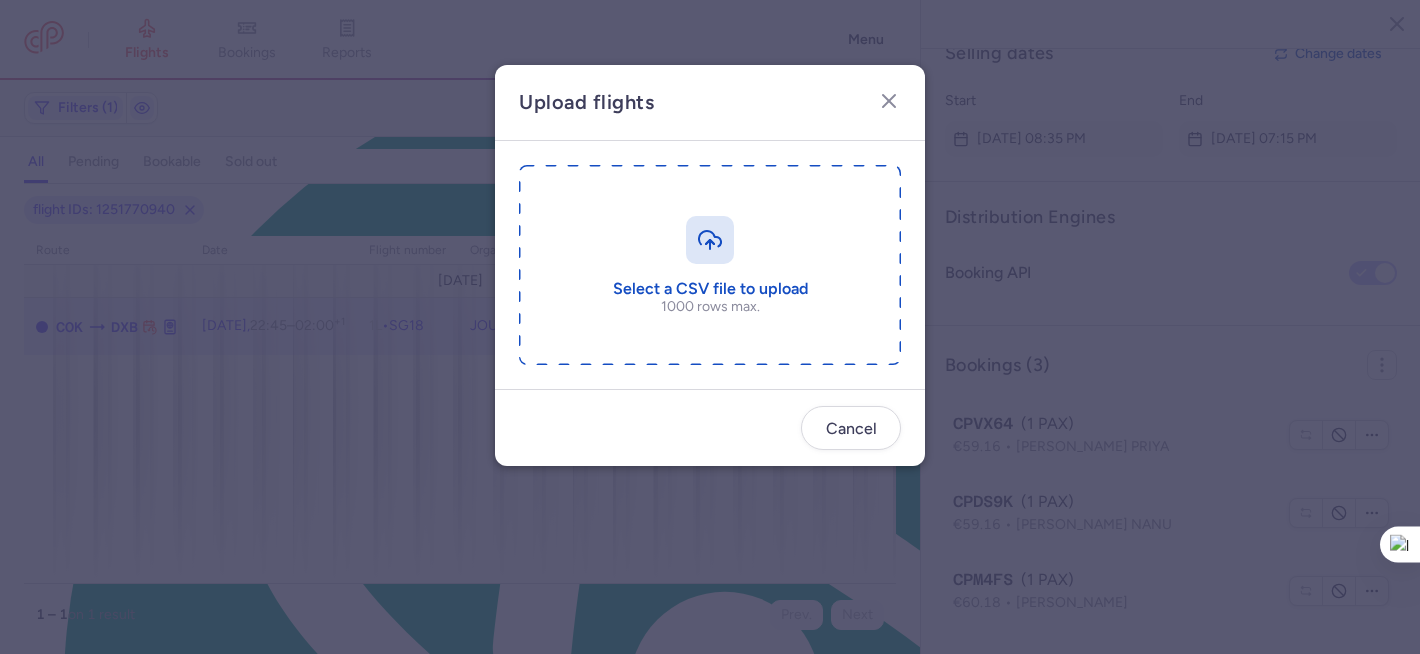 type on "C:\fakepath\export_flight_SG18_20250715,1844.csv" 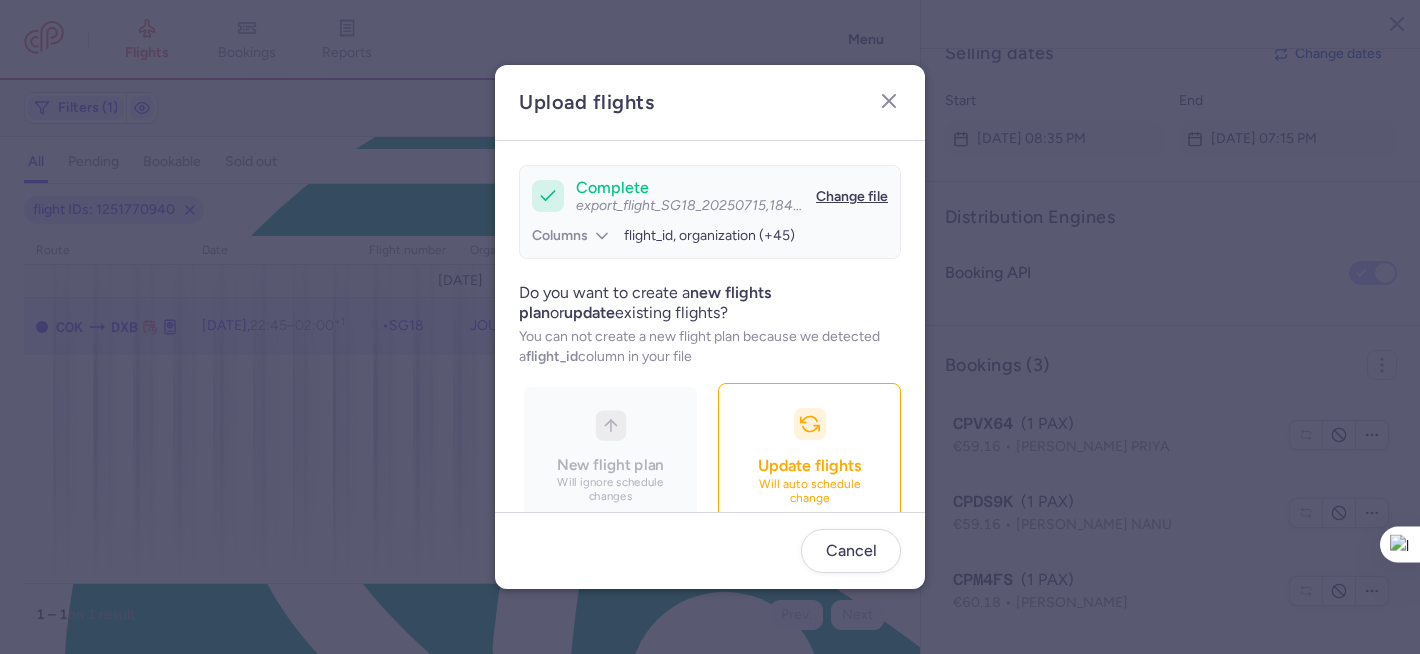 scroll, scrollTop: 207, scrollLeft: 0, axis: vertical 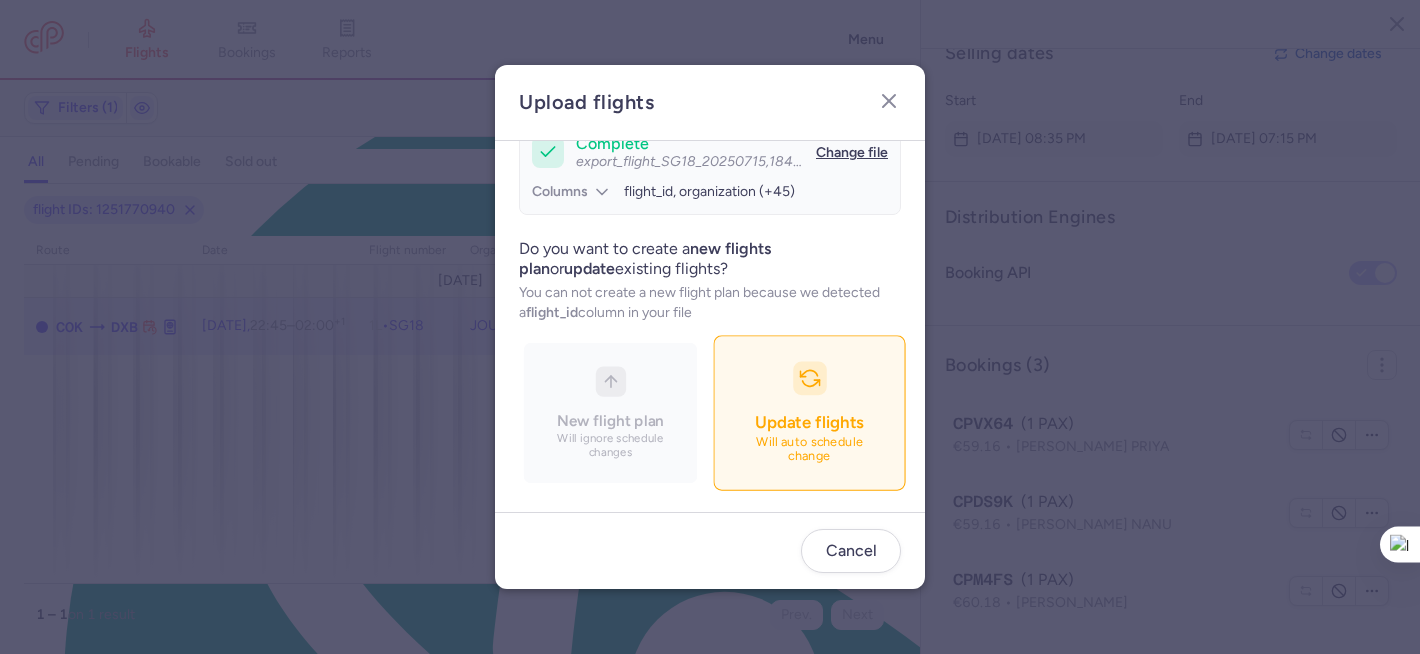 click on "Update flights Will auto schedule change" at bounding box center (809, 413) 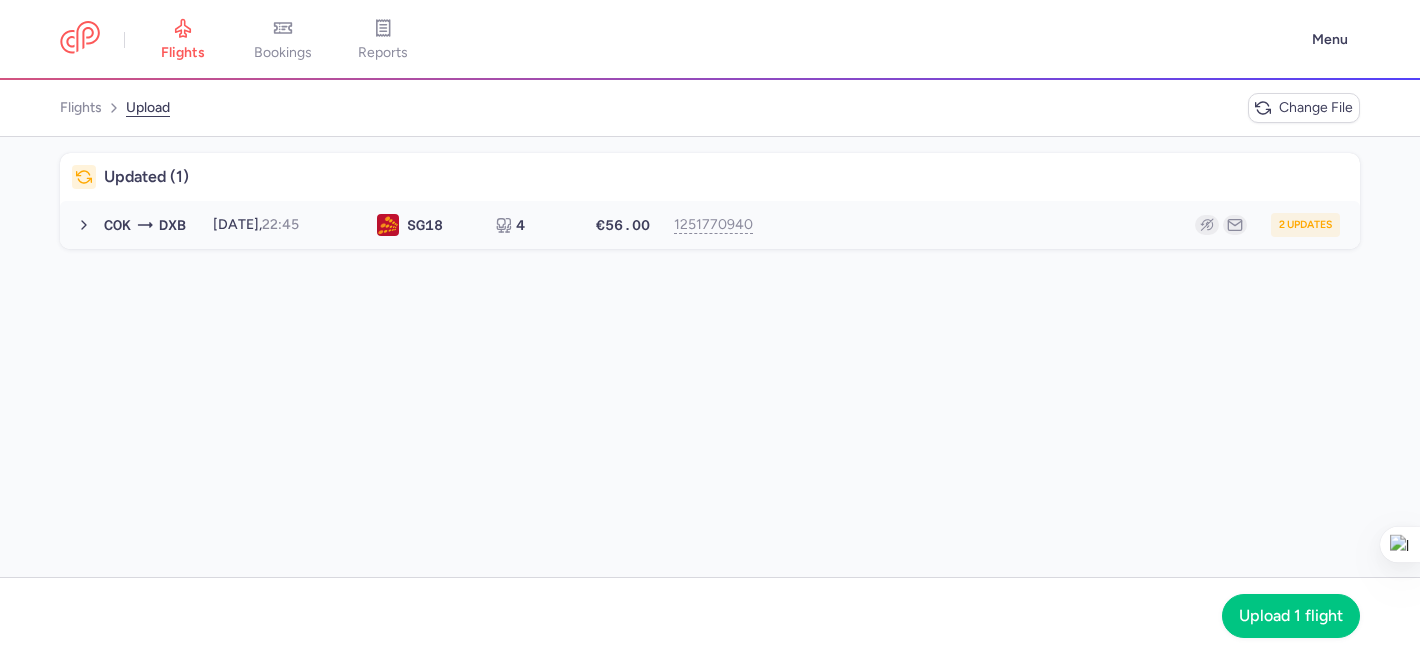 click on "2 updates" at bounding box center (1054, 225) 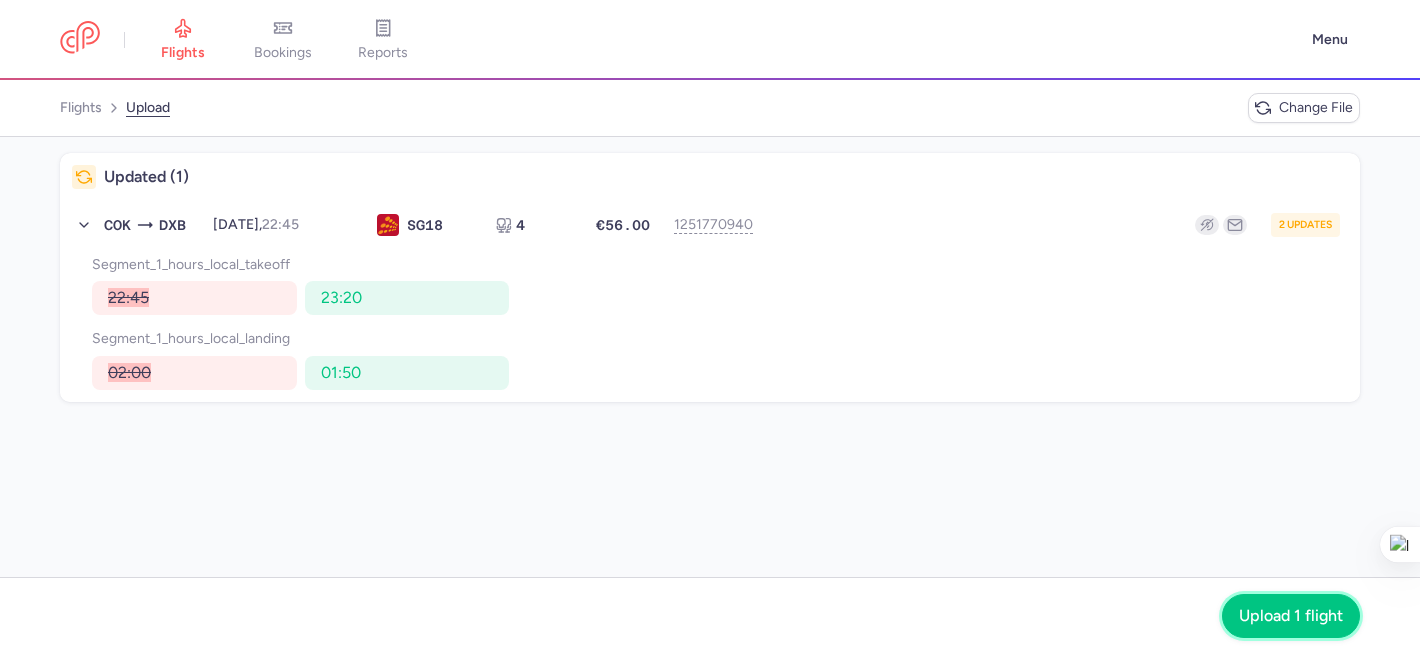 drag, startPoint x: 1307, startPoint y: 628, endPoint x: 1242, endPoint y: 573, distance: 85.146935 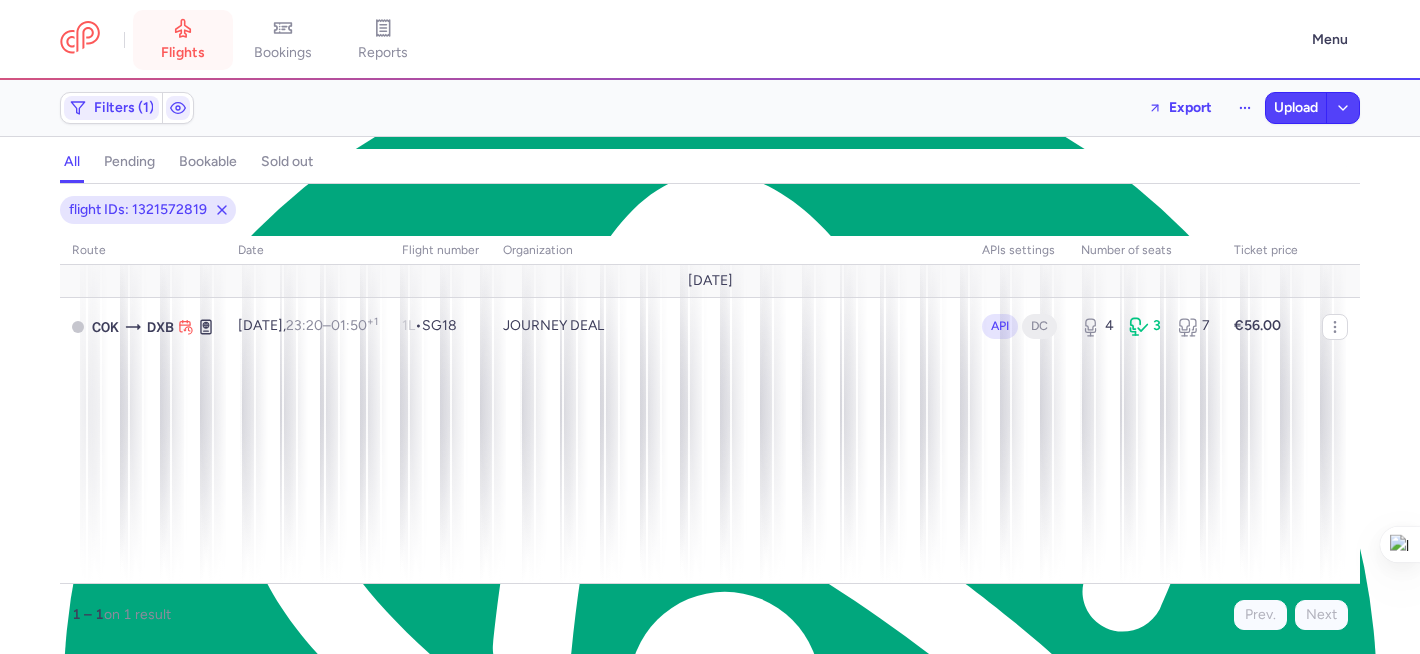 click on "flights" at bounding box center (183, 40) 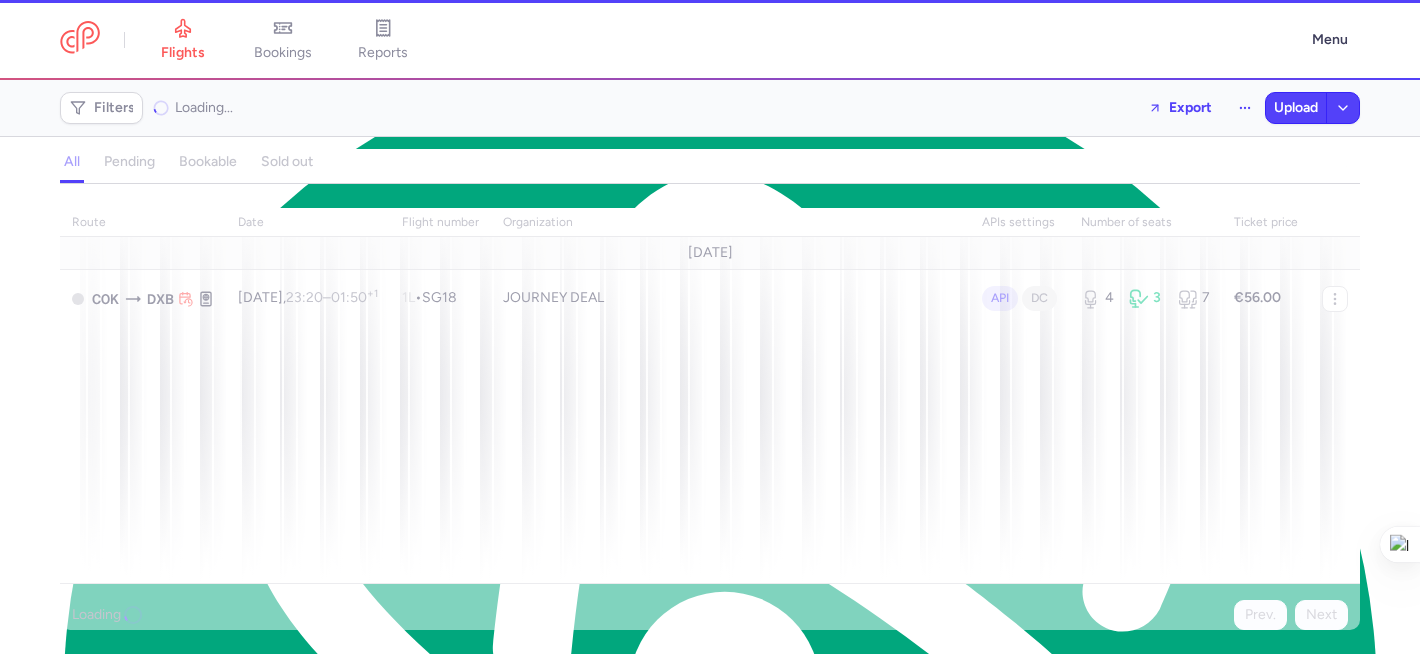 click on "Filters" 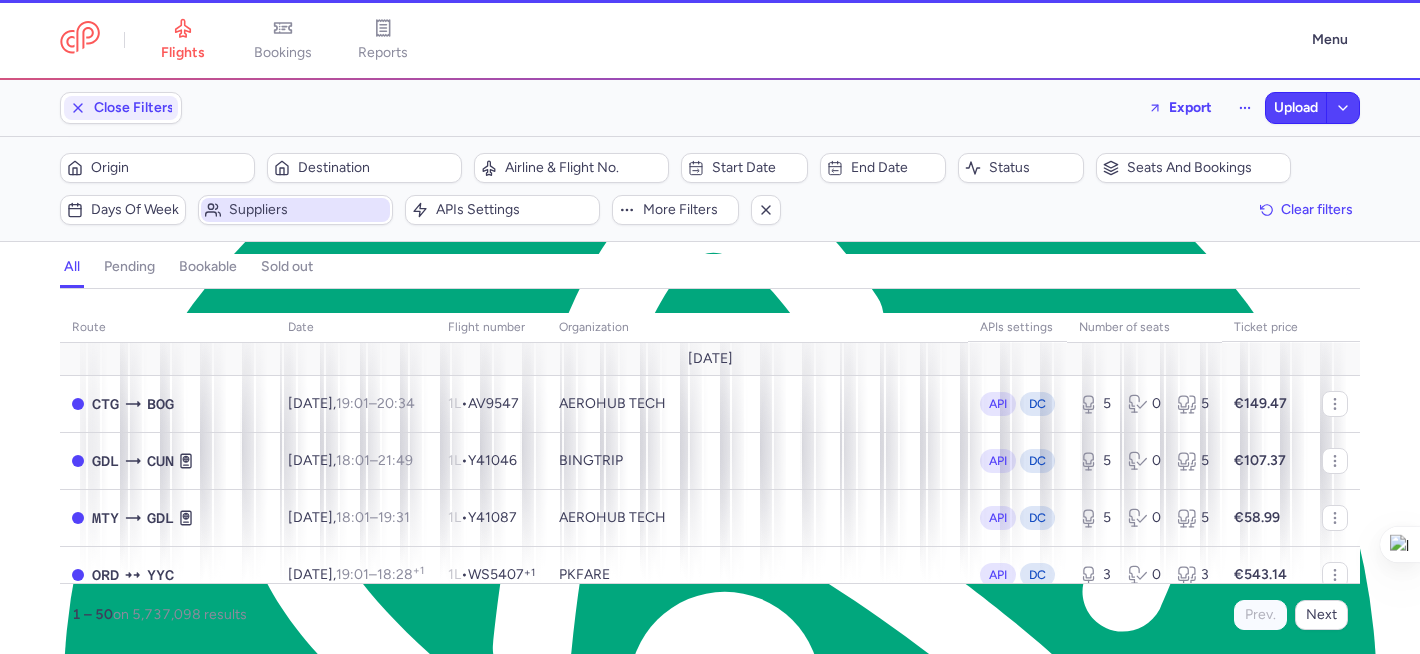 scroll, scrollTop: 0, scrollLeft: 0, axis: both 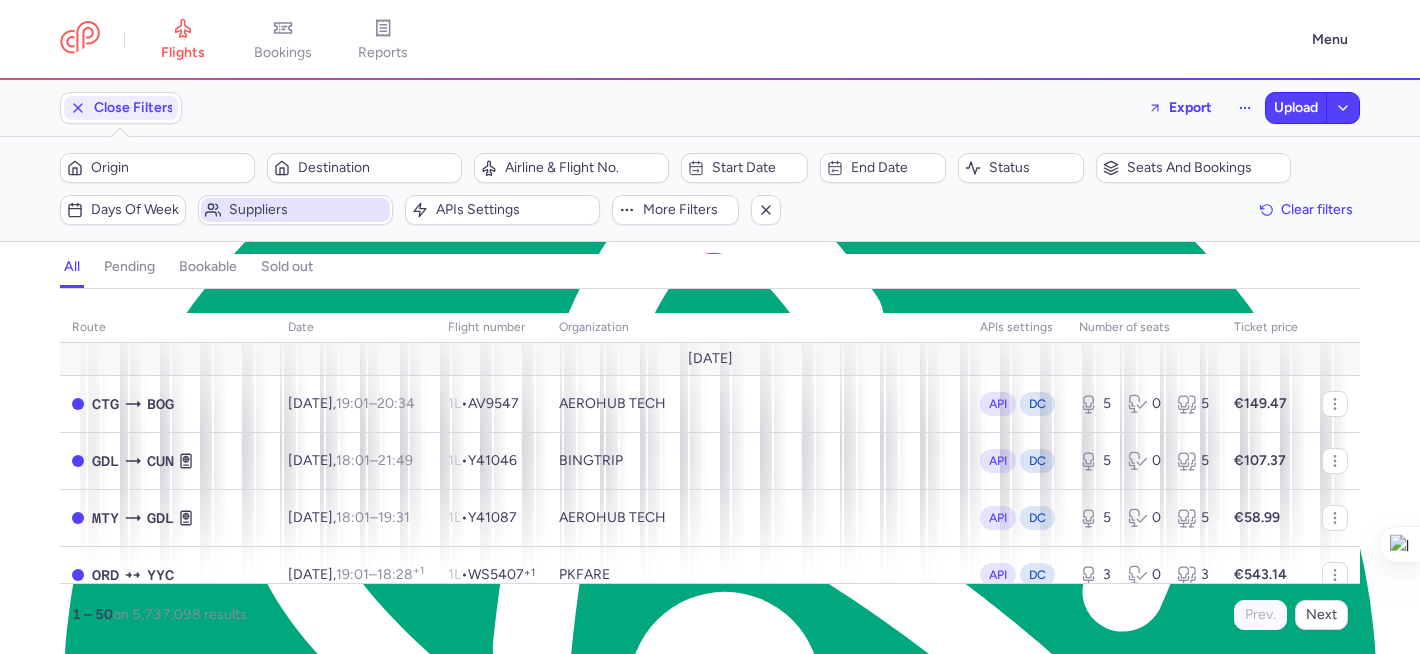 click on "Suppliers" at bounding box center (307, 210) 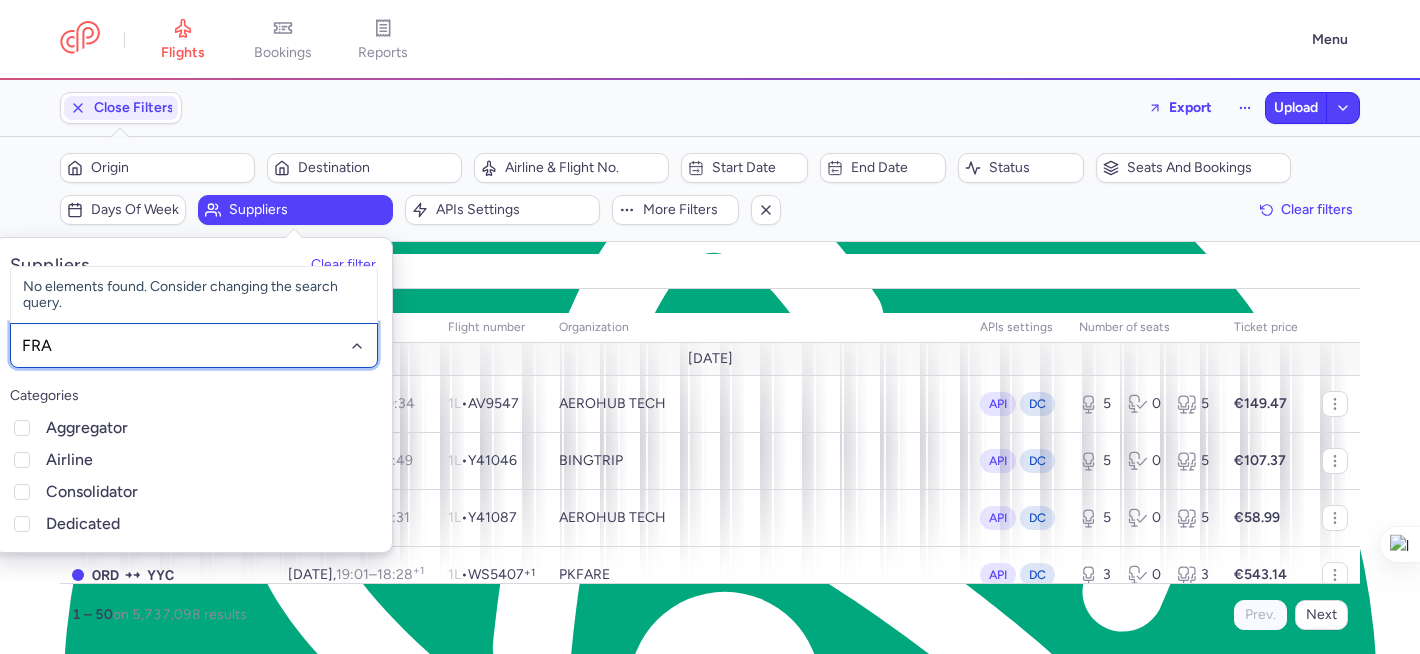 type on "FRAM" 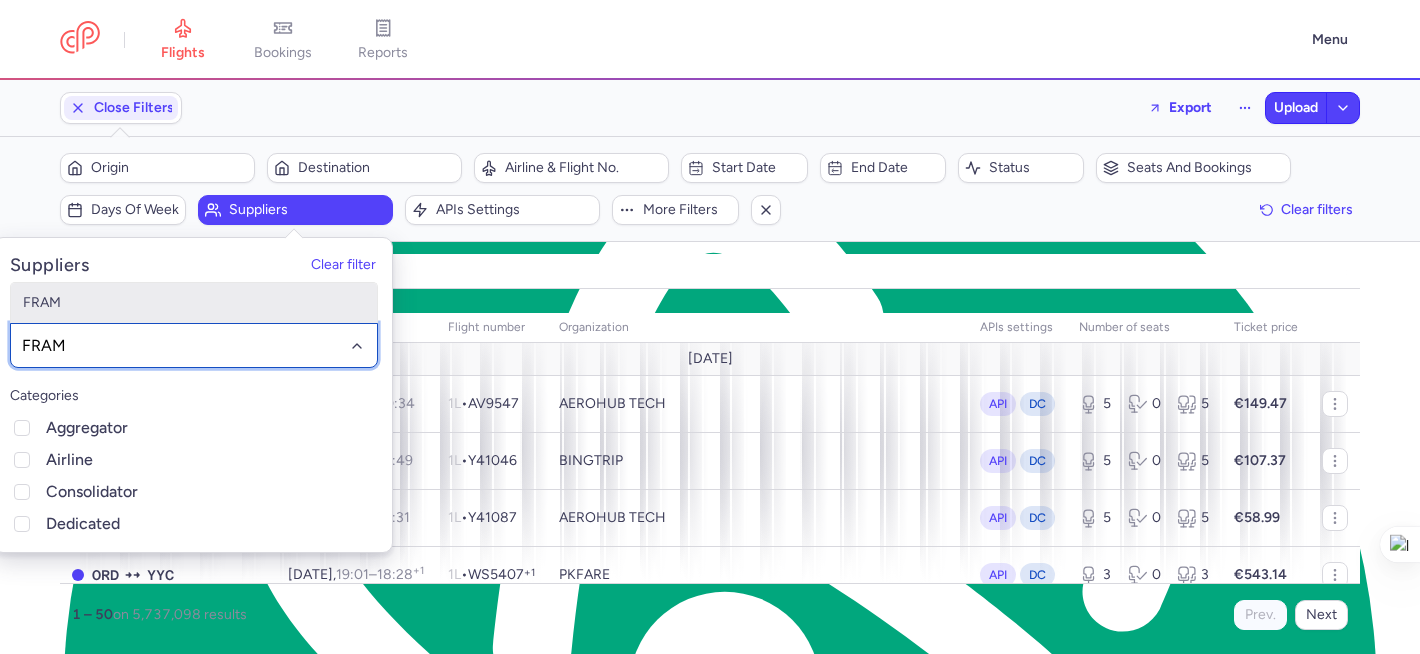 click on "FRAM" at bounding box center [194, 303] 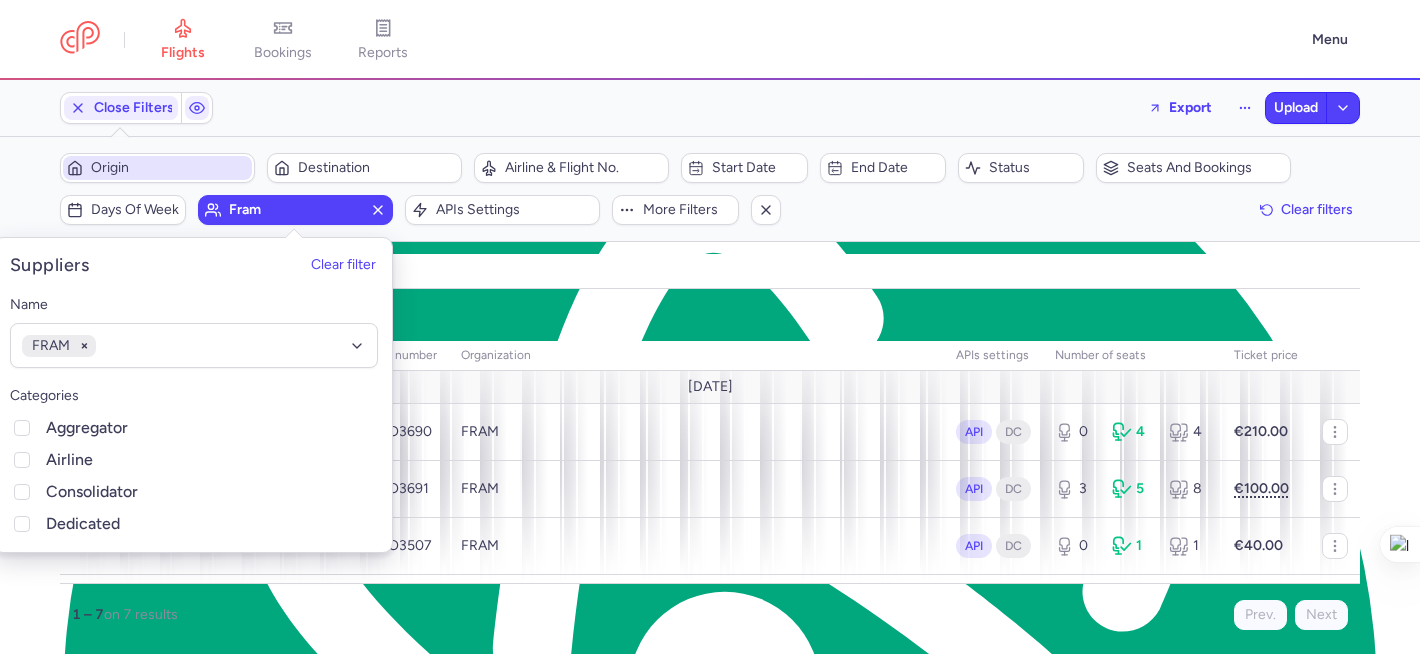 click on "Origin" at bounding box center [169, 168] 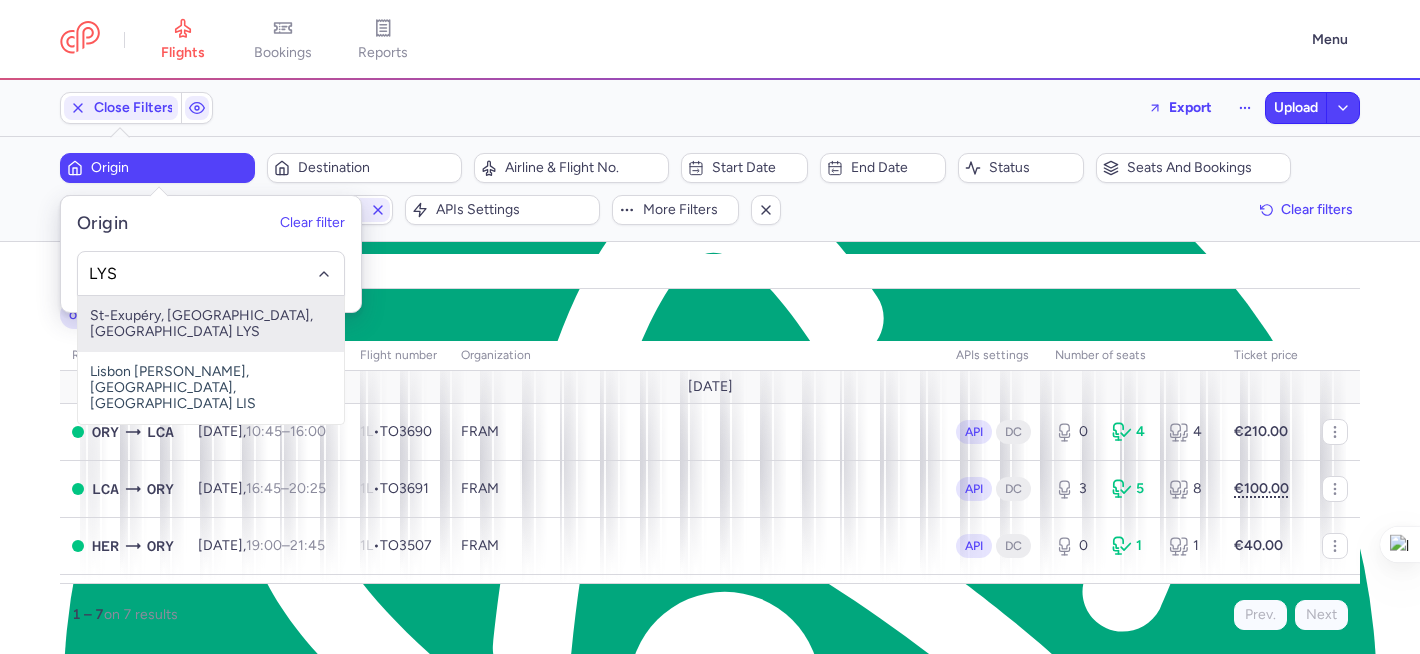 click on "St-Exupéry, Lyon, France LYS" at bounding box center [211, 324] 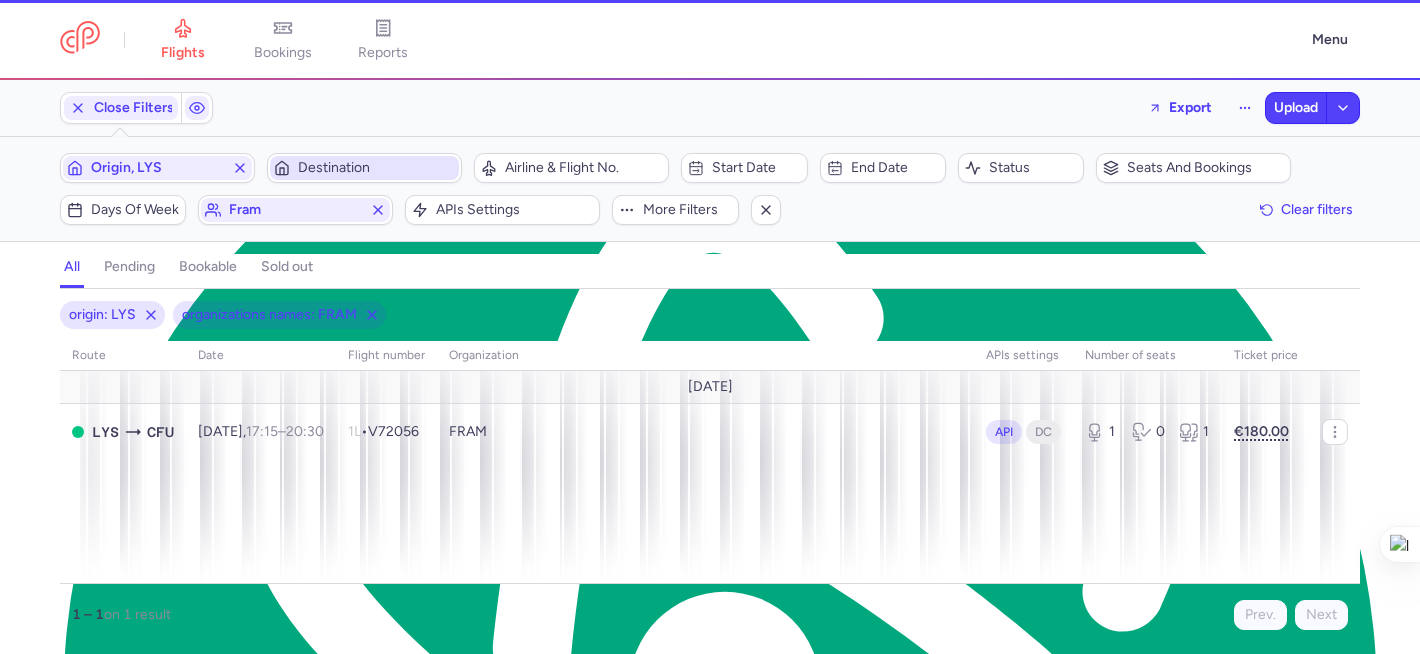 click on "Destination" at bounding box center [376, 168] 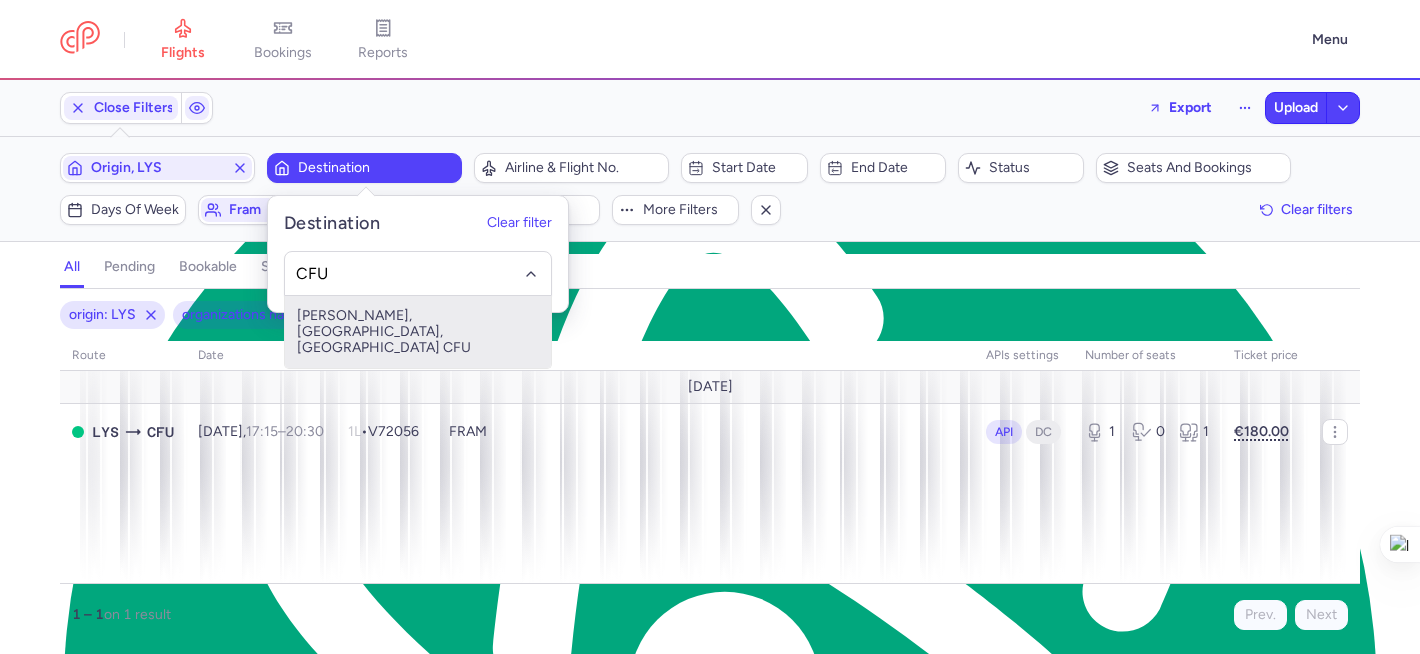 click on "Ioannis Kapodistrias, Corfu, Greece CFU" at bounding box center (418, 332) 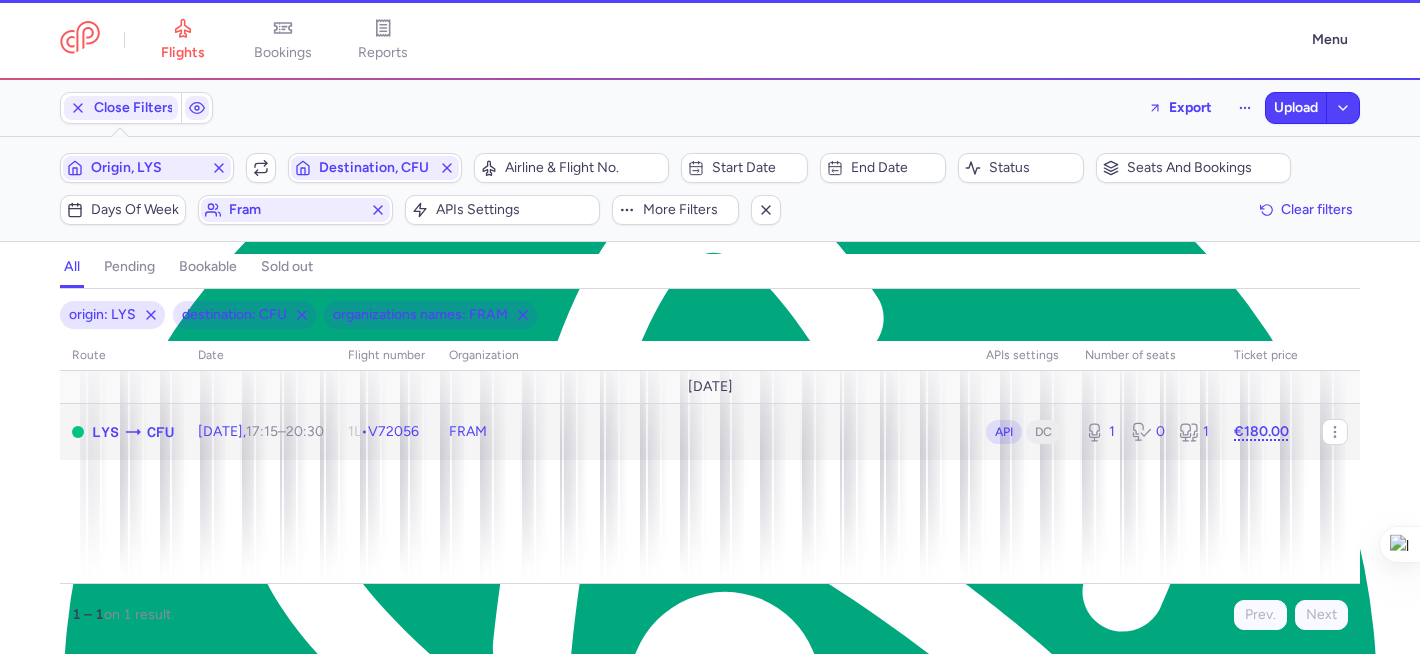 click on "FRAM" 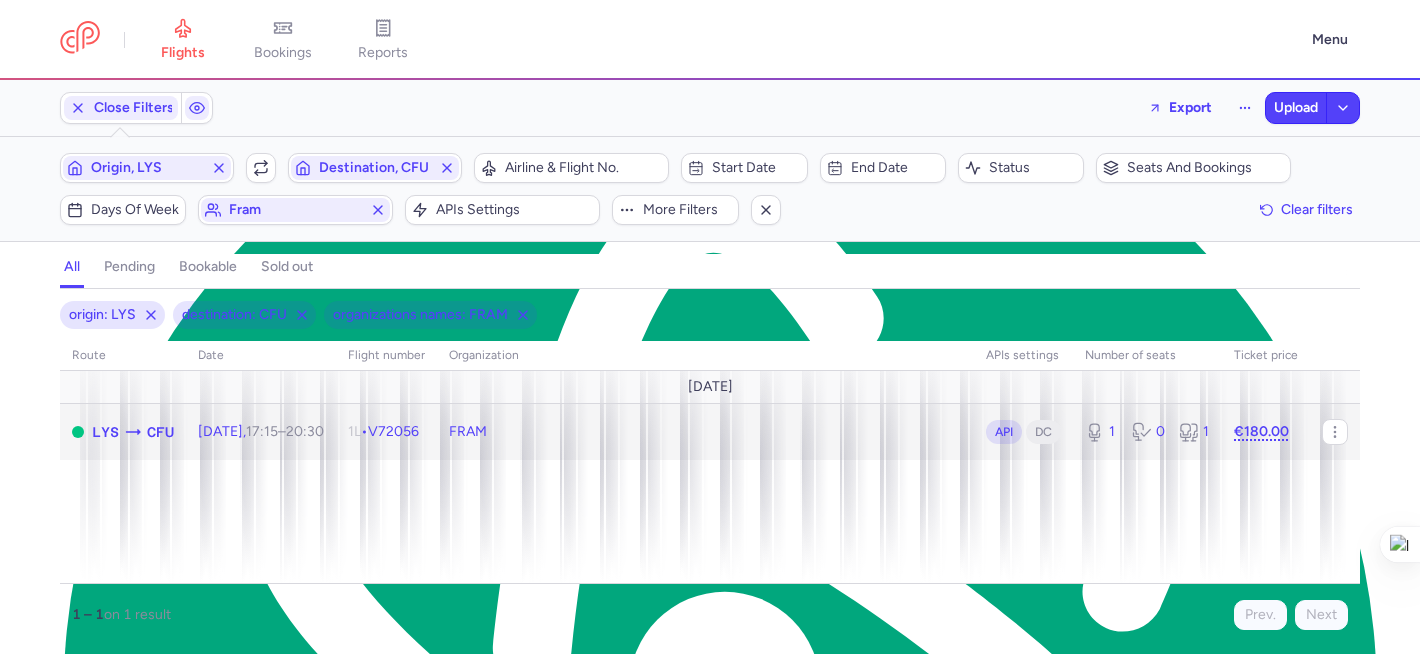 select on "days" 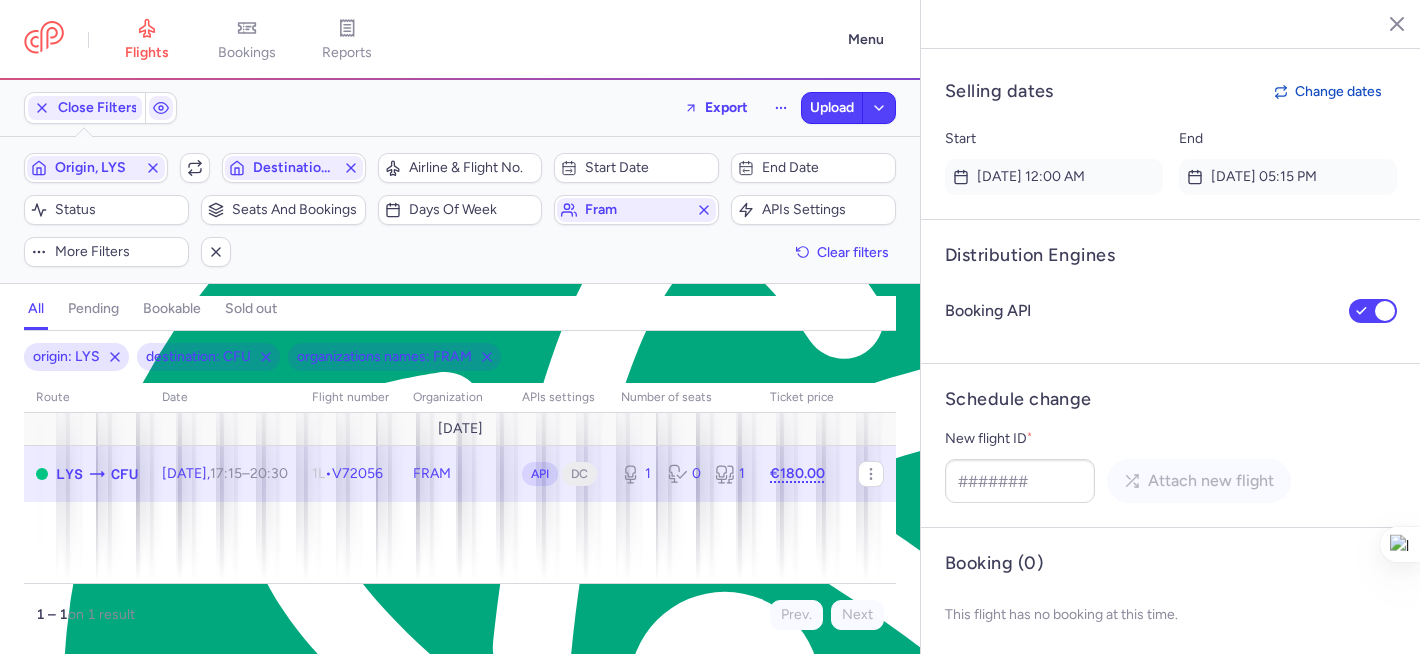 scroll, scrollTop: 1577, scrollLeft: 0, axis: vertical 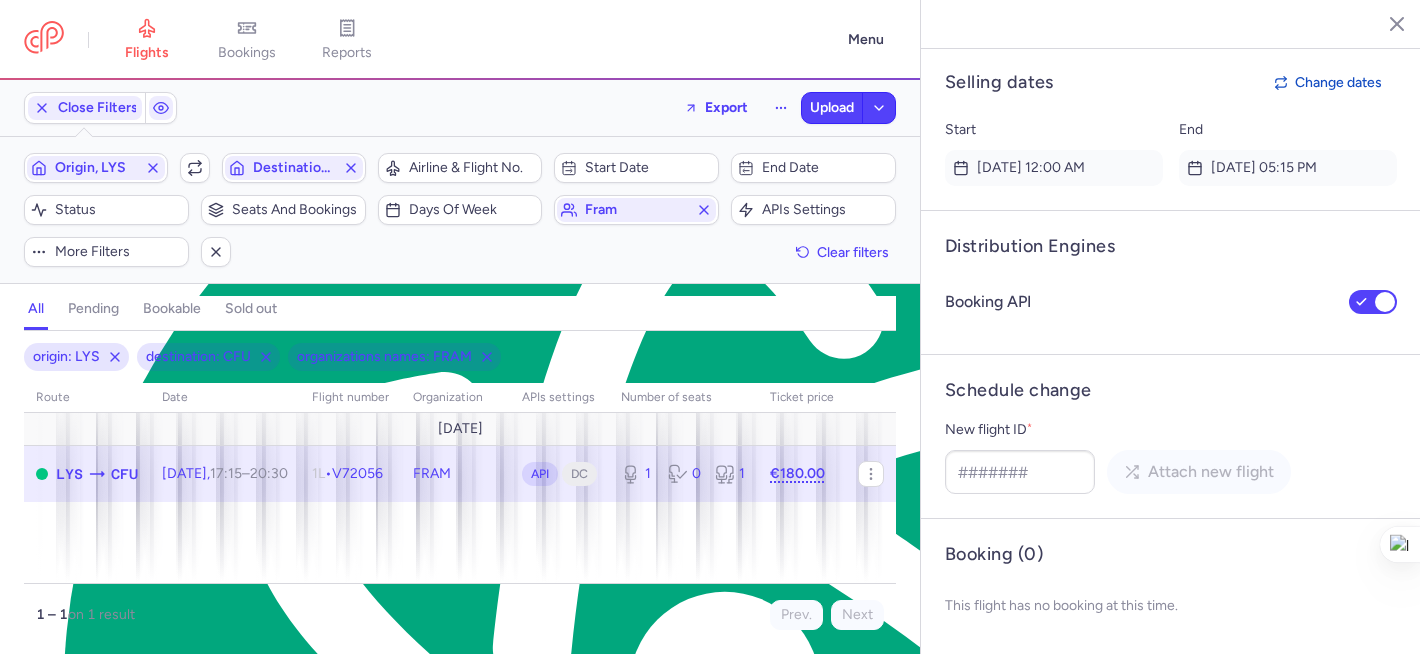 click 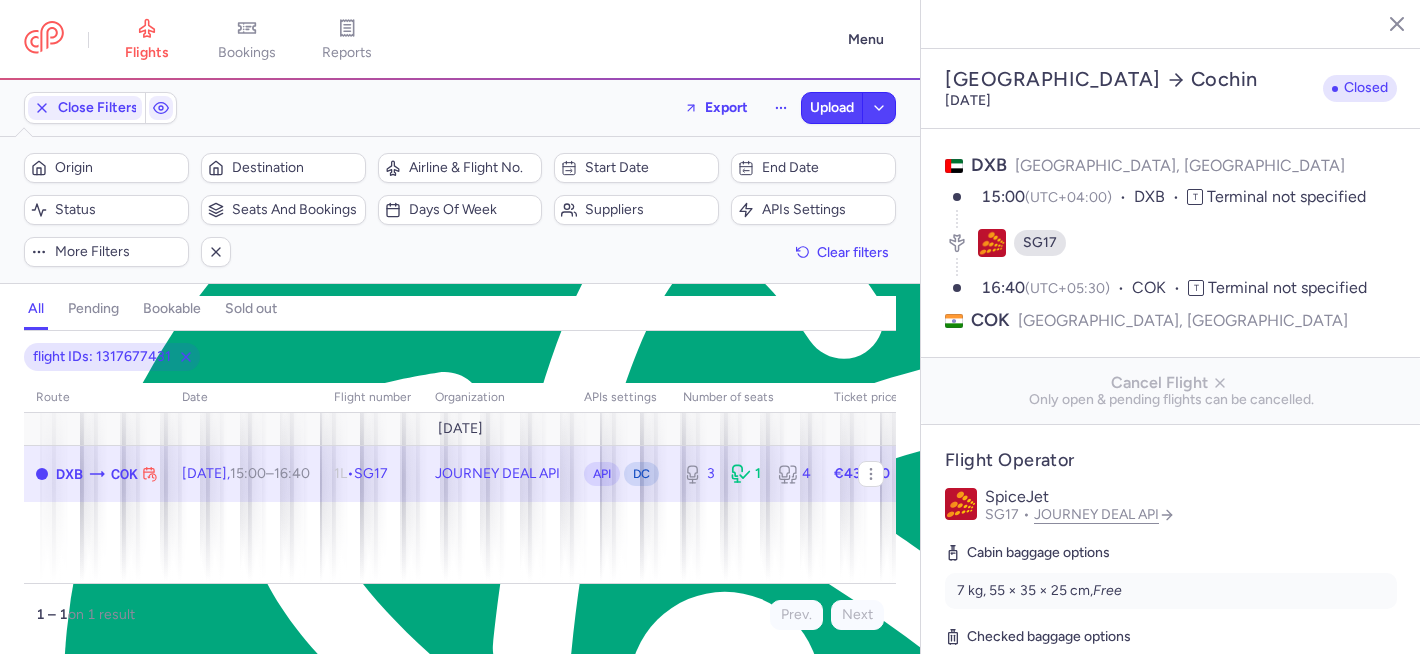 select on "days" 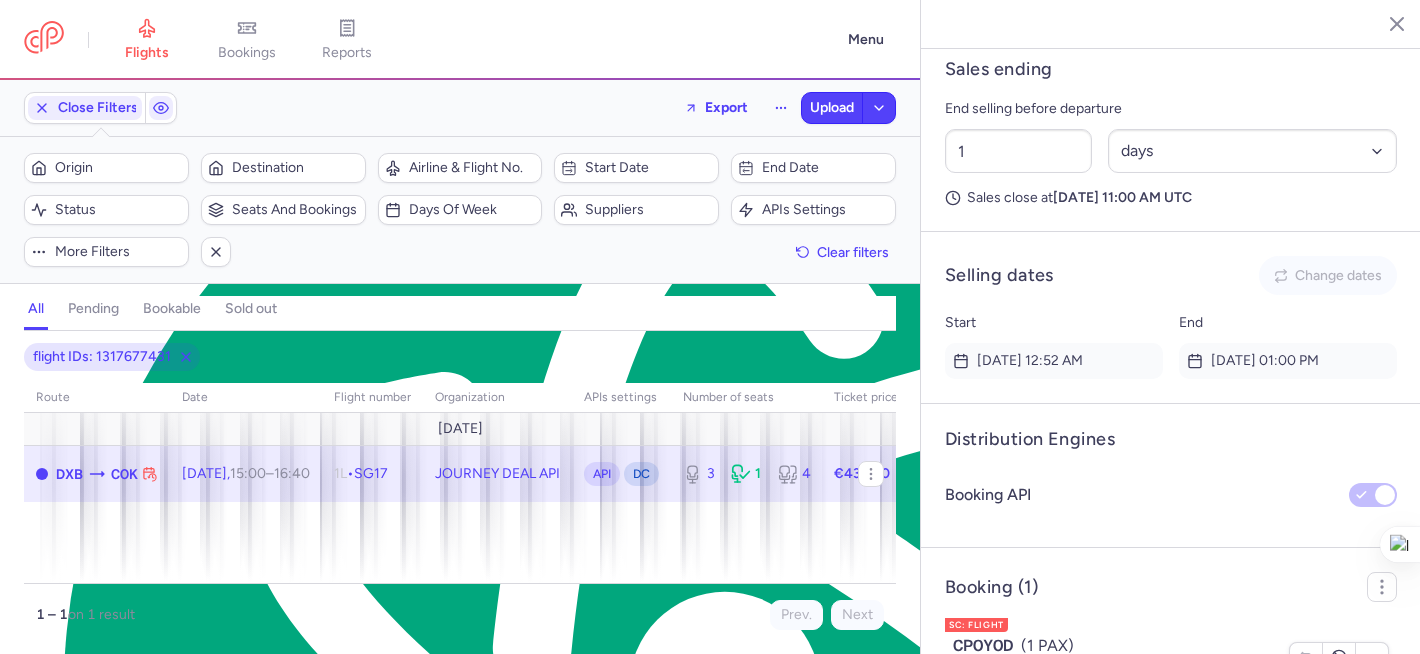 scroll, scrollTop: 1272, scrollLeft: 0, axis: vertical 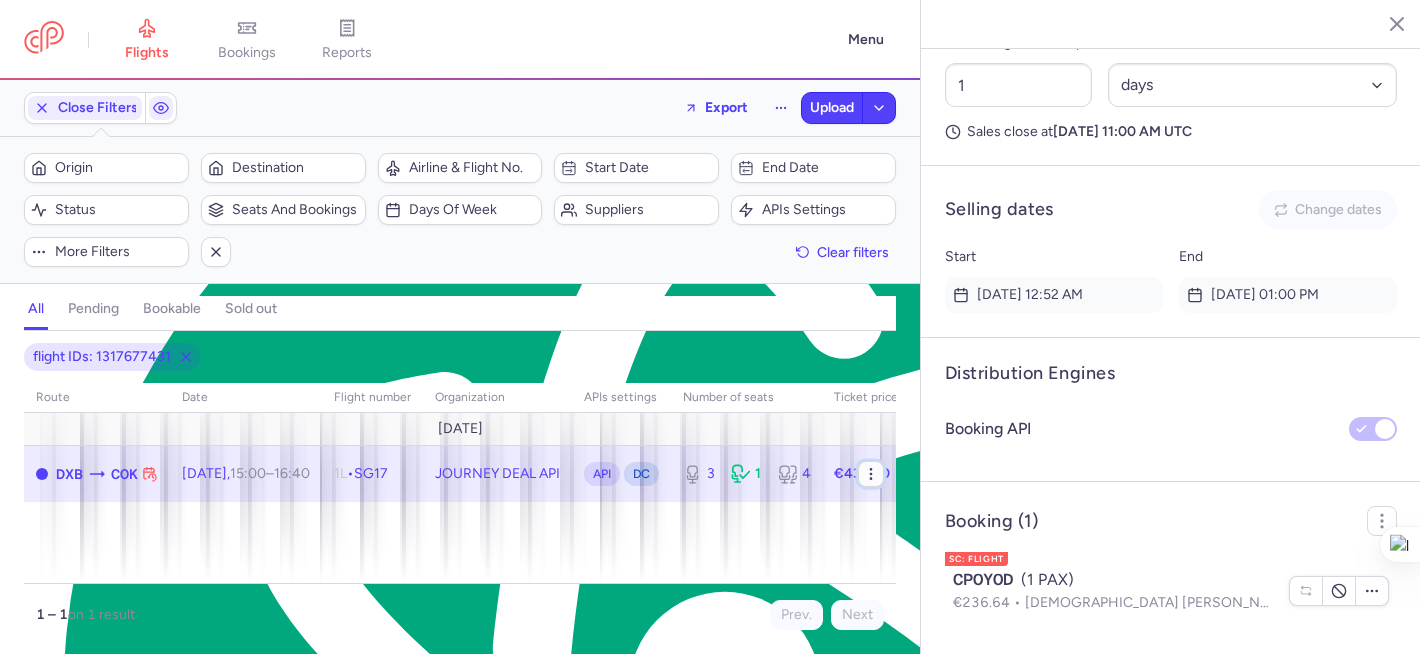 click 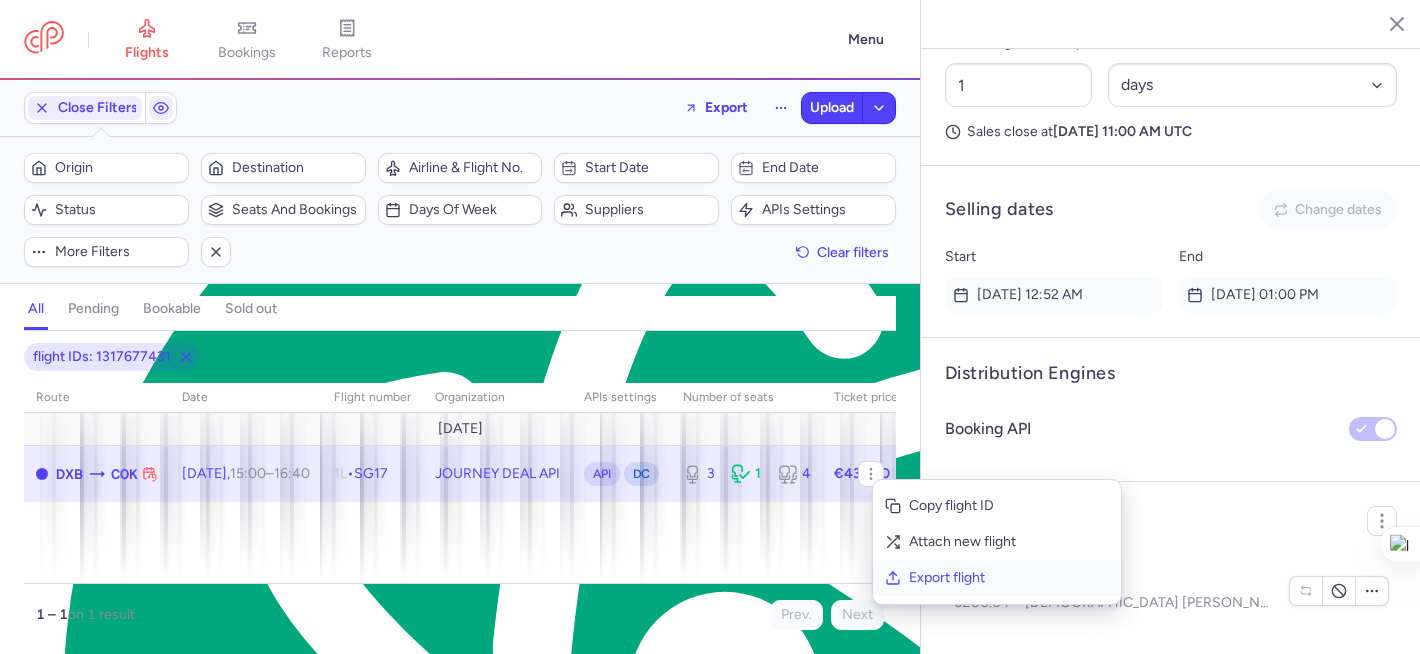 click on "Export flight" at bounding box center (1009, 578) 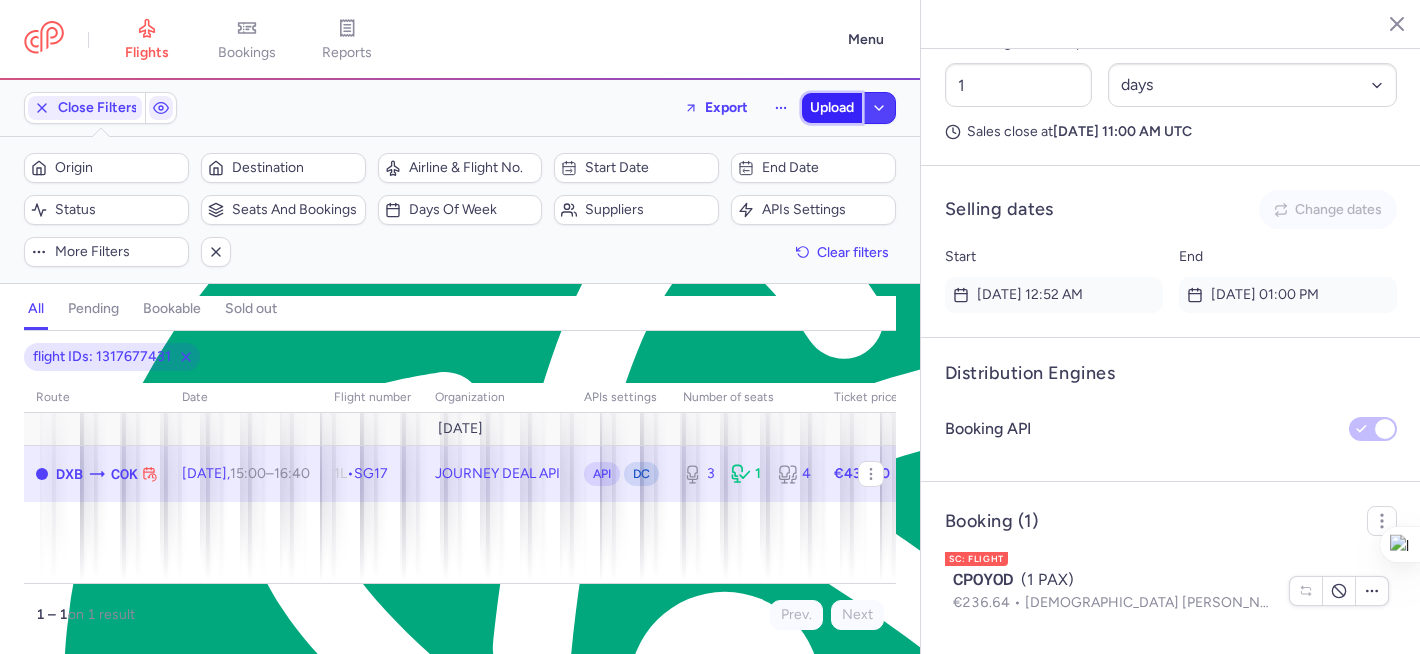 click on "Upload" at bounding box center [832, 108] 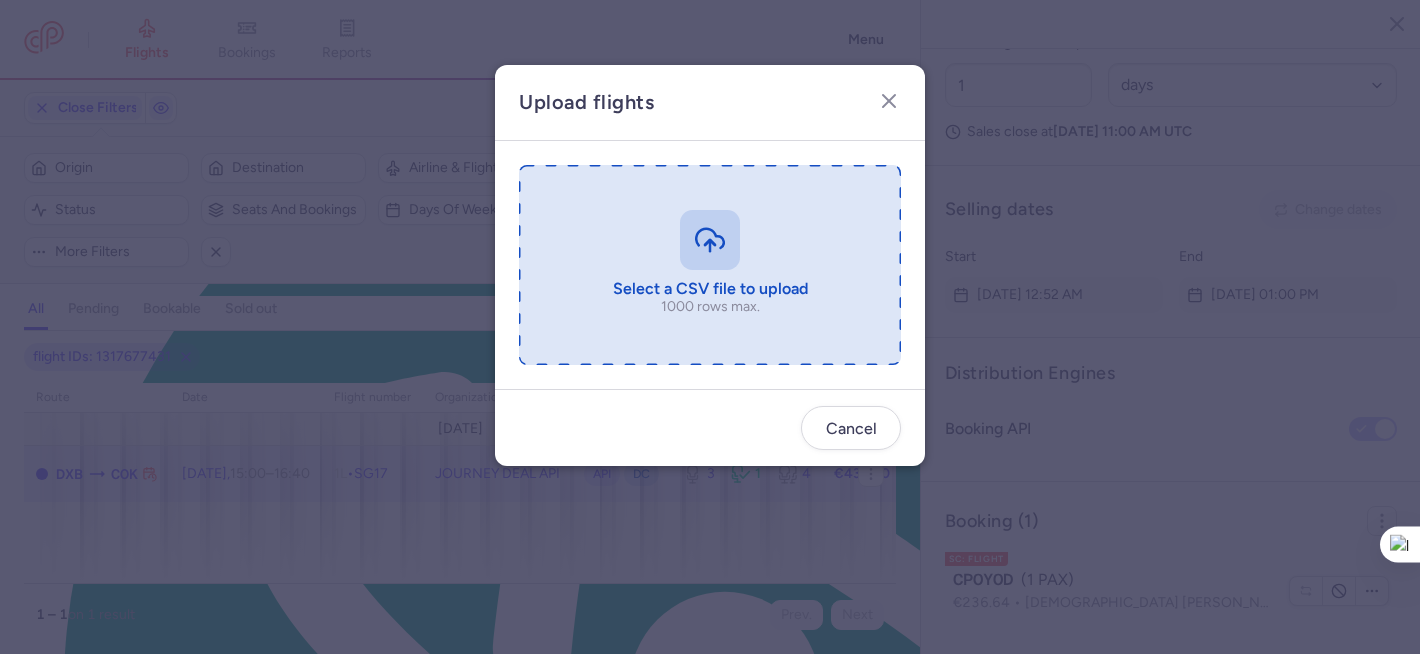 click at bounding box center (710, 265) 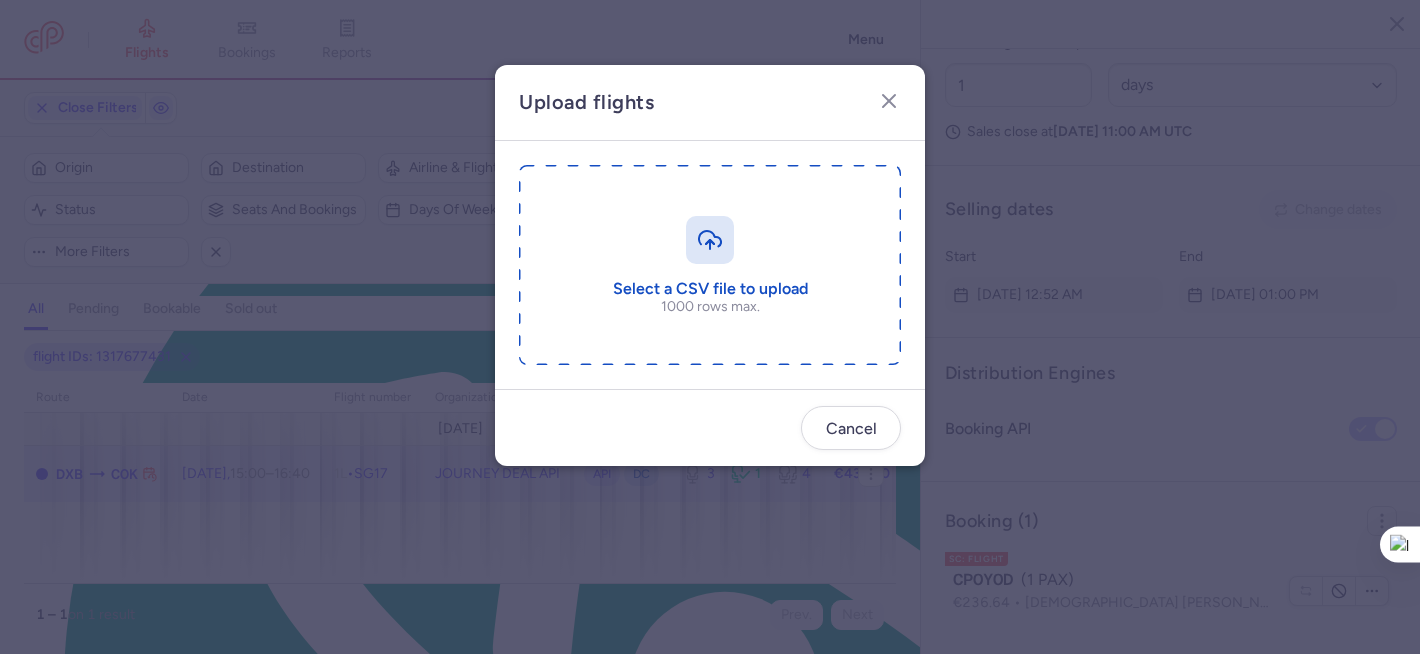 type on "C:\fakepath\export_flight_SG17_20250715,1847.csv" 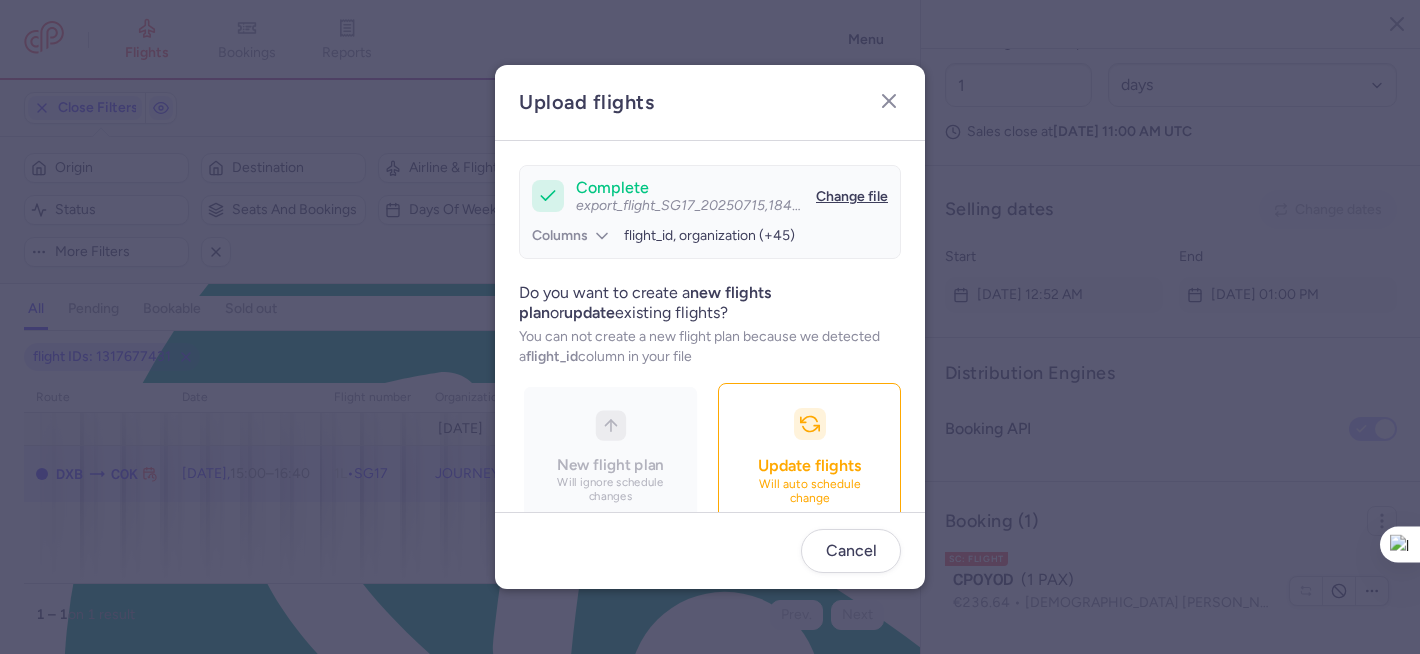 scroll, scrollTop: 207, scrollLeft: 0, axis: vertical 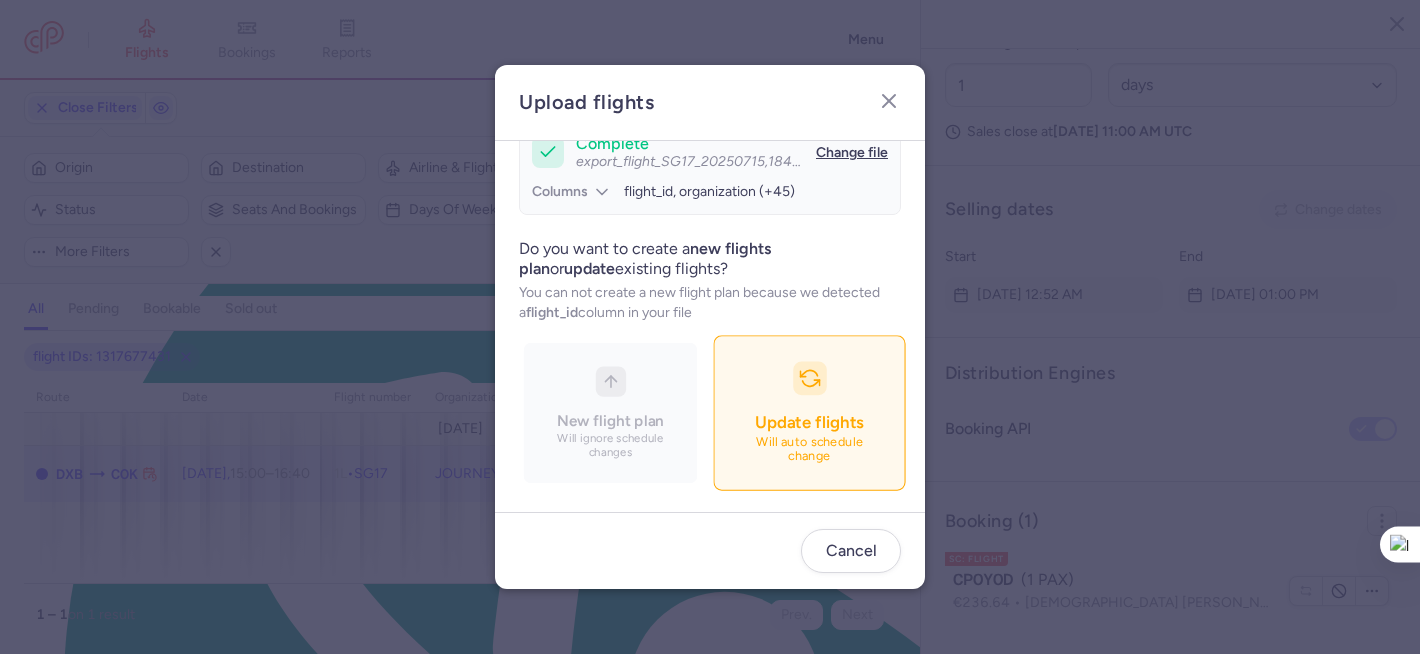 click on "Will auto schedule change" at bounding box center (810, 450) 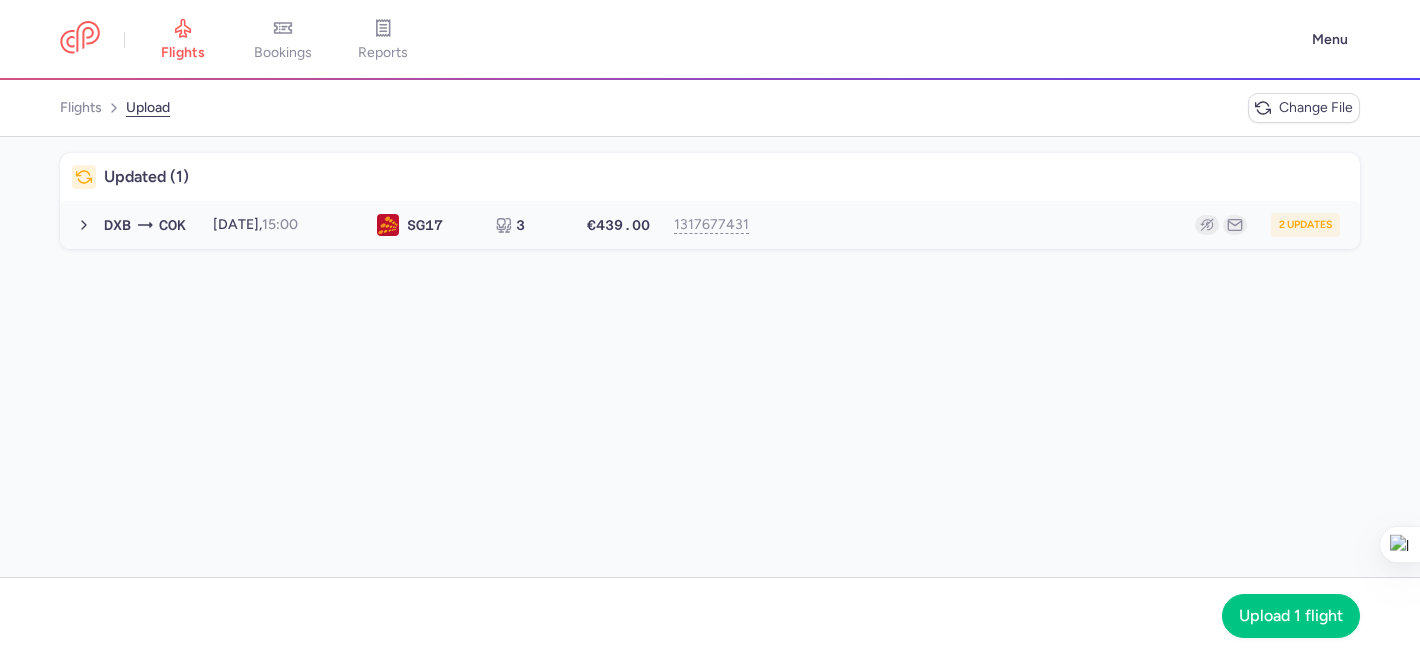 click on "2 updates" at bounding box center (1054, 225) 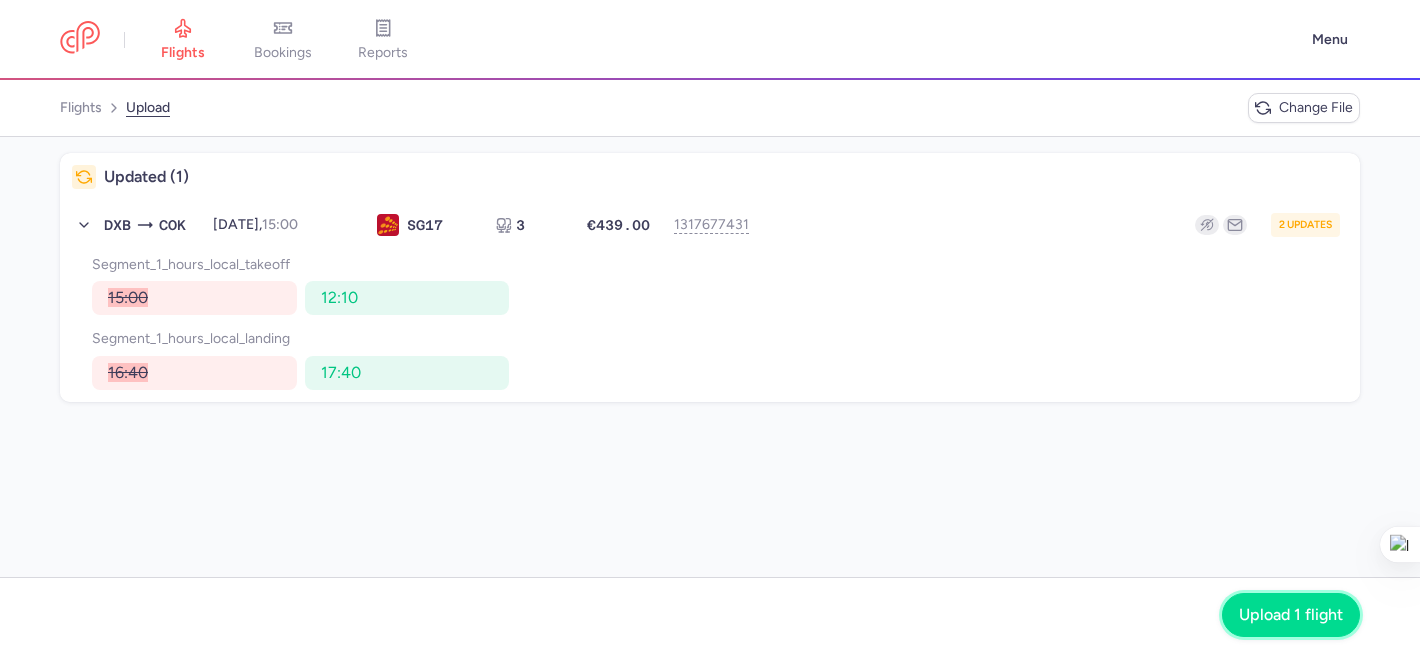 drag, startPoint x: 1322, startPoint y: 624, endPoint x: 1298, endPoint y: 604, distance: 31.241 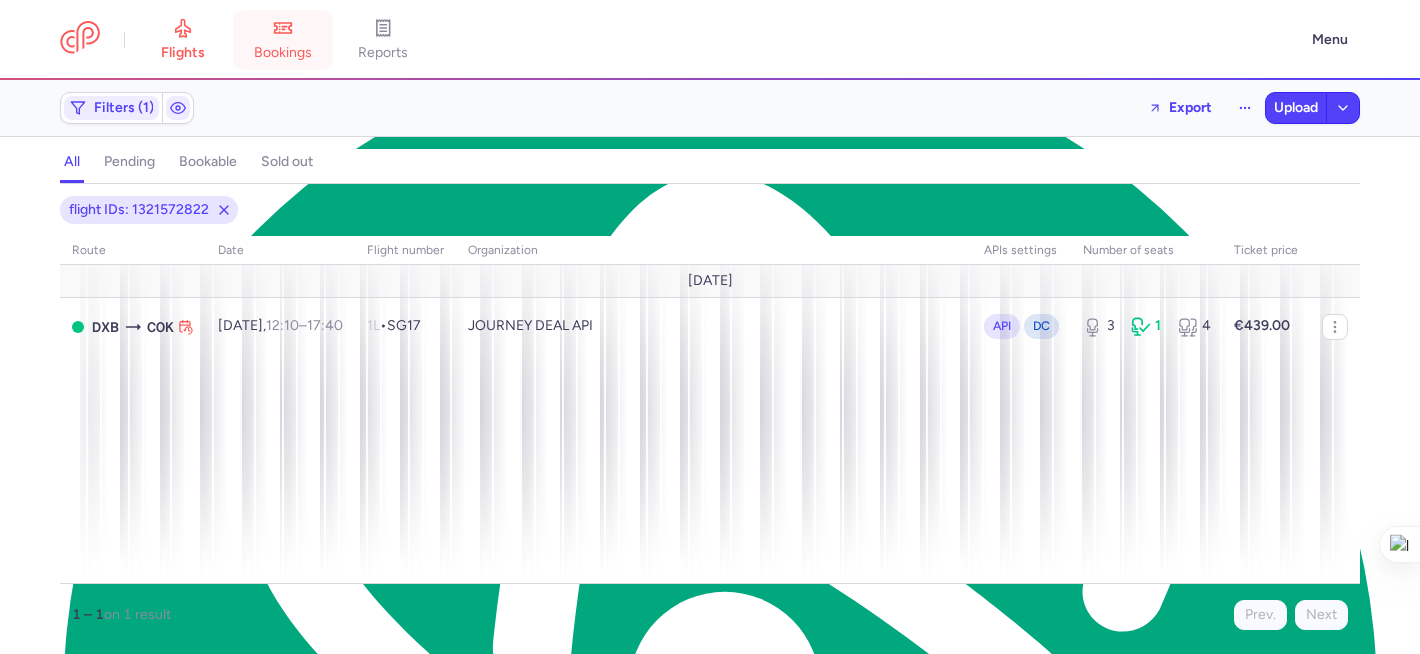 click on "bookings" at bounding box center [283, 53] 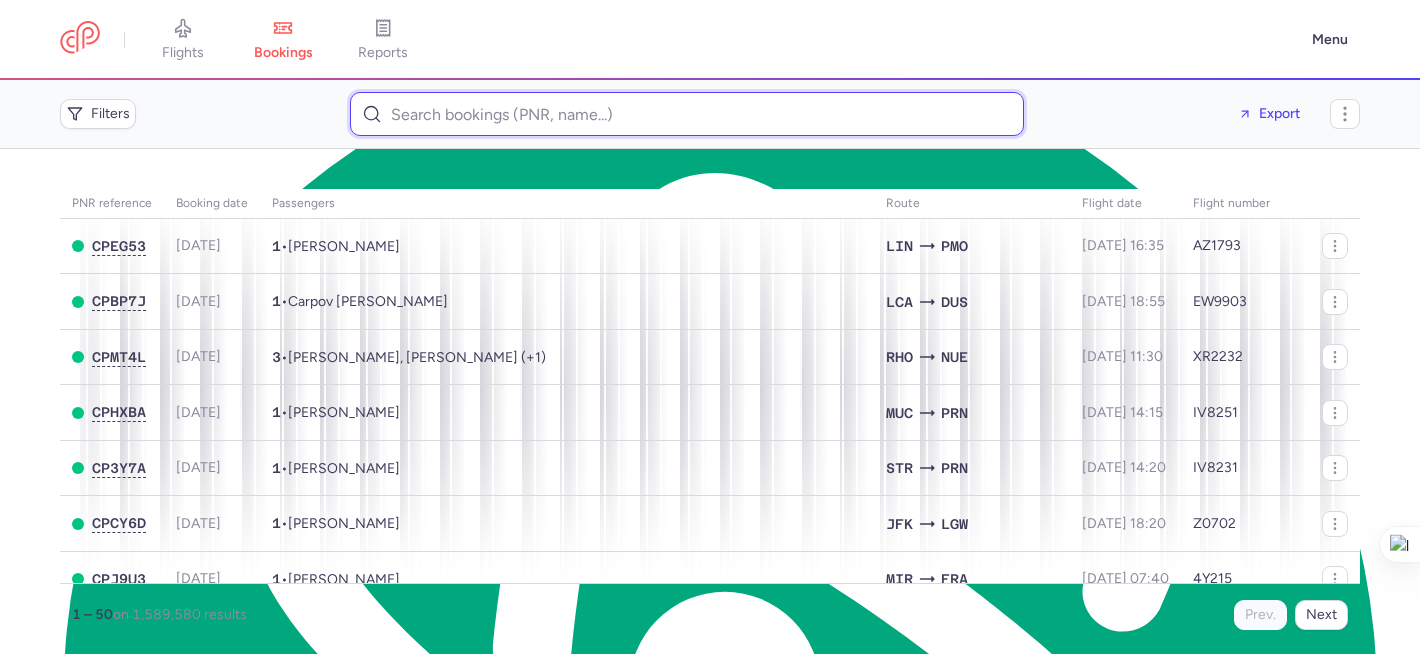 click at bounding box center (687, 114) 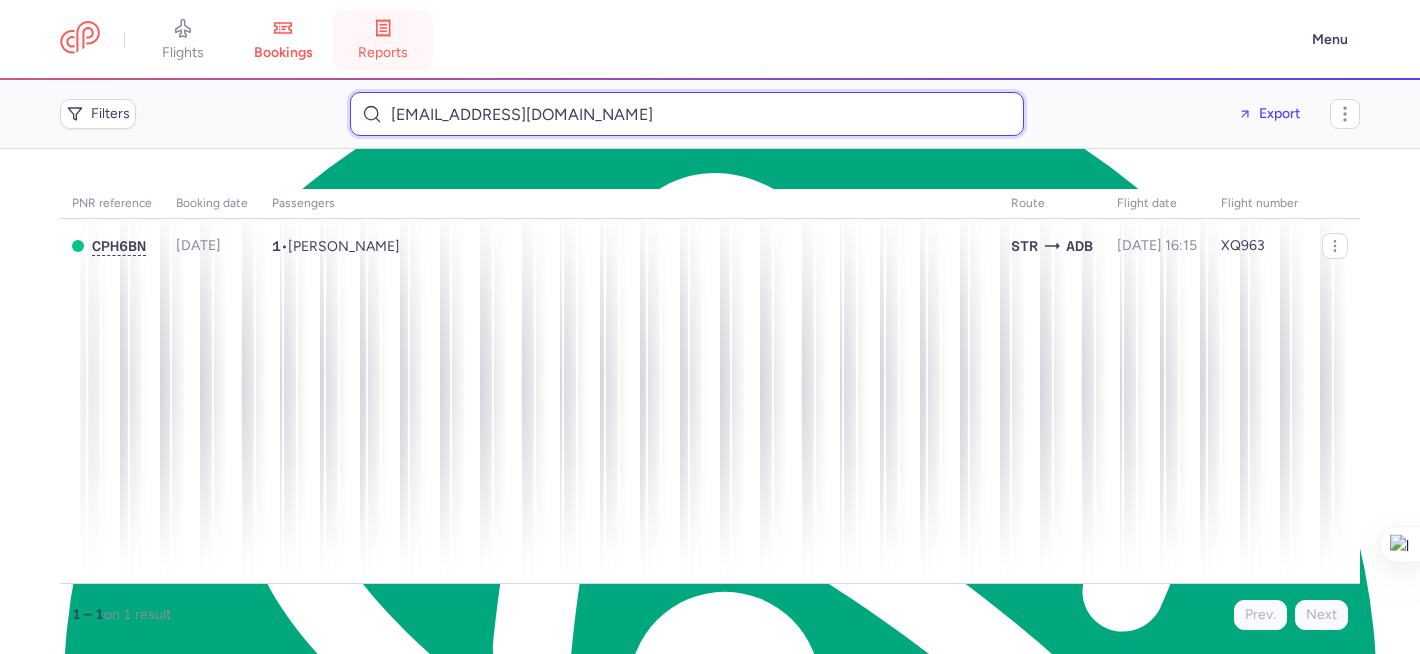 type on "endmedikal@hotmail.de" 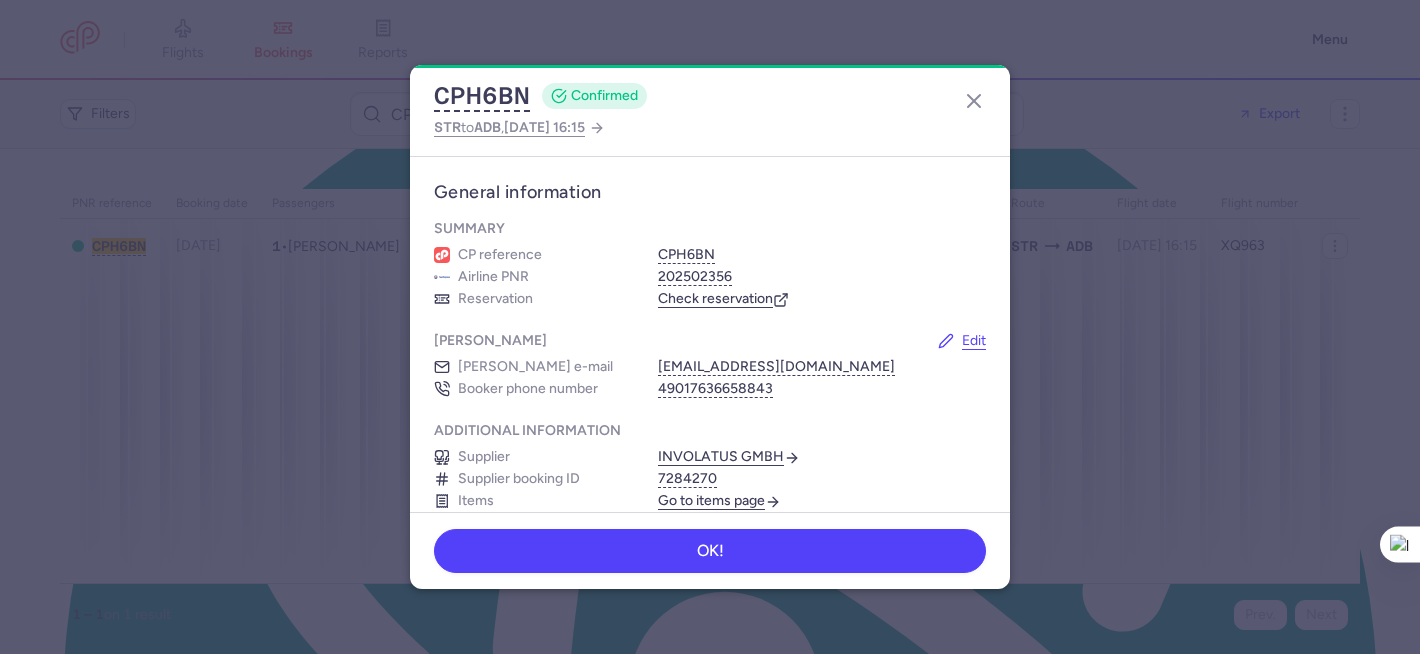 scroll, scrollTop: 0, scrollLeft: 0, axis: both 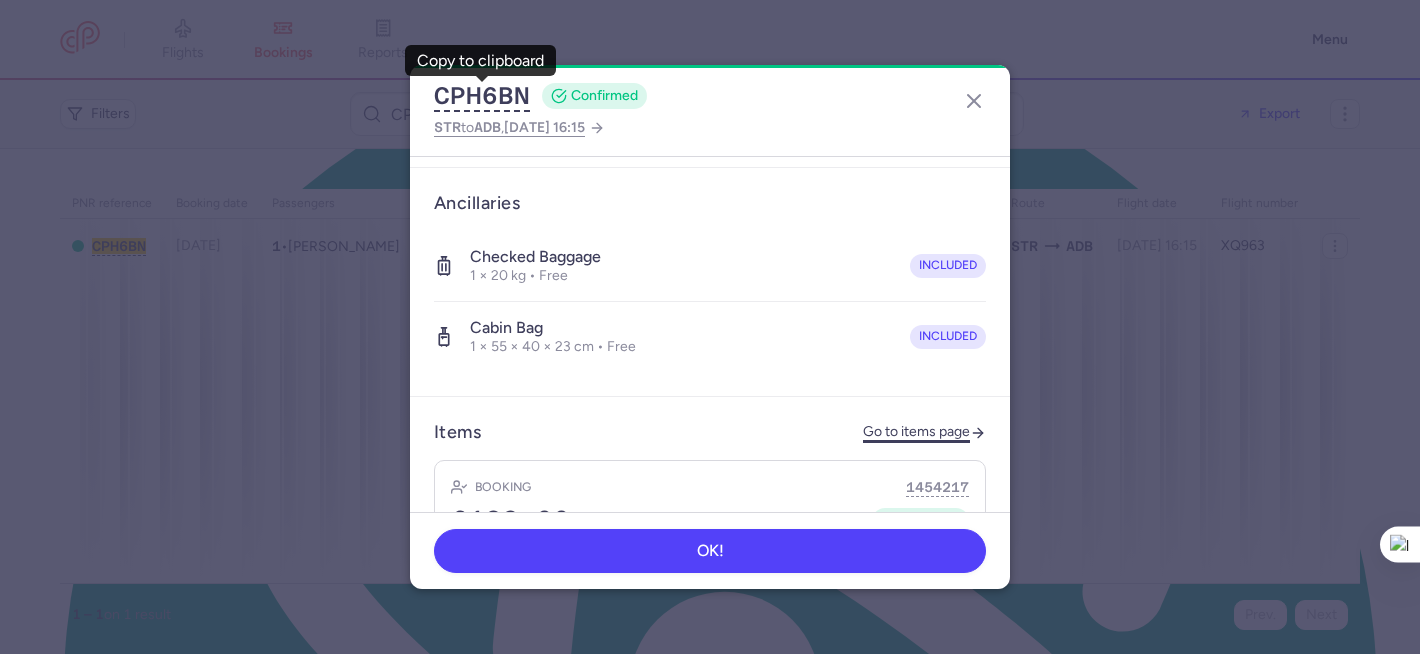 click on "Go to items page" 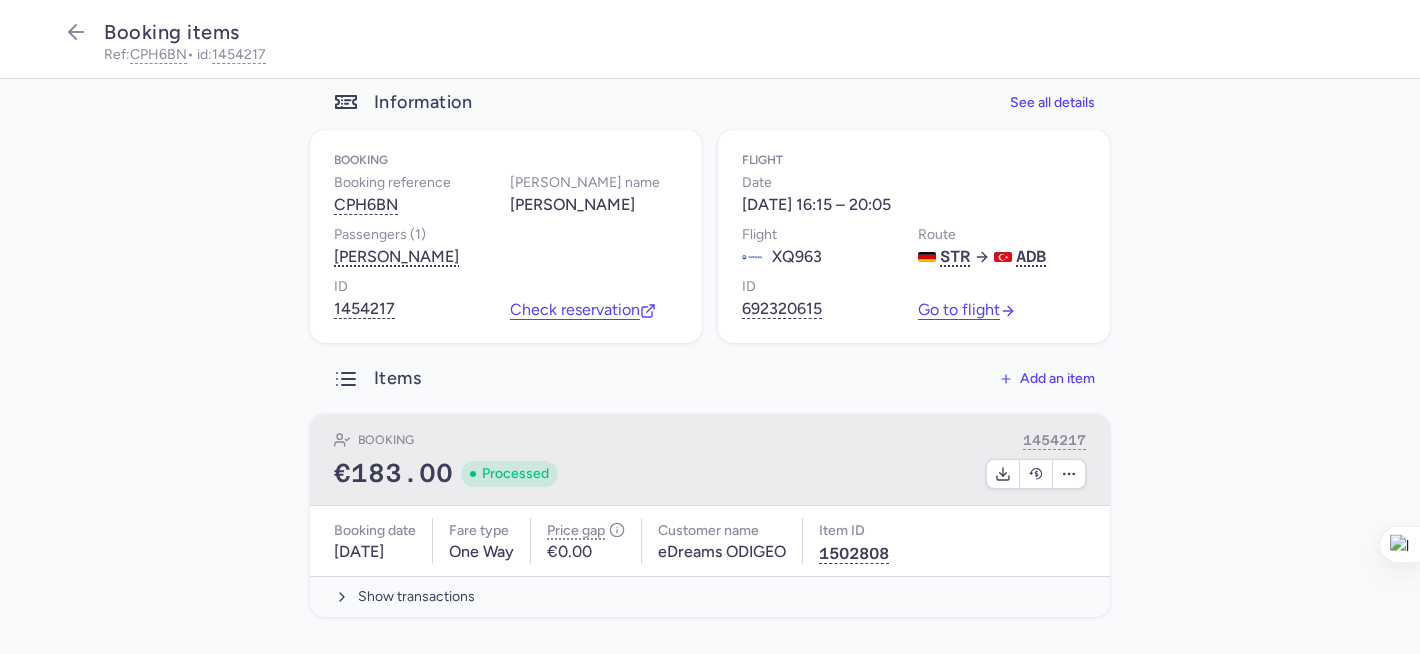 scroll, scrollTop: 31, scrollLeft: 0, axis: vertical 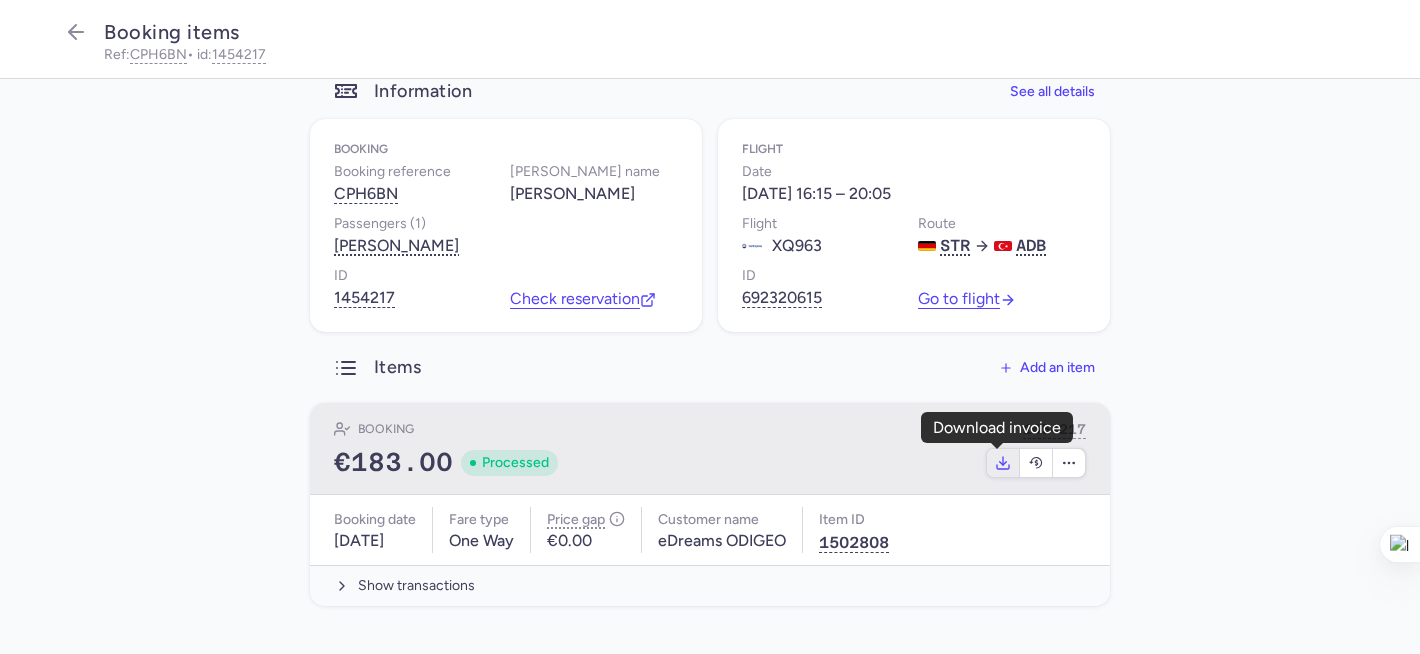 click 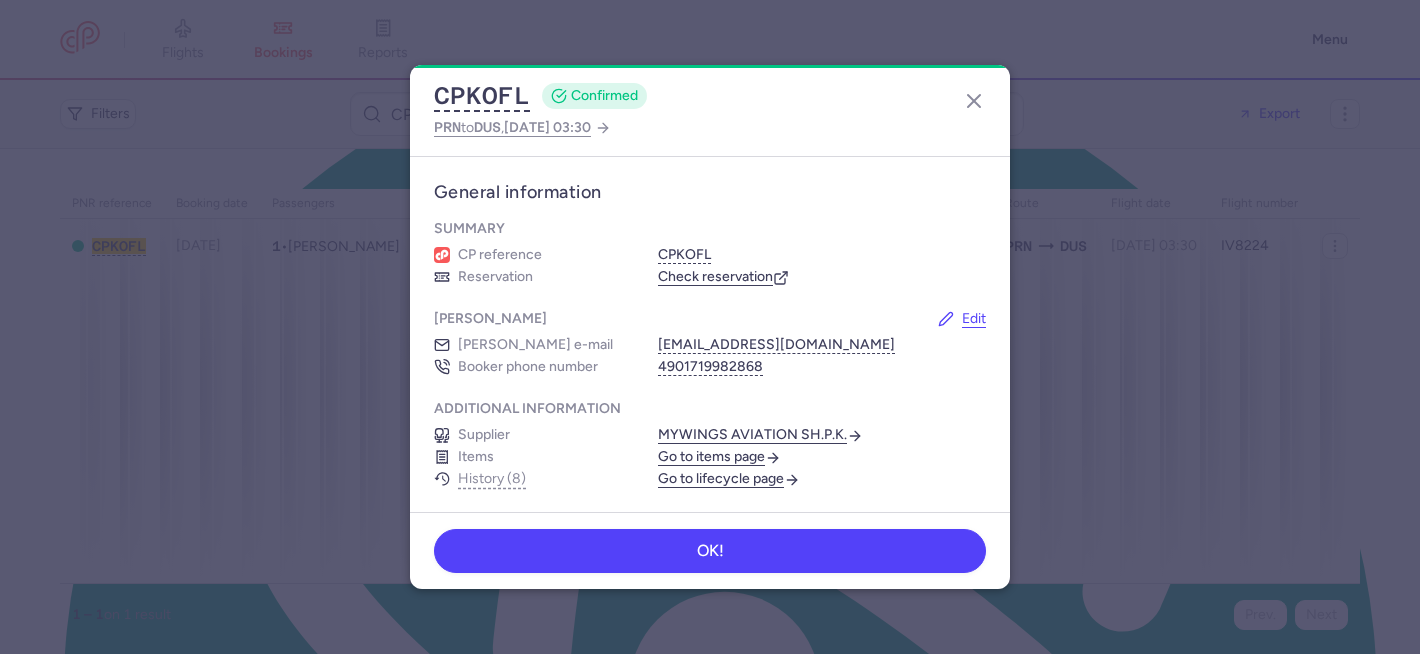 scroll, scrollTop: 0, scrollLeft: 0, axis: both 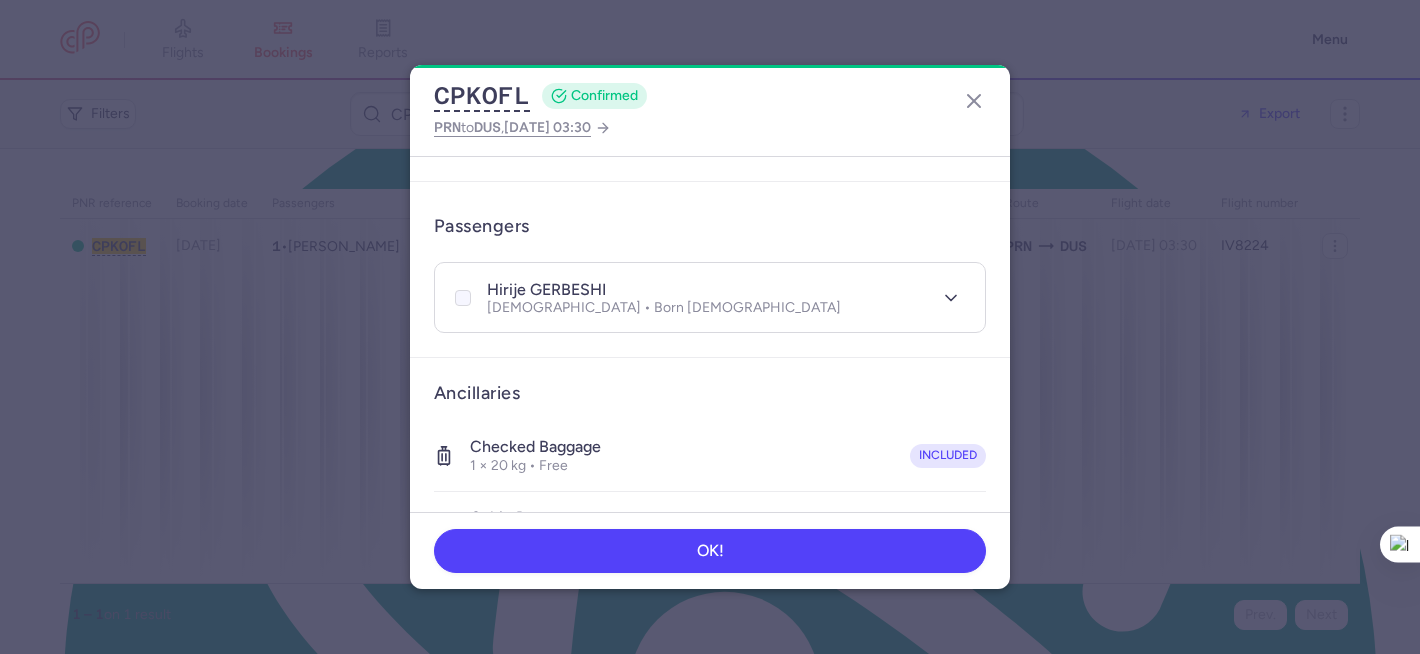 click at bounding box center [463, 298] 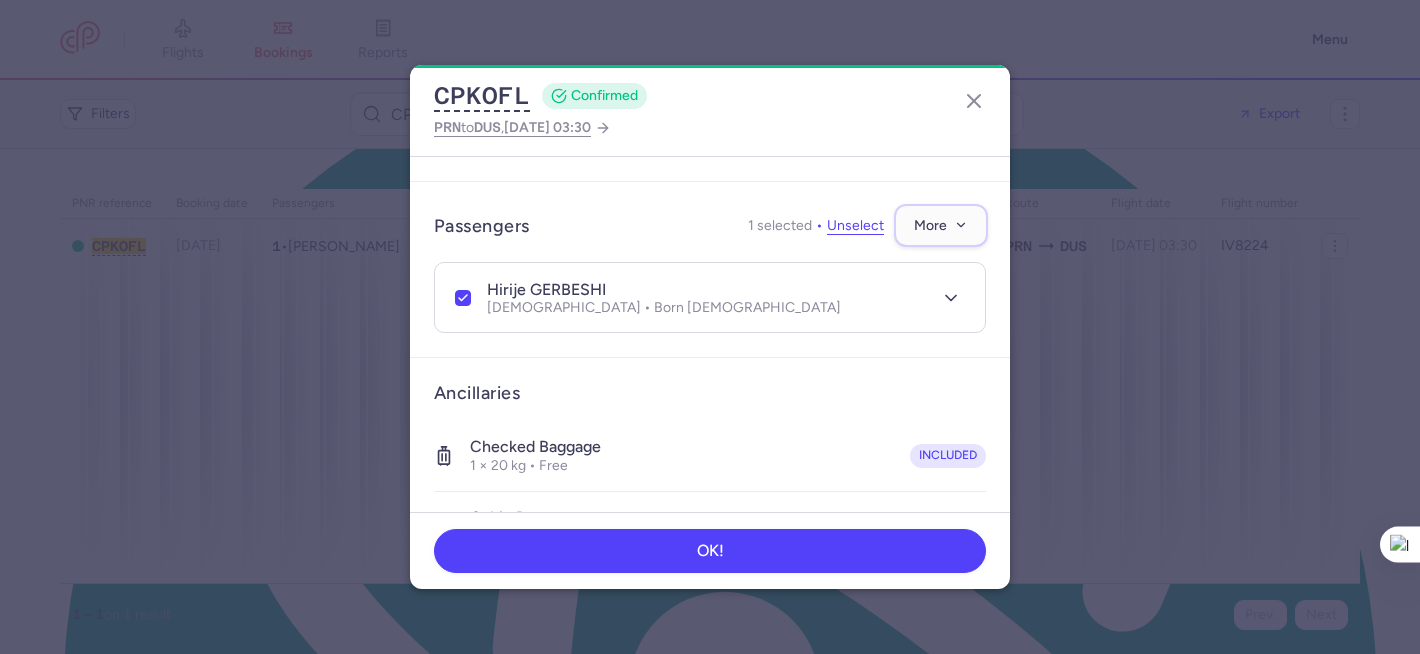 click on "More" at bounding box center [930, 225] 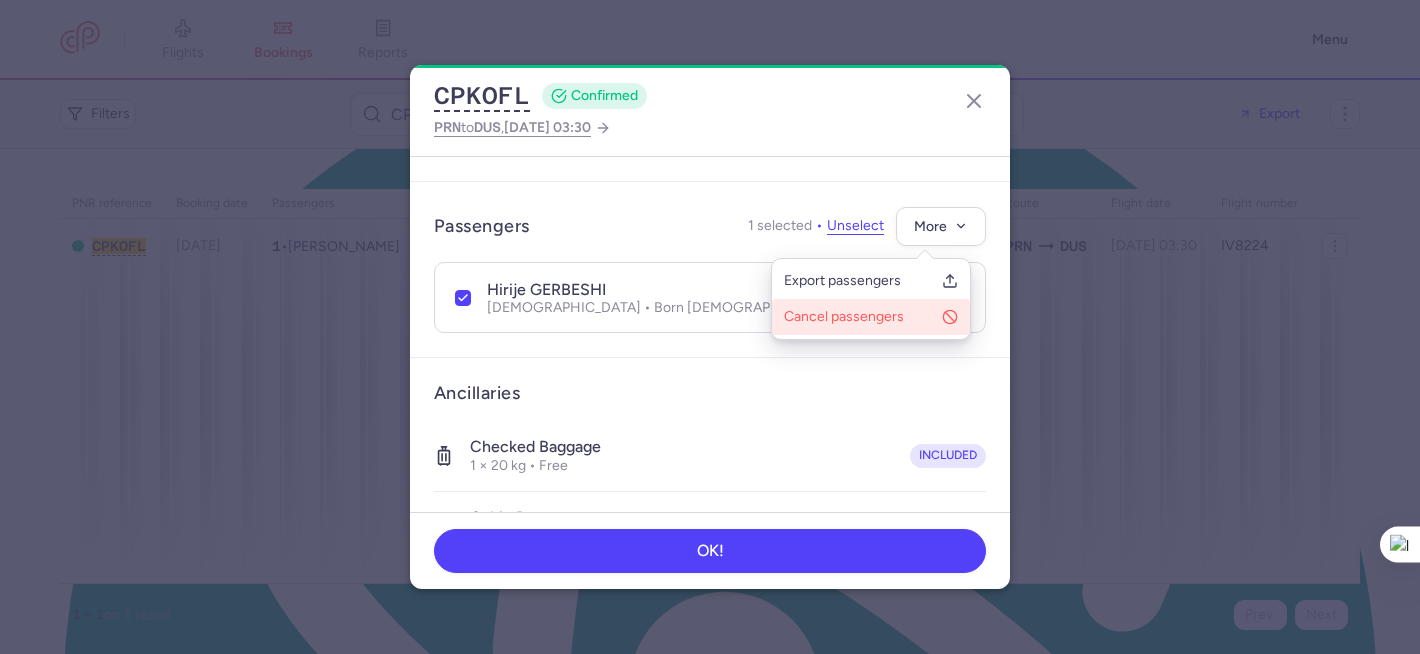 click on "Cancel passengers" at bounding box center (859, 317) 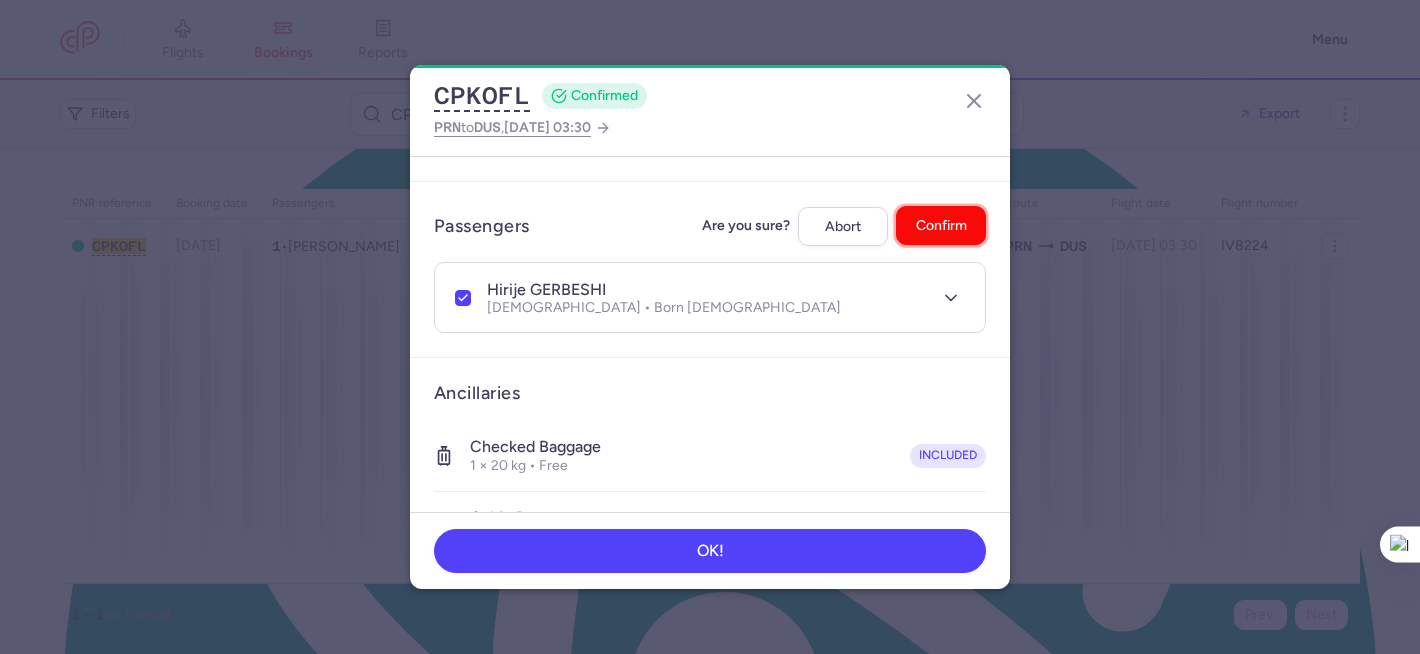 click on "Confirm" at bounding box center (941, 225) 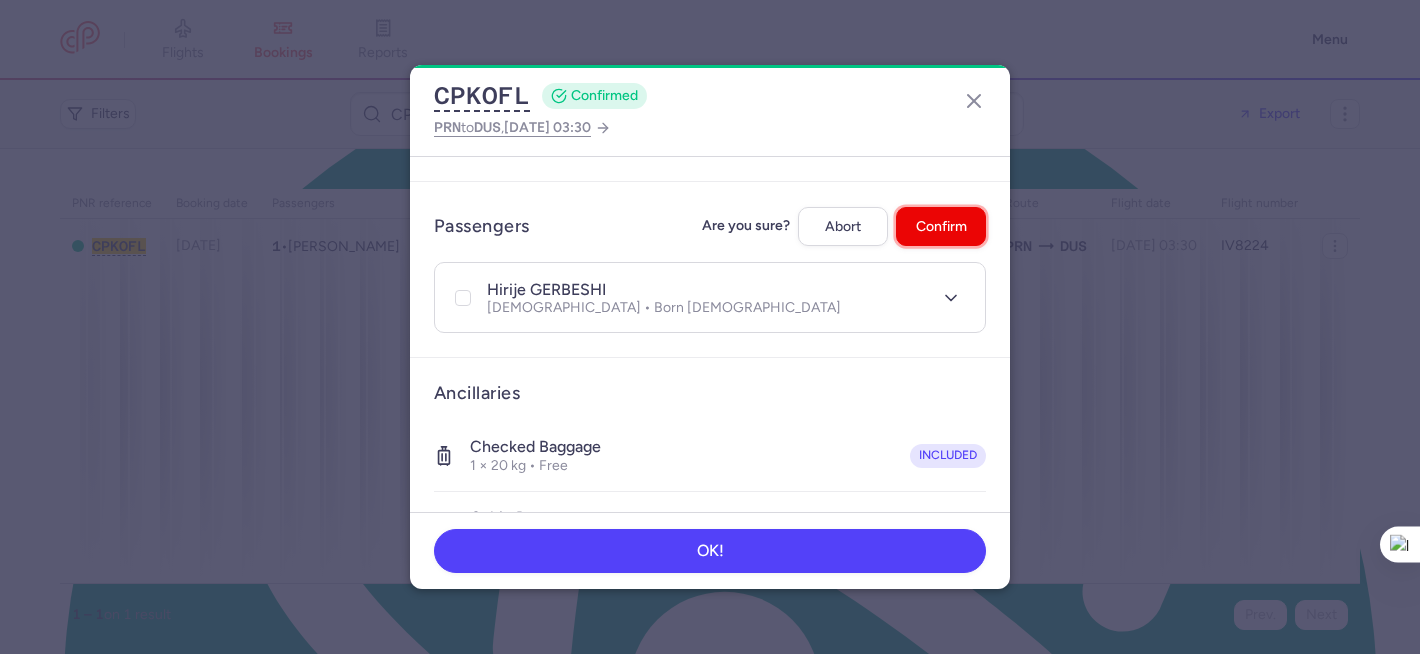 checkbox on "false" 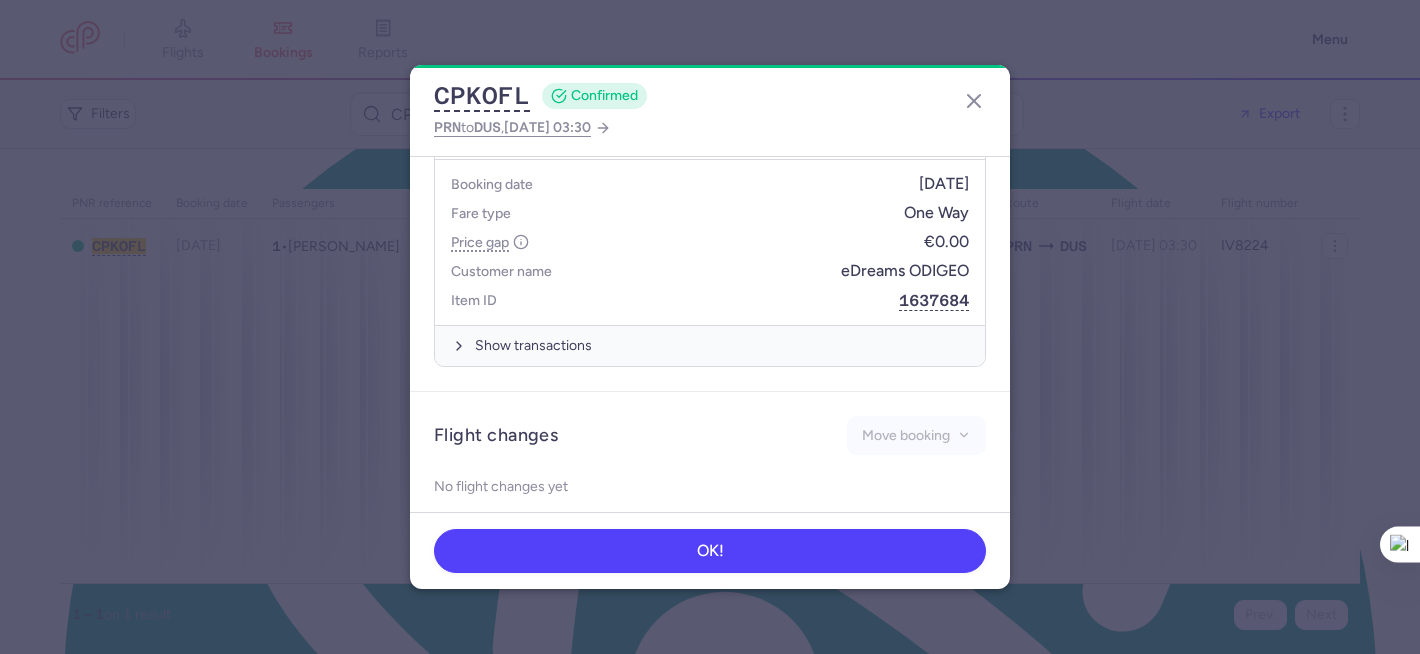 scroll, scrollTop: 785, scrollLeft: 0, axis: vertical 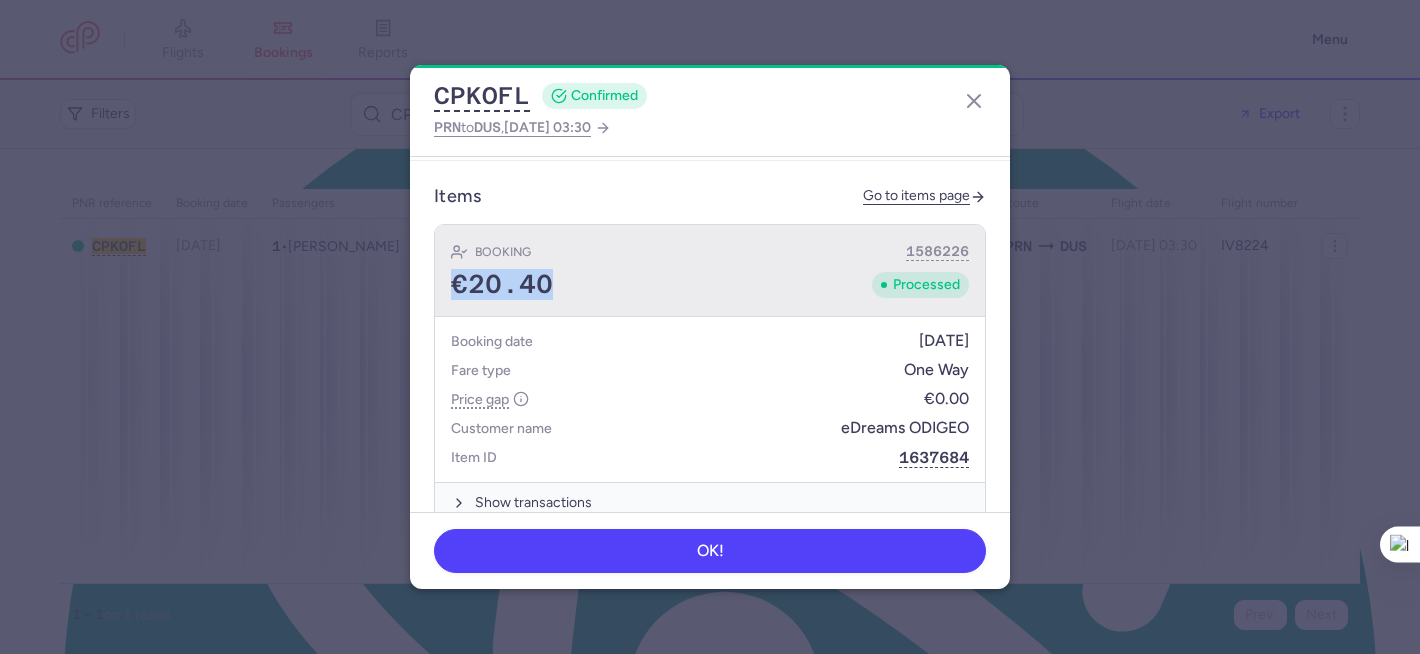 drag, startPoint x: 556, startPoint y: 272, endPoint x: 455, endPoint y: 269, distance: 101.04455 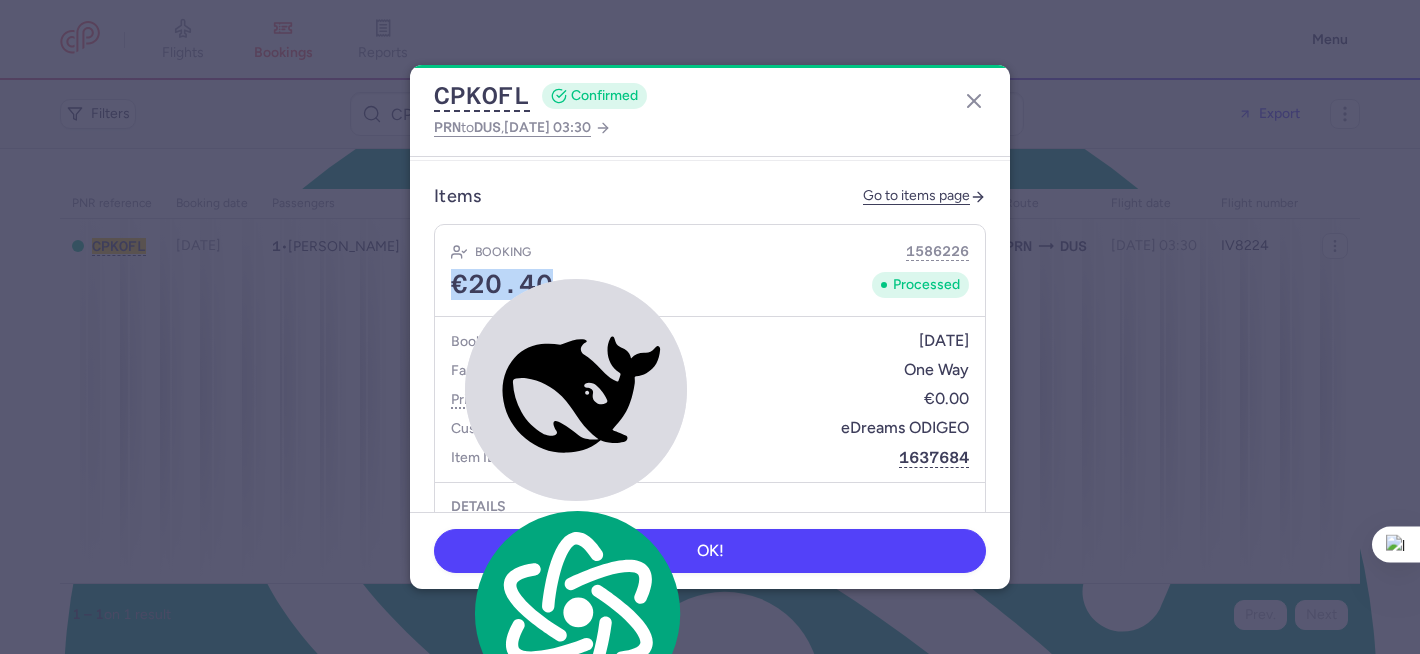 copy on "€20.40" 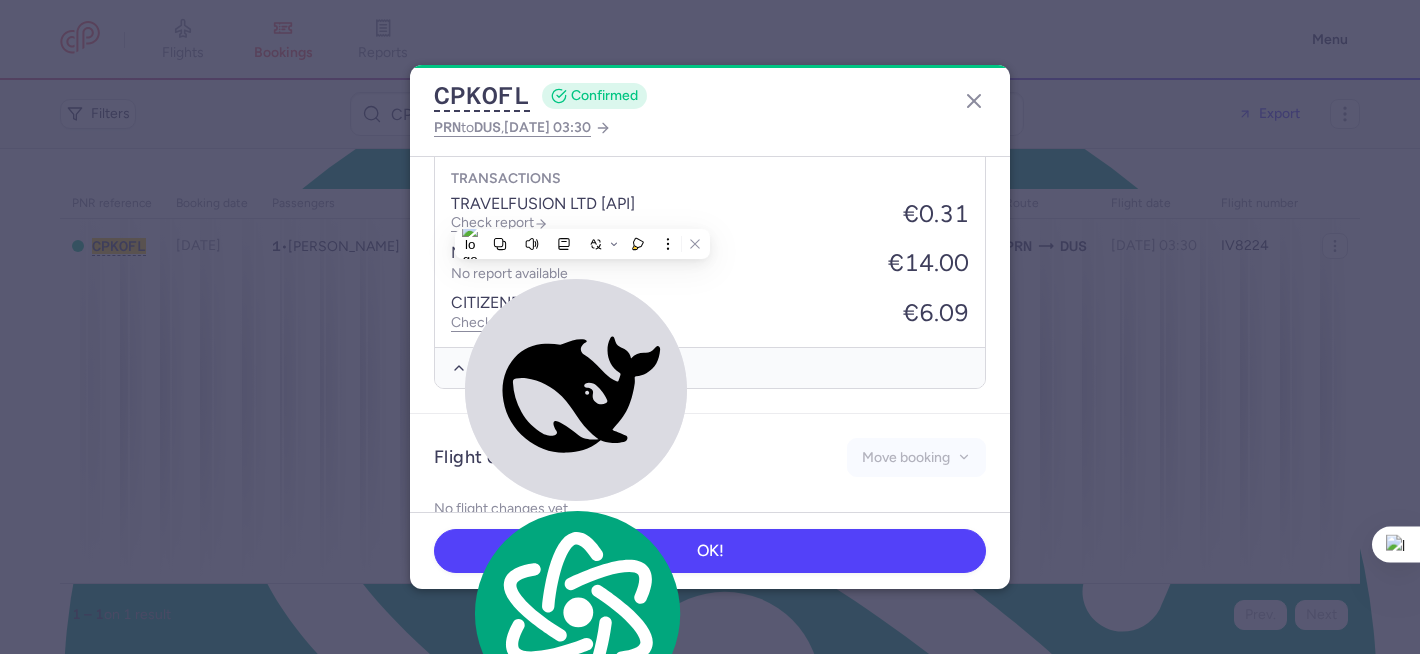 scroll, scrollTop: 1357, scrollLeft: 0, axis: vertical 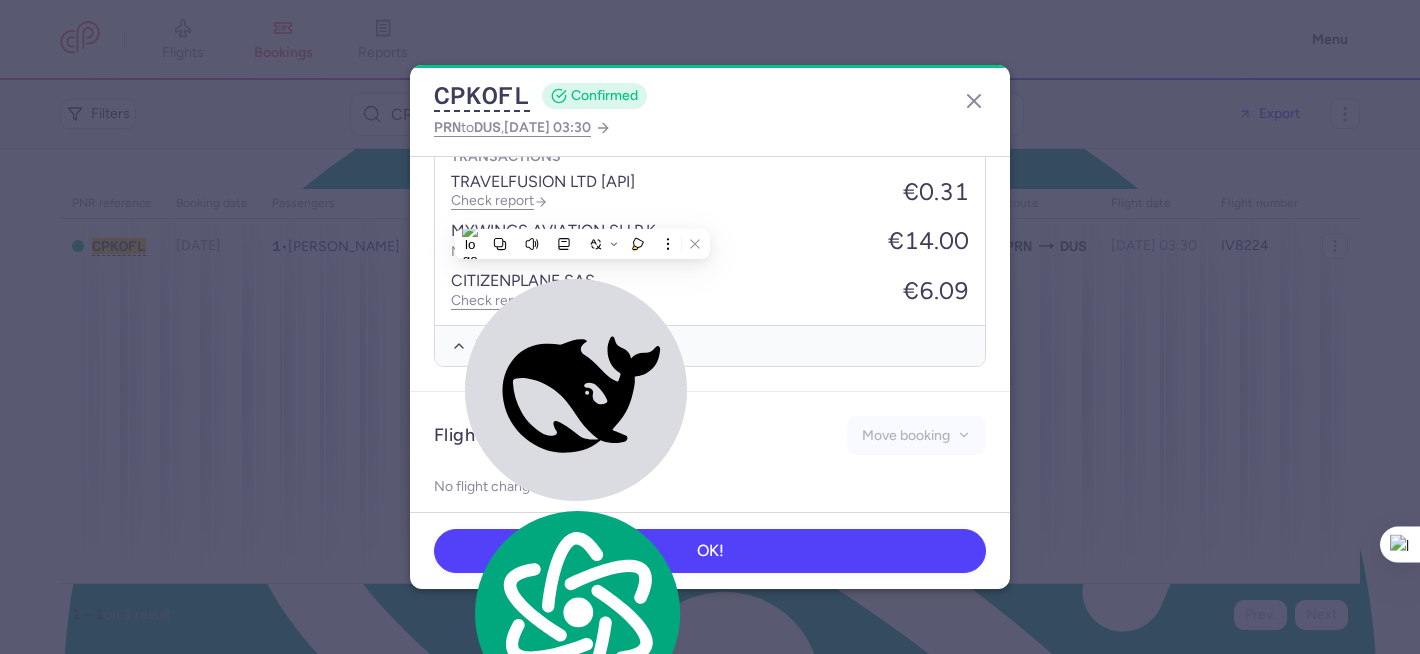 drag, startPoint x: 268, startPoint y: 155, endPoint x: 263, endPoint y: 129, distance: 26.476404 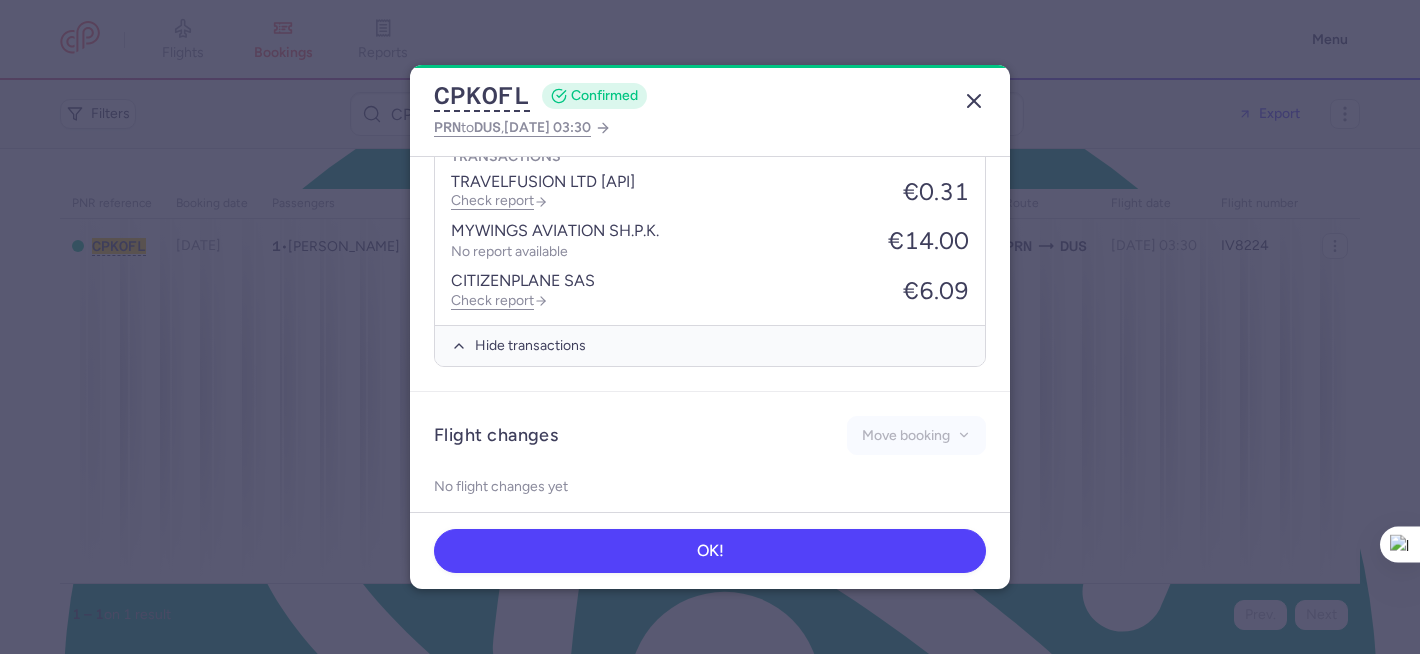 click 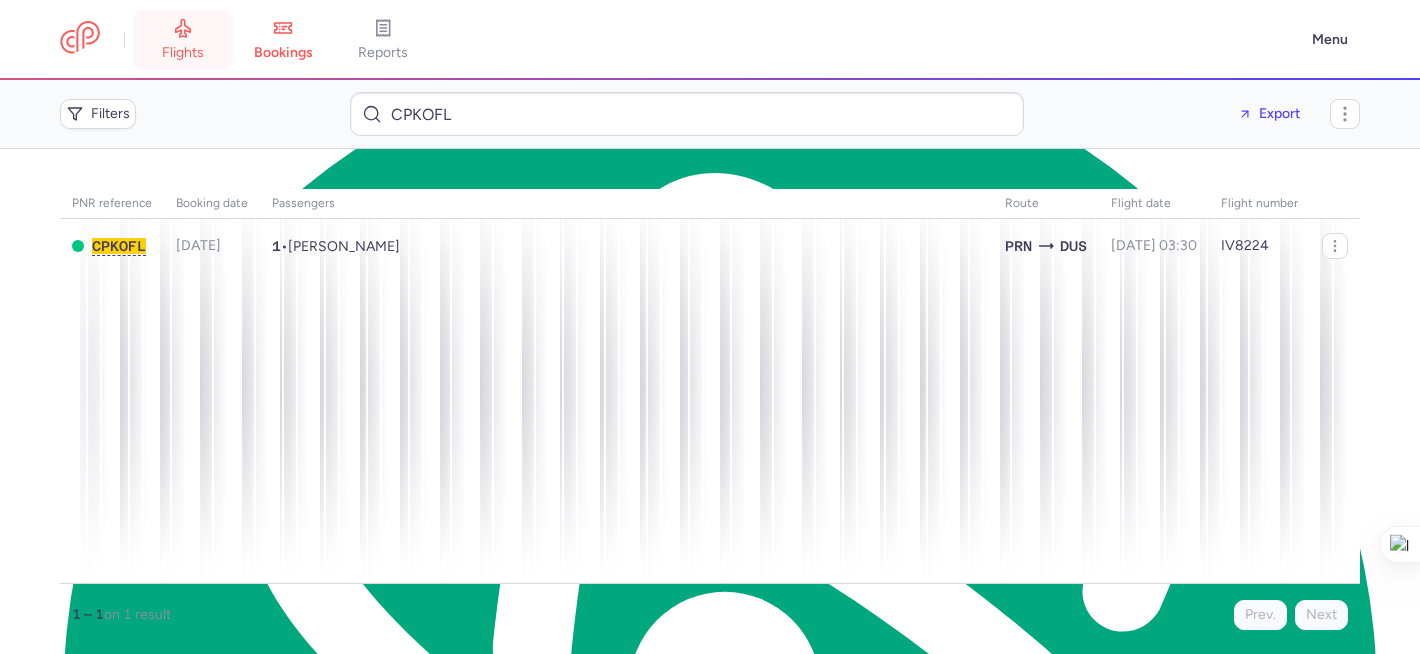 click on "flights" at bounding box center [183, 53] 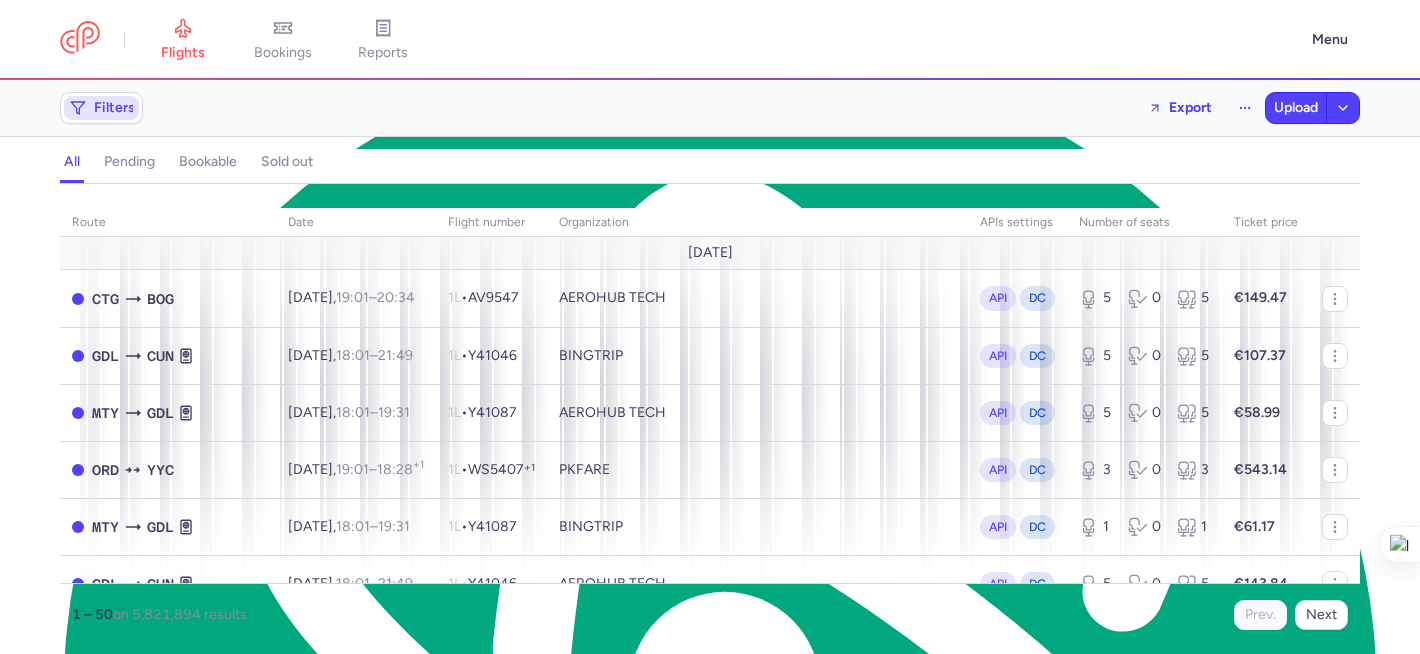 click on "Filters" at bounding box center (101, 108) 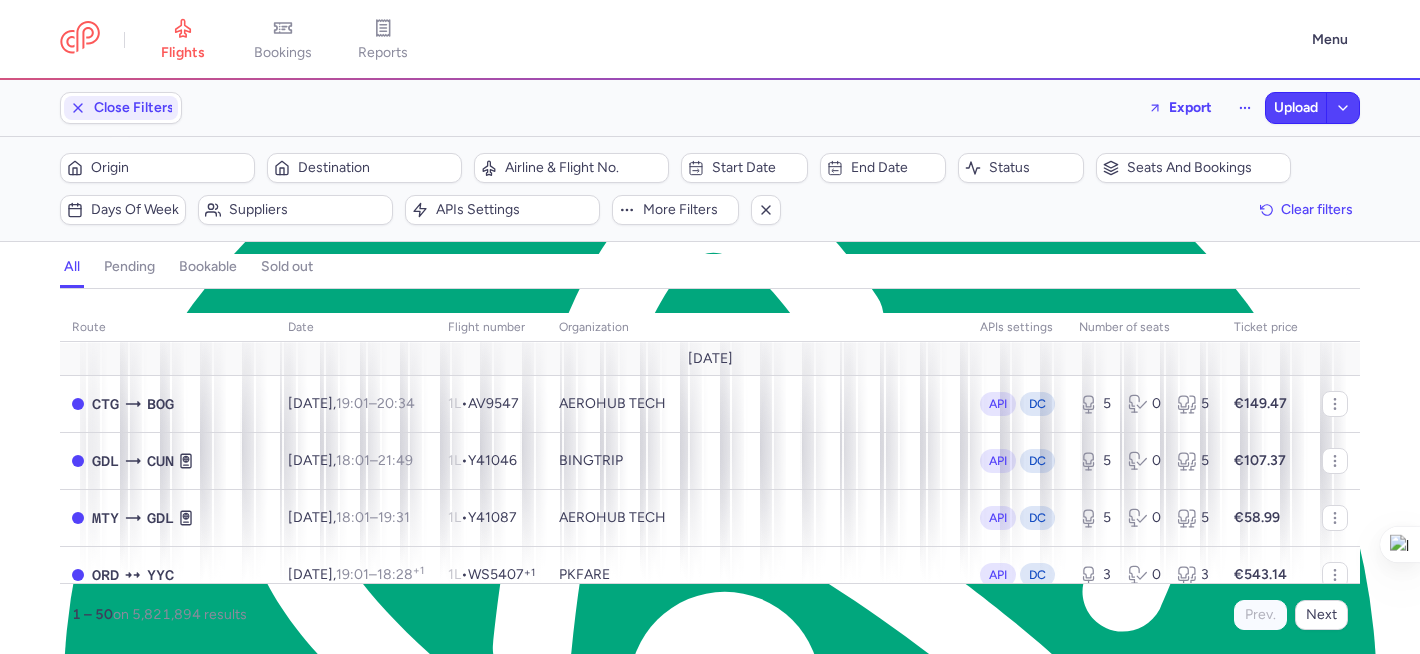 scroll, scrollTop: 0, scrollLeft: 0, axis: both 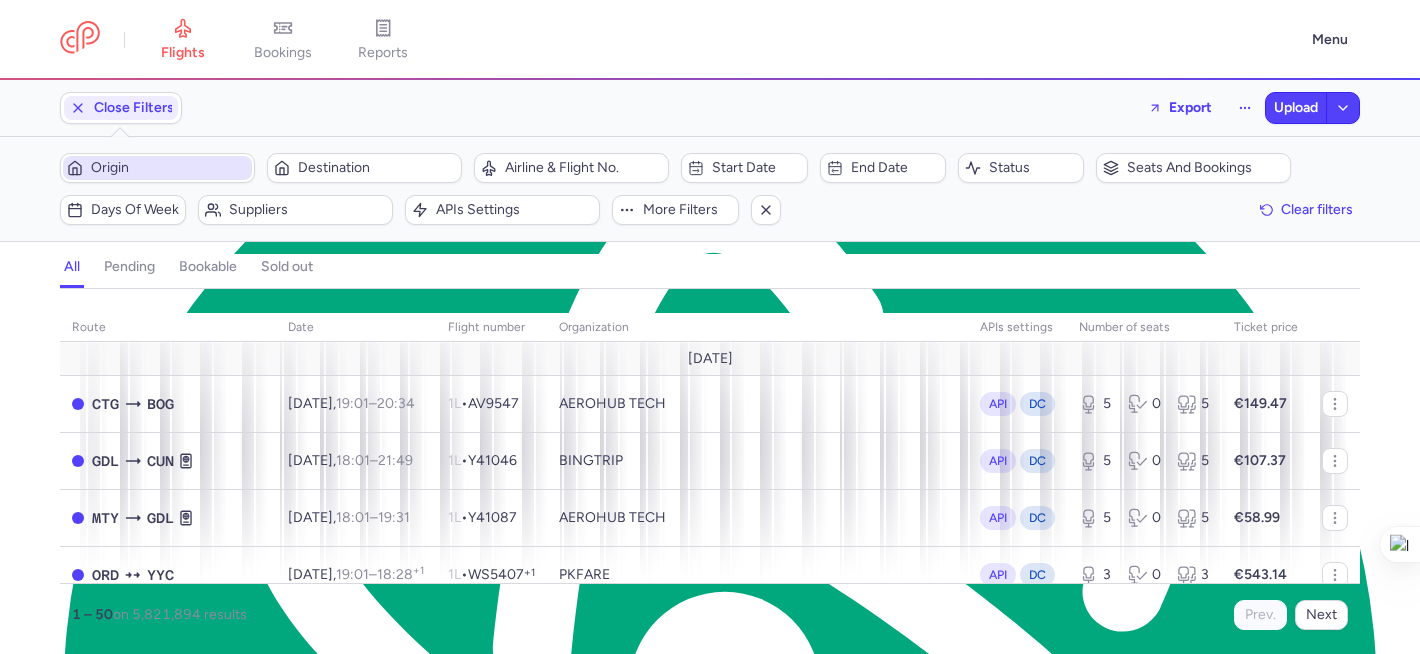 click on "Origin" at bounding box center [169, 168] 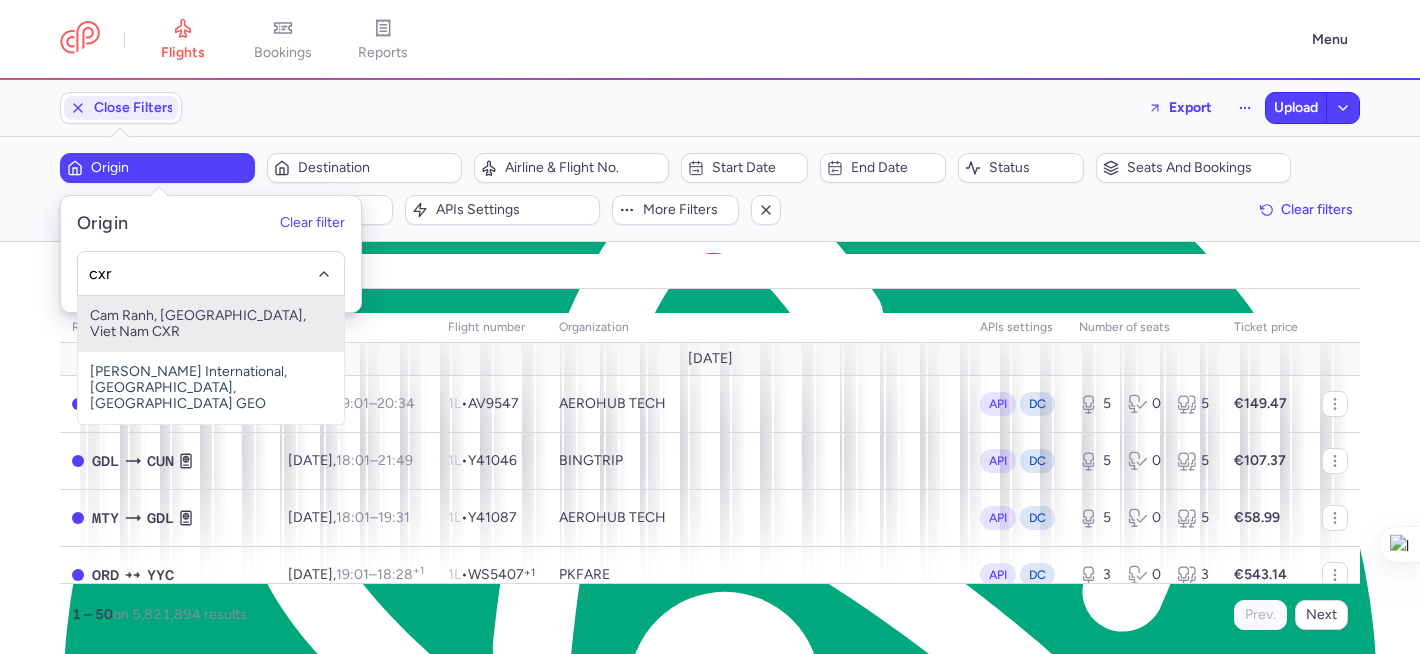 click on "Cam Ranh, Nha Trang, Viet Nam CXR" at bounding box center (211, 324) 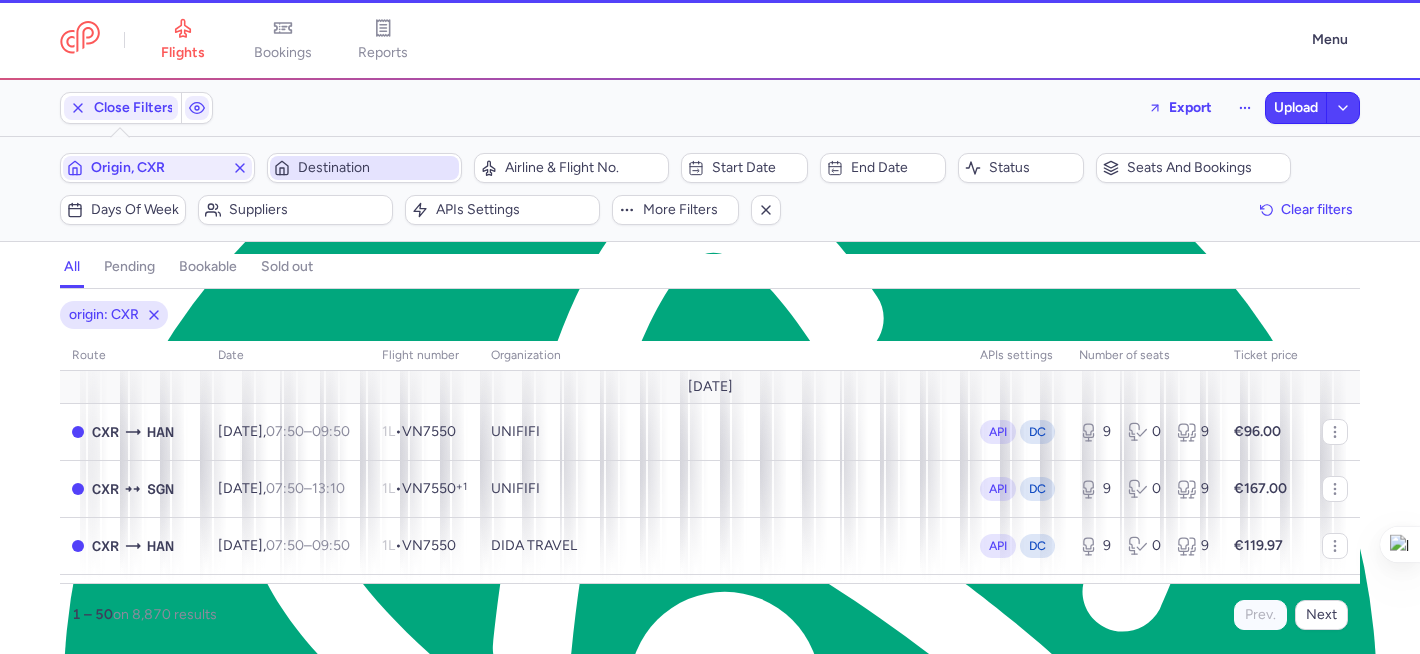 click on "Destination" at bounding box center (376, 168) 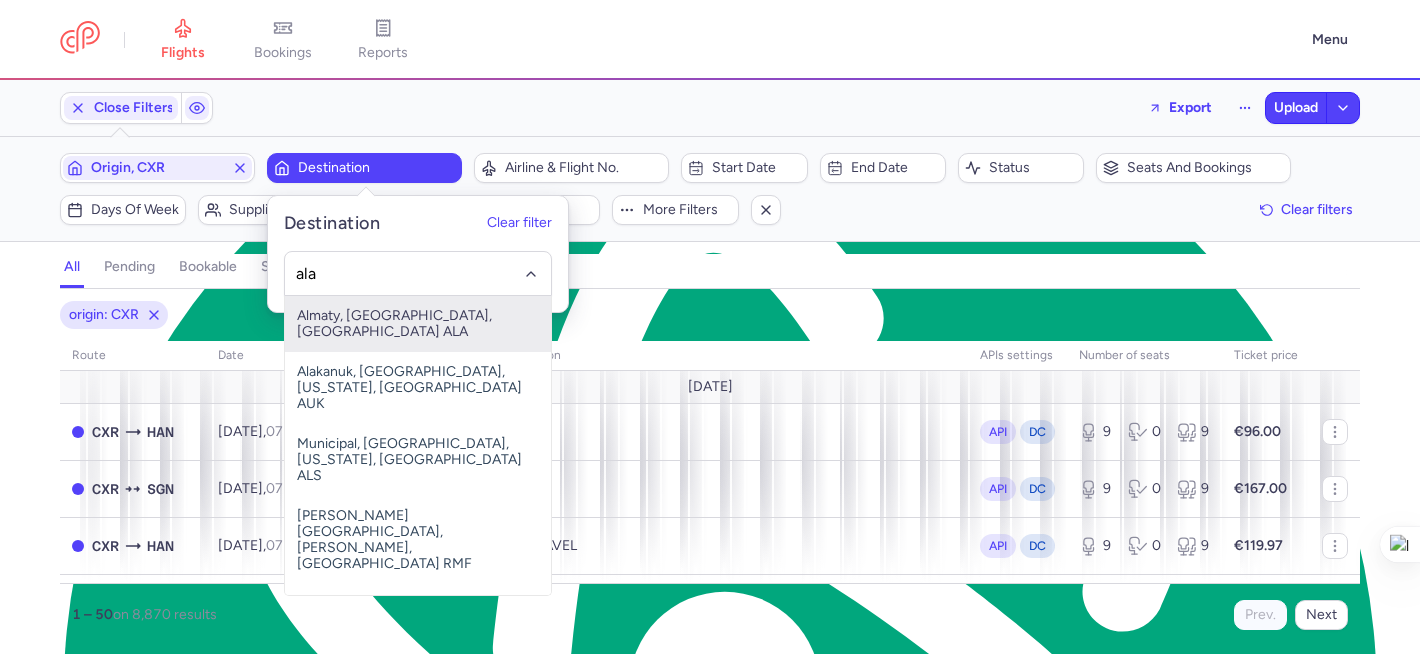 click on "Almaty, Almaty, Kazakhstan ALA" at bounding box center [418, 324] 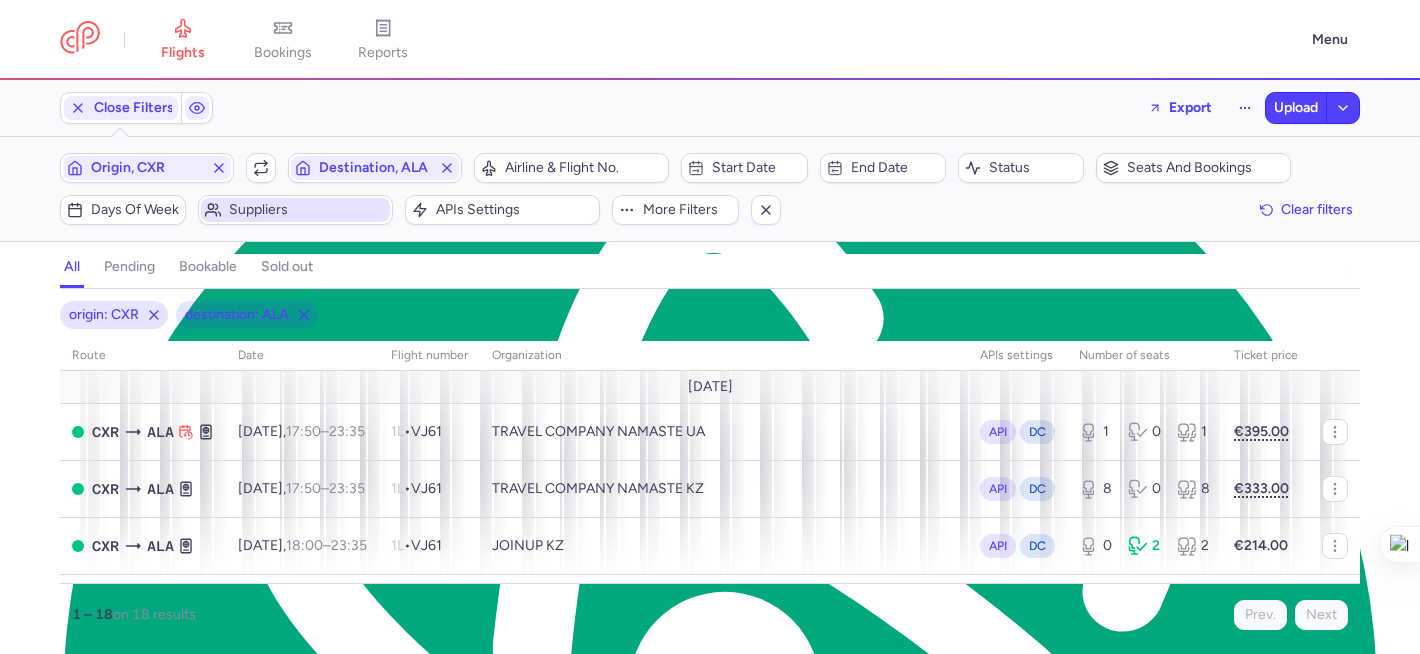 click on "Suppliers" at bounding box center [307, 210] 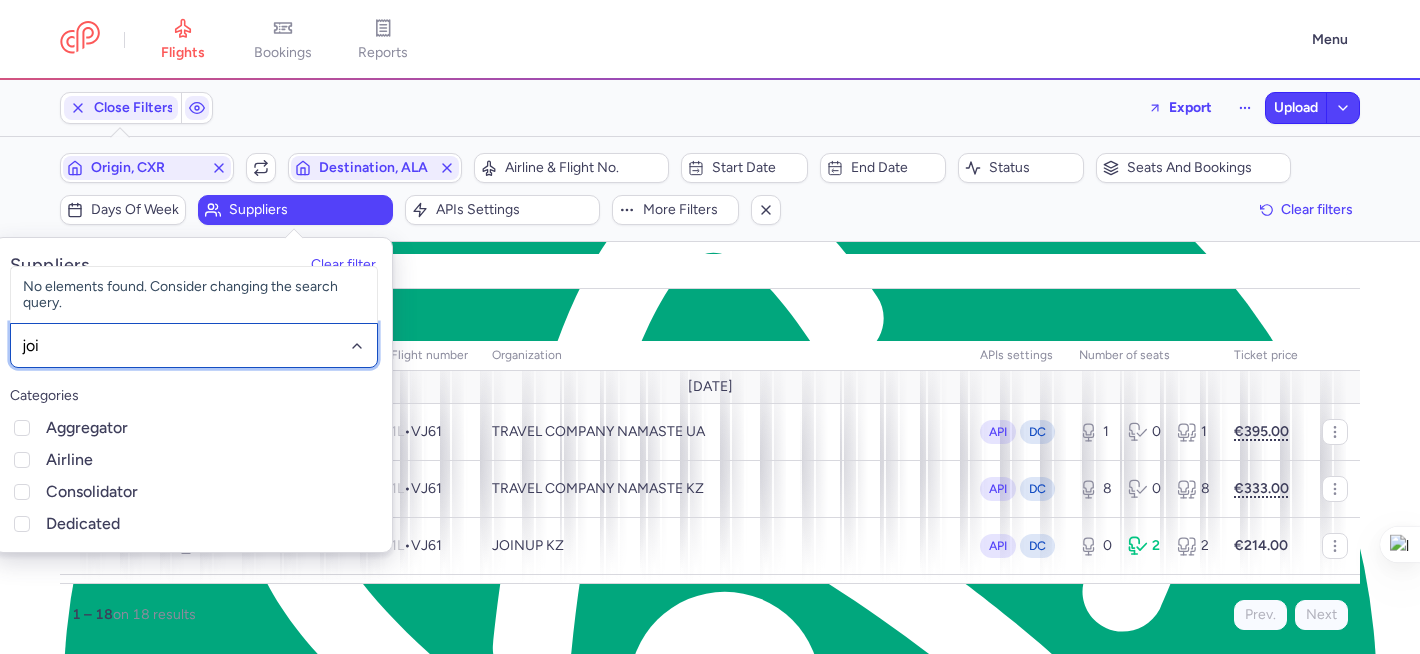type on "join" 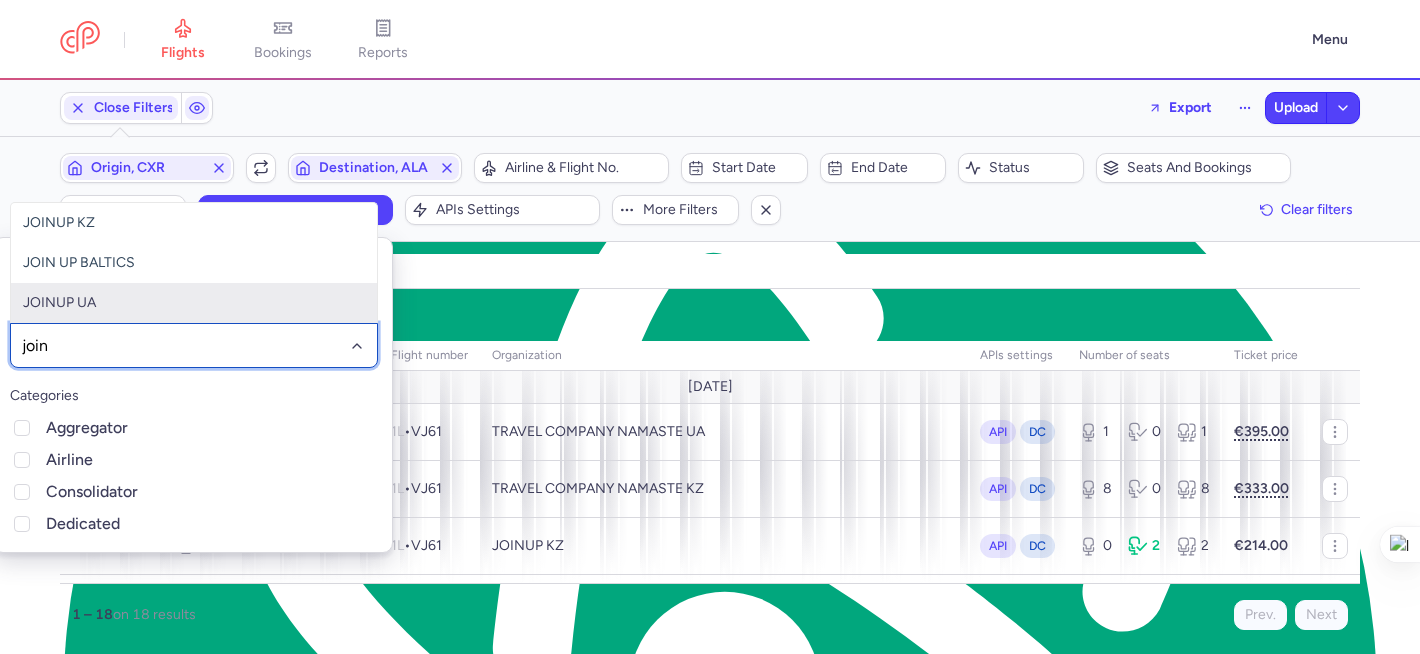 click on "JOINUP UA" 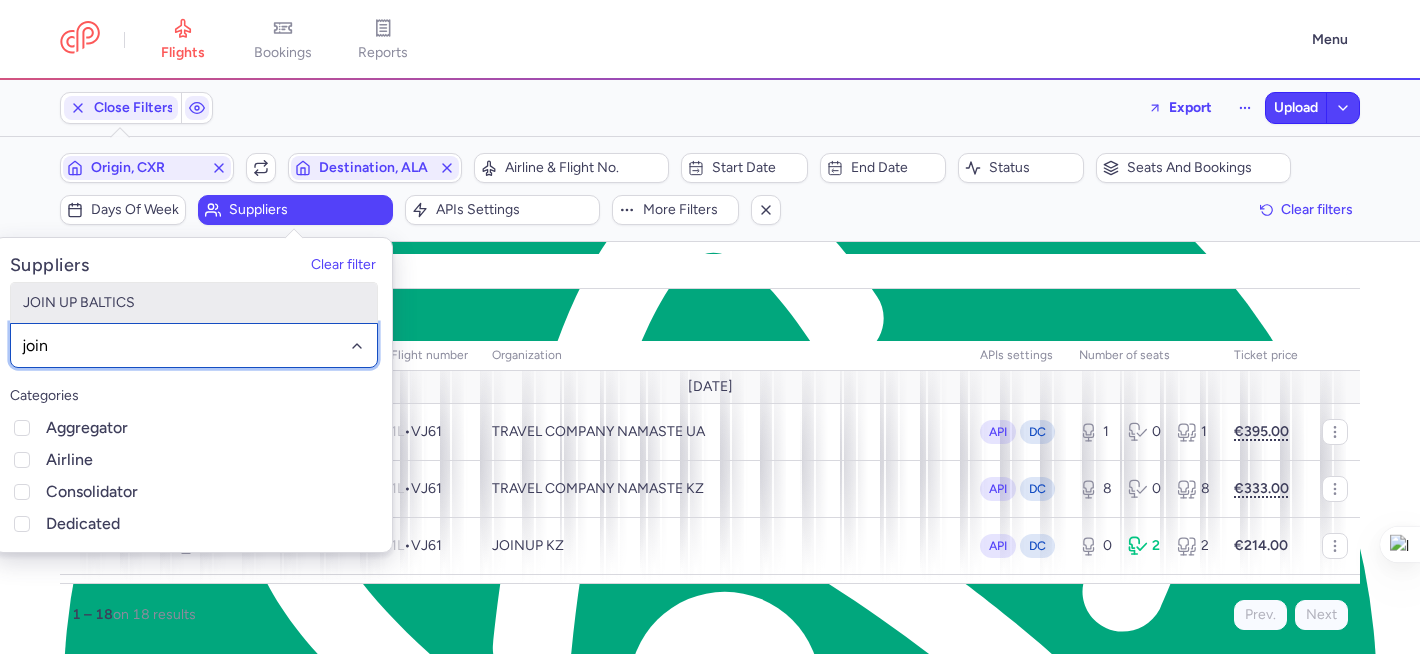 type on "joi" 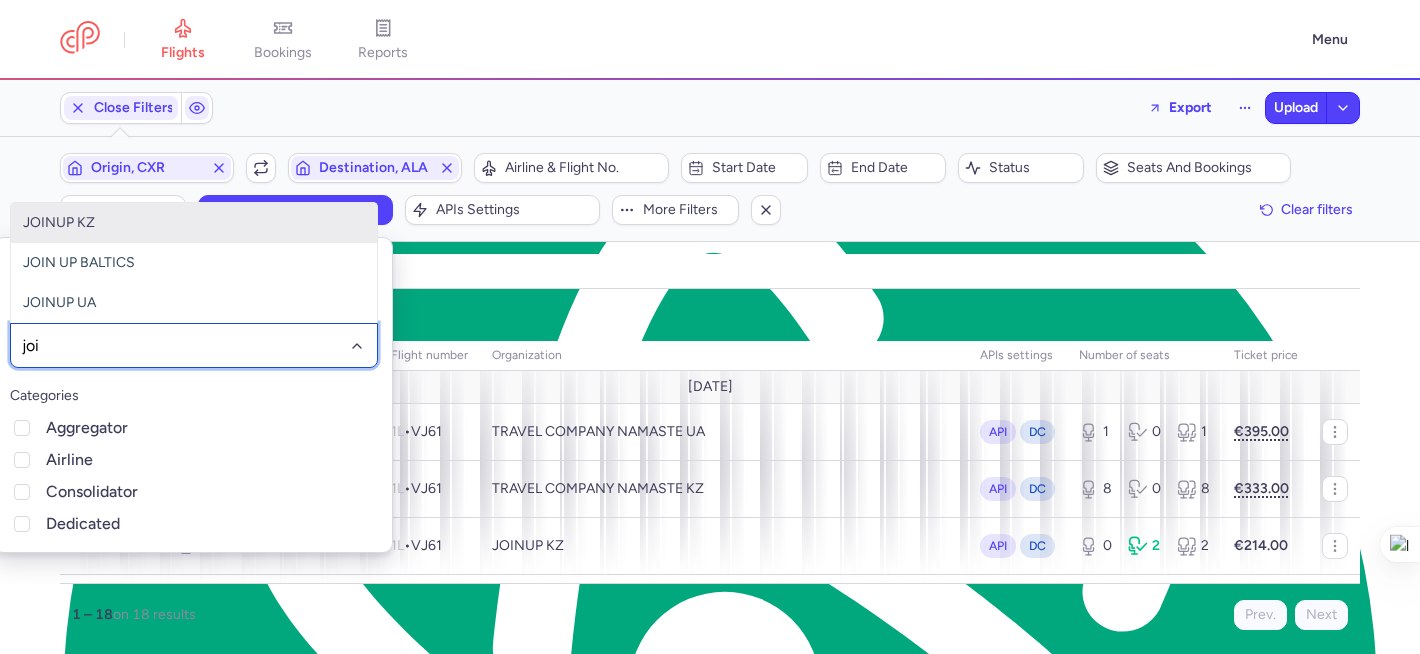 click on "JOINUP KZ" at bounding box center (194, 223) 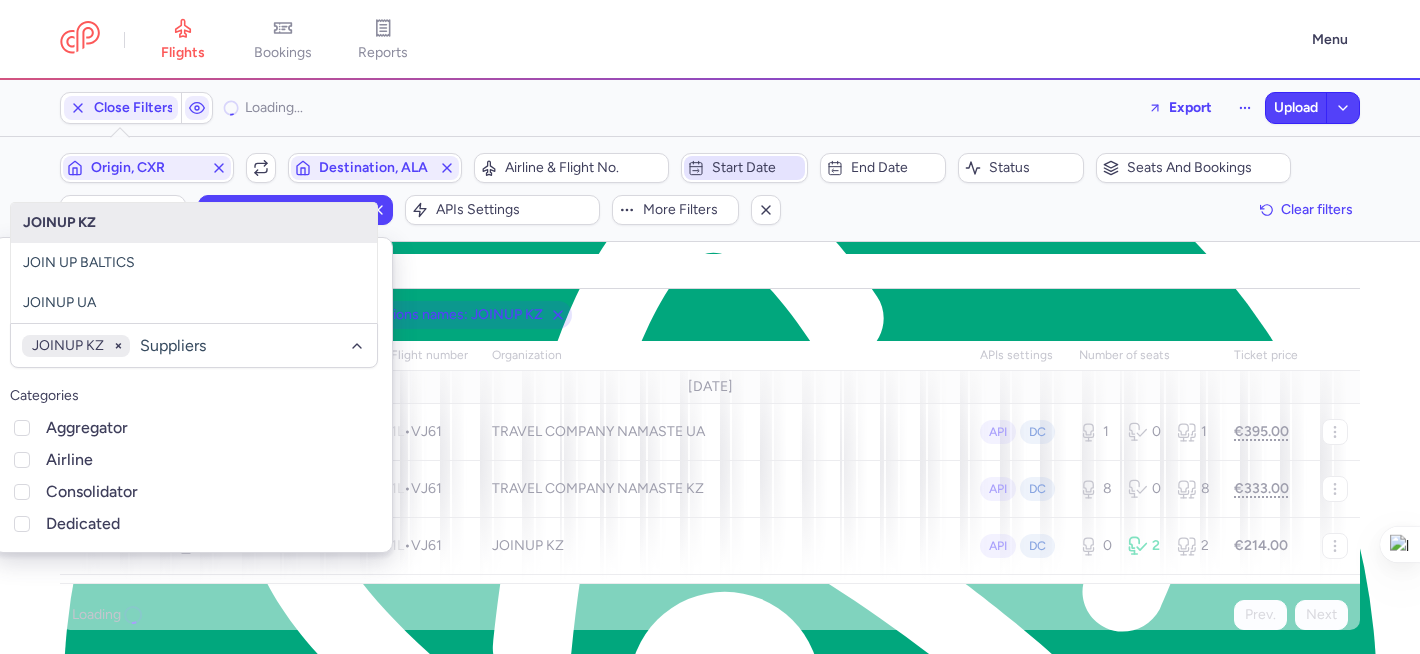 click on "Start date" at bounding box center (756, 168) 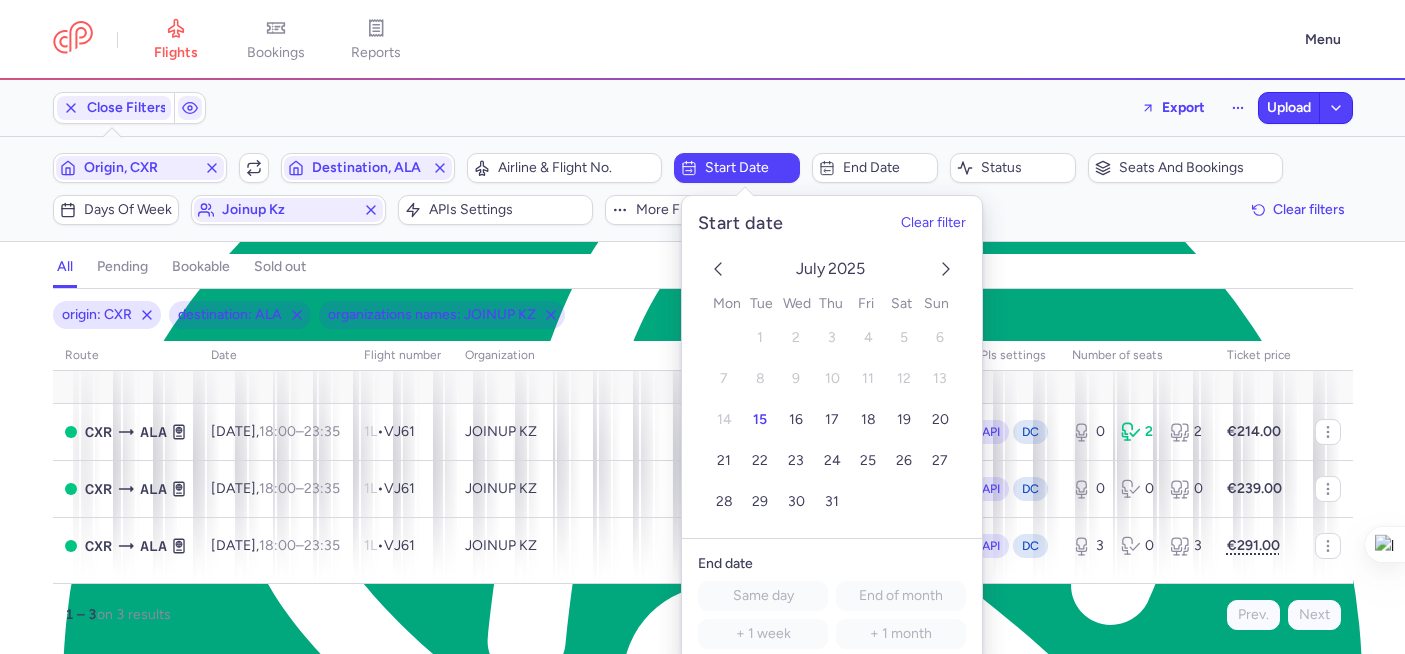 drag, startPoint x: 725, startPoint y: 503, endPoint x: 765, endPoint y: 482, distance: 45.17743 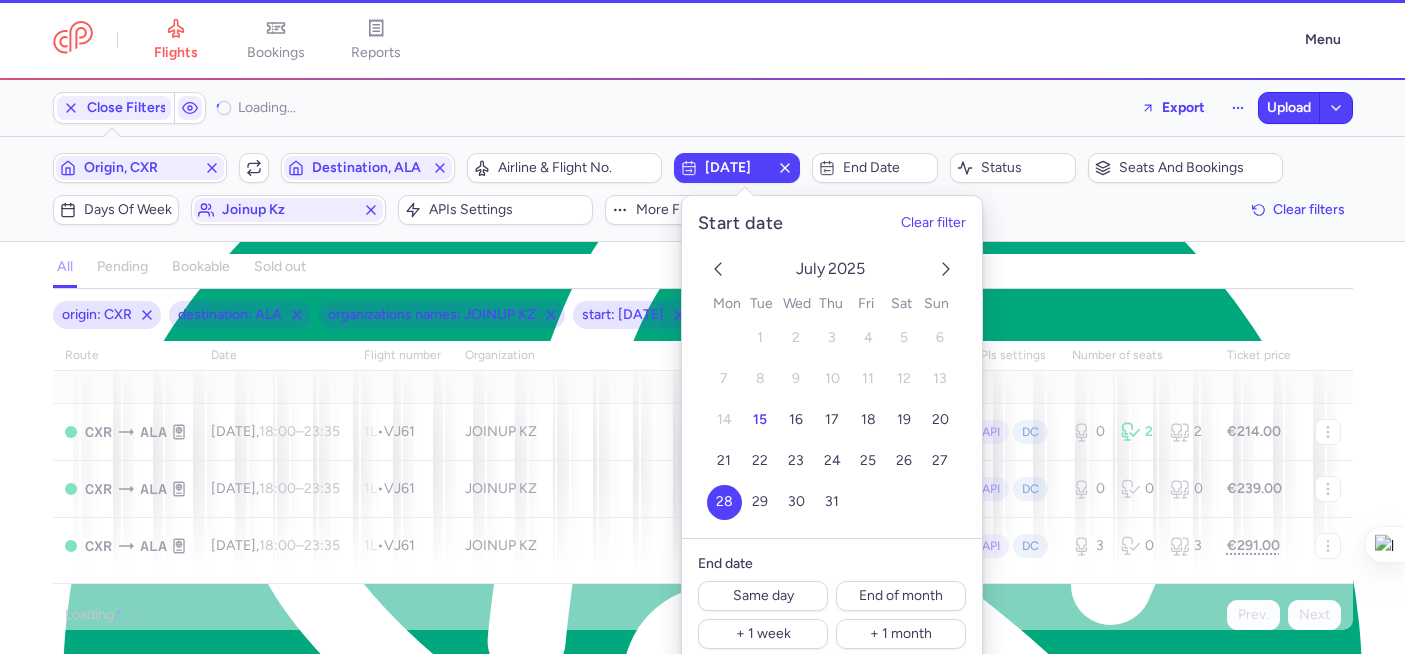 click on "all pending bookable sold out" at bounding box center (703, 271) 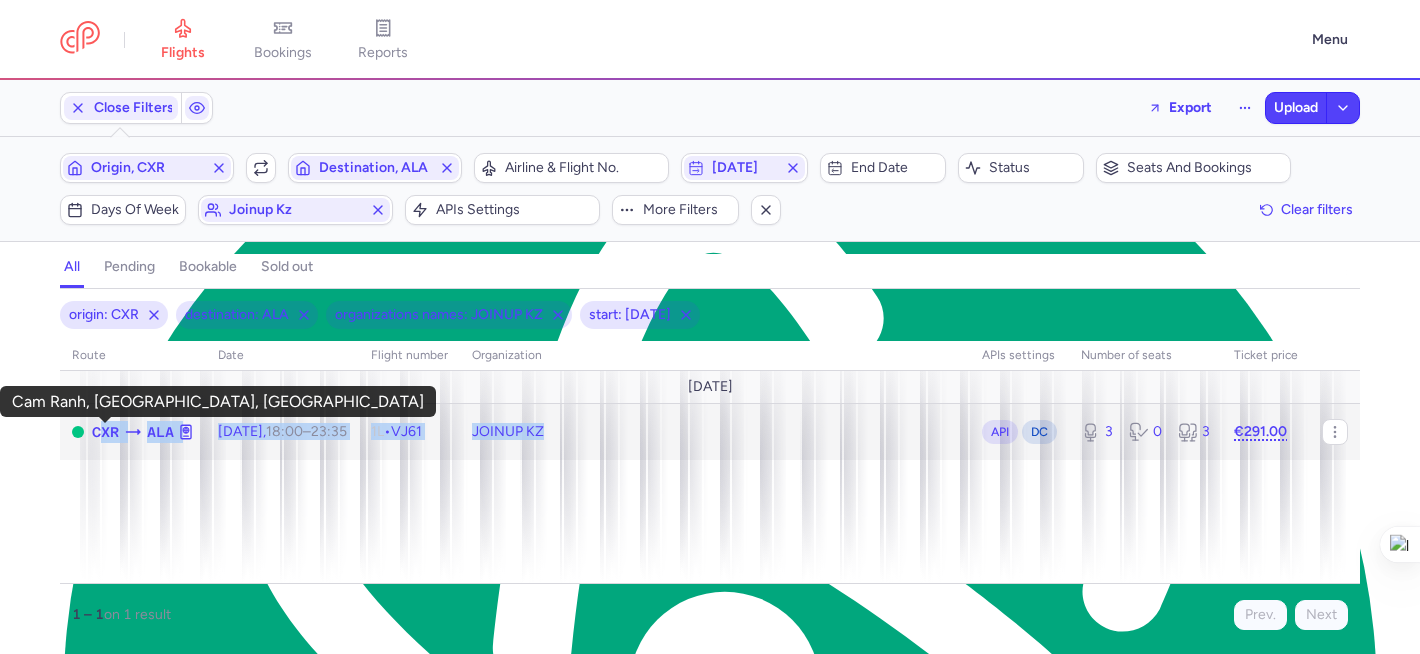 drag, startPoint x: 588, startPoint y: 435, endPoint x: 92, endPoint y: 432, distance: 496.00906 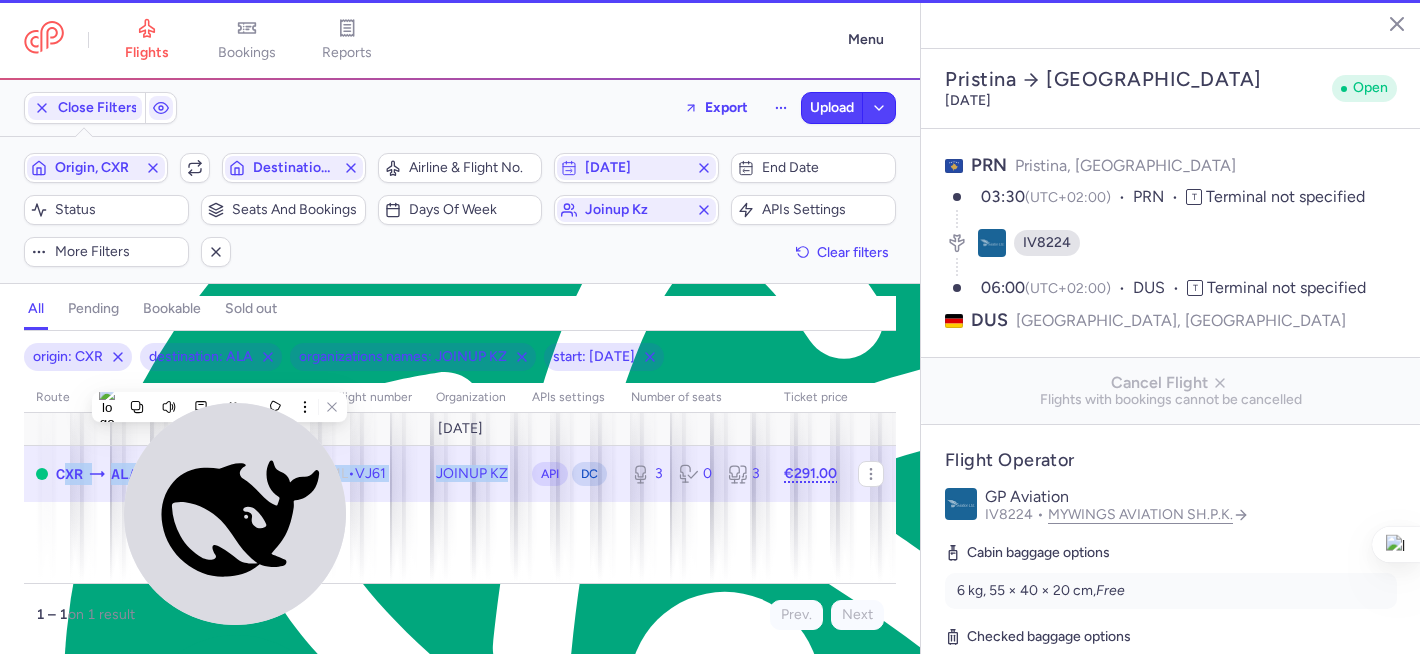type on "3" 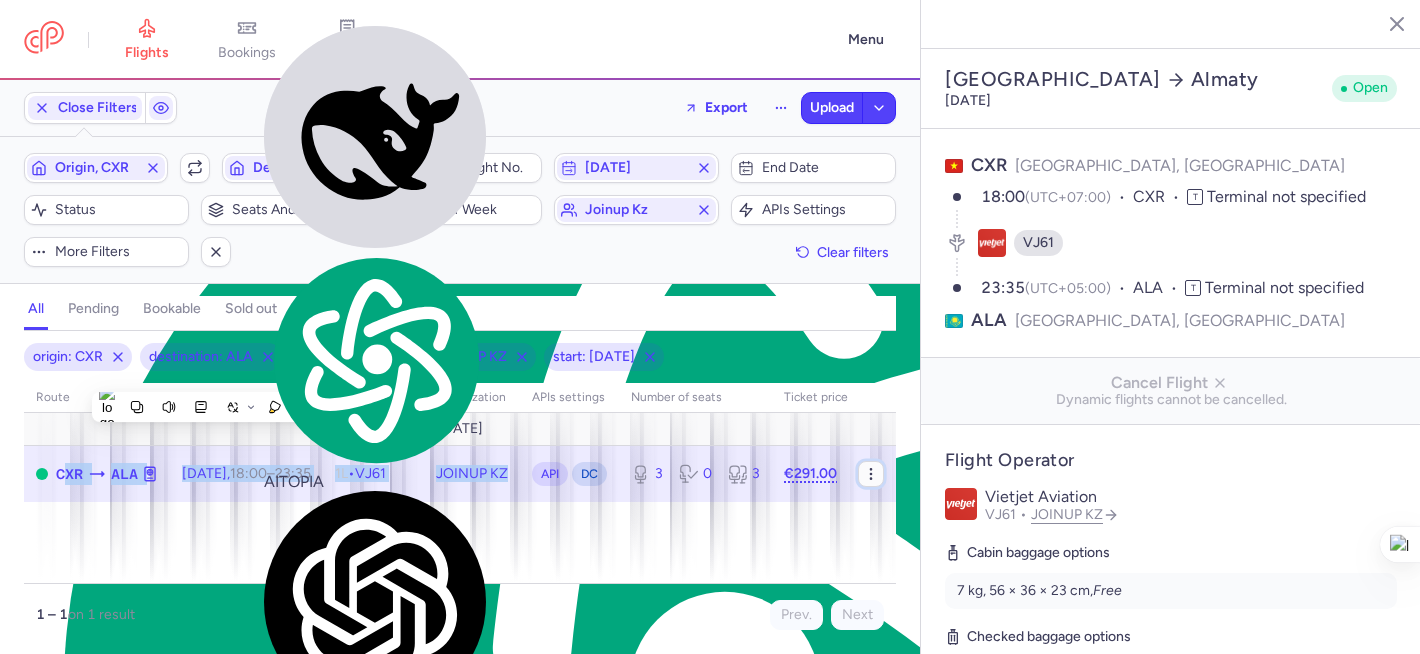 click 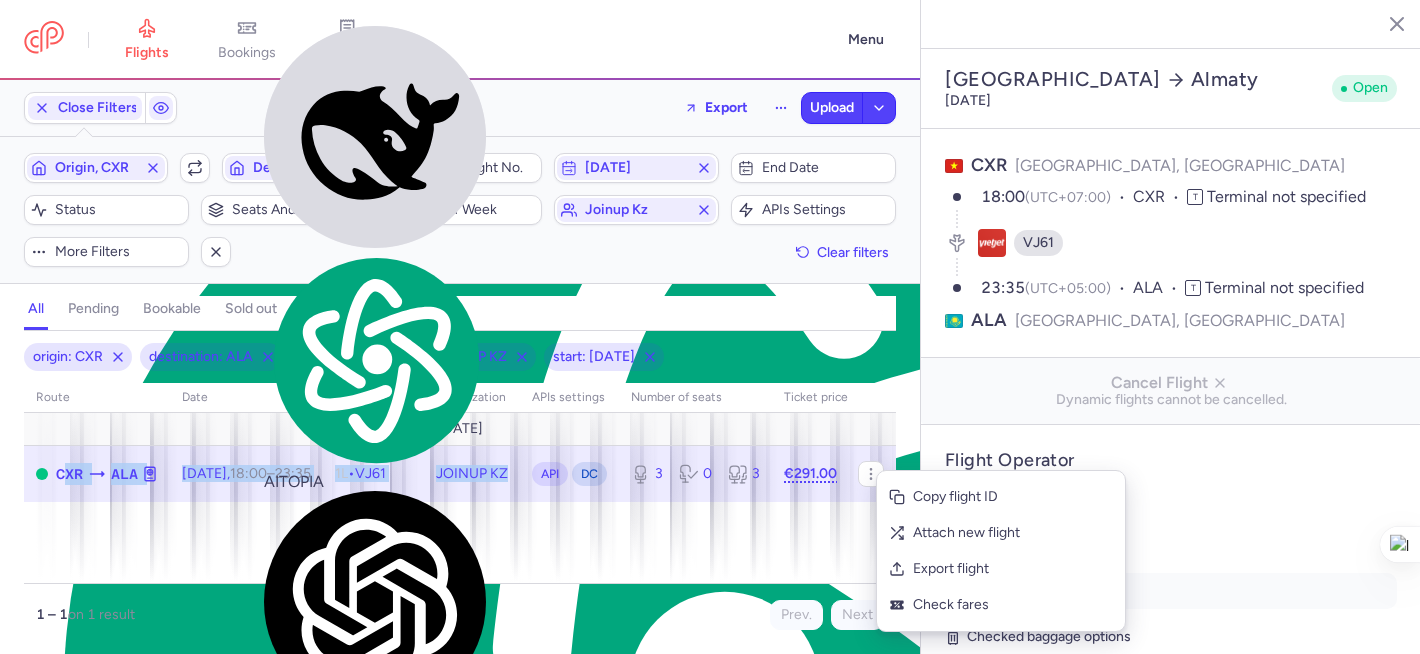 drag, startPoint x: 952, startPoint y: 500, endPoint x: 933, endPoint y: 494, distance: 19.924858 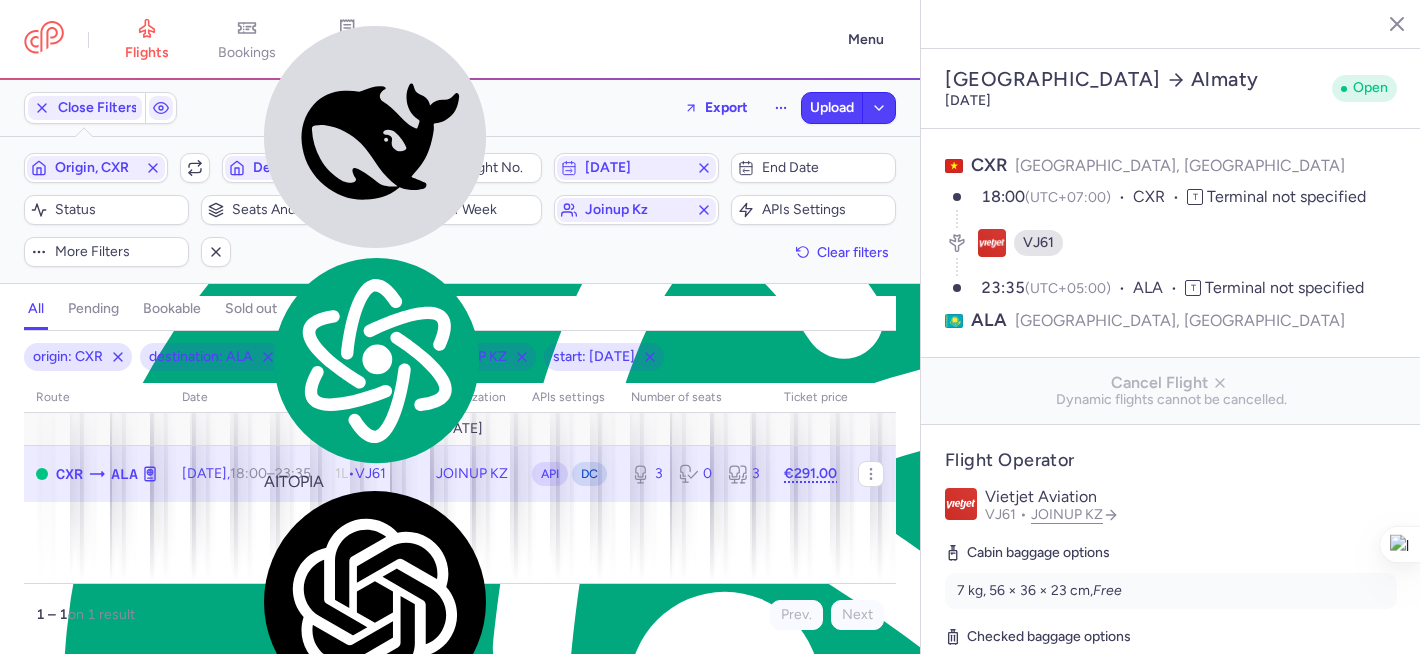 click on "Close Filters  Export  Upload" at bounding box center (460, 108) 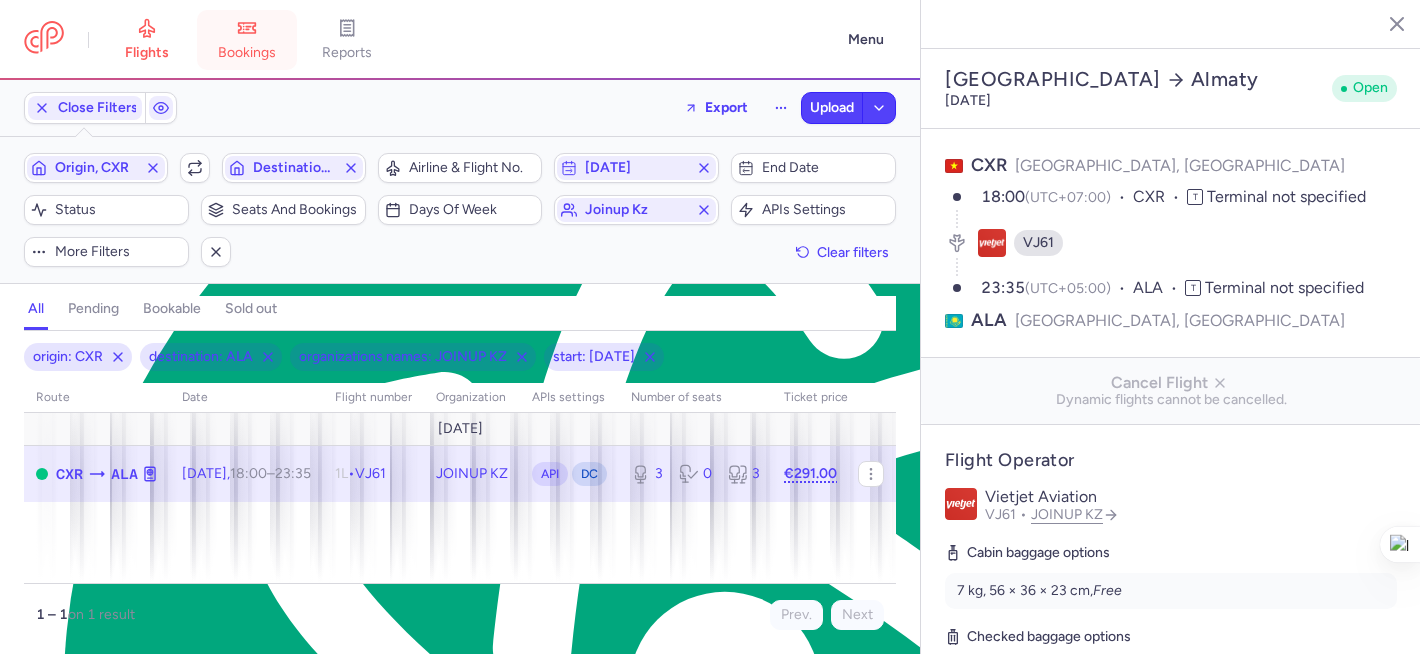 click 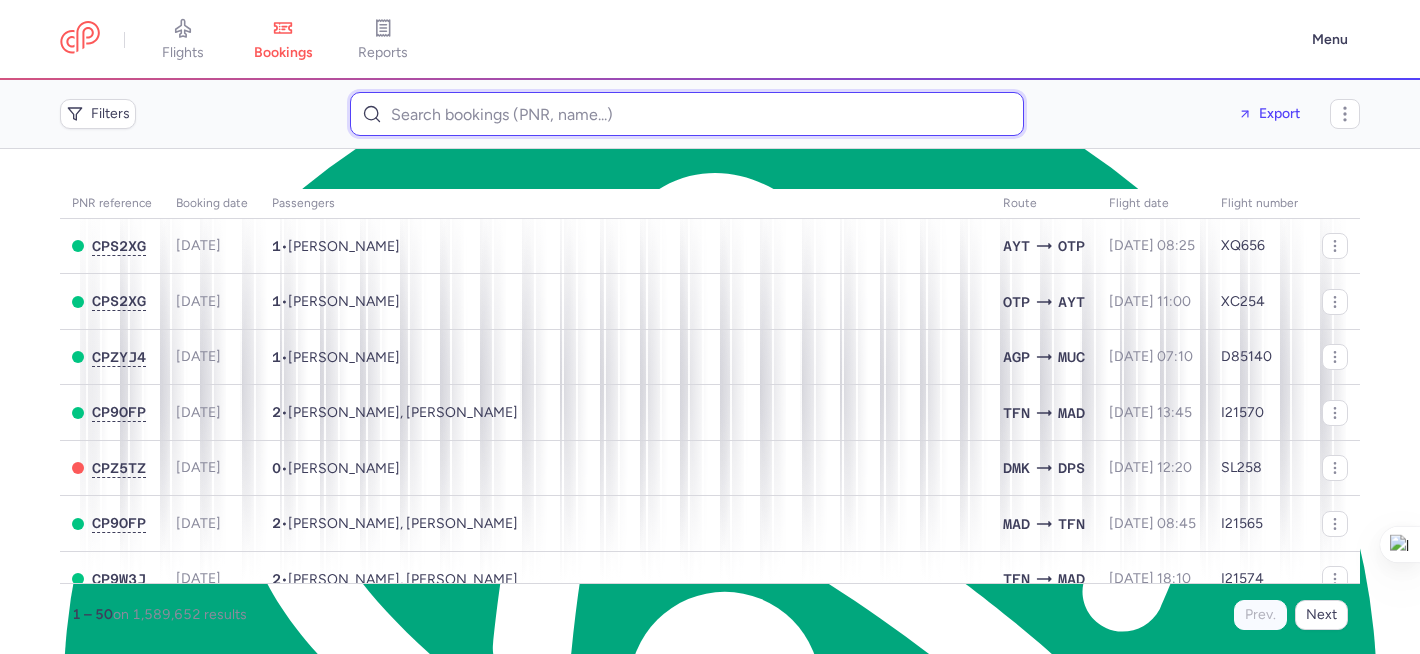 click at bounding box center (687, 114) 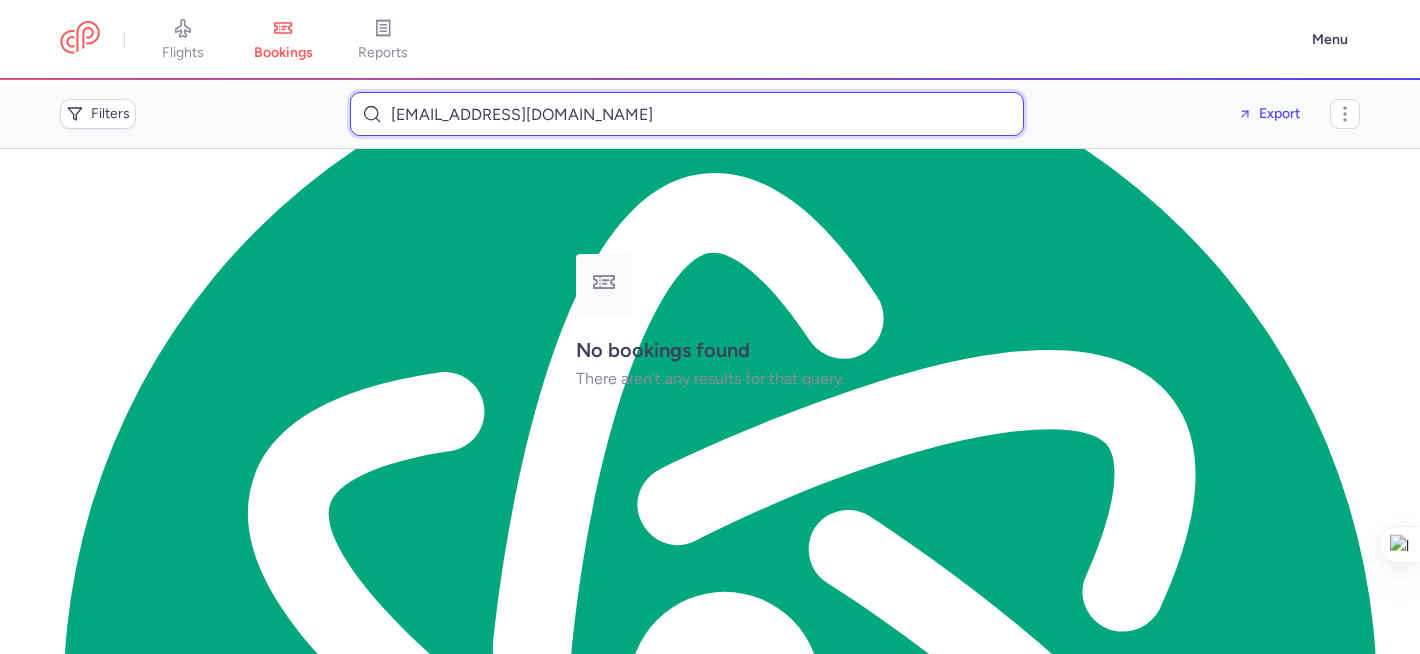 drag, startPoint x: 671, startPoint y: 104, endPoint x: 371, endPoint y: 91, distance: 300.28152 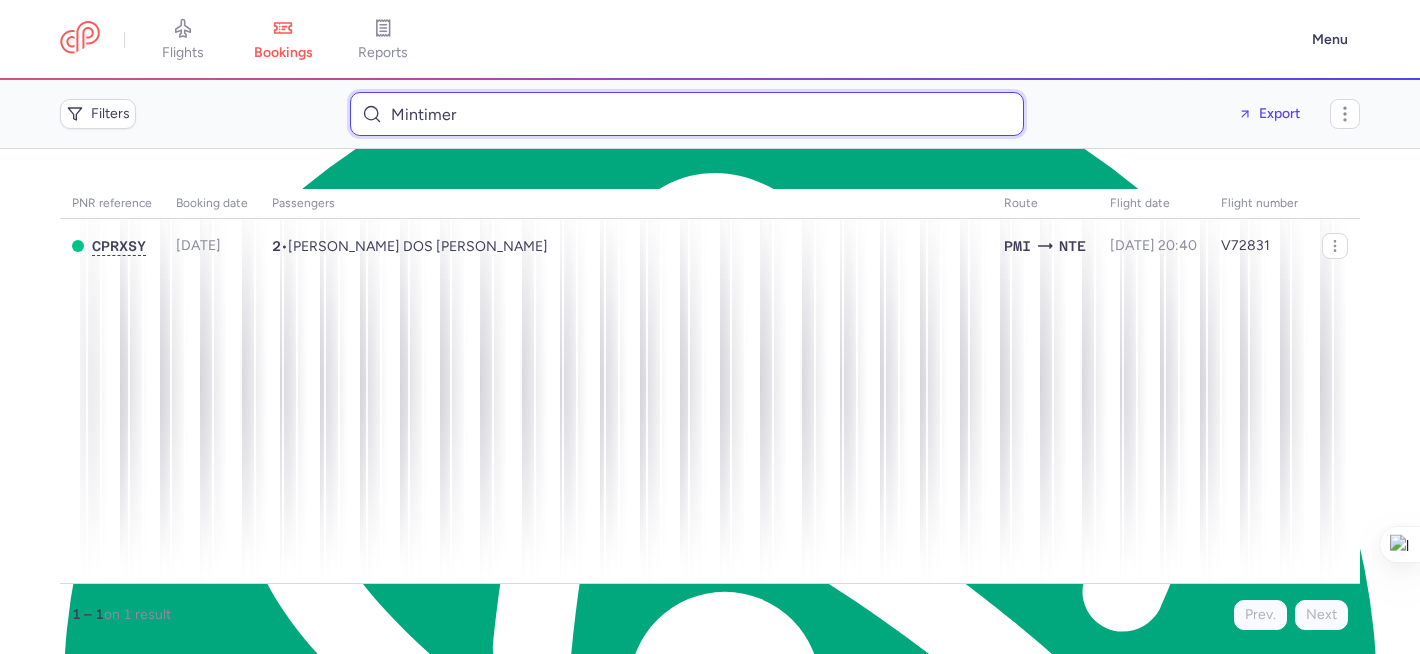 drag, startPoint x: 541, startPoint y: 118, endPoint x: 365, endPoint y: 104, distance: 176.55594 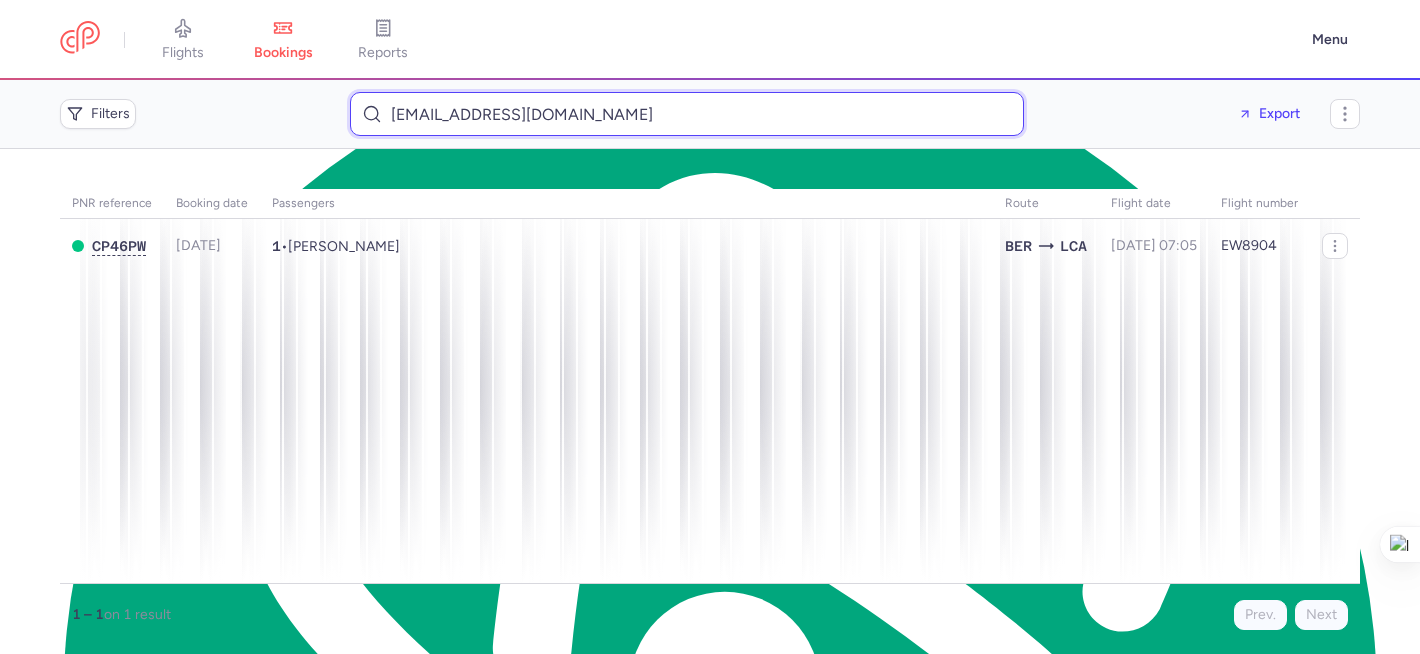 type on "[EMAIL_ADDRESS][DOMAIN_NAME]" 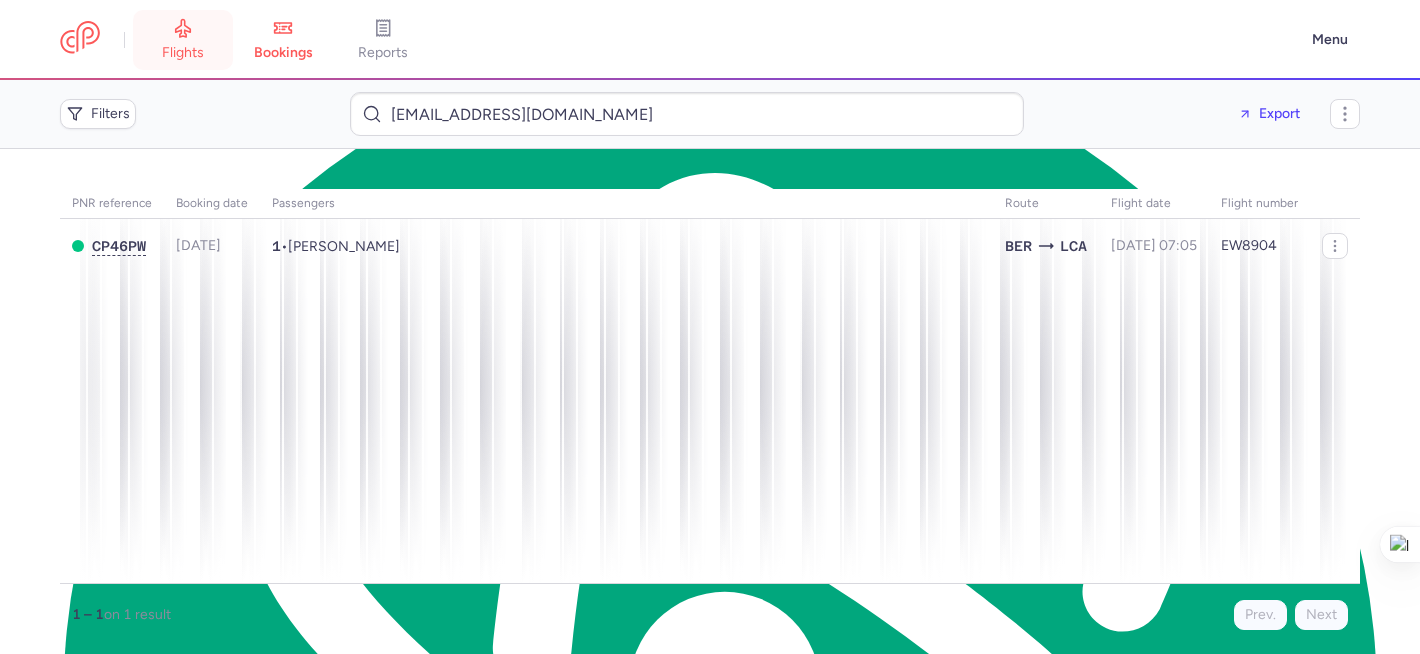 click on "flights" at bounding box center (183, 40) 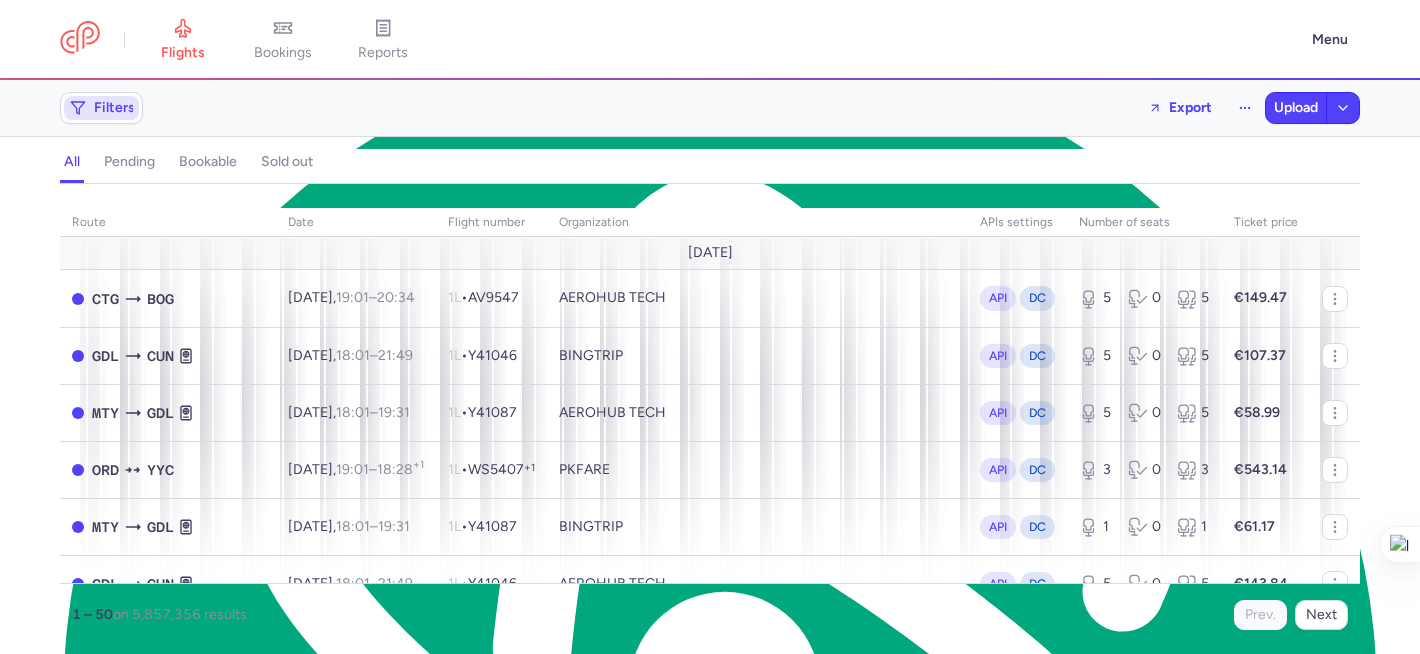 click on "Filters" 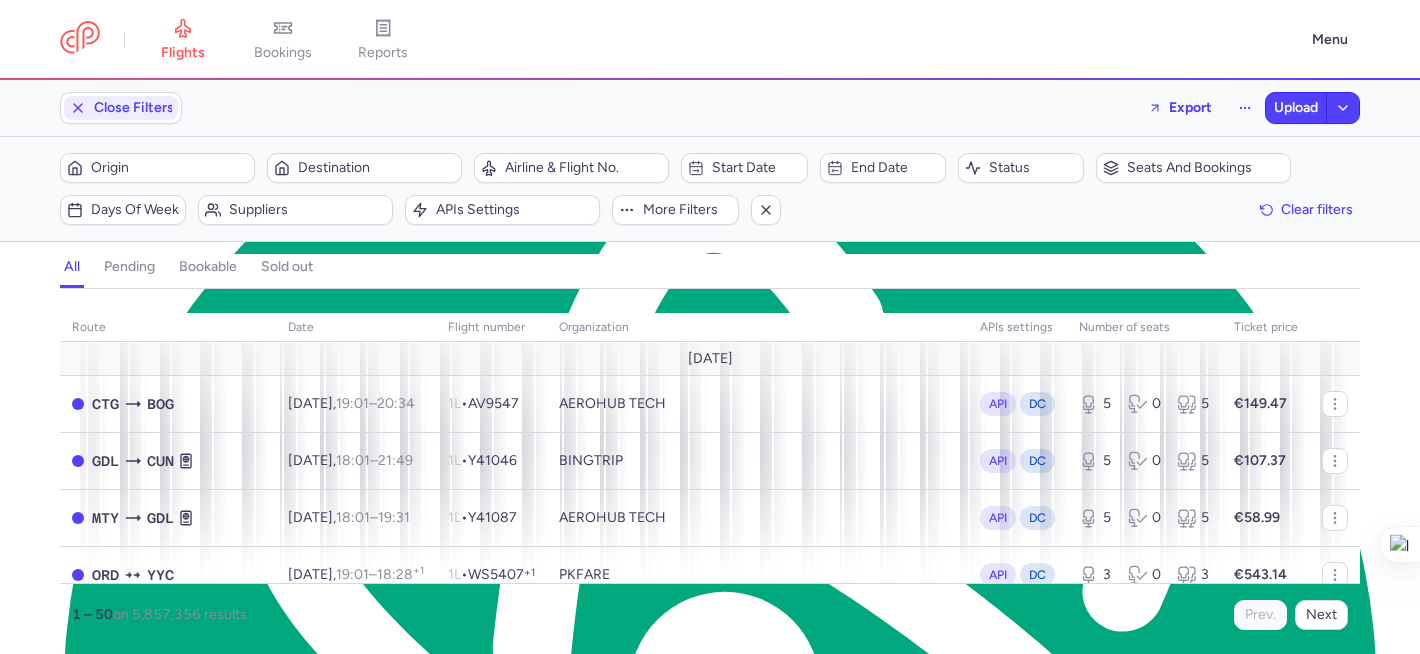 scroll, scrollTop: 0, scrollLeft: 0, axis: both 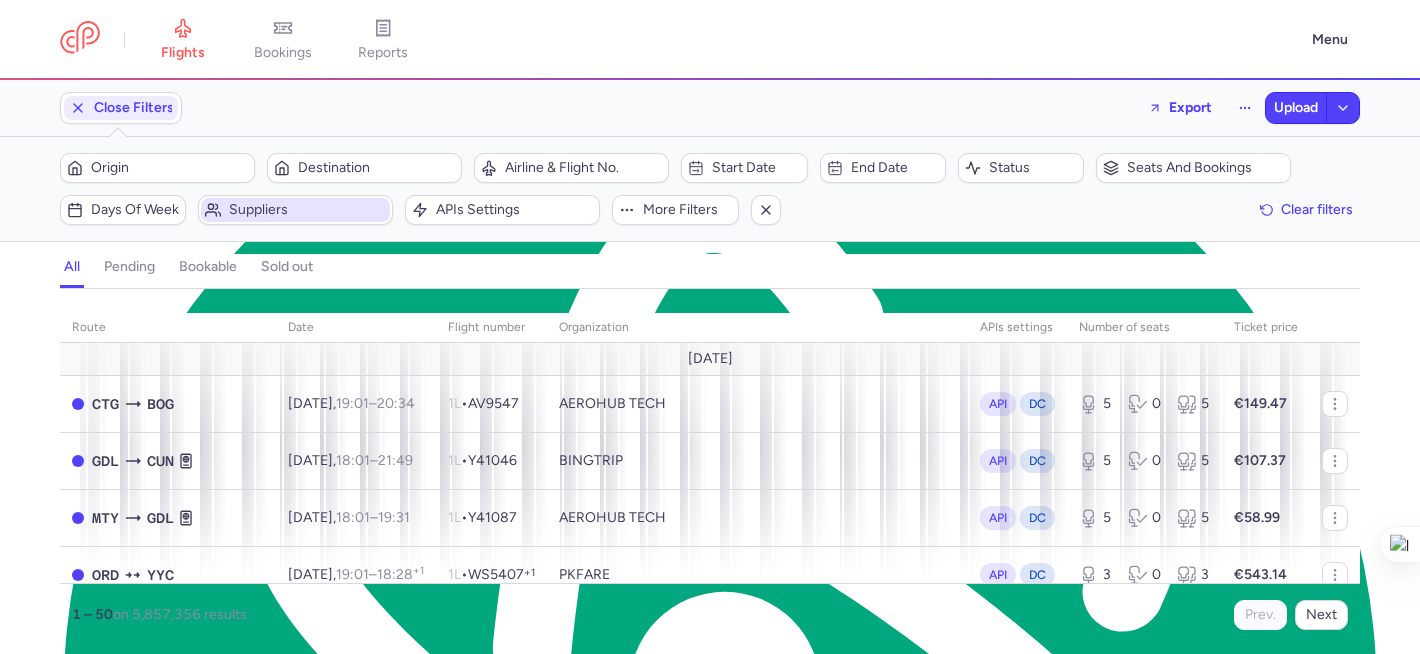 type 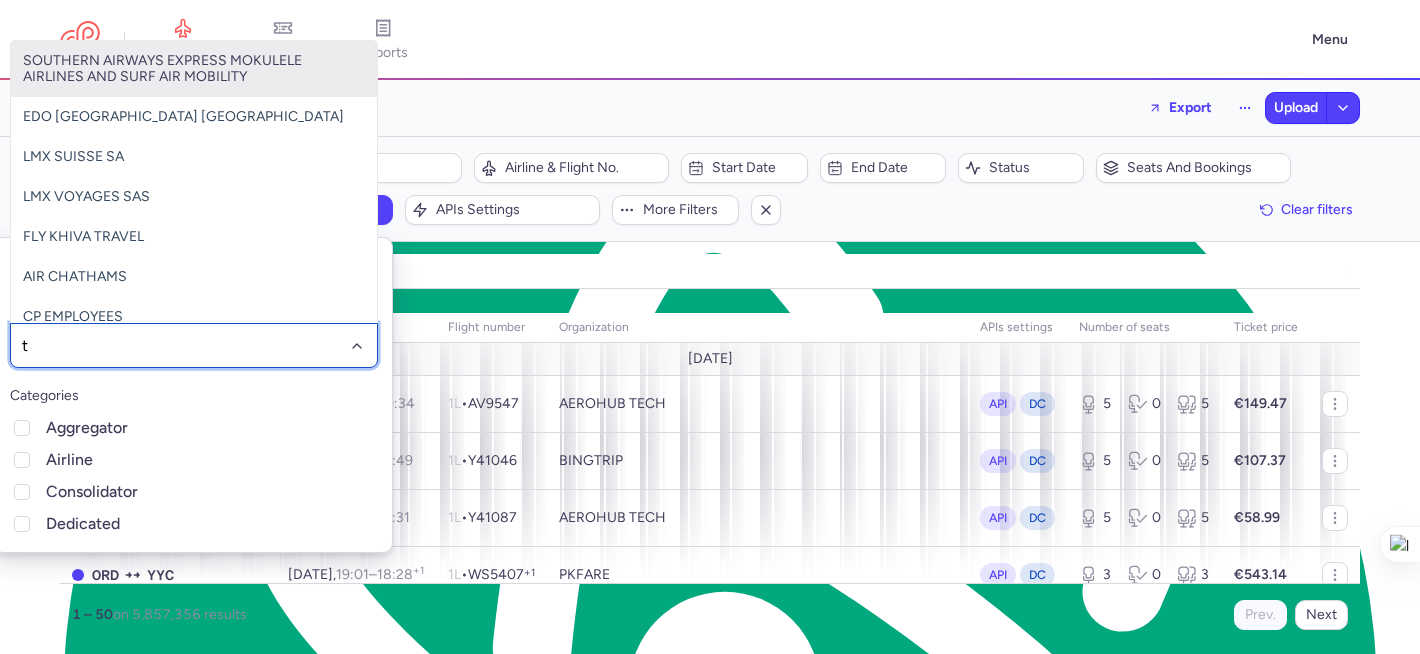 type on "tt" 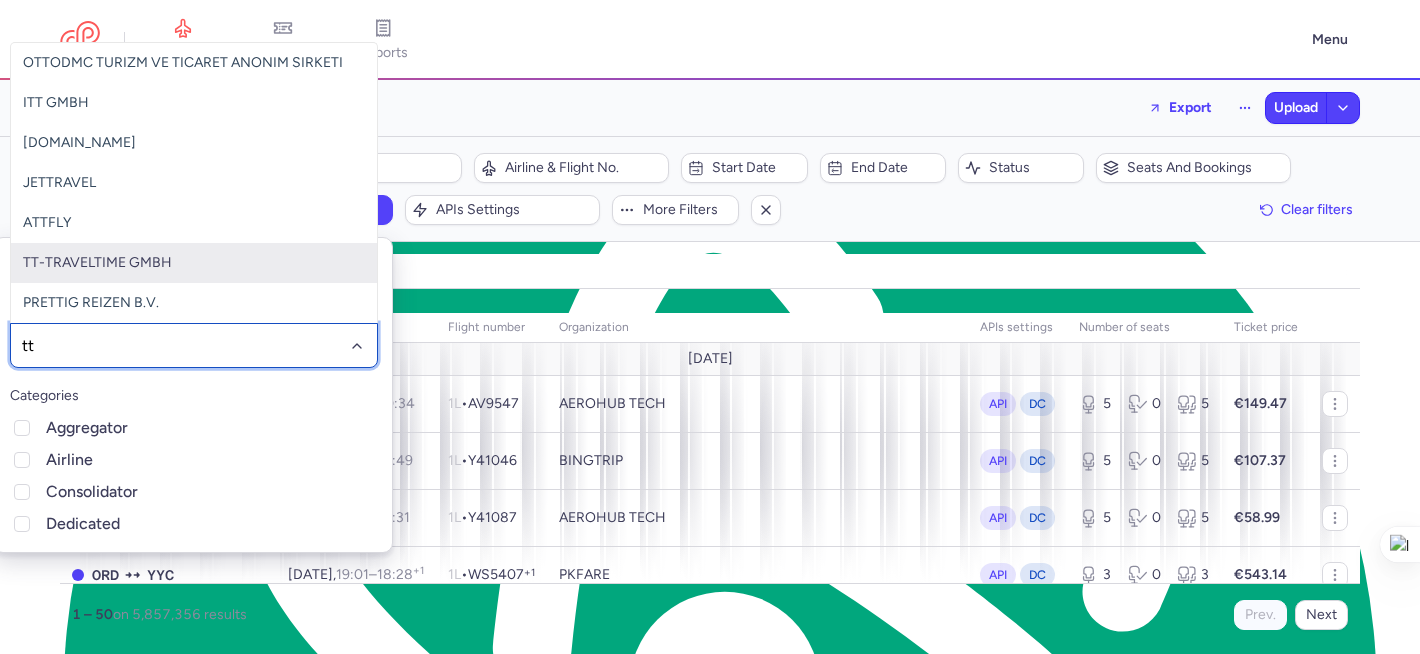 click on "TT-TRAVELTIME GMBH" at bounding box center (194, 263) 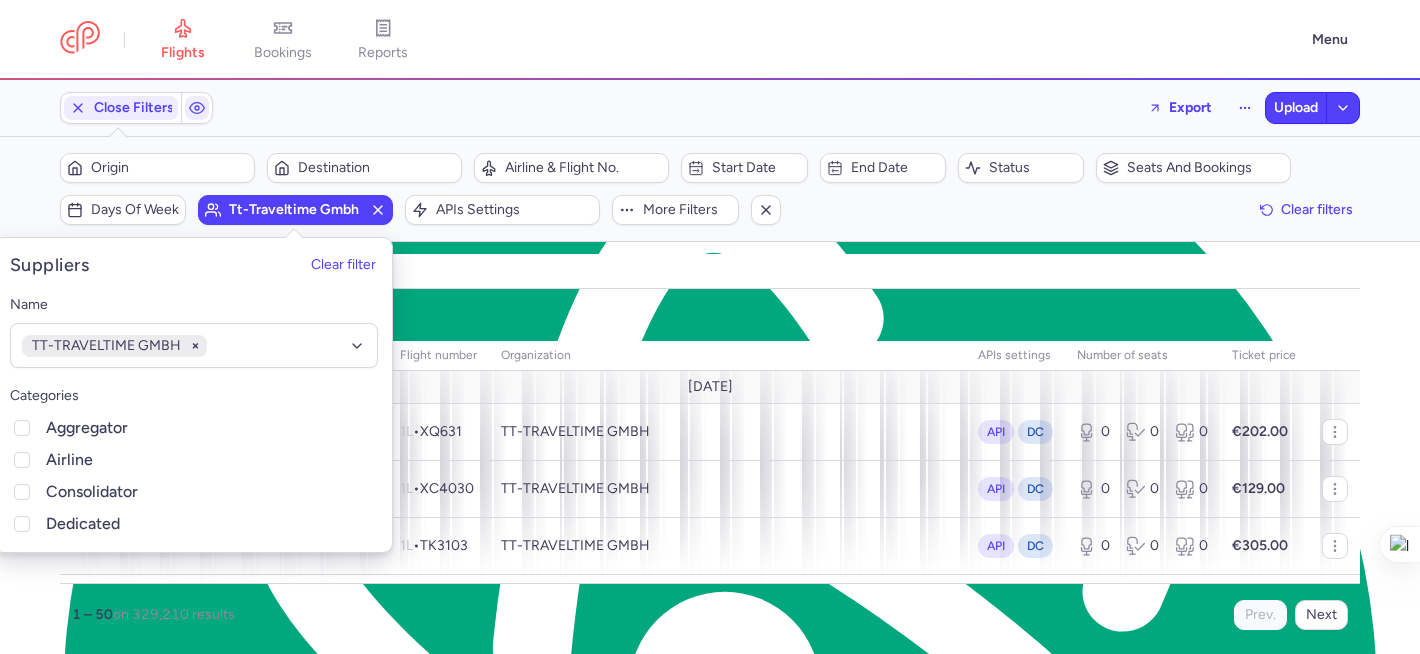 click on "Close Filters  Export  Upload" at bounding box center [710, 108] 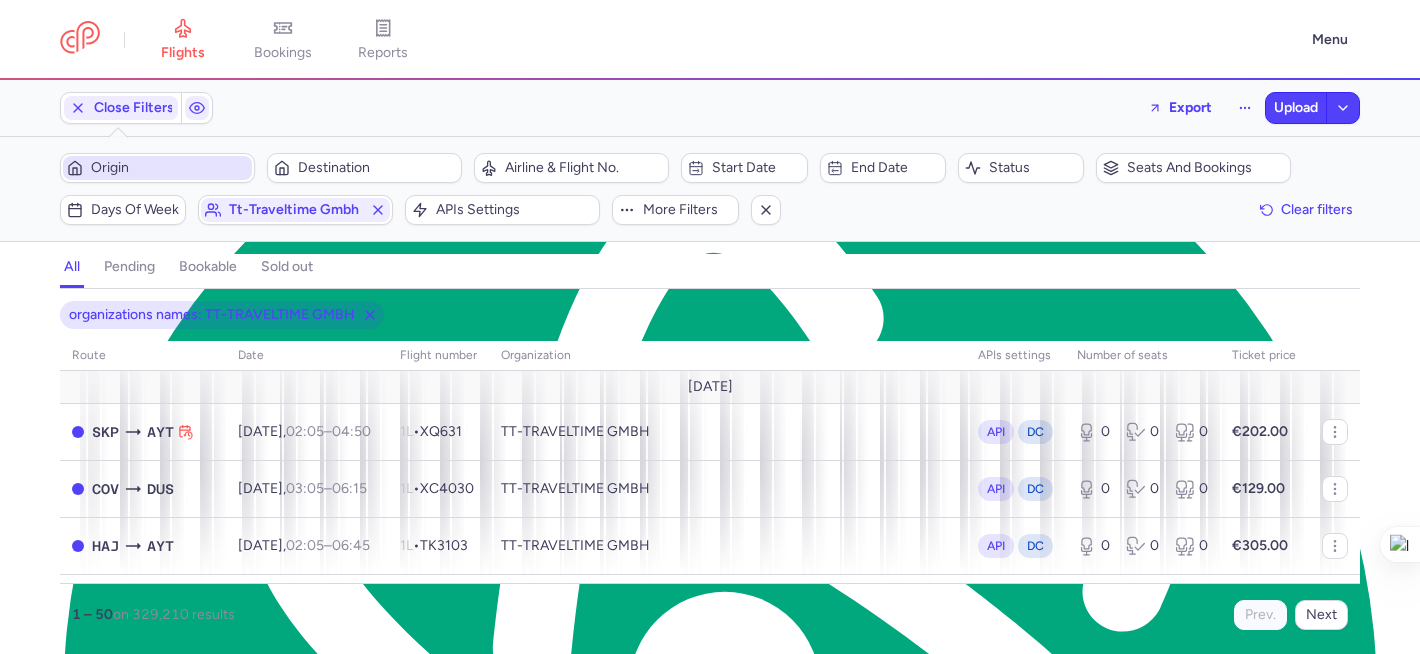 click on "Origin" at bounding box center (169, 168) 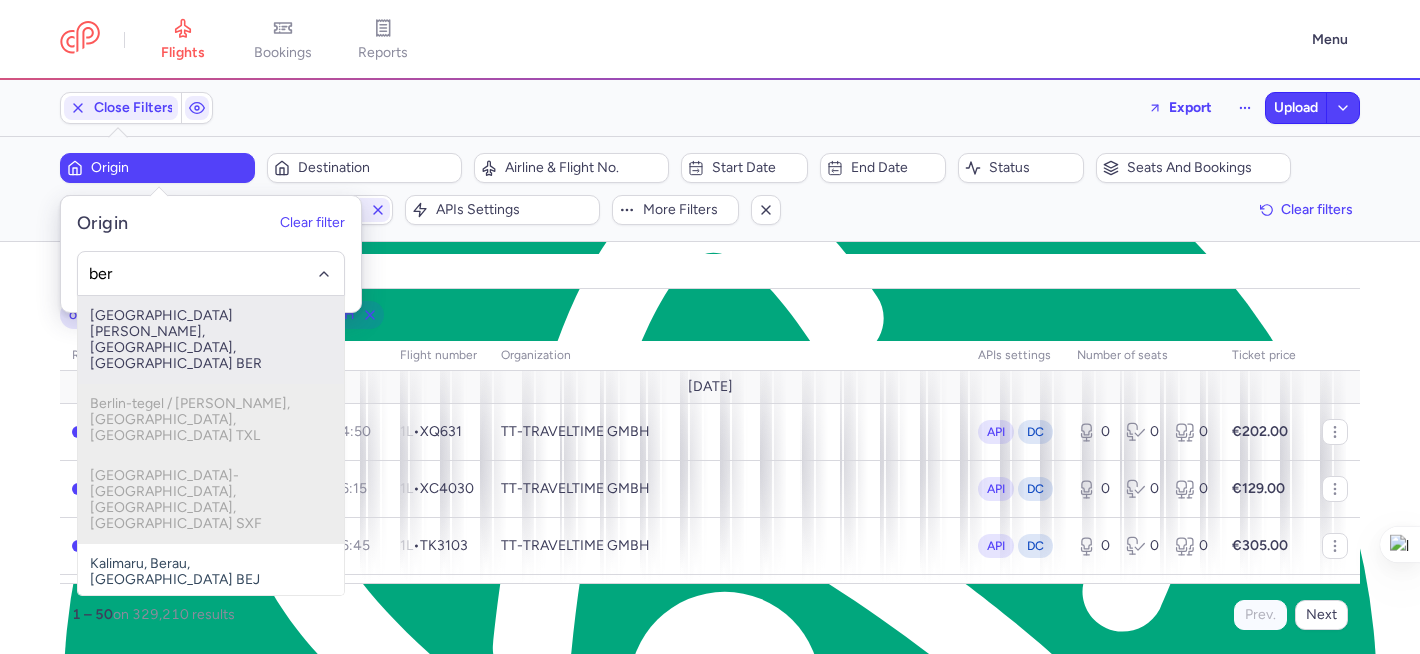 click on "Berlin Brandenburg Airport, Berlin, Germany BER" at bounding box center [211, 340] 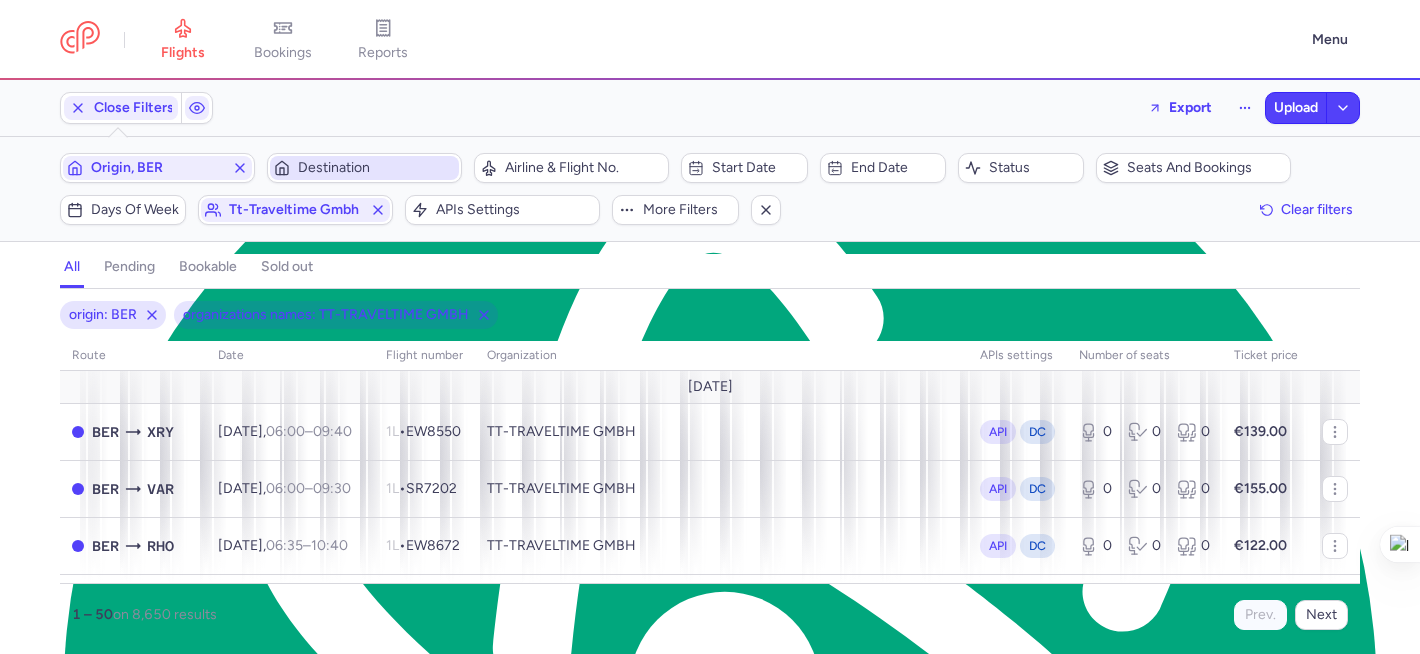 click on "Destination" at bounding box center [376, 168] 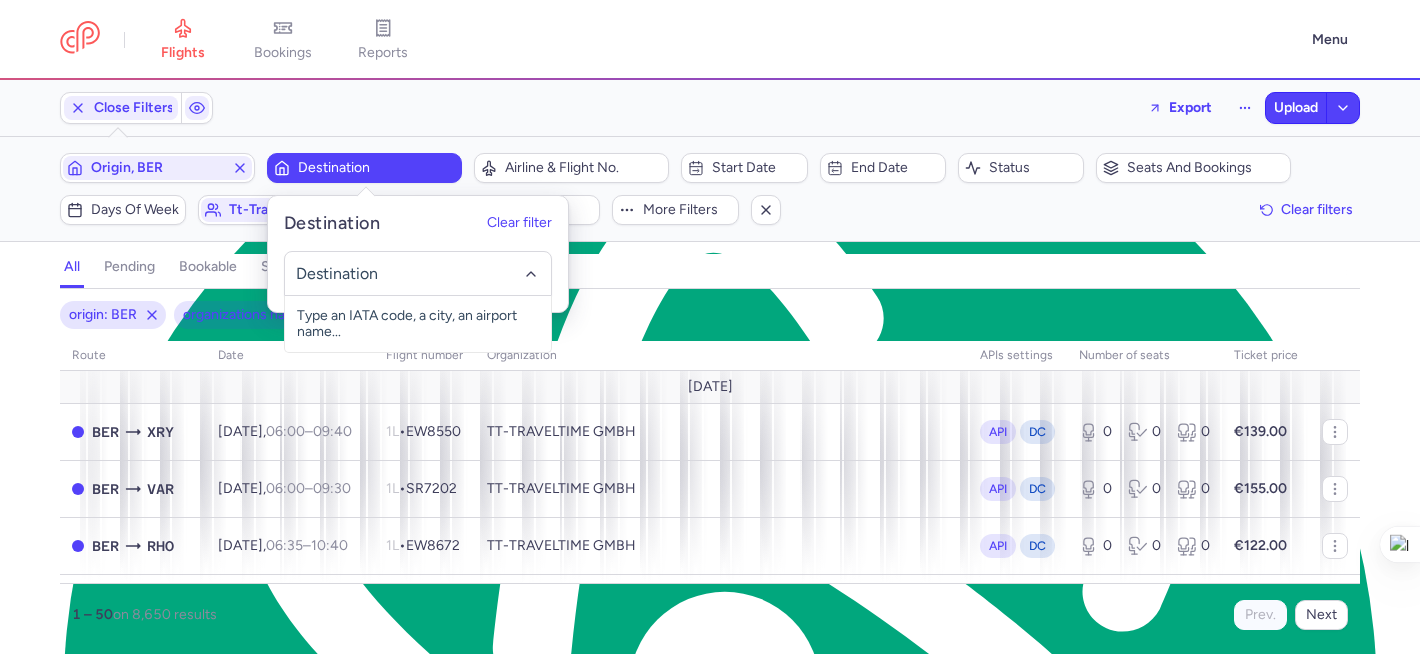 click 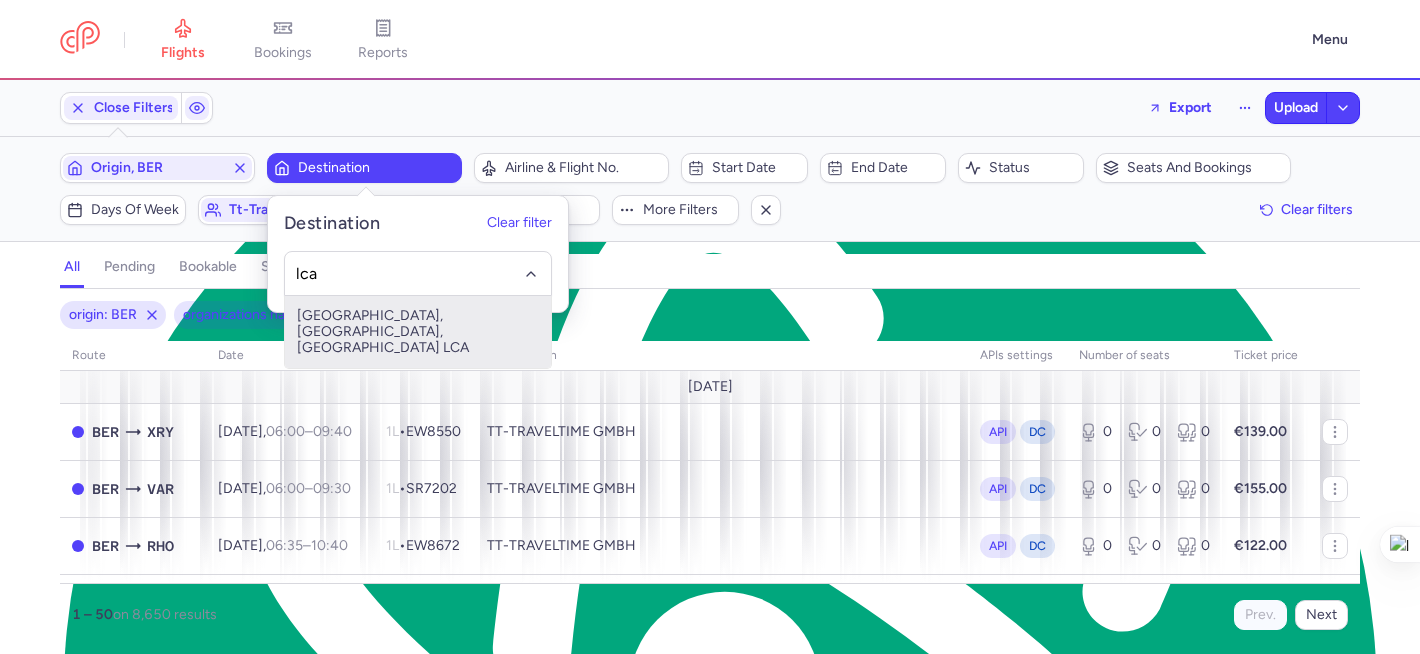 drag, startPoint x: 369, startPoint y: 314, endPoint x: 369, endPoint y: 302, distance: 12 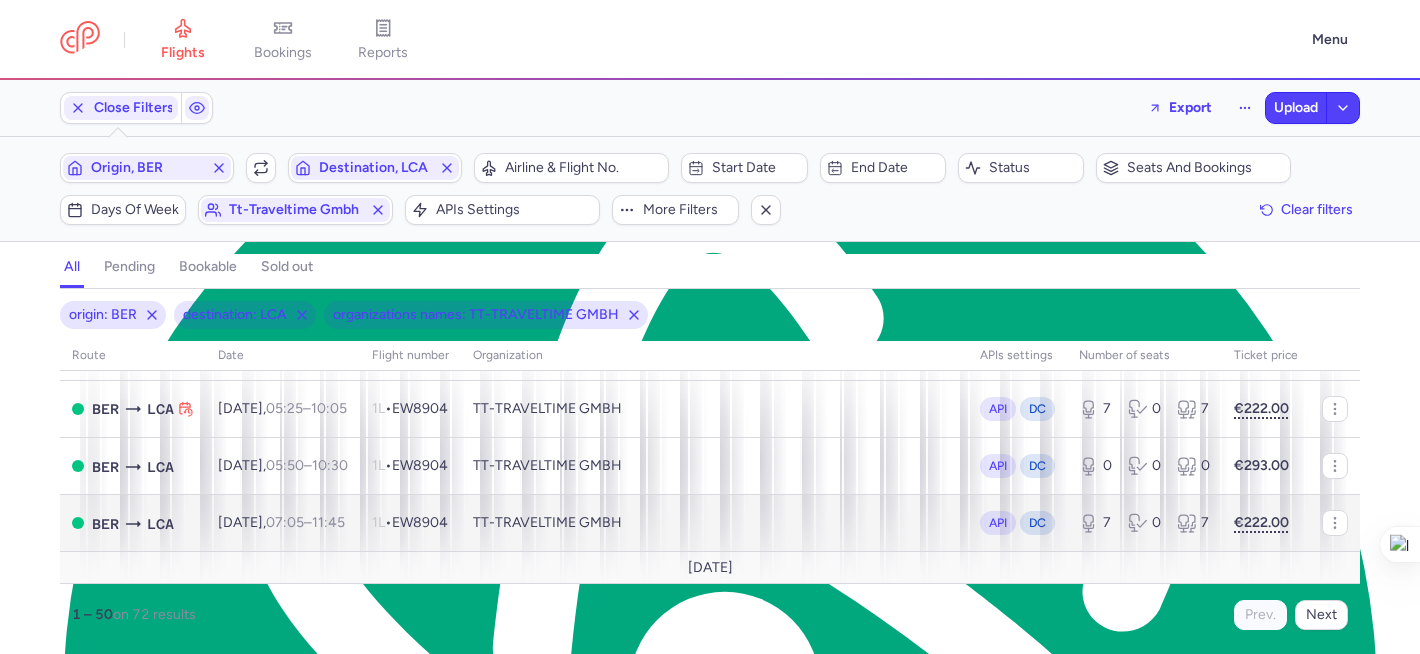 scroll, scrollTop: 349, scrollLeft: 0, axis: vertical 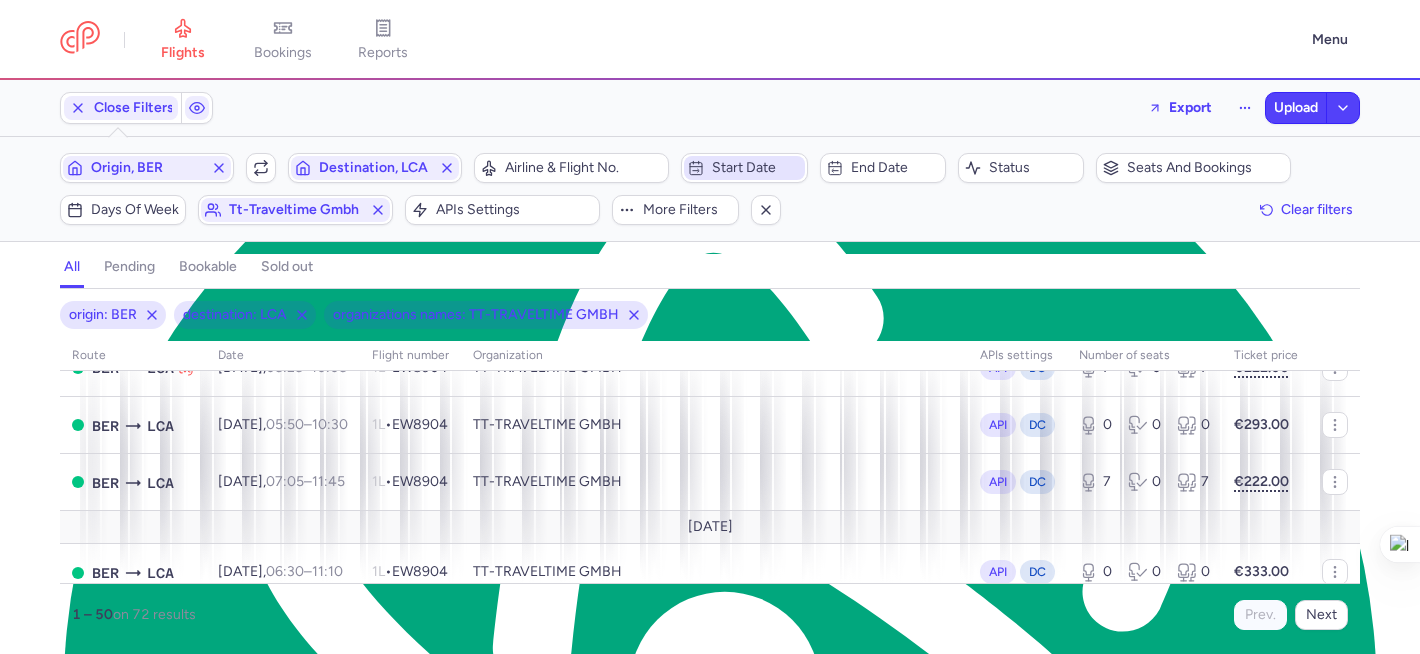 click on "Start date" at bounding box center (756, 168) 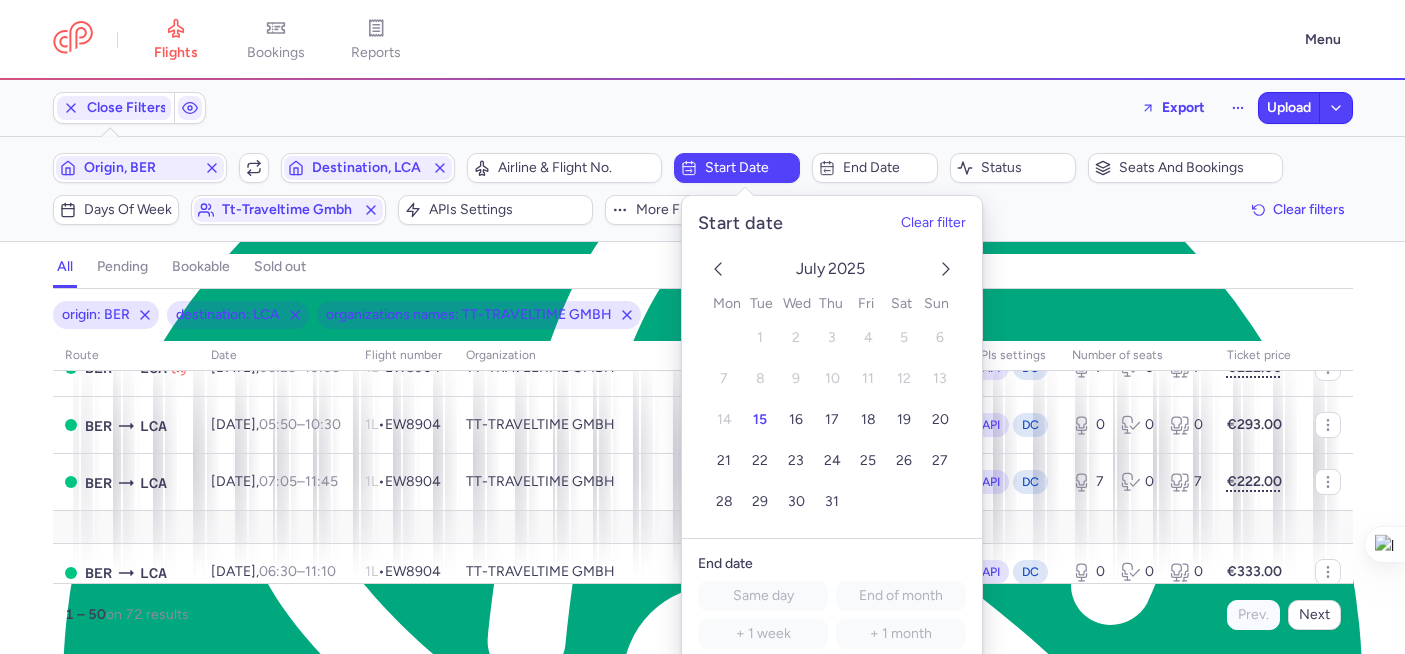 click 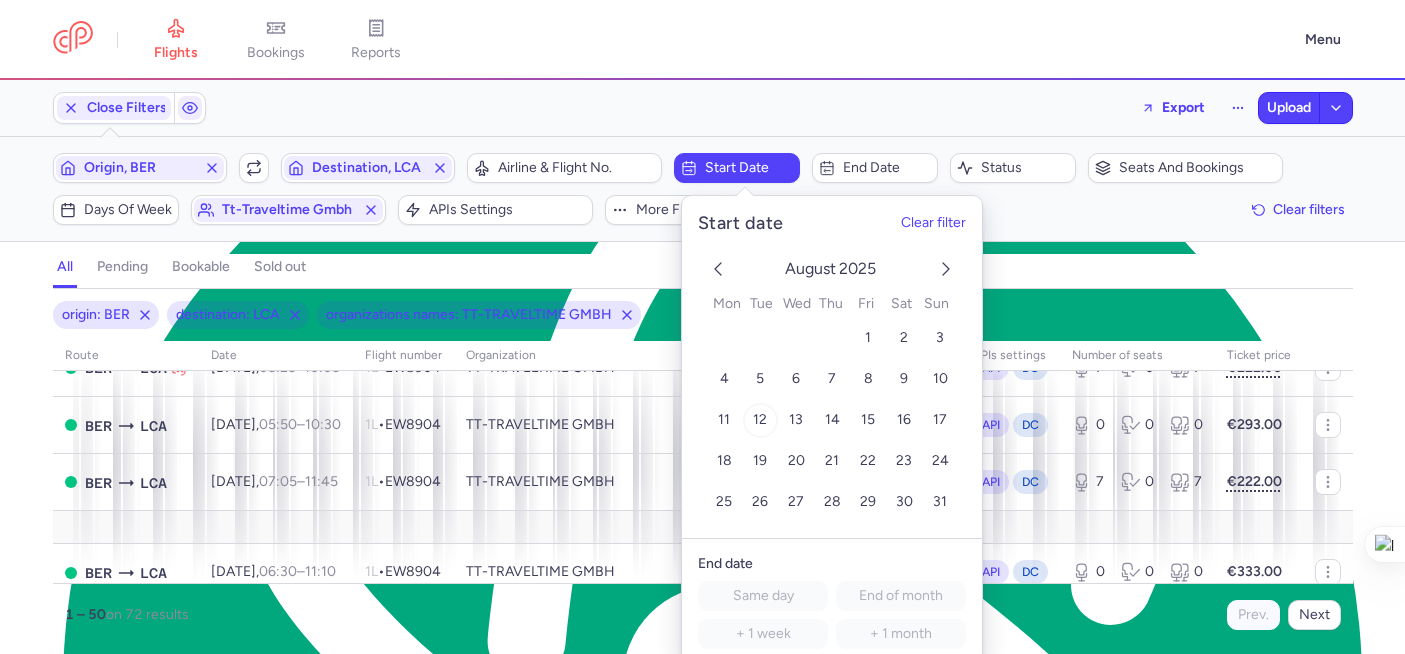 drag, startPoint x: 733, startPoint y: 417, endPoint x: 763, endPoint y: 412, distance: 30.413813 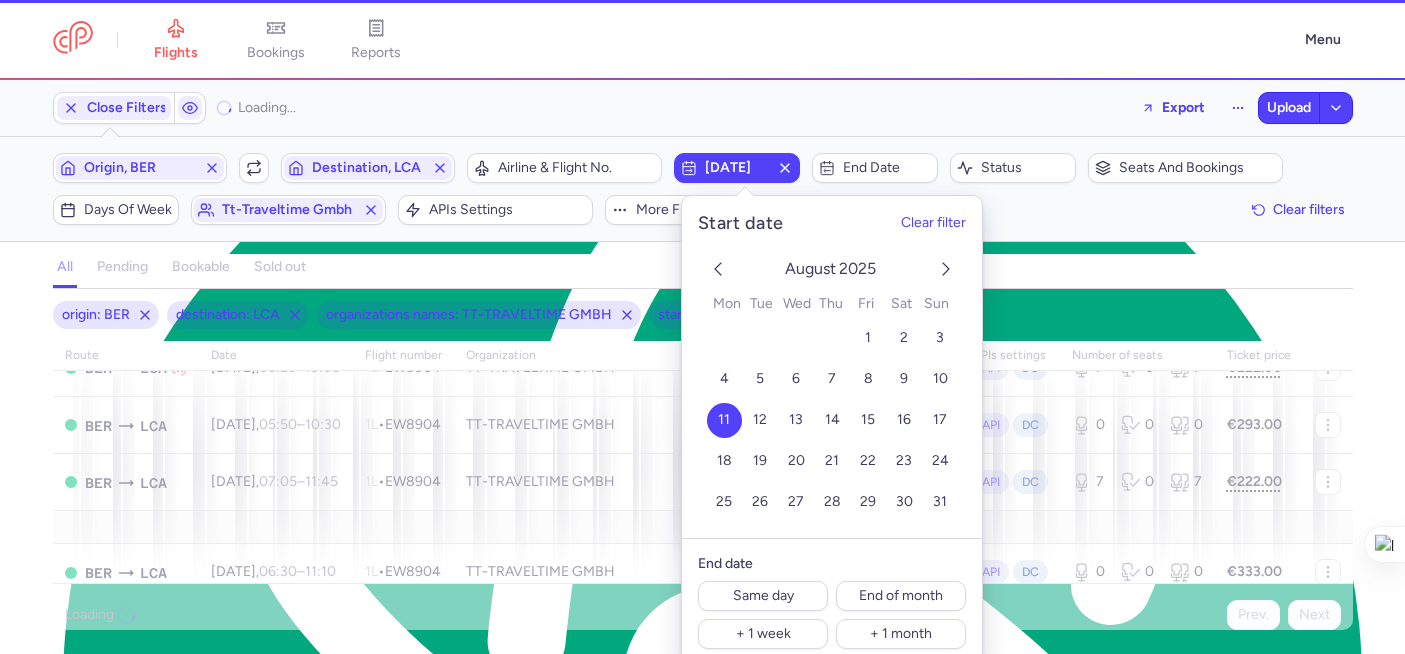 click on "all pending bookable sold out" at bounding box center [703, 271] 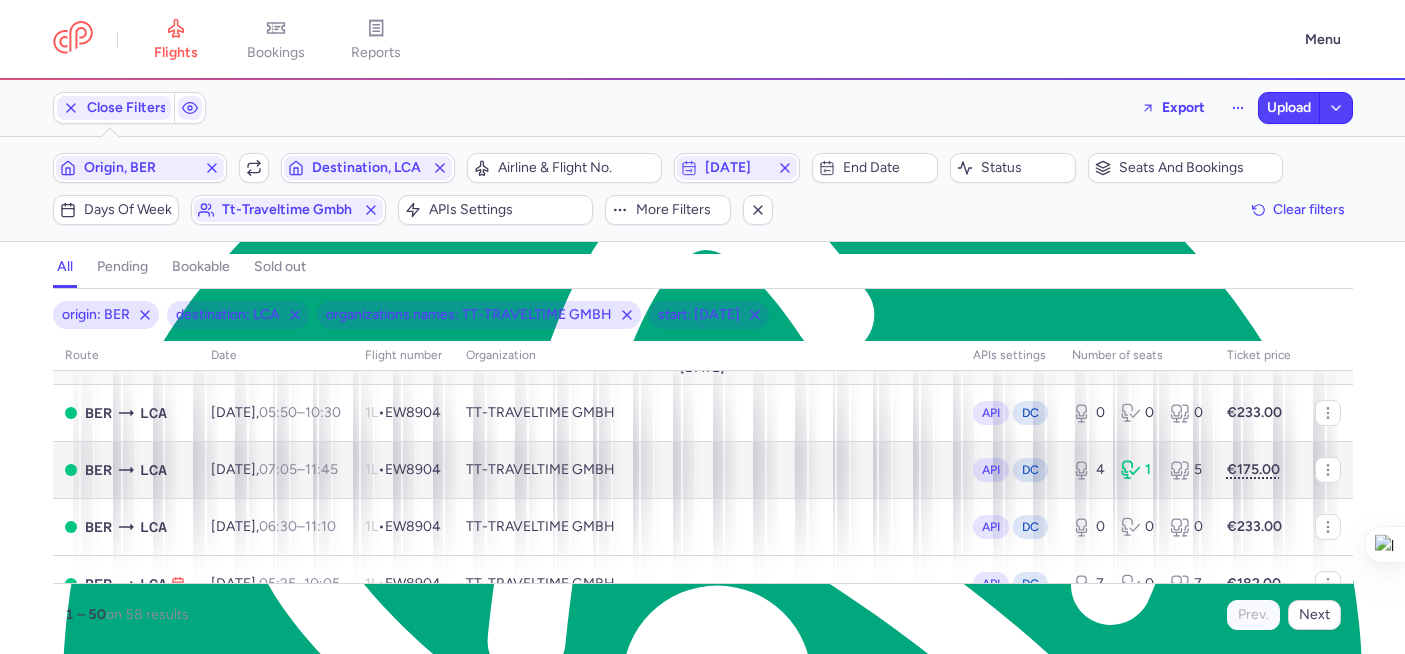 scroll, scrollTop: 0, scrollLeft: 0, axis: both 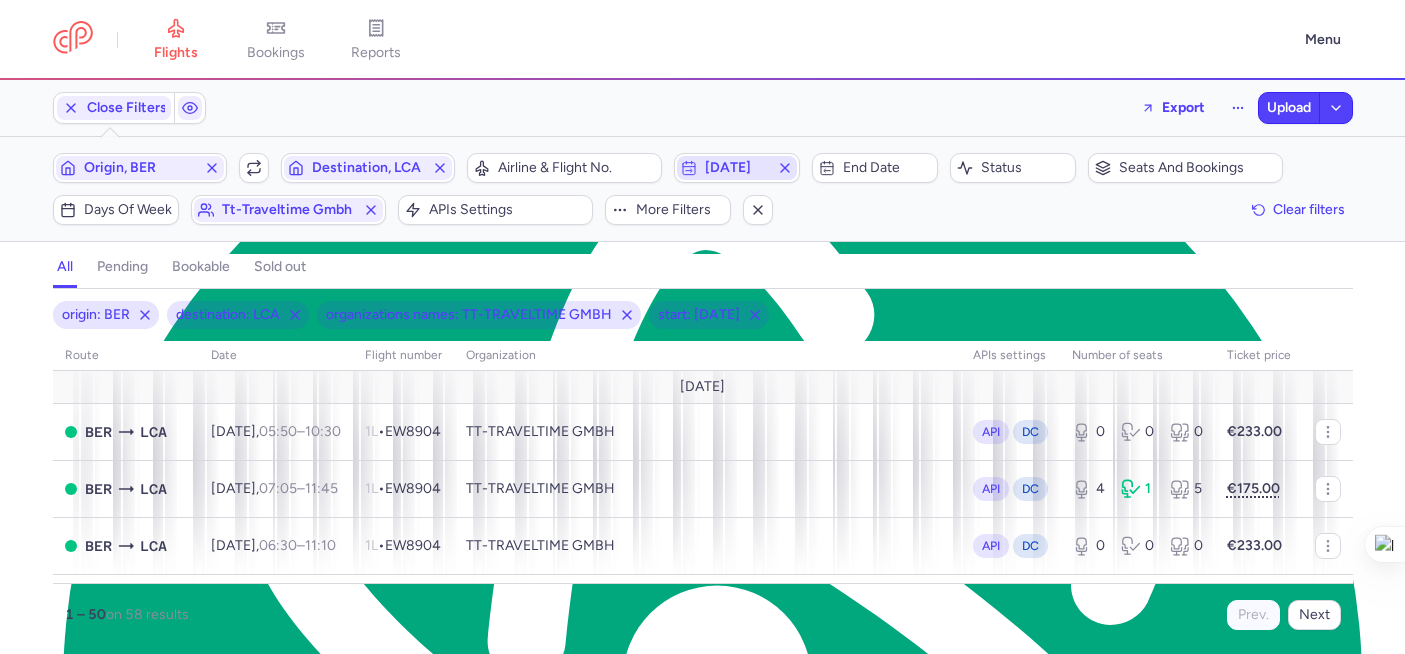 click 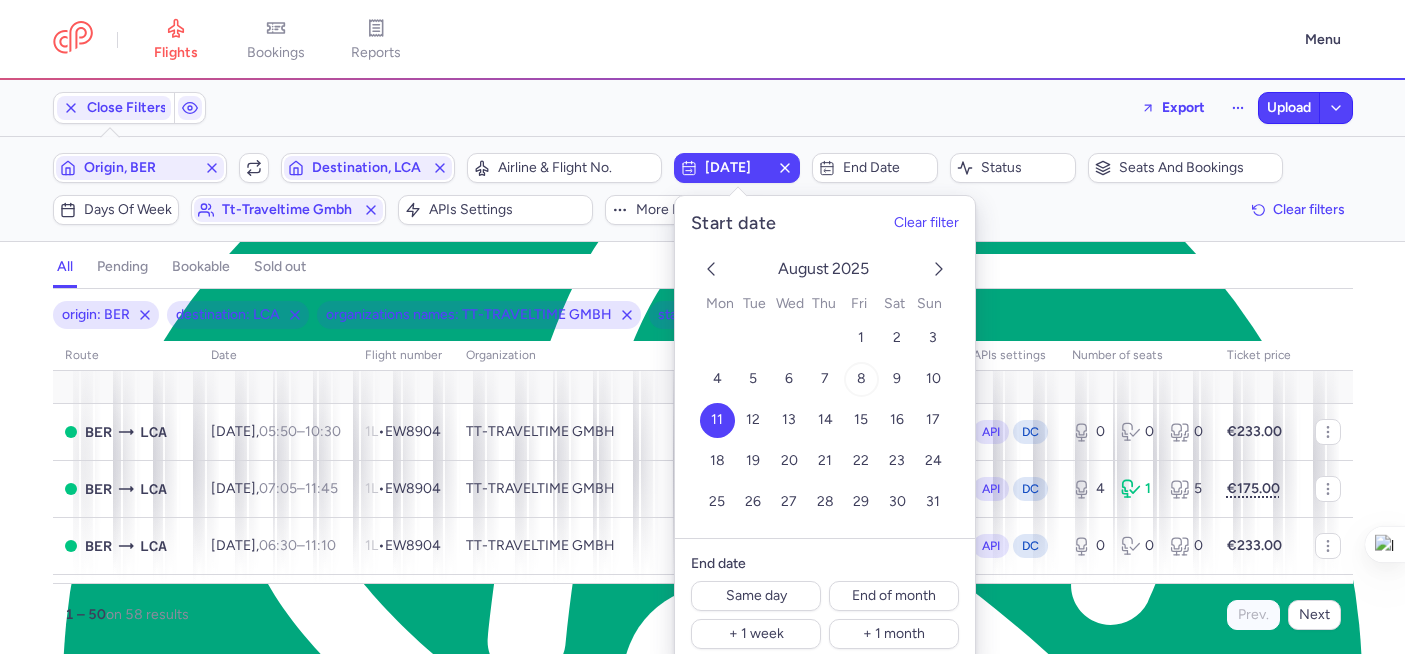 click on "8" at bounding box center (860, 379) 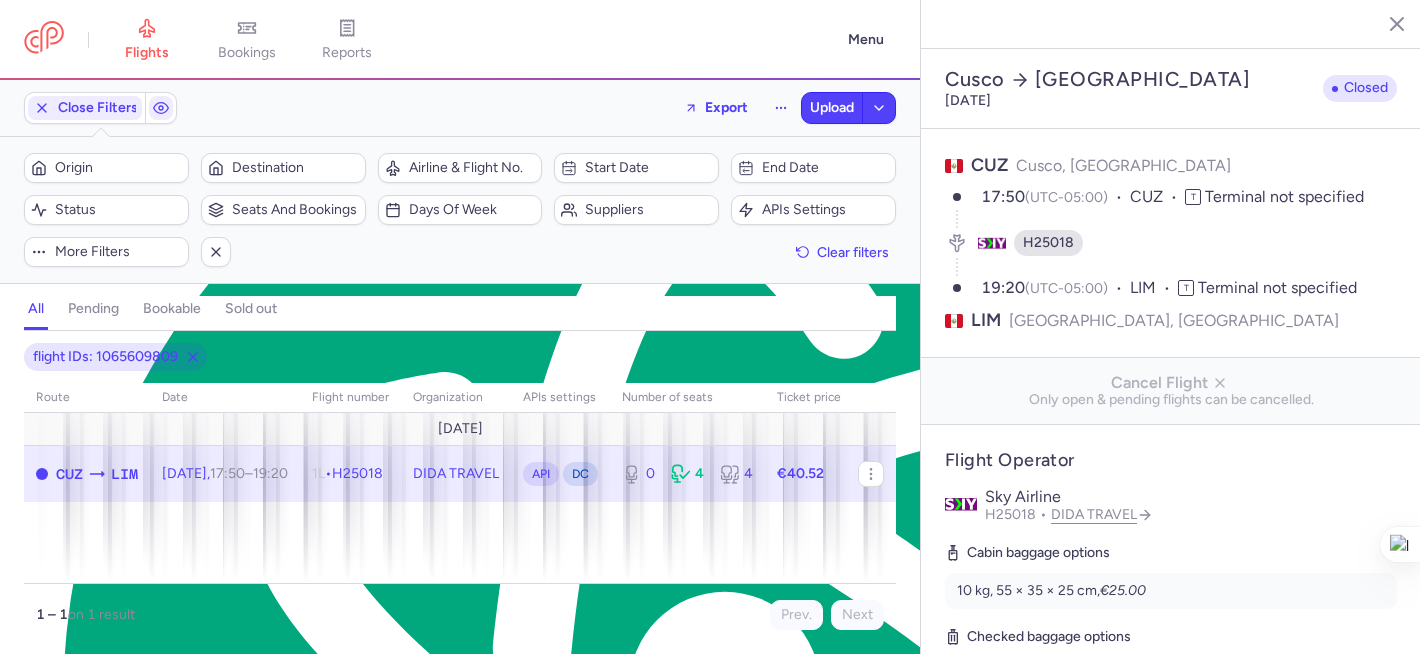 select on "days" 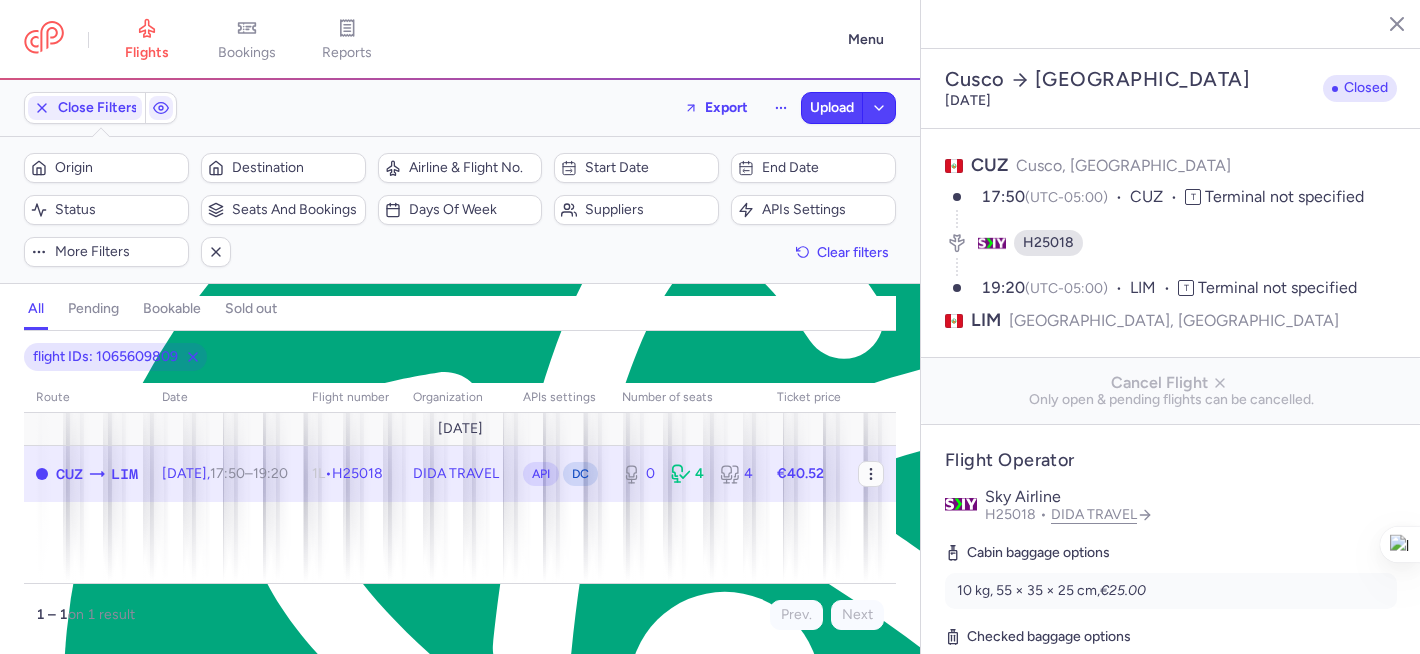 drag, startPoint x: 881, startPoint y: 453, endPoint x: 880, endPoint y: 468, distance: 15.033297 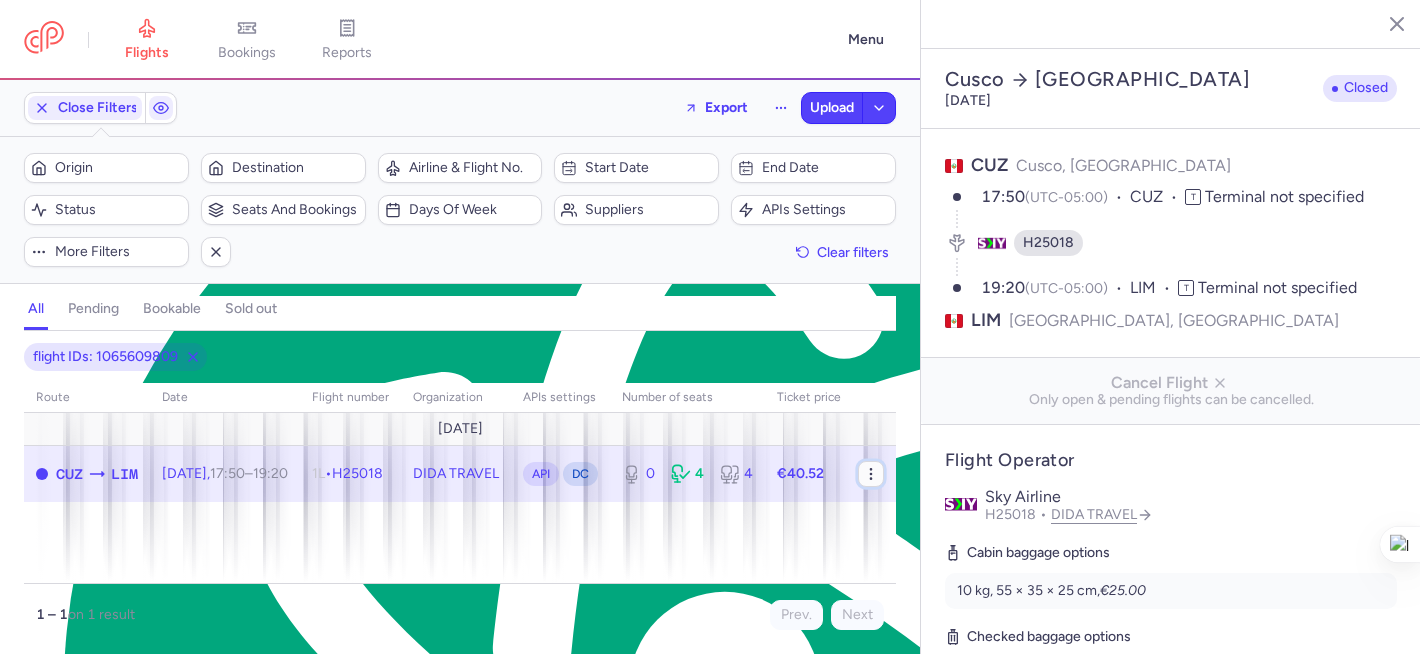 click at bounding box center [871, 474] 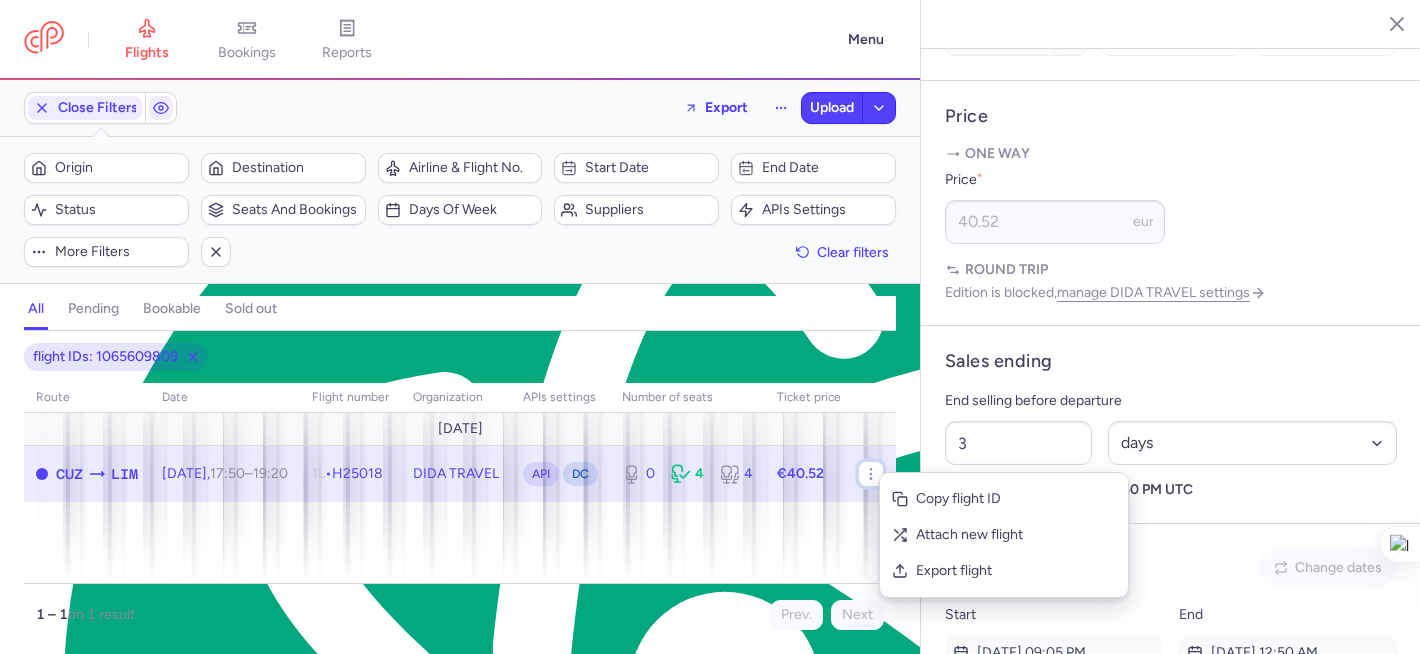 scroll, scrollTop: 1272, scrollLeft: 0, axis: vertical 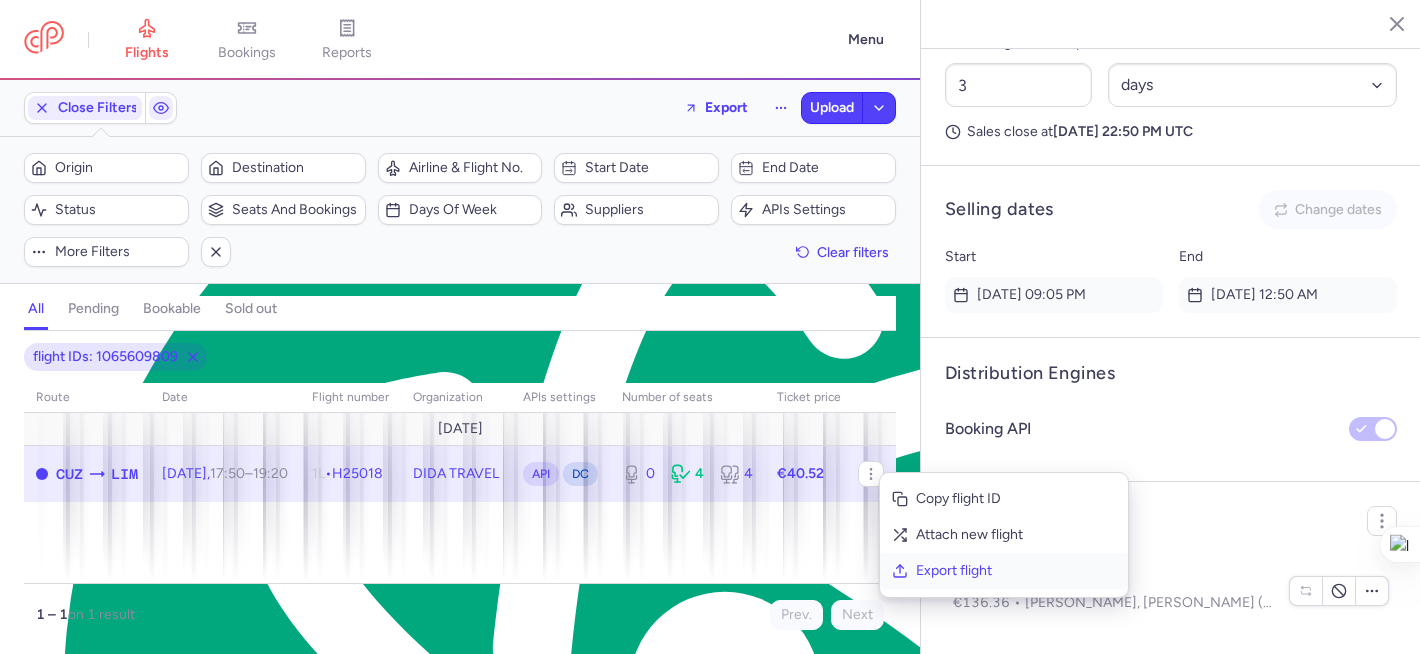 click on "Export flight" at bounding box center (1016, 571) 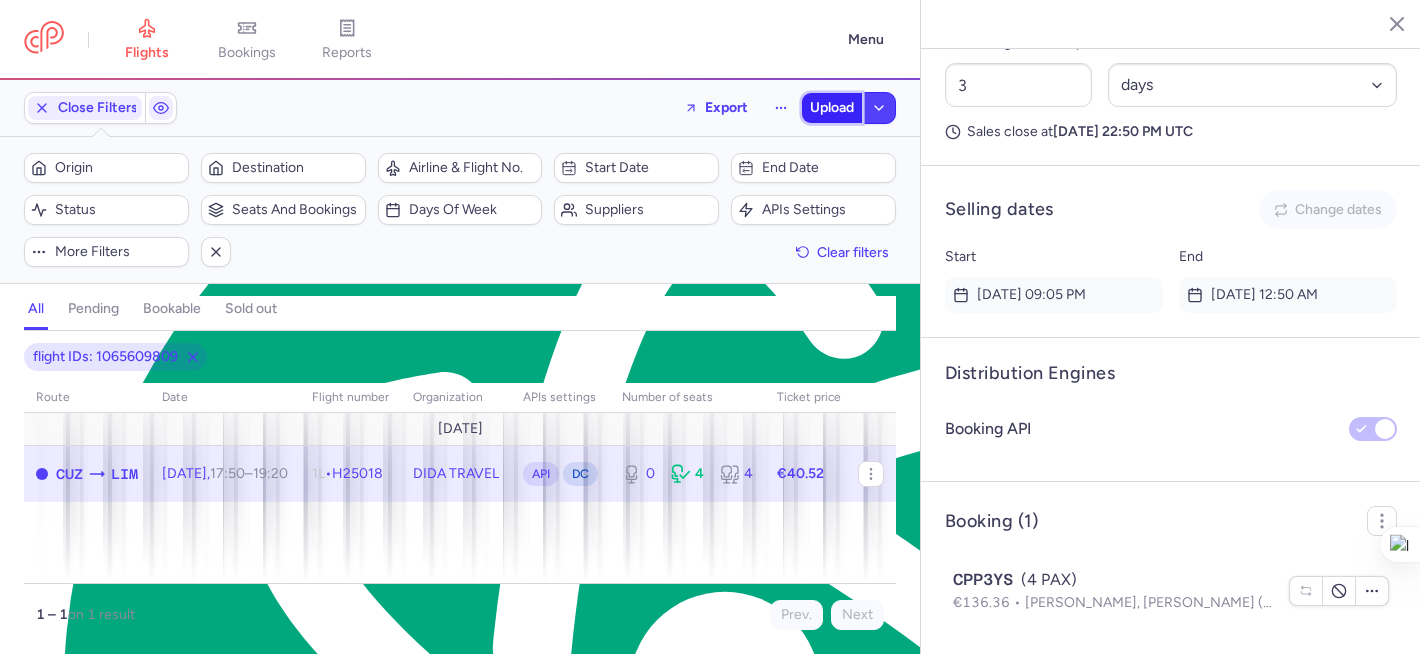 click on "Upload" at bounding box center (832, 108) 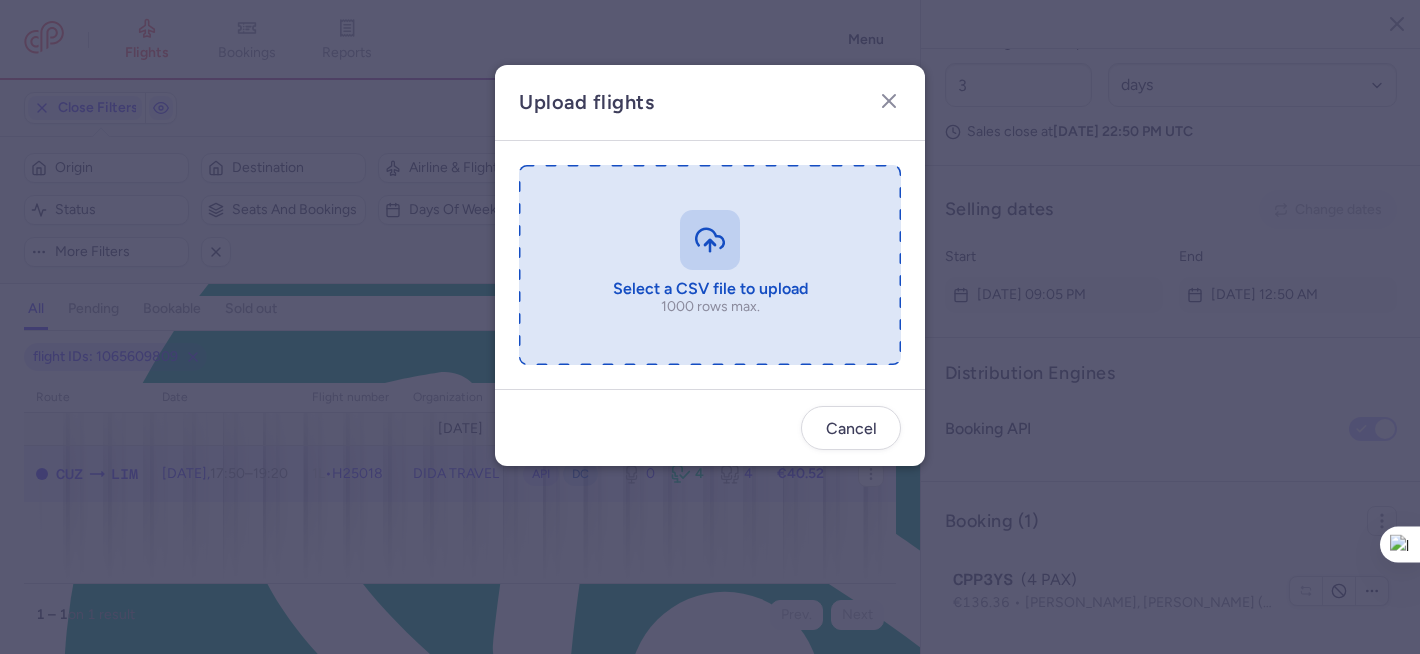 click at bounding box center [710, 265] 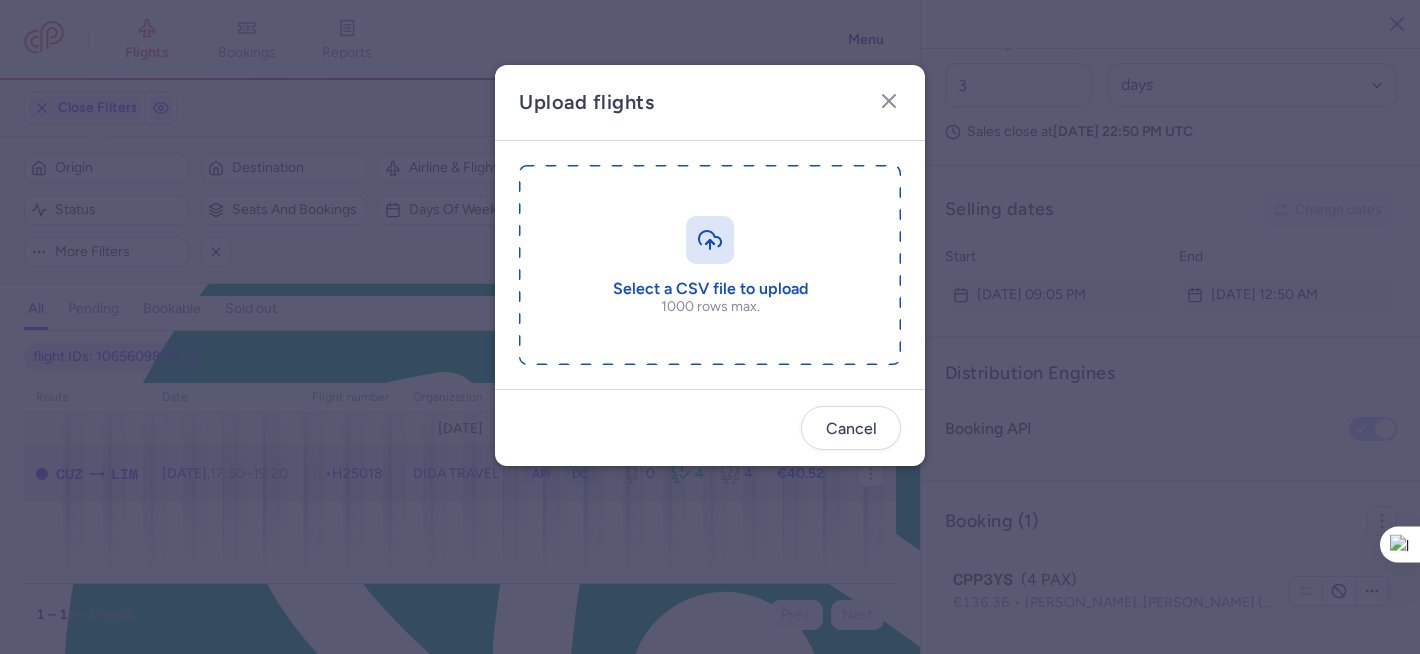 type on "C:\fakepath\export_flight_H25018_20250715,1915.csv" 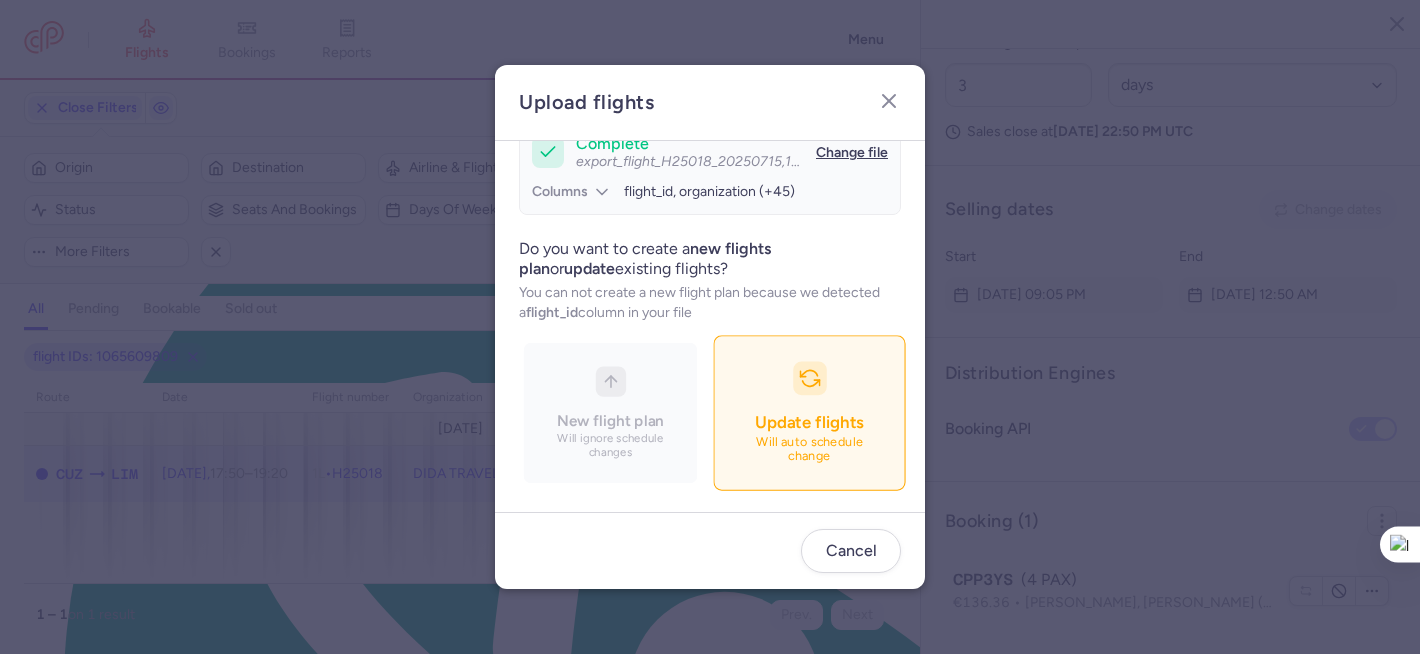 scroll, scrollTop: 207, scrollLeft: 0, axis: vertical 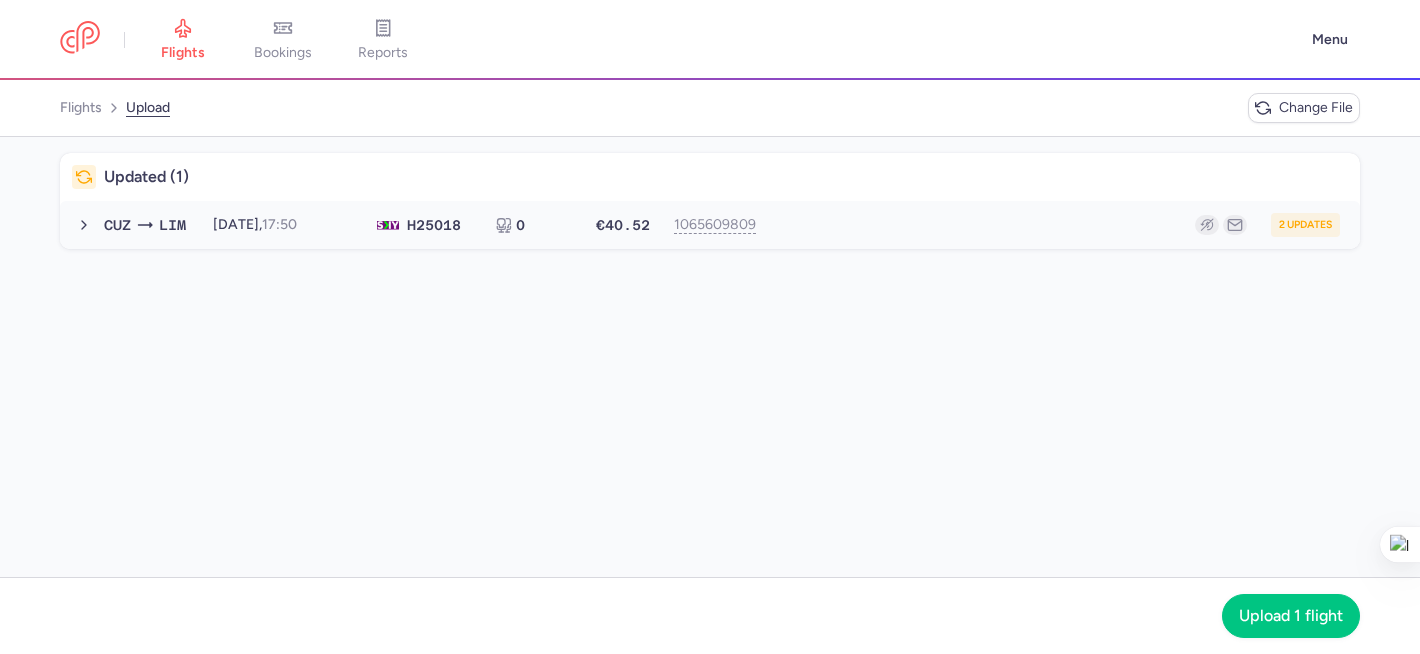 click on "2 updates" at bounding box center (1054, 225) 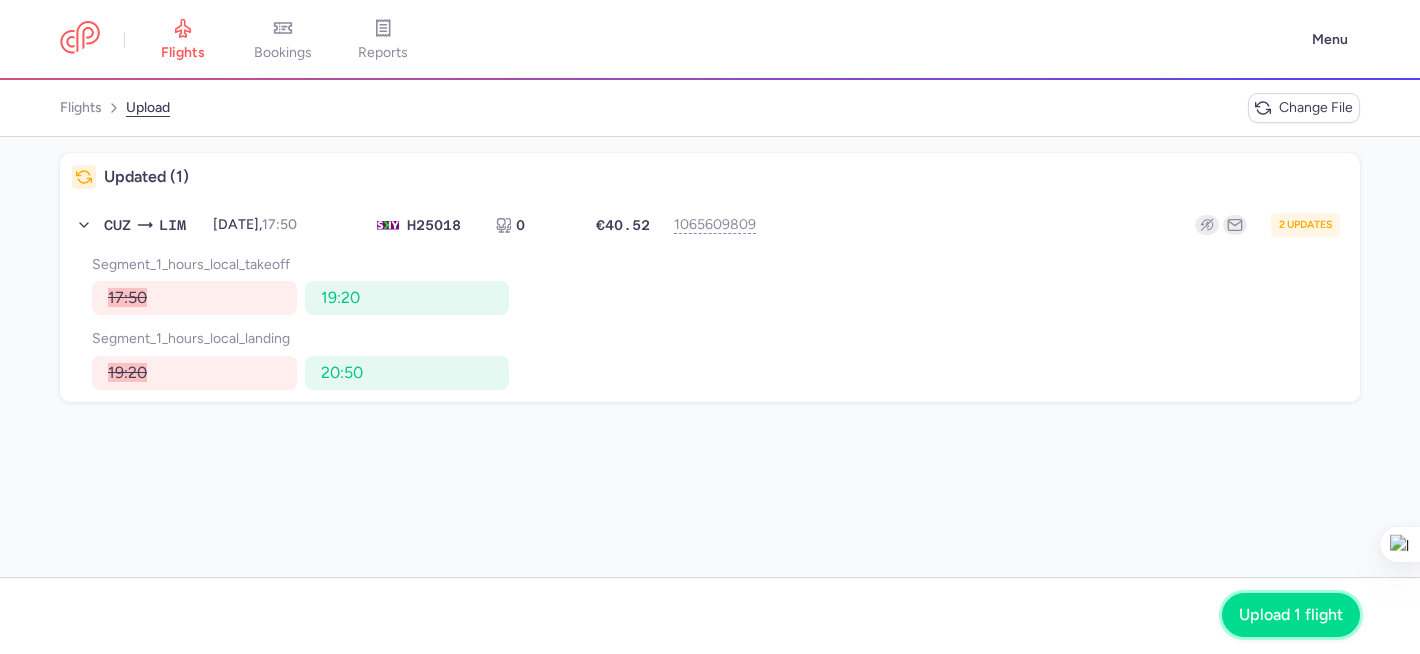 click on "Upload 1 flight" at bounding box center [1291, 615] 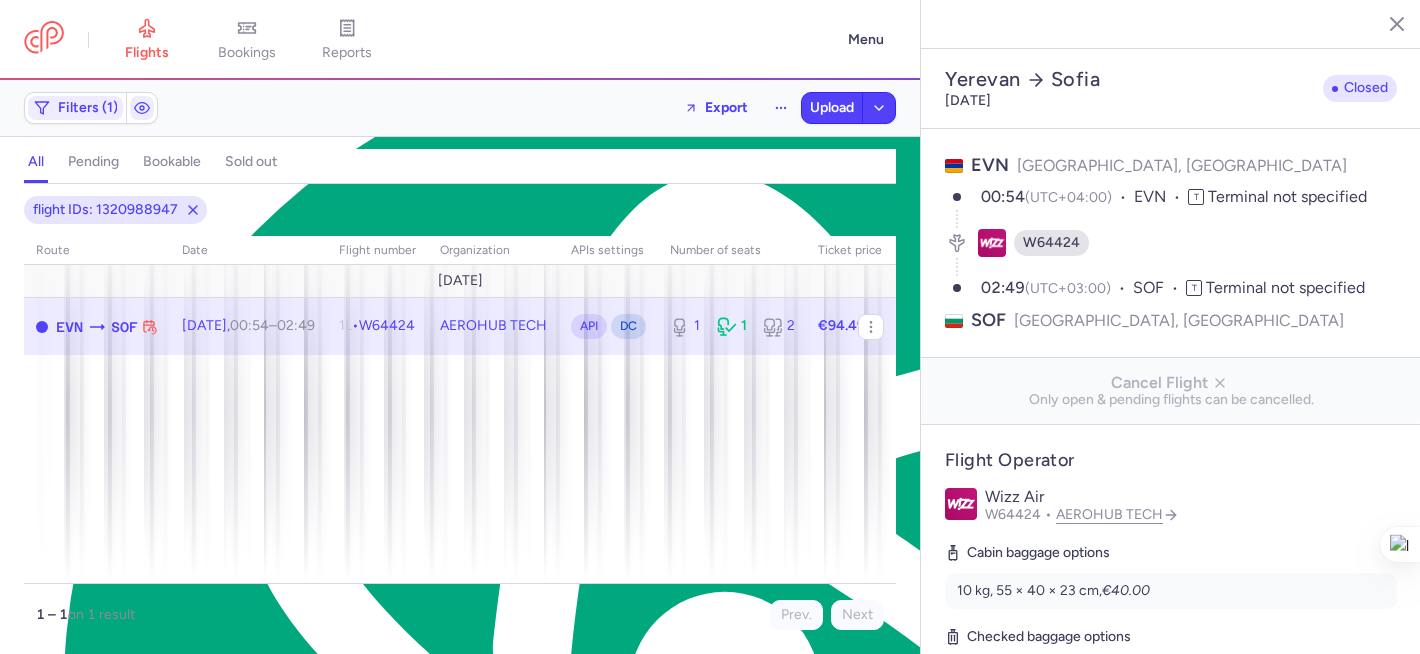 select on "days" 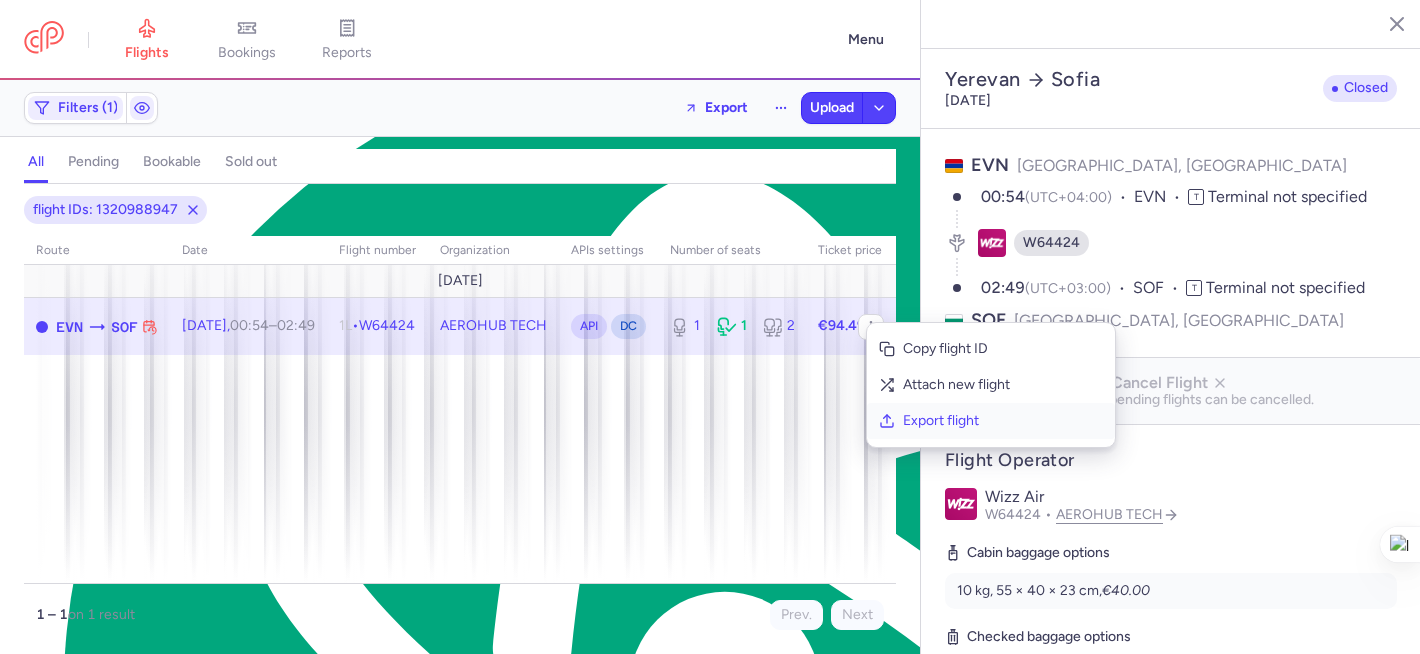 click on "Export flight" at bounding box center [1003, 421] 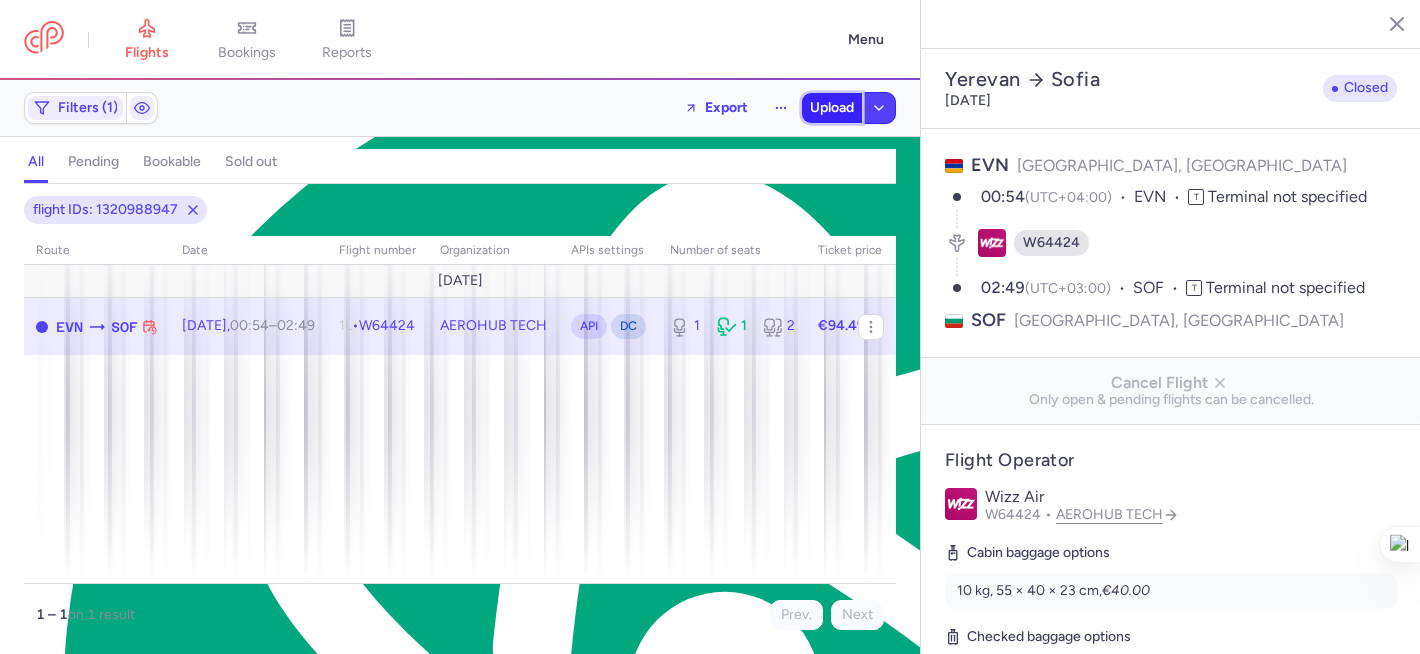click on "Upload" at bounding box center (832, 108) 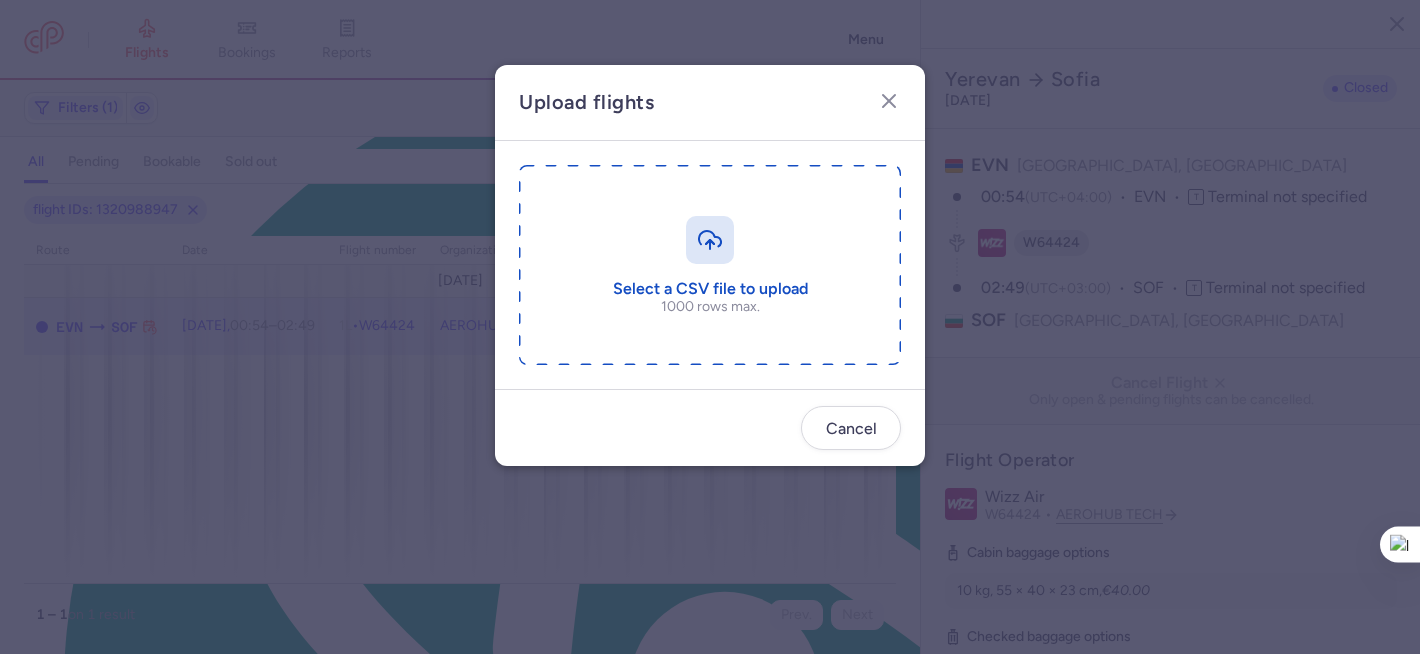 click at bounding box center [710, 265] 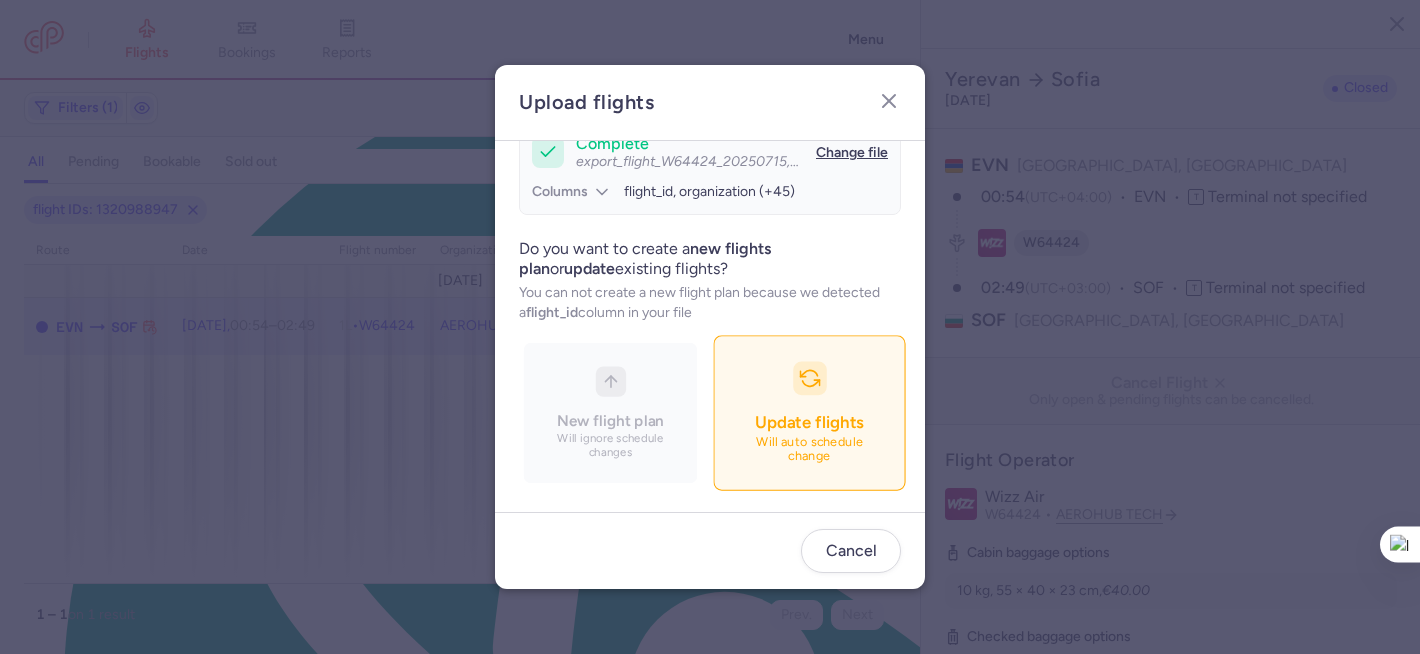 scroll, scrollTop: 207, scrollLeft: 0, axis: vertical 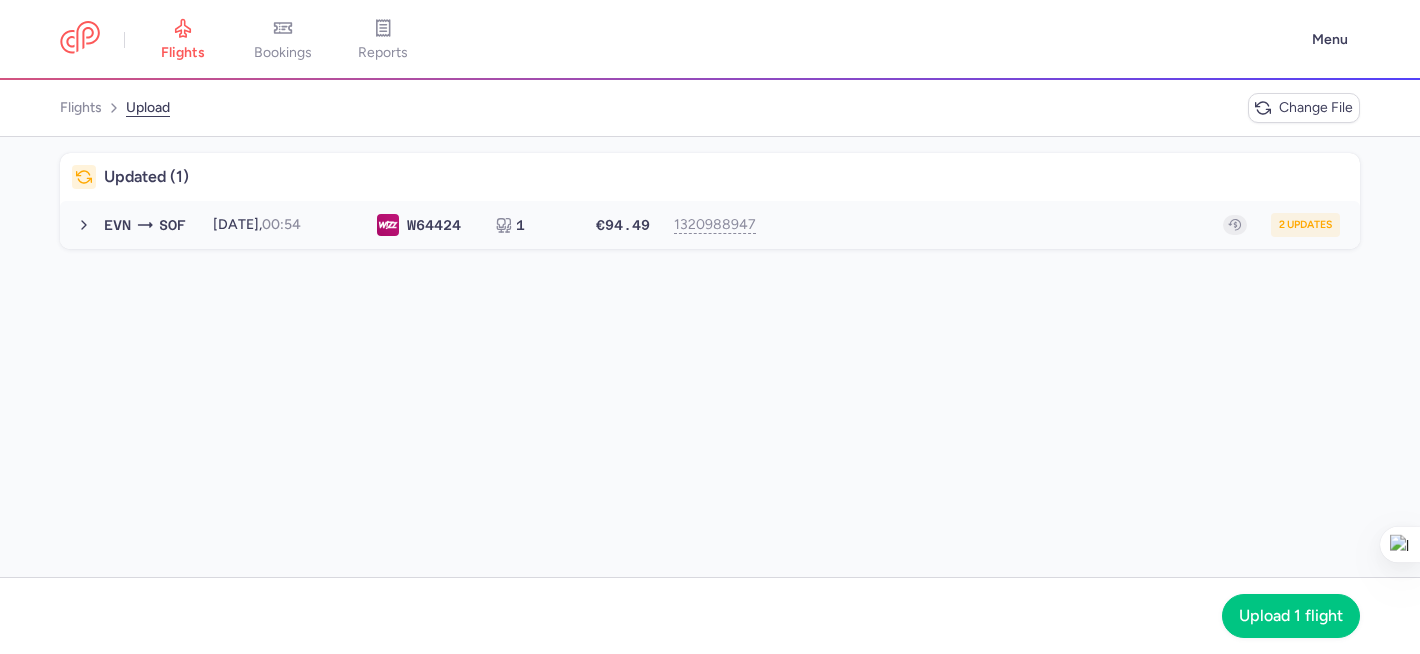 click on "EVN  SOF 2025-07-16,  00:54 W6  4424 1 €94.49 1320988947 2 updates 2025-07-16, 00:54 W64424 1 seats €94.49" at bounding box center [710, 225] 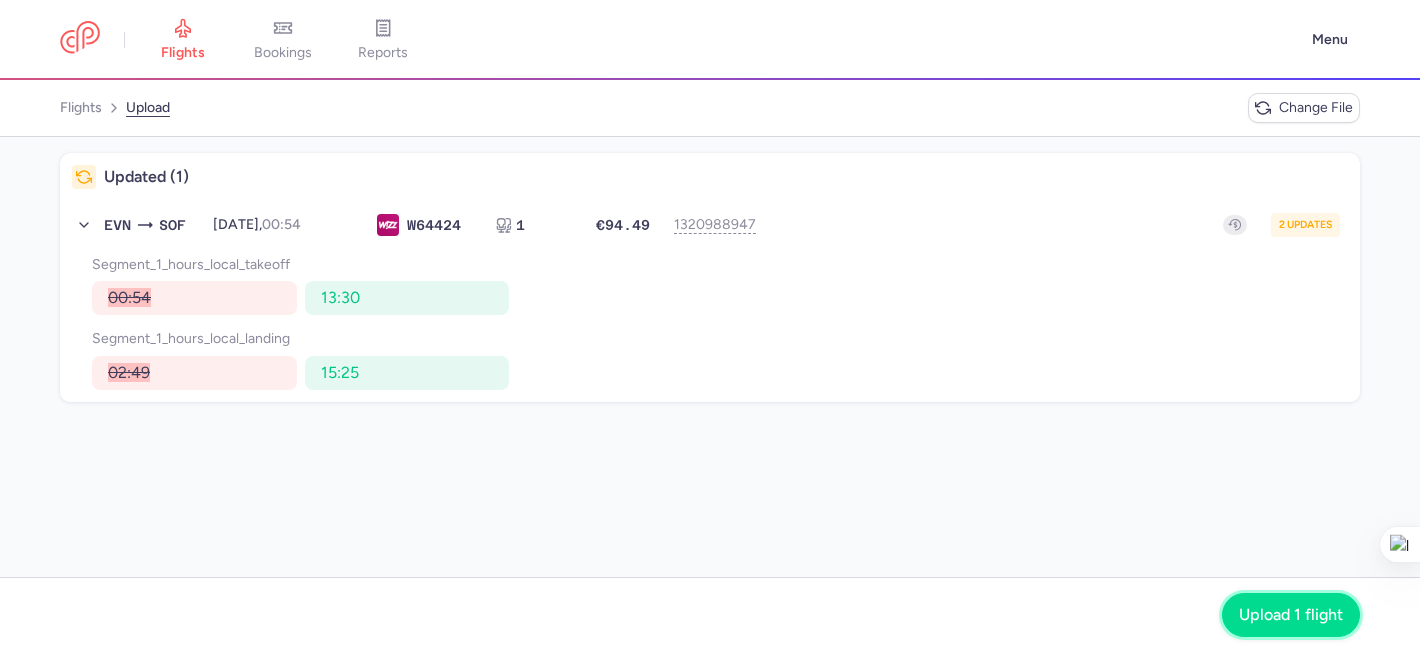 click on "Upload 1 flight" at bounding box center [1291, 615] 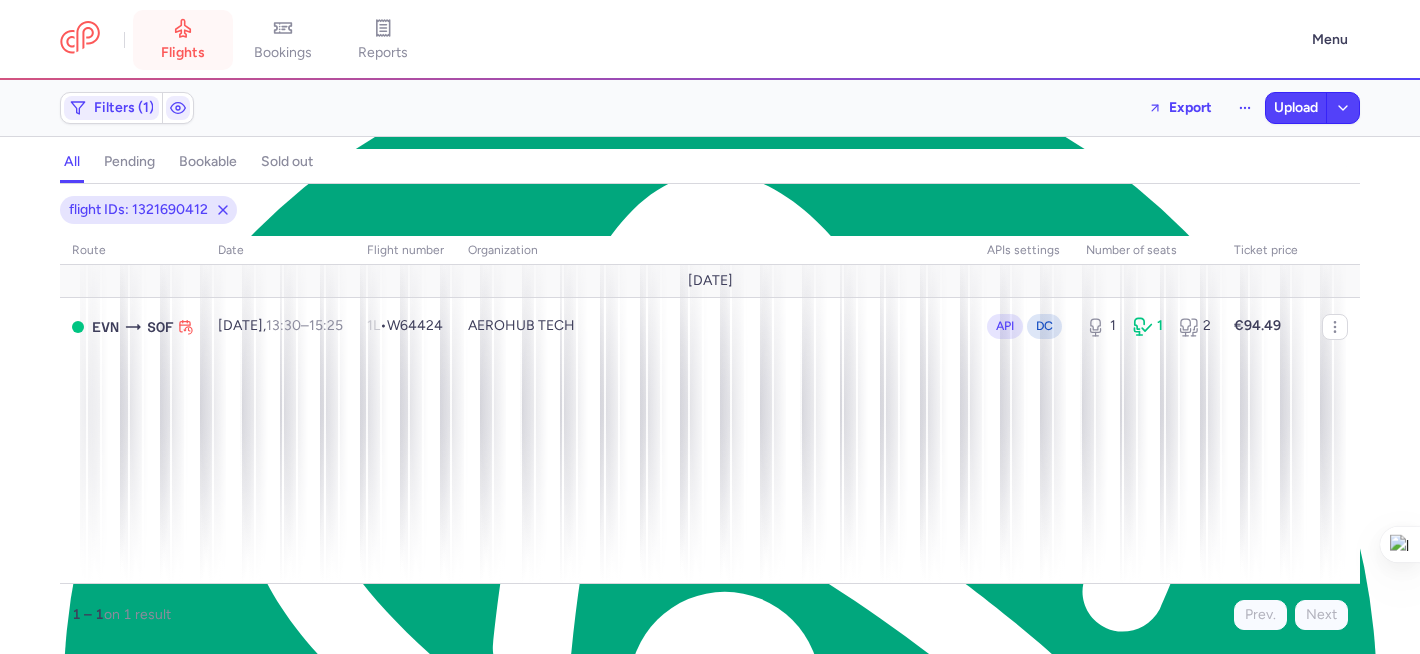 click on "flights" at bounding box center (183, 53) 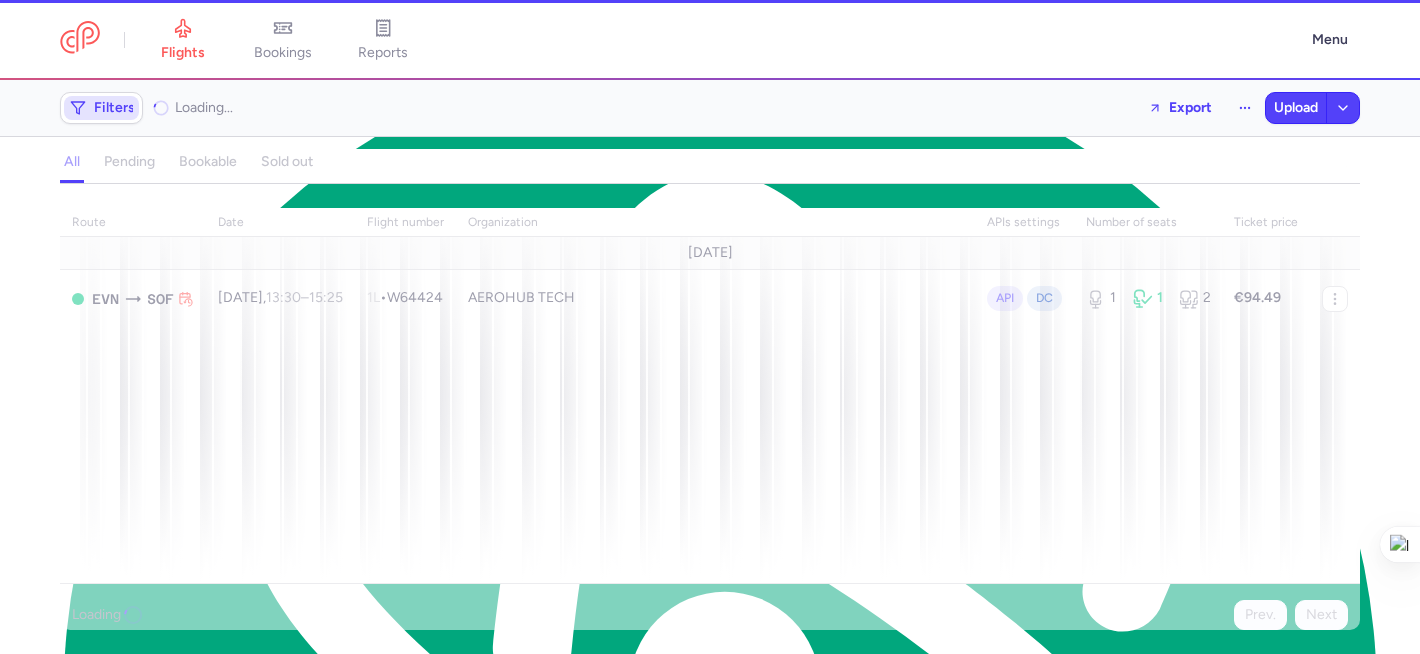 click on "Filters" 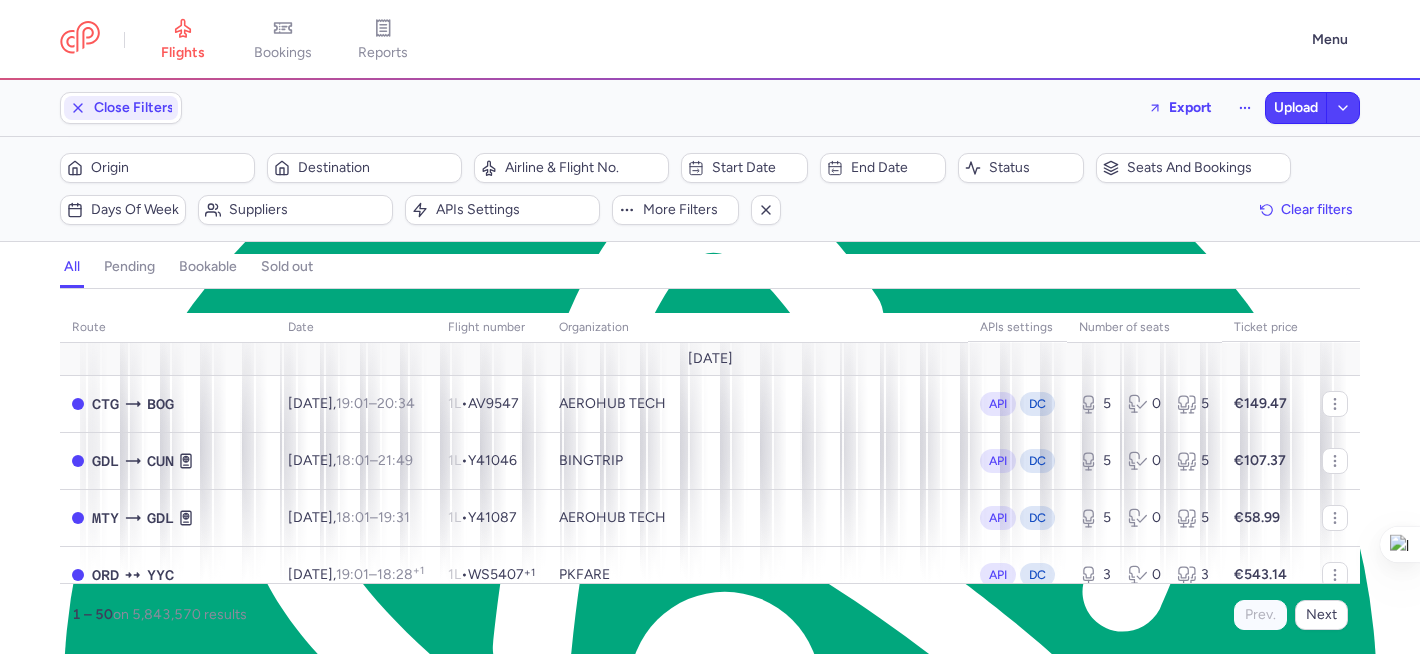 scroll, scrollTop: 0, scrollLeft: 0, axis: both 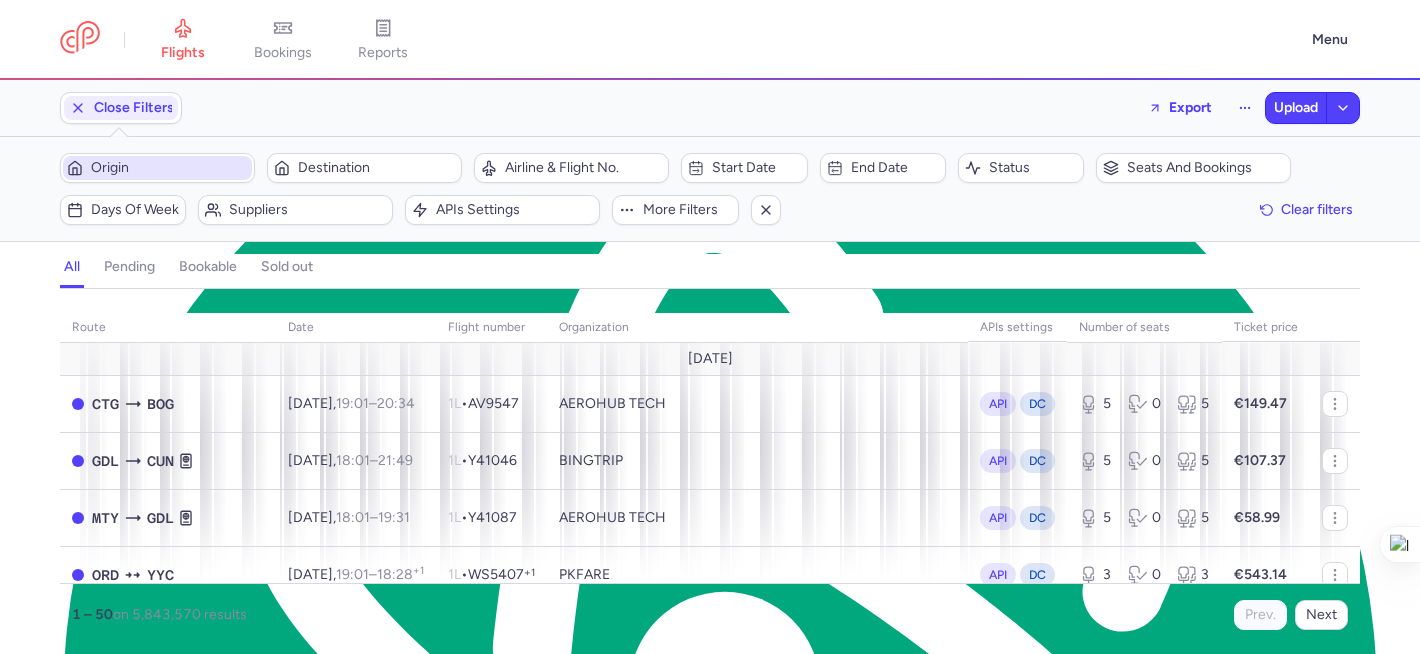 click on "Origin" at bounding box center [169, 168] 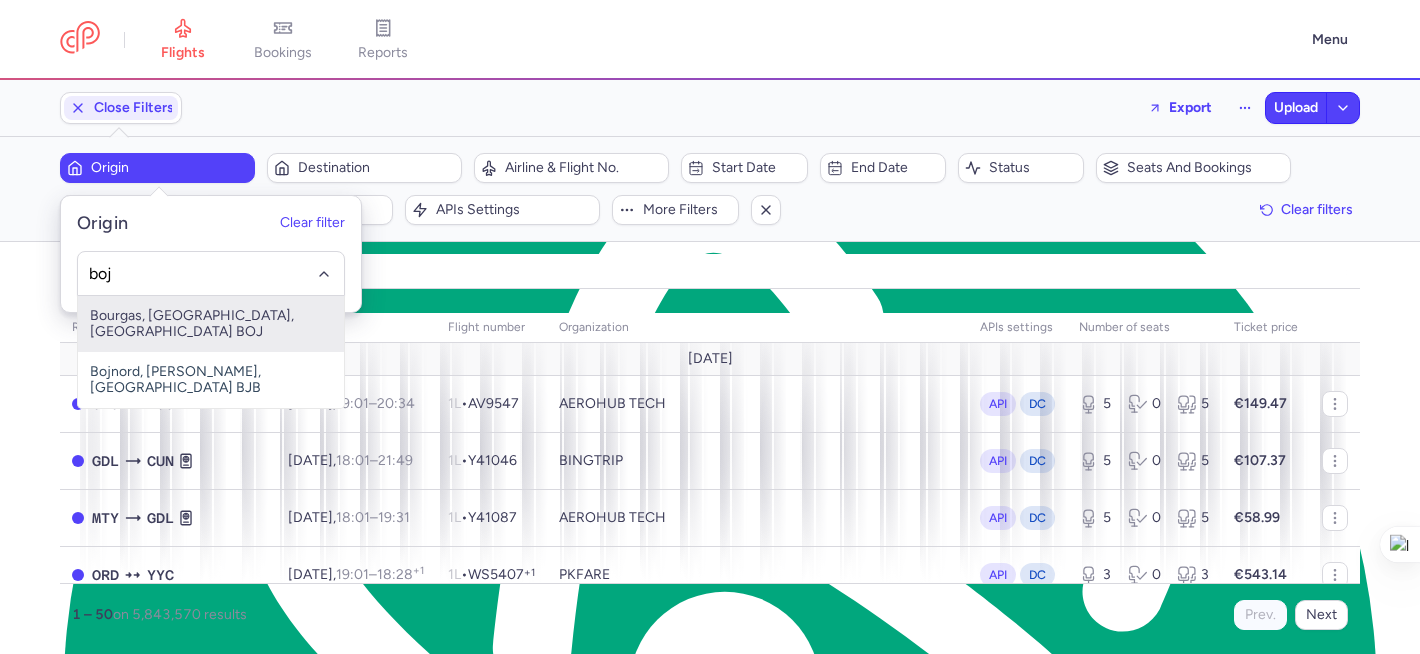 click on "Bourgas, Burgas, Bulgaria BOJ" at bounding box center (211, 324) 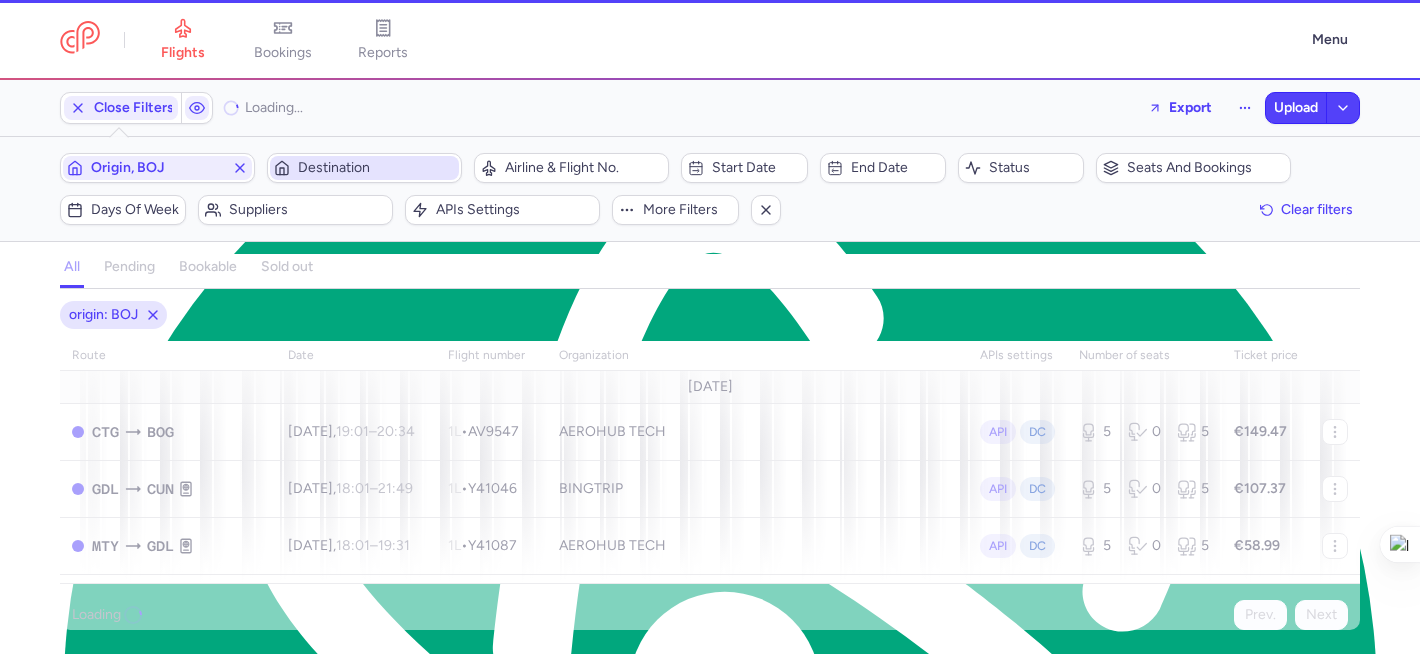 click on "Destination" at bounding box center (376, 168) 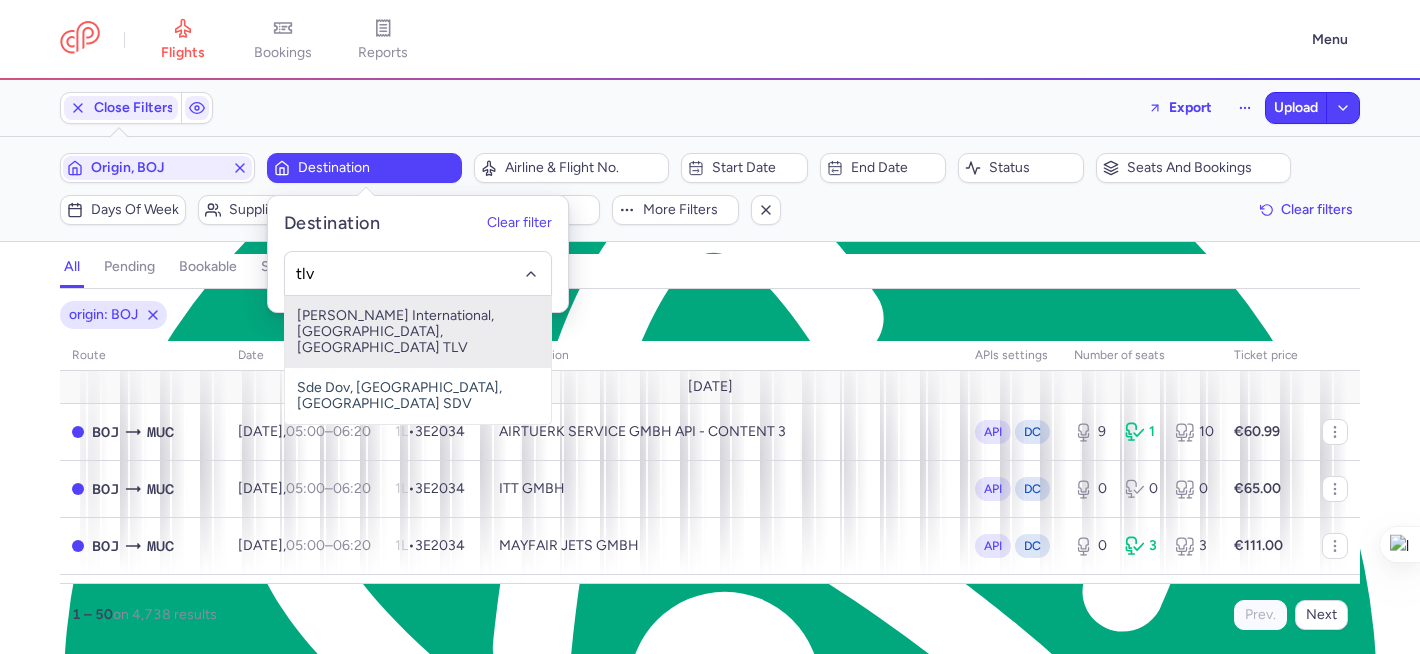 click on "Ben Gurion International, Tel Aviv, Israel TLV" at bounding box center [418, 332] 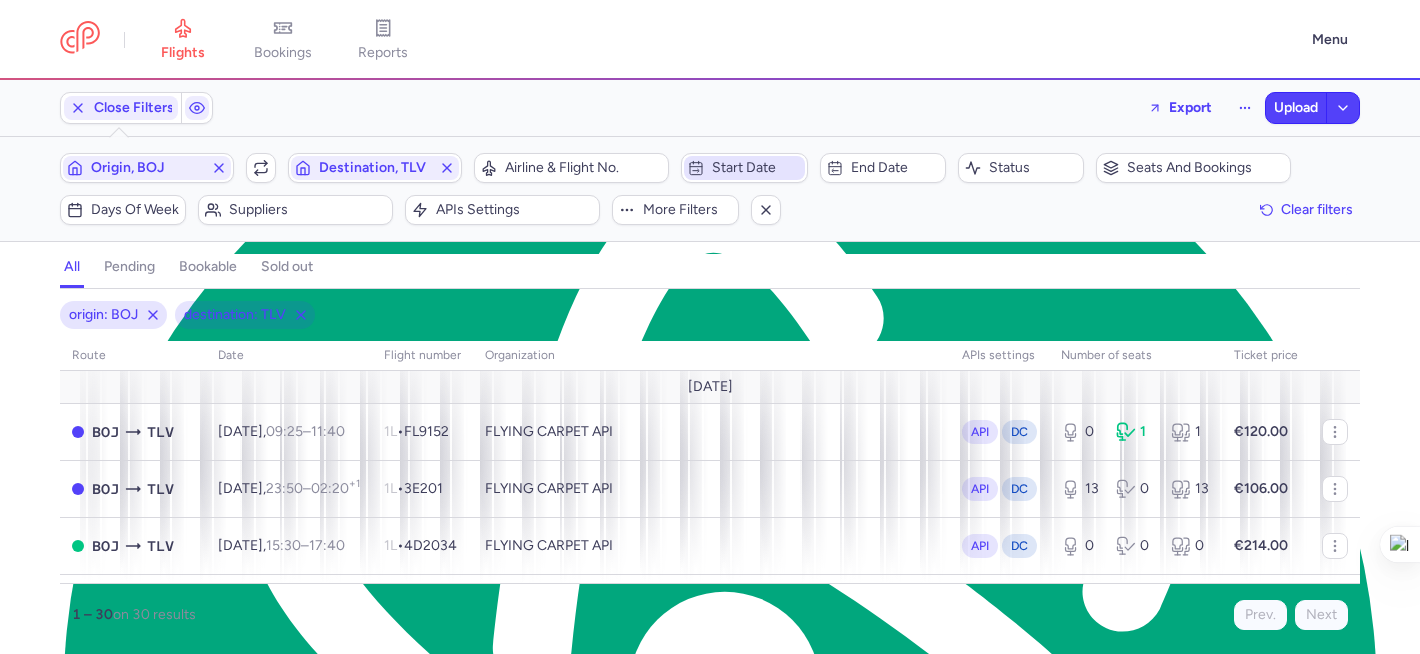 click on "Start date" at bounding box center [756, 168] 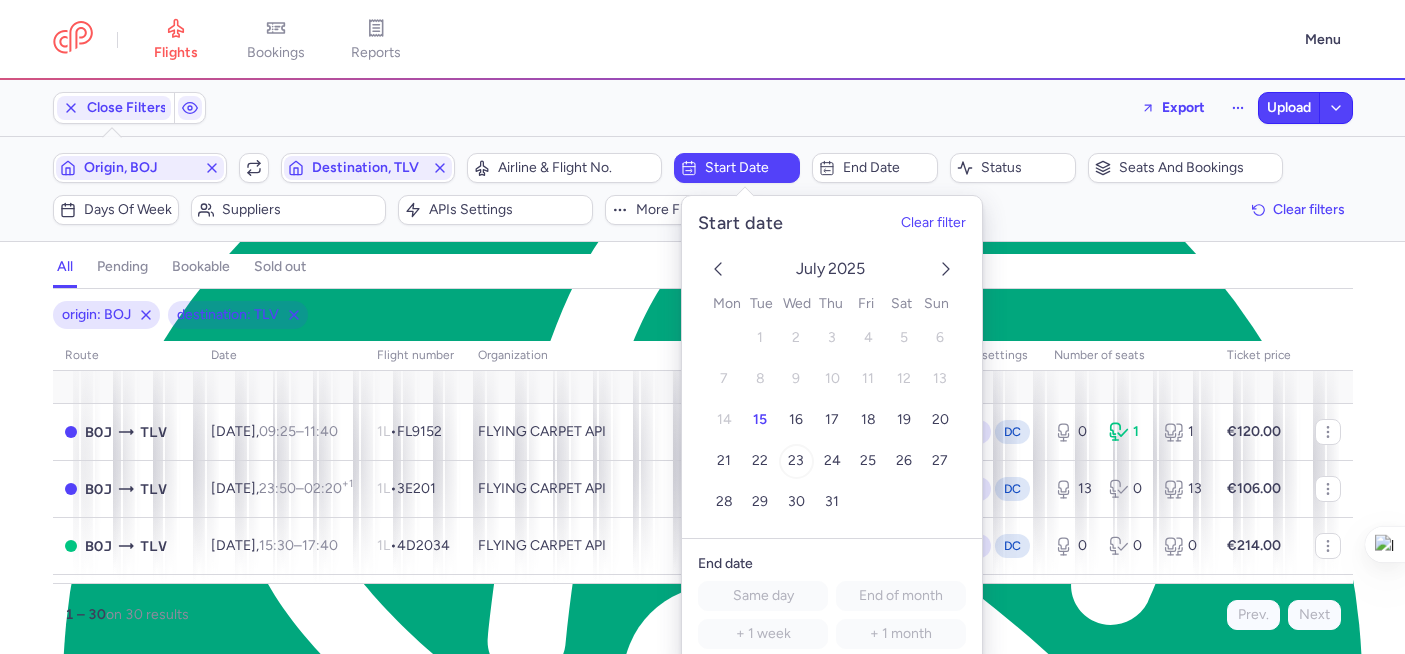 drag, startPoint x: 793, startPoint y: 459, endPoint x: 789, endPoint y: 447, distance: 12.649111 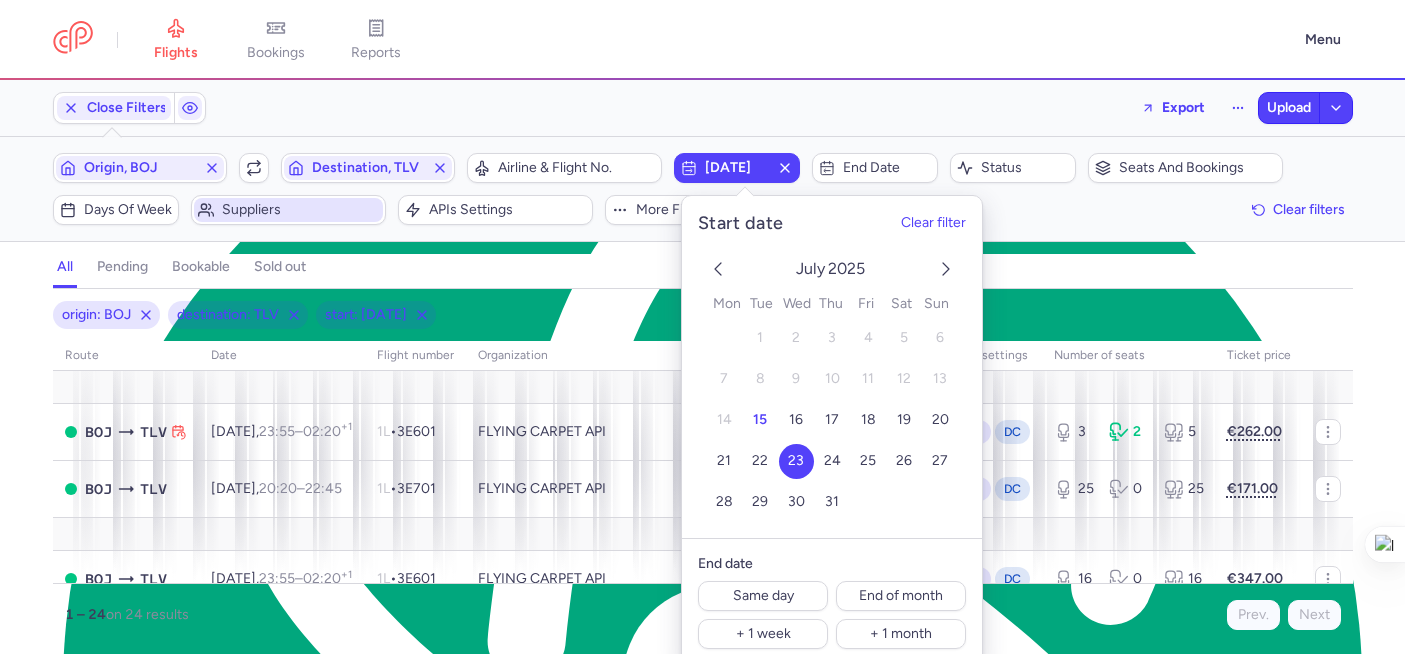 click on "Suppliers" 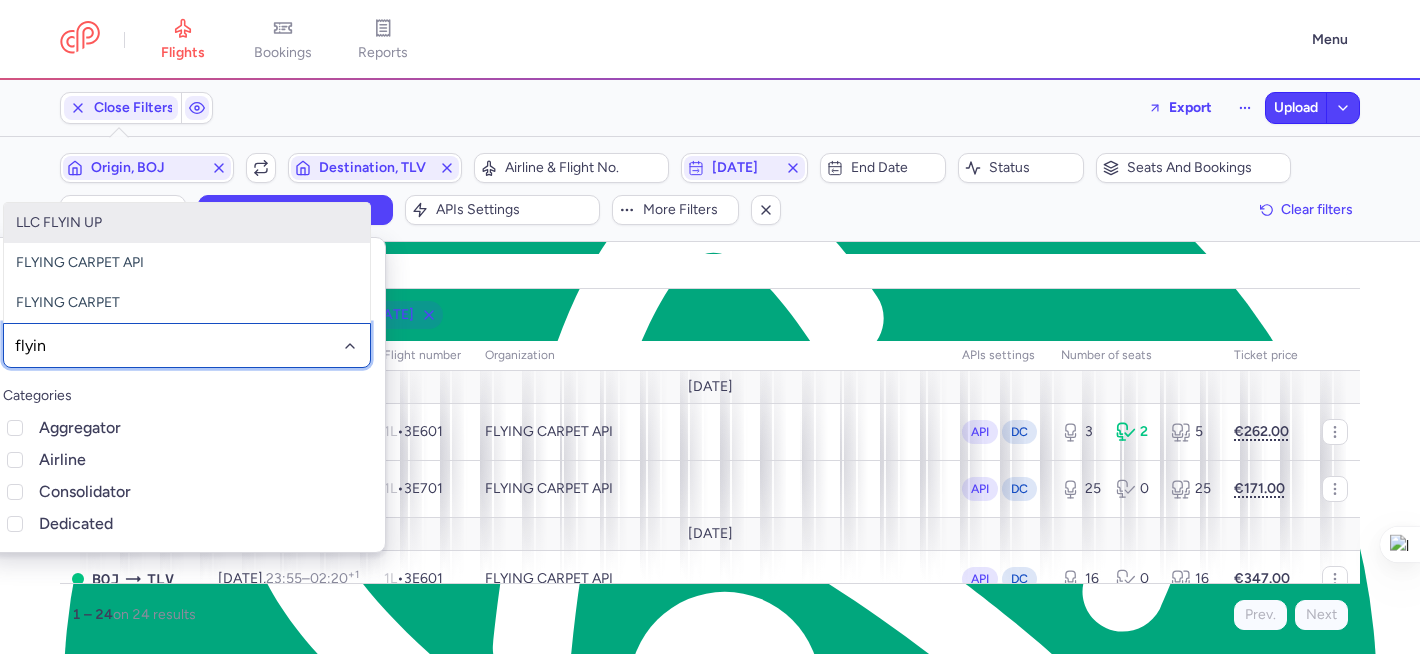 type on "flying" 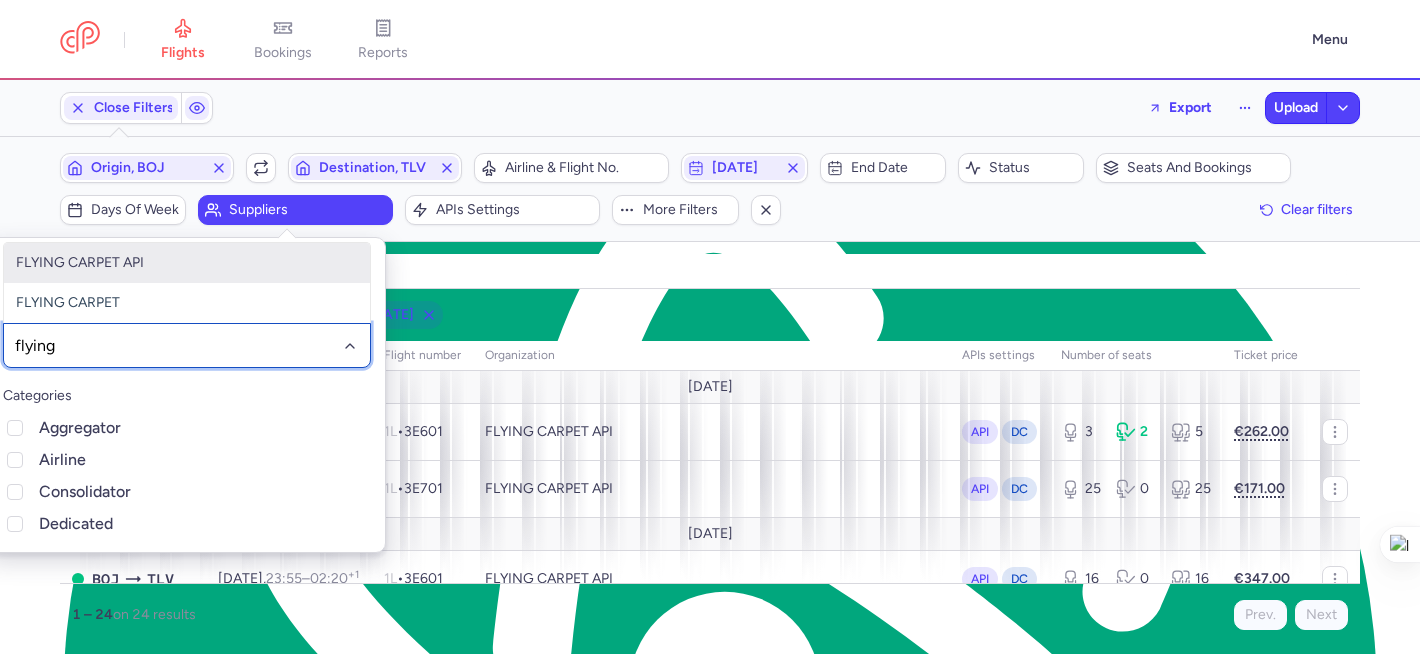click on "FLYING CARPET API" at bounding box center [187, 263] 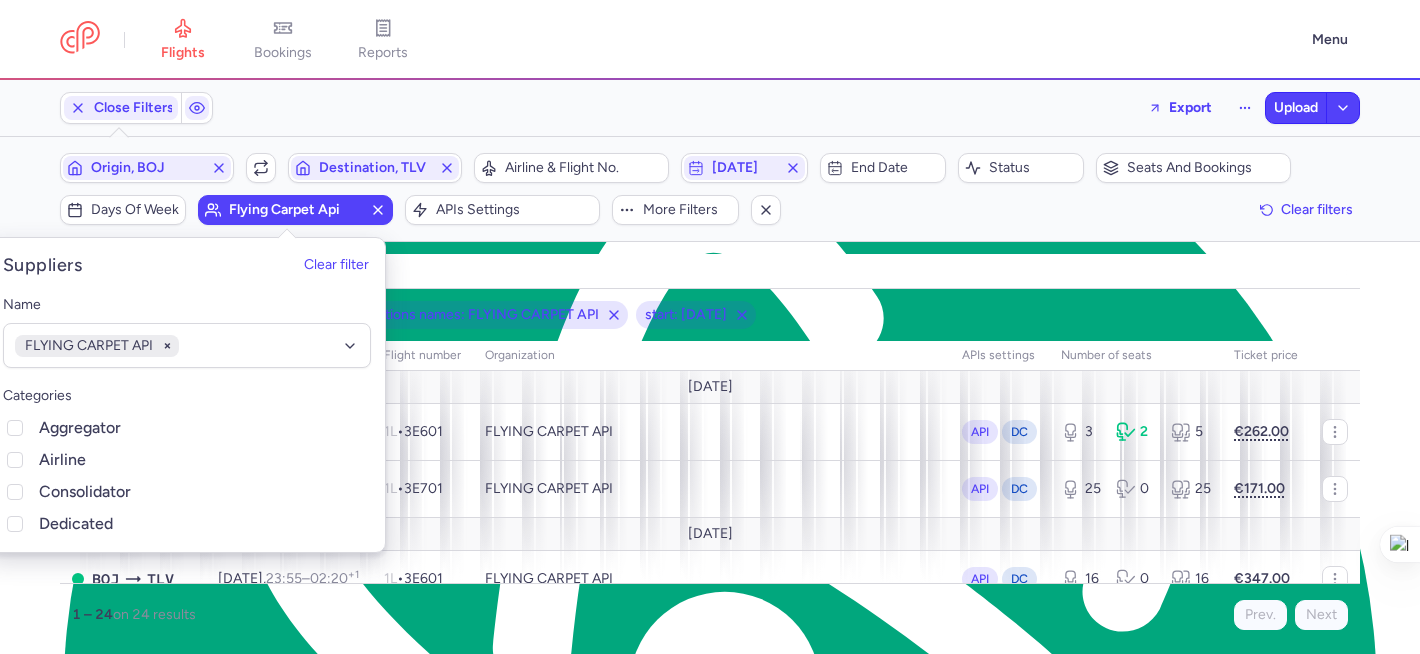 click on "all pending bookable sold out 4" at bounding box center (710, 267) 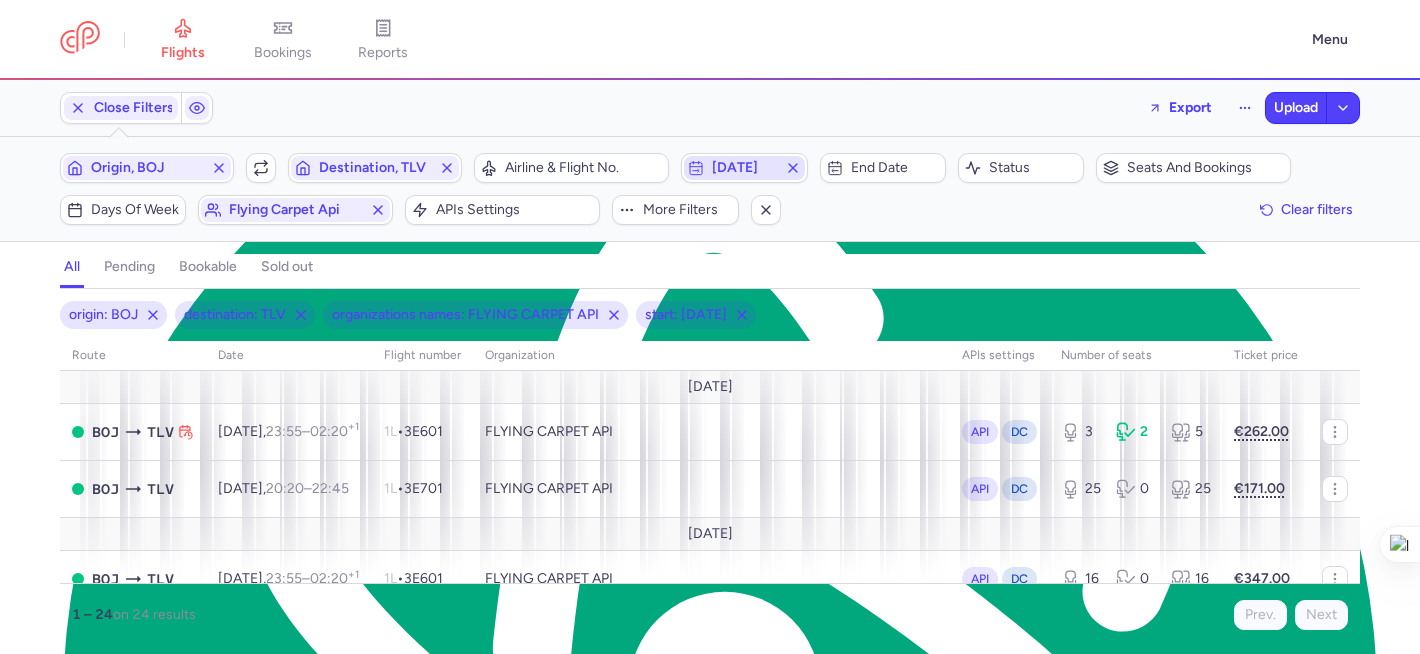 click on "2025-07-23" at bounding box center (744, 168) 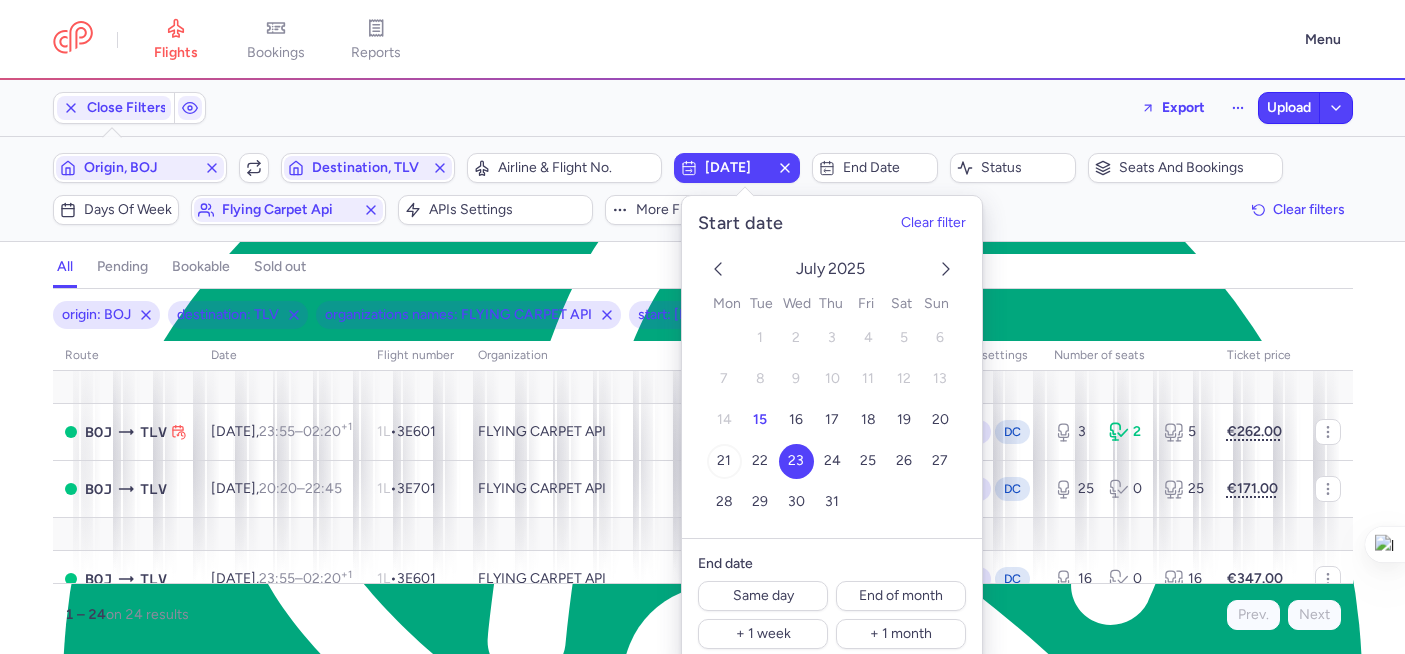 click on "21" at bounding box center (724, 461) 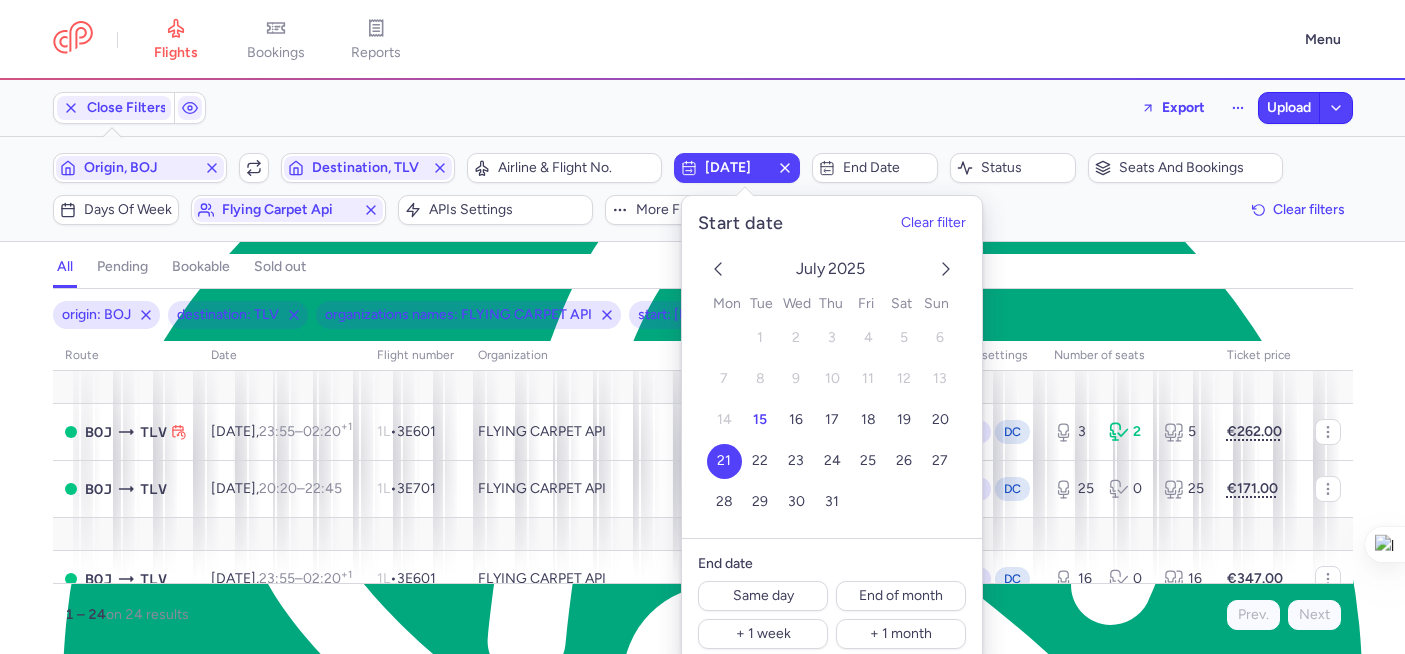 click on "flights bookings reports Menu" at bounding box center (702, 40) 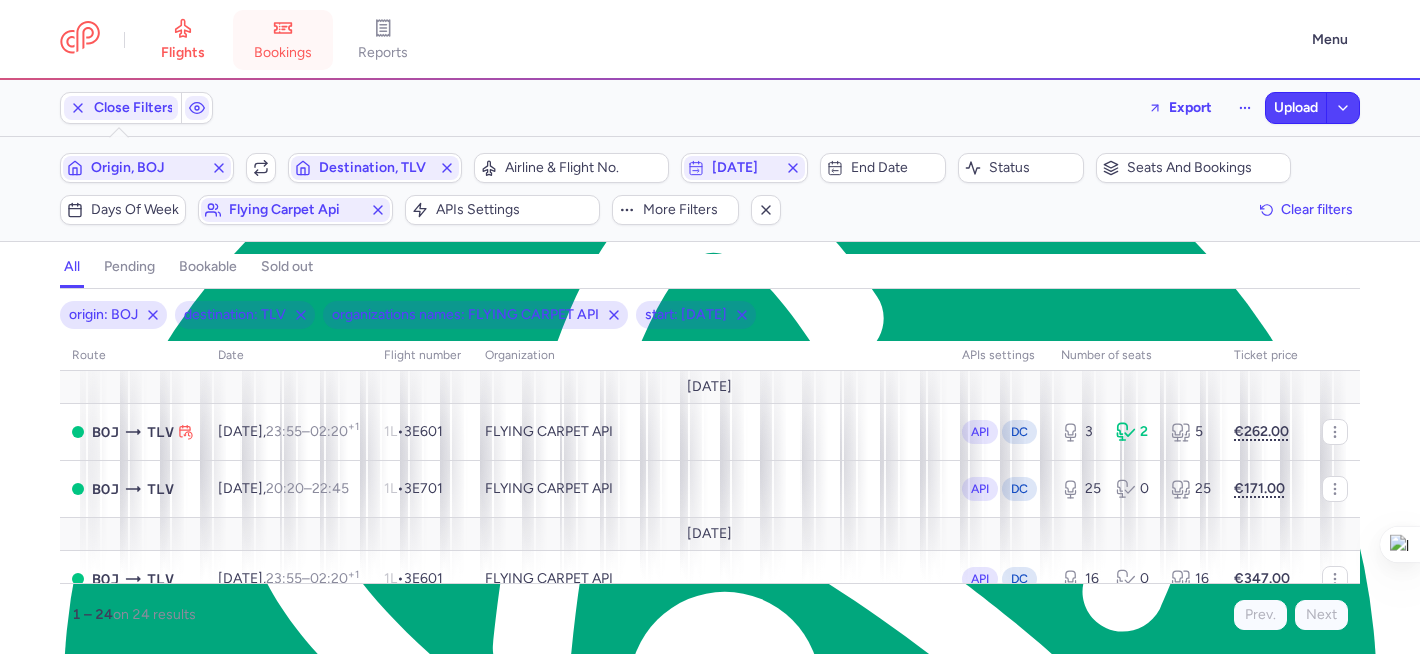 click on "bookings" at bounding box center [283, 40] 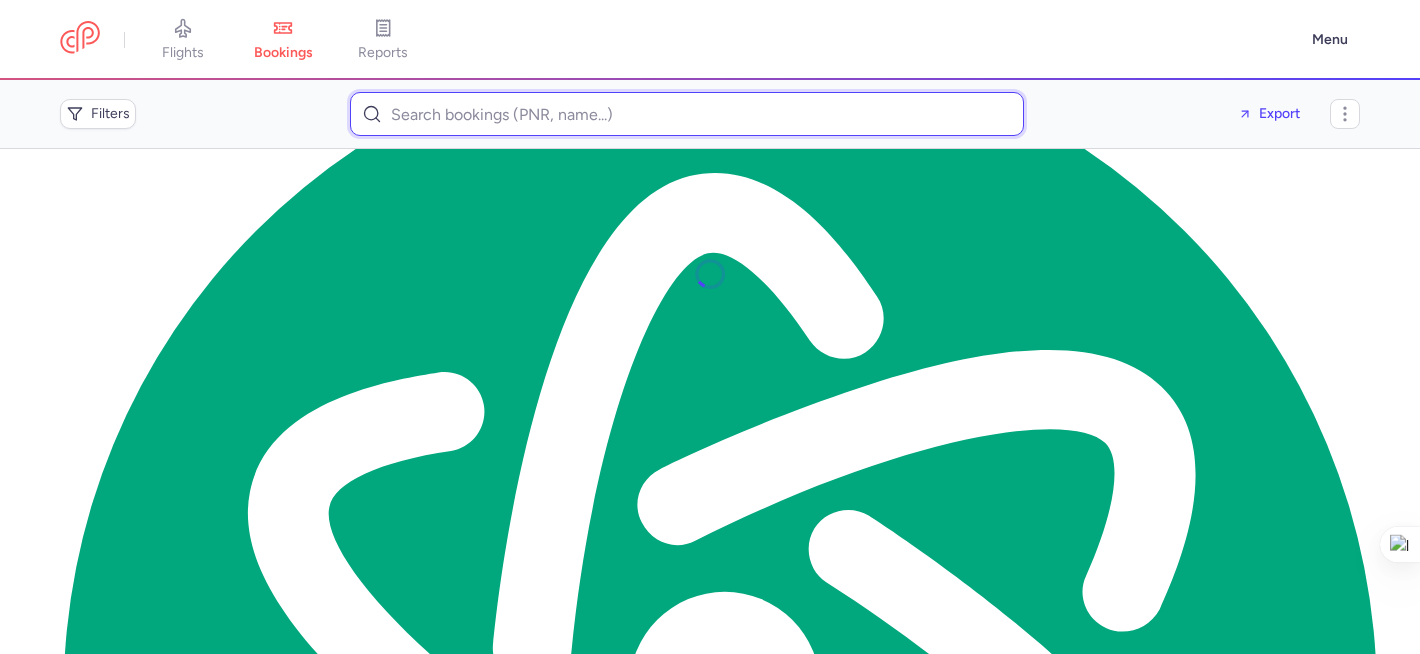 click at bounding box center (687, 114) 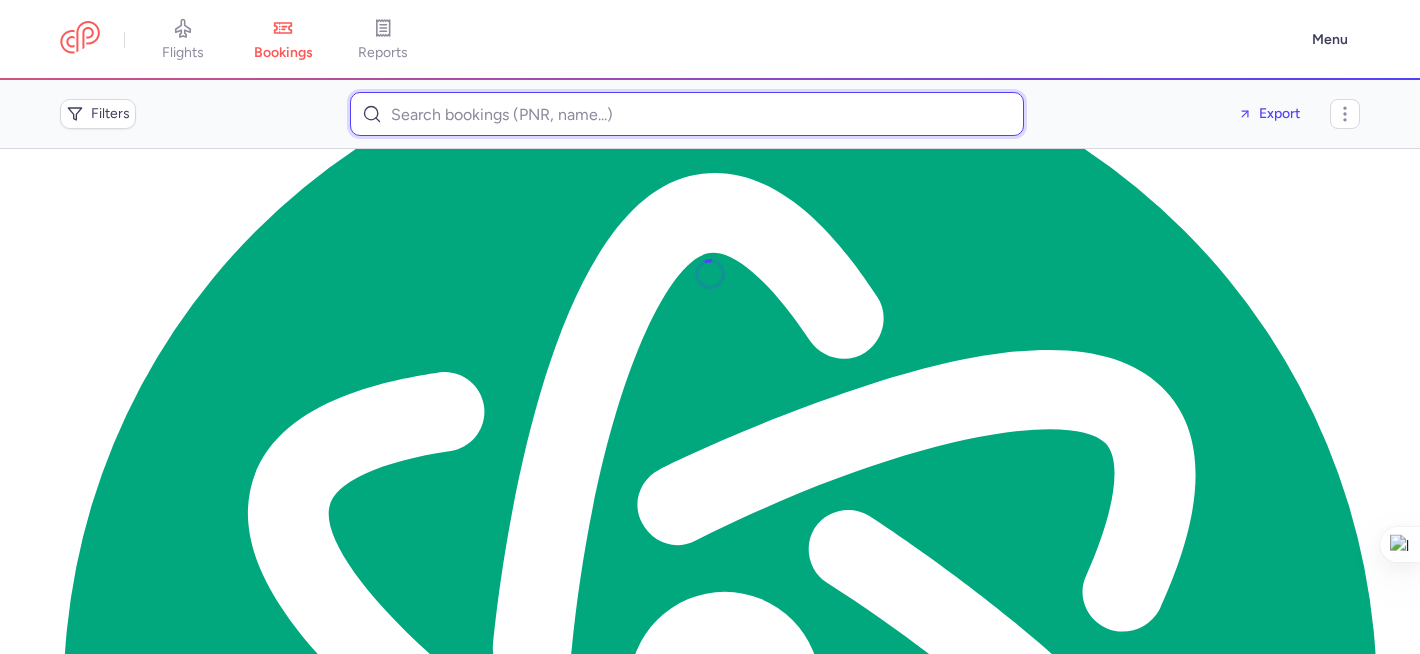 paste on "shanonm42@gmail.com" 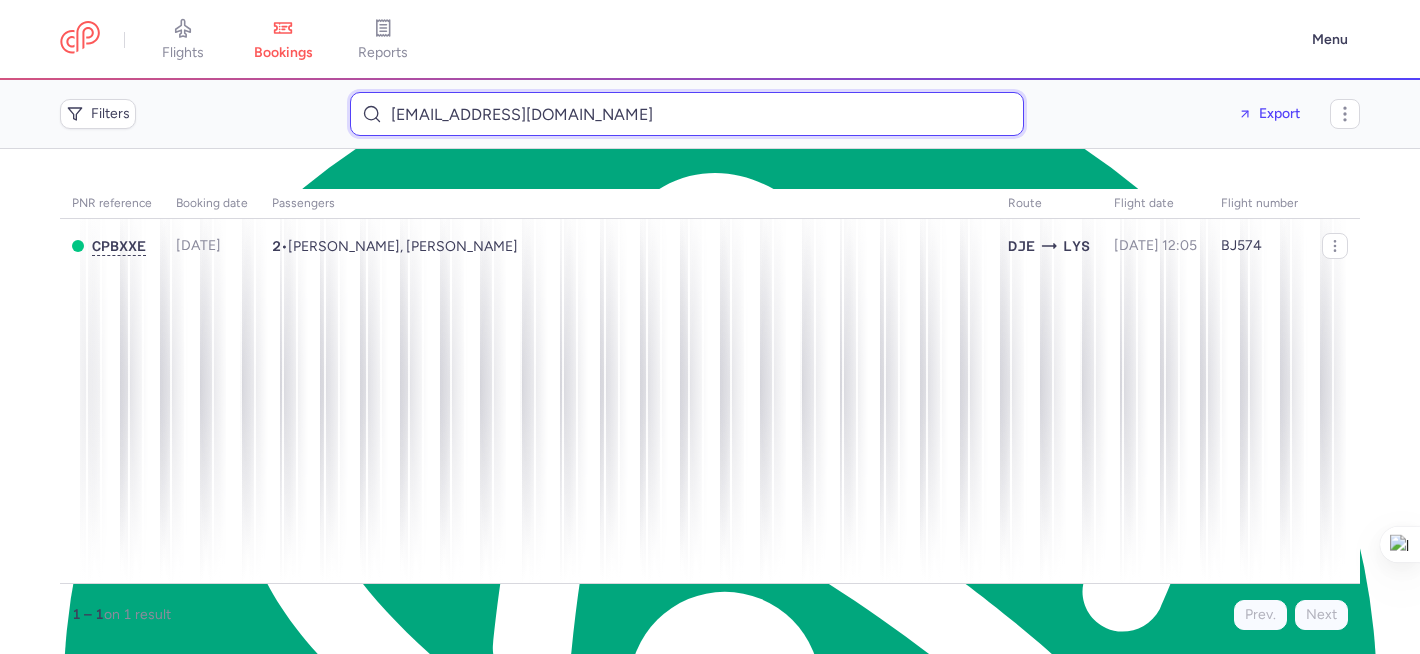 type on "shanonm42@gmail.com" 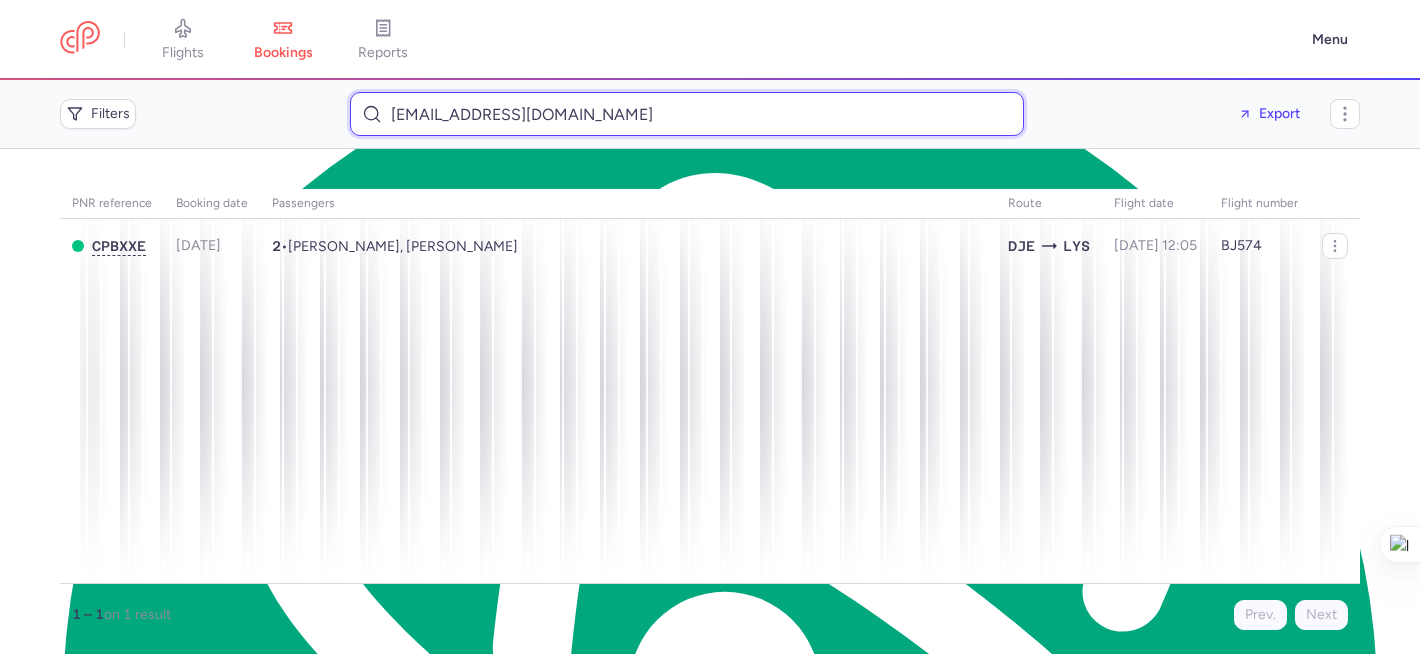 type on "m" 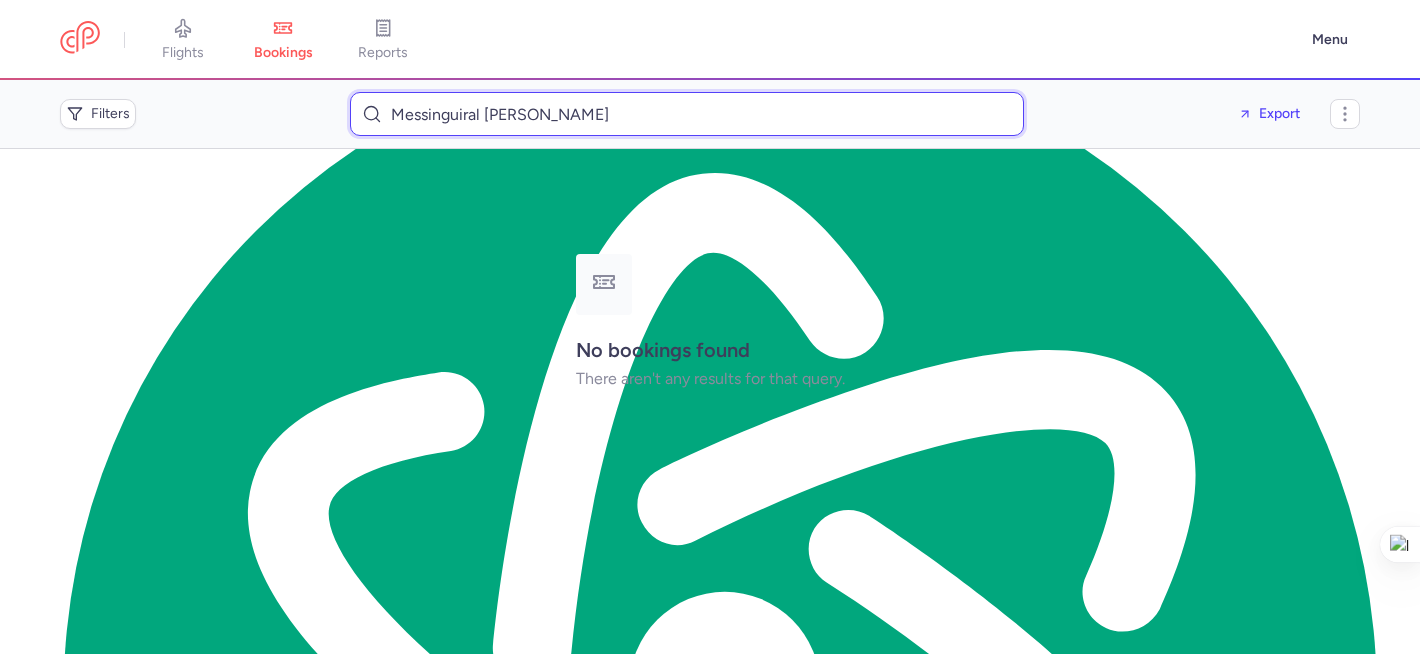 type on "Messinguiral Shanon" 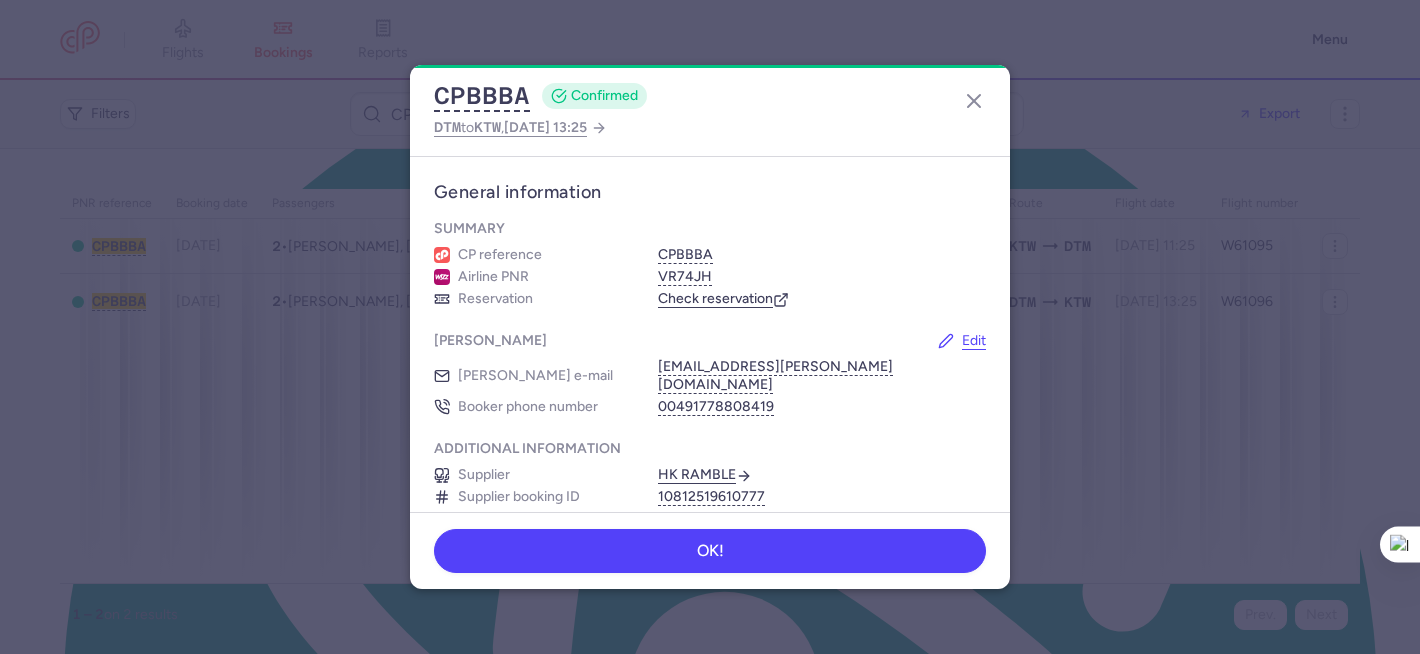 scroll, scrollTop: 0, scrollLeft: 0, axis: both 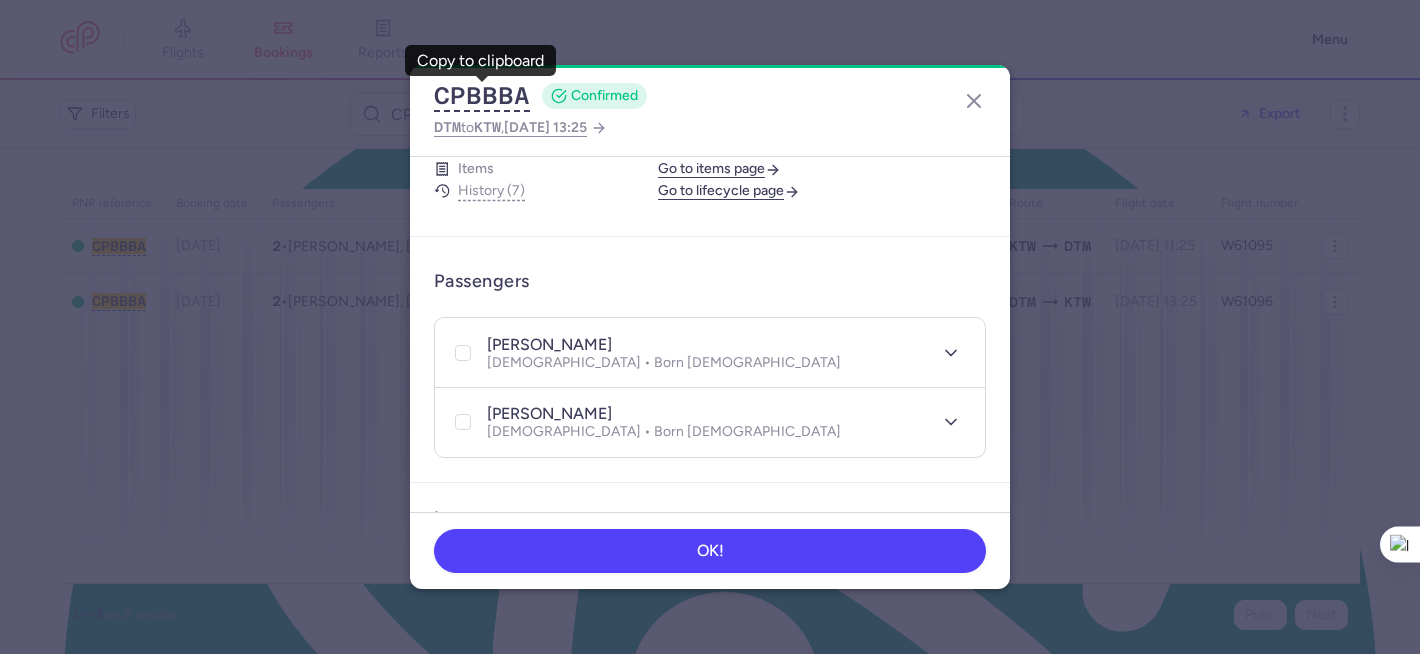 drag, startPoint x: 970, startPoint y: 101, endPoint x: 949, endPoint y: 101, distance: 21 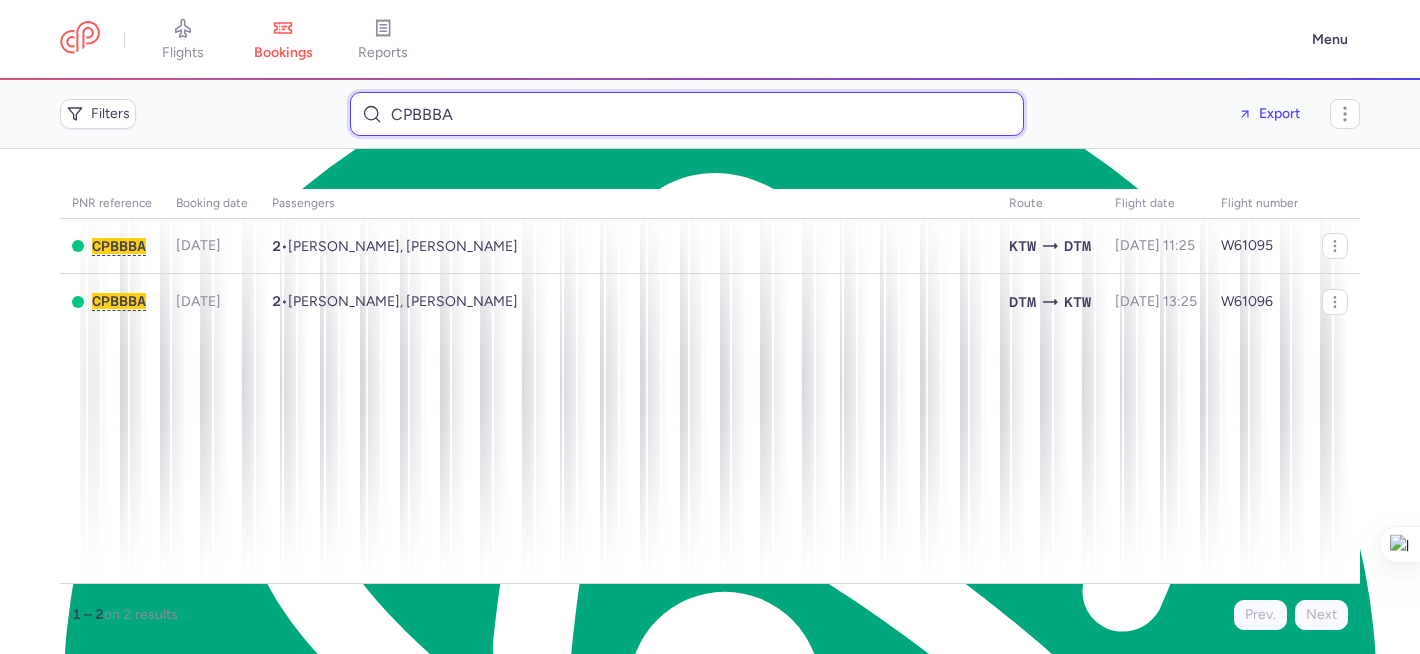 drag, startPoint x: 568, startPoint y: 125, endPoint x: 394, endPoint y: 100, distance: 175.7868 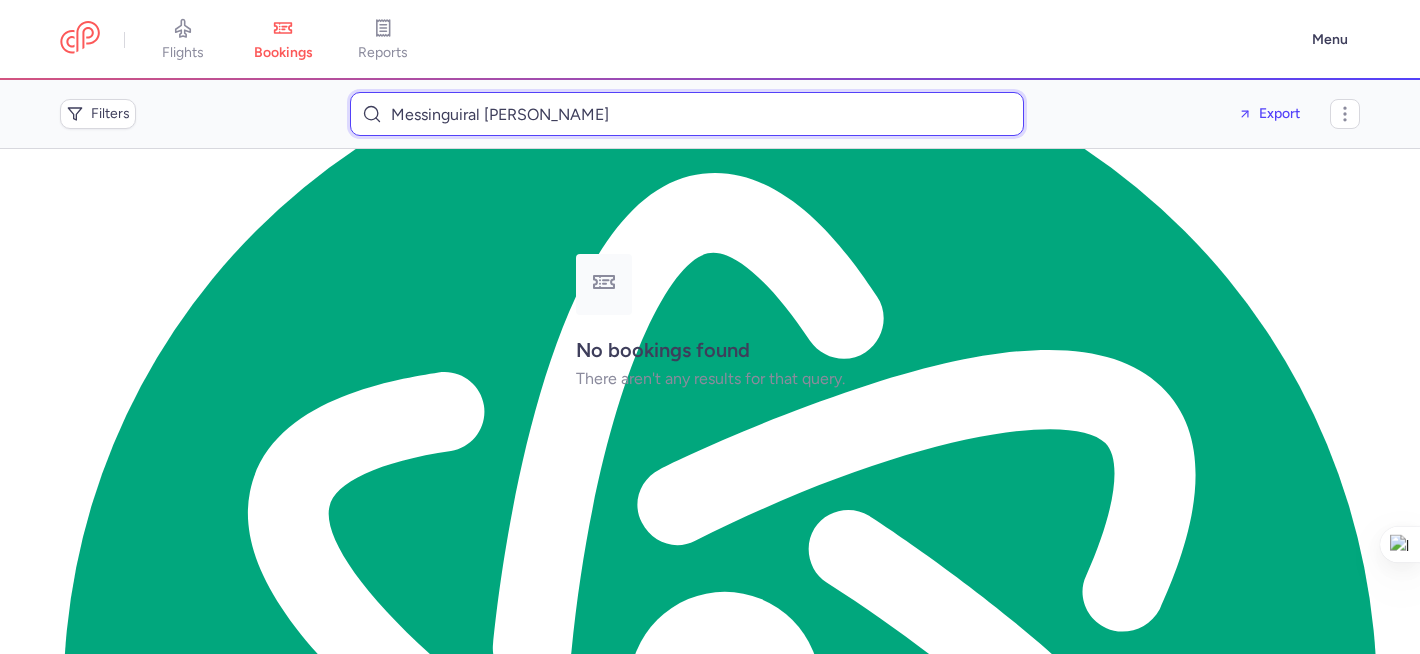 drag, startPoint x: 579, startPoint y: 124, endPoint x: 366, endPoint y: 112, distance: 213.33775 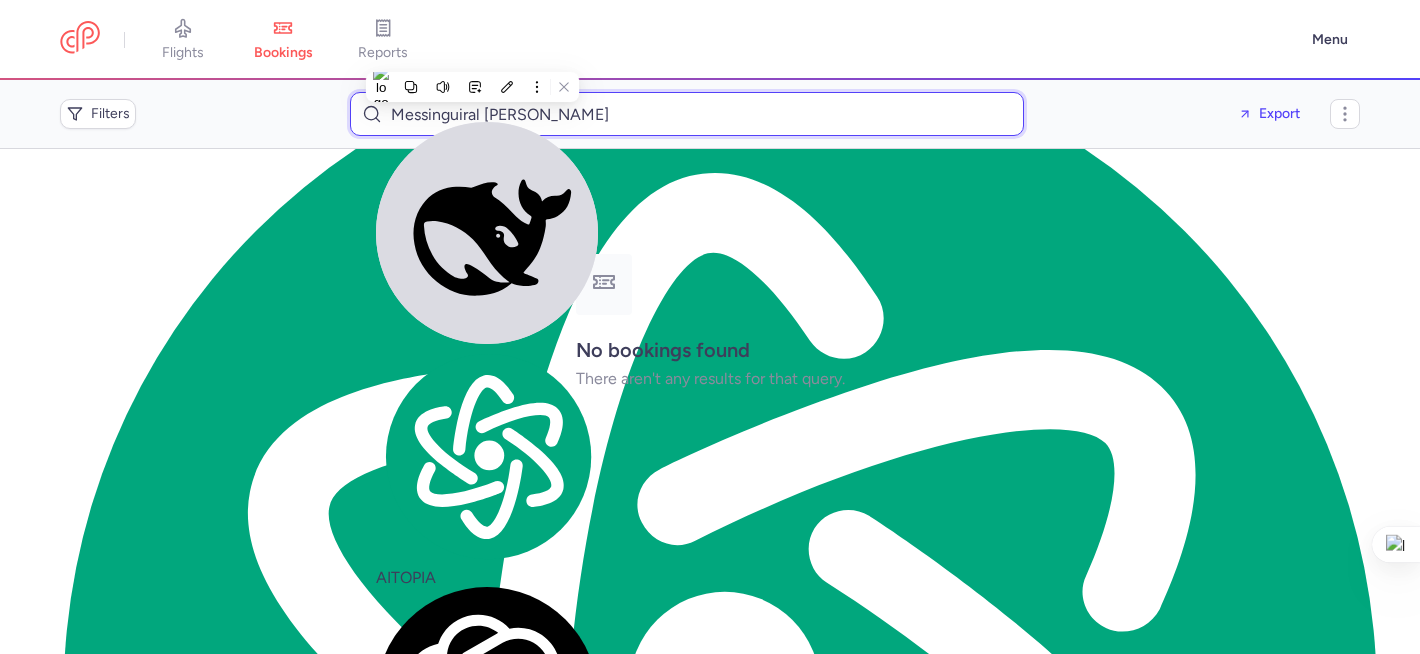 type on "Messinguiral [PERSON_NAME]" 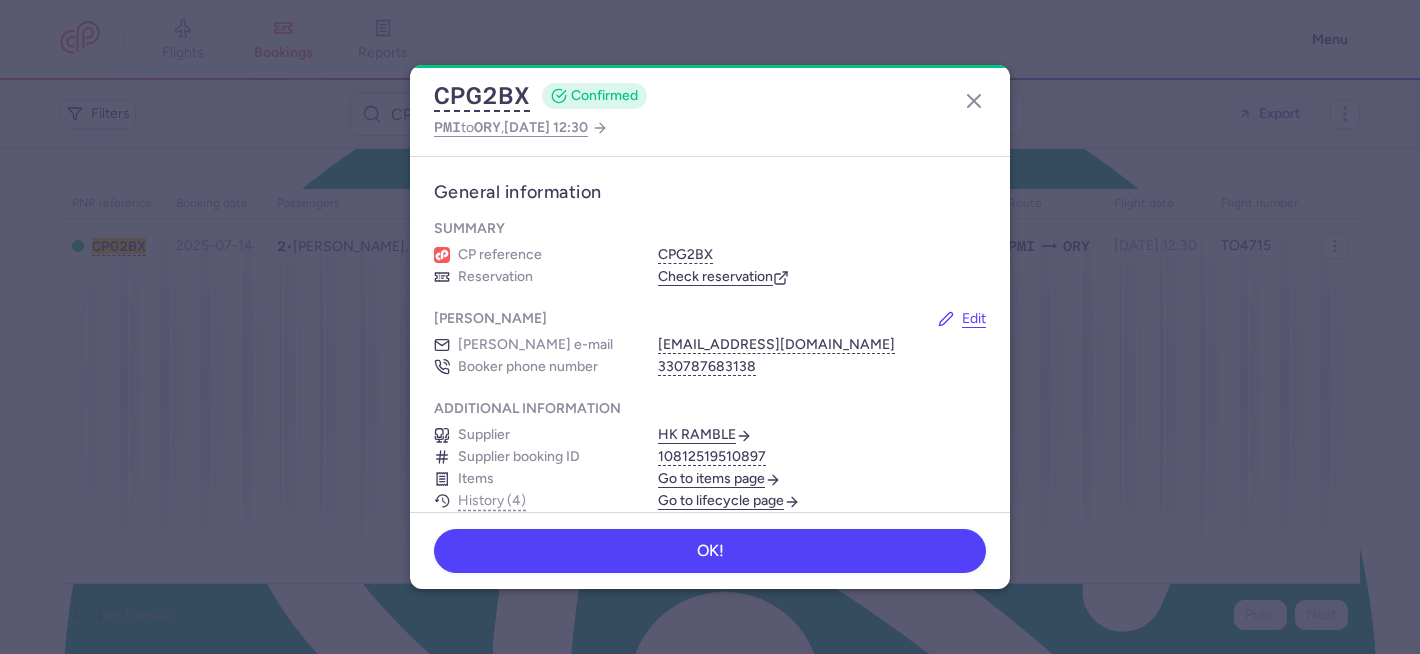 scroll, scrollTop: 0, scrollLeft: 0, axis: both 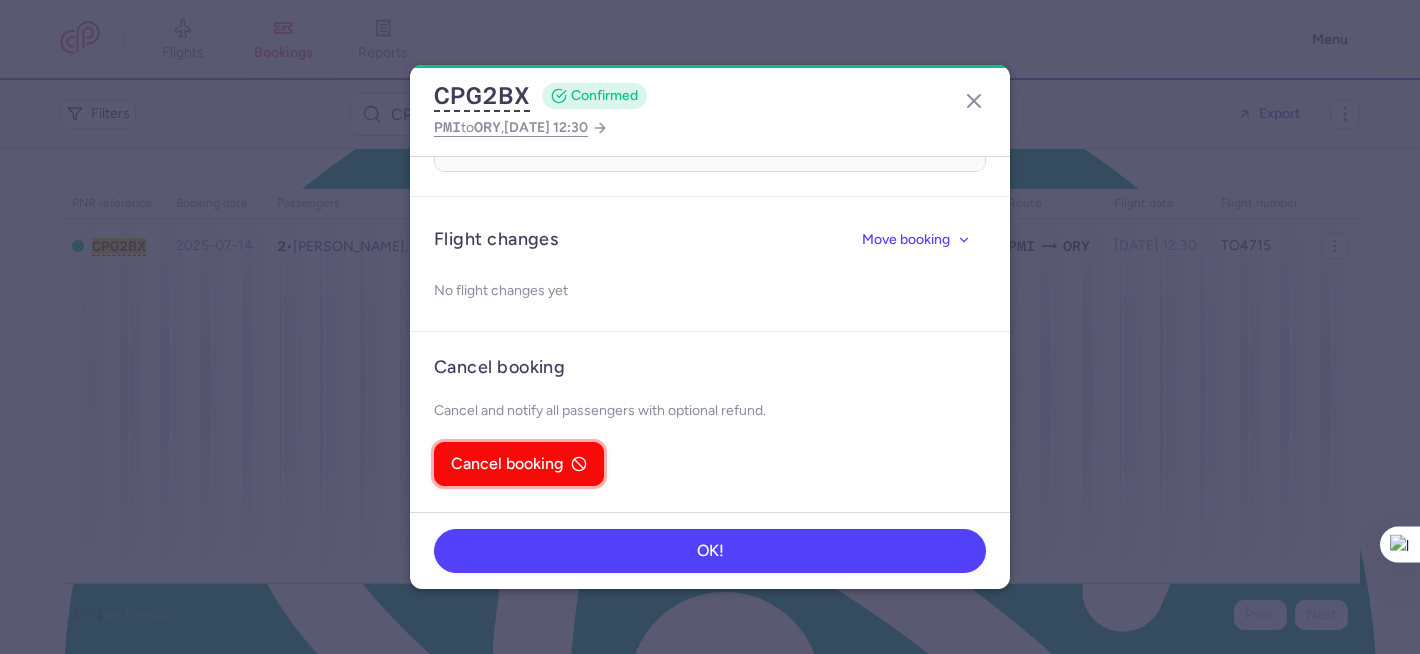 click on "Cancel booking" at bounding box center [507, 464] 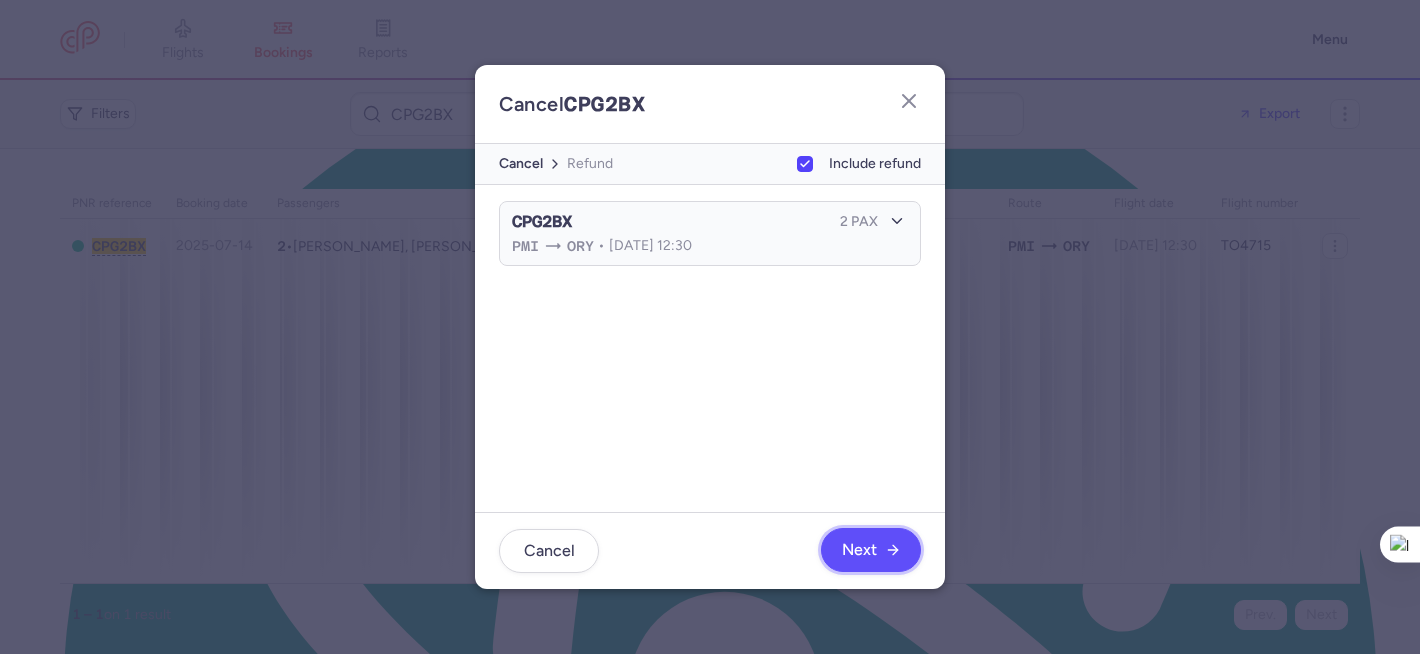 click 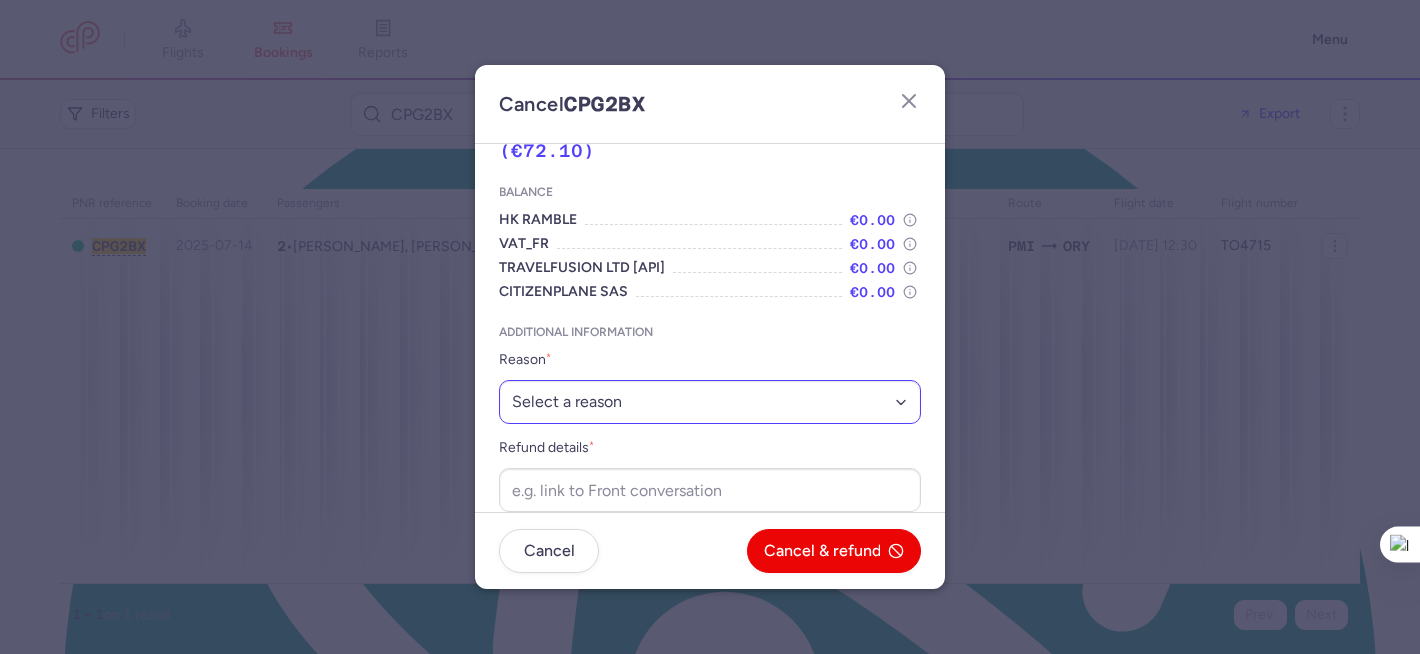 scroll, scrollTop: 96, scrollLeft: 0, axis: vertical 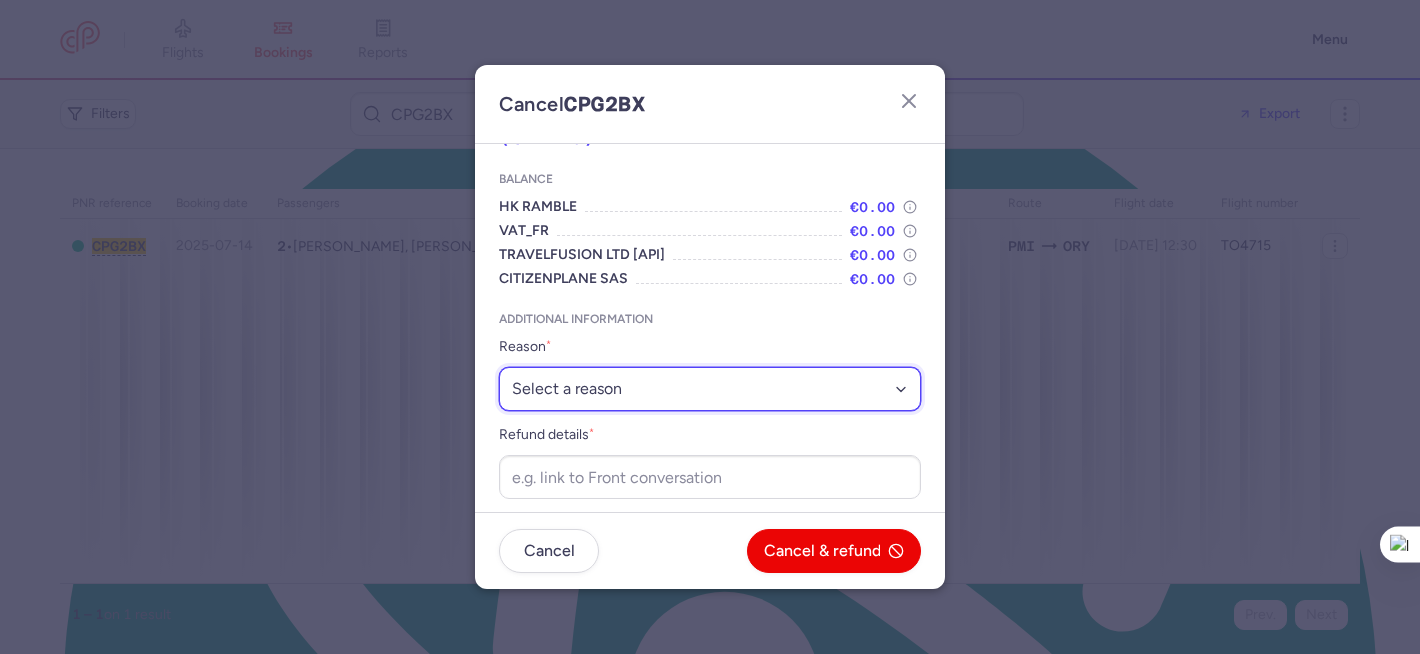 click on "Select a reason ⛔️ Unconfirmed booking ❌ Flight canceled 🙅 Schedule change not accepted" at bounding box center (710, 389) 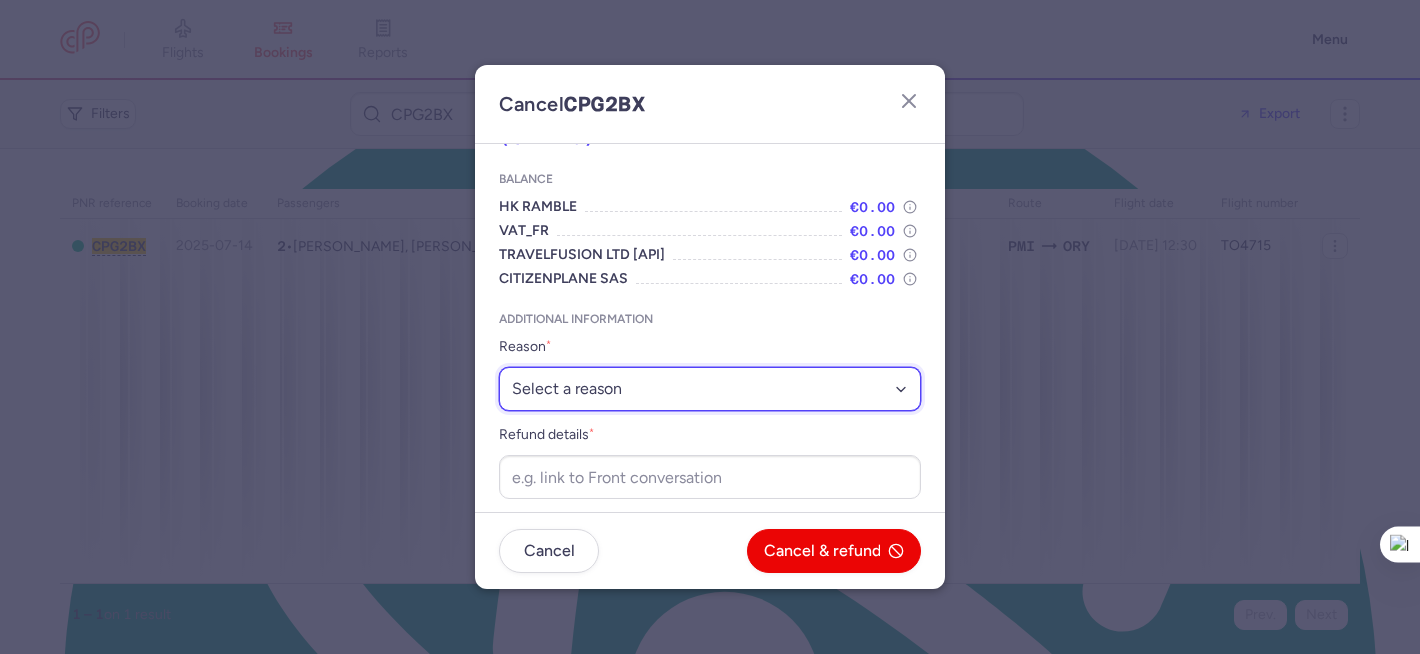select on "unconfirmed_booking" 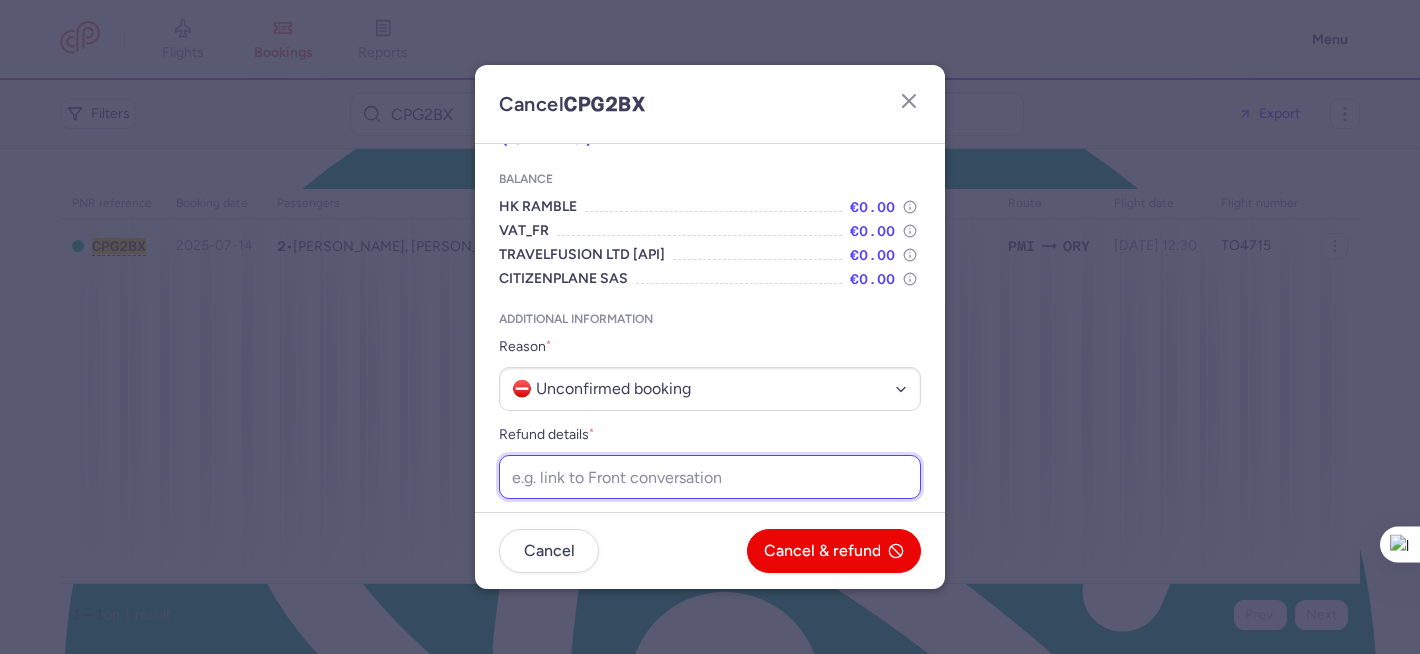 click on "Refund details  *" at bounding box center (710, 477) 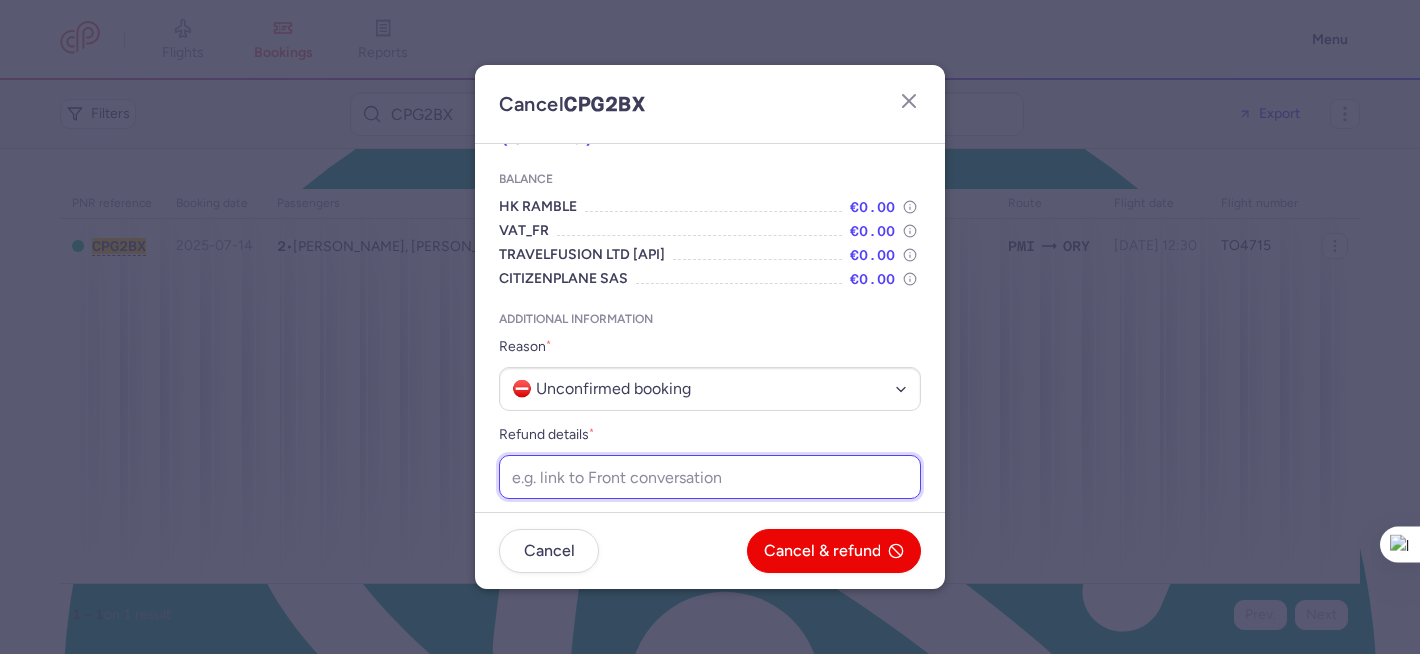 paste on "[URL][DOMAIN_NAME]" 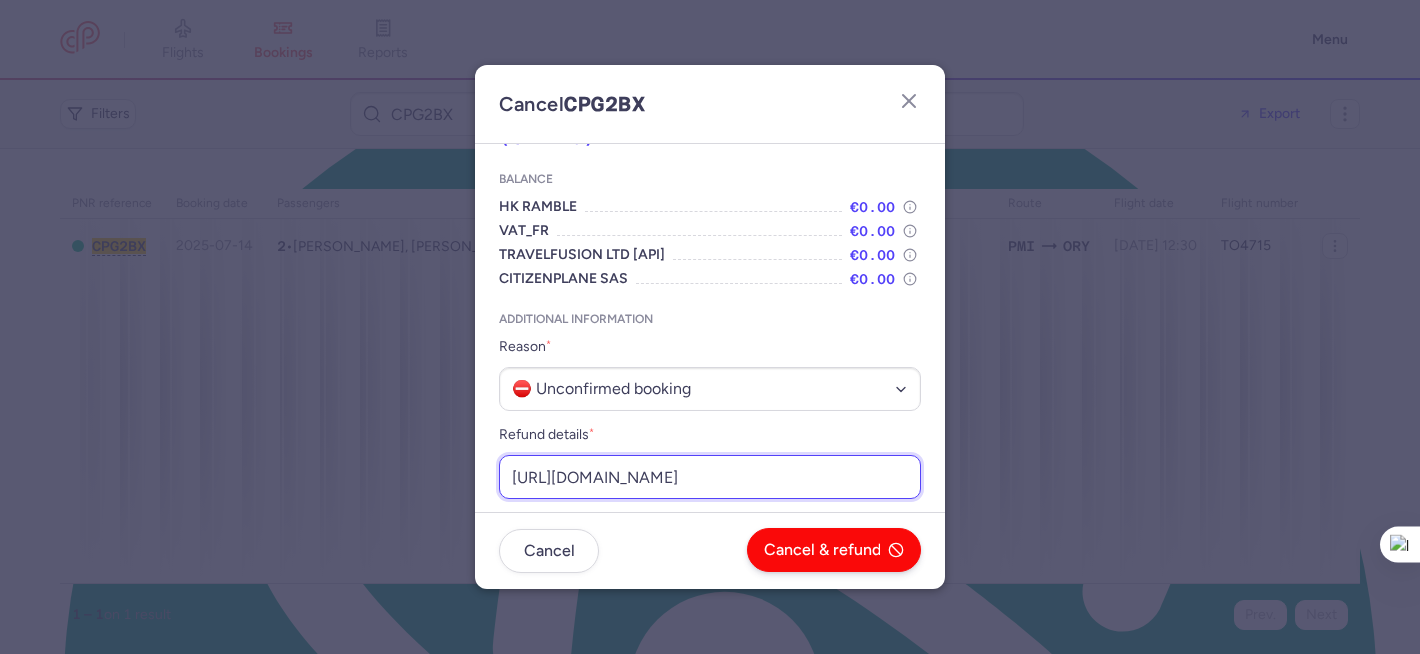 scroll, scrollTop: 0, scrollLeft: 285, axis: horizontal 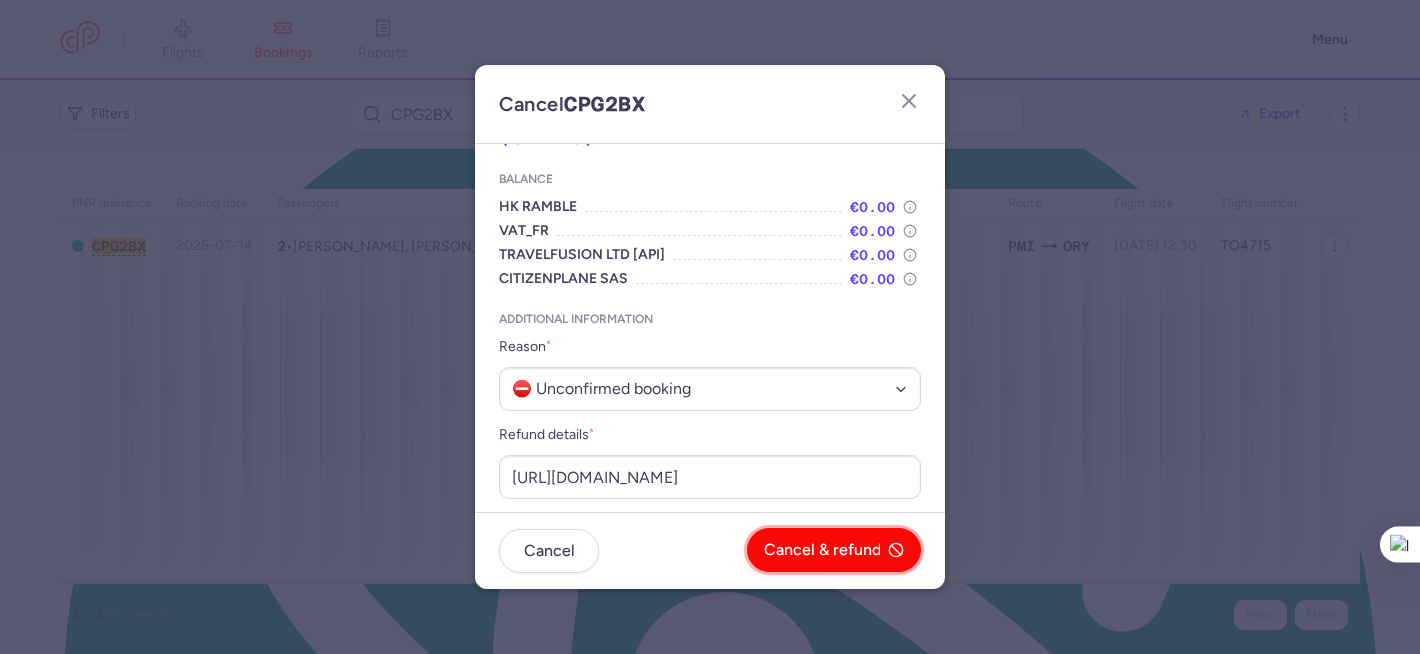 click on "Cancel & refund" 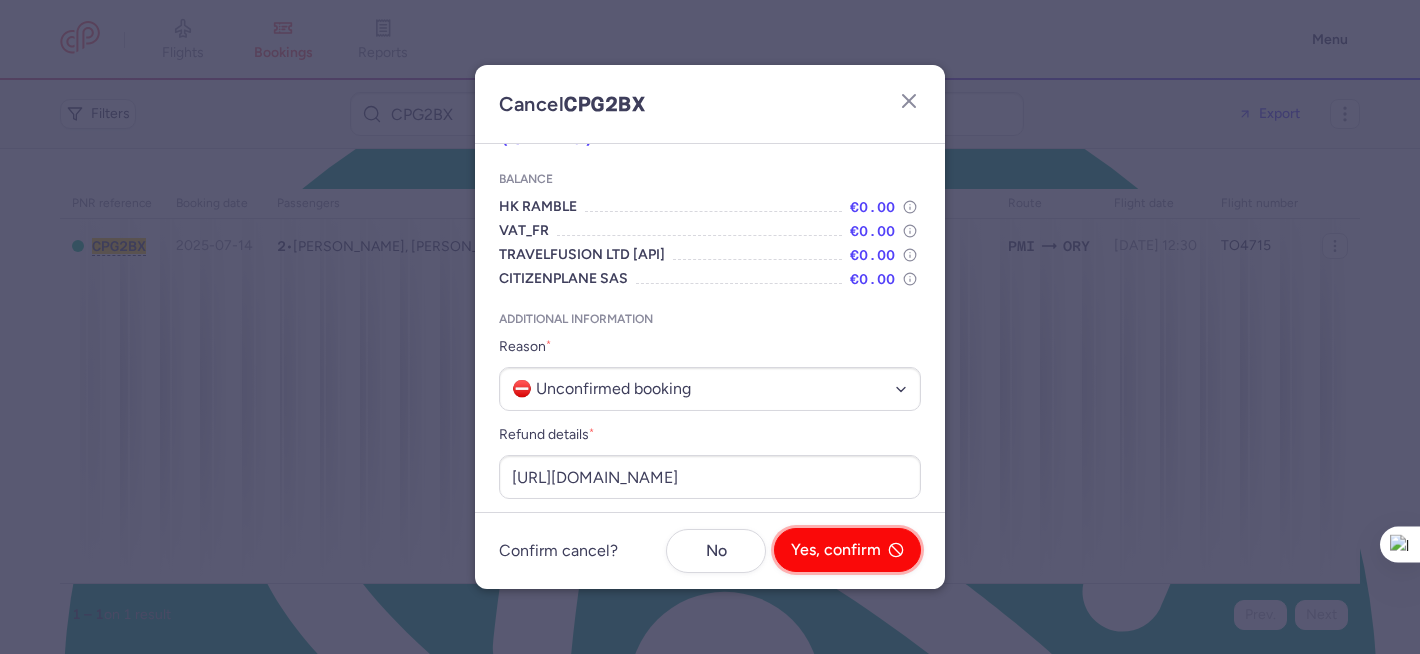 click on "Yes, confirm" 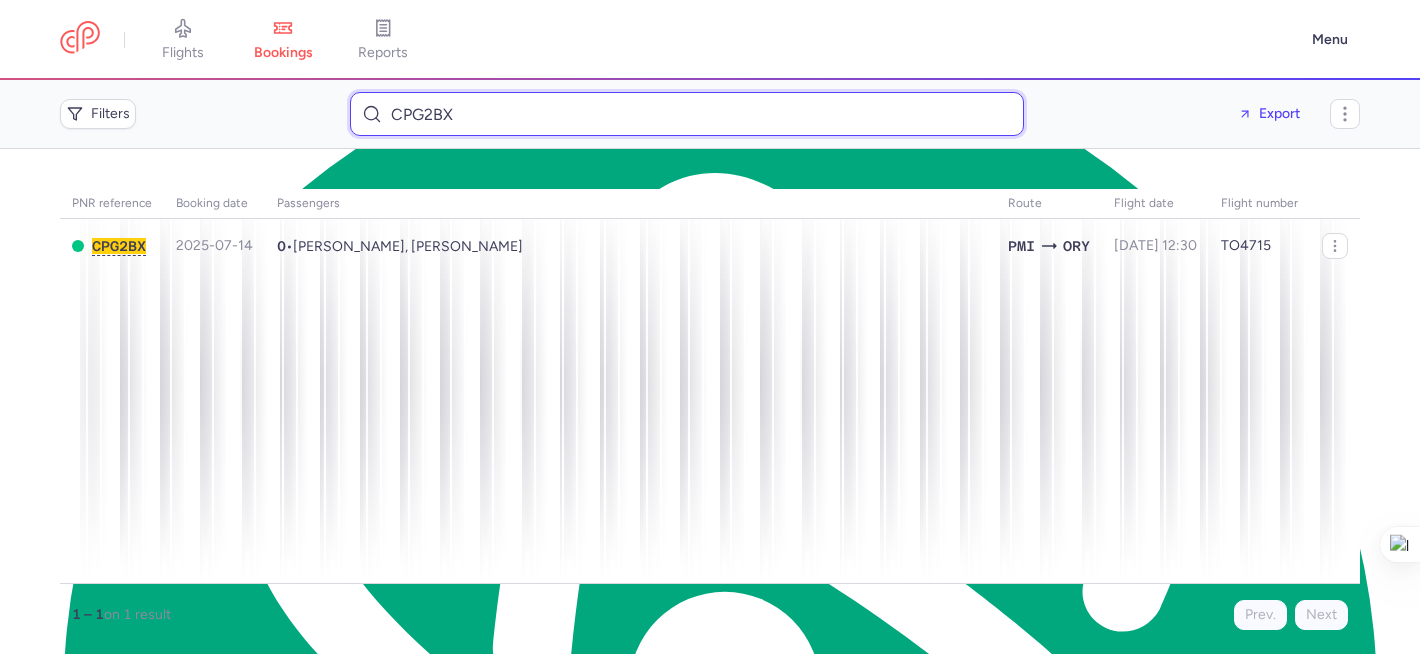drag, startPoint x: 469, startPoint y: 107, endPoint x: 415, endPoint y: 90, distance: 56.61272 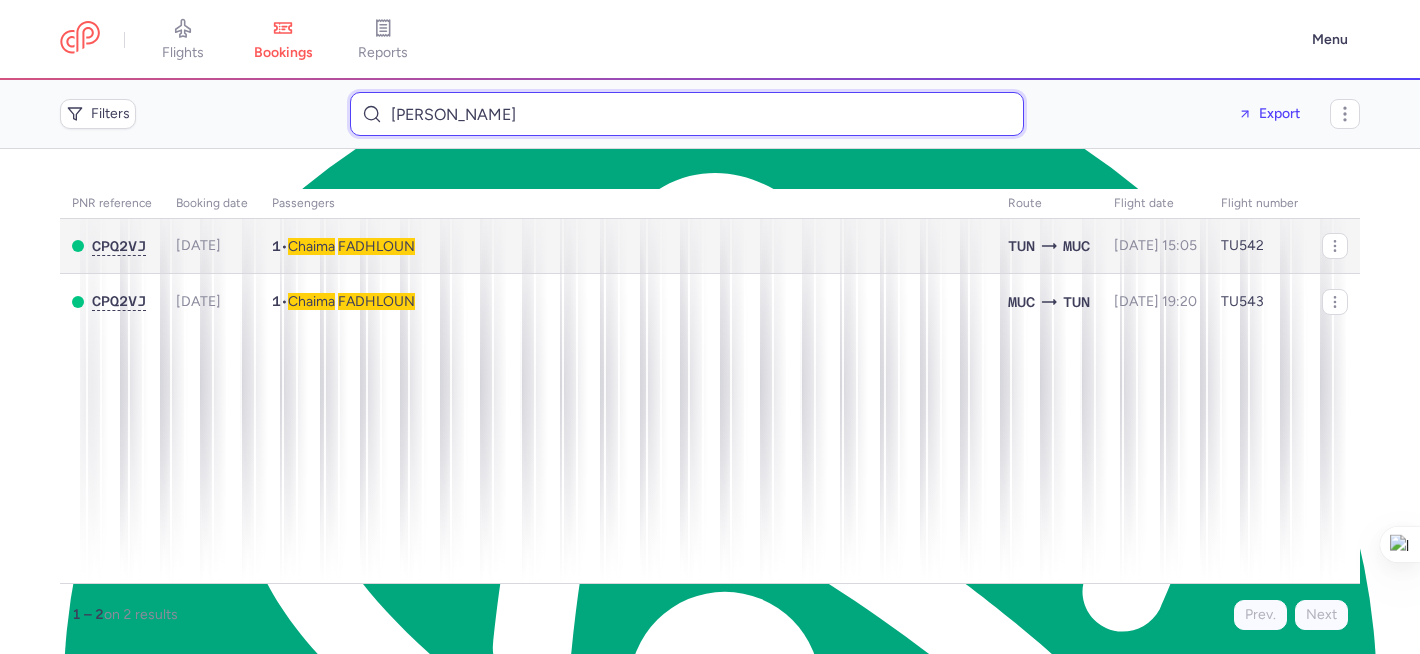 type on "Chaima Fadhloun" 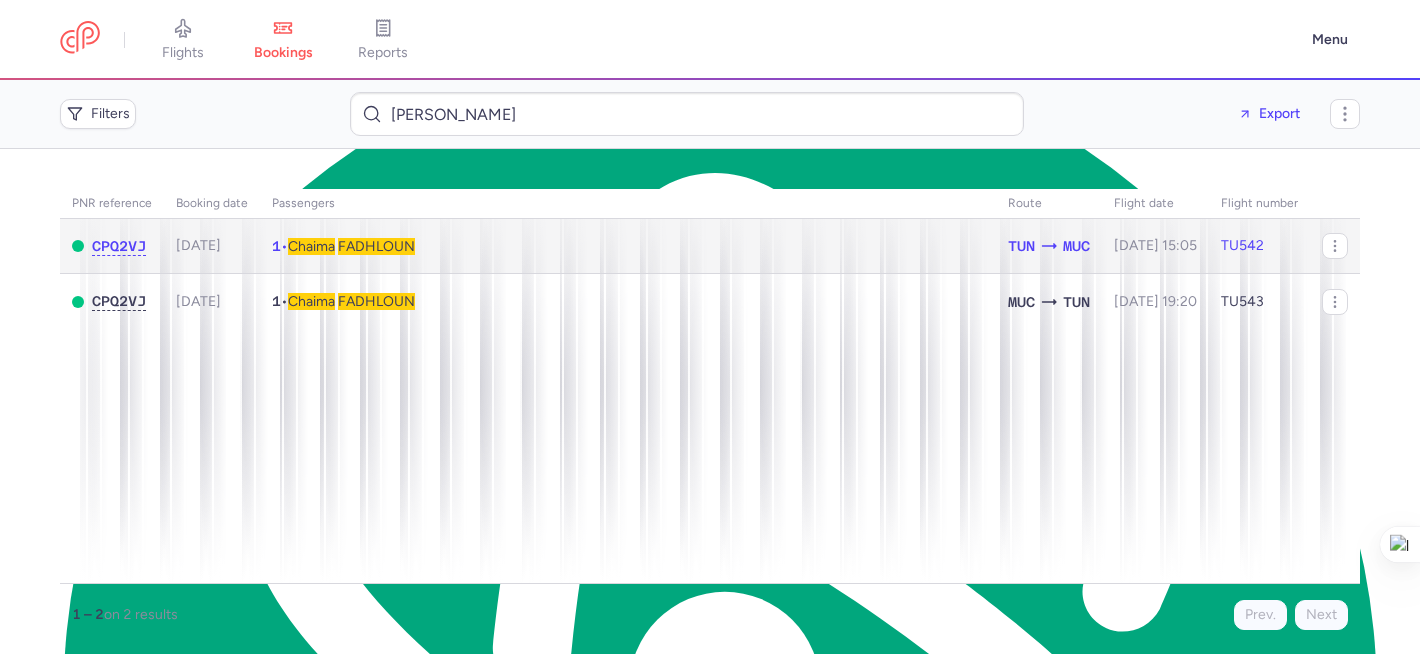 click on "1  •  Chaima   FADHLOUN" at bounding box center (628, 246) 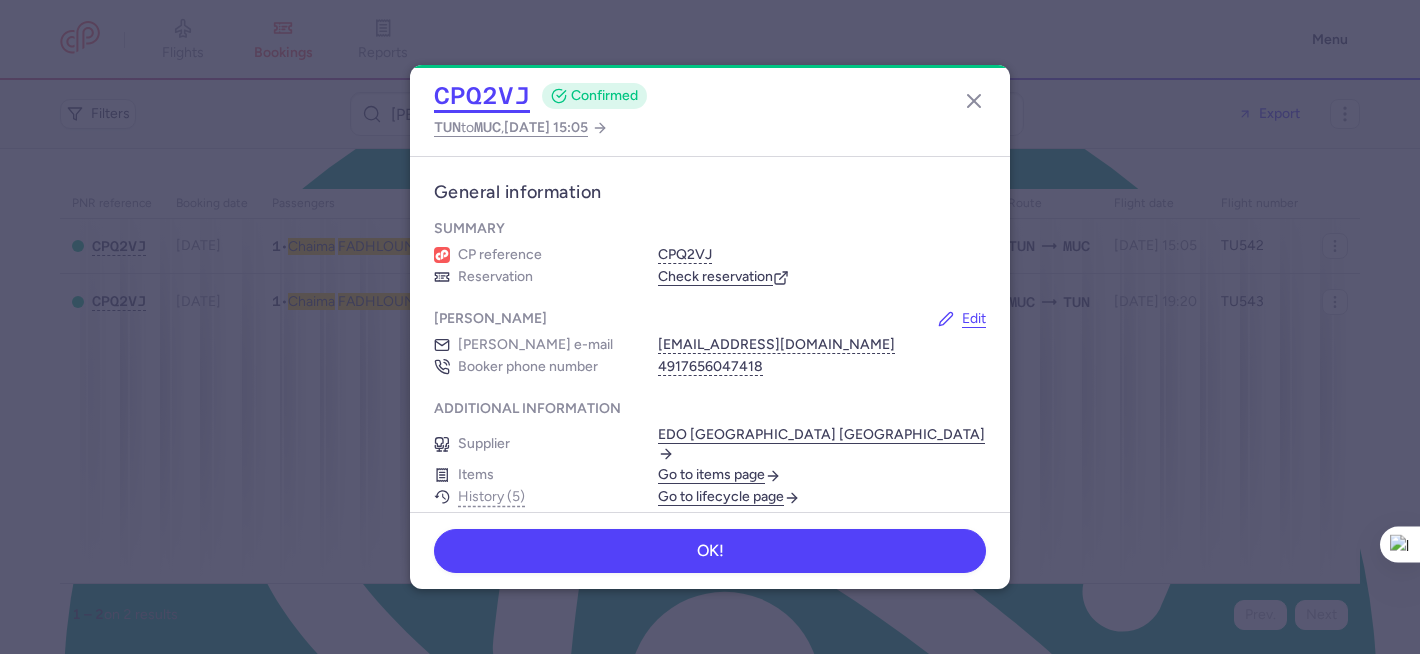 click on "CPQ2VJ" 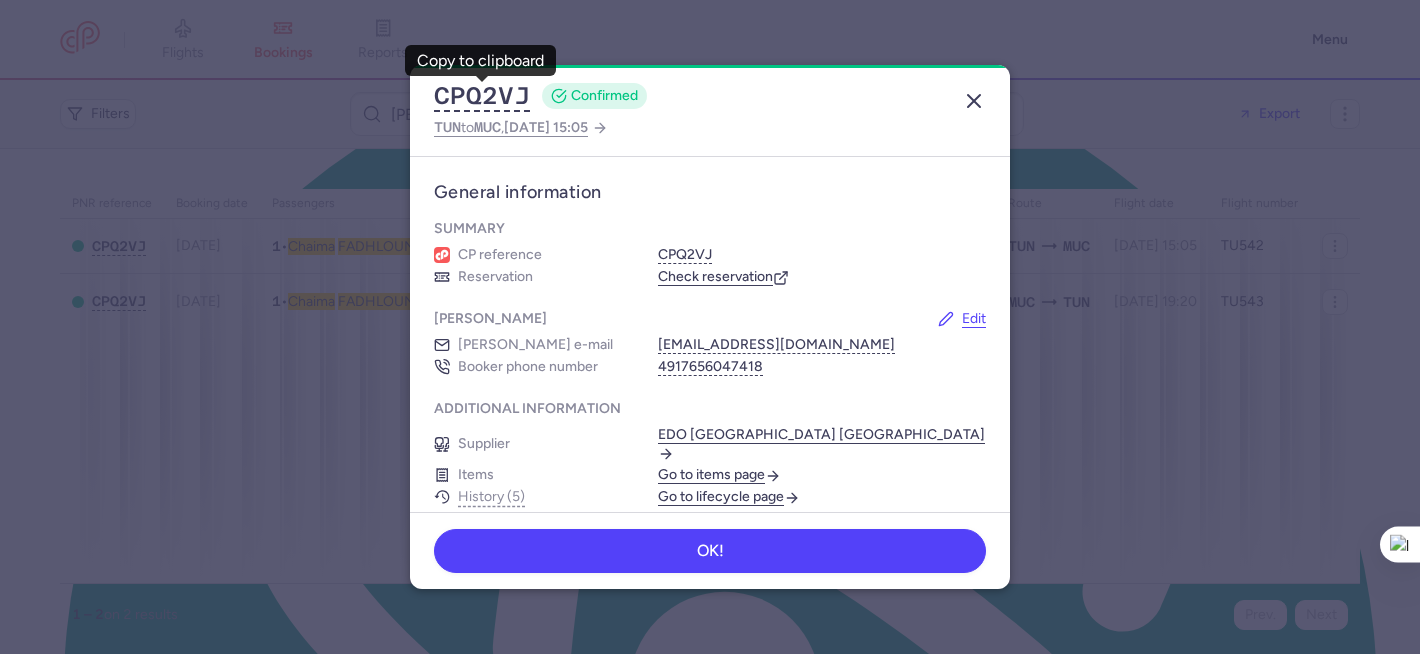click 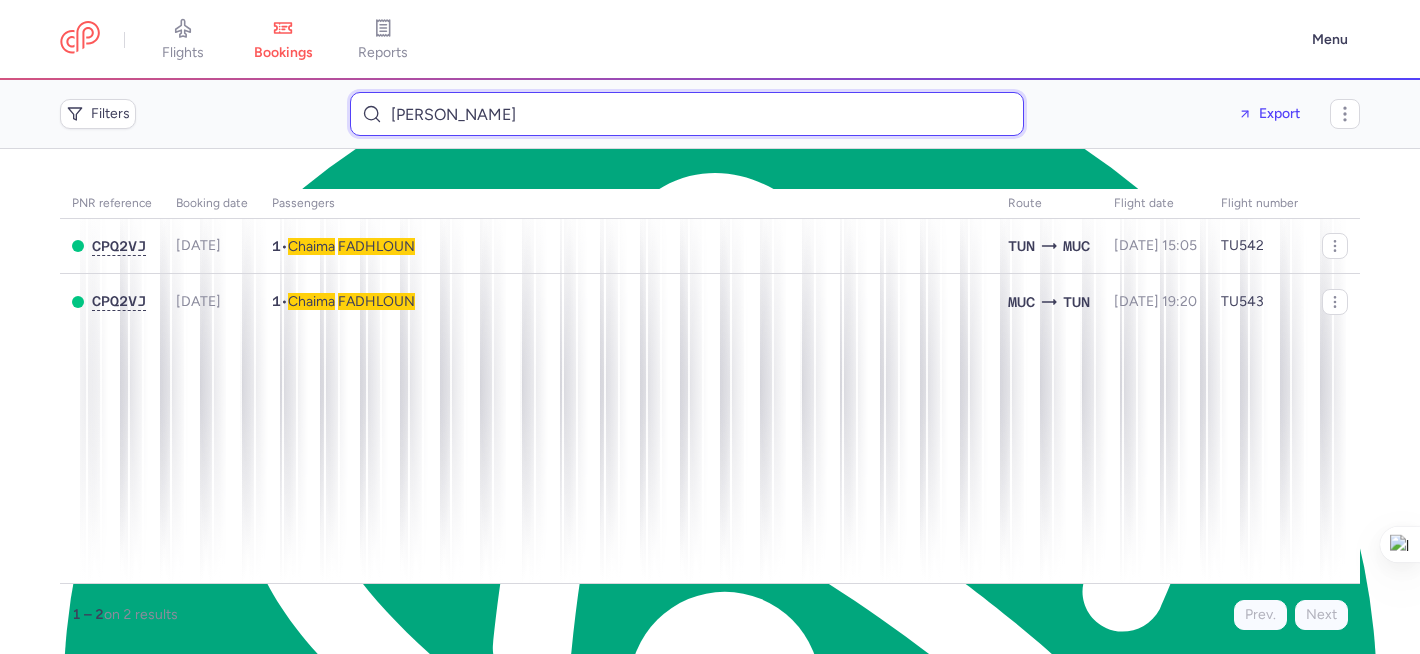 type on "un" 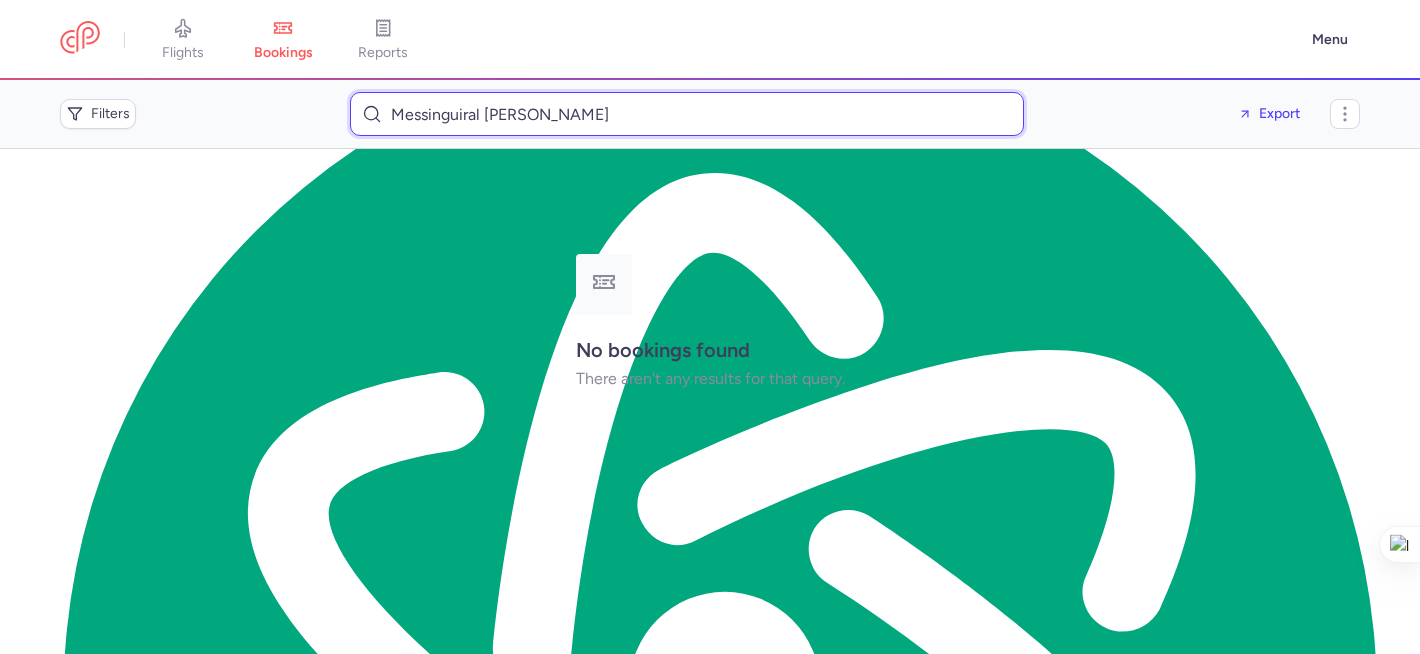 drag, startPoint x: 692, startPoint y: 110, endPoint x: 416, endPoint y: 84, distance: 277.22192 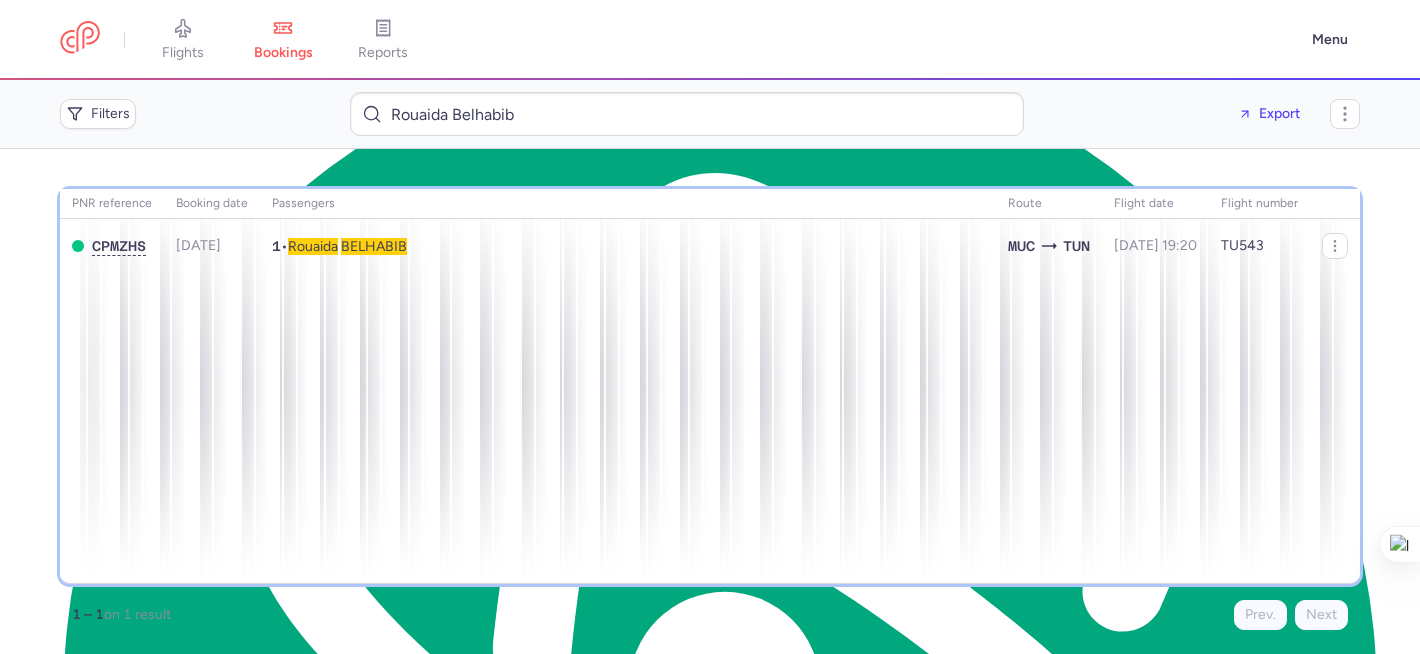 click on "PNR reference Booking date Passengers Route flight date Flight number CPMZHS 2025-06-04 1  •  Rouaida   BELHABIB  MUC  TUN 2025-07-16, 19:20  TU543" at bounding box center (710, 386) 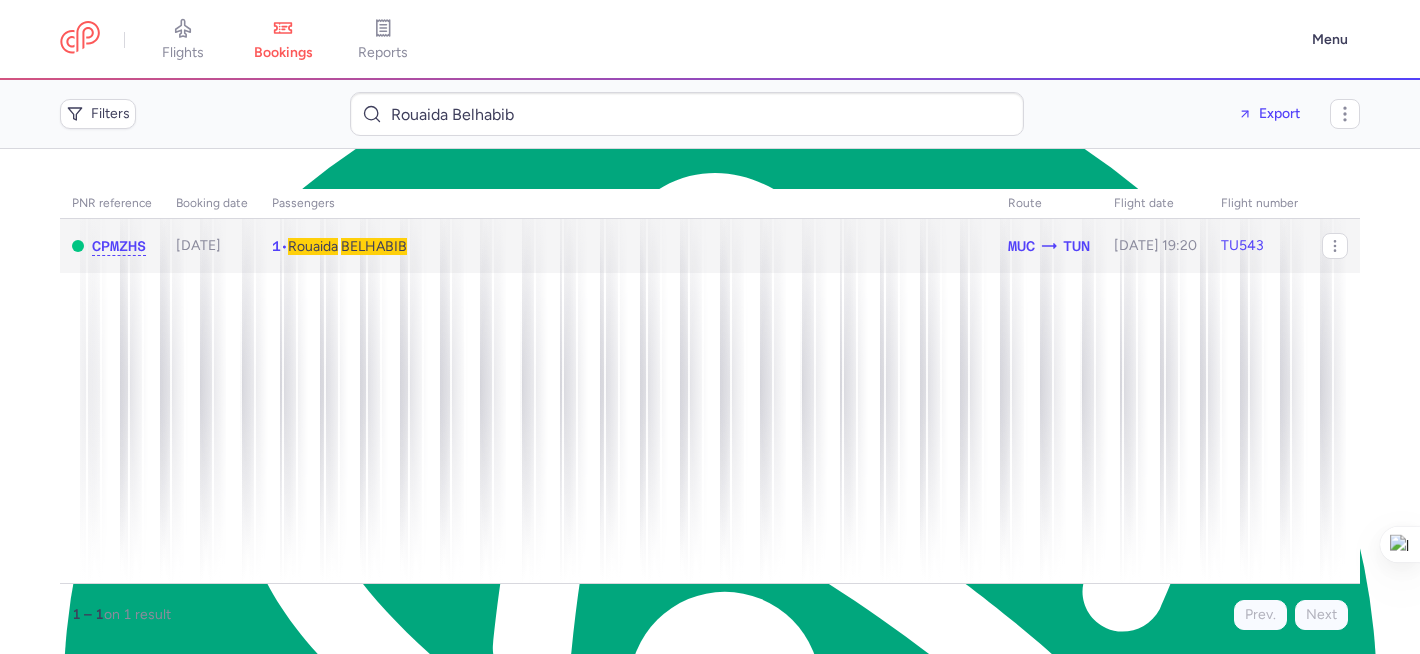 click on "1  •  Rouaida   BELHABIB" 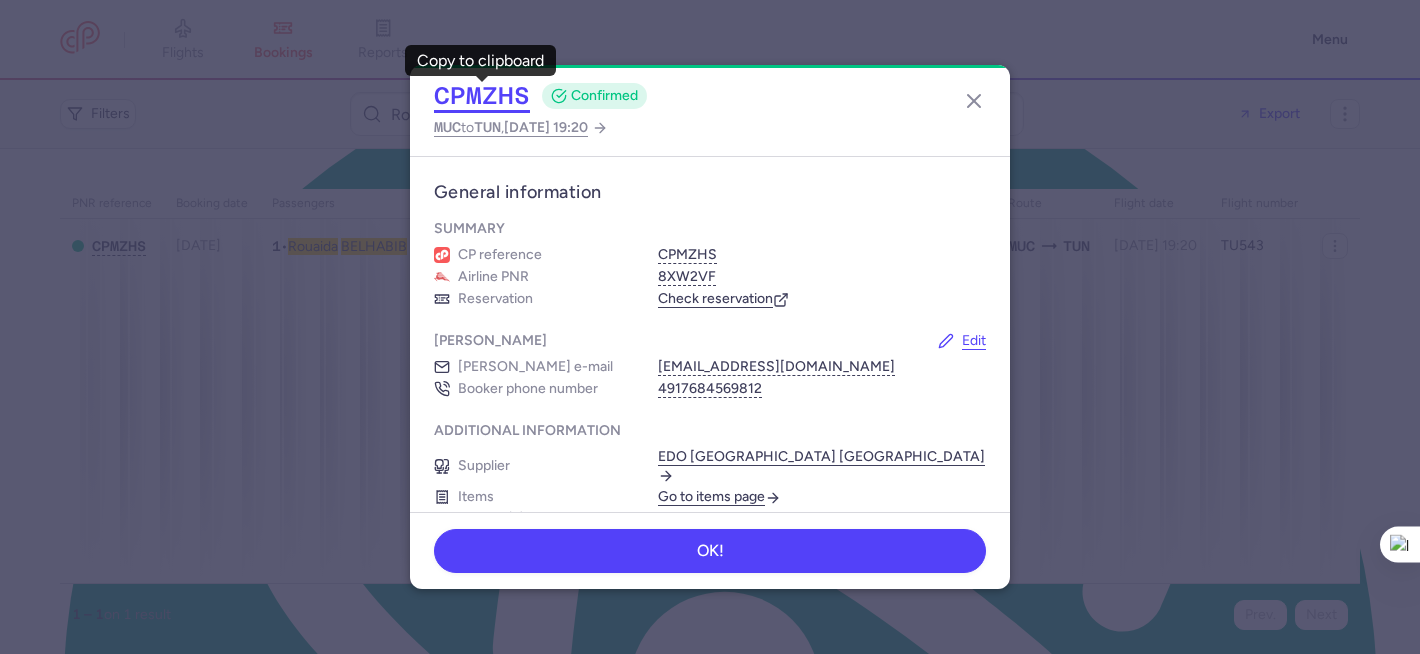 click on "CPMZHS" 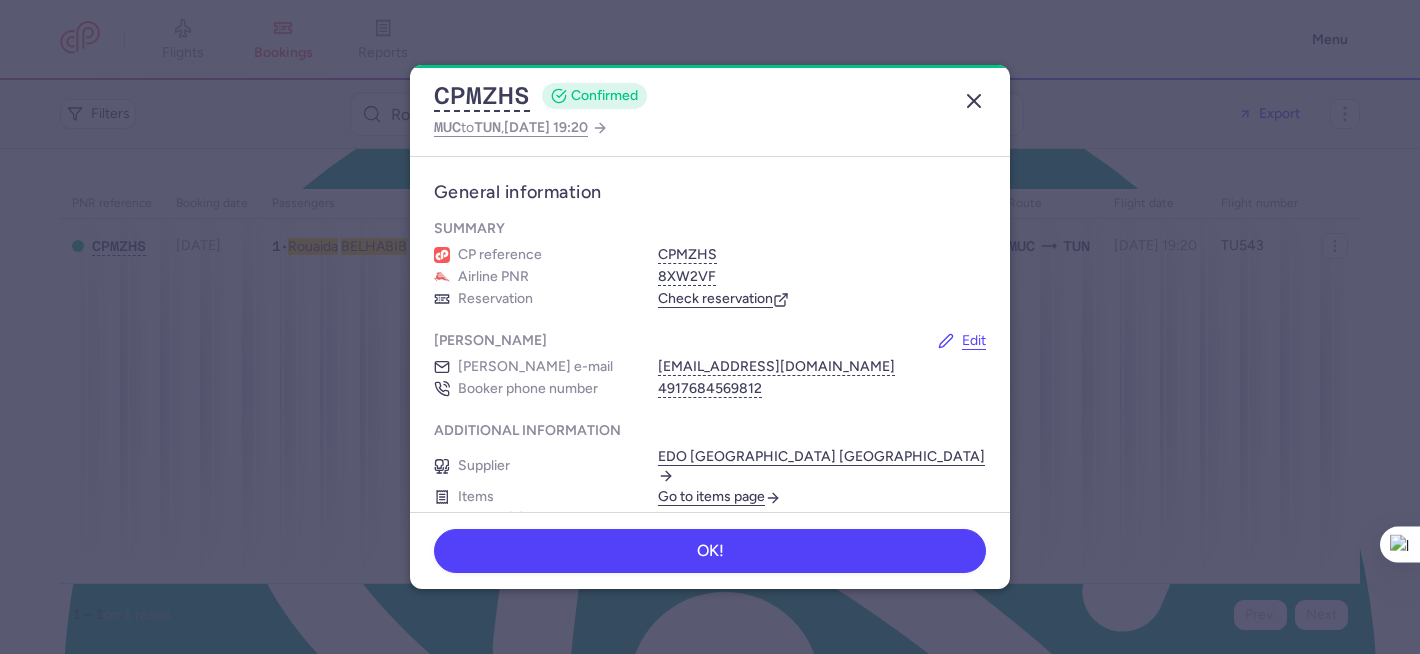 click 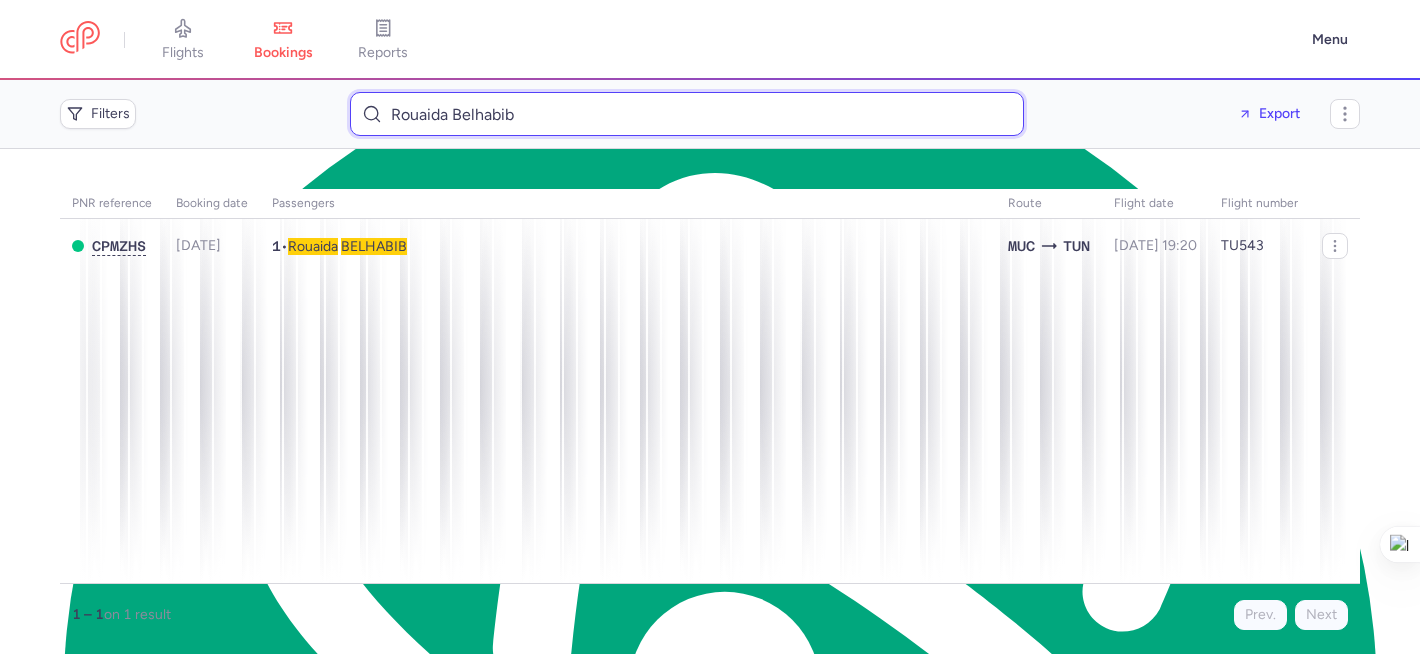 drag, startPoint x: 530, startPoint y: 118, endPoint x: 347, endPoint y: 104, distance: 183.53474 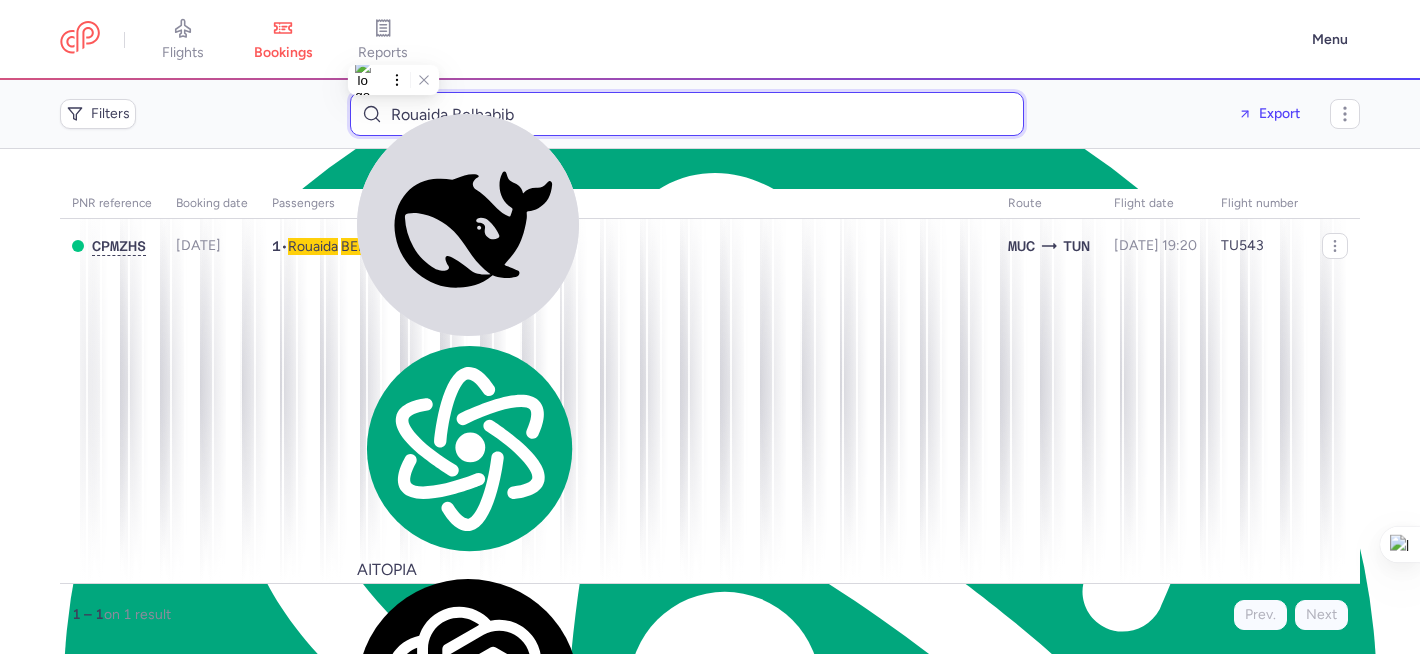 paste on "Maya Kettler" 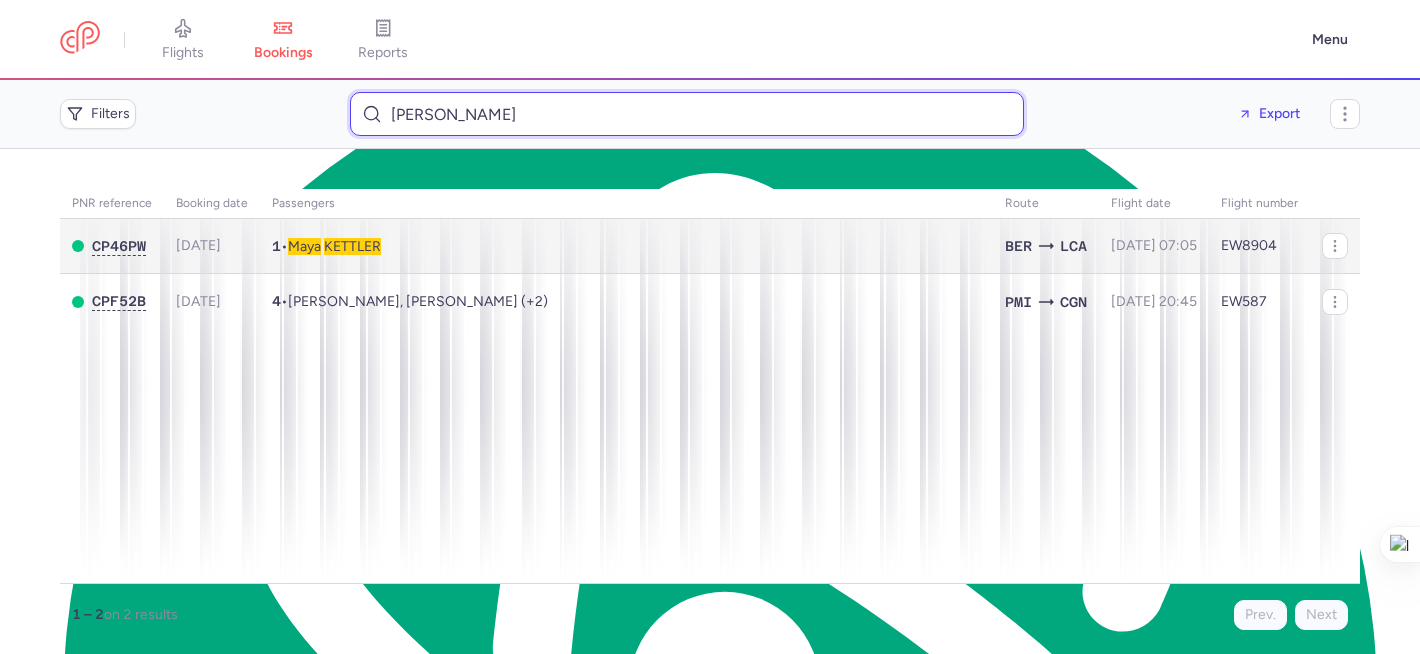 type on "Maya Kettler" 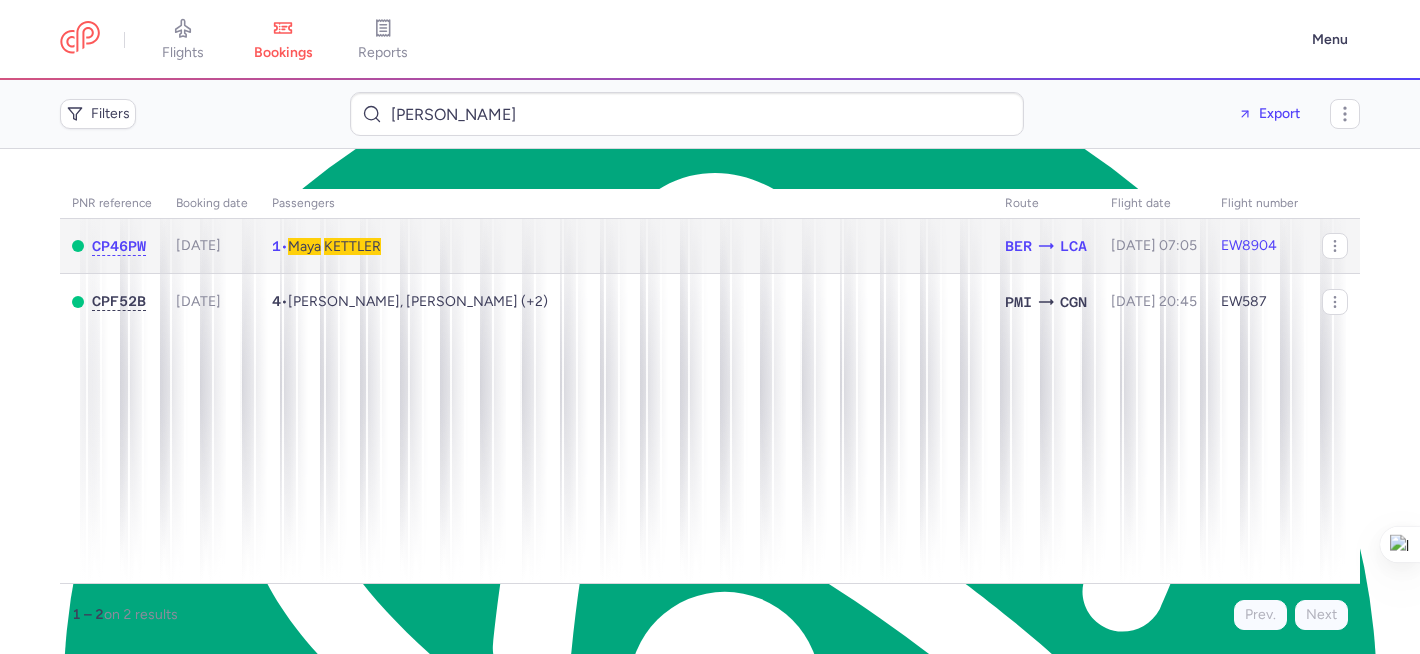 click on "1  •  Maya   KETTLER" 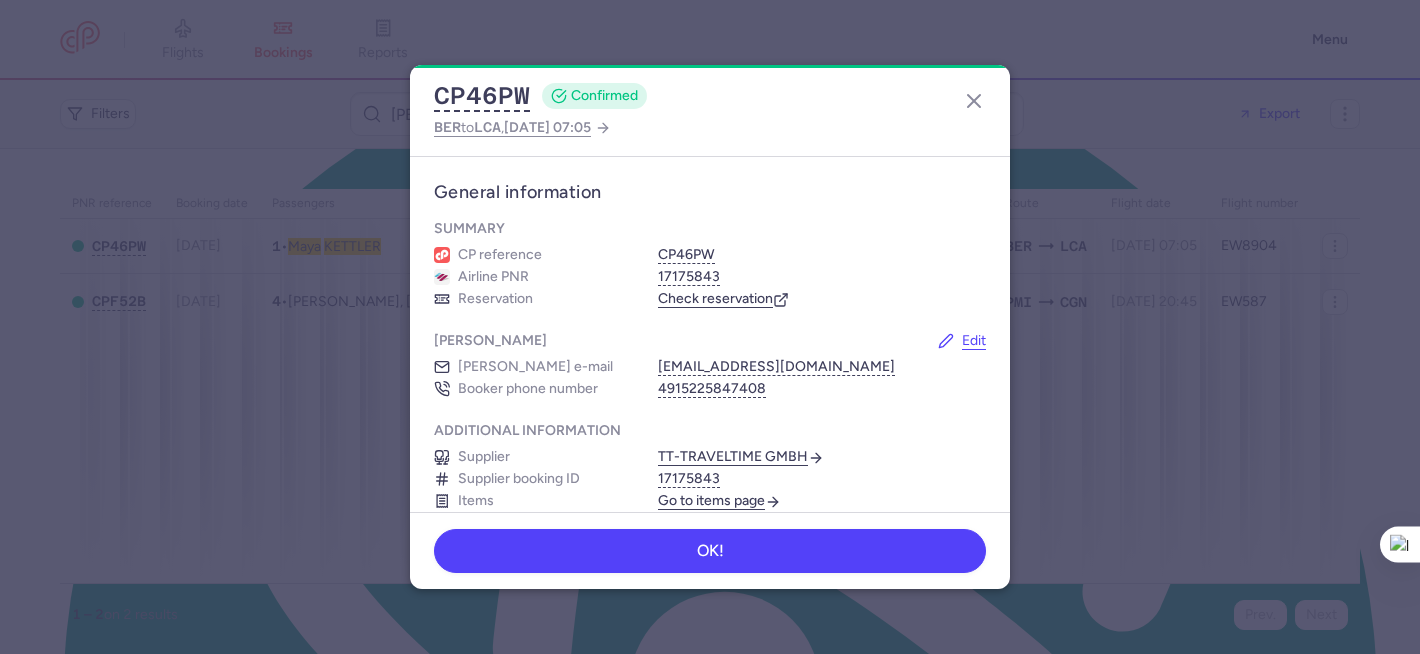 drag, startPoint x: 467, startPoint y: 102, endPoint x: 447, endPoint y: 76, distance: 32.80244 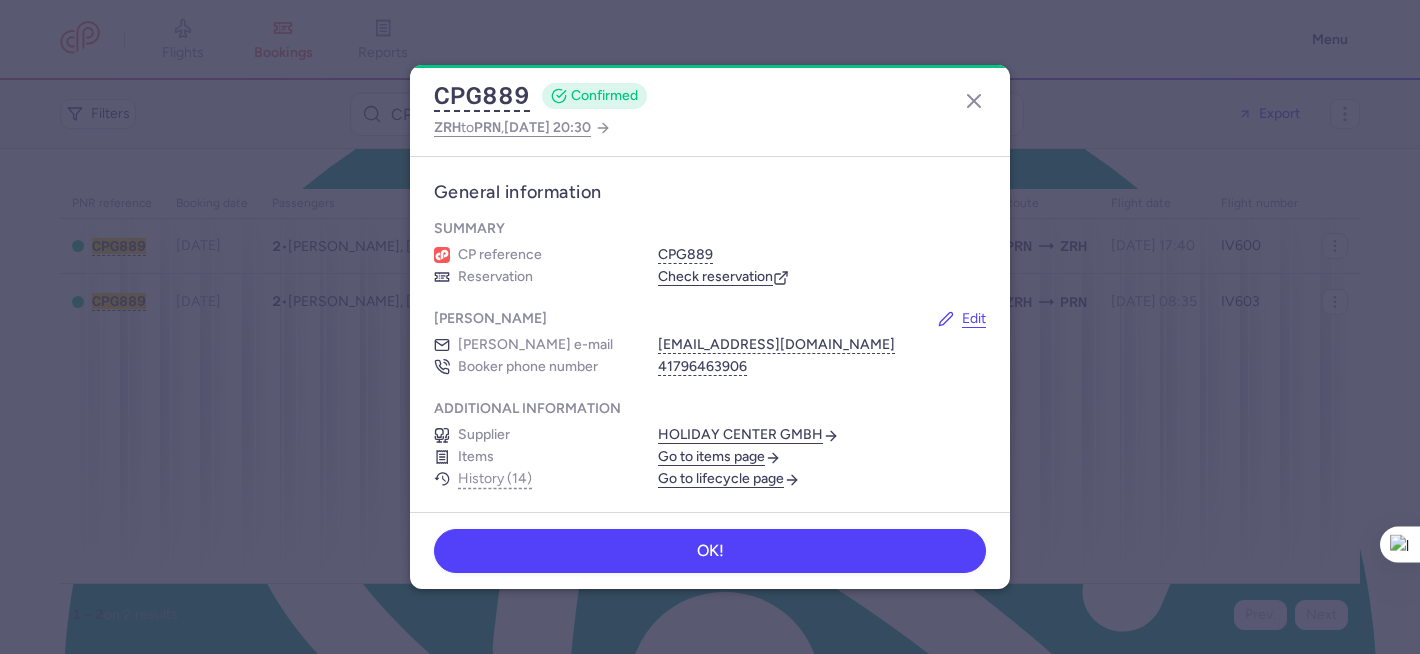 scroll, scrollTop: 0, scrollLeft: 0, axis: both 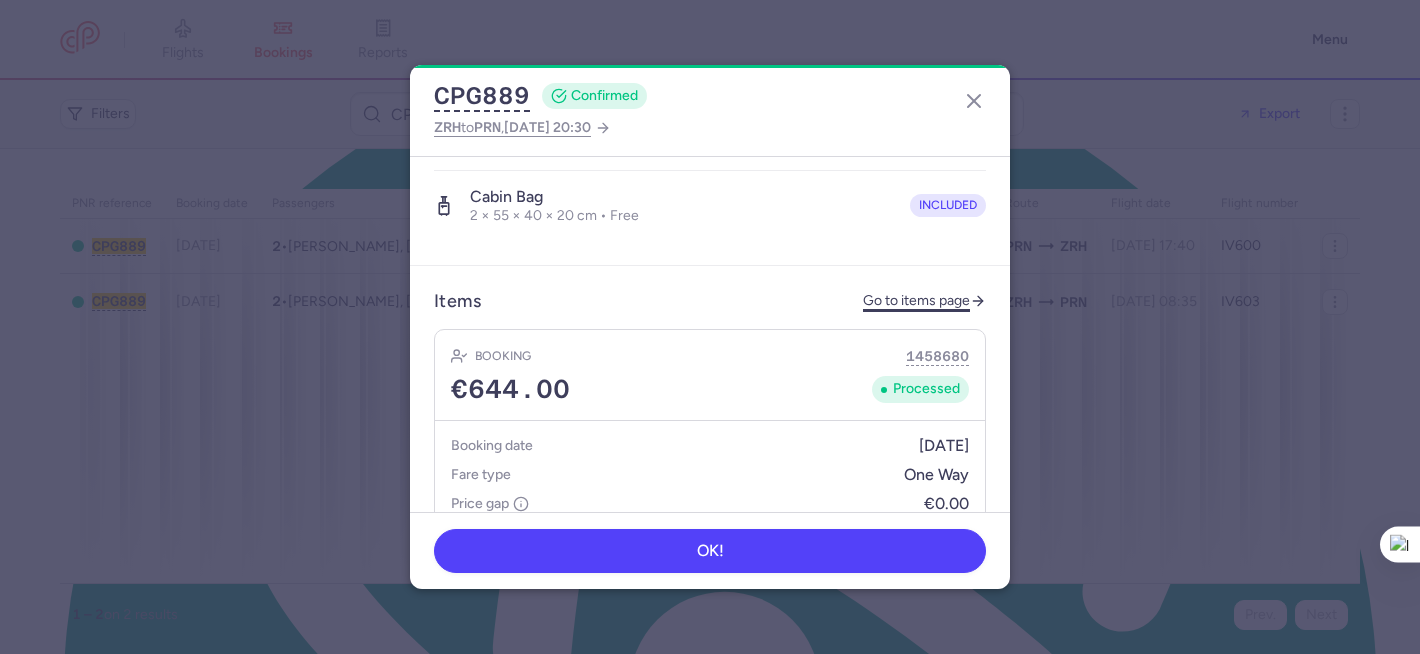click on "Go to items page" 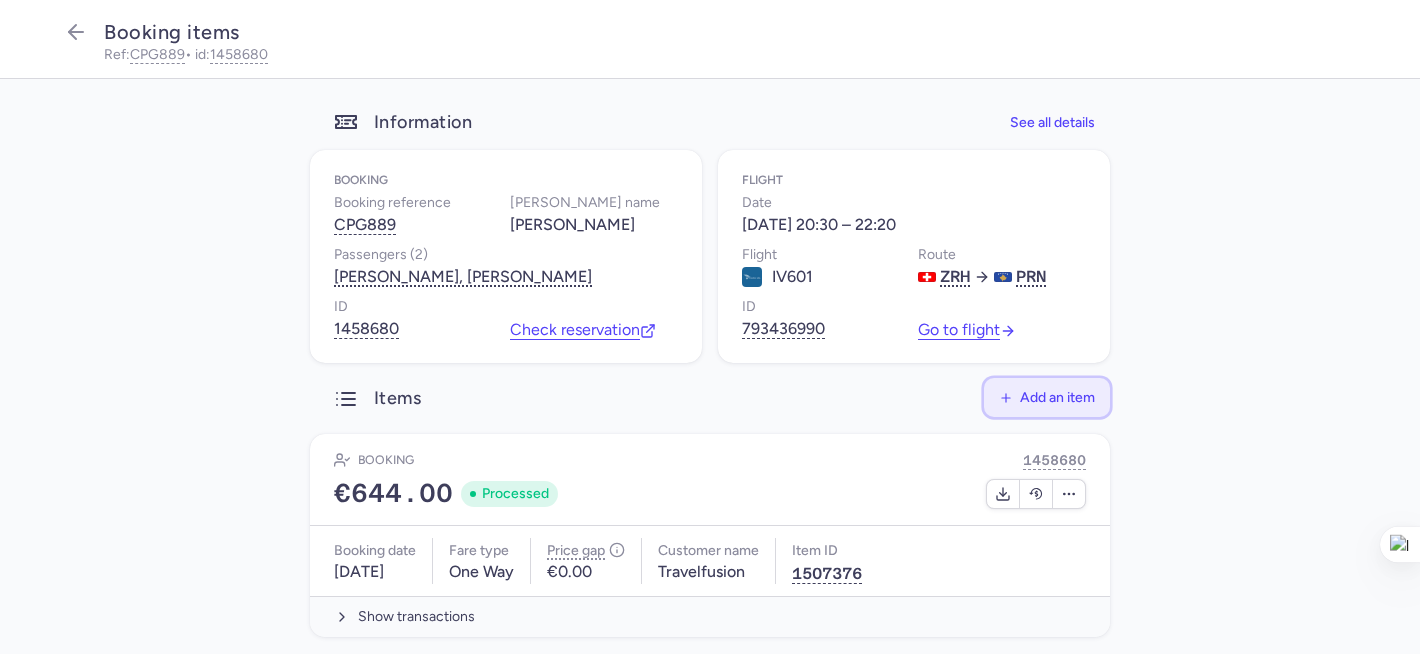 click on "Add an item" at bounding box center [1057, 397] 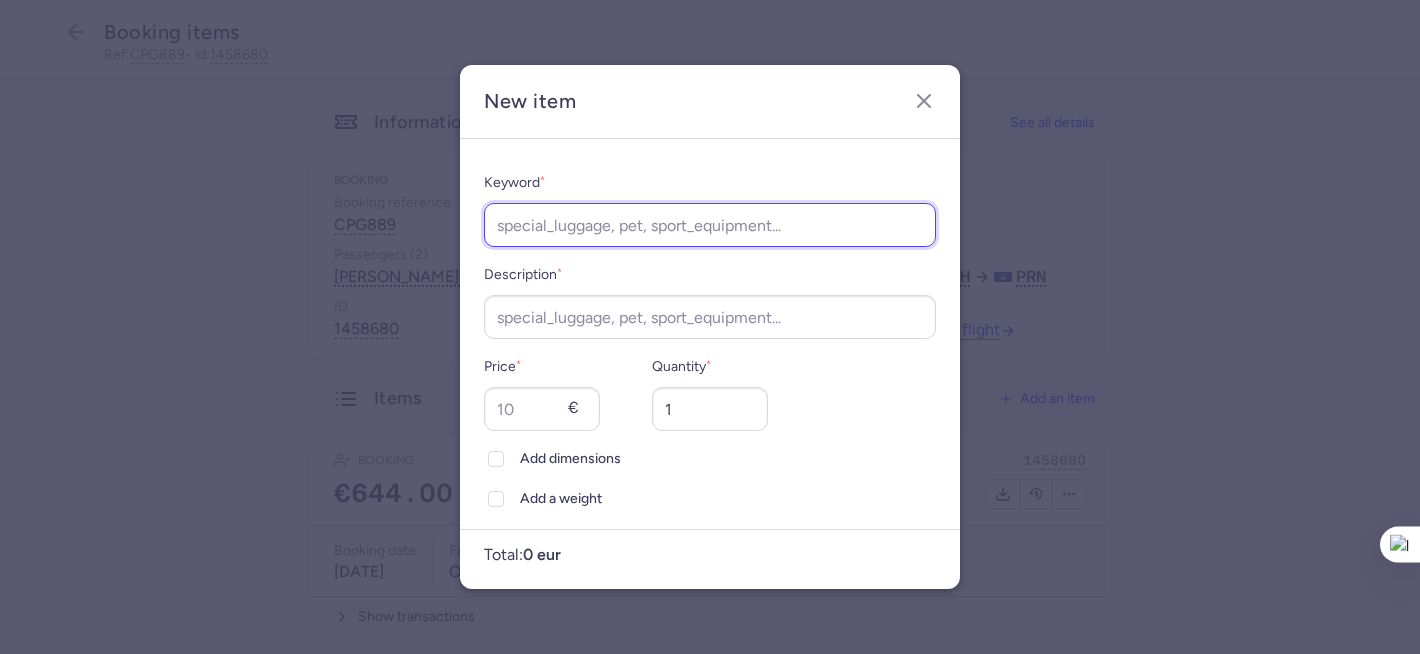 click on "Keyword  *" at bounding box center (710, 225) 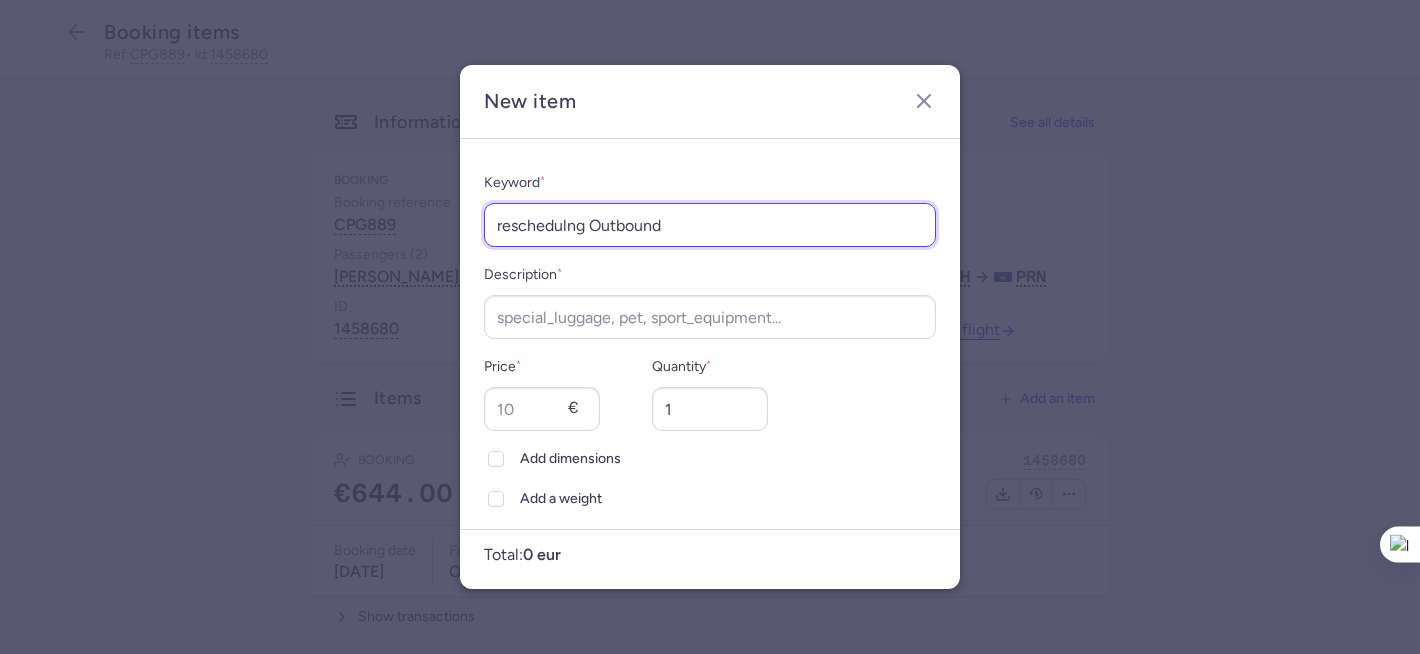 click on "reschedulng Outbound" at bounding box center (710, 225) 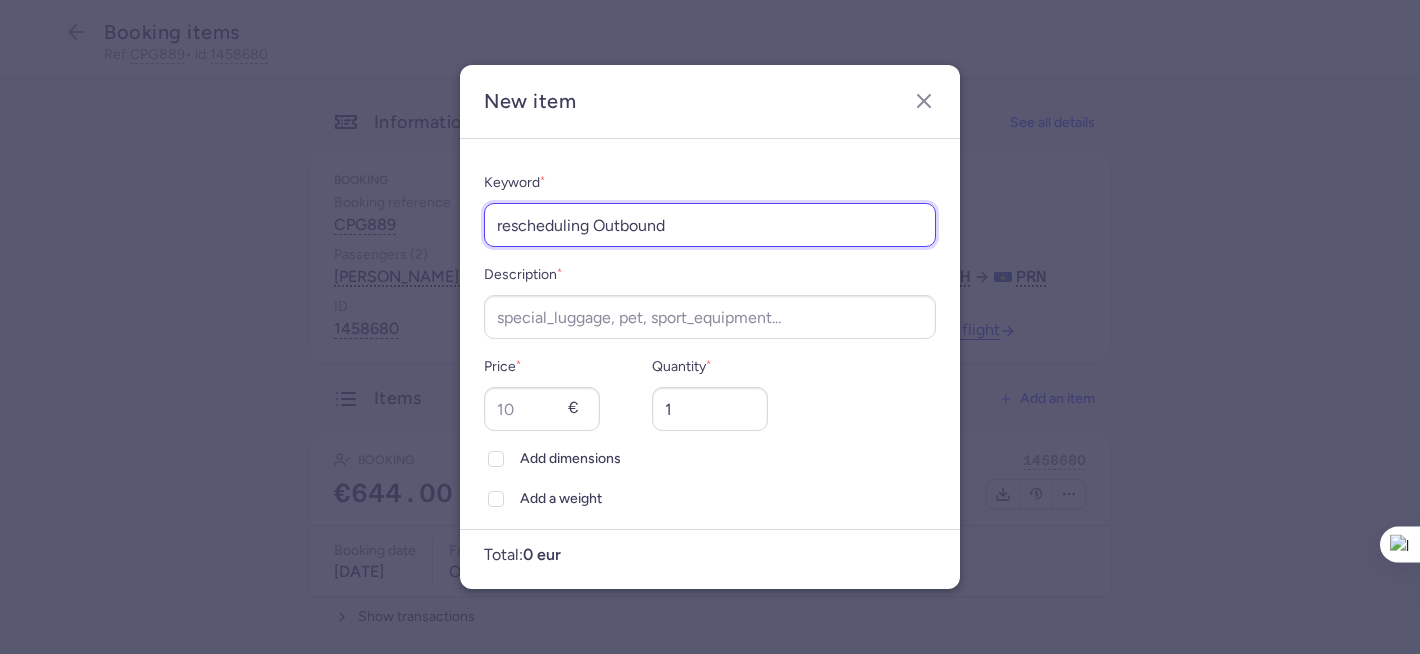 drag, startPoint x: 674, startPoint y: 223, endPoint x: 467, endPoint y: 227, distance: 207.03865 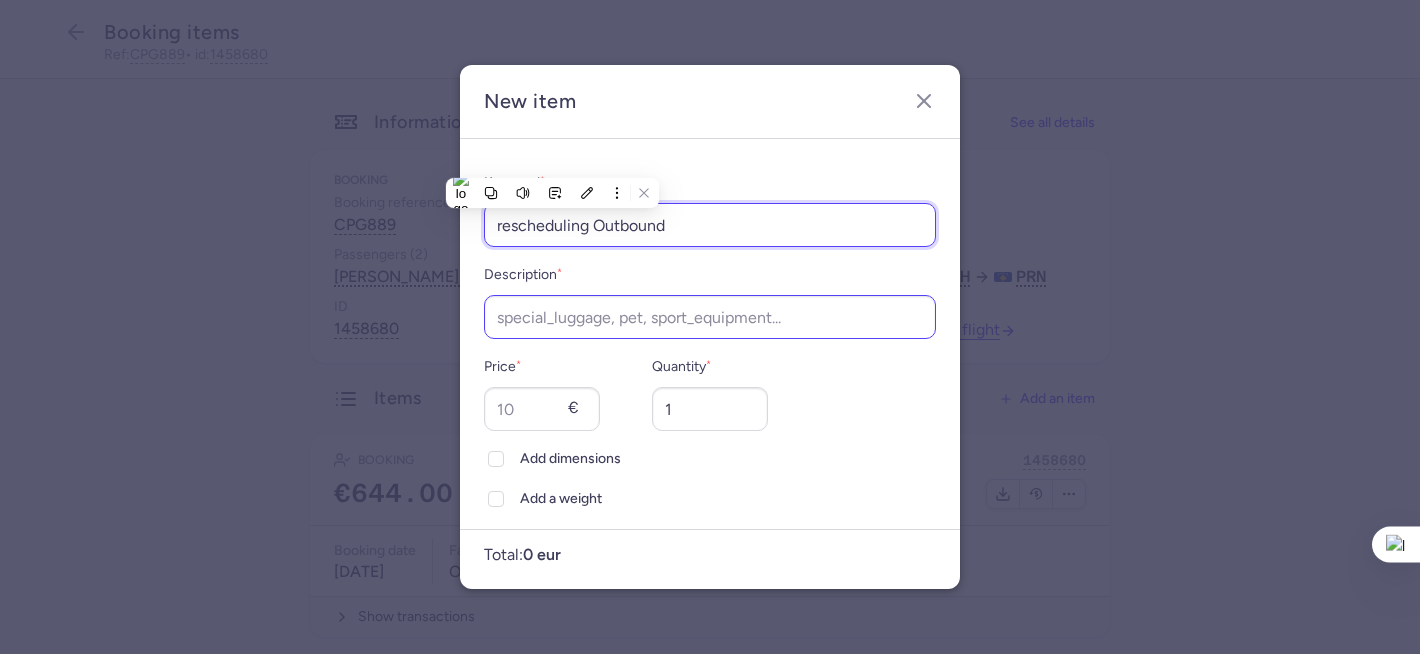 type on "rescheduling Outbound" 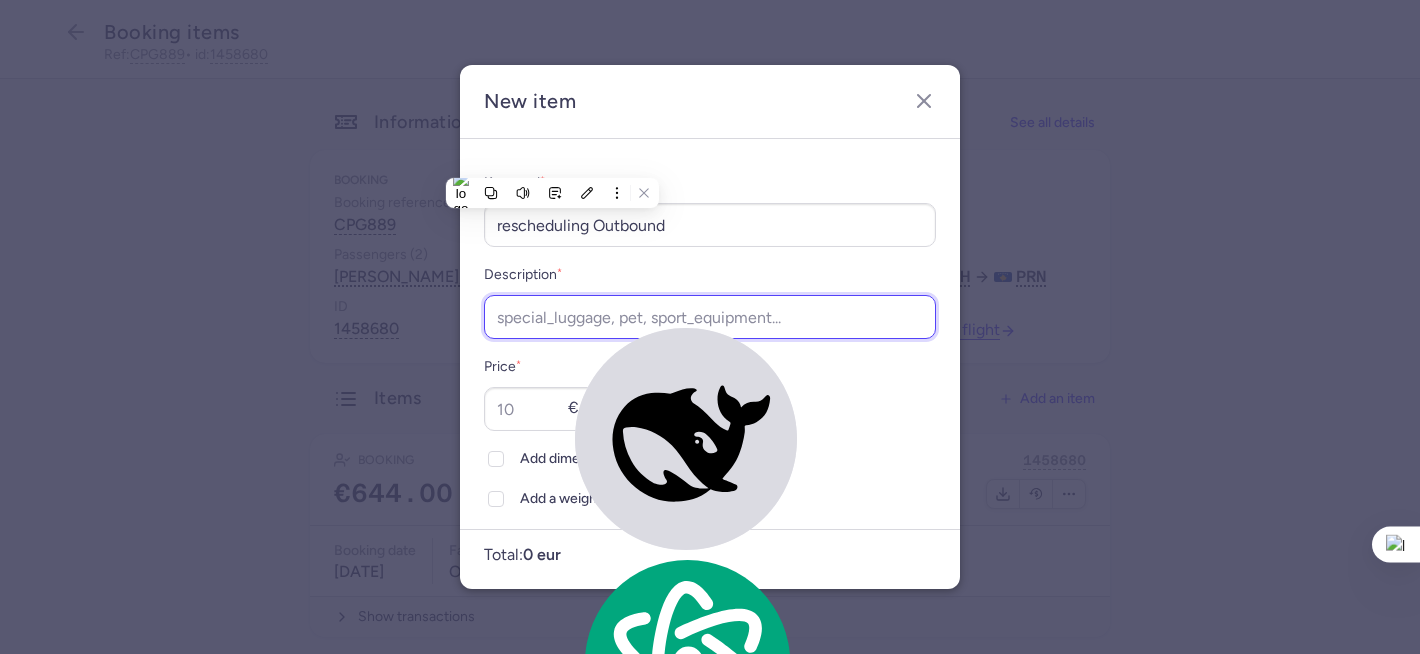 click on "Description  *" at bounding box center (710, 317) 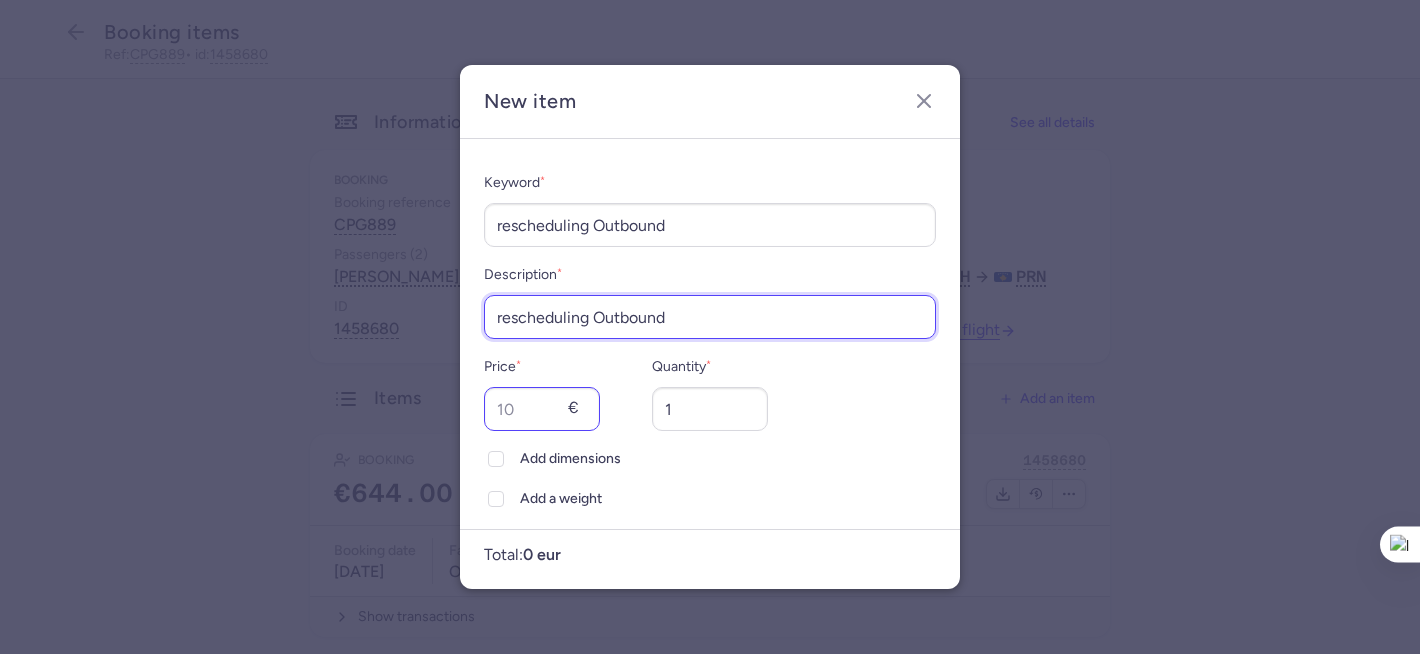 type on "rescheduling Outbound" 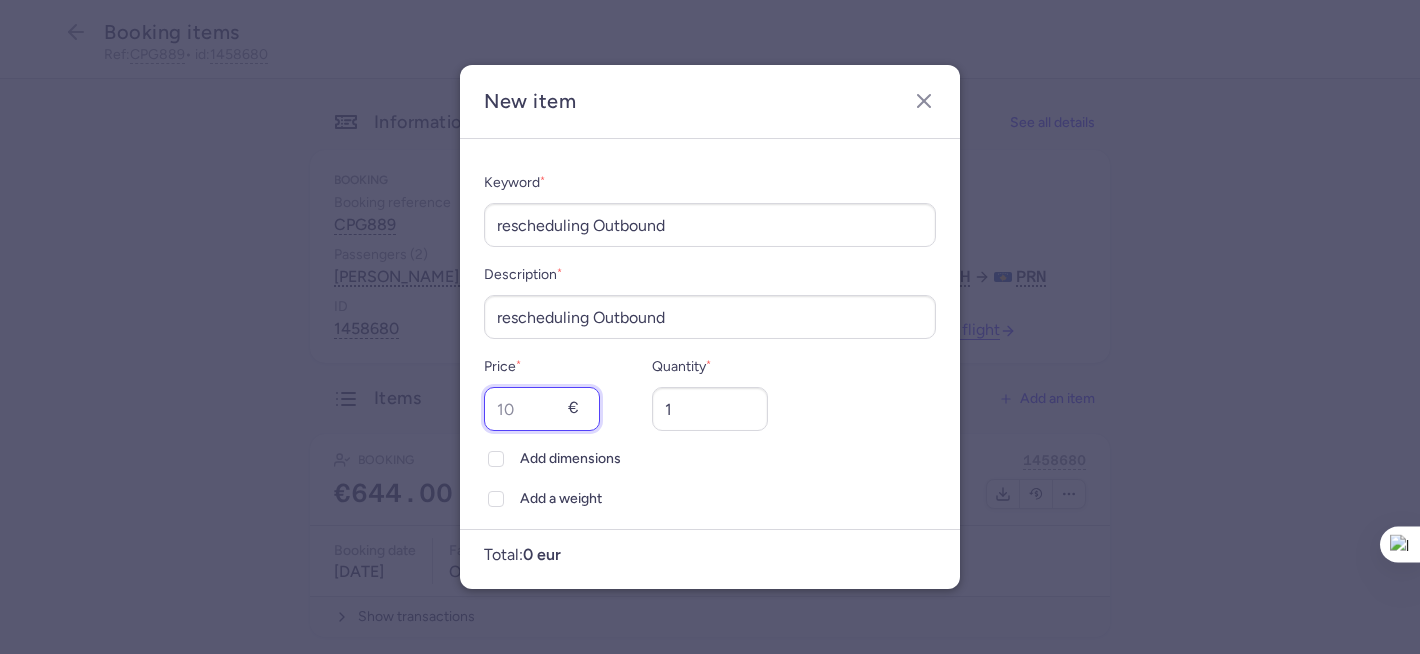 click on "Price  *" at bounding box center (542, 409) 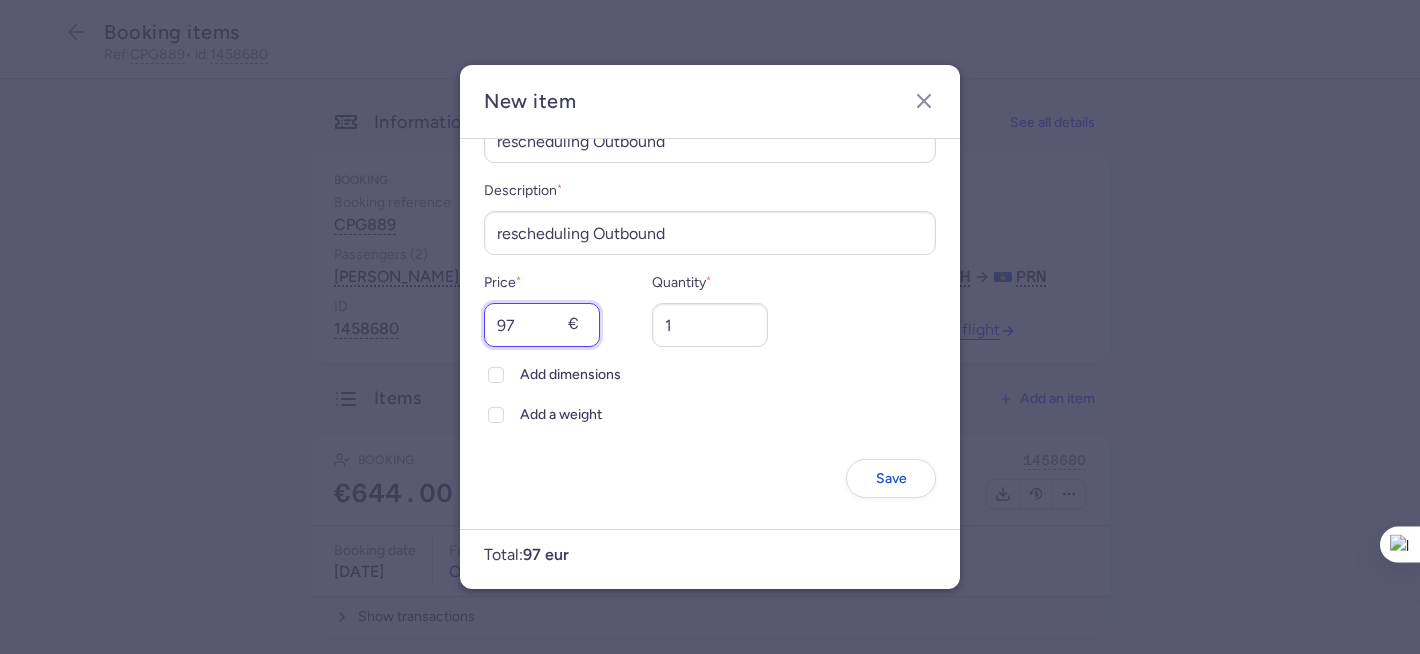 scroll, scrollTop: 84, scrollLeft: 0, axis: vertical 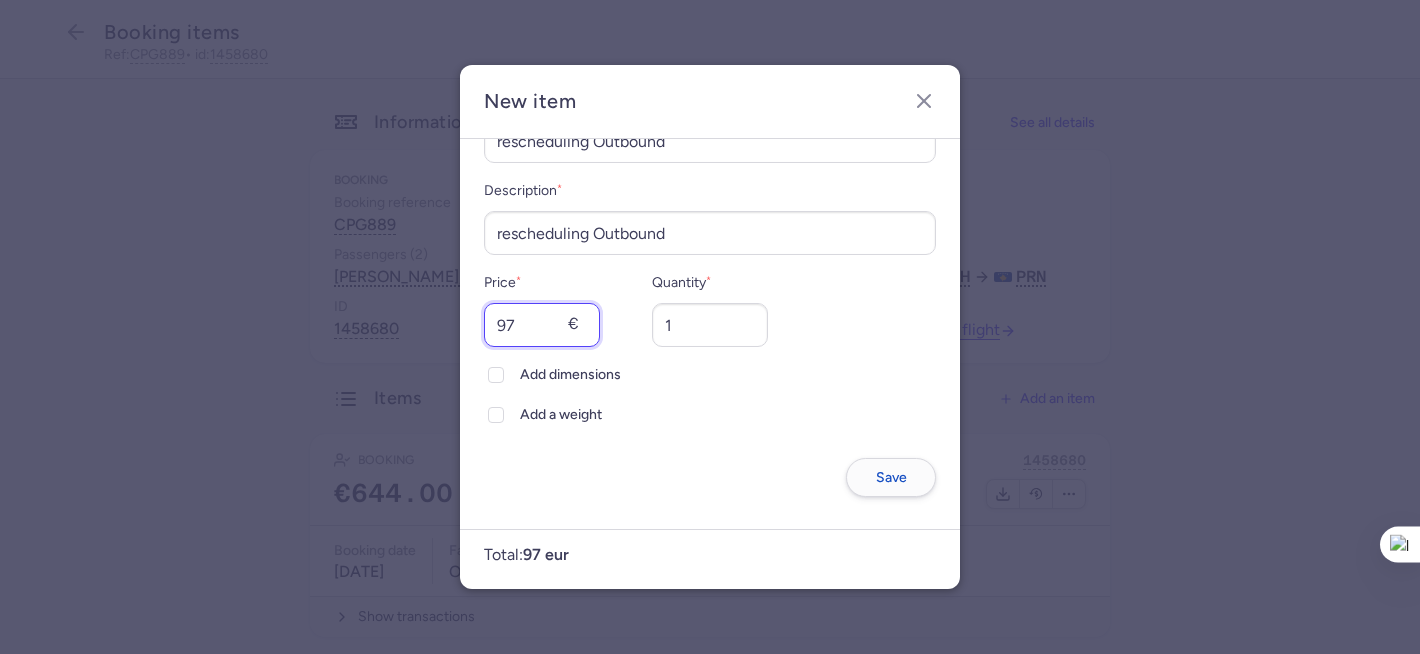 type on "97" 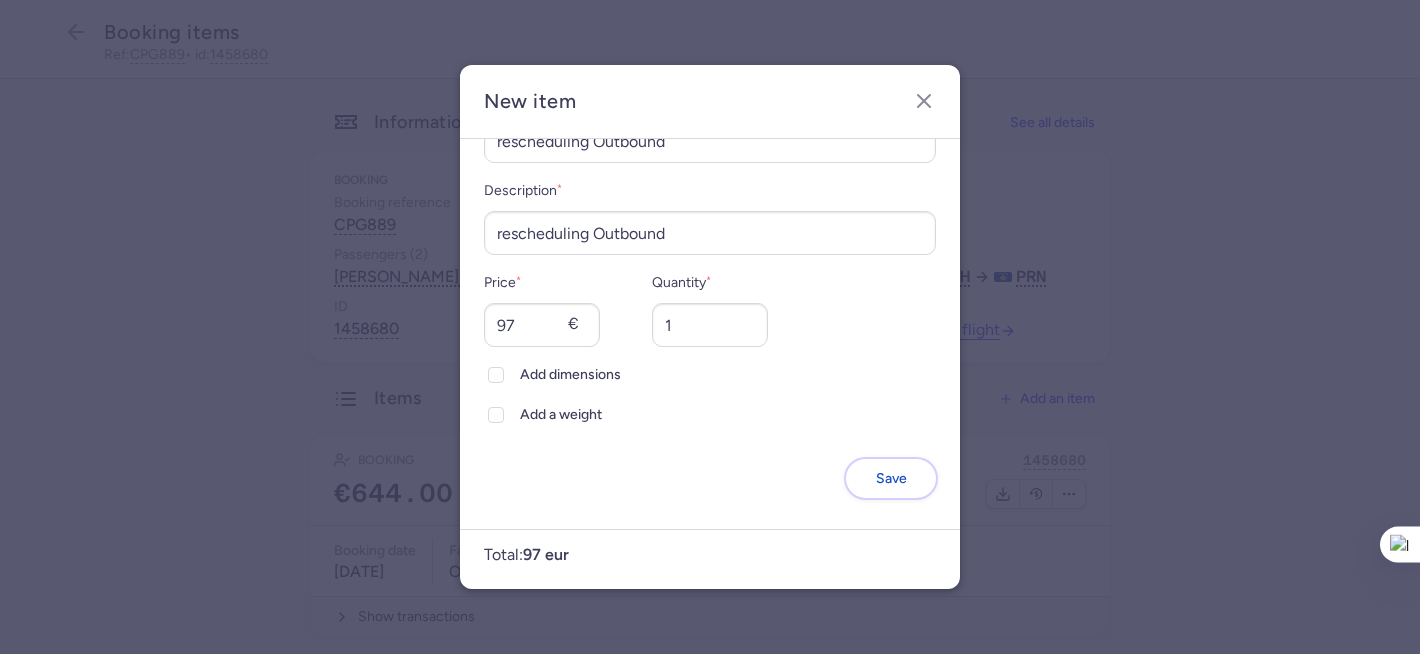 click on "Save" at bounding box center (891, 478) 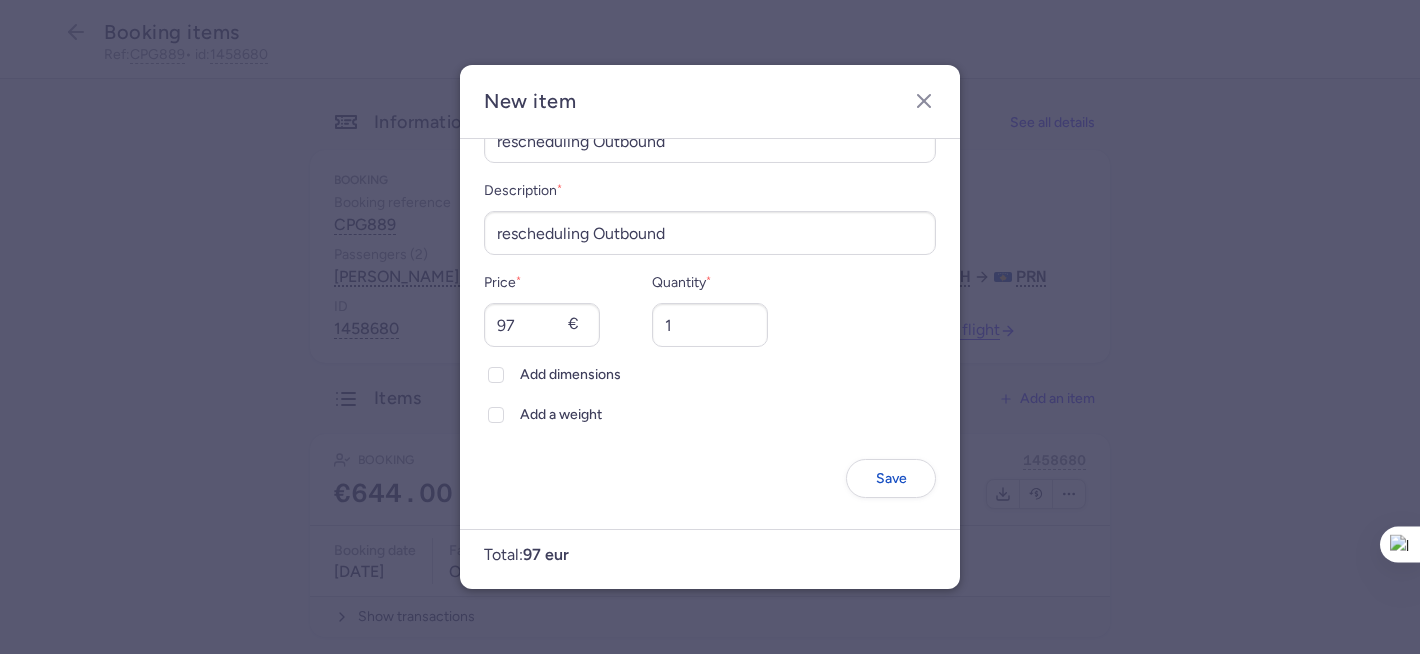 scroll, scrollTop: 0, scrollLeft: 0, axis: both 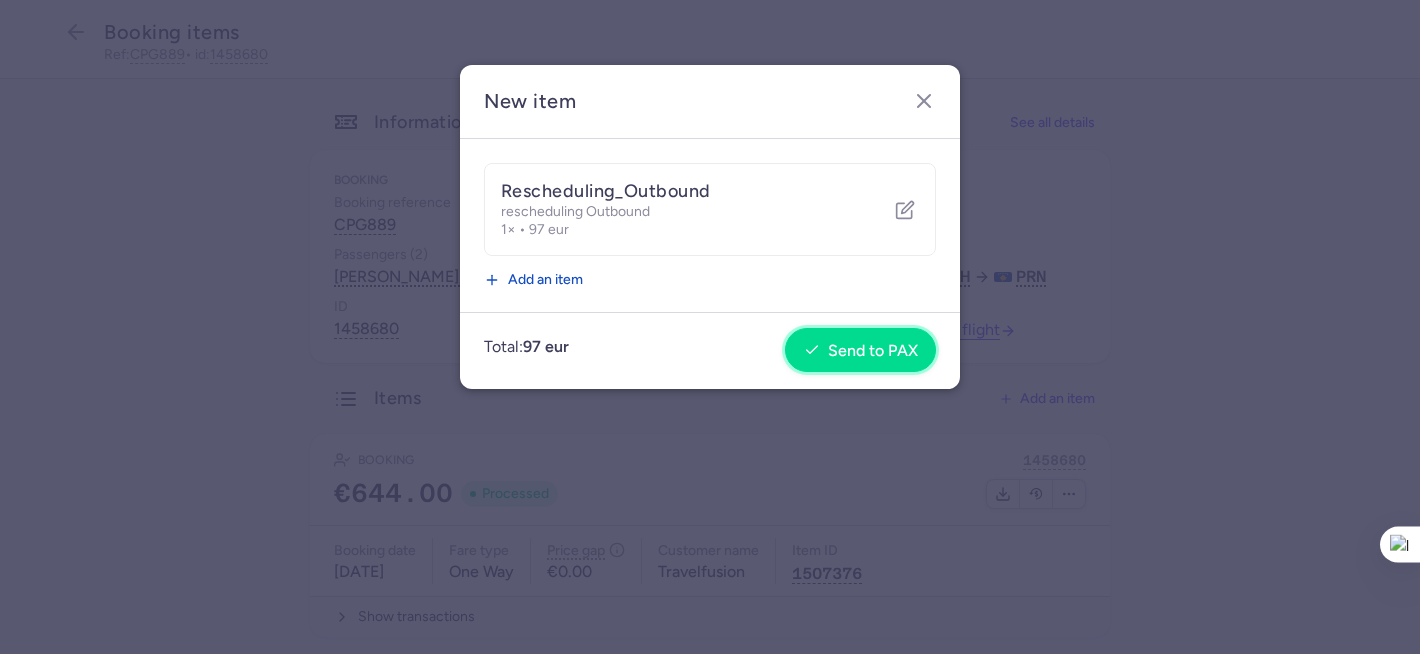 click on "Send to PAX" at bounding box center (873, 351) 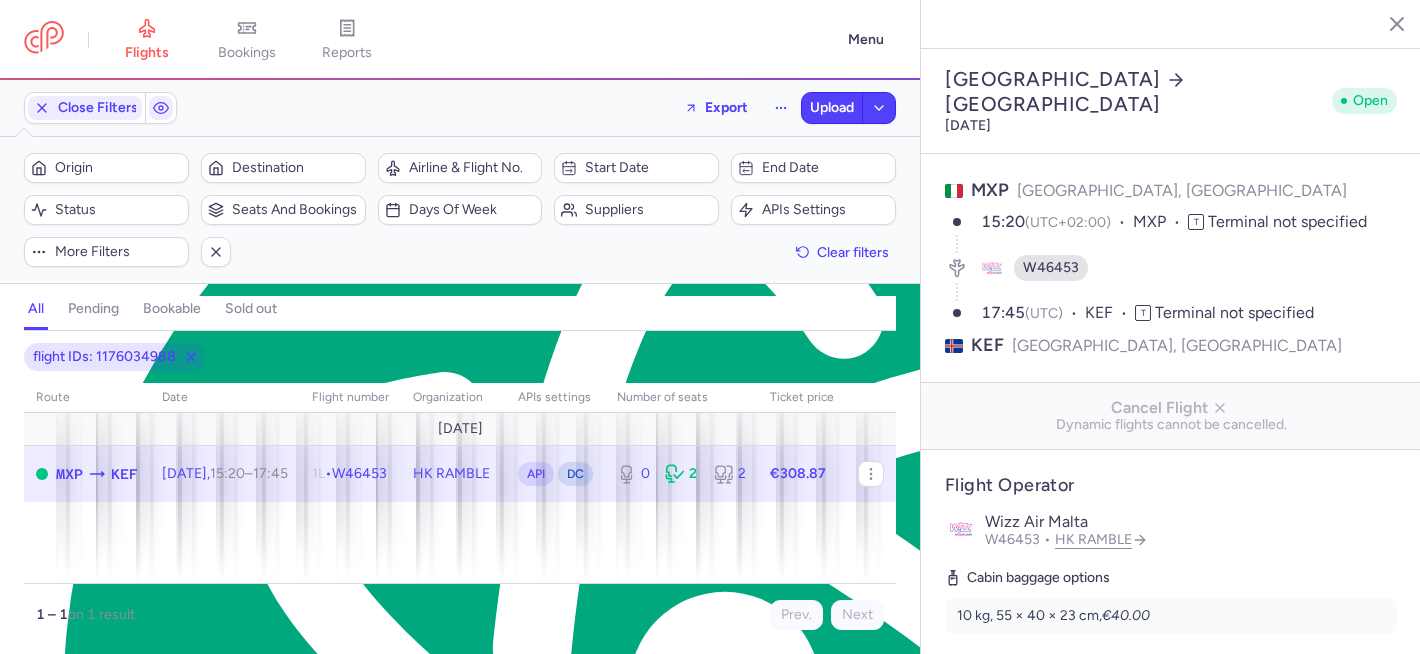 select on "days" 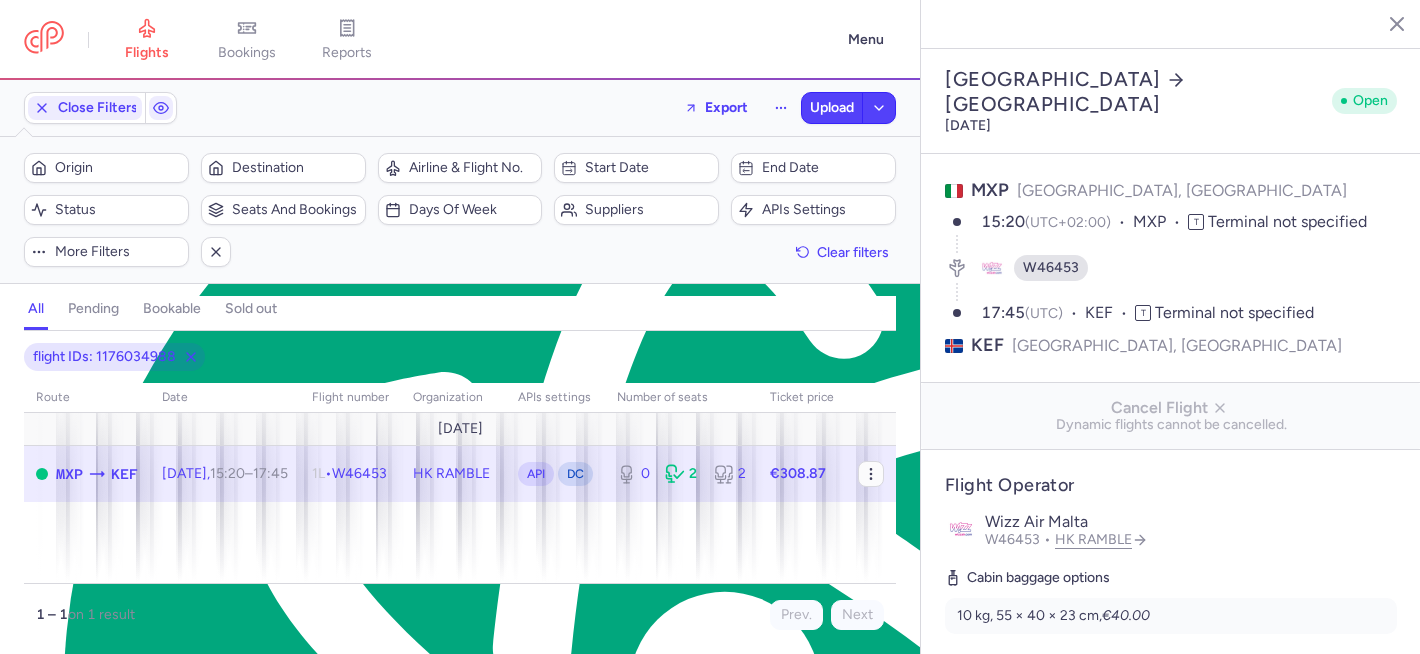 scroll, scrollTop: 0, scrollLeft: 0, axis: both 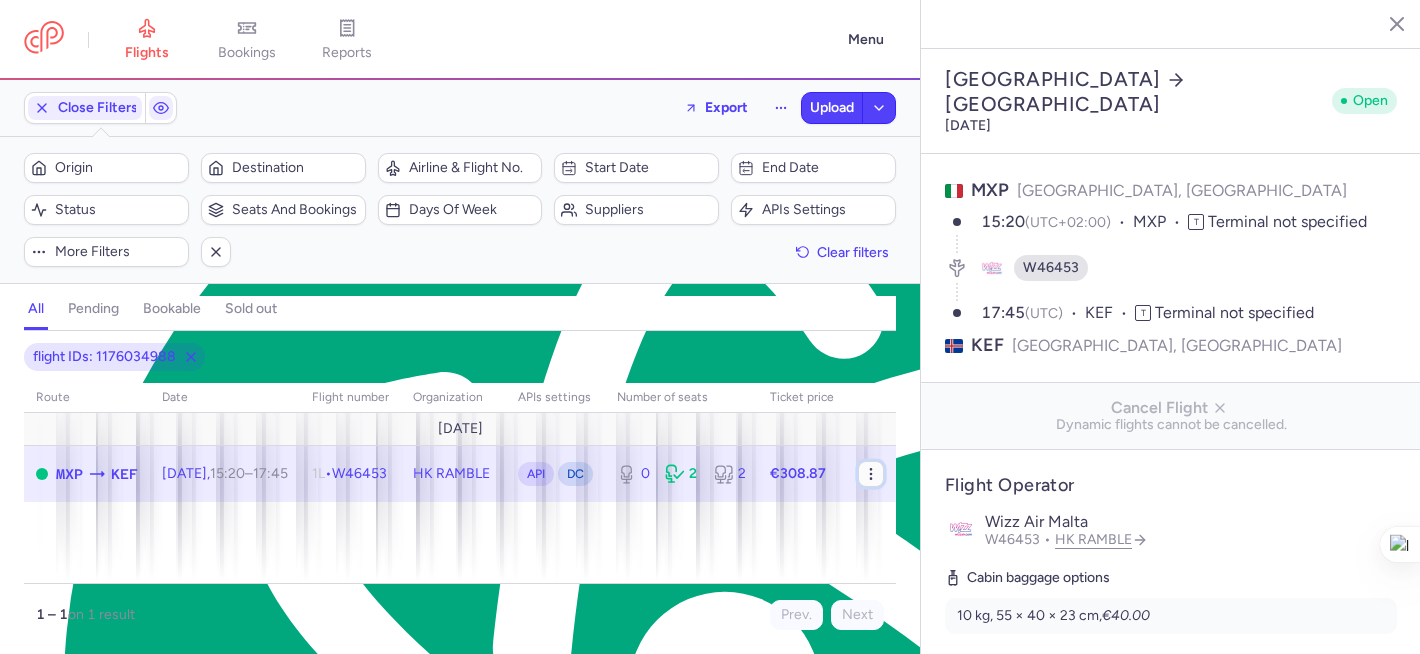 click 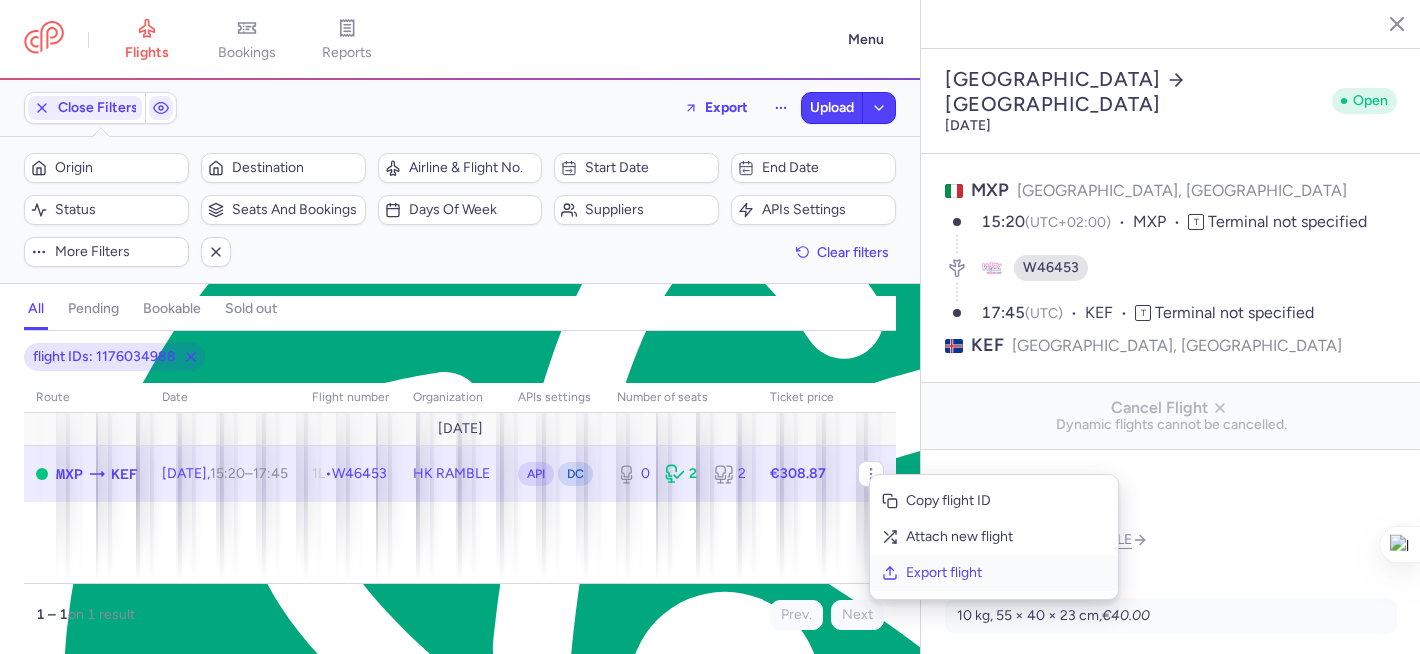 click on "Export flight" at bounding box center [1006, 573] 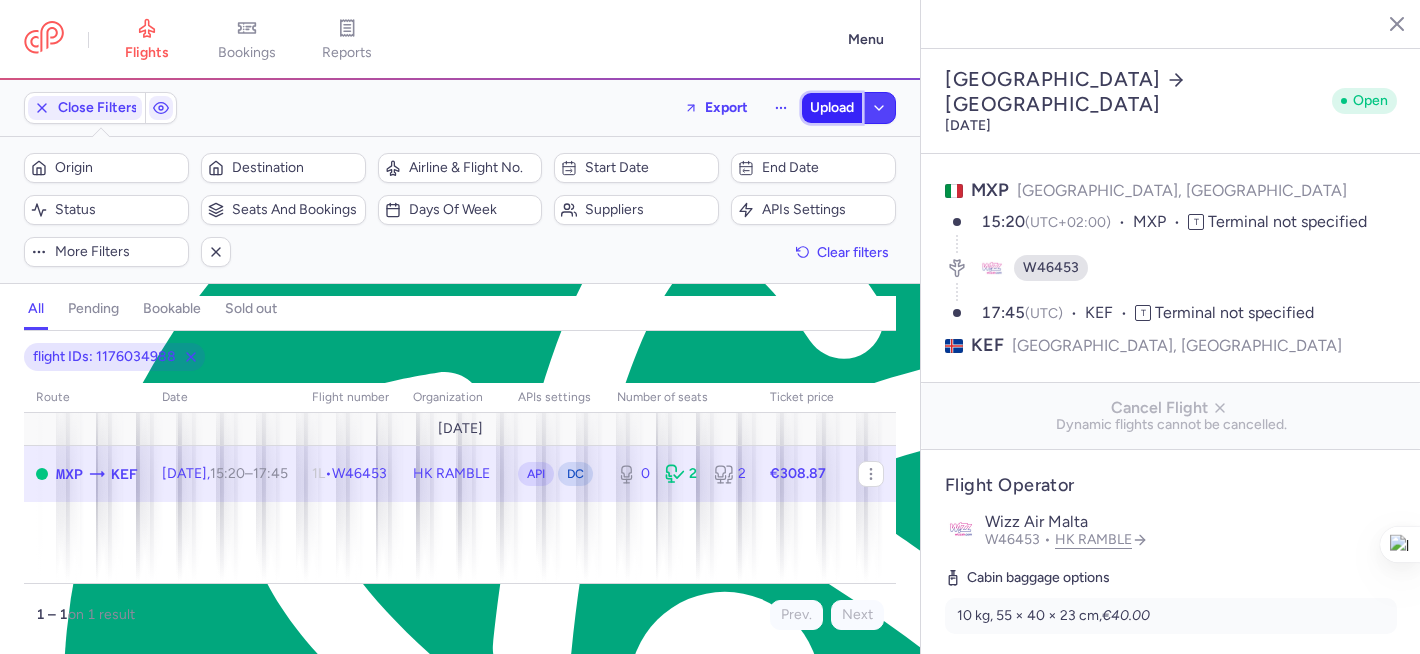 click on "Upload" at bounding box center [832, 108] 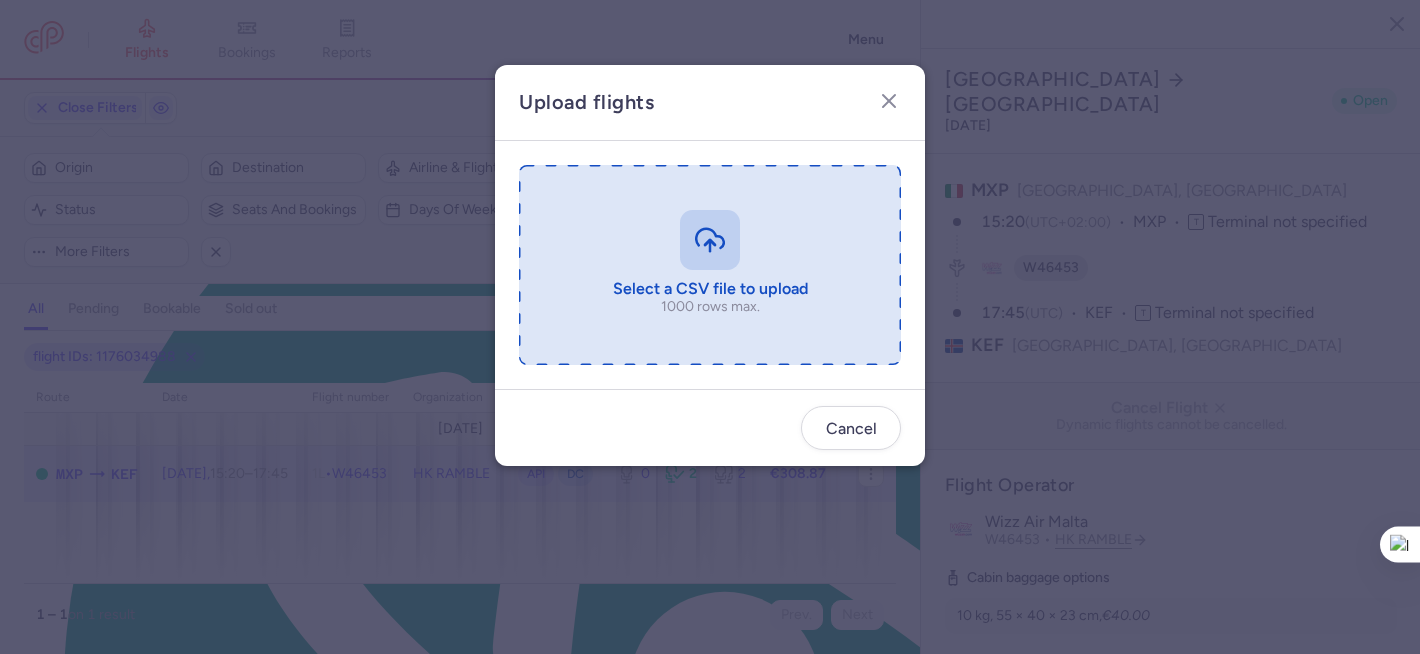 click at bounding box center (710, 265) 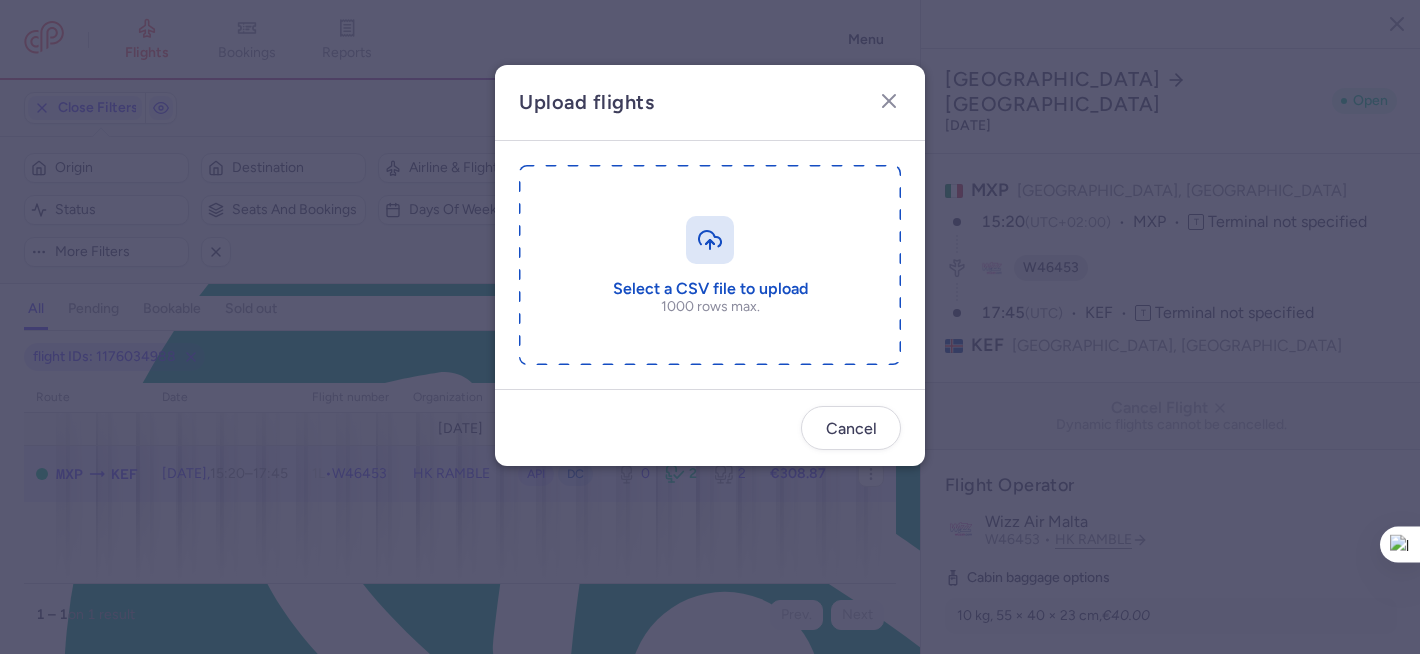 type on "C:\fakepath\export_flight_W46453_20250715,2009.csv" 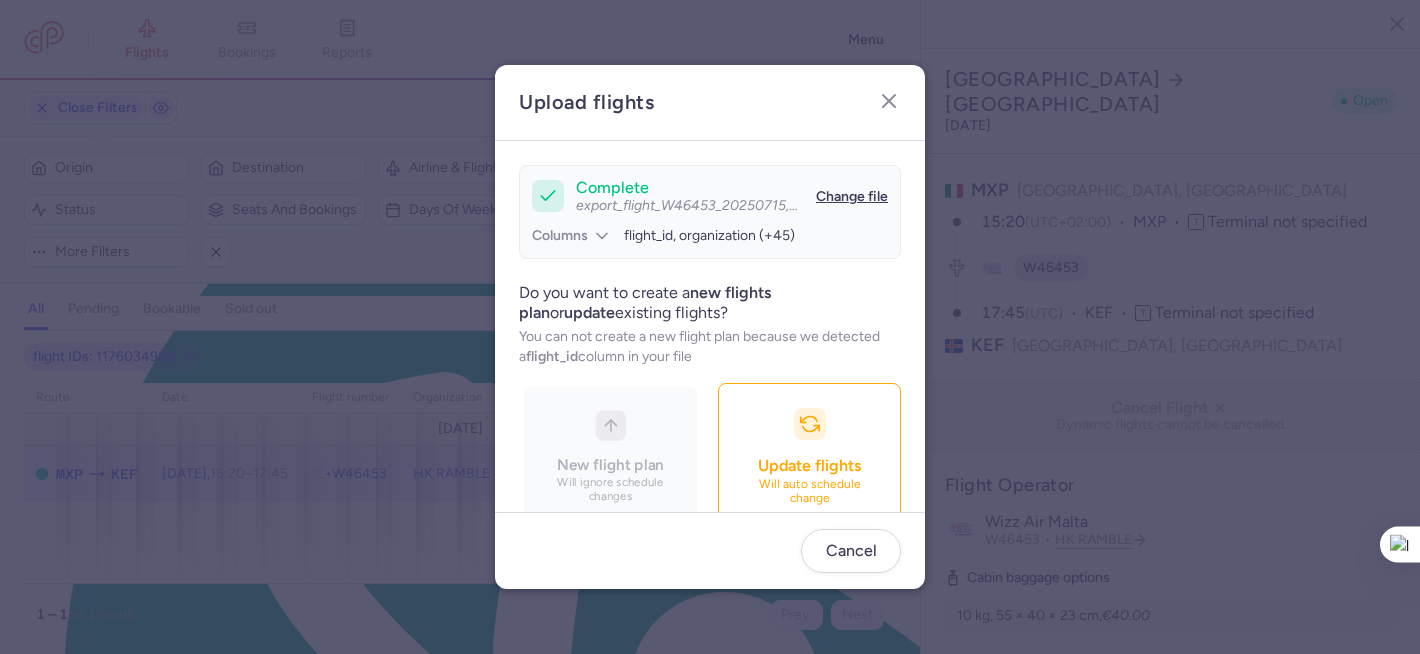 scroll, scrollTop: 207, scrollLeft: 0, axis: vertical 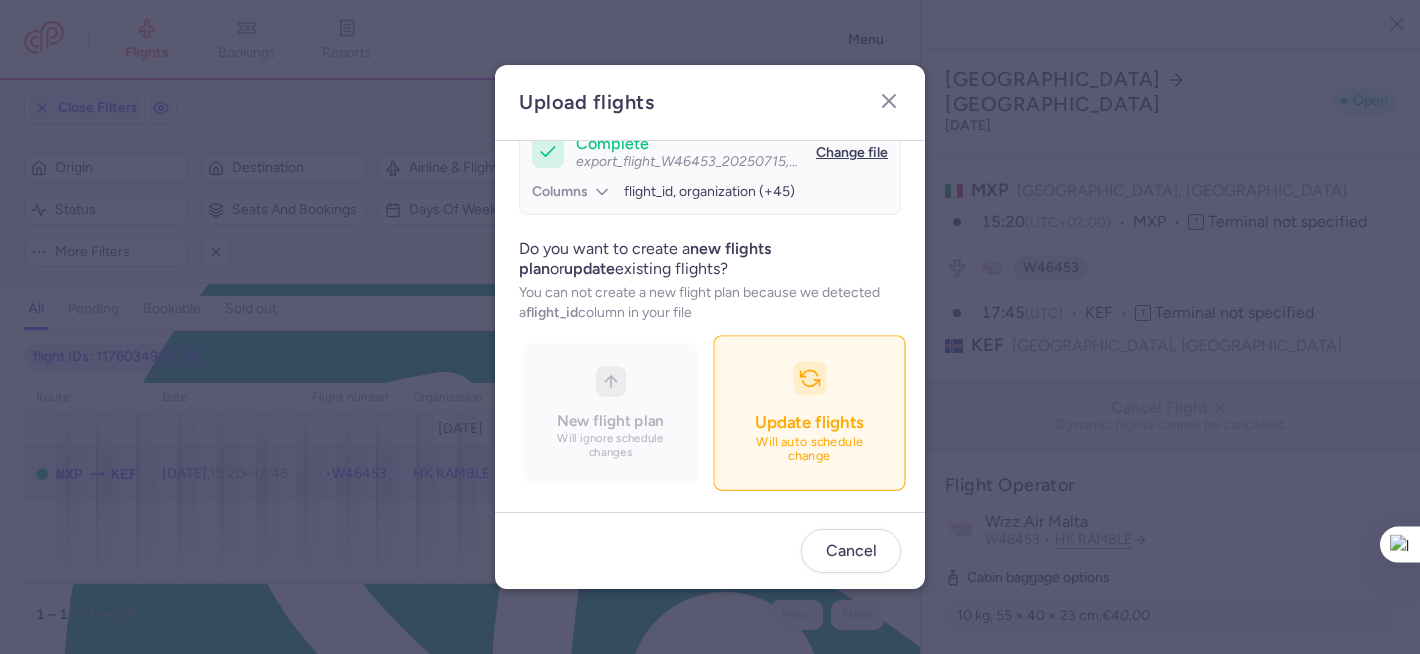 click on "Update flights Will auto schedule change" at bounding box center (809, 413) 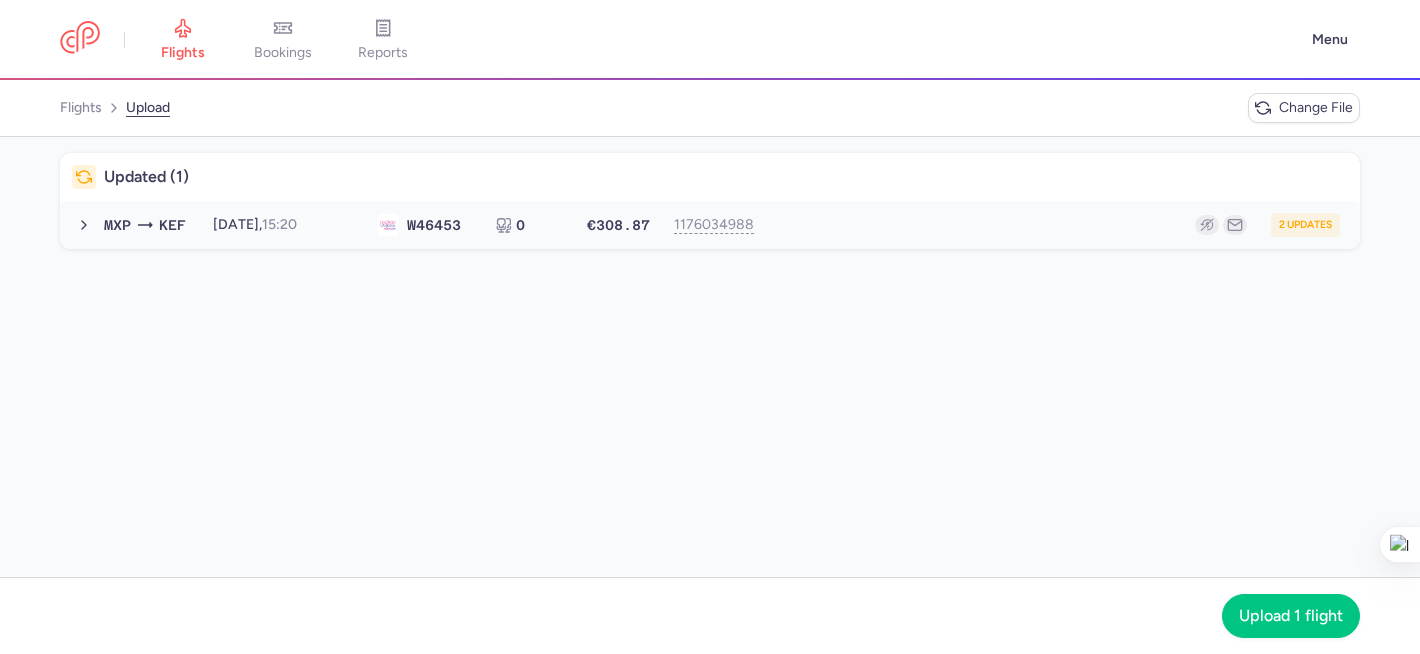 click on "2 updates" at bounding box center [1054, 225] 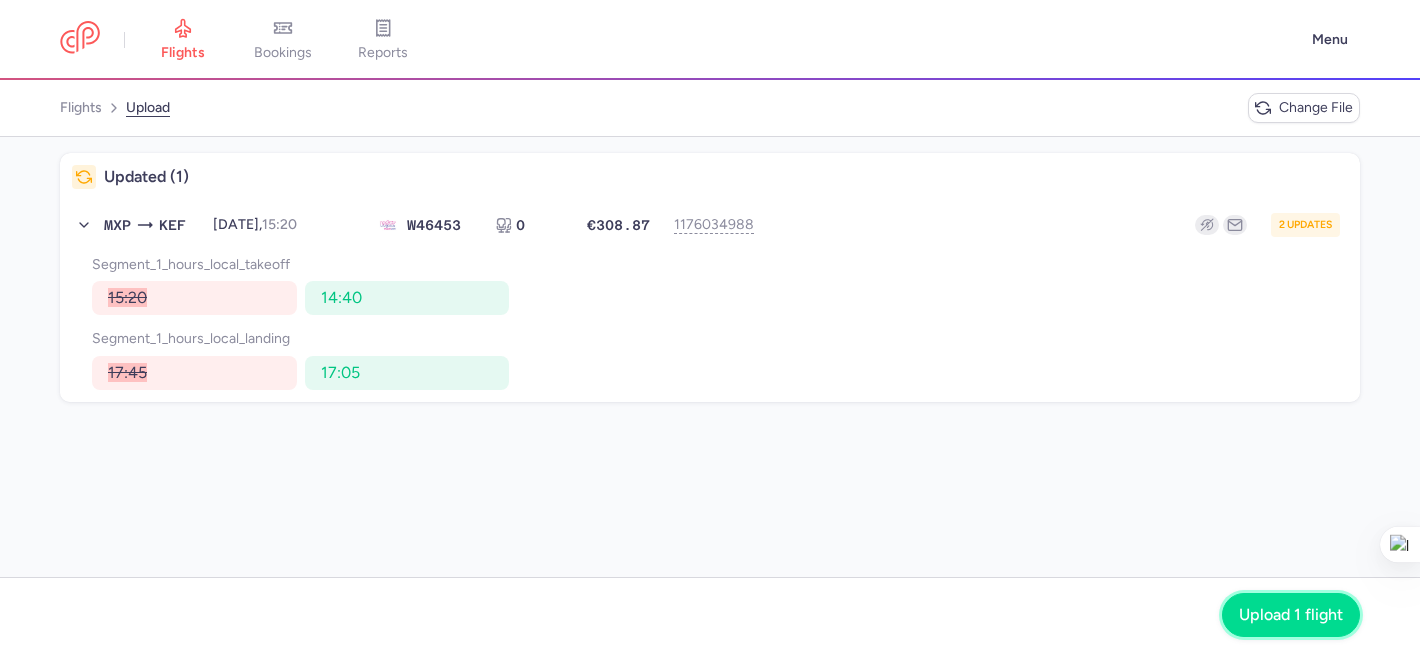 click on "Upload 1 flight" at bounding box center (1291, 615) 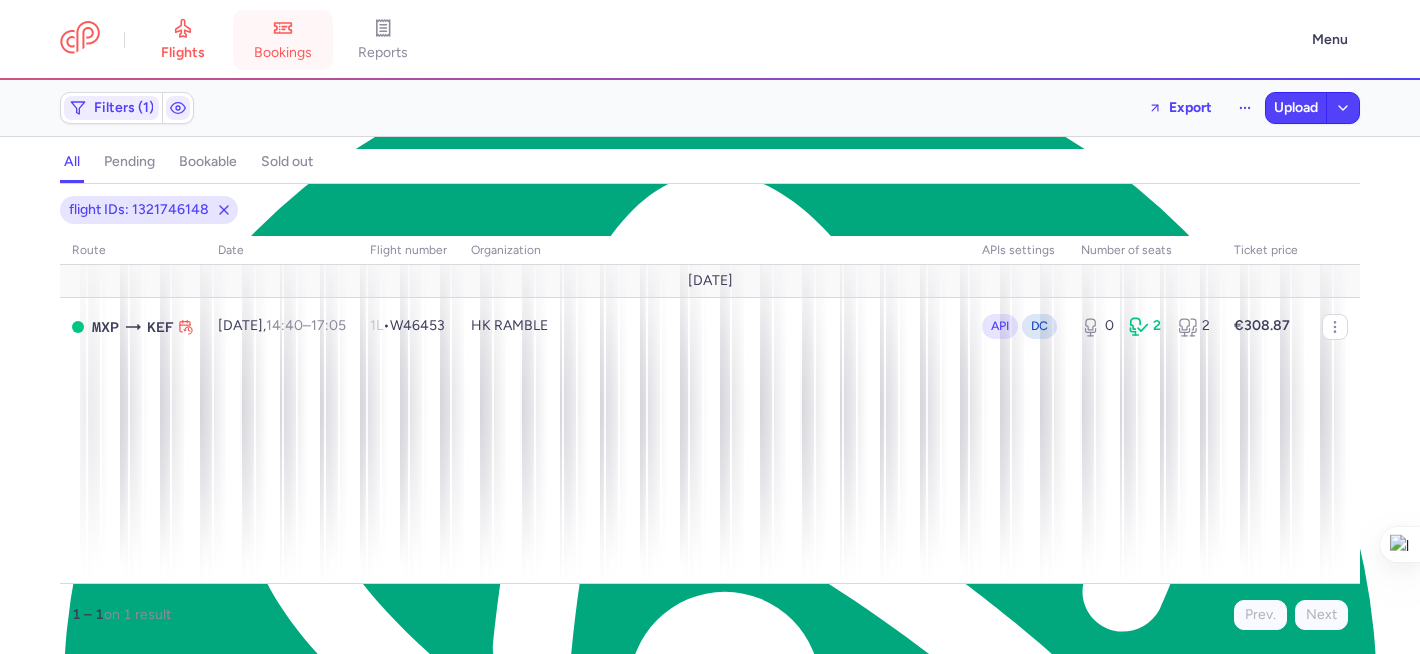 click 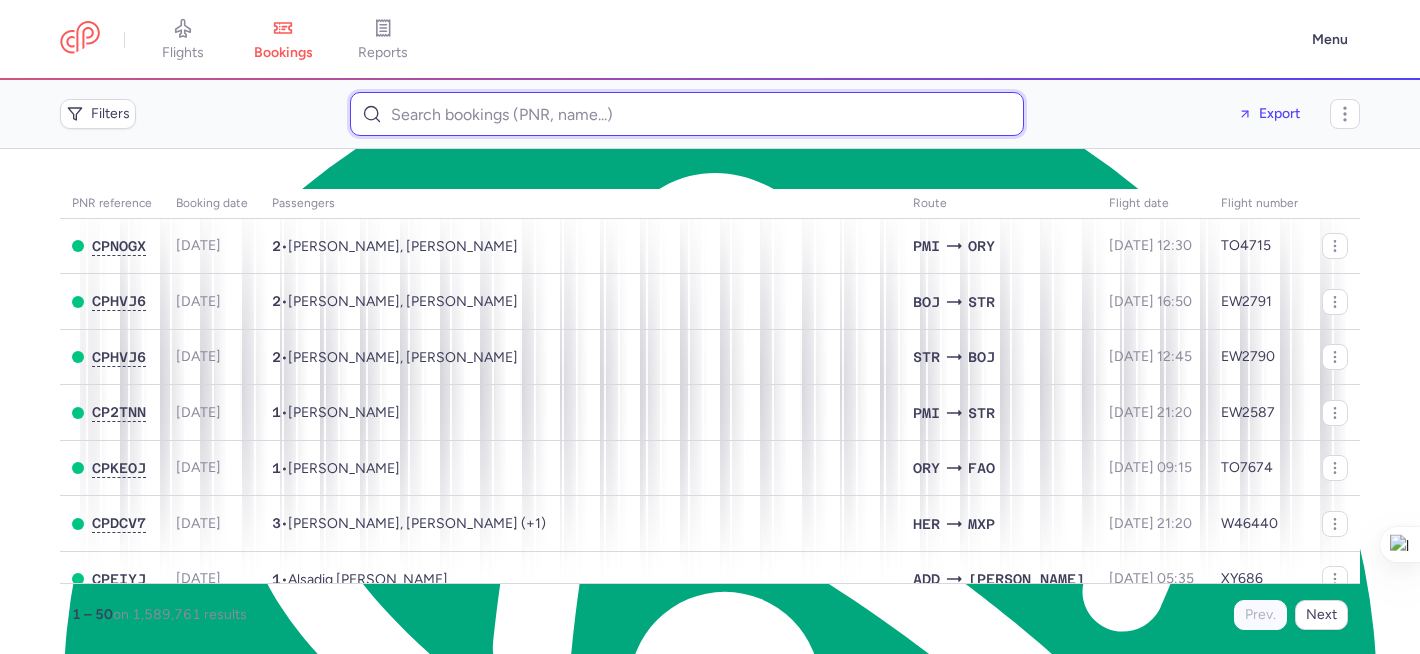 click at bounding box center (687, 114) 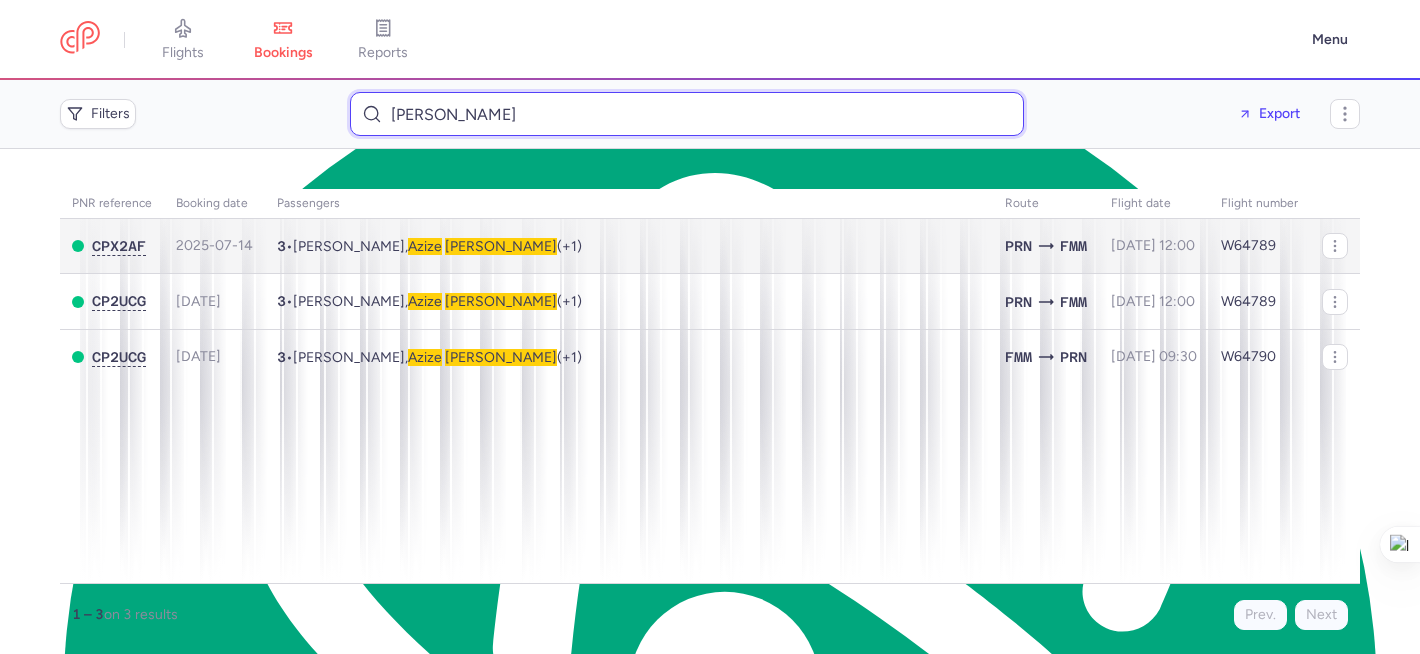 type on "[PERSON_NAME]" 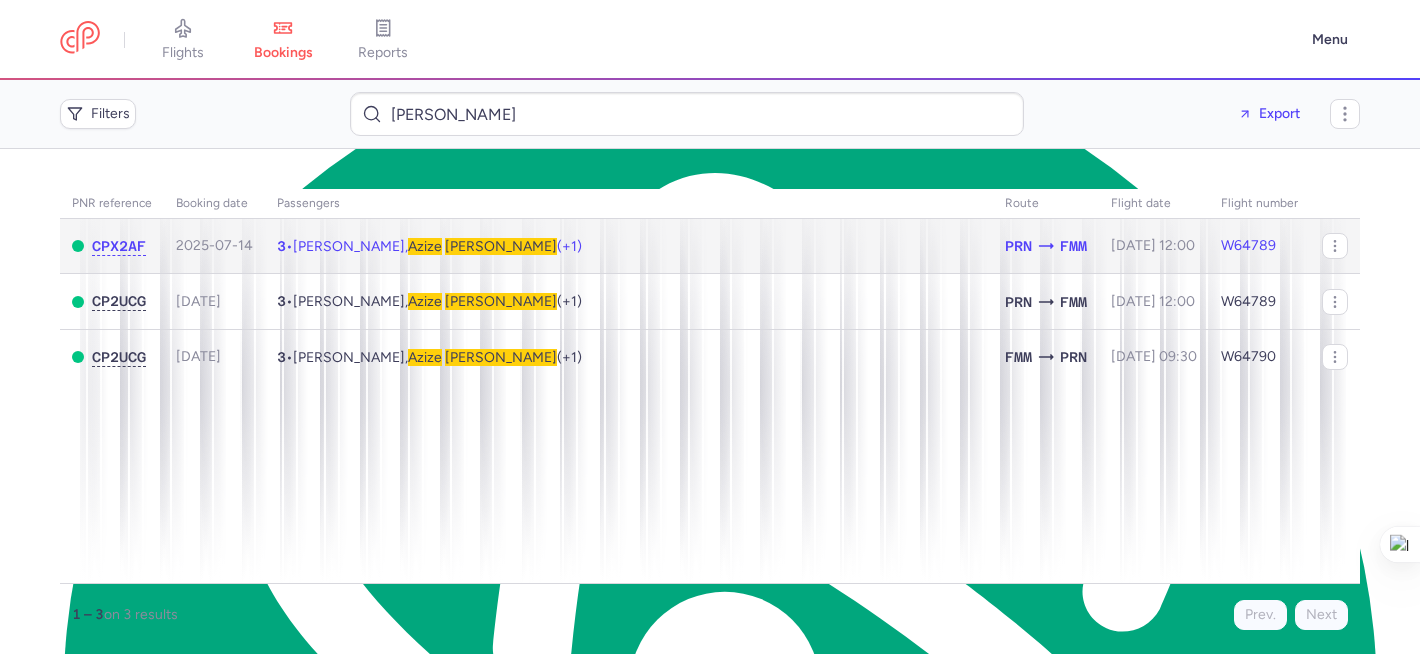 click on "3  •  [PERSON_NAME],  [PERSON_NAME]  (+1)" 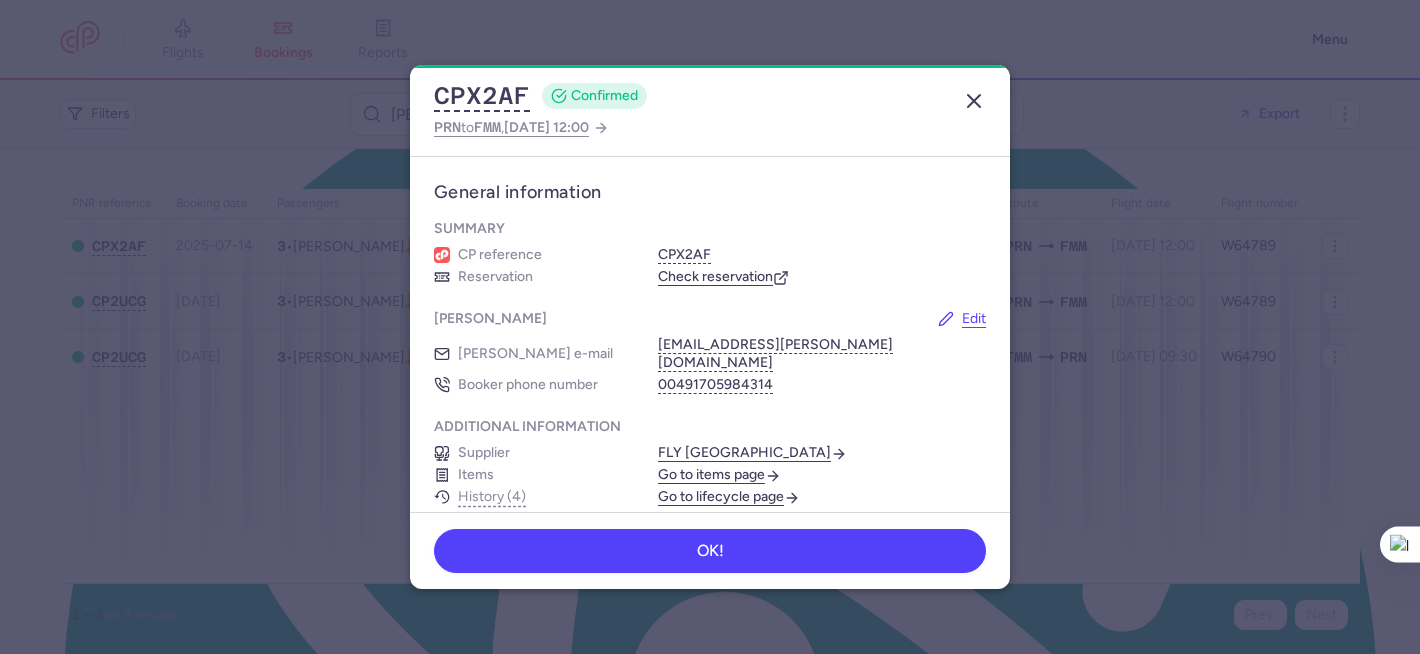 click 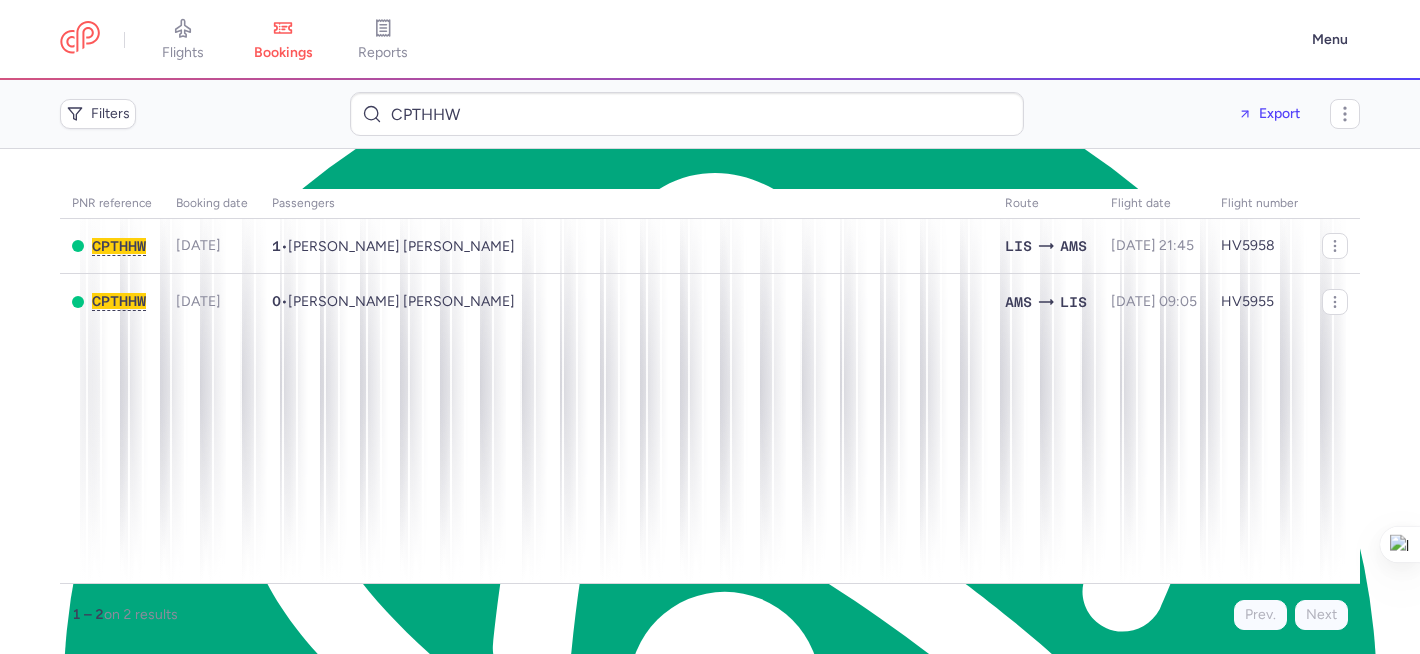scroll, scrollTop: 0, scrollLeft: 0, axis: both 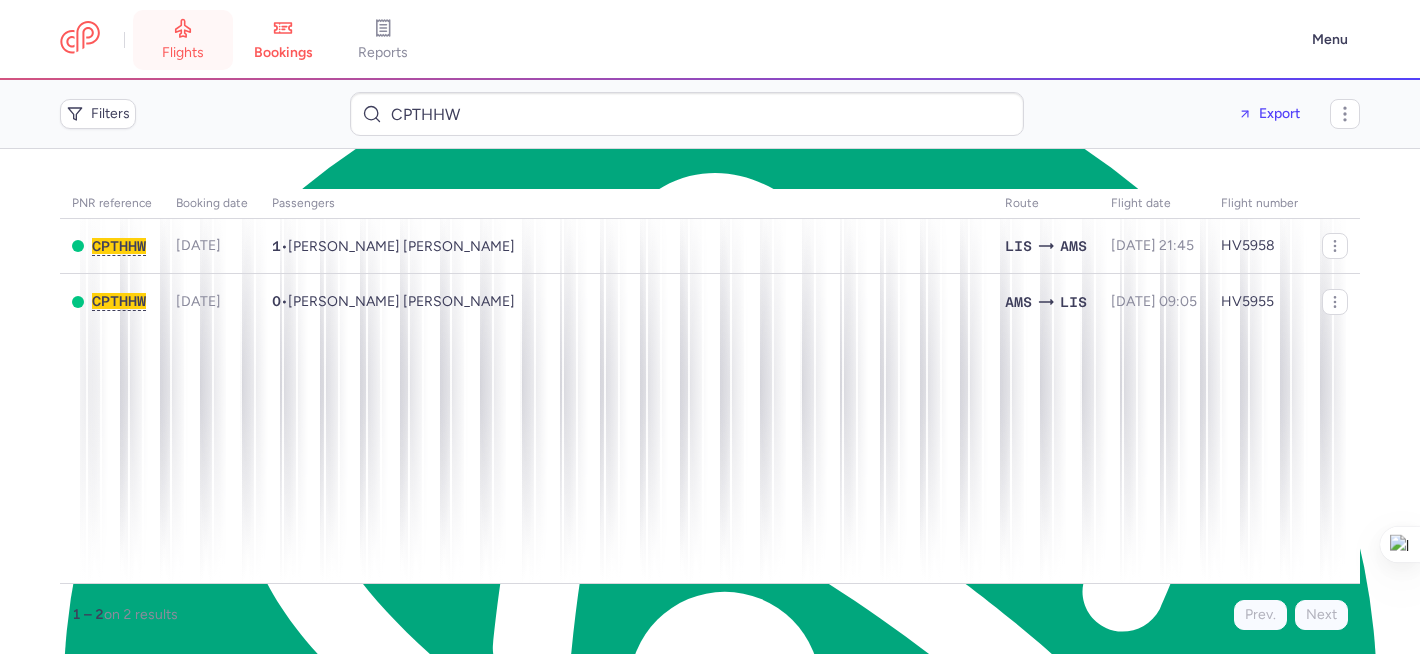 click on "flights" at bounding box center [183, 40] 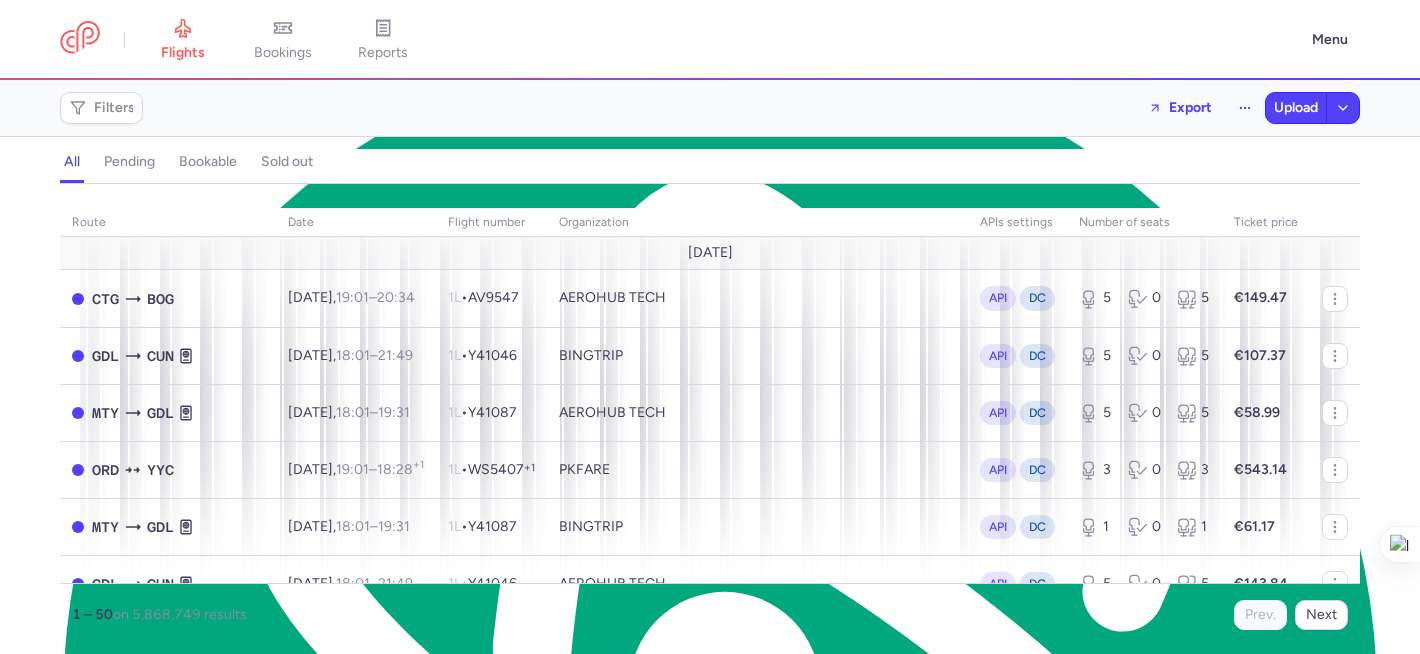 click on "all pending bookable sold out" at bounding box center [710, 162] 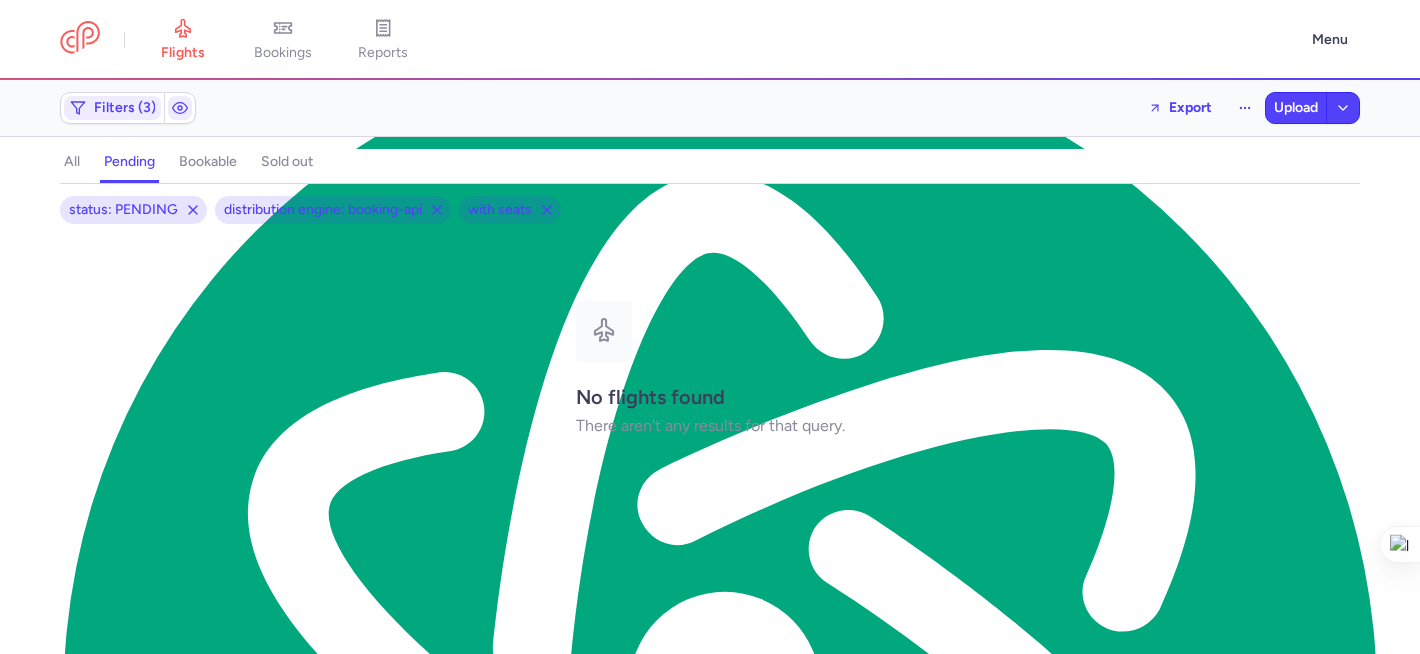 click on "all" 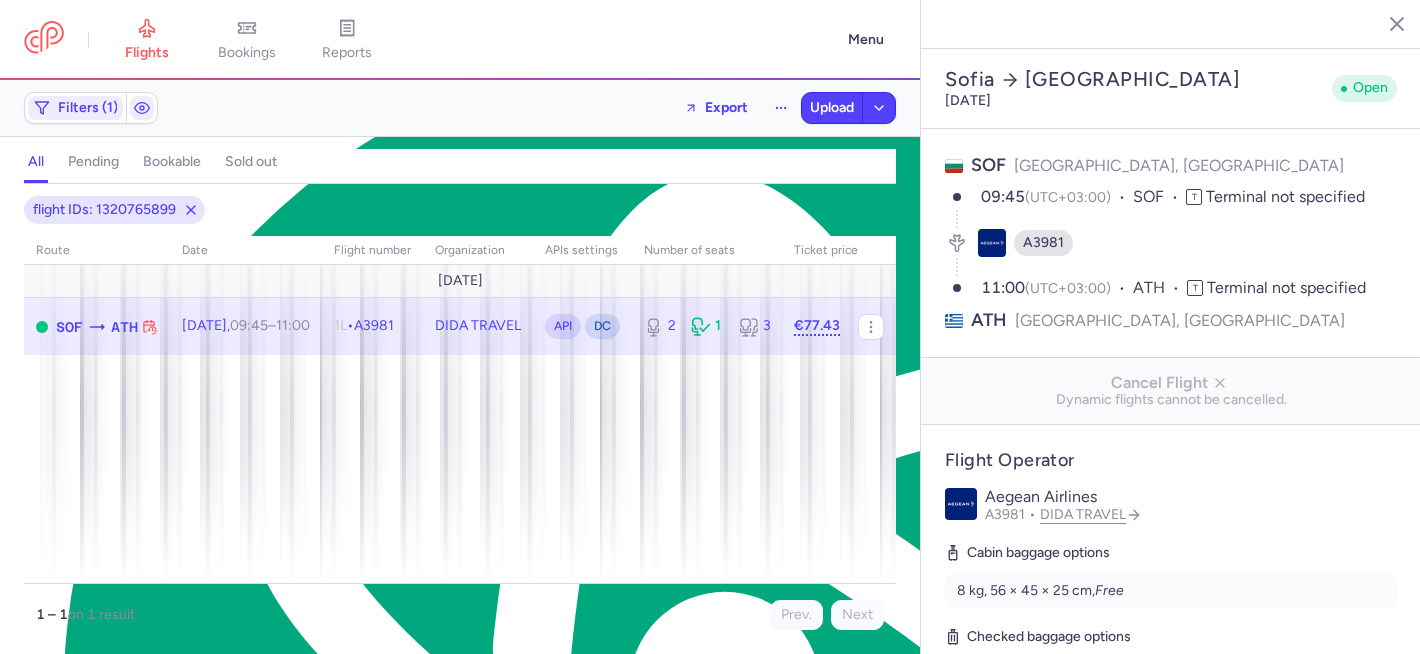 select on "days" 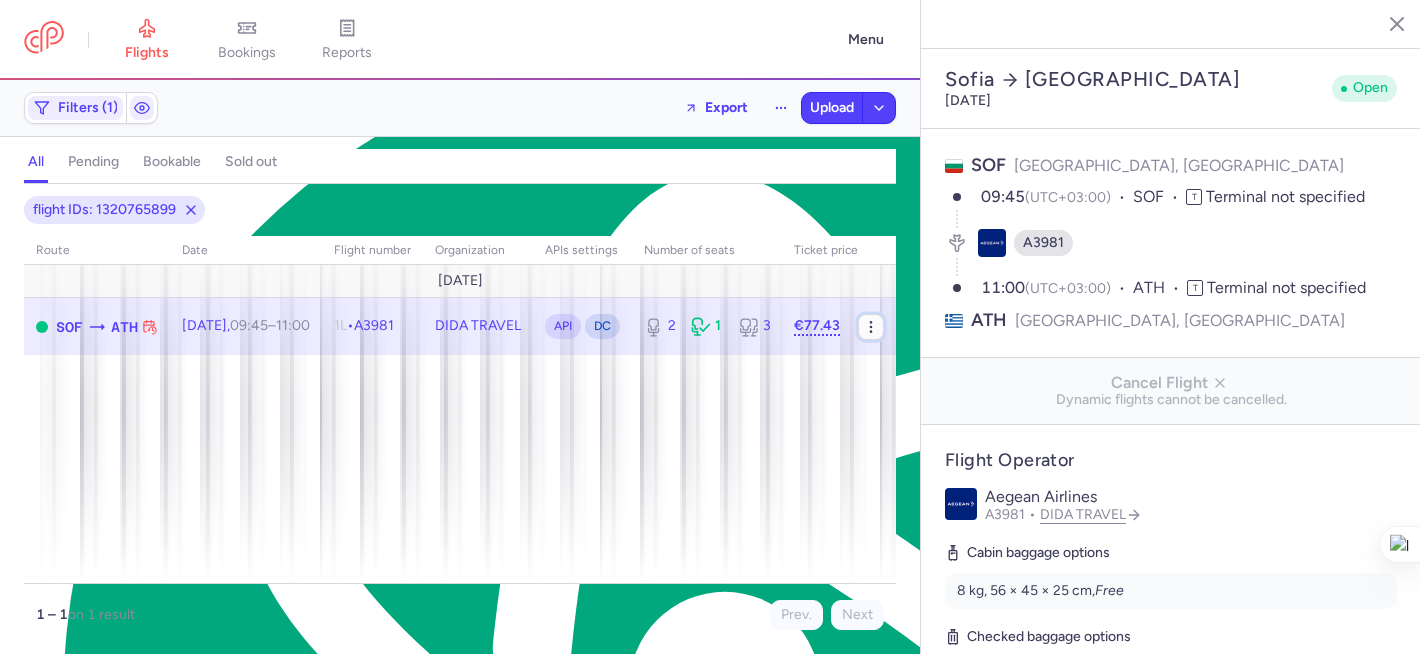 click at bounding box center [871, 327] 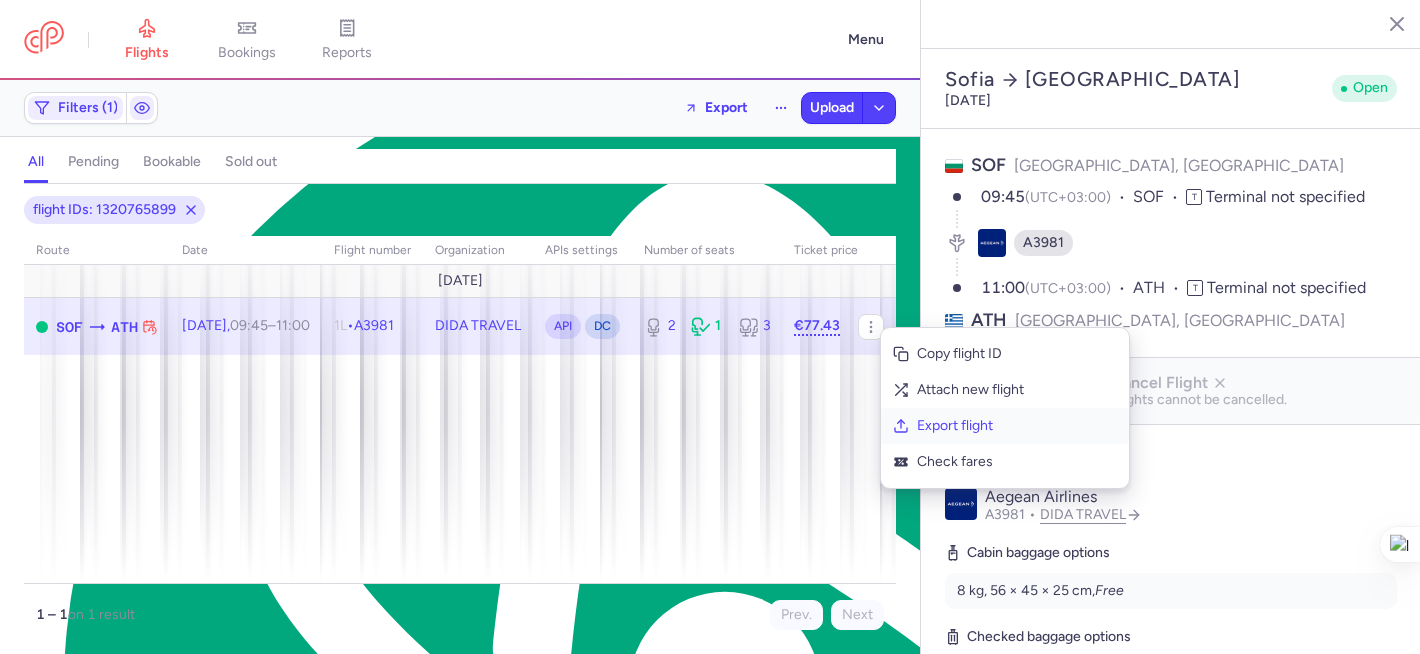 click on "Export flight" at bounding box center (1017, 426) 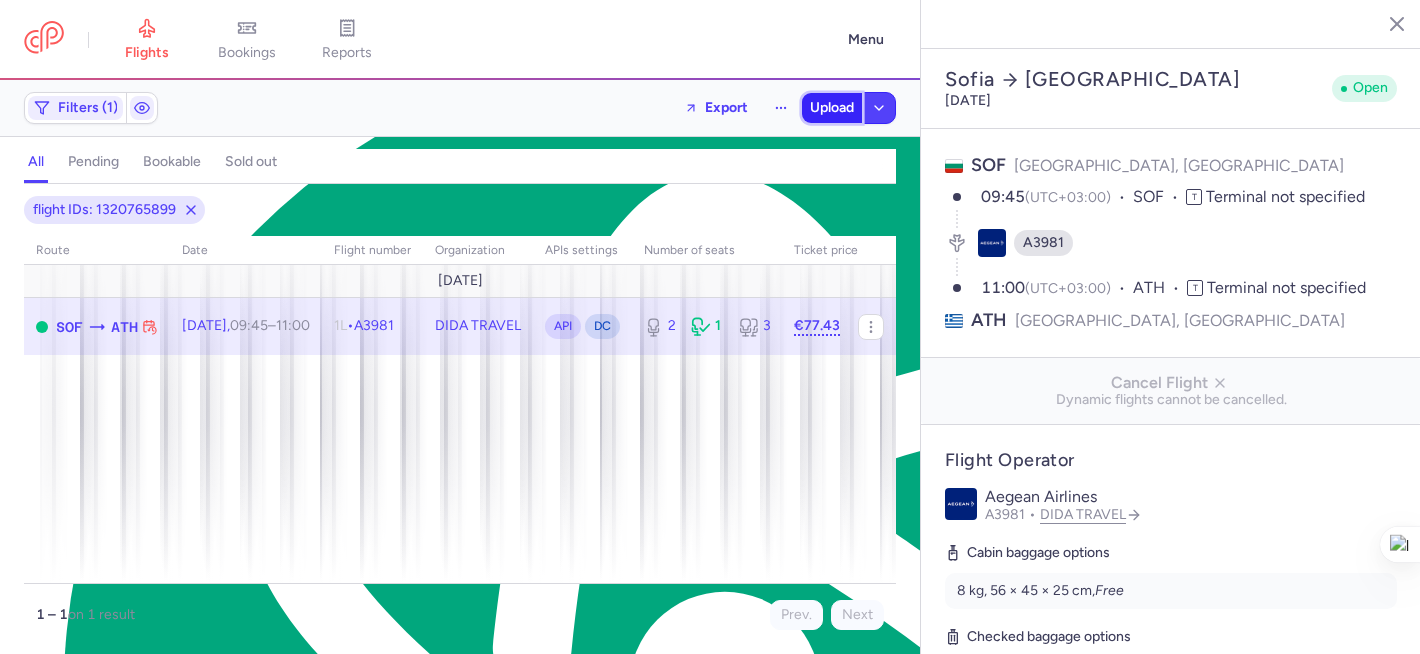 click on "Upload" at bounding box center [832, 108] 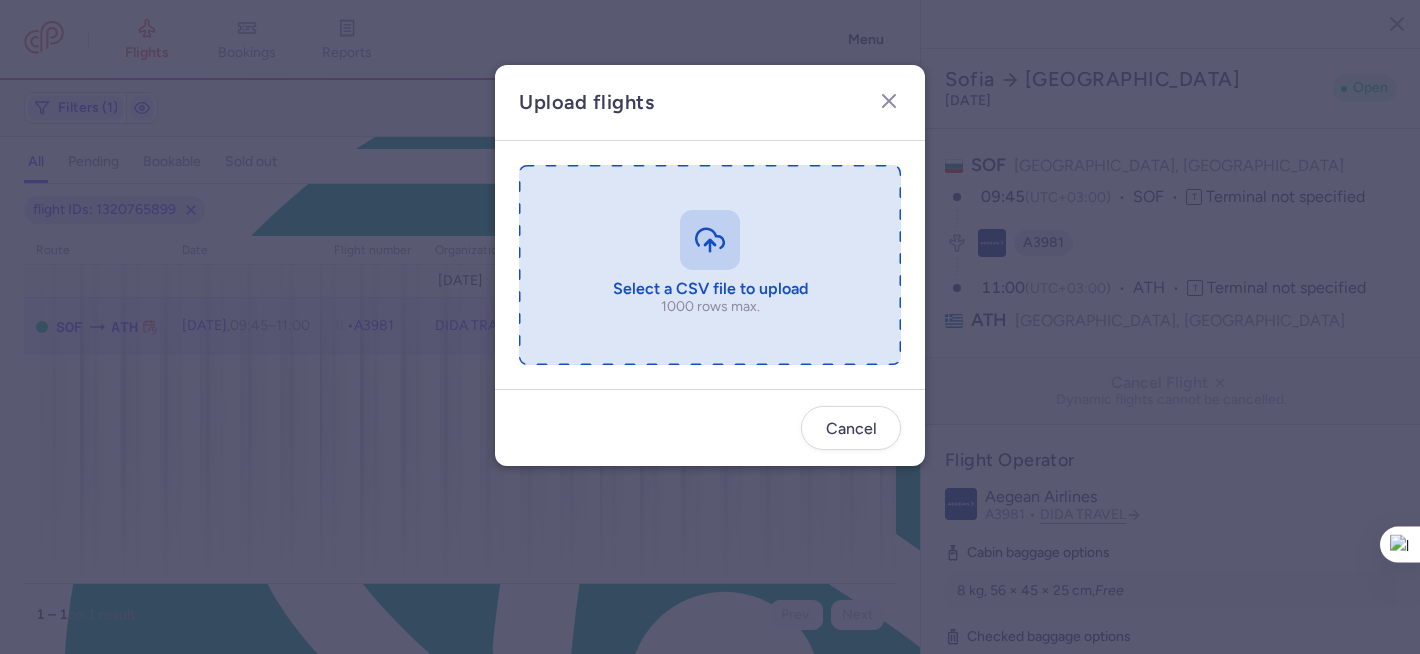 click at bounding box center [710, 265] 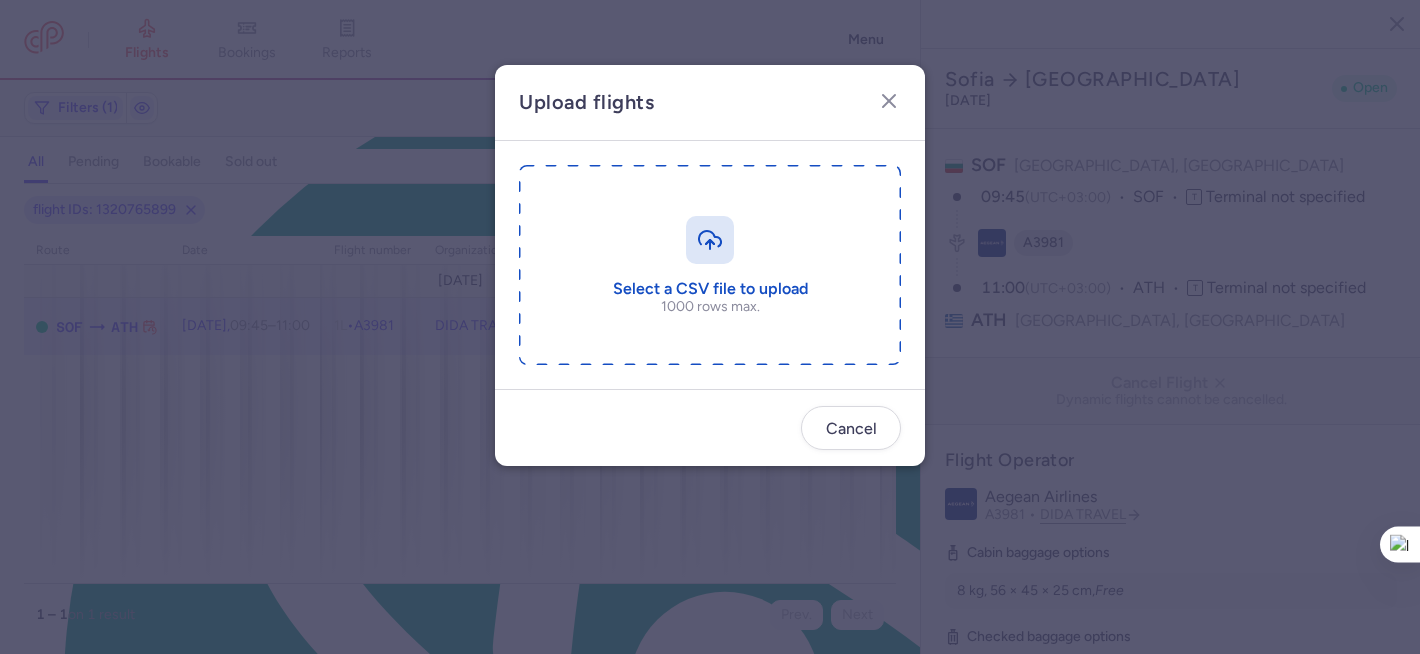 type on "C:\fakepath\export_flight_A3981_20250715,2015.csv" 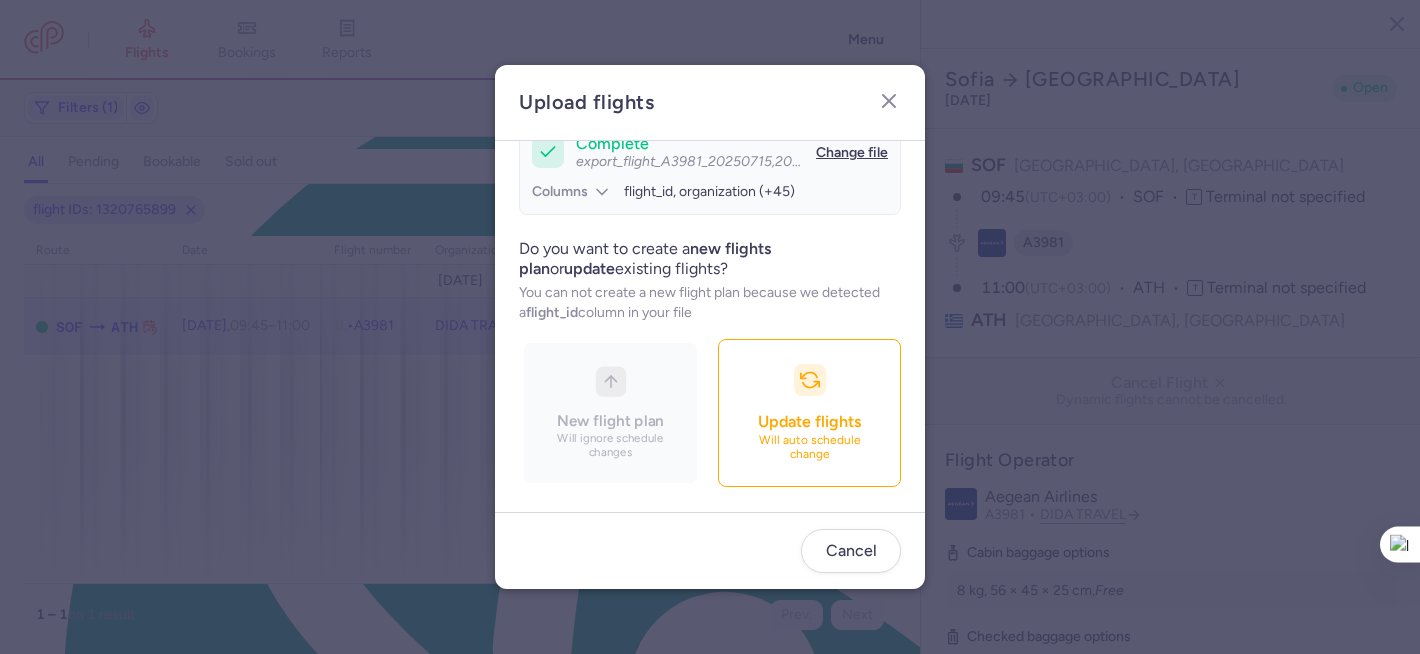 scroll, scrollTop: 207, scrollLeft: 0, axis: vertical 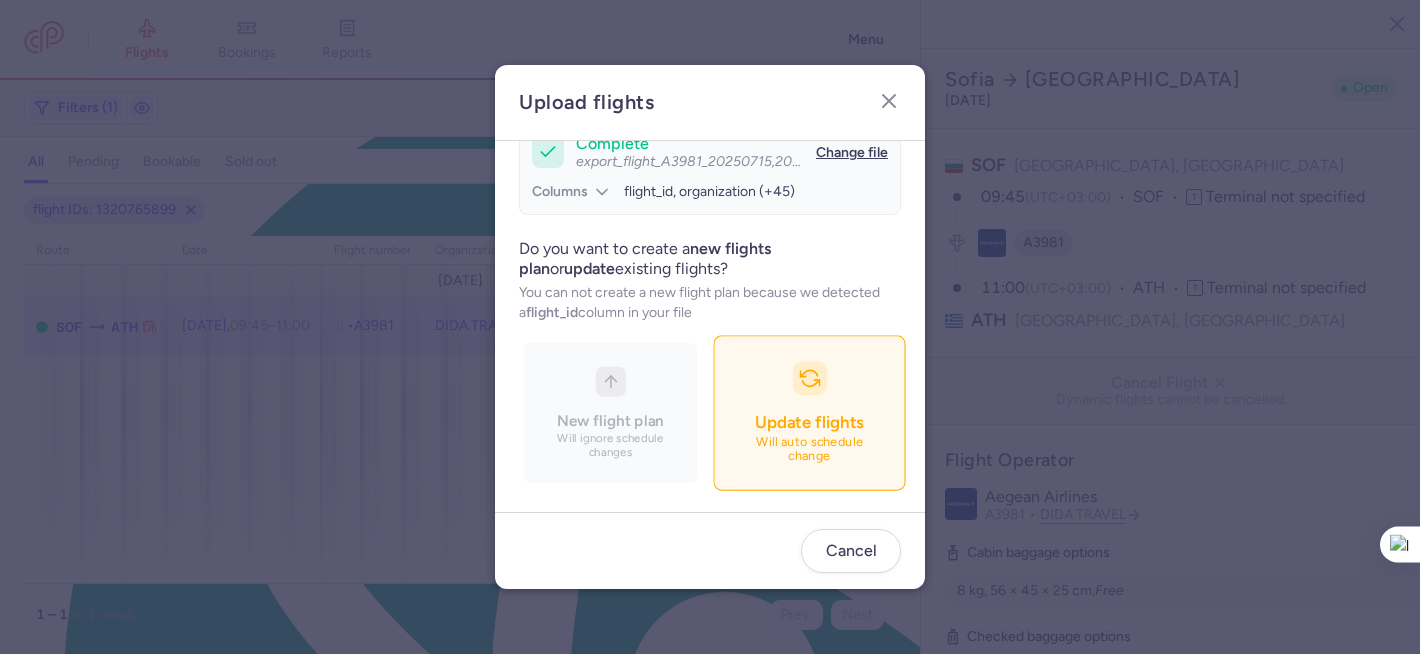 click on "Update flights Will auto schedule change" at bounding box center (809, 413) 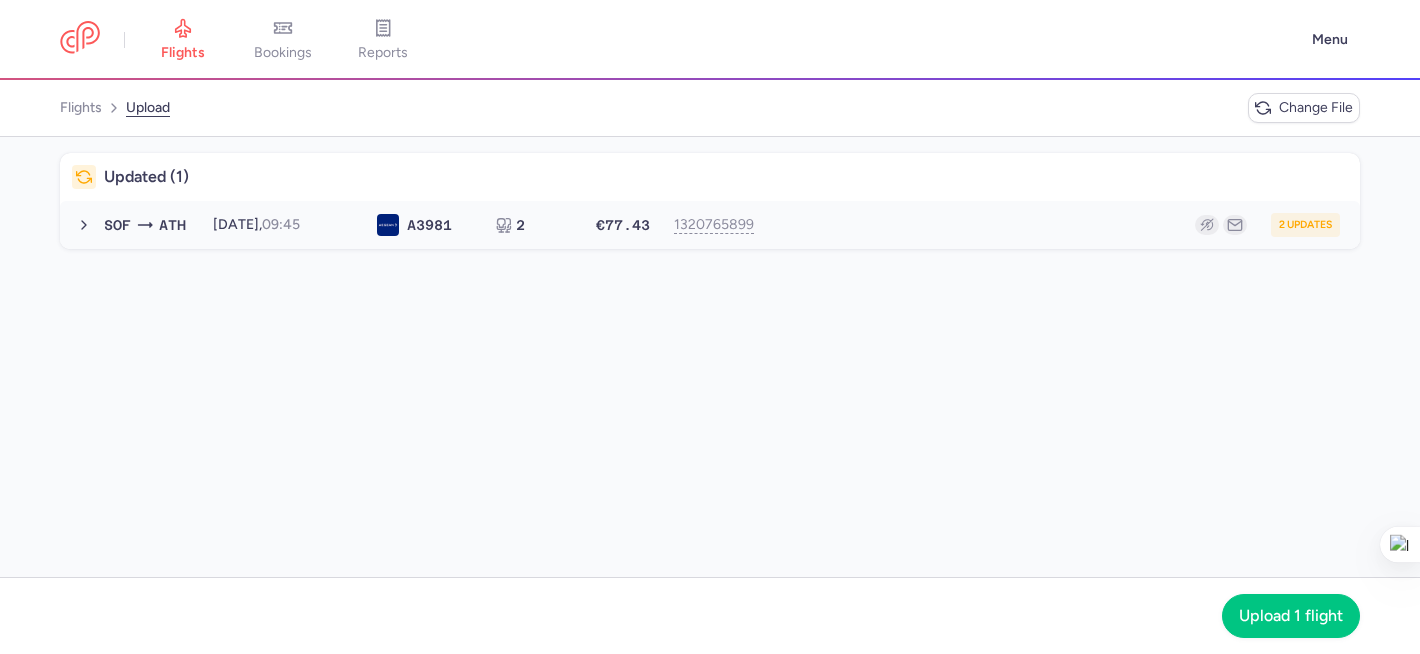 click on "2 updates" at bounding box center [1054, 225] 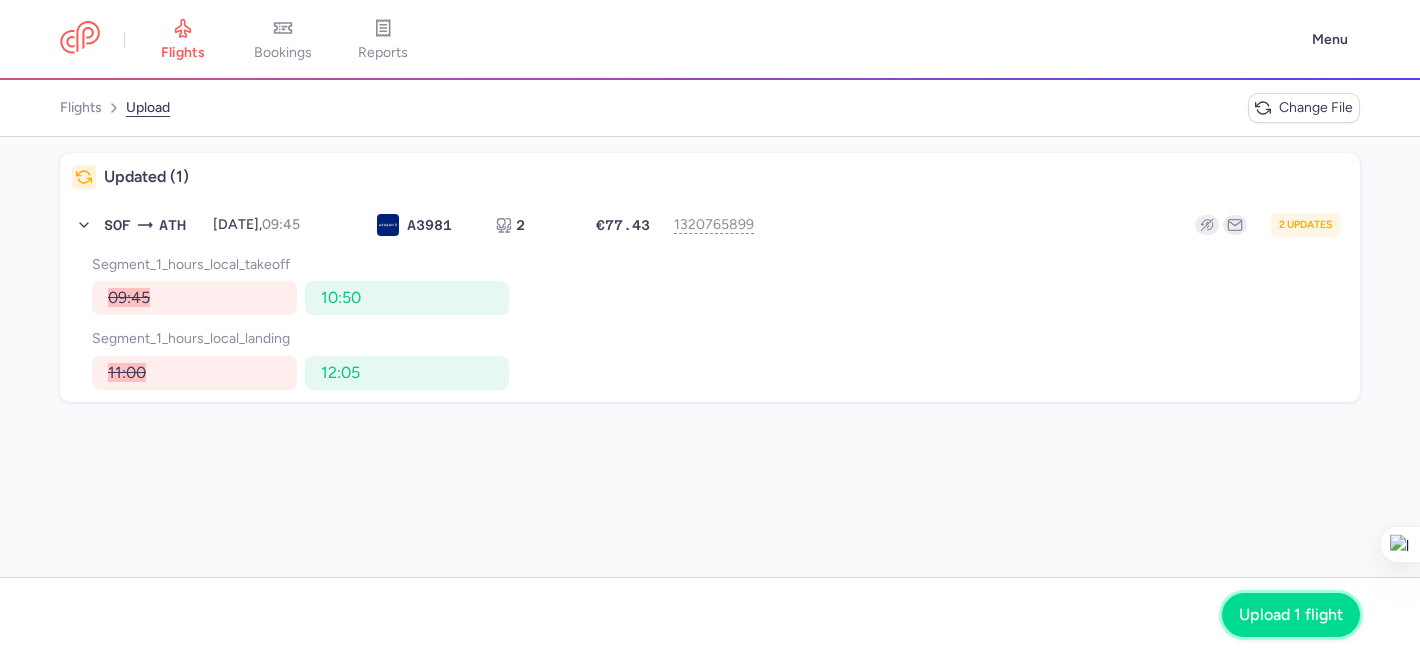 click on "Upload 1 flight" at bounding box center [1291, 615] 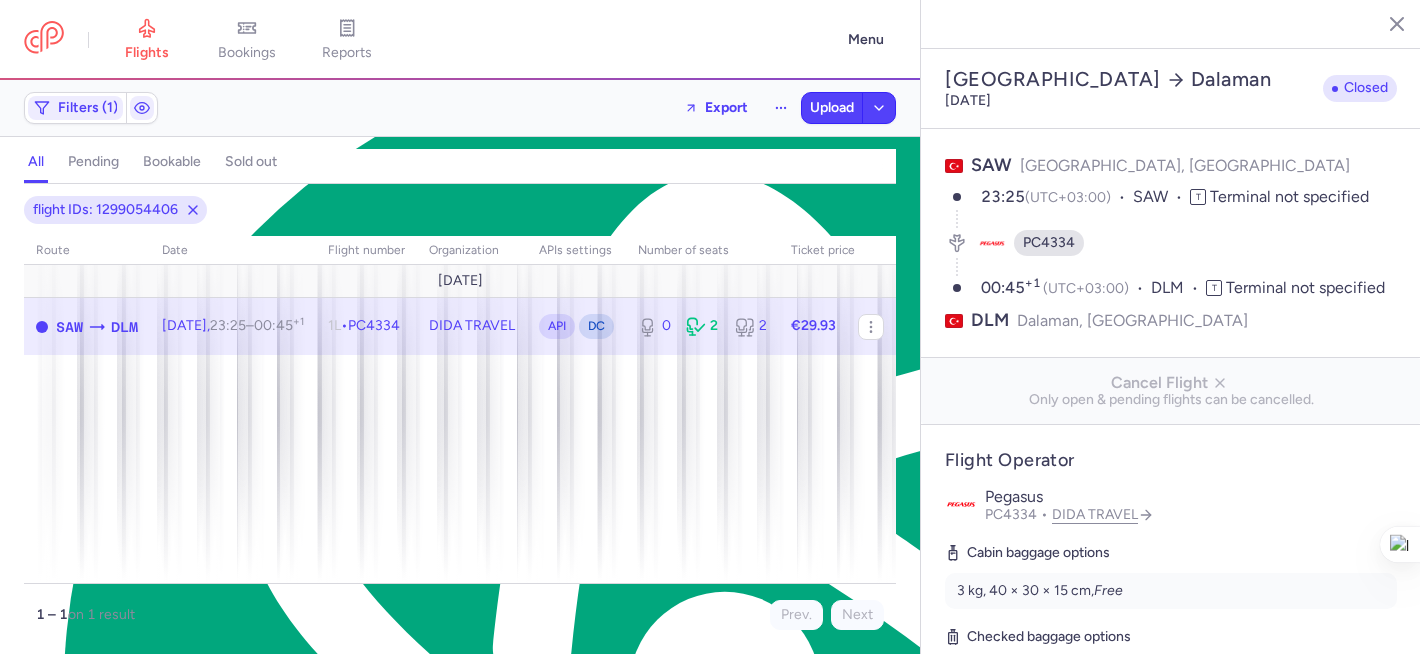 select on "days" 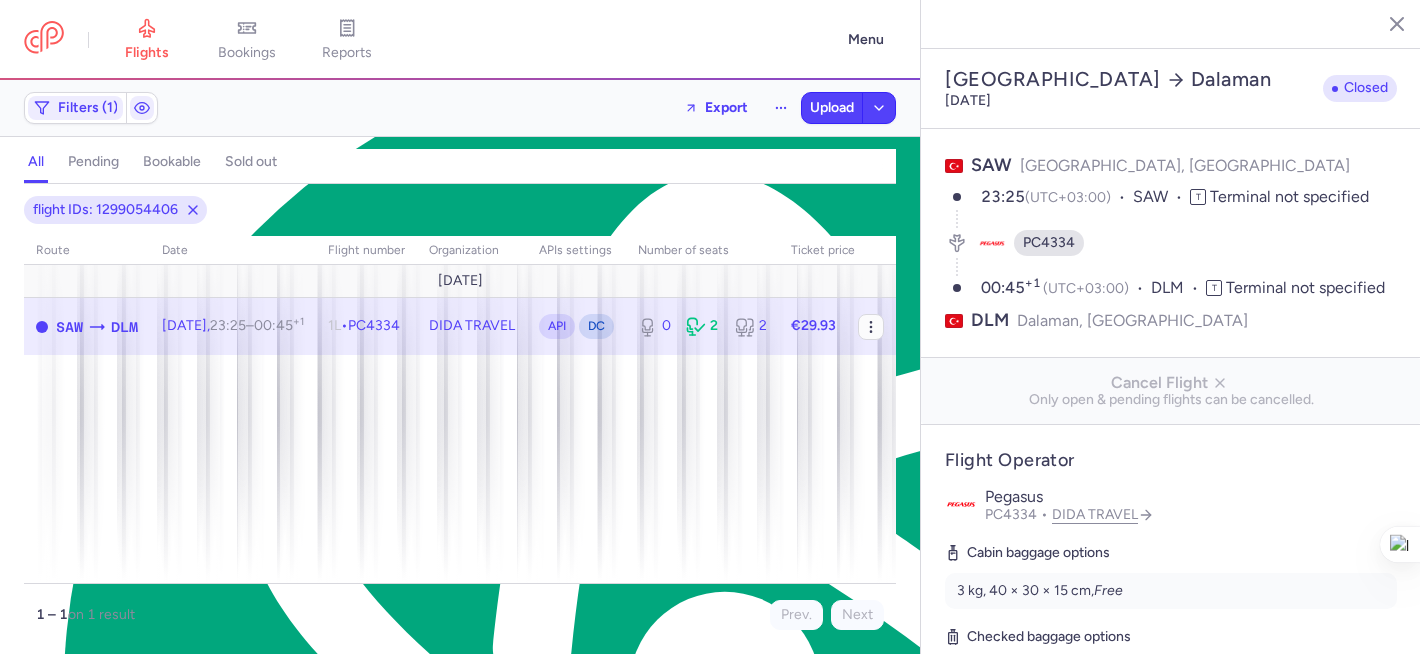 scroll, scrollTop: 0, scrollLeft: 0, axis: both 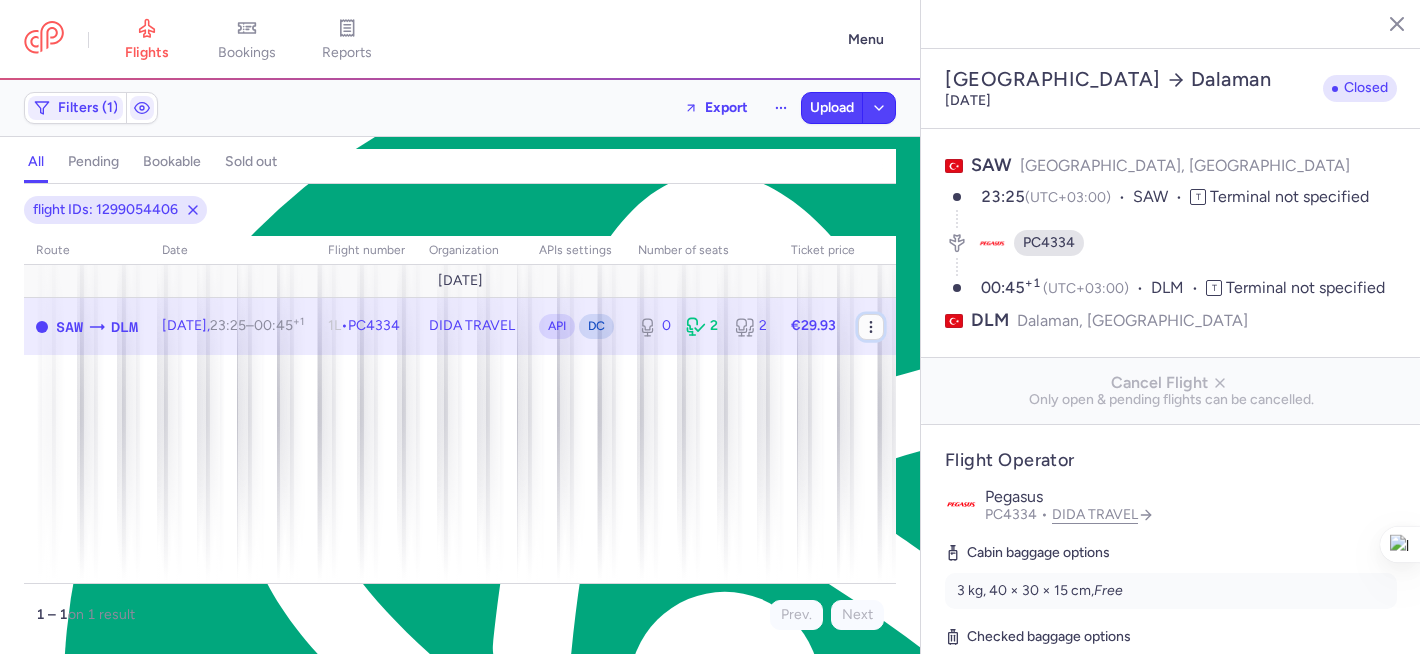 click 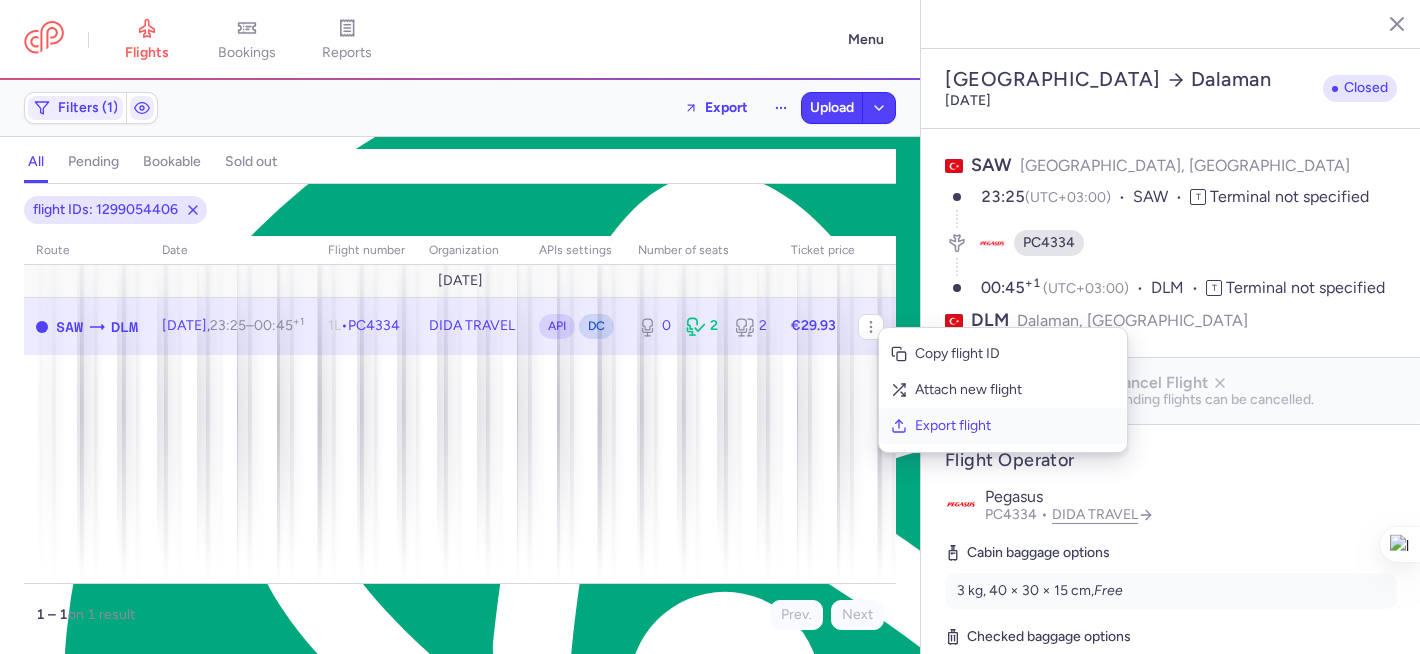 click on "Export flight" at bounding box center [1015, 426] 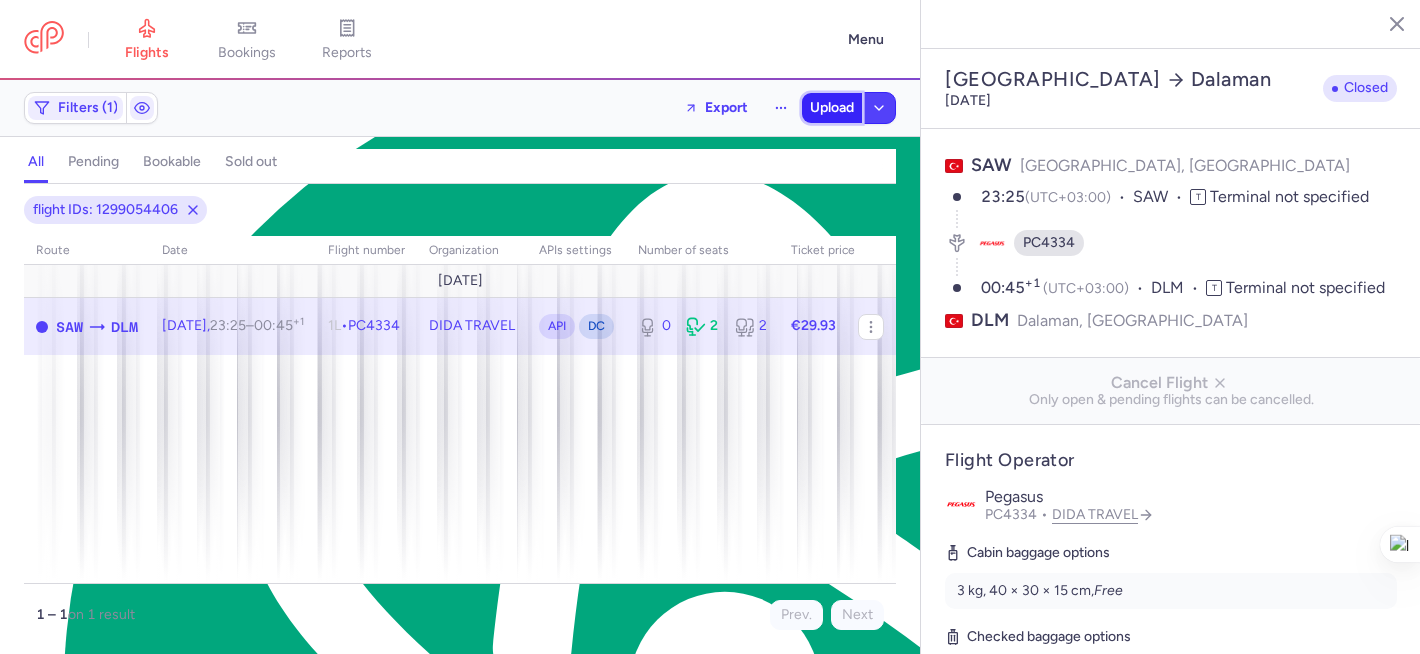 click on "Upload" at bounding box center [832, 108] 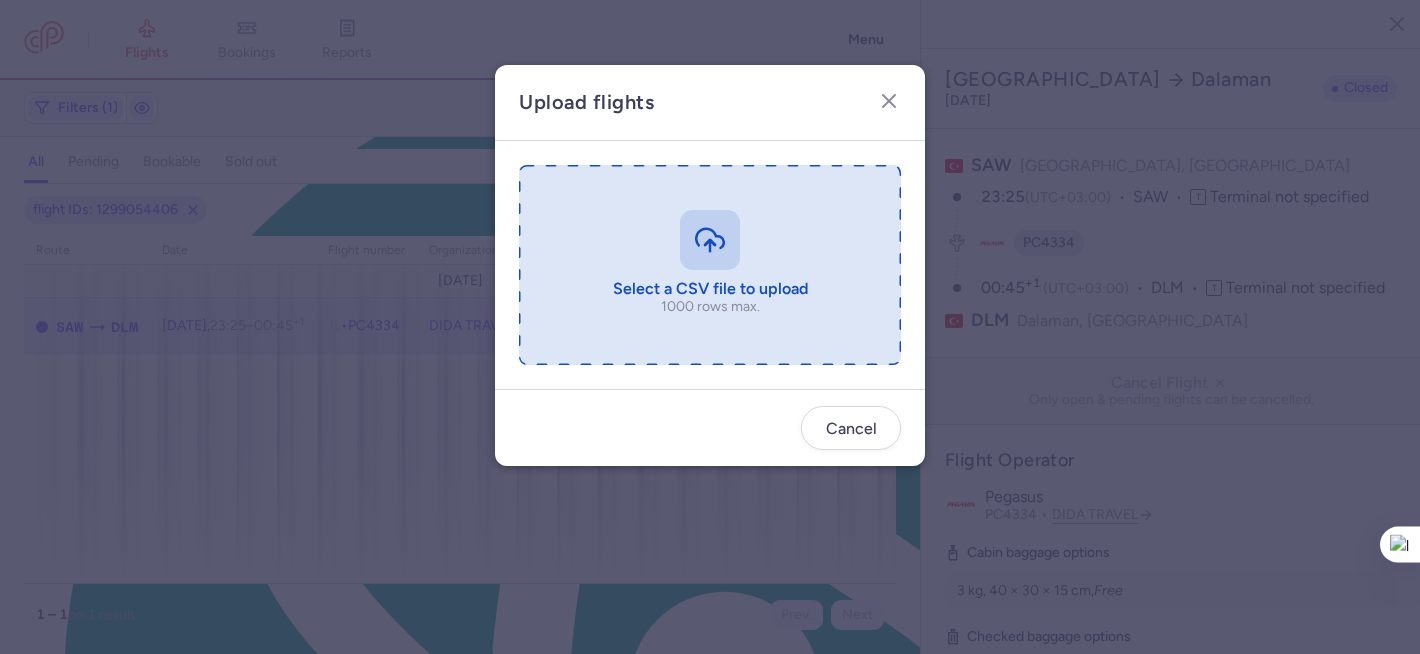 click at bounding box center (710, 265) 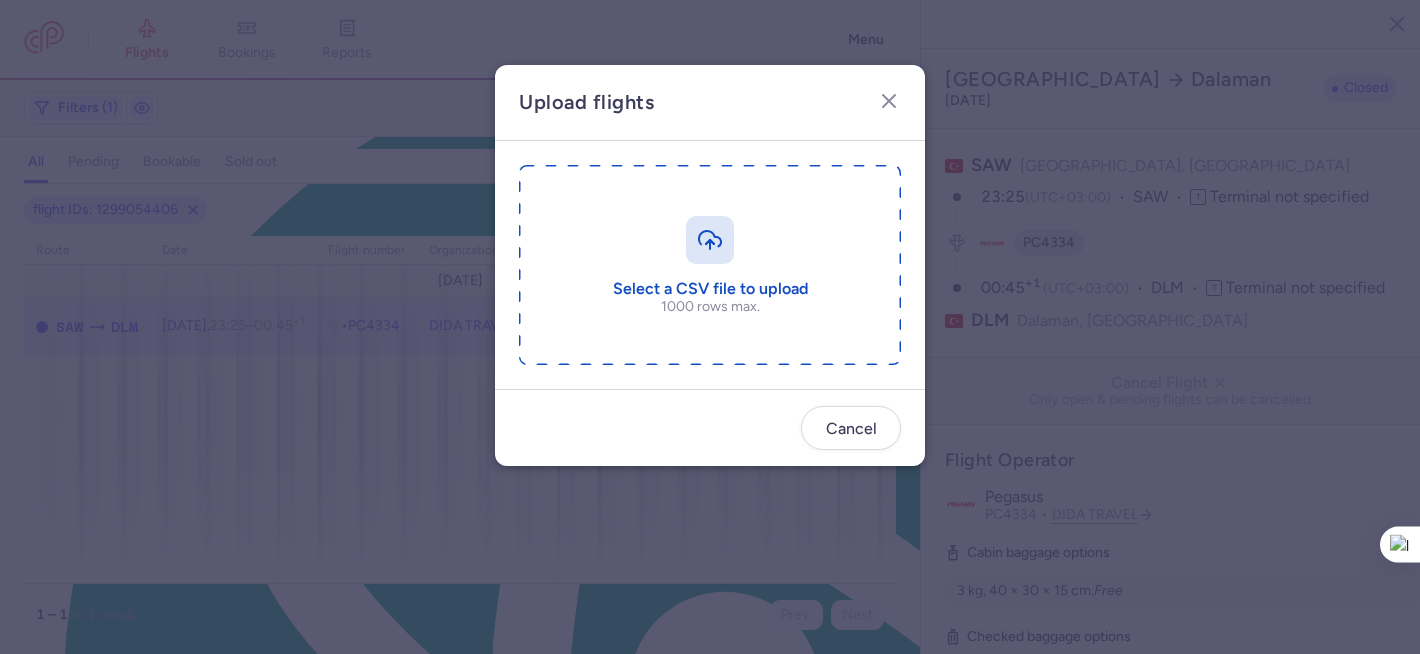 type on "C:\fakepath\export_flight_PC4334_20250715,2023.csv" 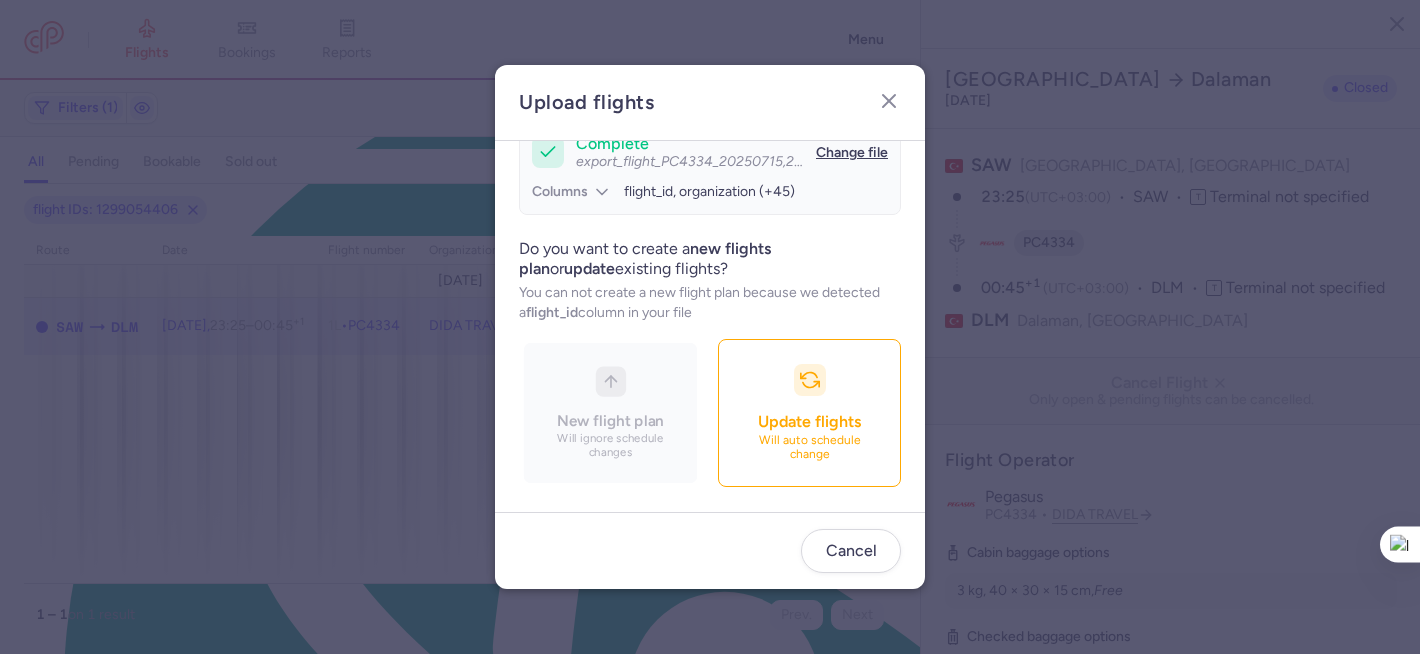 scroll, scrollTop: 207, scrollLeft: 0, axis: vertical 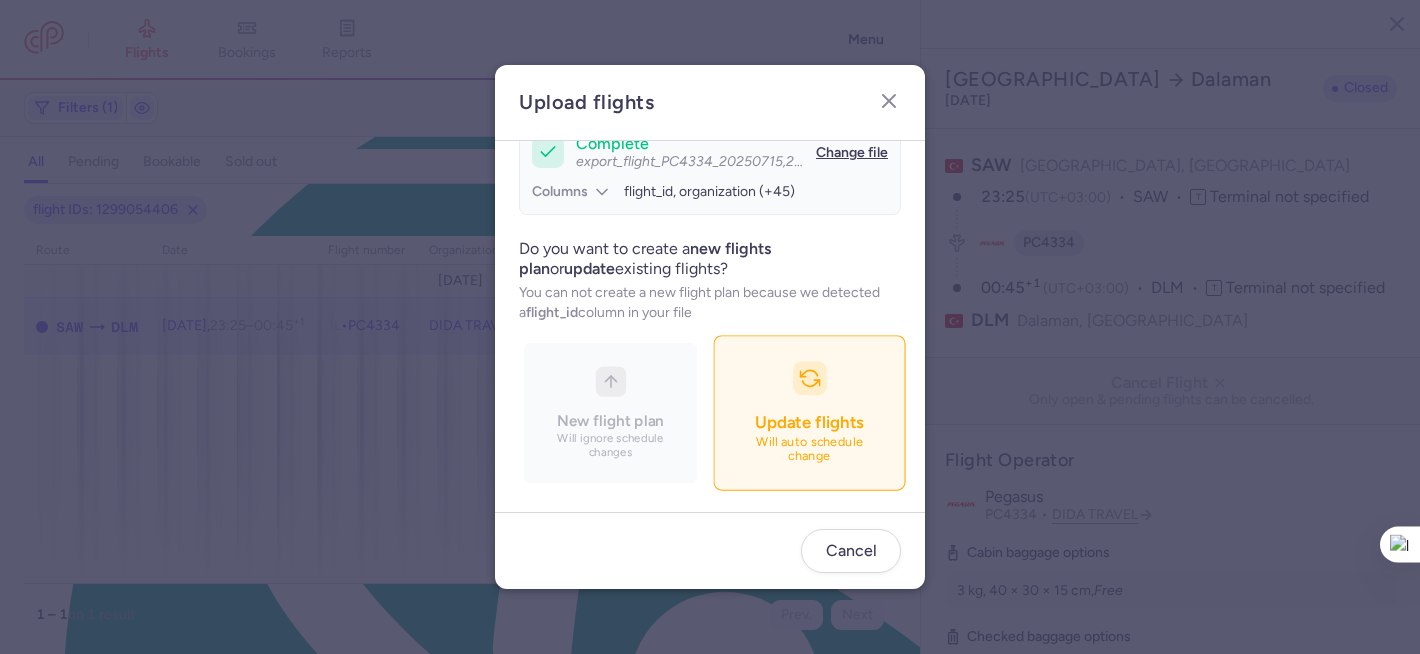 click on "Update flights" at bounding box center [809, 422] 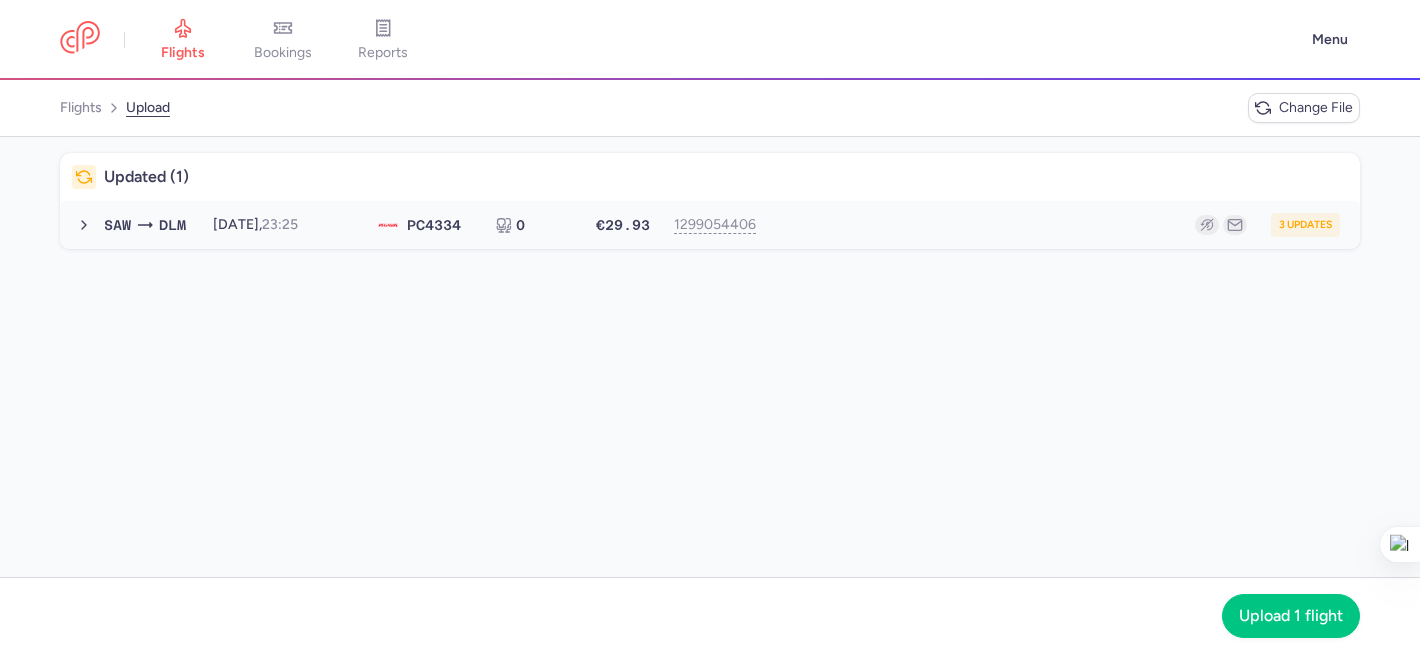click on "3 updates" at bounding box center [1054, 225] 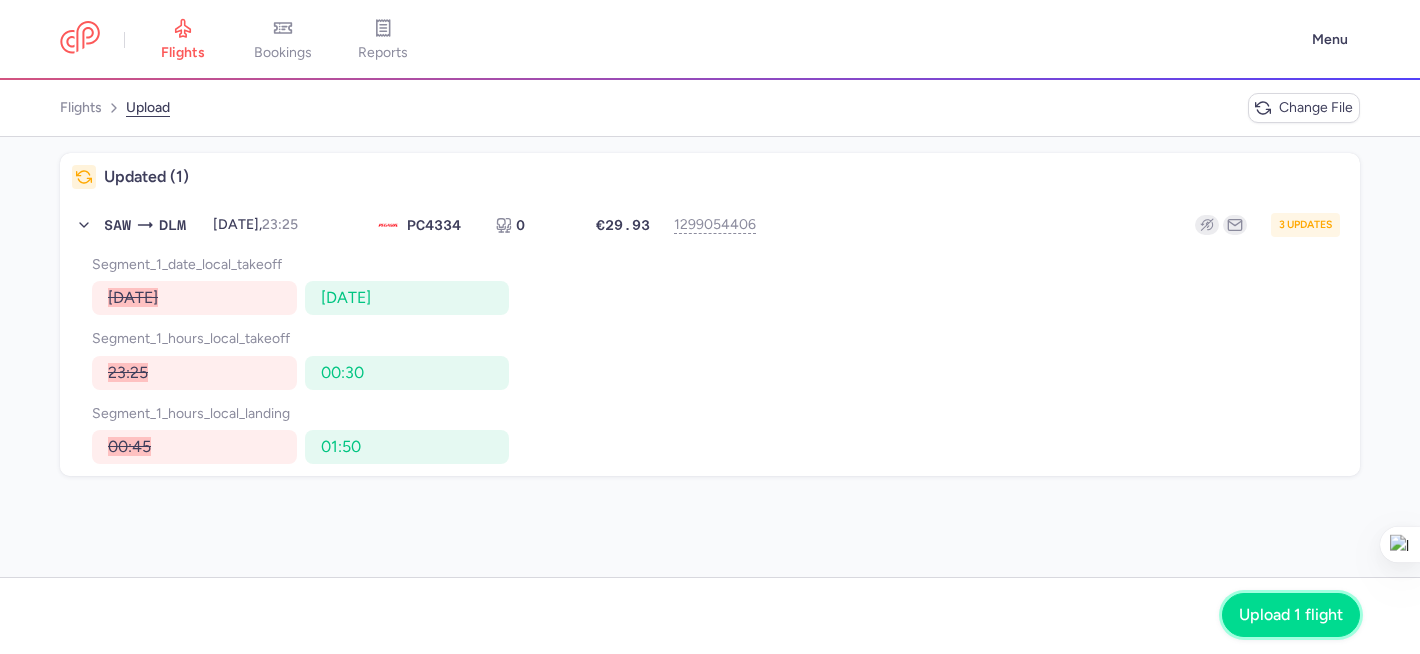 click on "Upload 1 flight" at bounding box center (1291, 615) 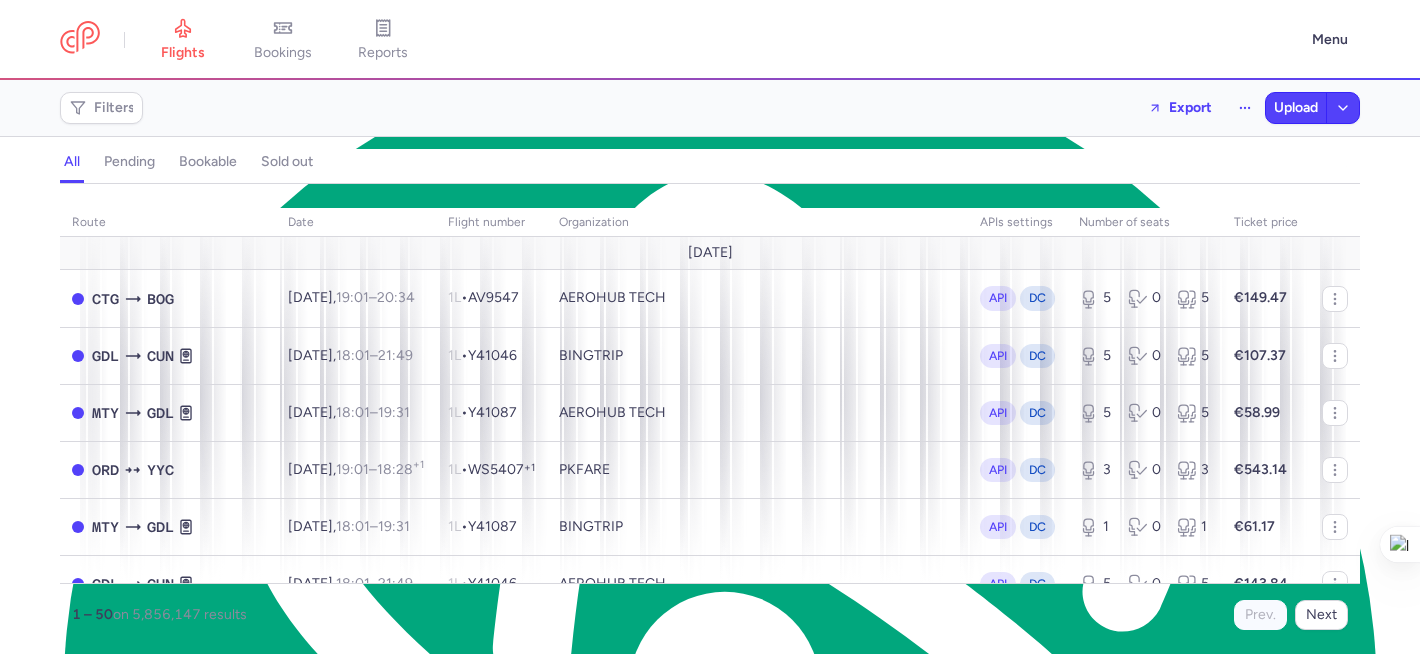 scroll, scrollTop: 0, scrollLeft: 0, axis: both 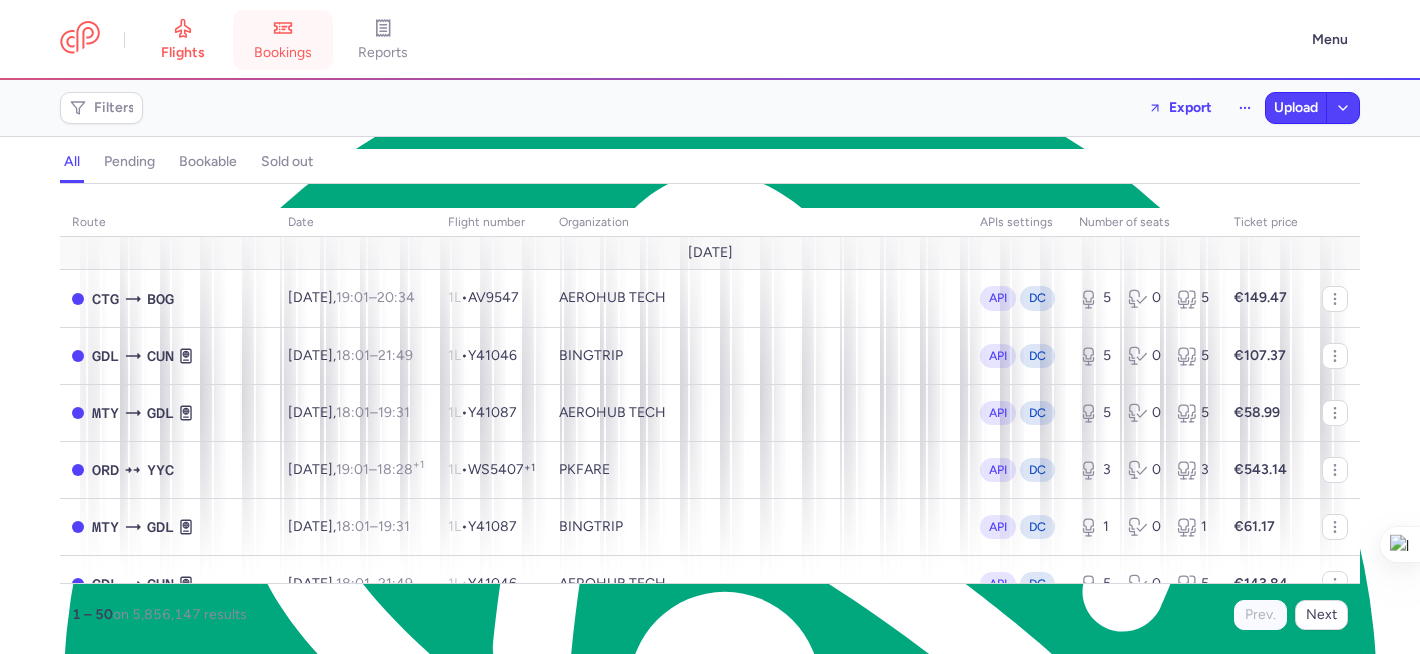 click on "bookings" at bounding box center (283, 40) 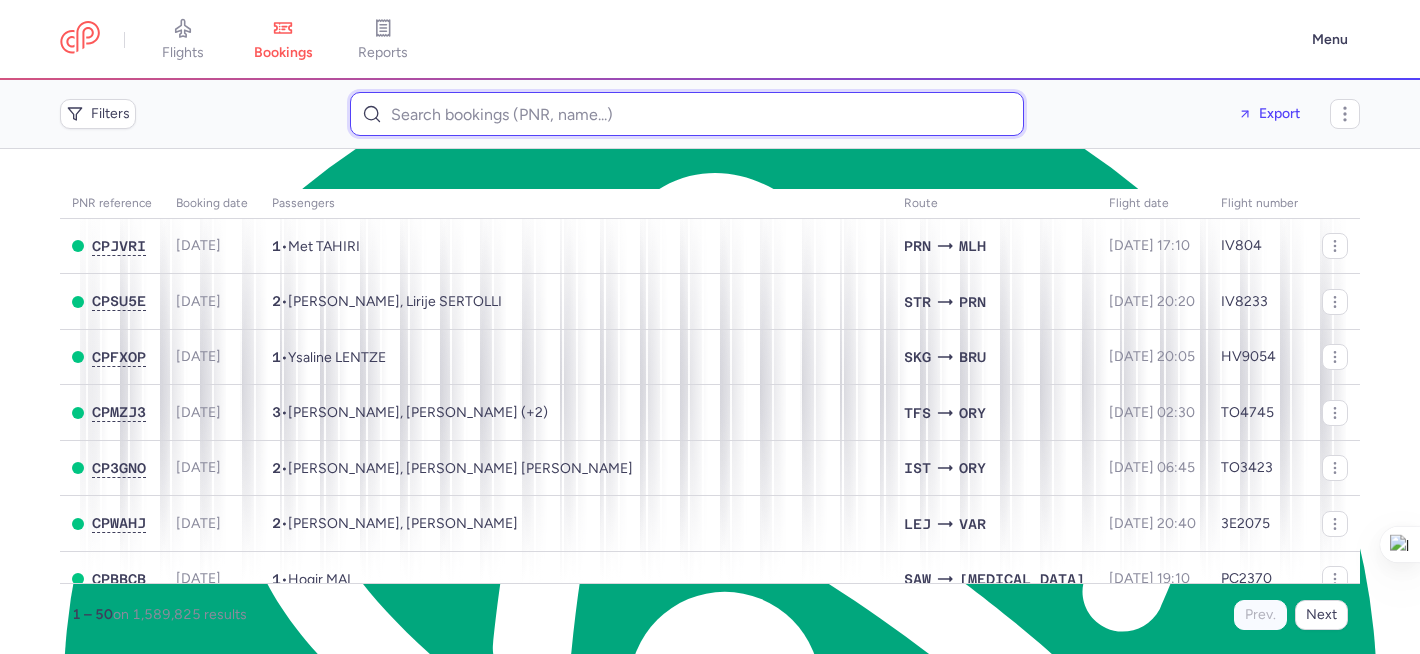 click at bounding box center (687, 114) 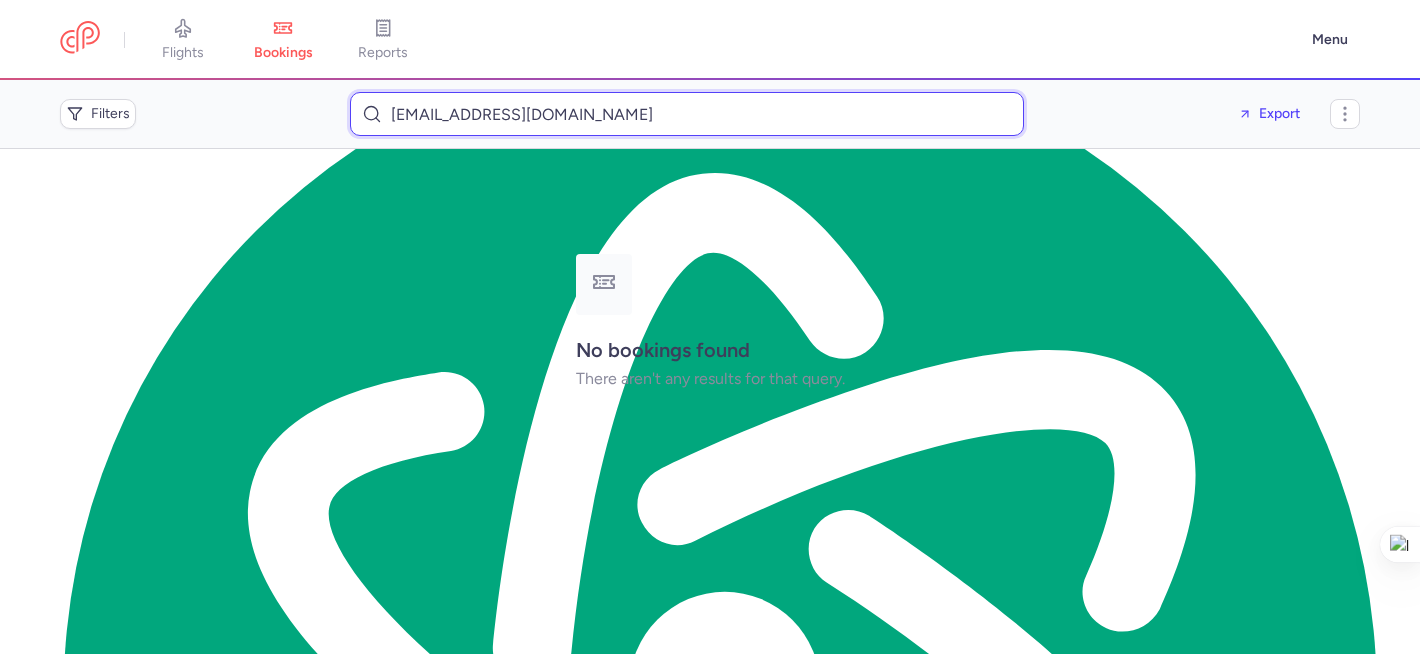 drag, startPoint x: 568, startPoint y: 107, endPoint x: 347, endPoint y: 102, distance: 221.05655 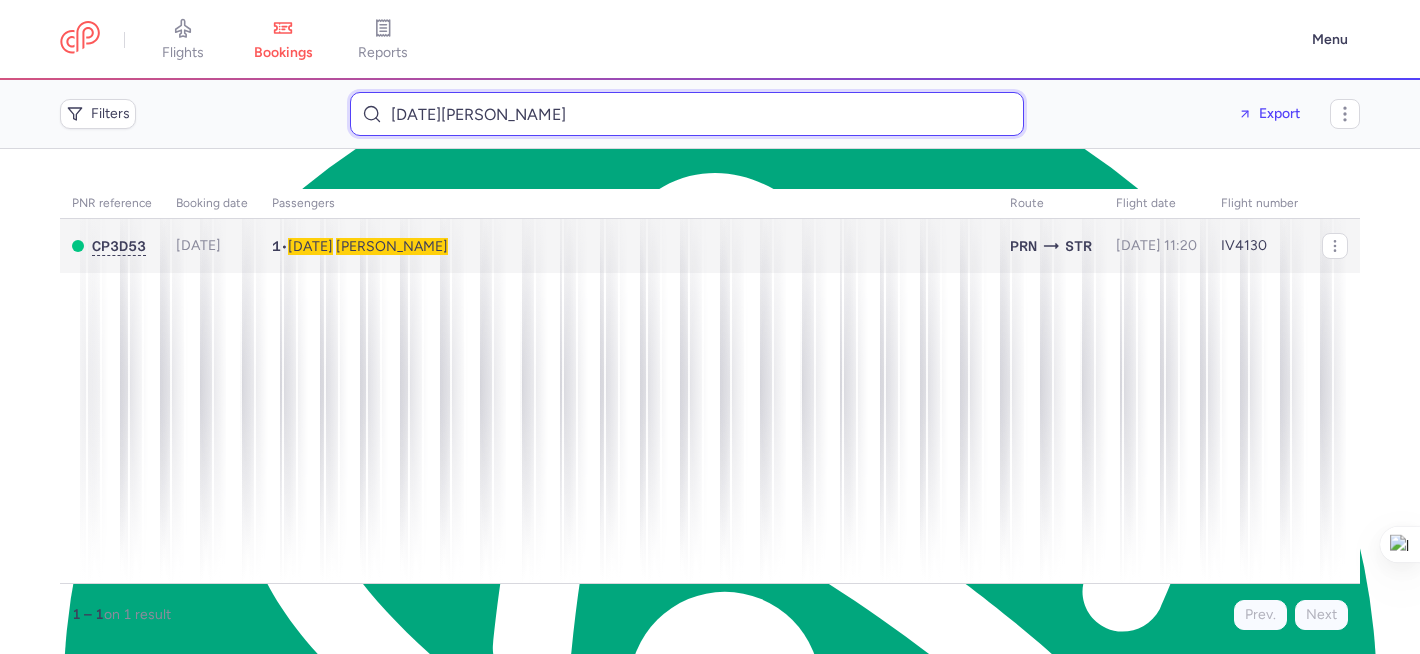 type on "[DATE][PERSON_NAME]" 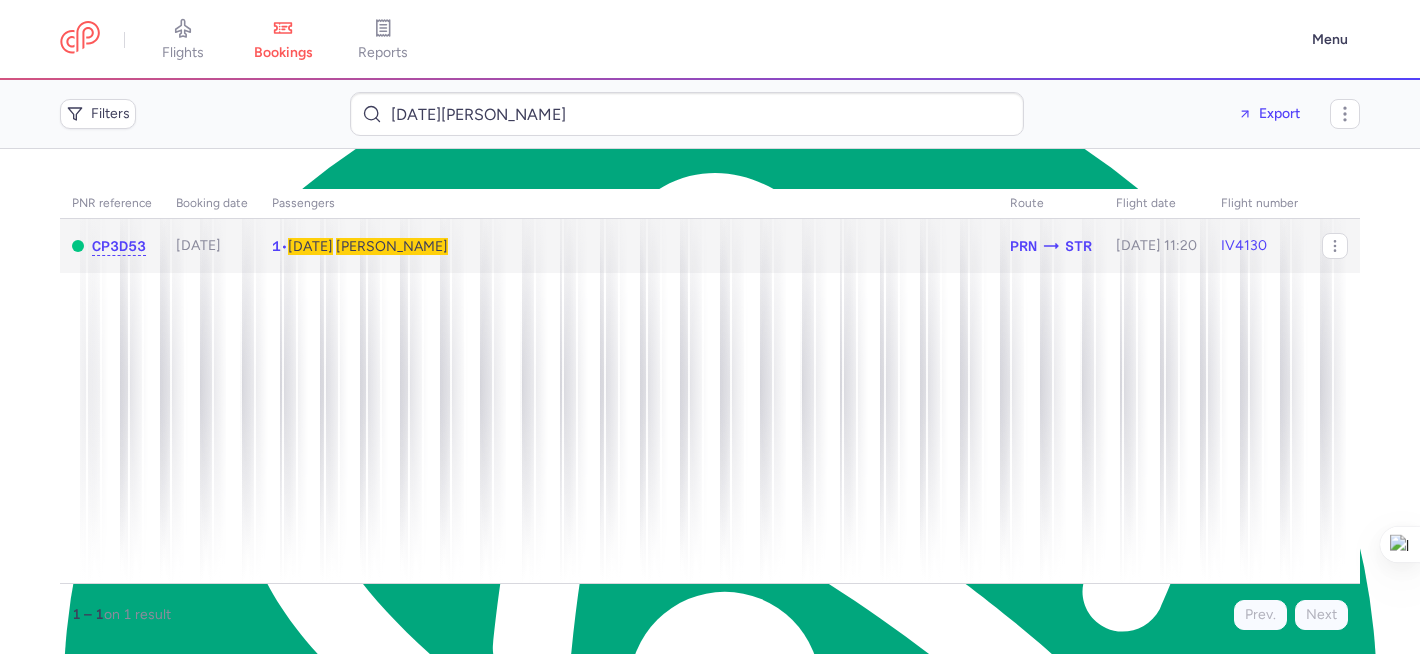 click on "1  •  [DATE][PERSON_NAME]" 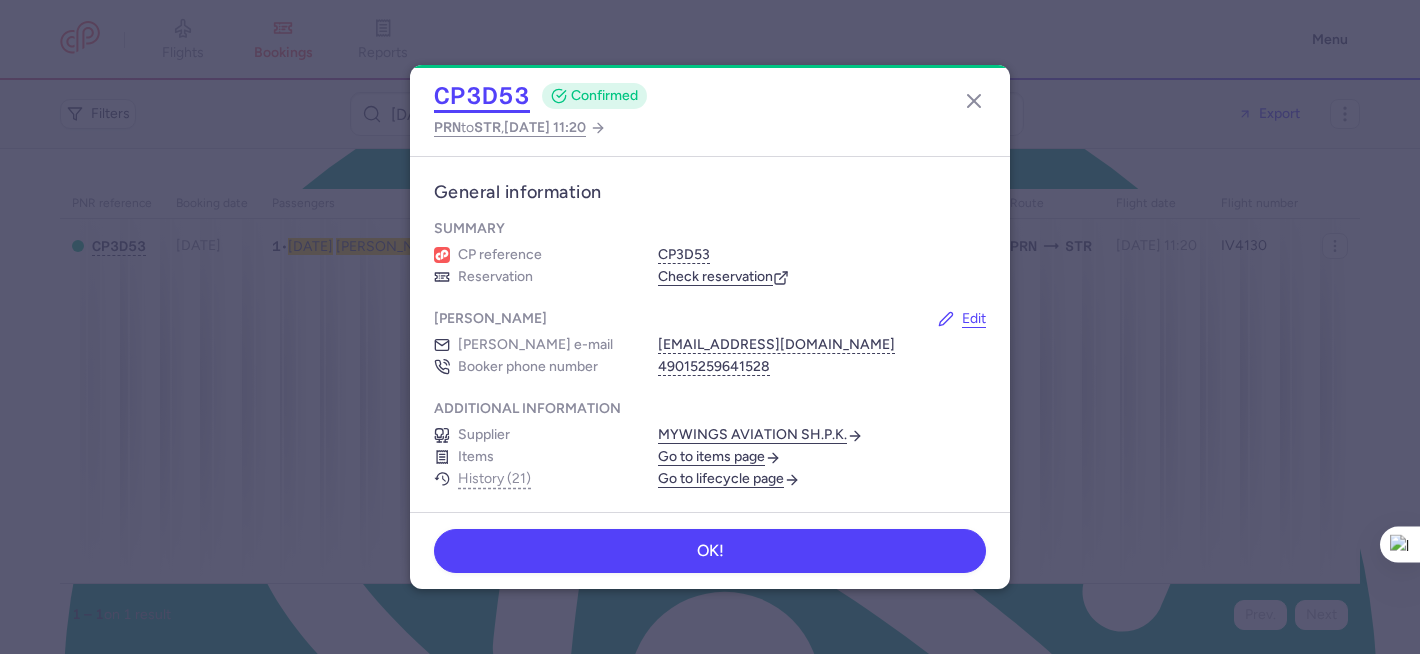 click on "CP3D53" 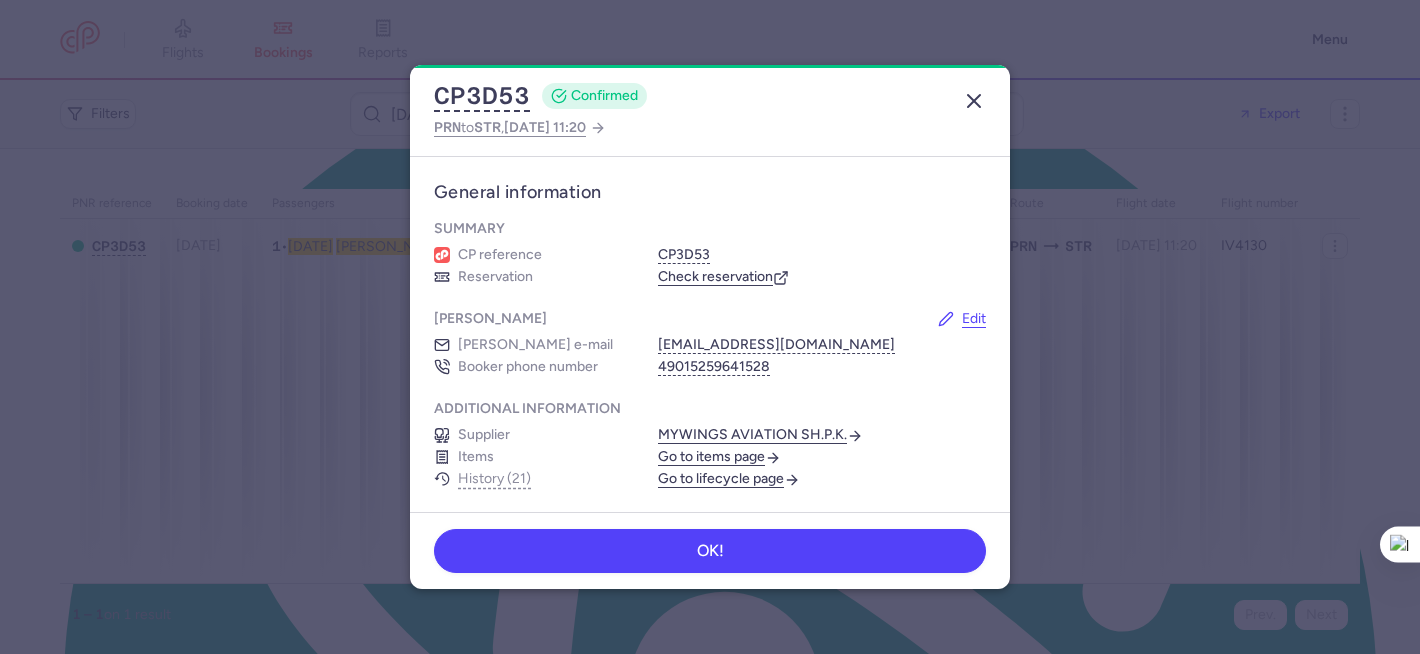 click 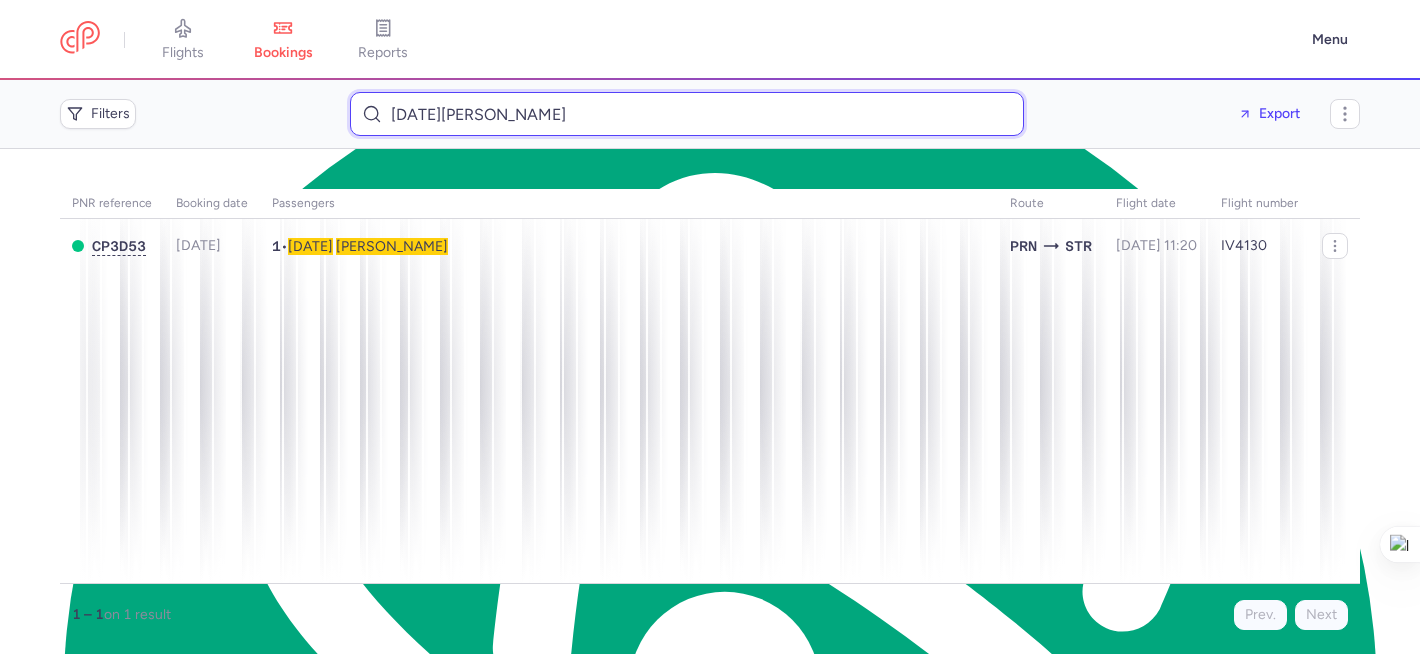 type on "Nevruz Mo" 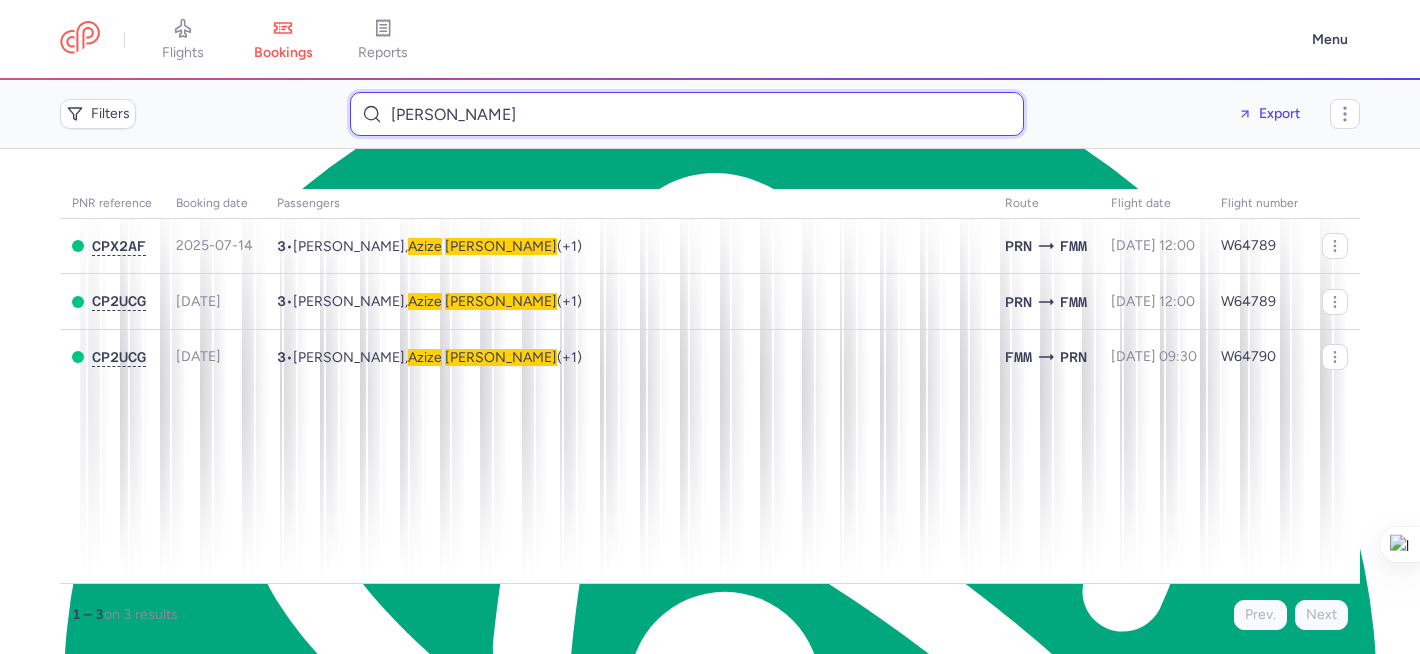 type on "Azize Wolff" 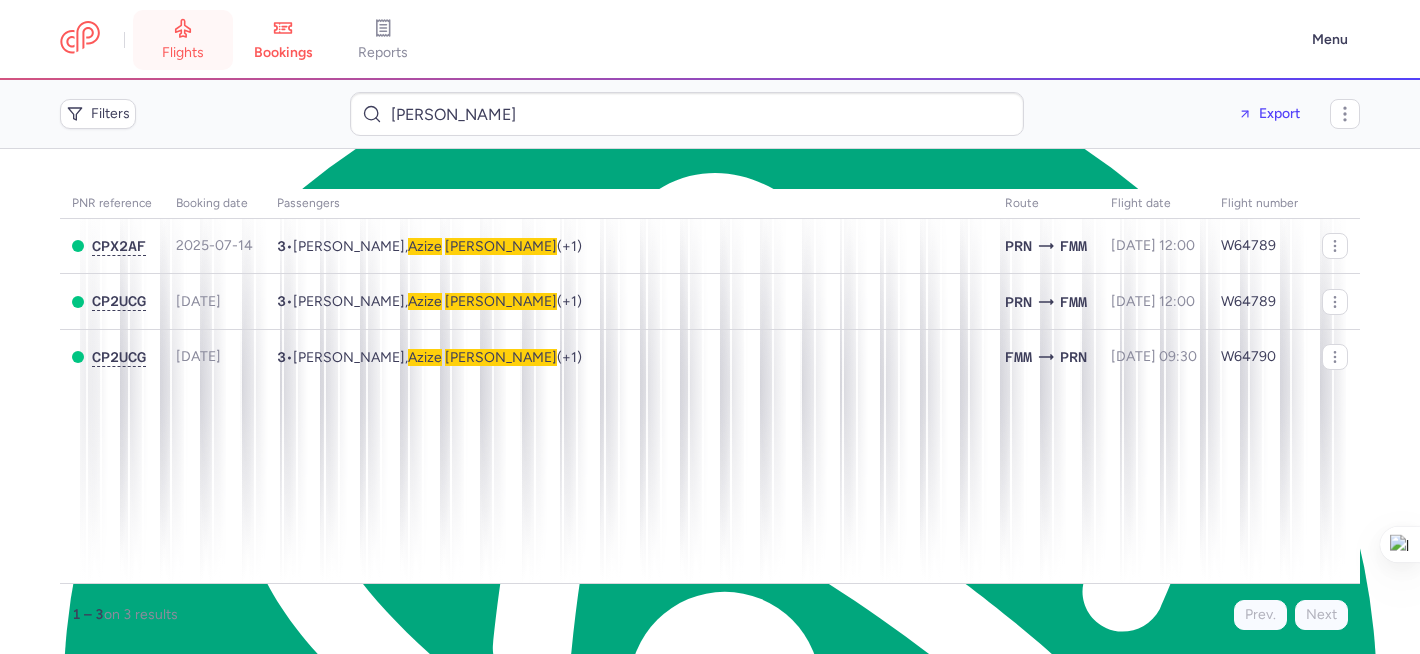 click on "flights" at bounding box center [183, 53] 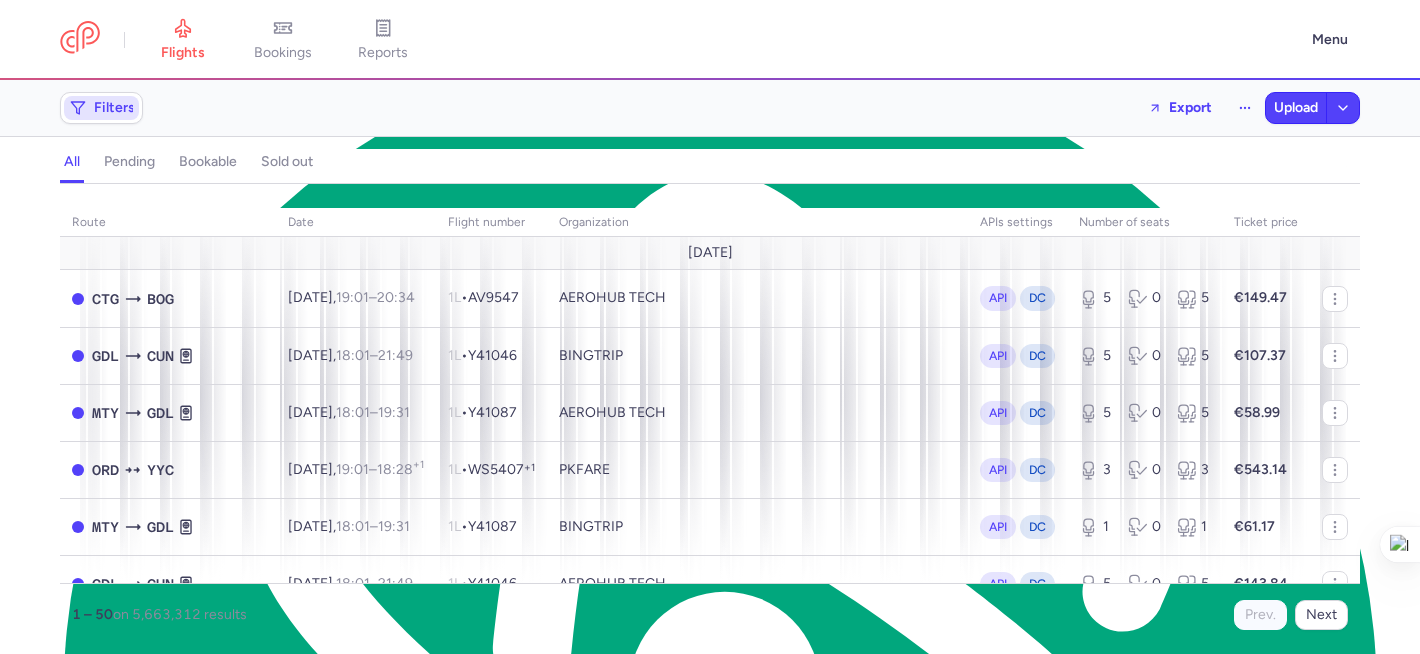 click on "Filters" 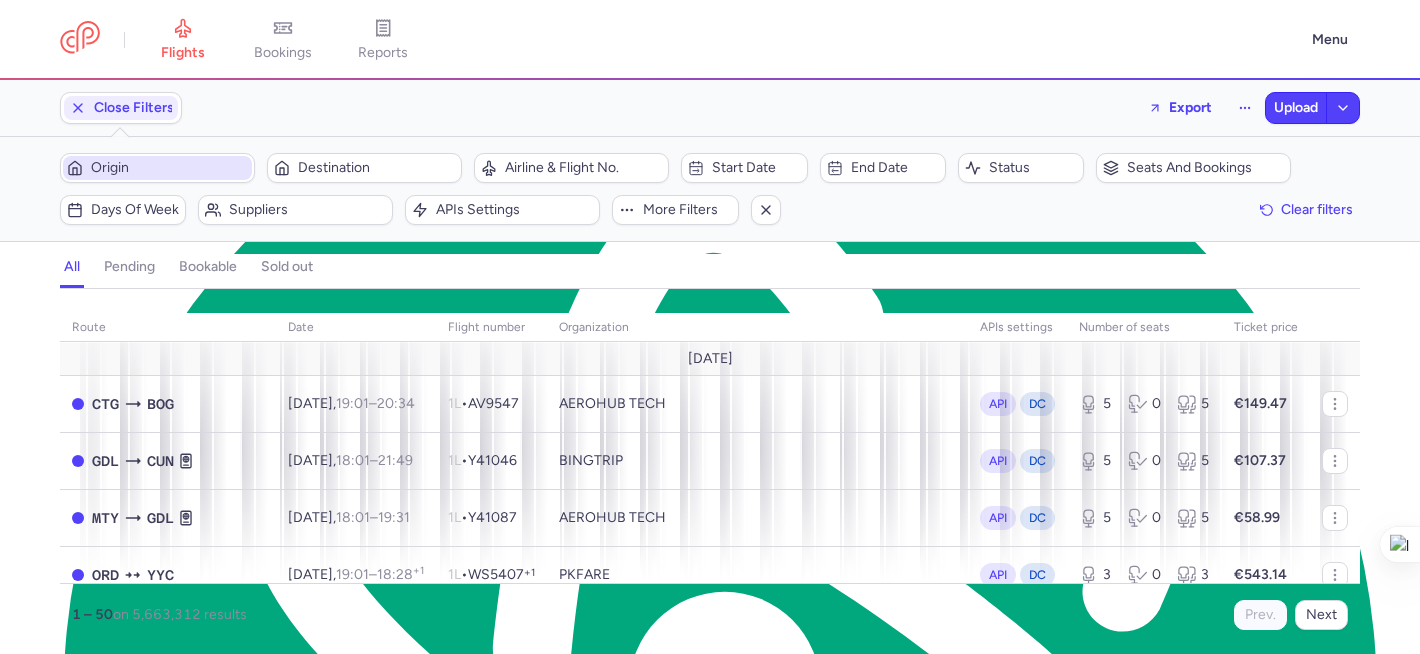 drag, startPoint x: 140, startPoint y: 167, endPoint x: 123, endPoint y: 165, distance: 17.117243 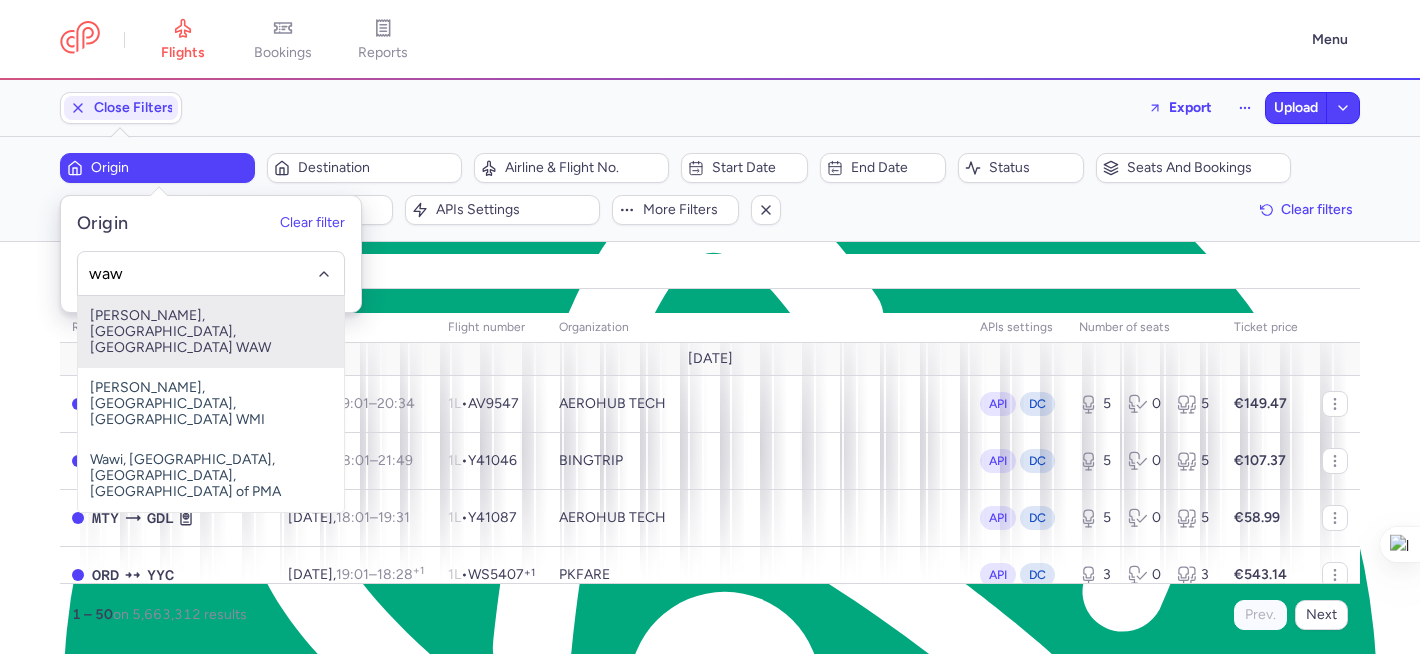 click on "Frederic Chopin, Warsaw, Poland WAW" at bounding box center [211, 332] 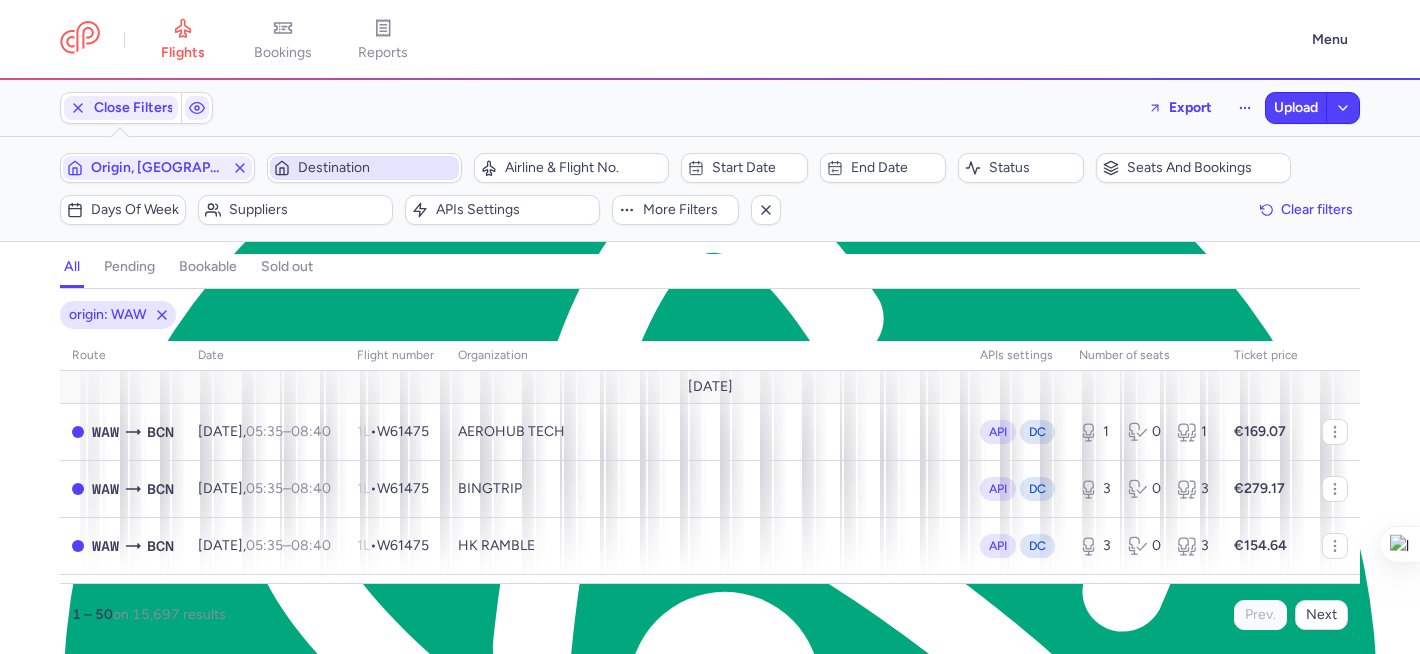 click on "Destination" at bounding box center [364, 168] 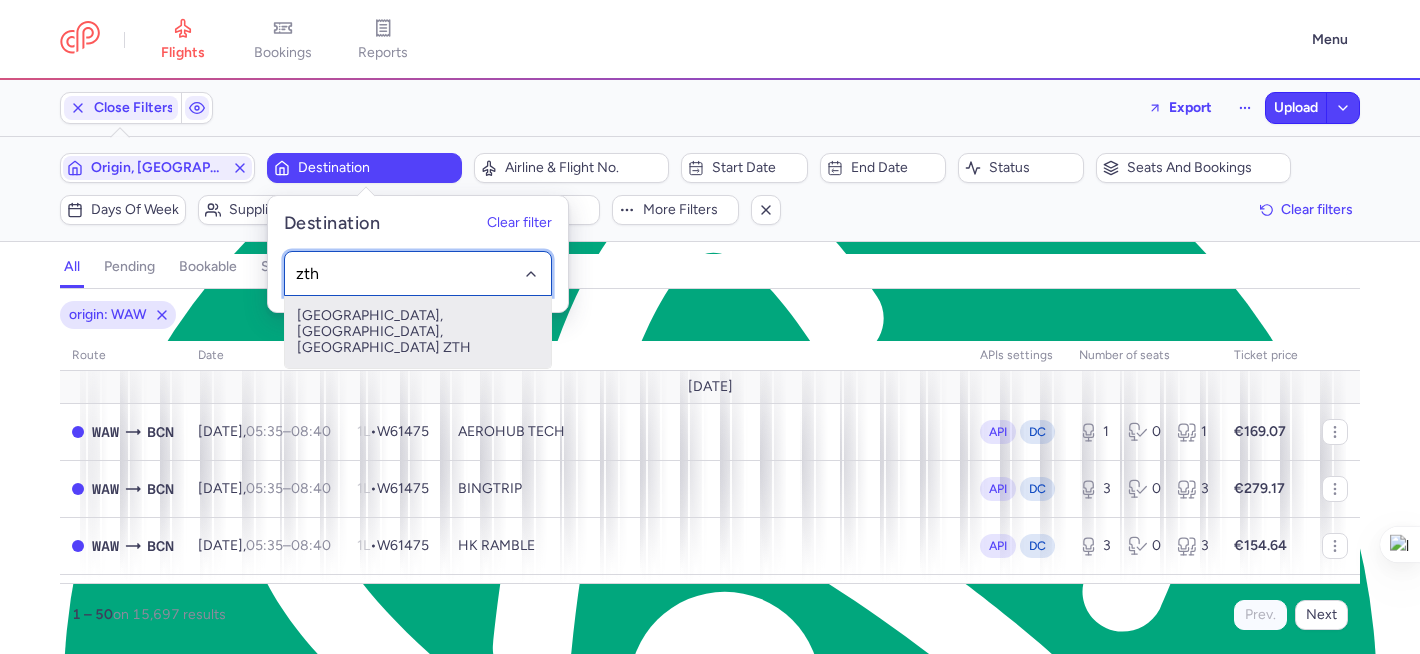 click on "Zakinthos International Airport, Zákynthos, Greece ZTH" at bounding box center [418, 332] 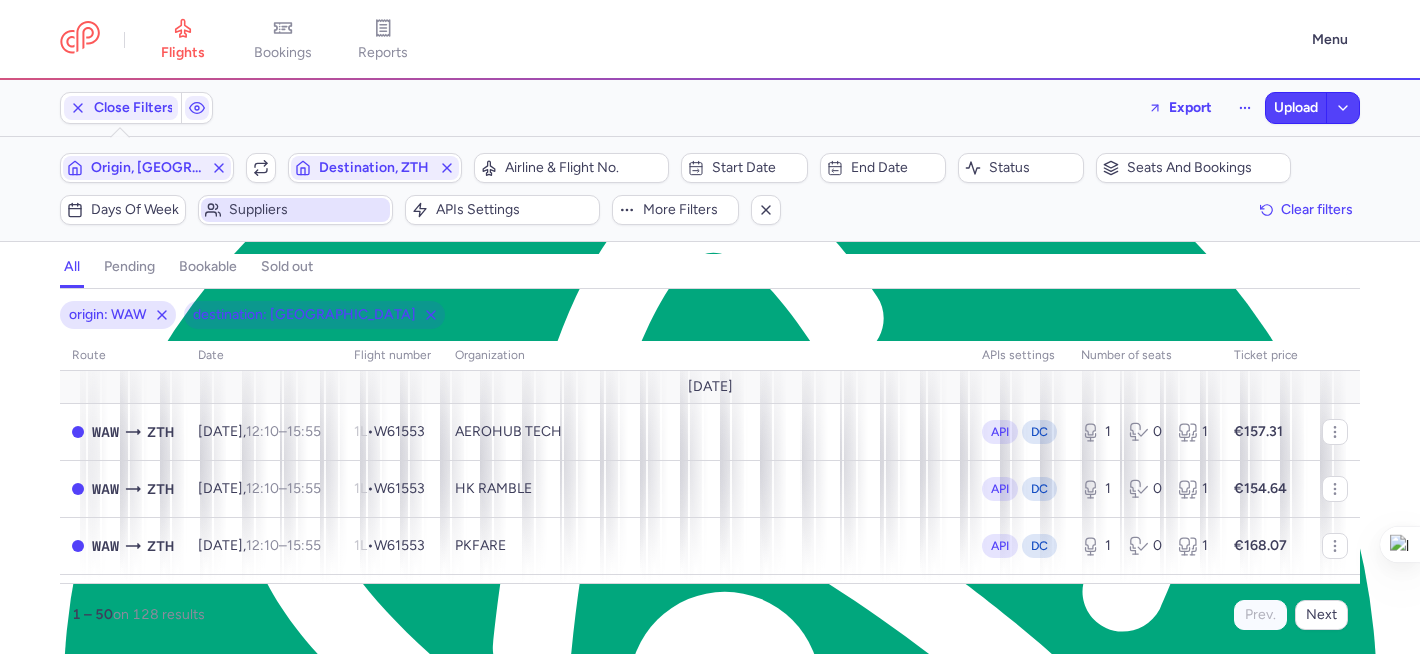 click on "Suppliers" at bounding box center [307, 210] 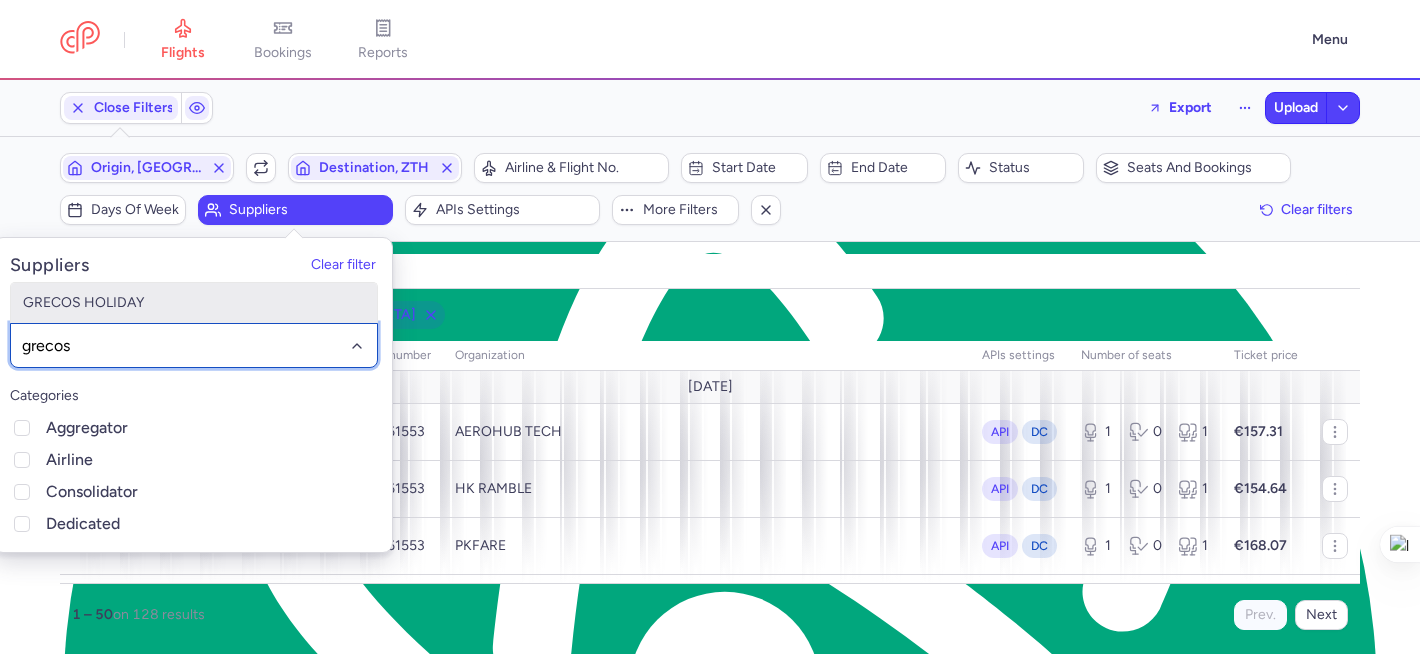 type on "grecos" 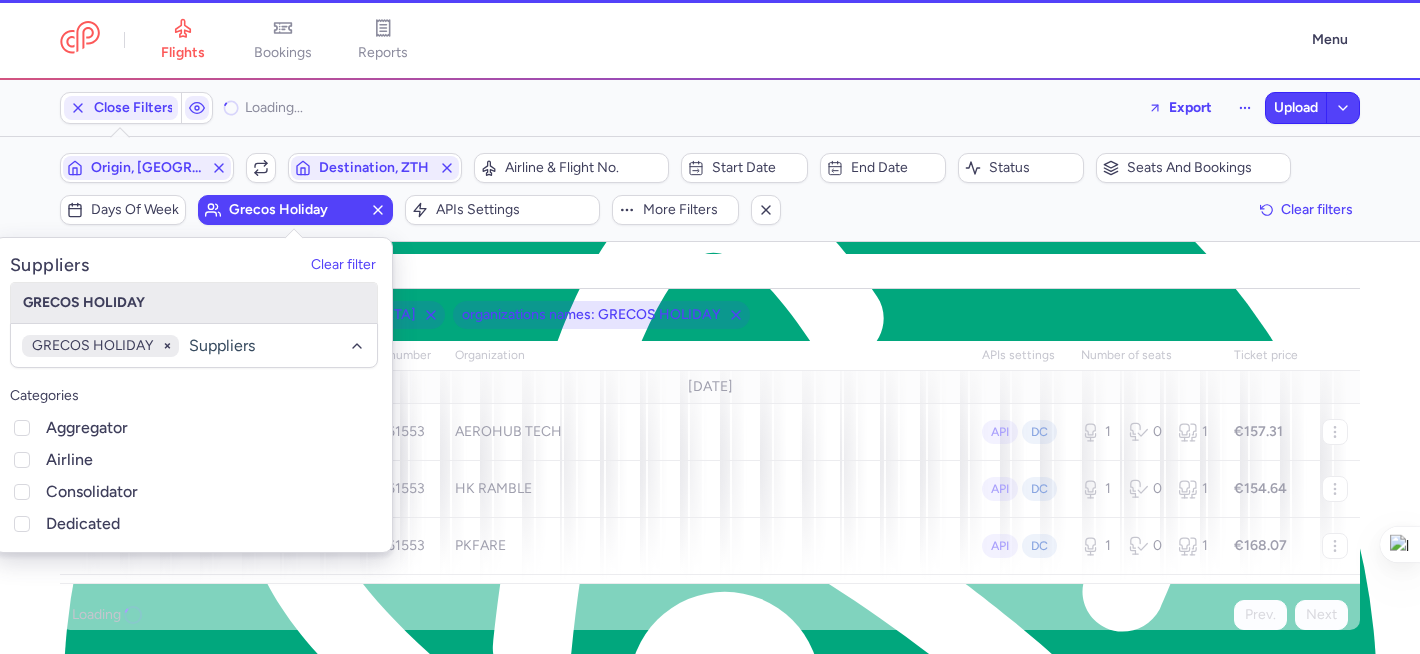 click on "all pending bookable sold out" at bounding box center (710, 271) 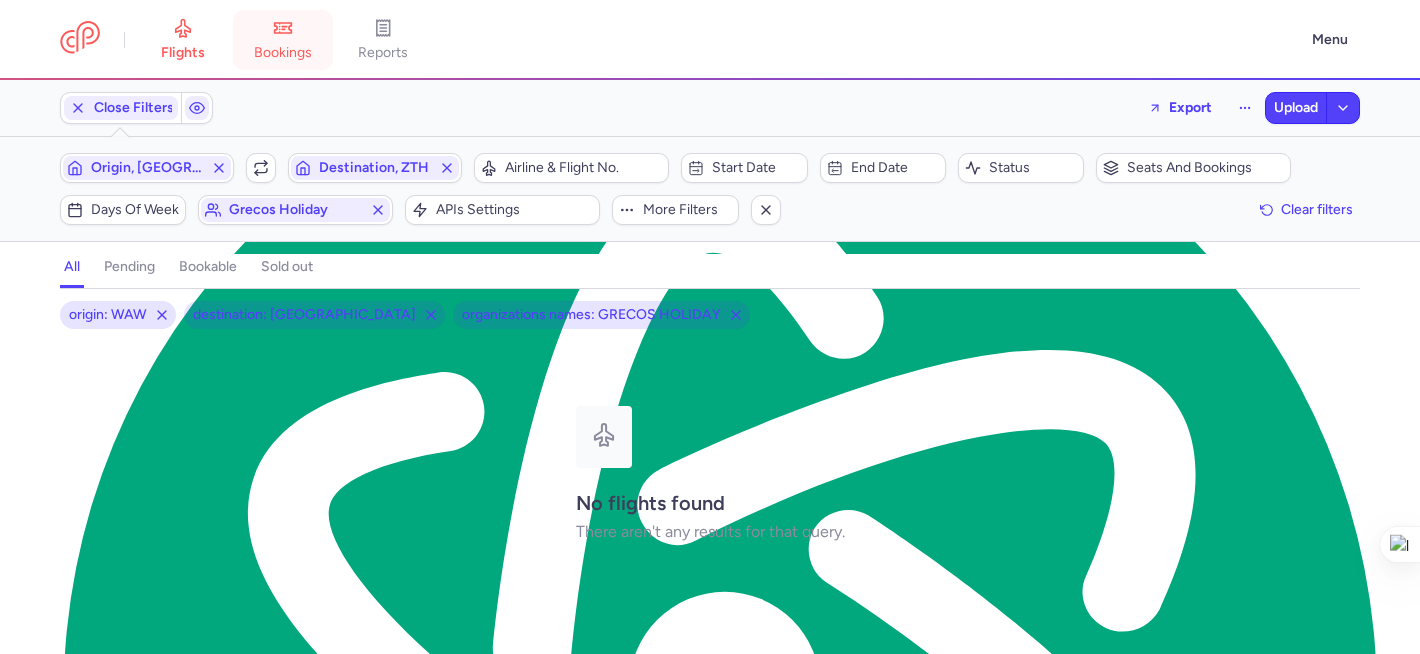 click on "bookings" at bounding box center [283, 40] 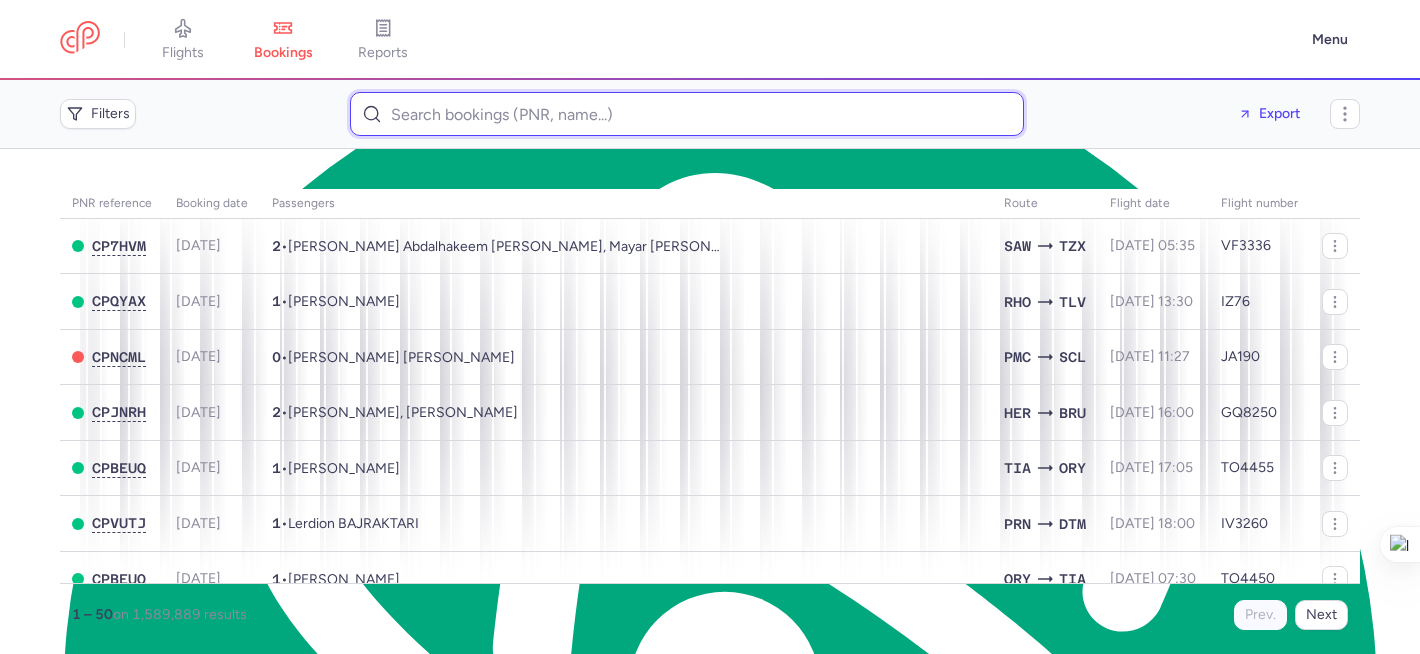 click at bounding box center [687, 114] 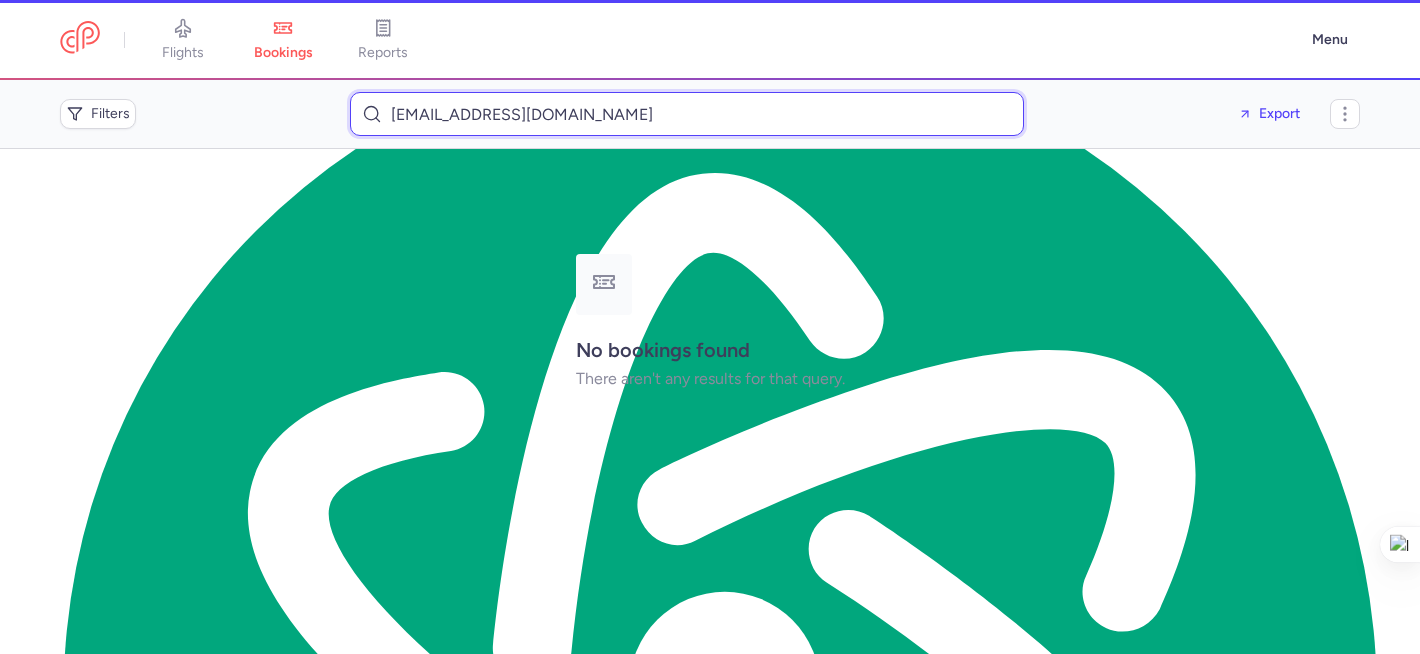 type on "vipulshah3779@gmail.com" 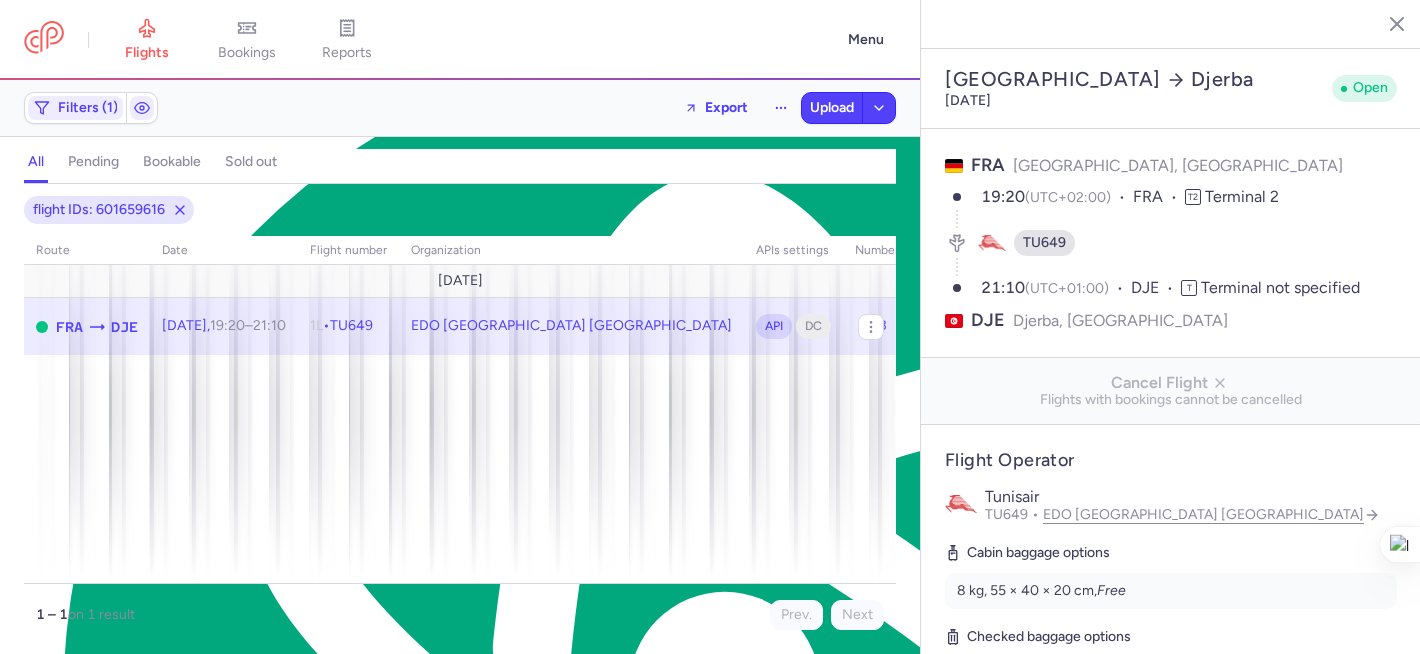 select on "days" 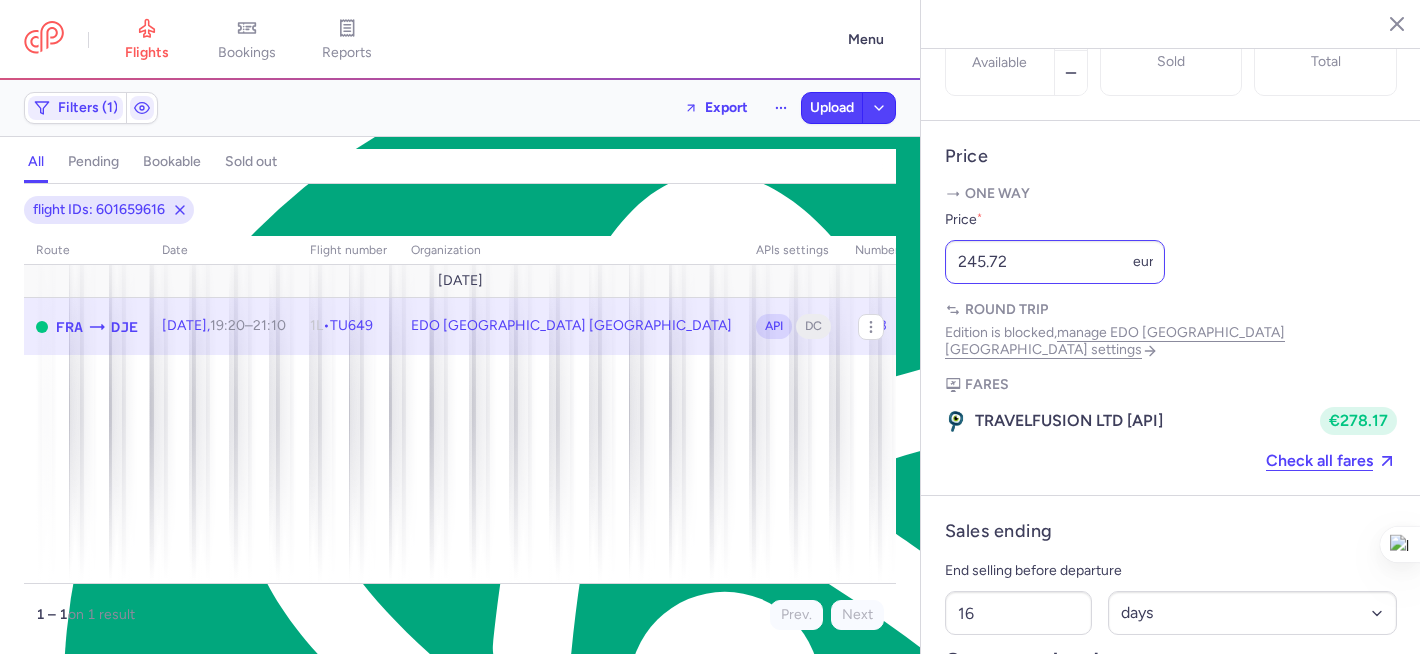 scroll, scrollTop: 827, scrollLeft: 0, axis: vertical 